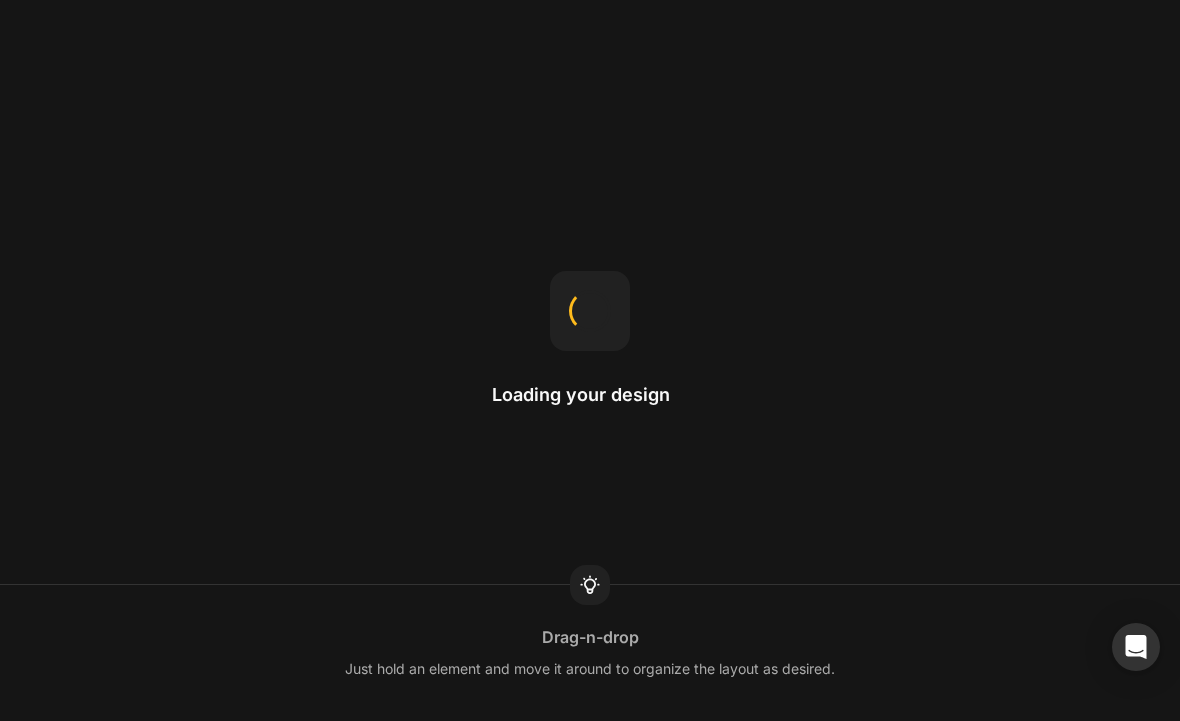 scroll, scrollTop: 0, scrollLeft: 0, axis: both 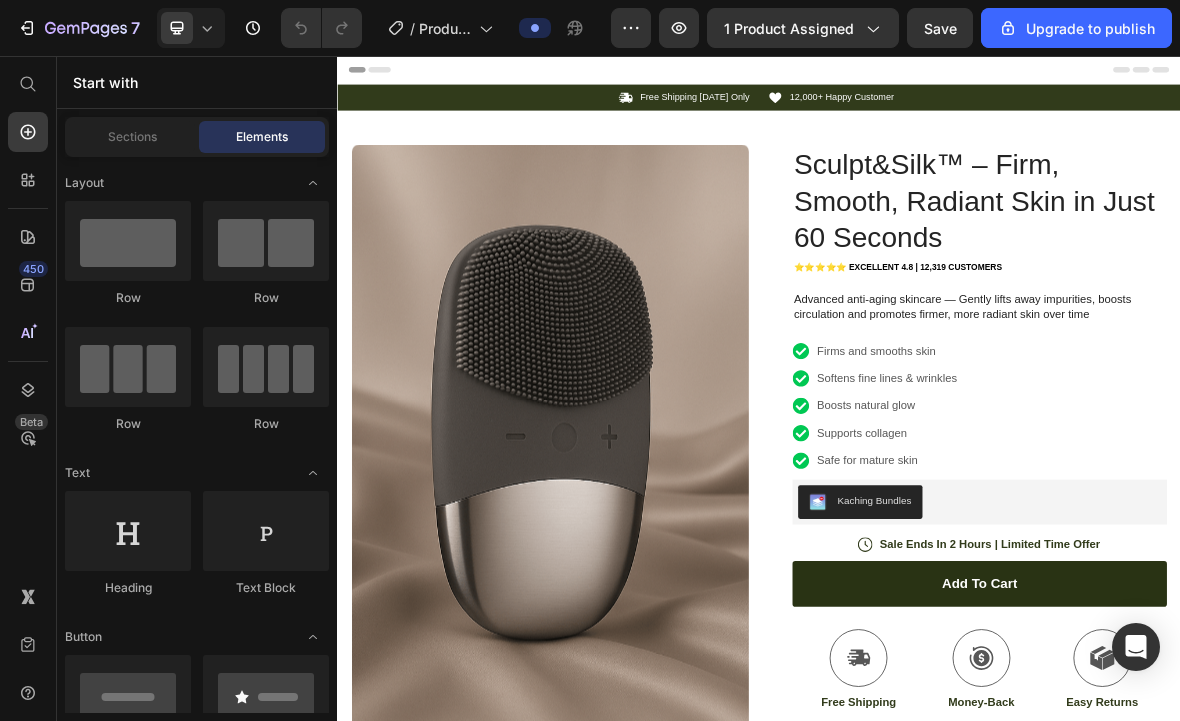 click on "Kaching Bundles" at bounding box center (1100, 689) 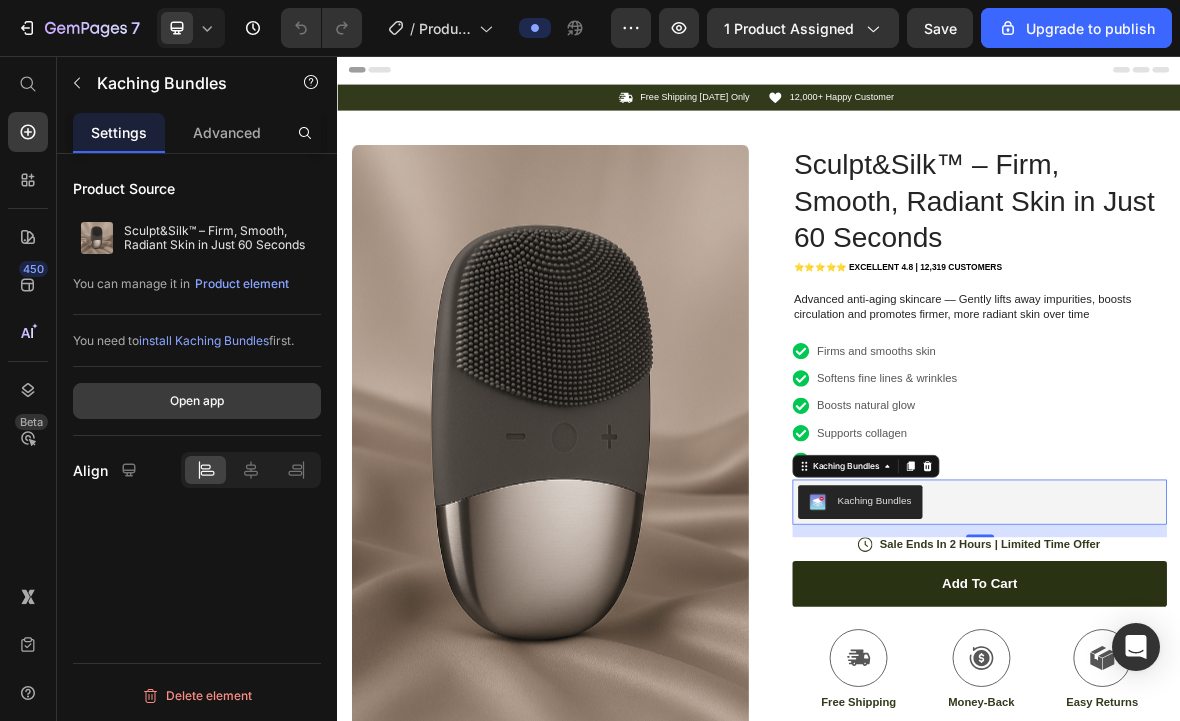 click on "Open app" at bounding box center (197, 401) 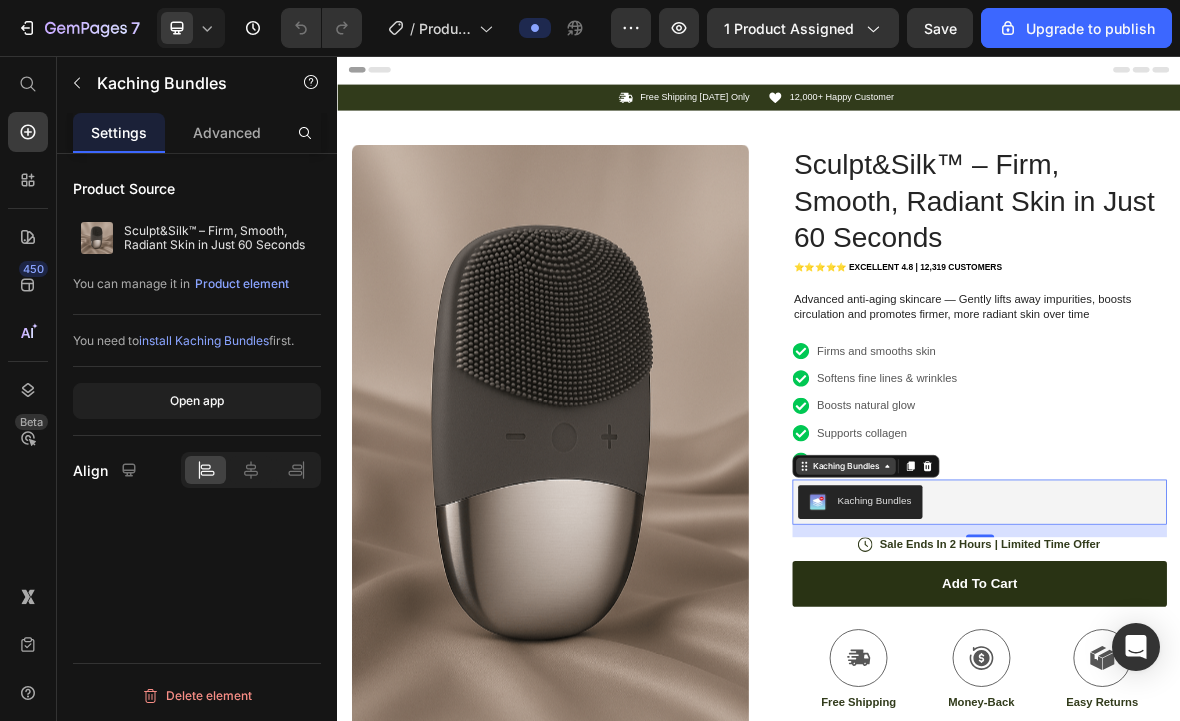click on "Kaching Bundles" at bounding box center [1060, 640] 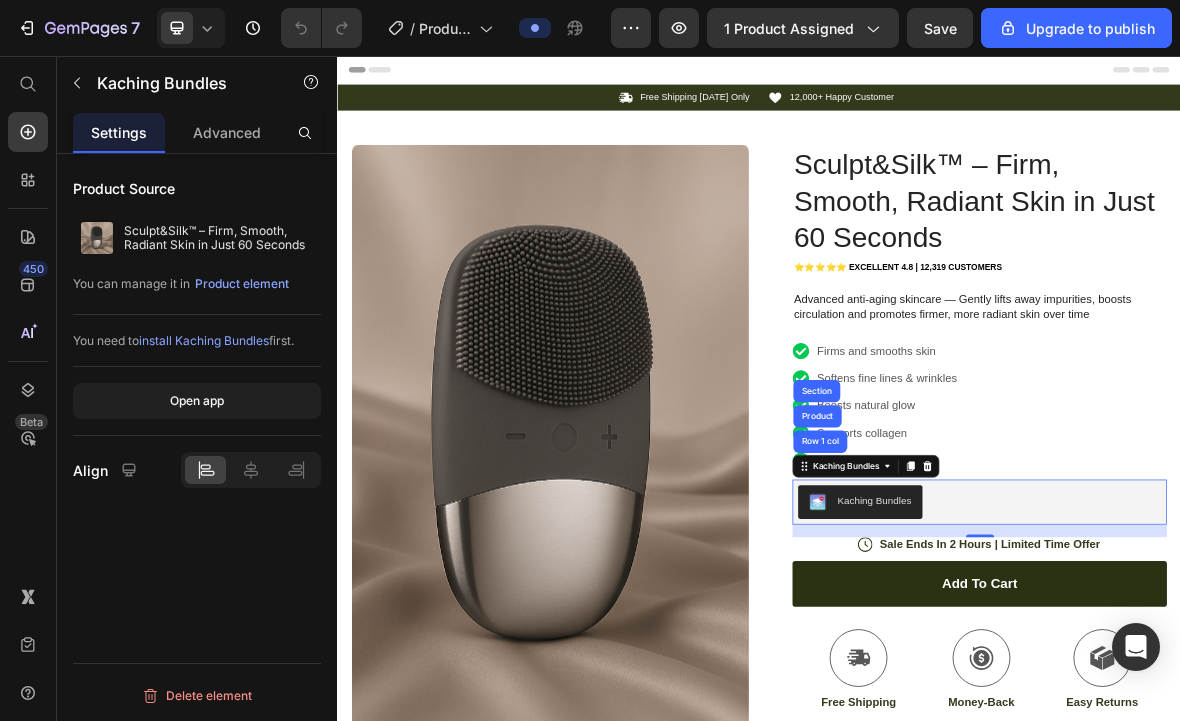click on "install Kaching Bundles" at bounding box center (204, 340) 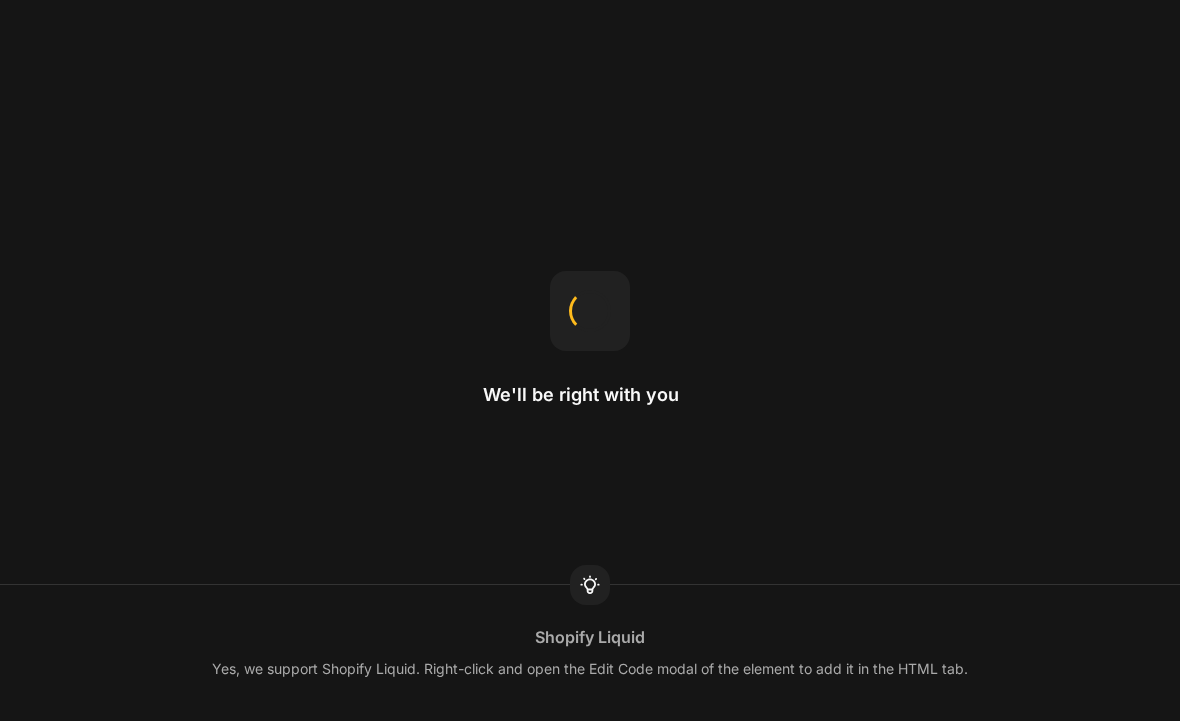 scroll, scrollTop: 0, scrollLeft: 0, axis: both 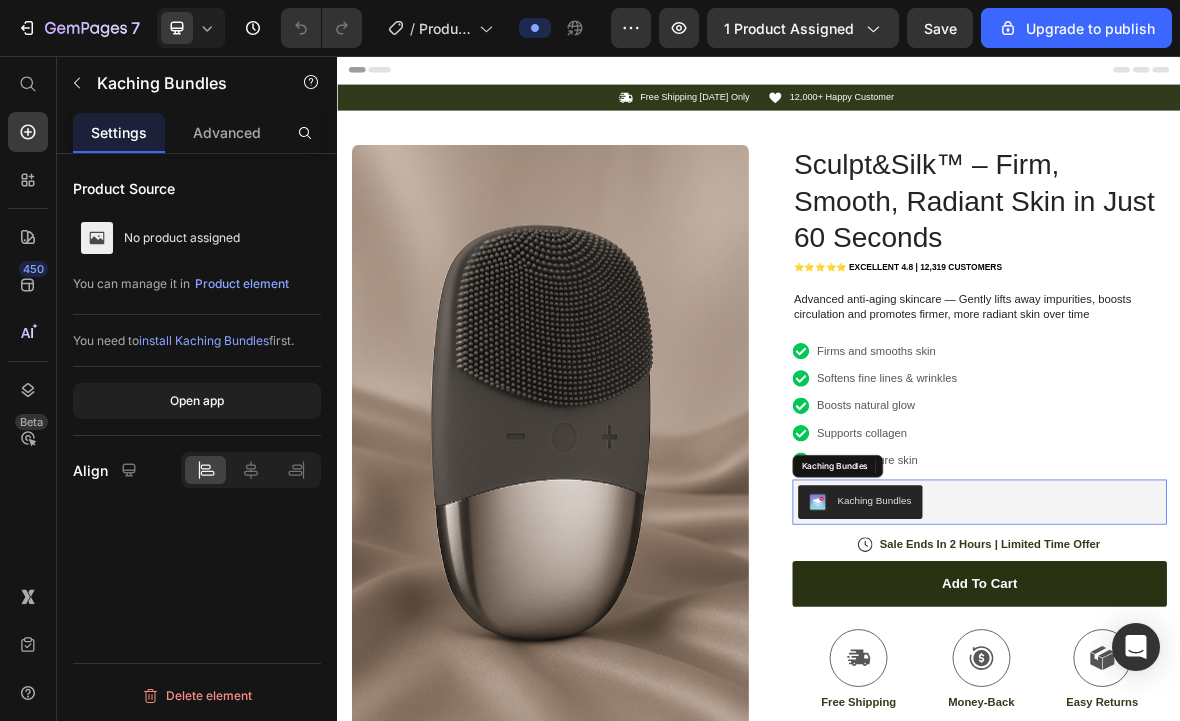 click on "Kaching Bundles" at bounding box center (1250, 691) 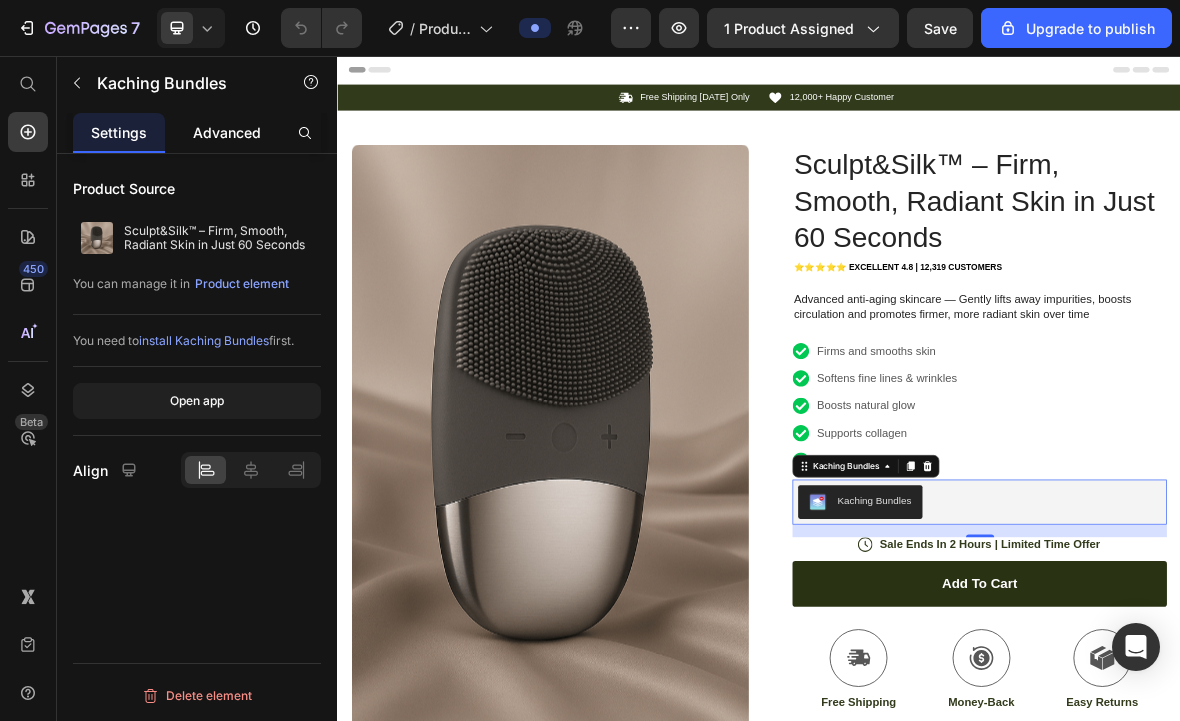 click on "Advanced" 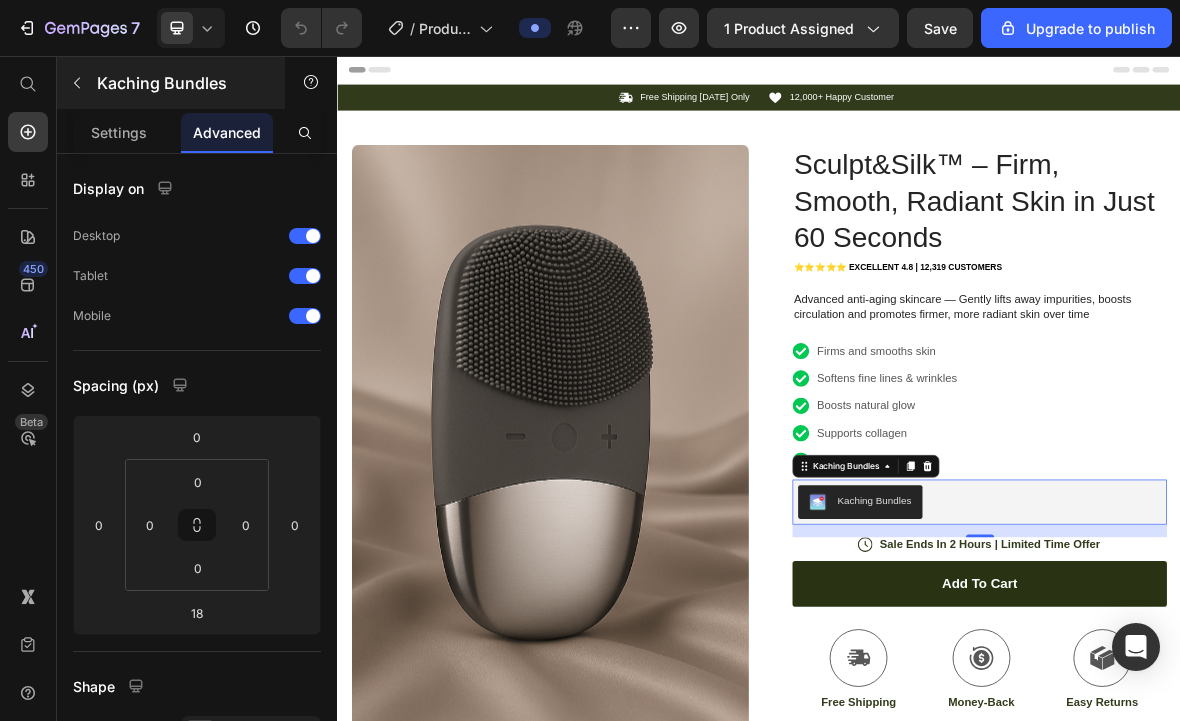 click at bounding box center (77, 83) 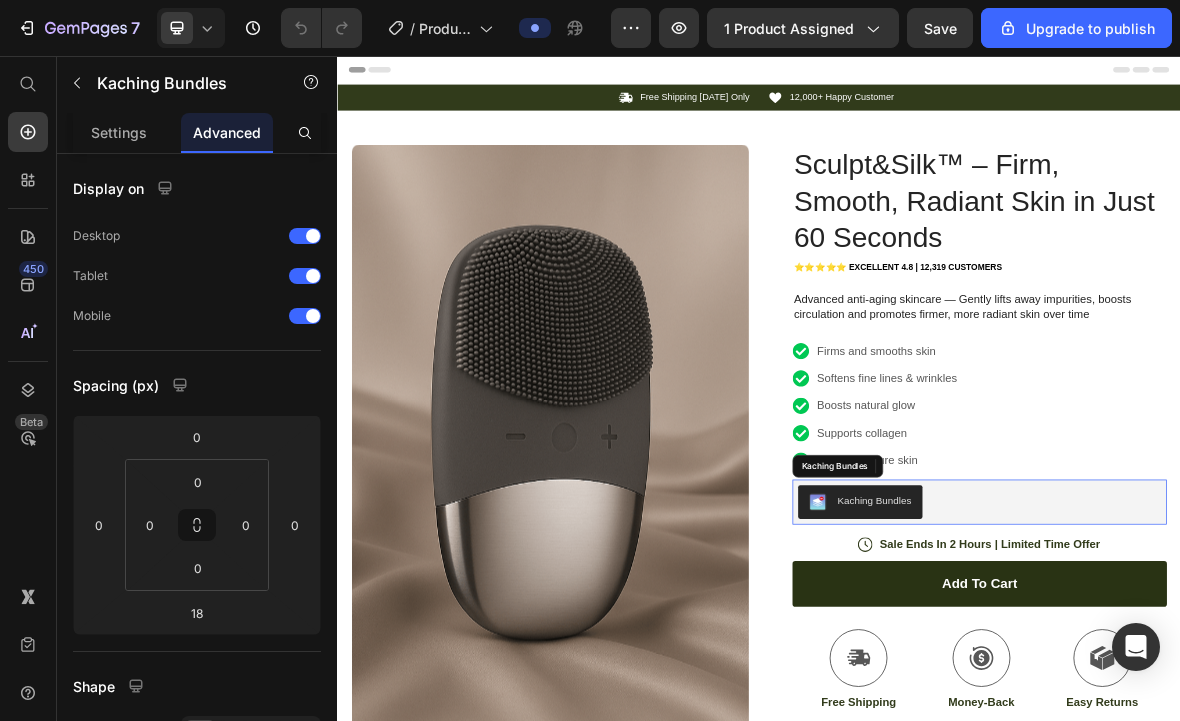 click on "Kaching Bundles" at bounding box center [1080, 691] 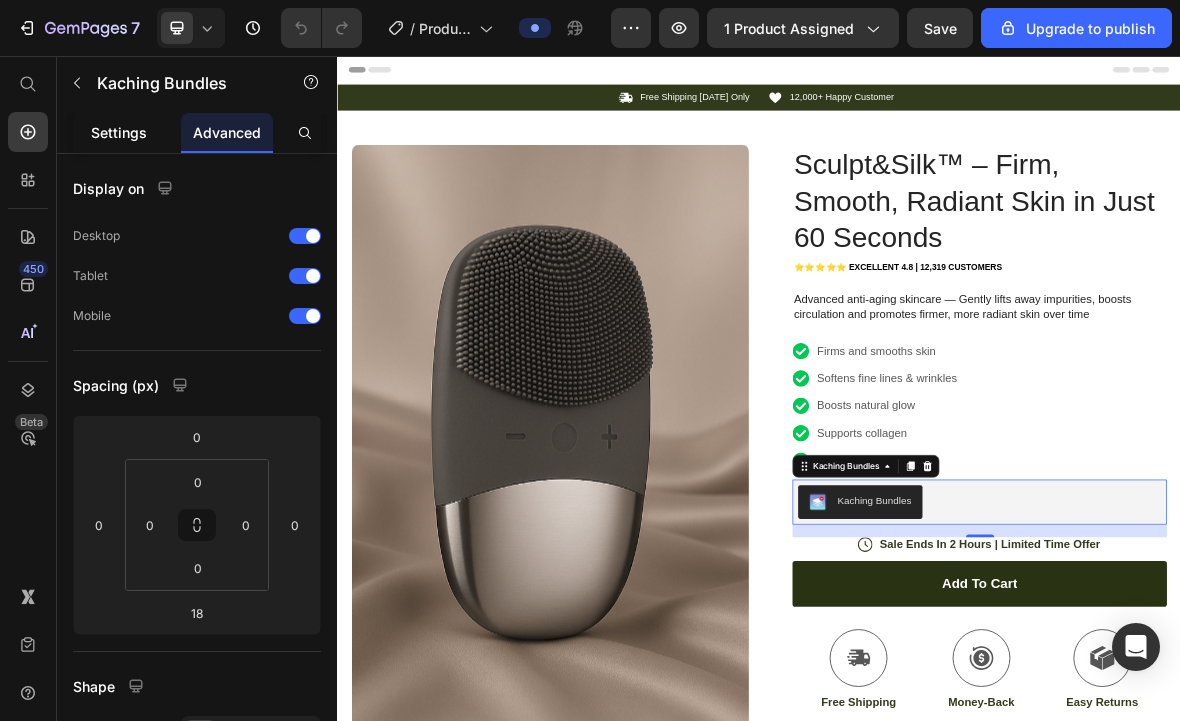 click on "Settings" 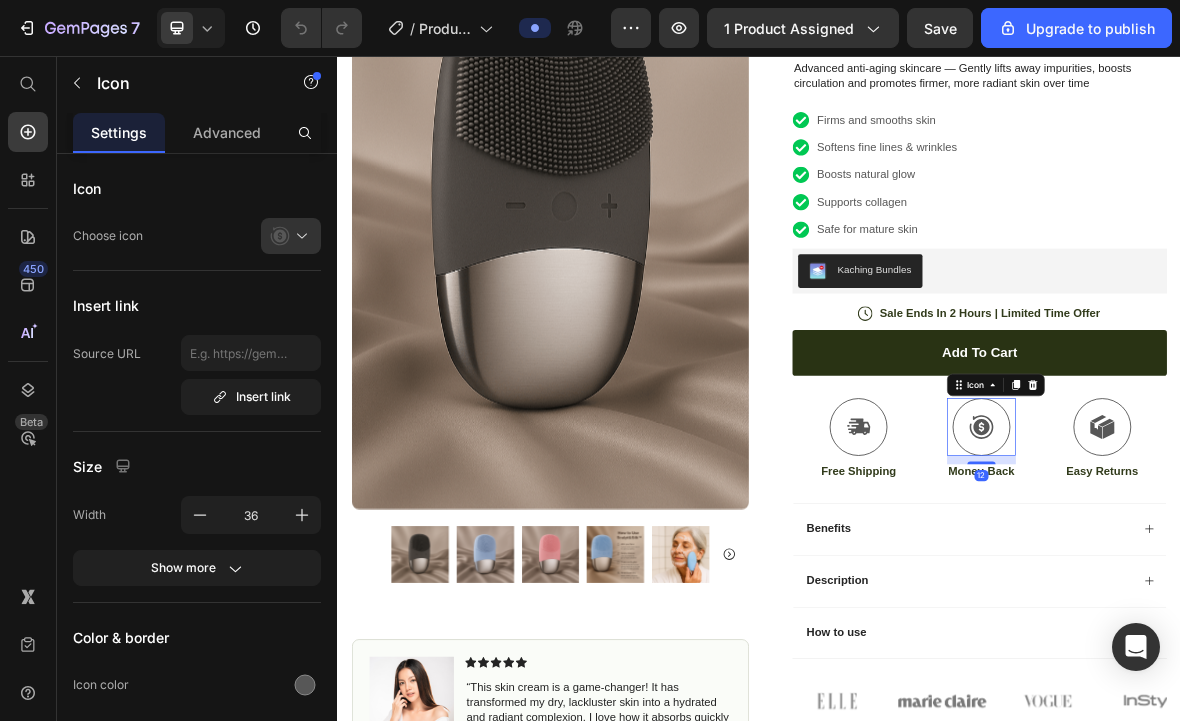 scroll, scrollTop: 331, scrollLeft: 0, axis: vertical 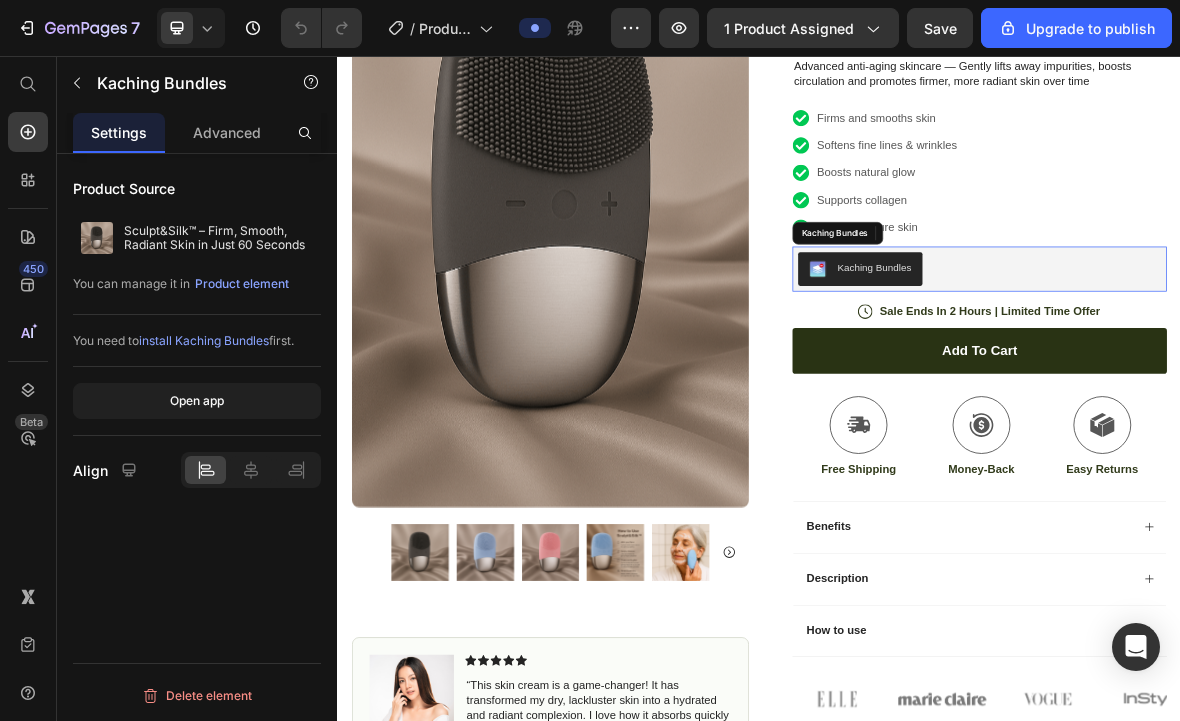 click on "Kaching Bundles" at bounding box center (1250, 360) 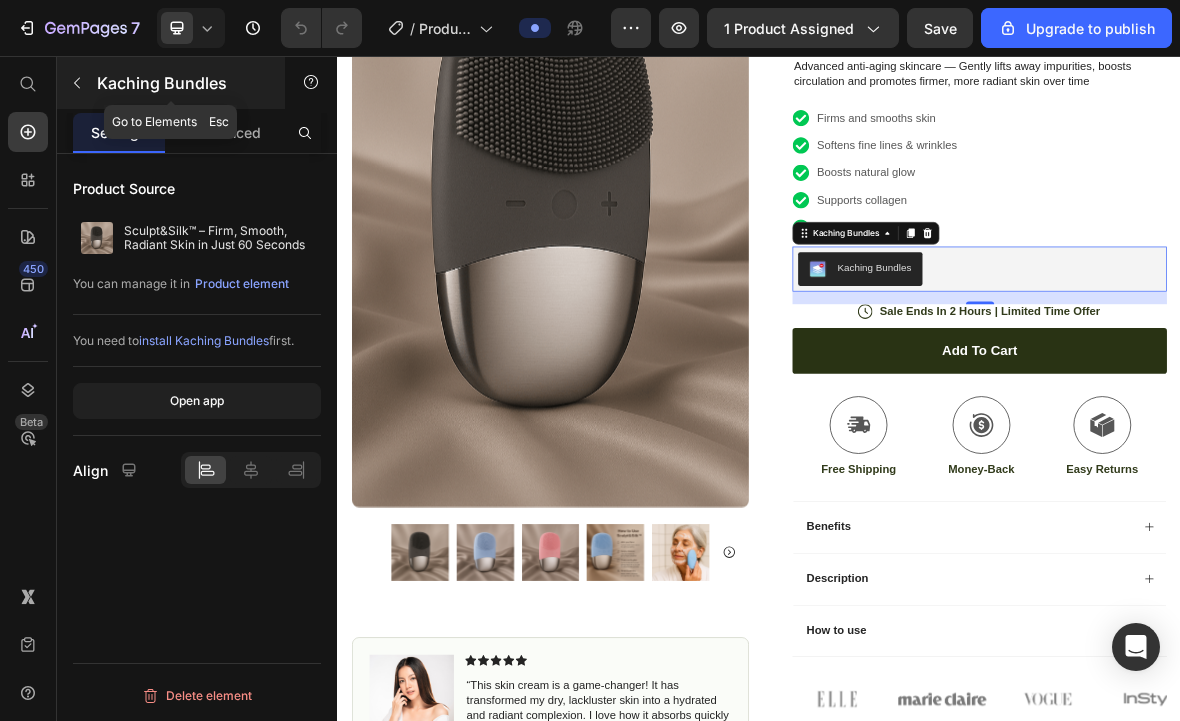 click 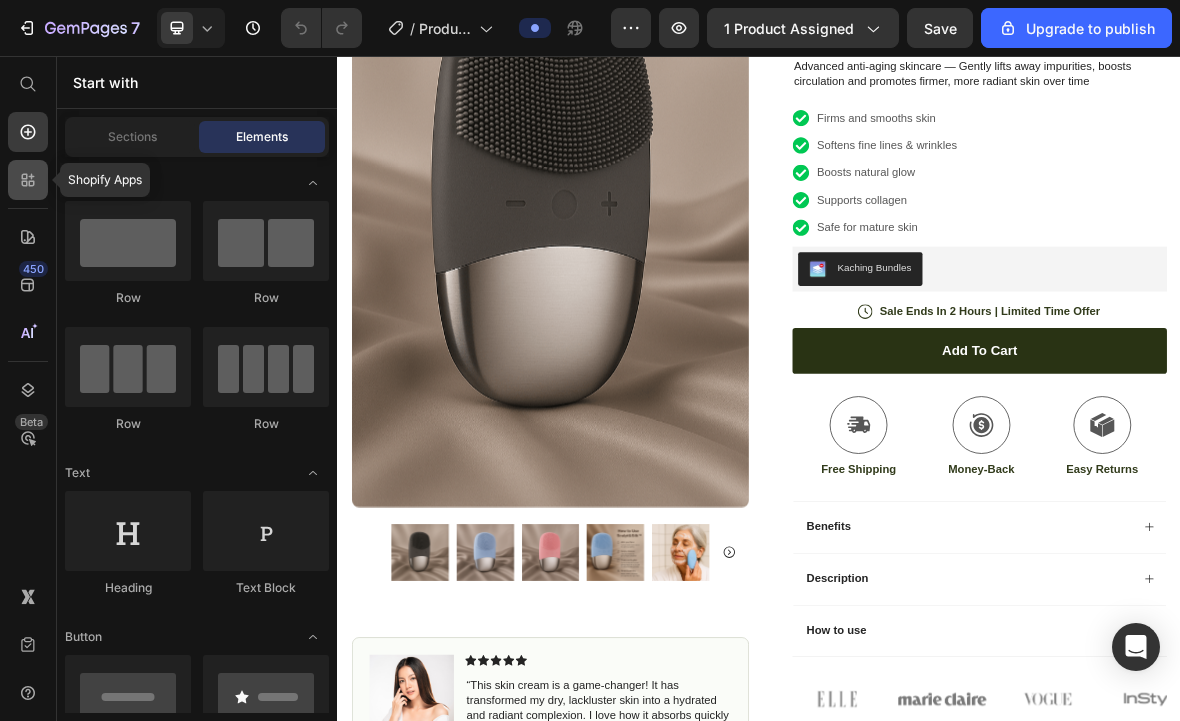 click 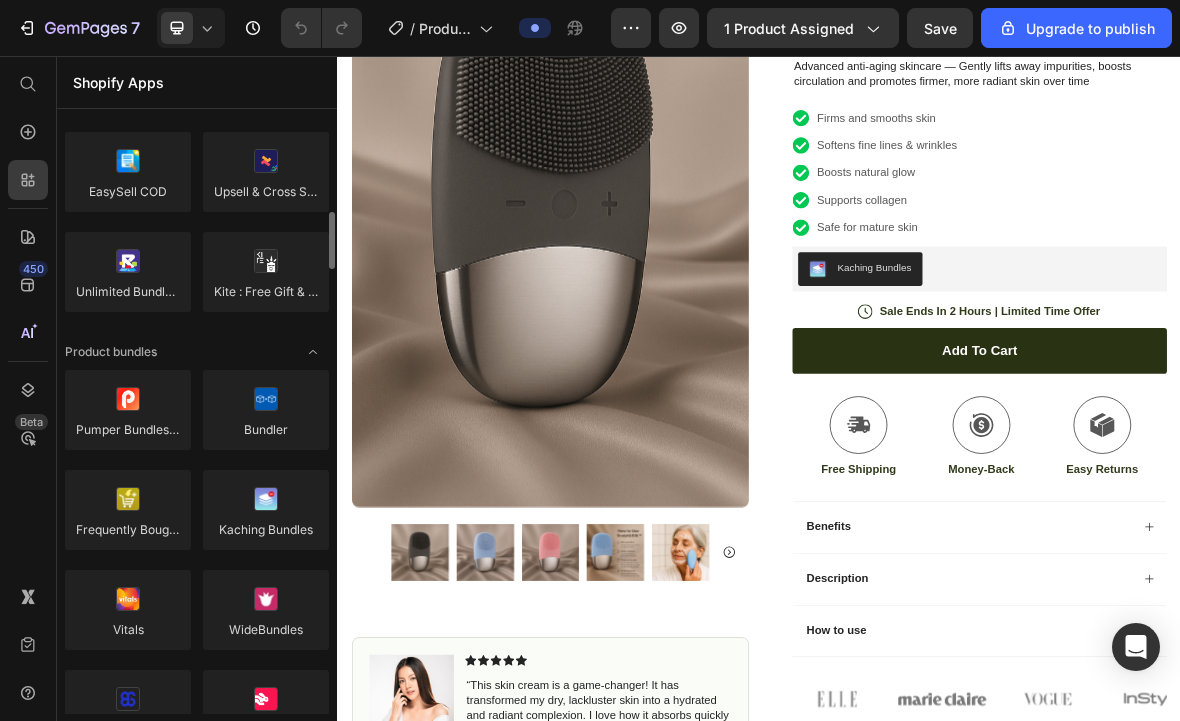 scroll, scrollTop: 1167, scrollLeft: 0, axis: vertical 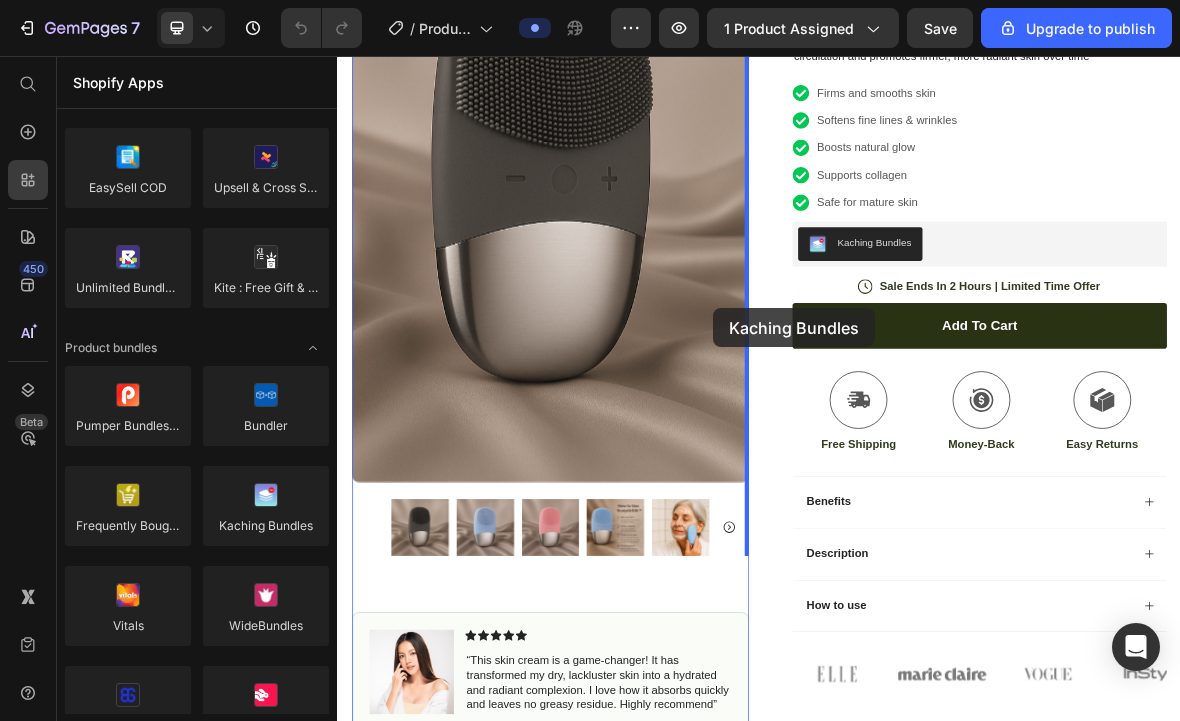 drag, startPoint x: 649, startPoint y: 544, endPoint x: 970, endPoint y: 396, distance: 353.4756 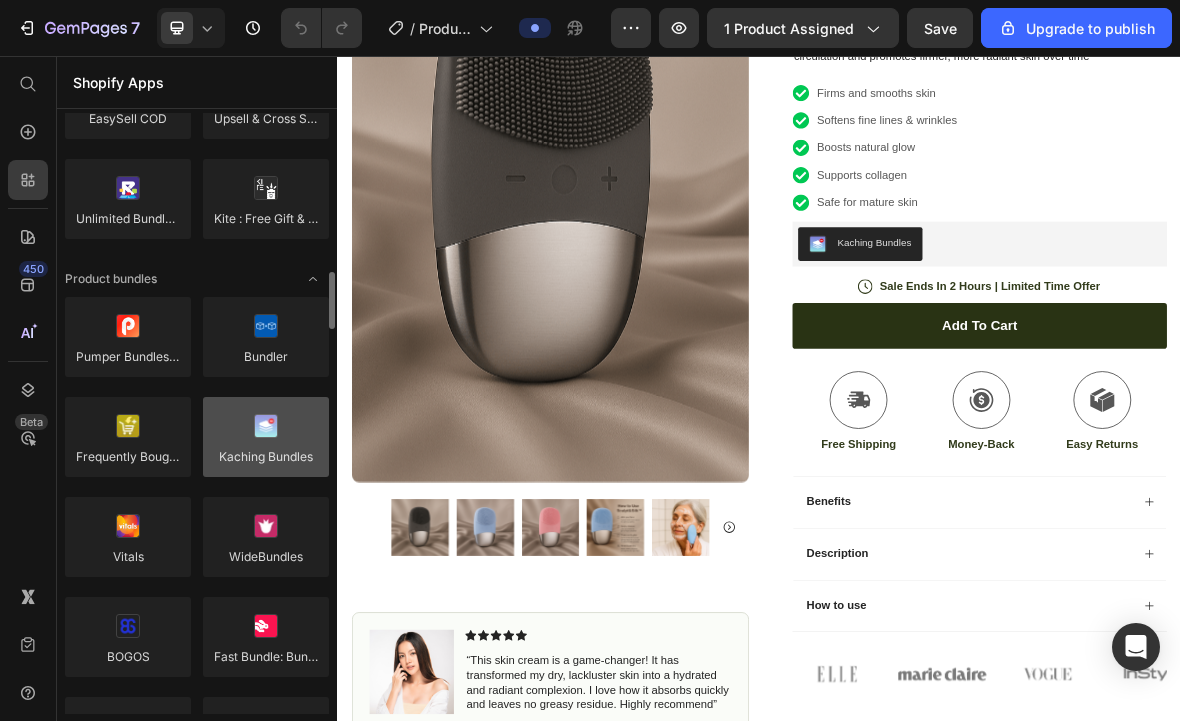 scroll, scrollTop: 1319, scrollLeft: 0, axis: vertical 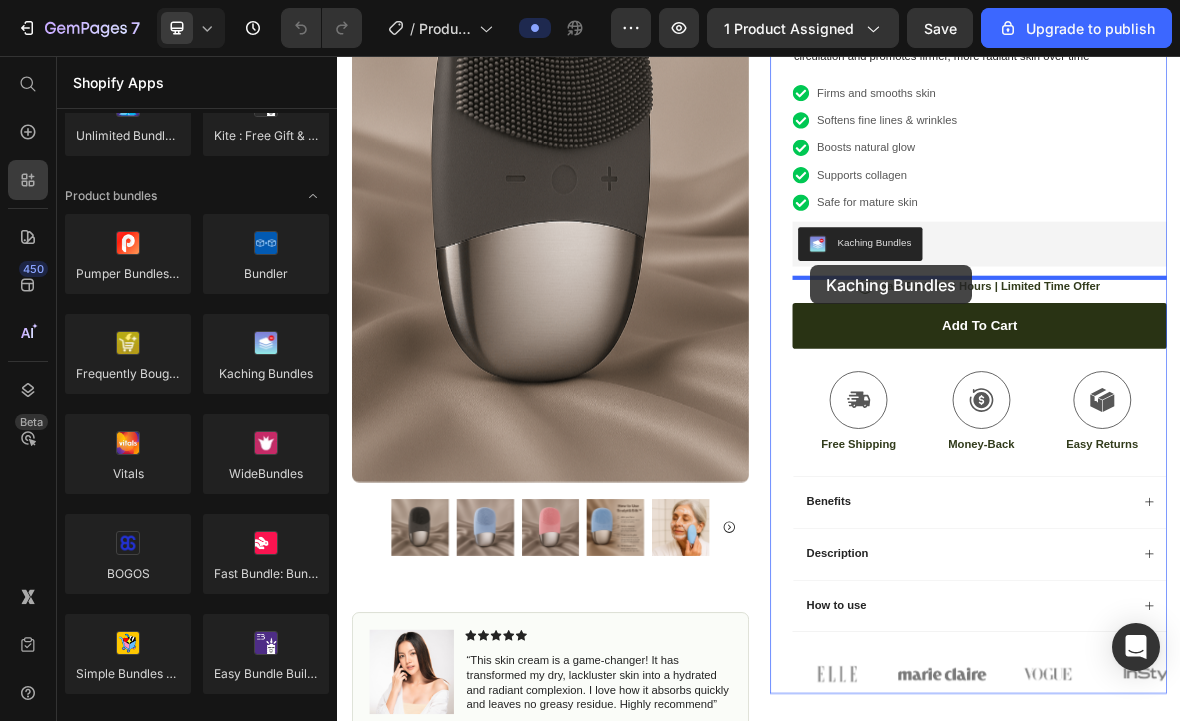 drag, startPoint x: 630, startPoint y: 411, endPoint x: 1010, endPoint y: 352, distance: 384.55298 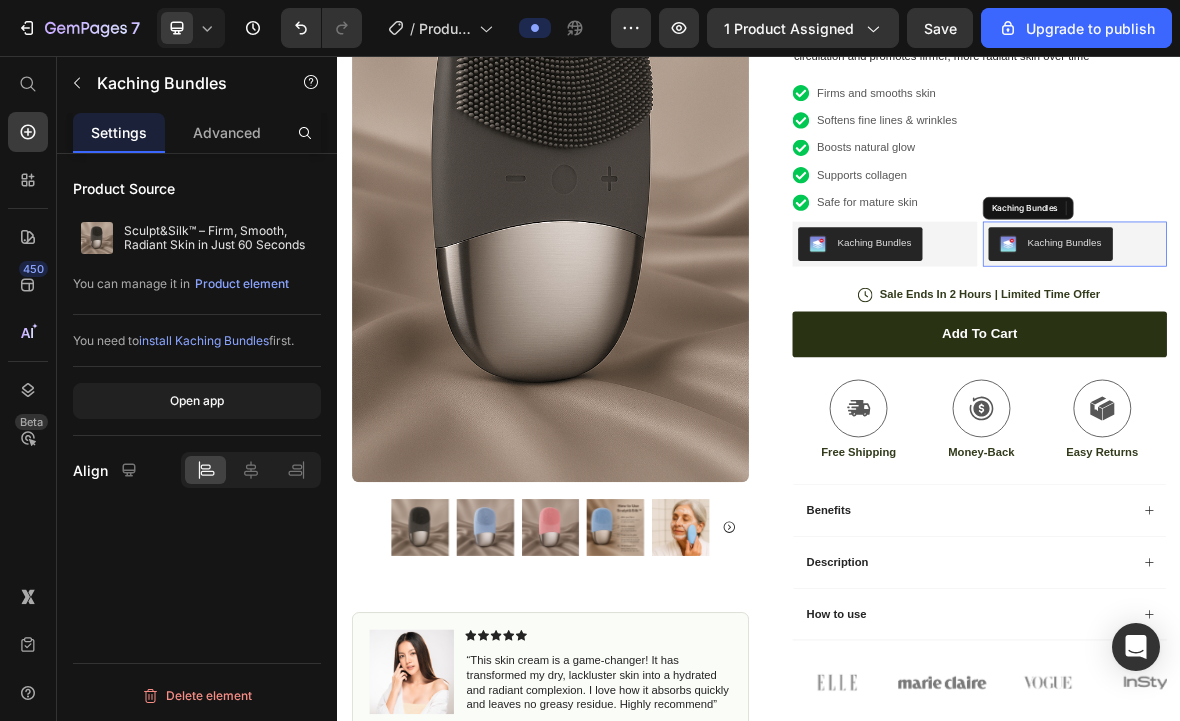 click on "Kaching Bundles" at bounding box center (1351, 324) 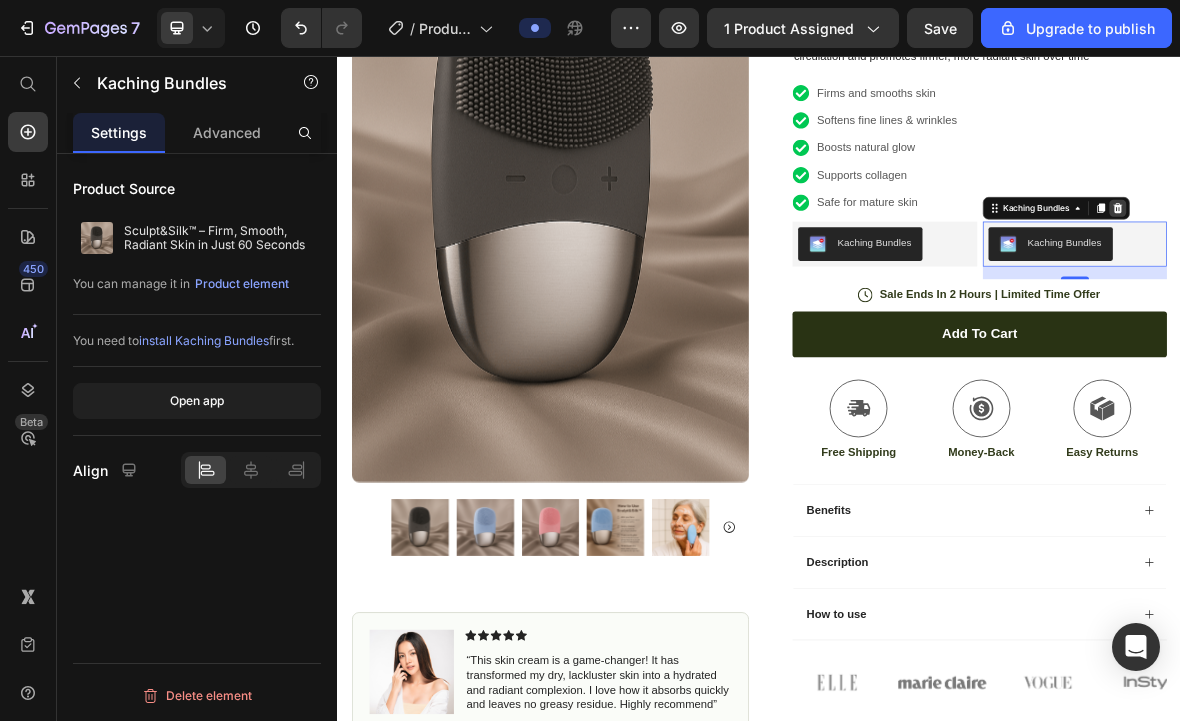 click 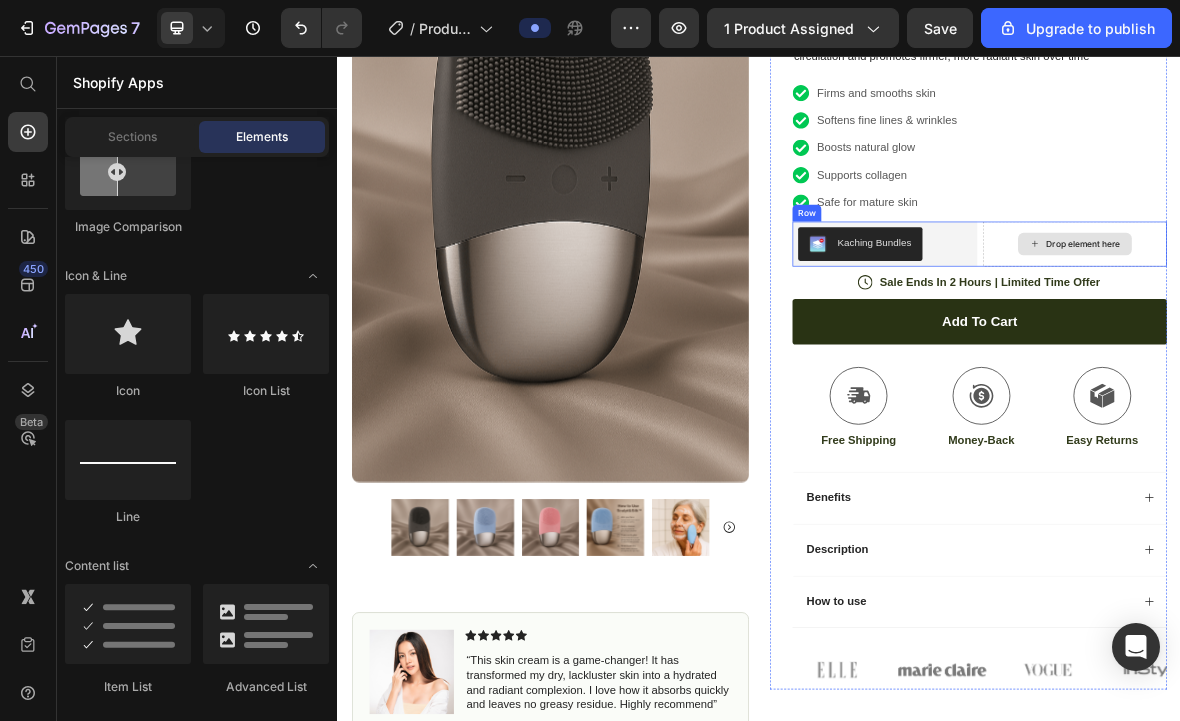 click on "Drop element here" at bounding box center (1386, 324) 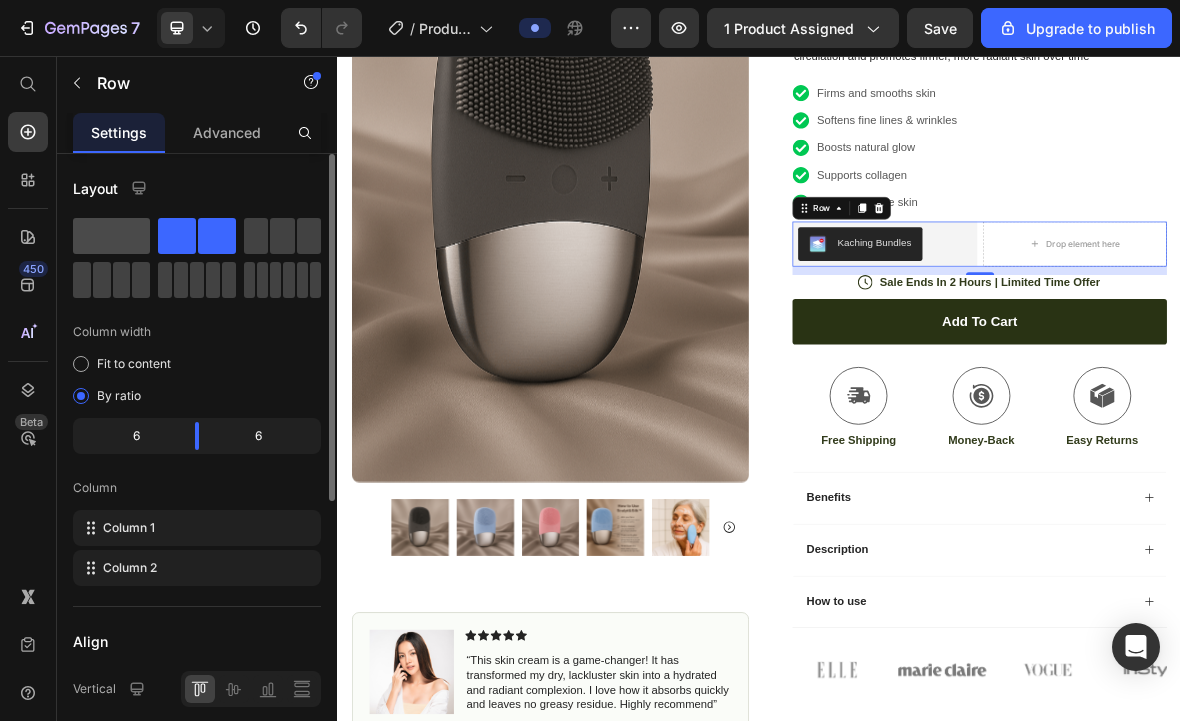 click 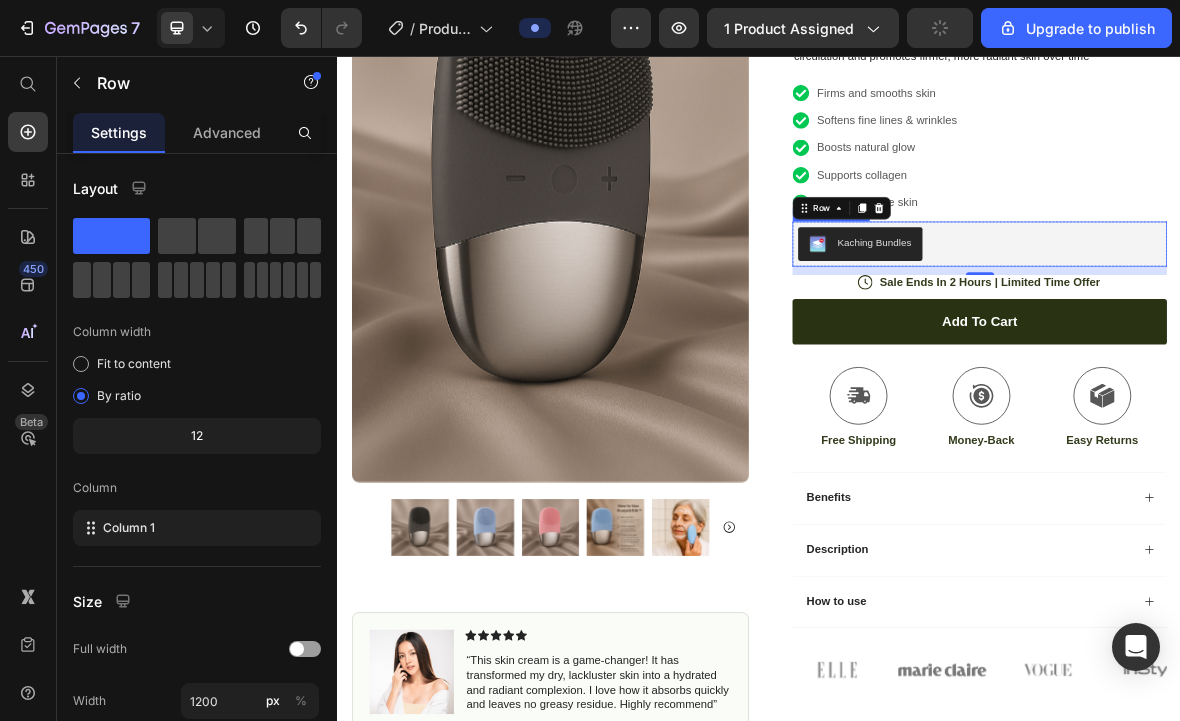 click on "Kaching Bundles" at bounding box center [1100, 322] 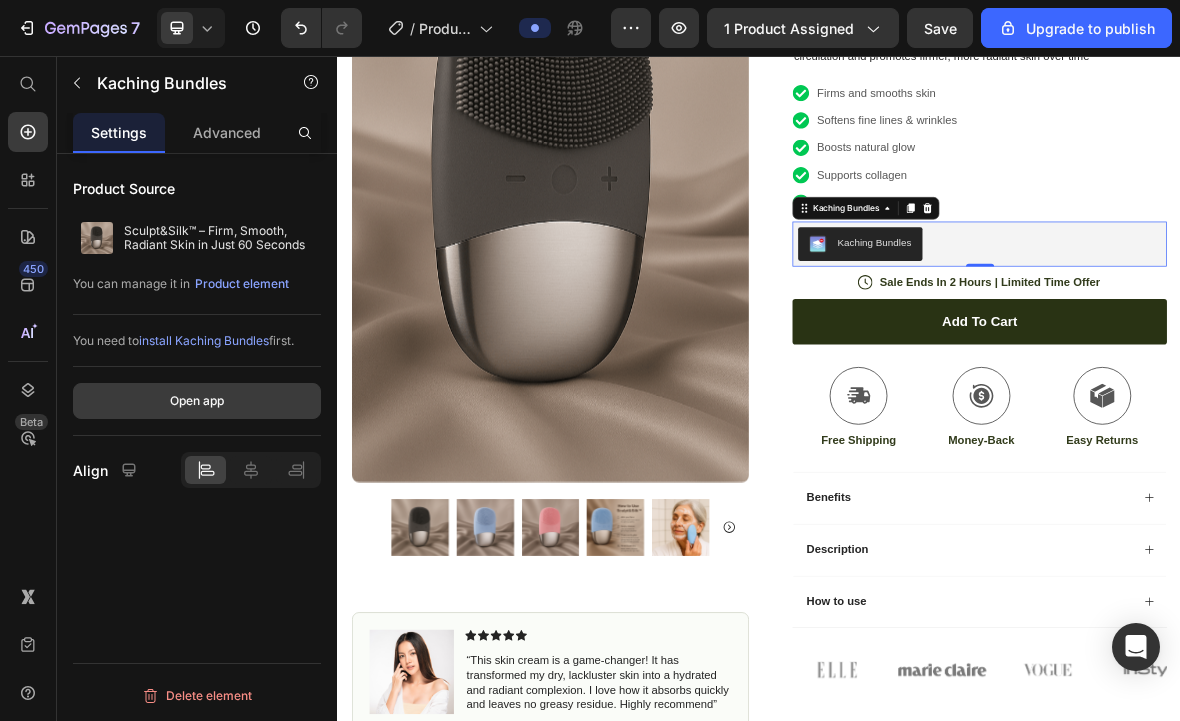 click on "Open app" at bounding box center [197, 401] 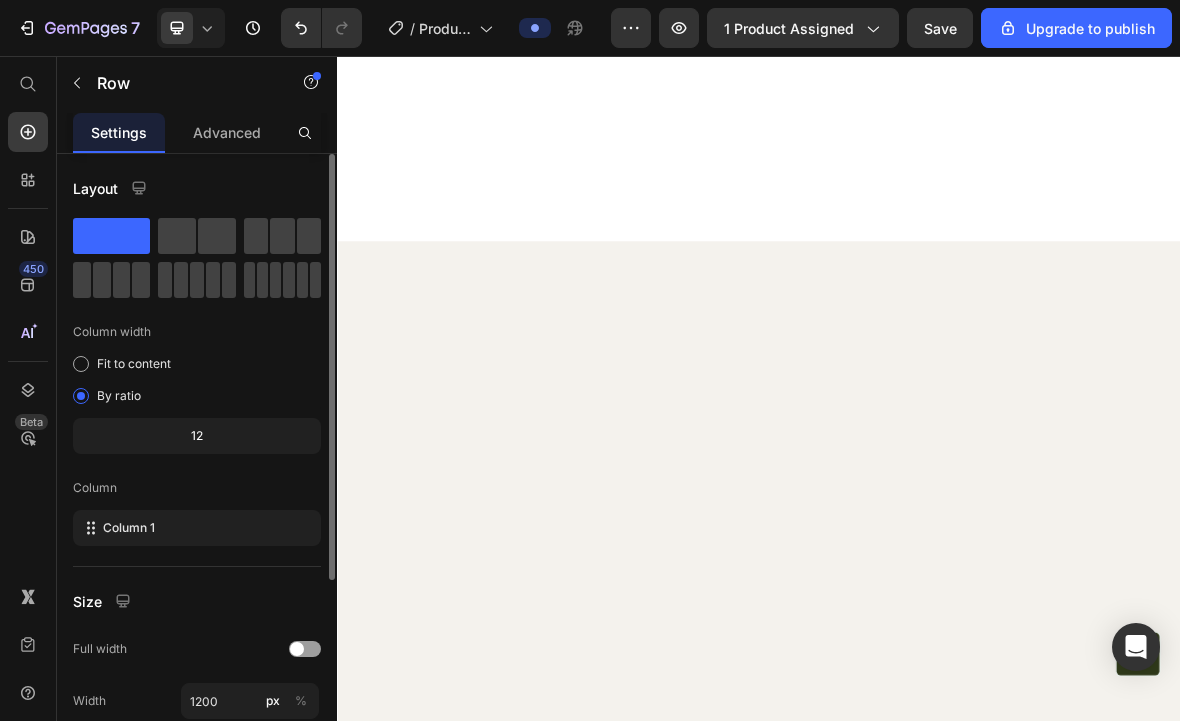scroll, scrollTop: 5441, scrollLeft: 0, axis: vertical 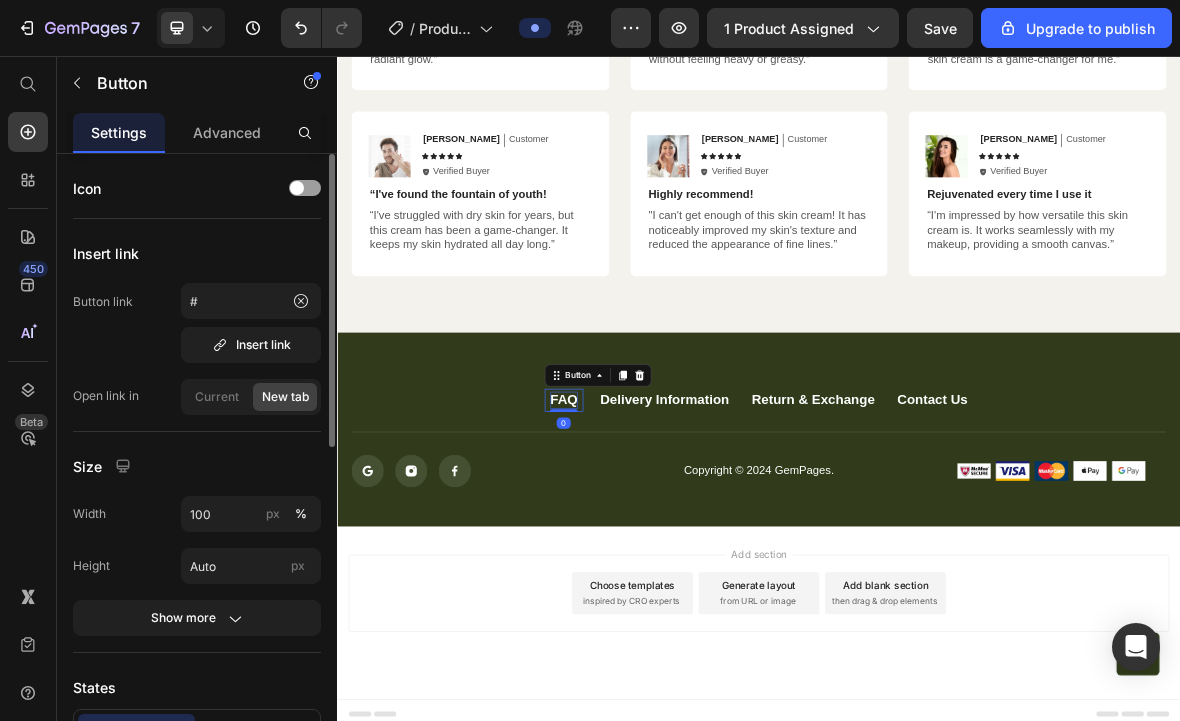 click on "FAQ" at bounding box center (659, 546) 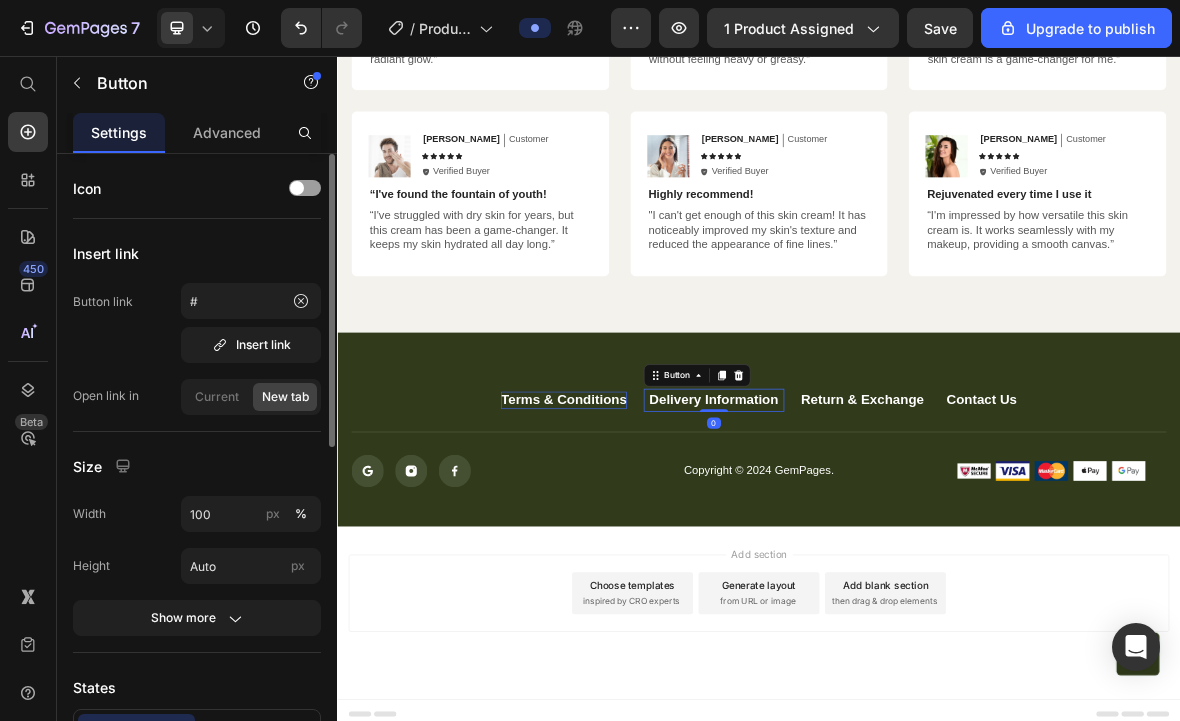 click on "Delivery Information" at bounding box center (873, 546) 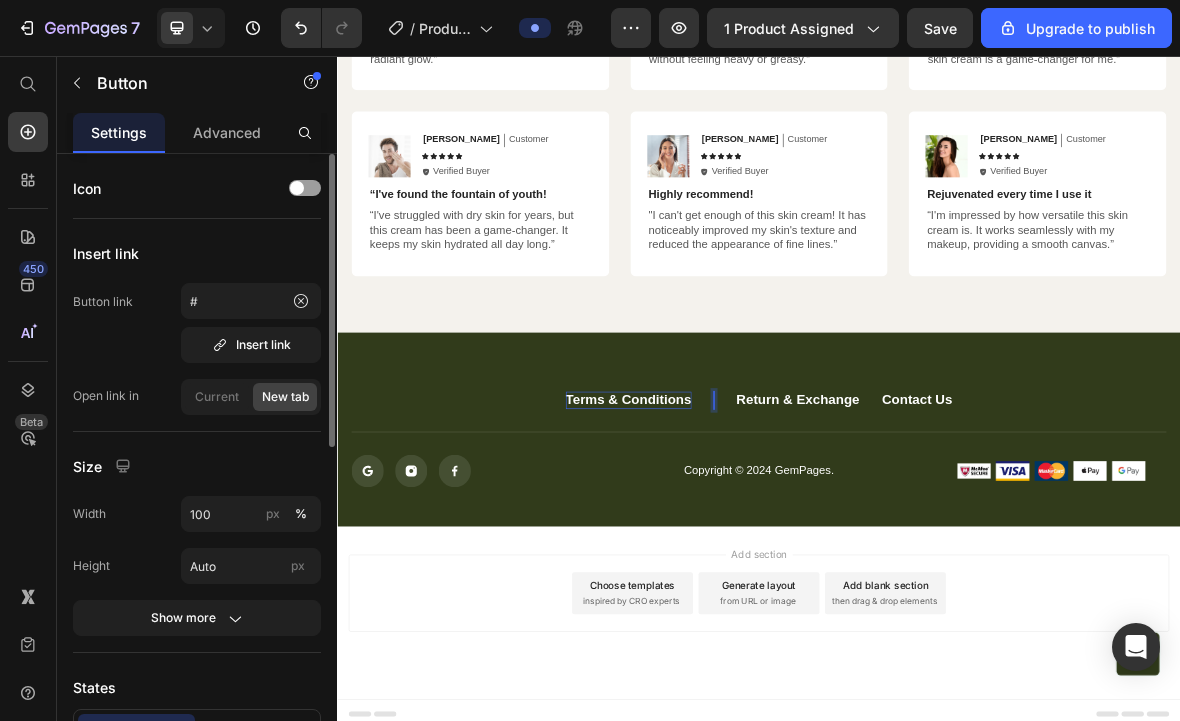 scroll, scrollTop: 0, scrollLeft: 0, axis: both 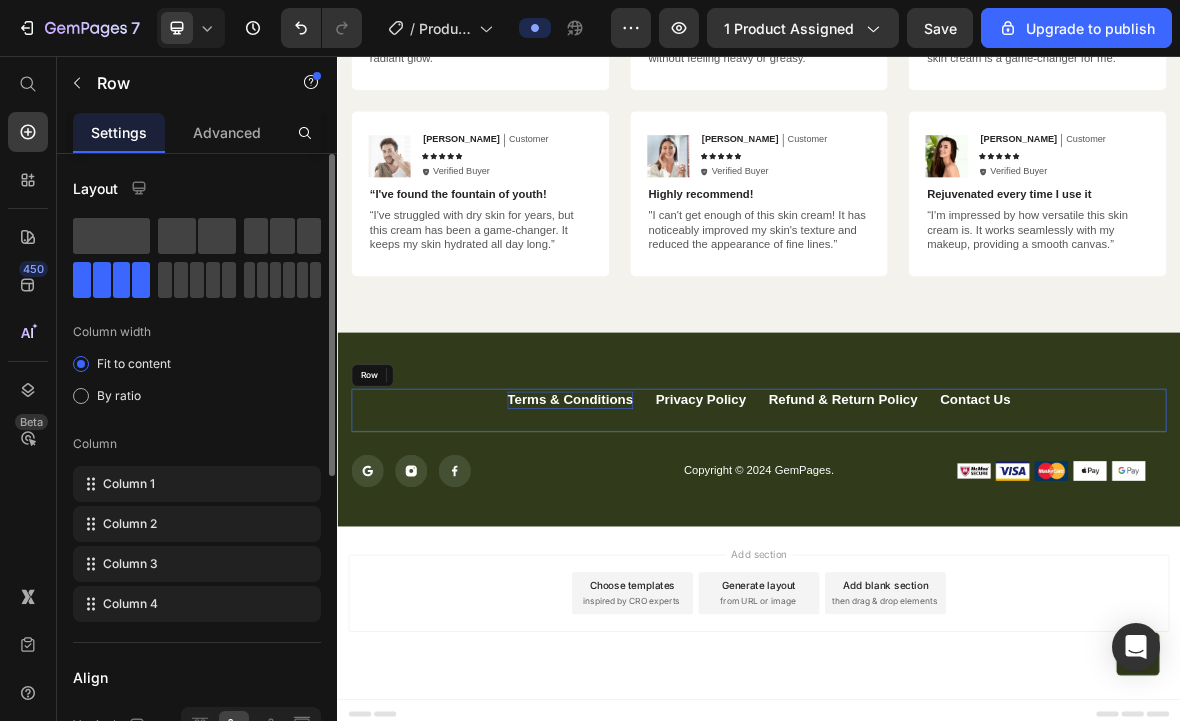 click on "Terms & Conditions Button Privacy Policy Button Refund & Return Policy Button Contact Us Button   0 Row" at bounding box center (937, 561) 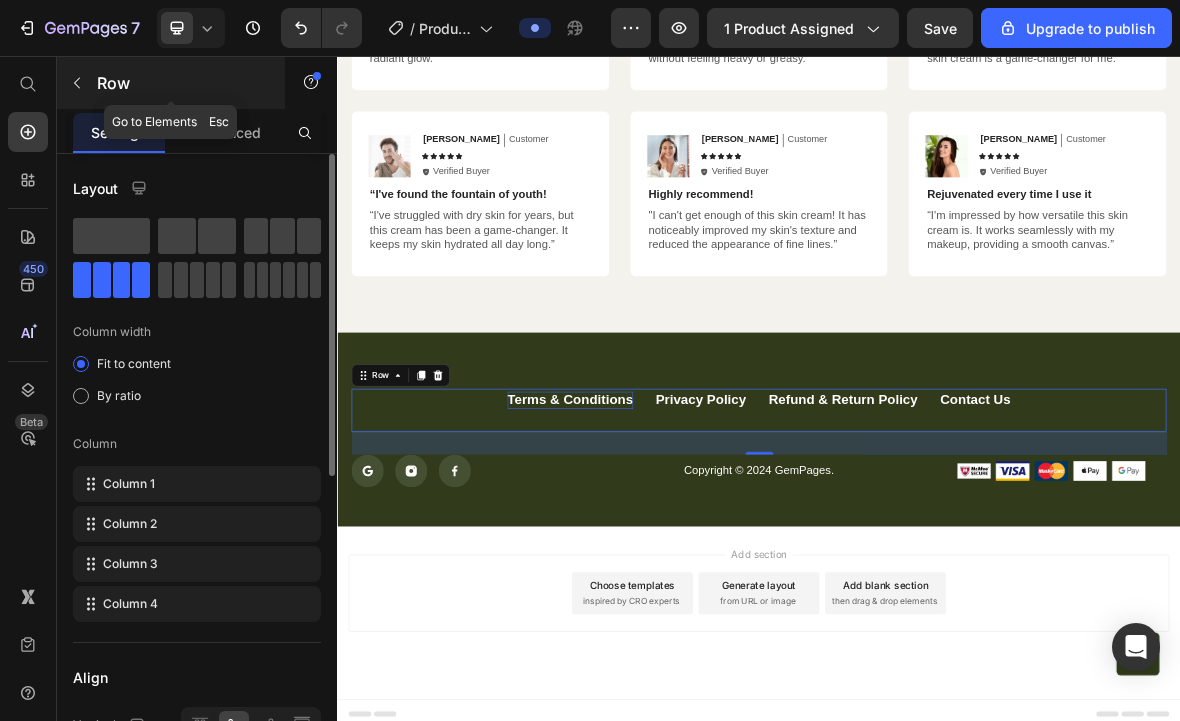 click at bounding box center (77, 83) 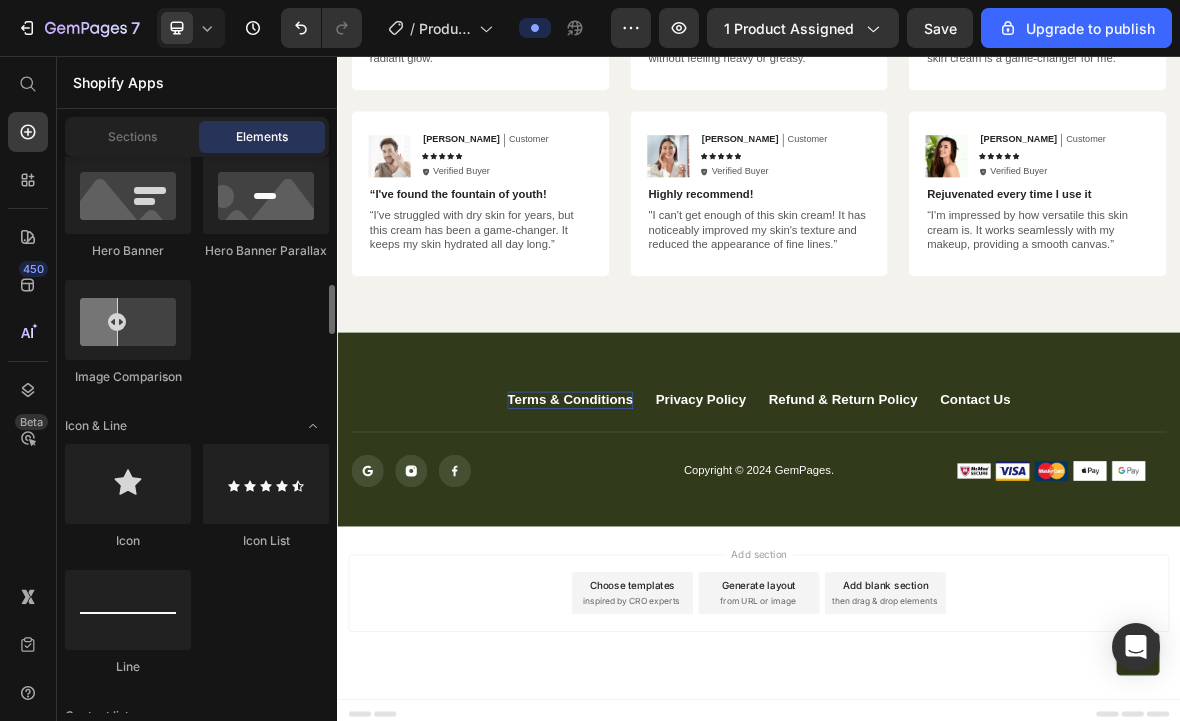 scroll, scrollTop: 1169, scrollLeft: 0, axis: vertical 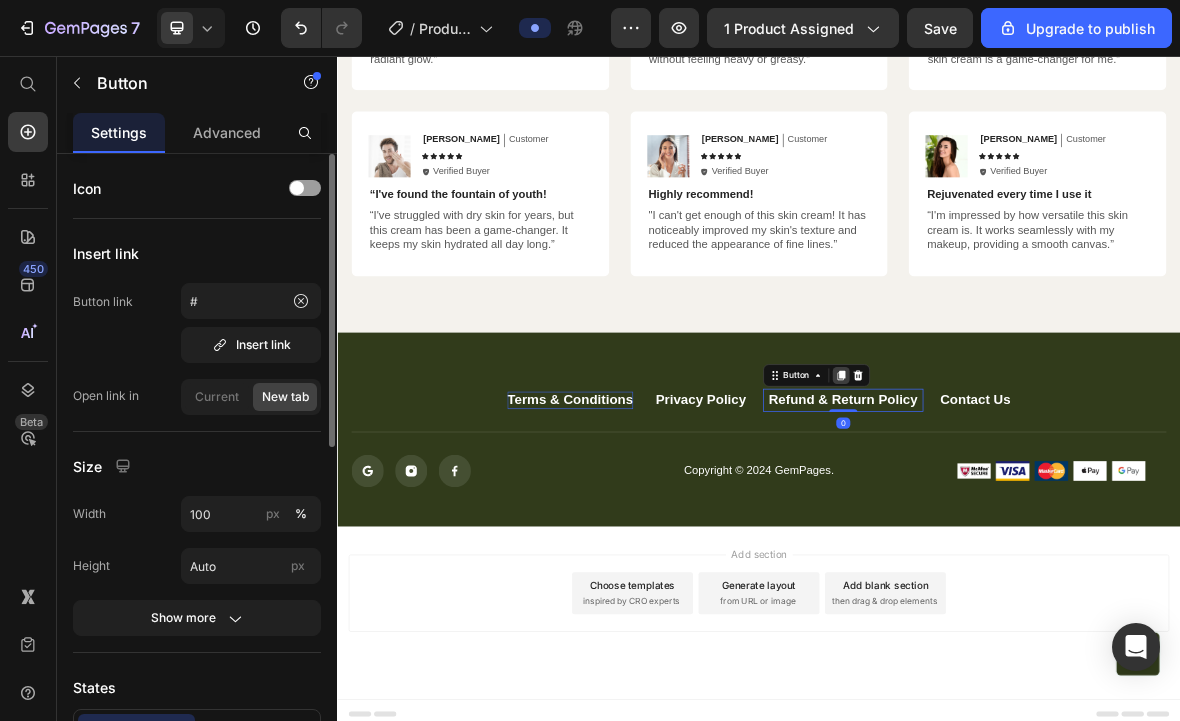 click 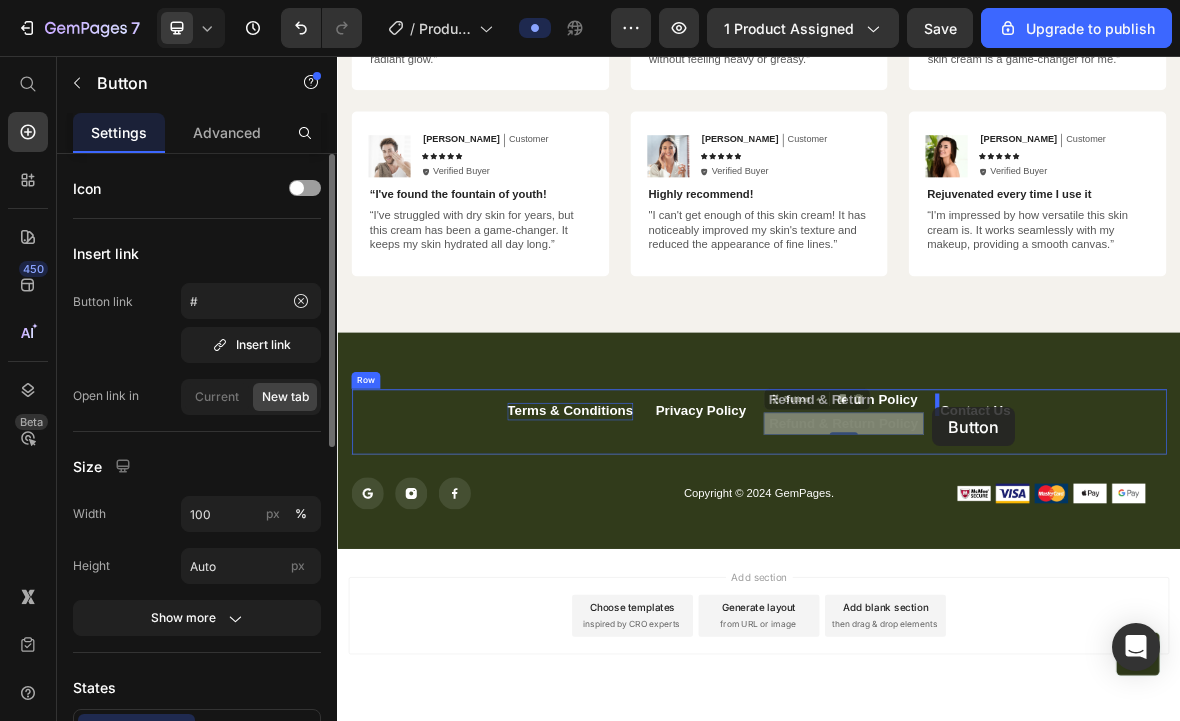 drag, startPoint x: 1168, startPoint y: 566, endPoint x: 1184, endPoint y: 556, distance: 18.867962 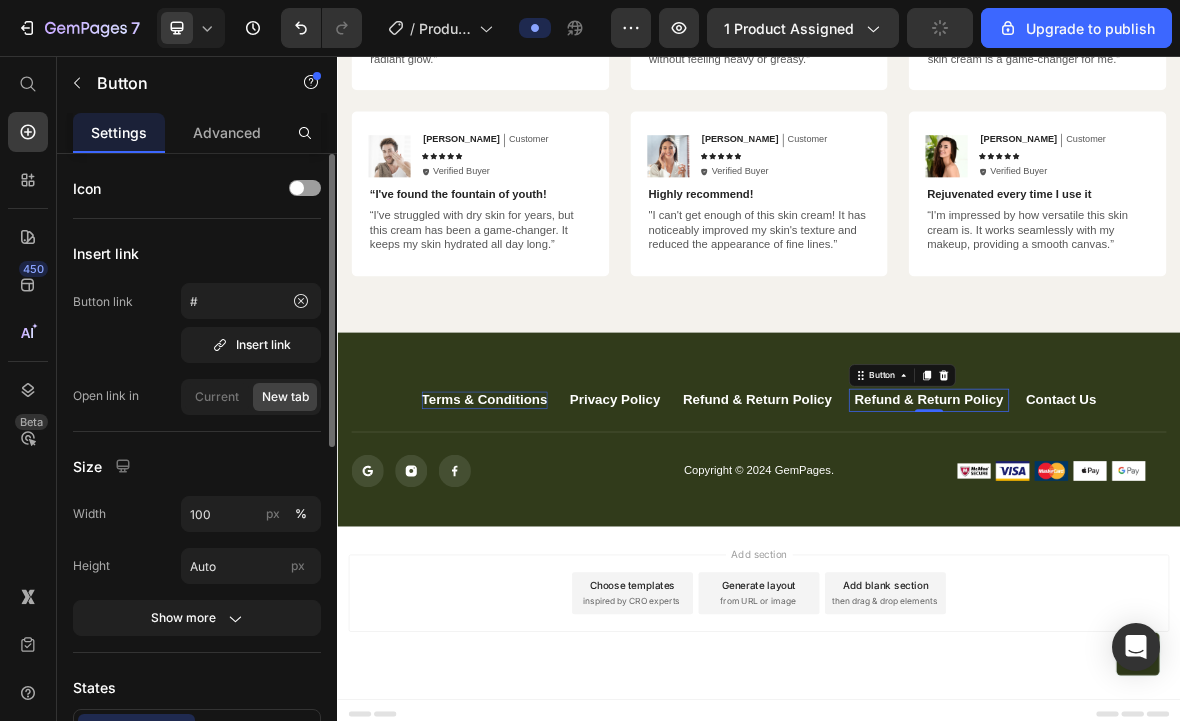 click on "Refund & Return Policy" at bounding box center (1179, 546) 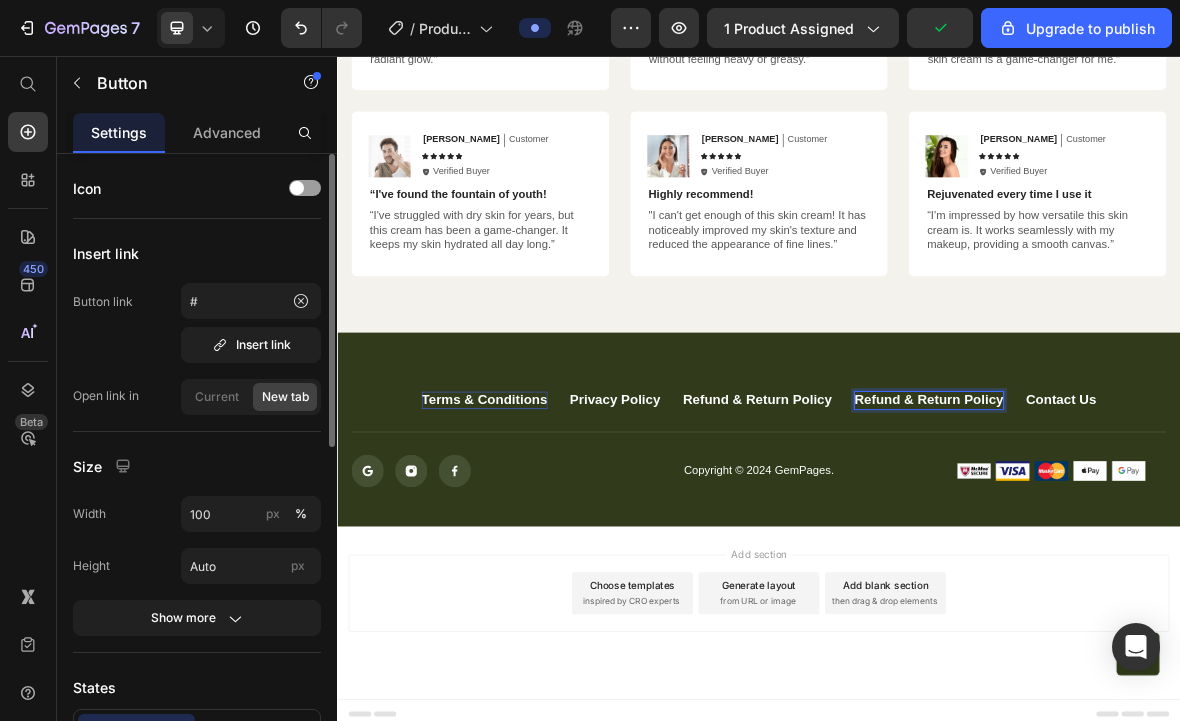 click on "Refund & Return Policy" at bounding box center (1179, 546) 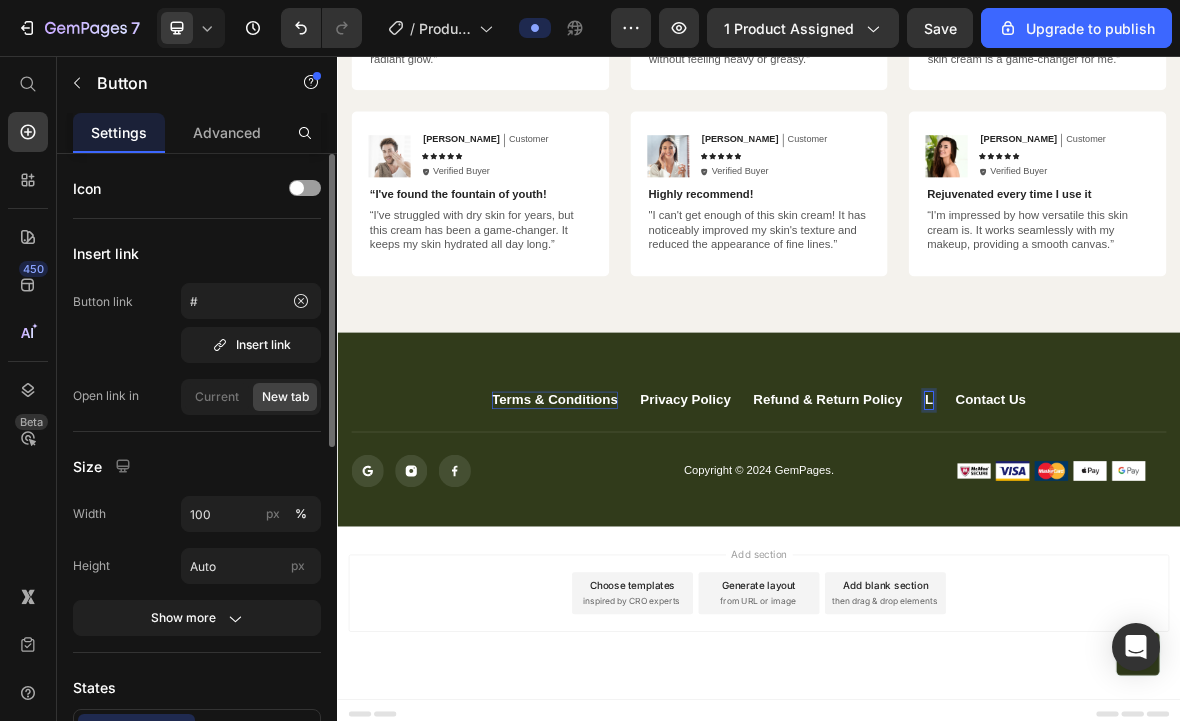 scroll, scrollTop: 0, scrollLeft: 0, axis: both 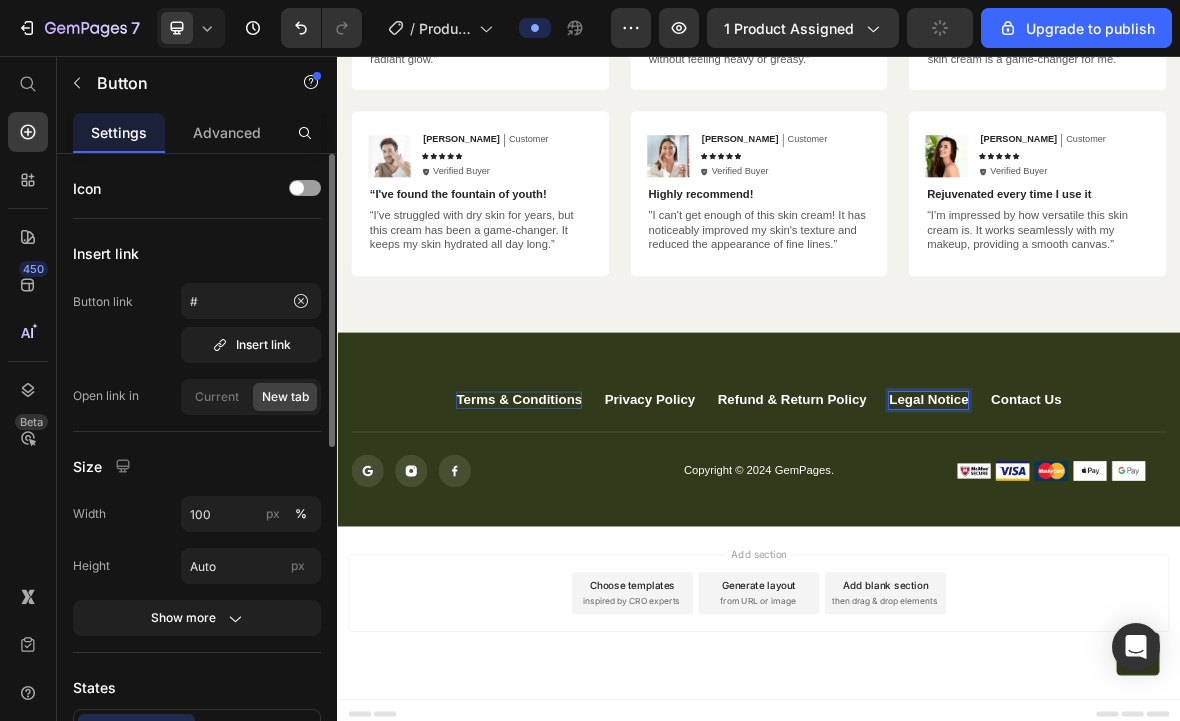 click 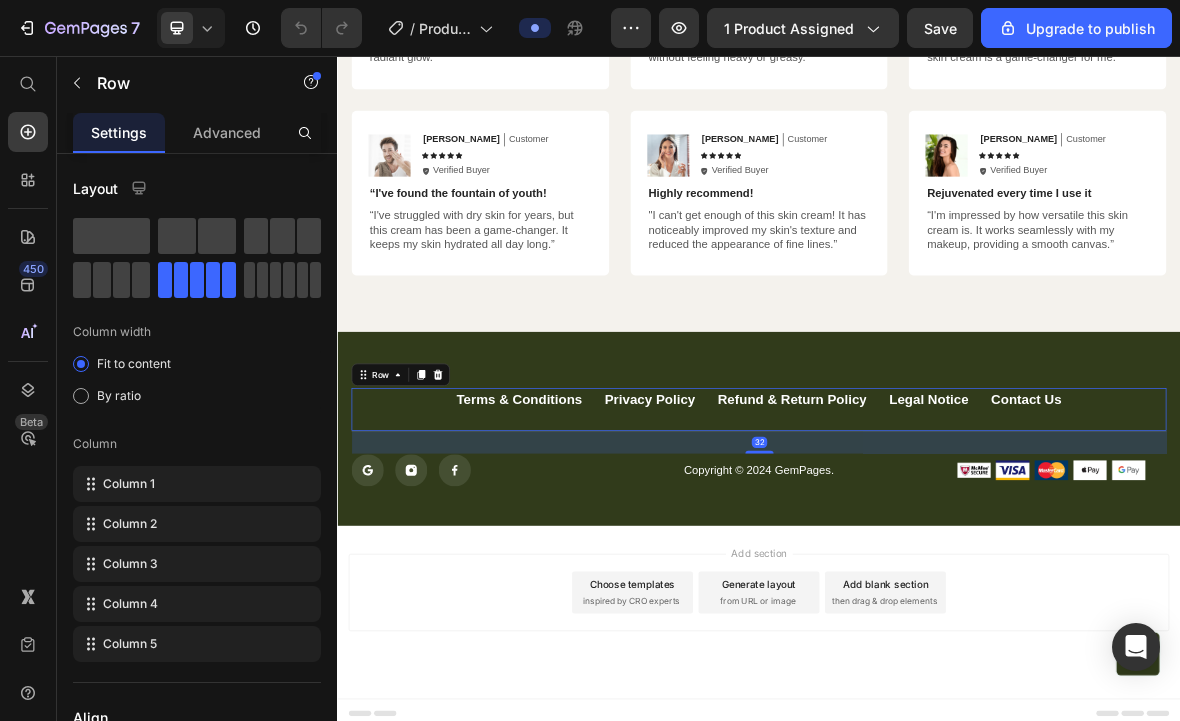 scroll, scrollTop: 5441, scrollLeft: 0, axis: vertical 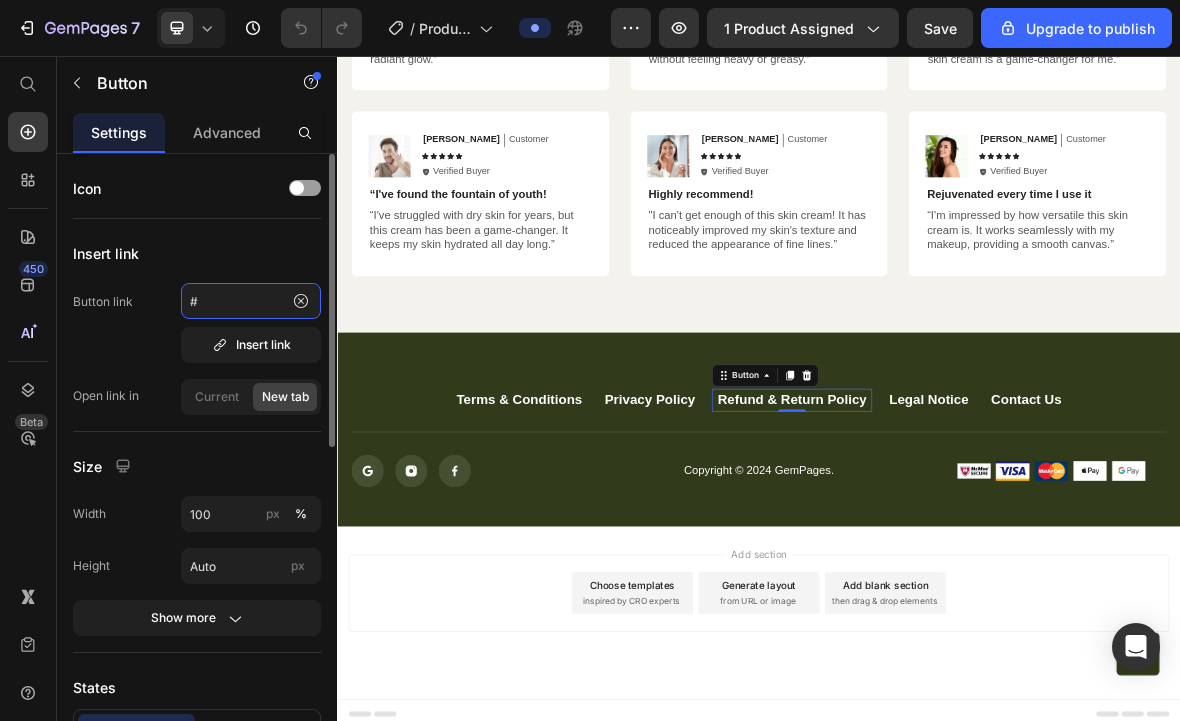 click on "#" 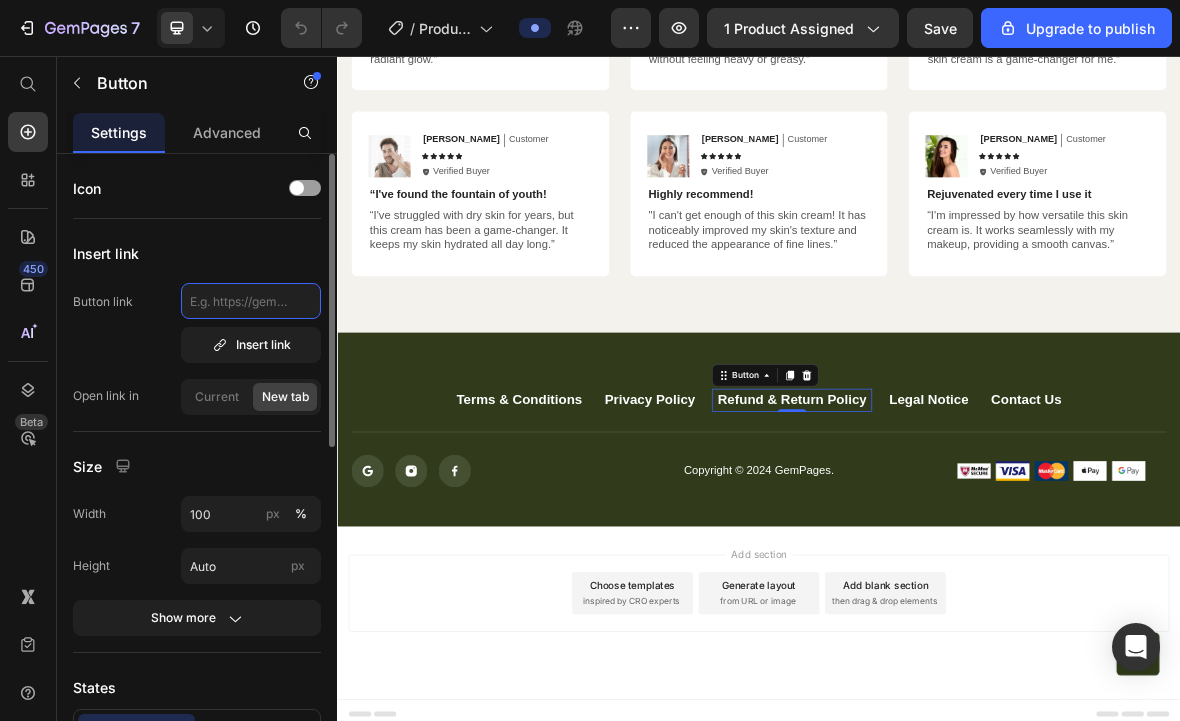 click 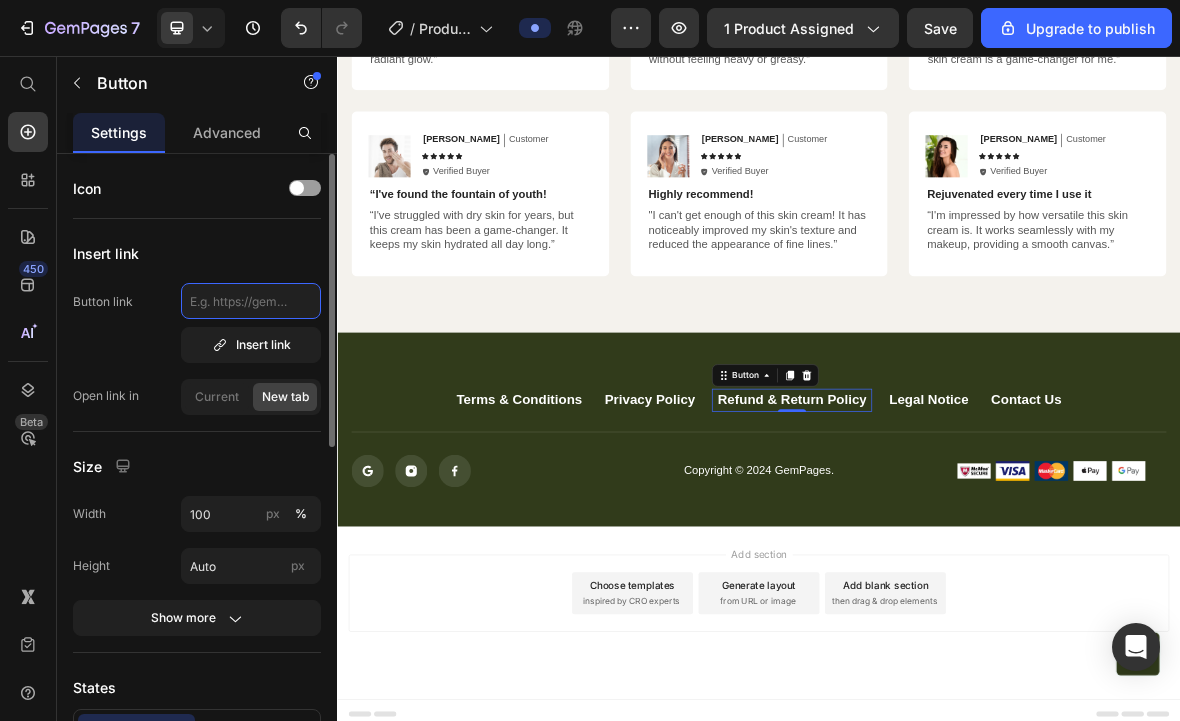 paste on "https://sculptandsilk.com/pages/refund-return-policy" 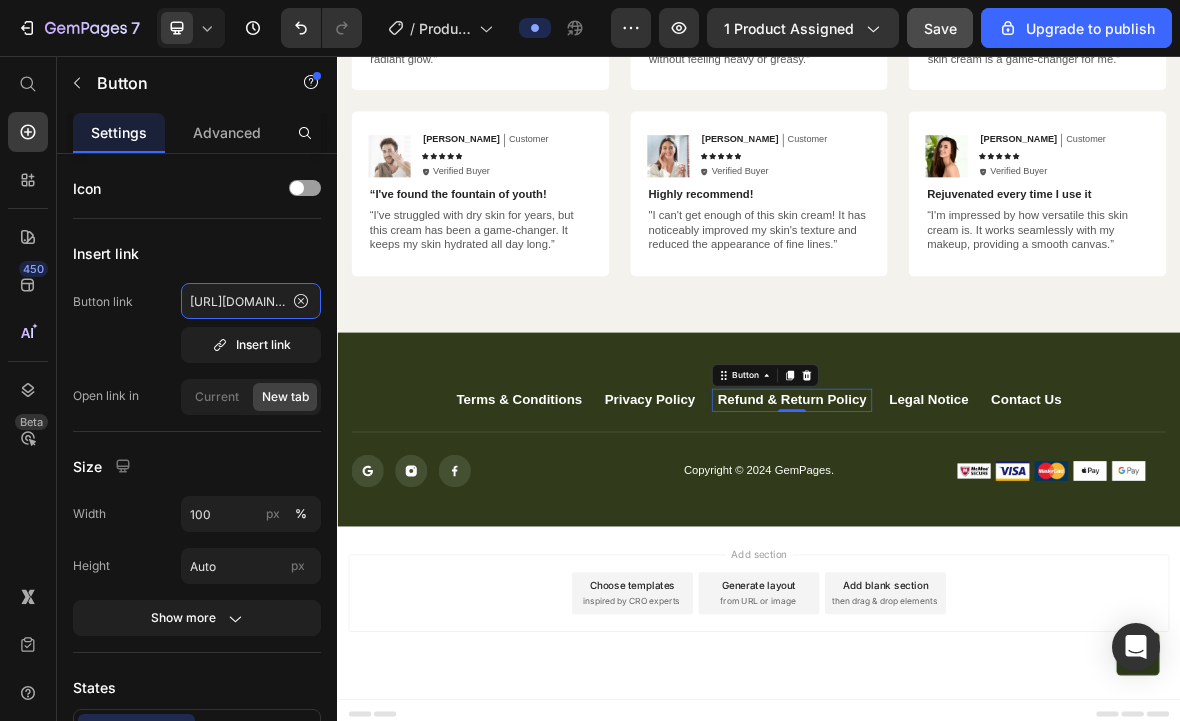 type on "https://sculptandsilk.com/pages/refund-return-policy" 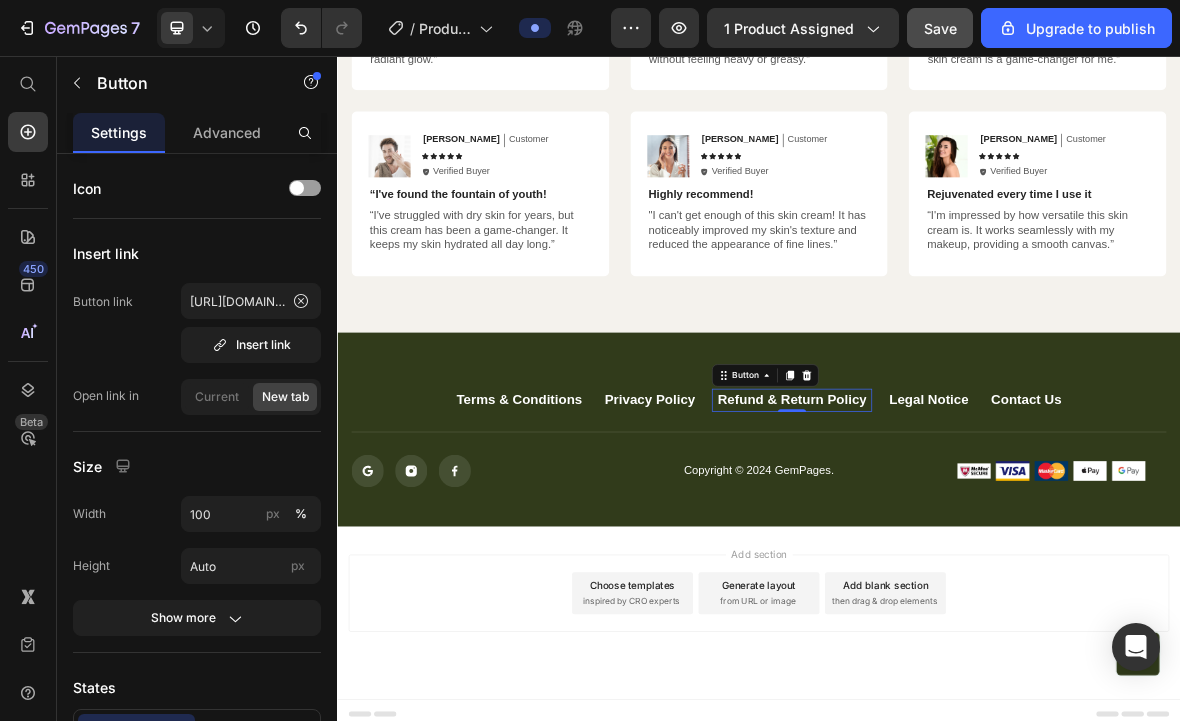 click on "Save" 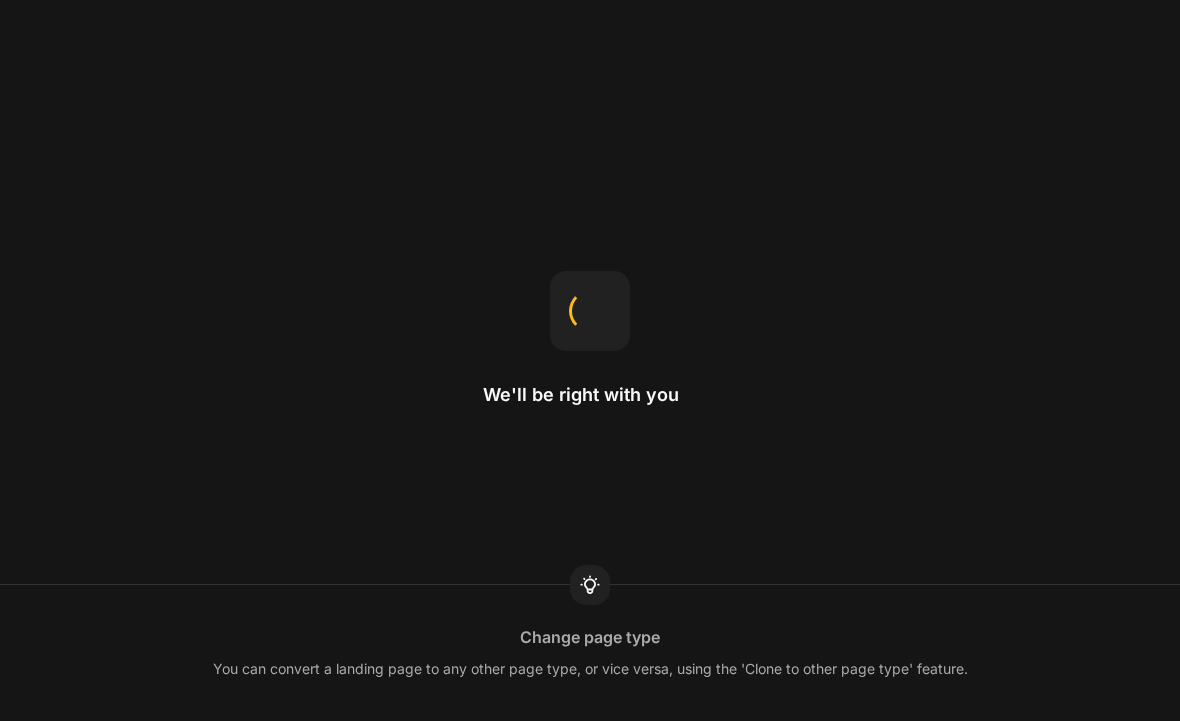 scroll, scrollTop: 0, scrollLeft: 0, axis: both 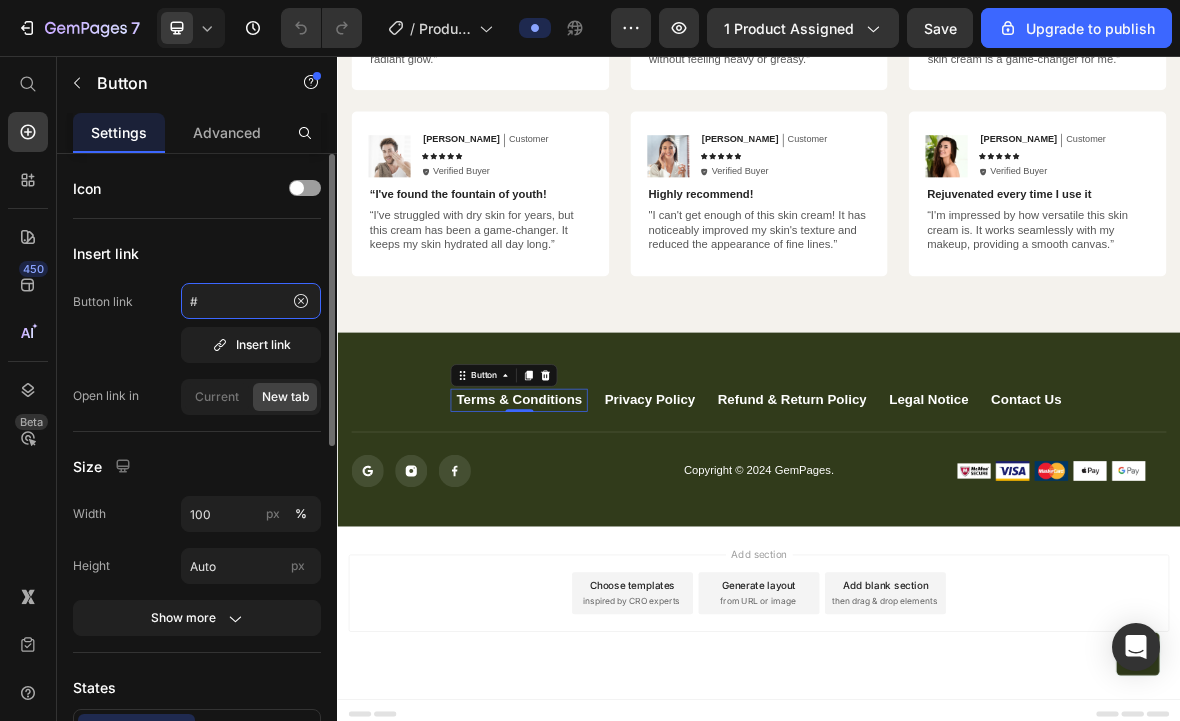 click on "#" 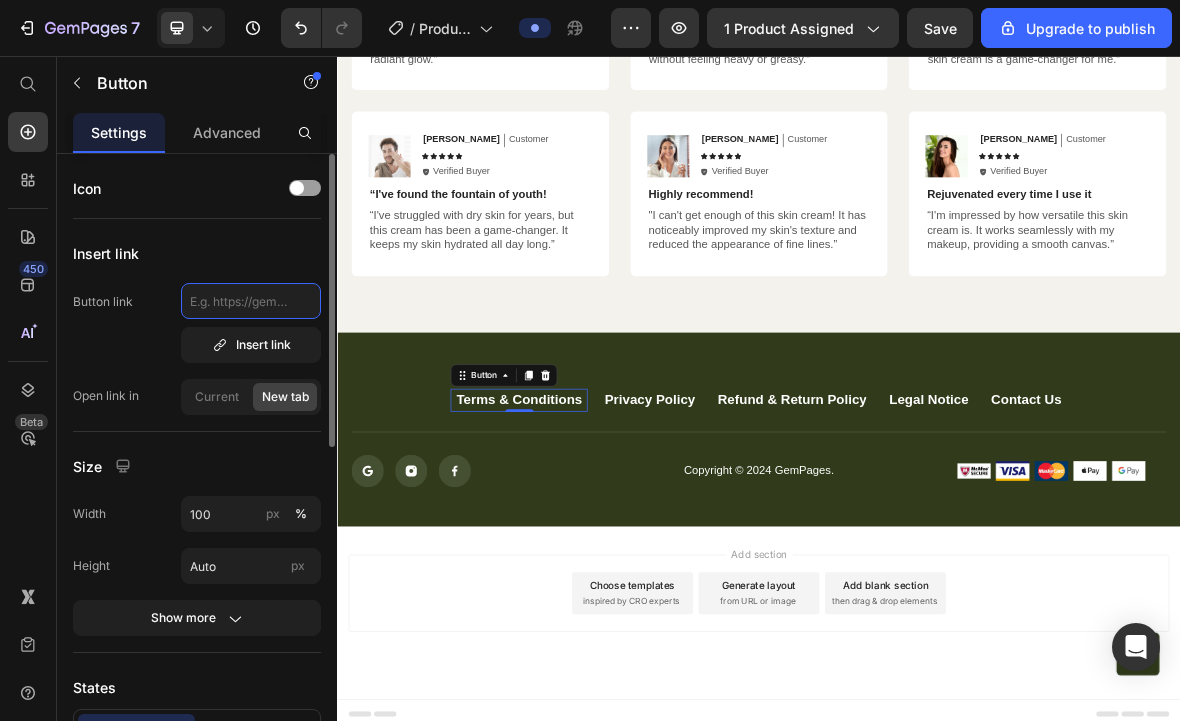 click 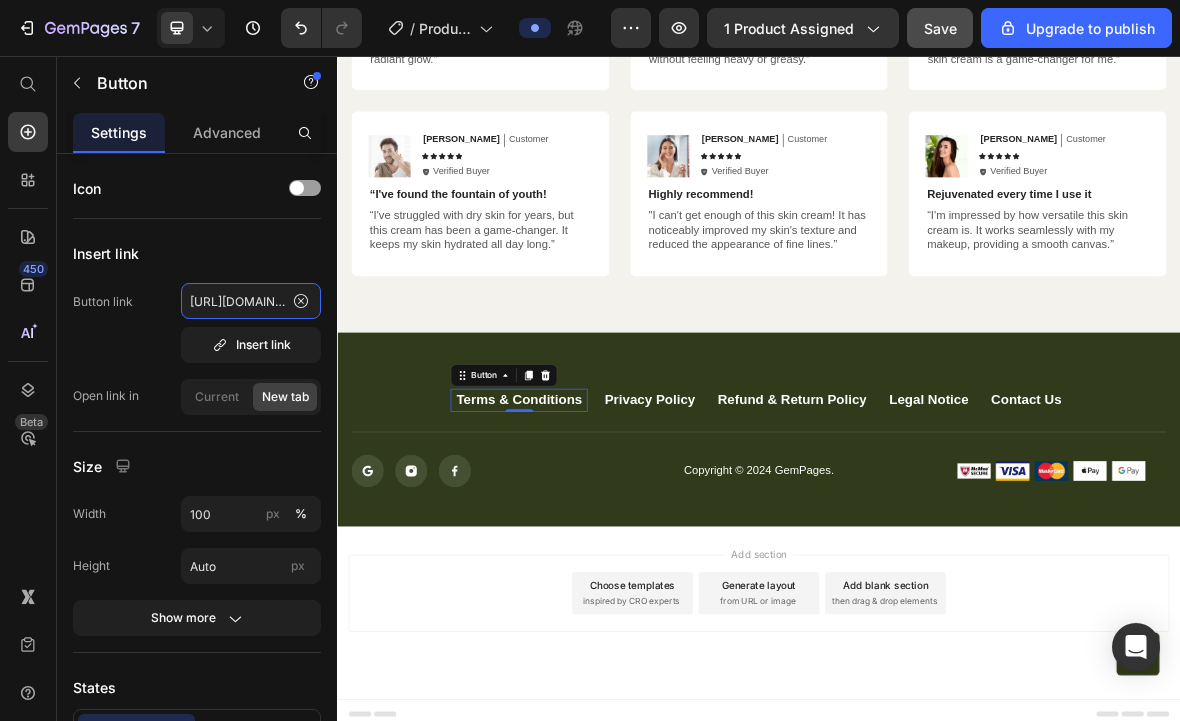 type on "[URL][DOMAIN_NAME]" 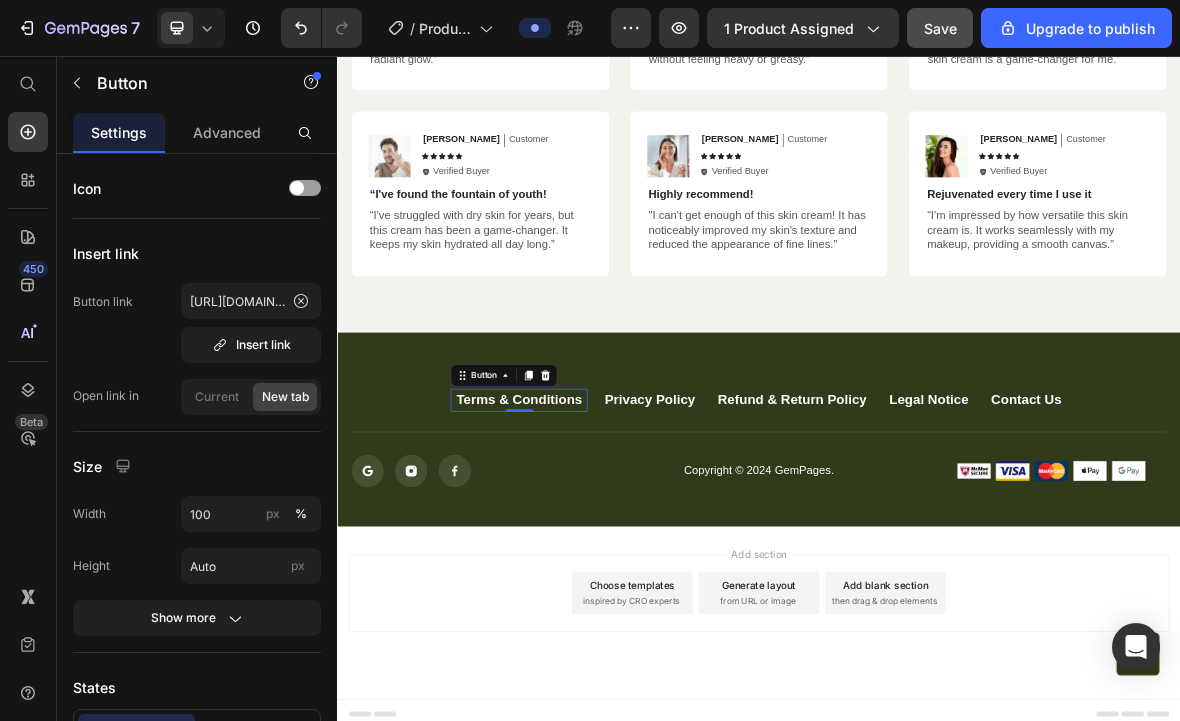 click on "Save" at bounding box center (940, 28) 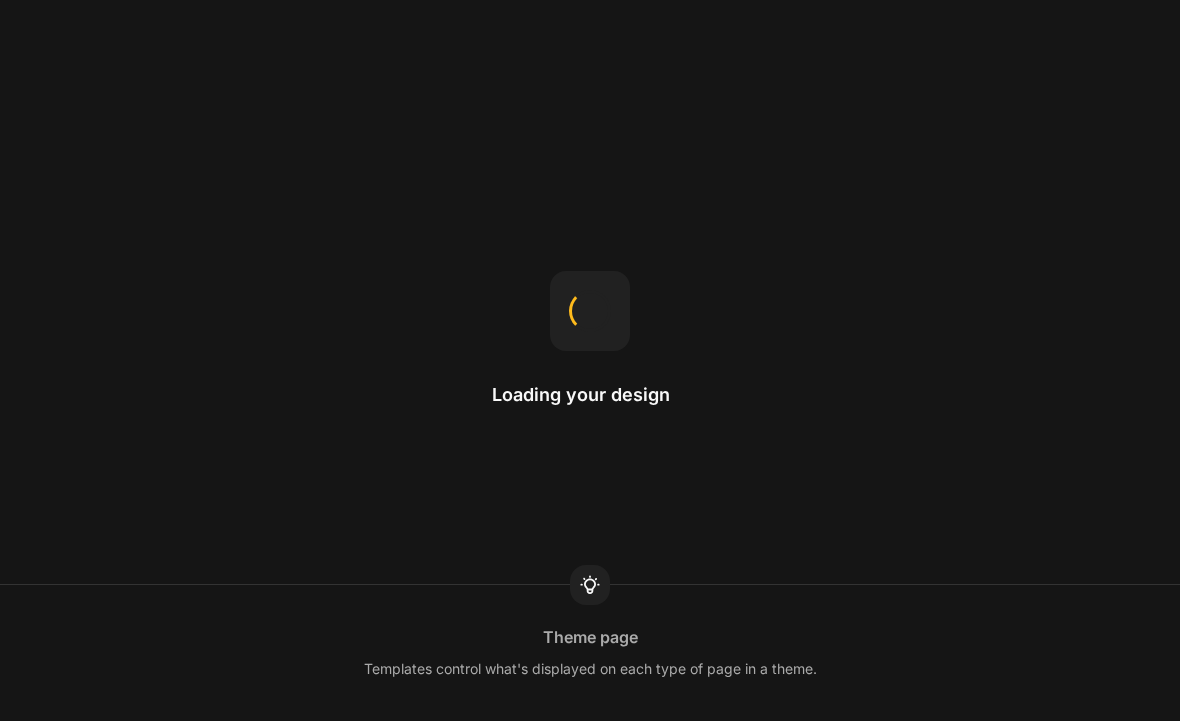 scroll, scrollTop: 0, scrollLeft: 0, axis: both 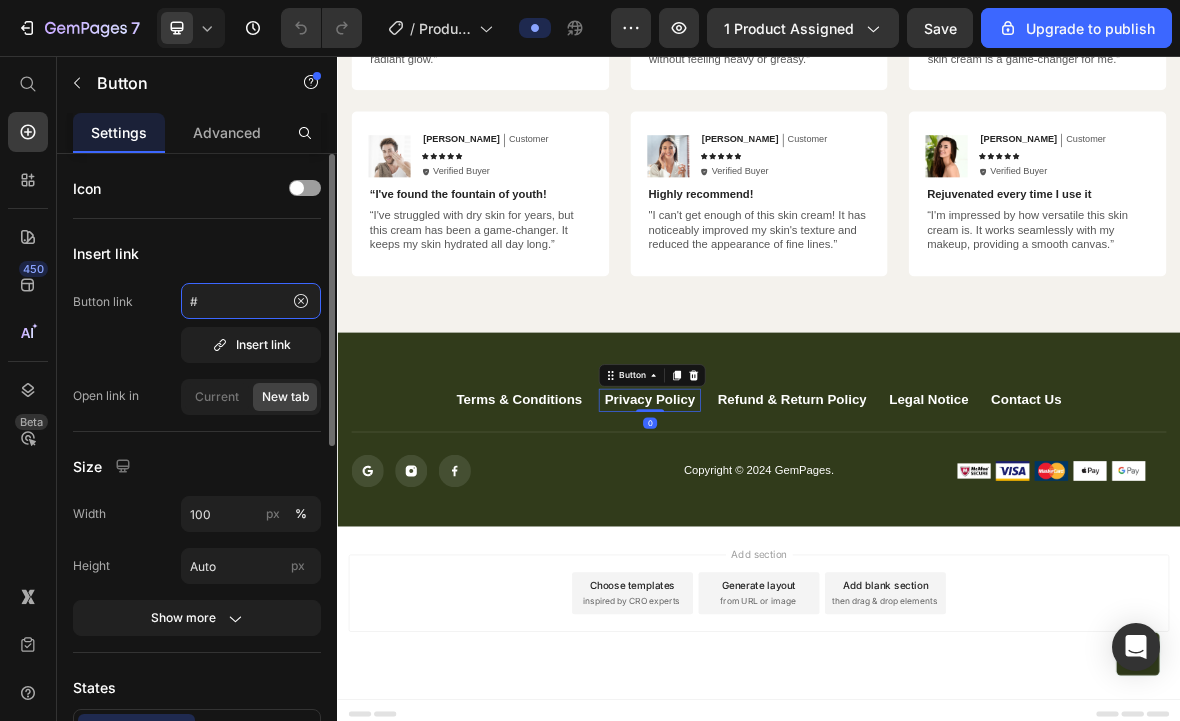 click on "#" 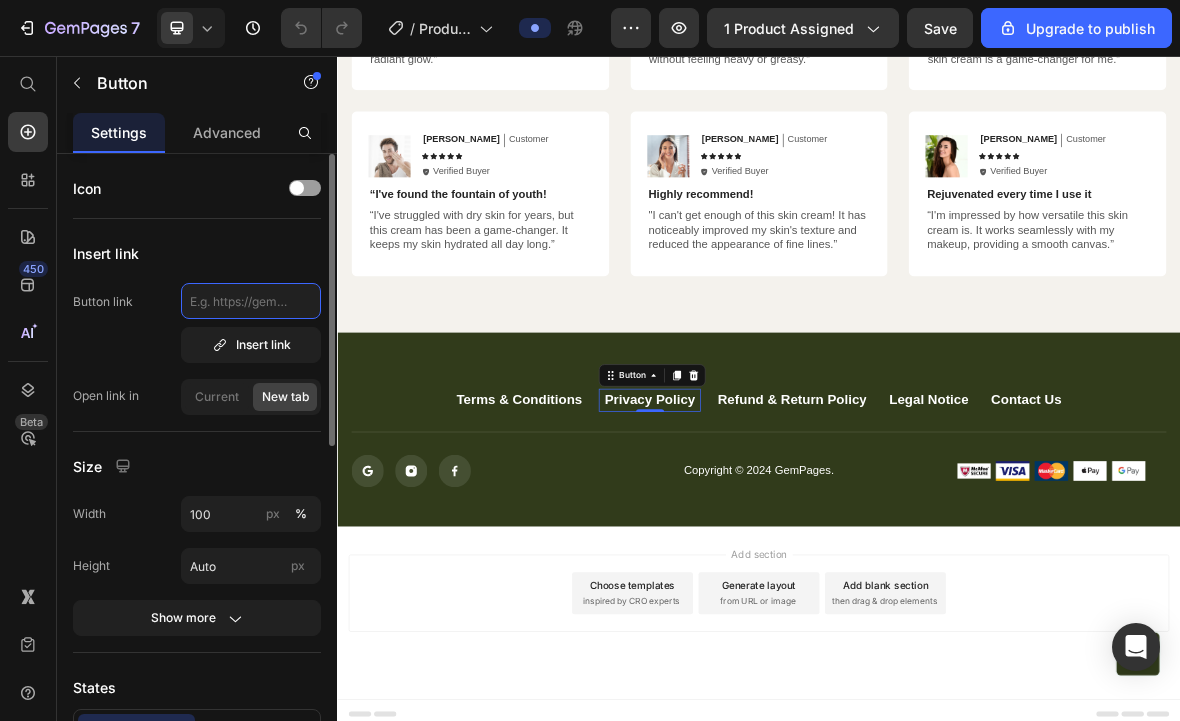 click 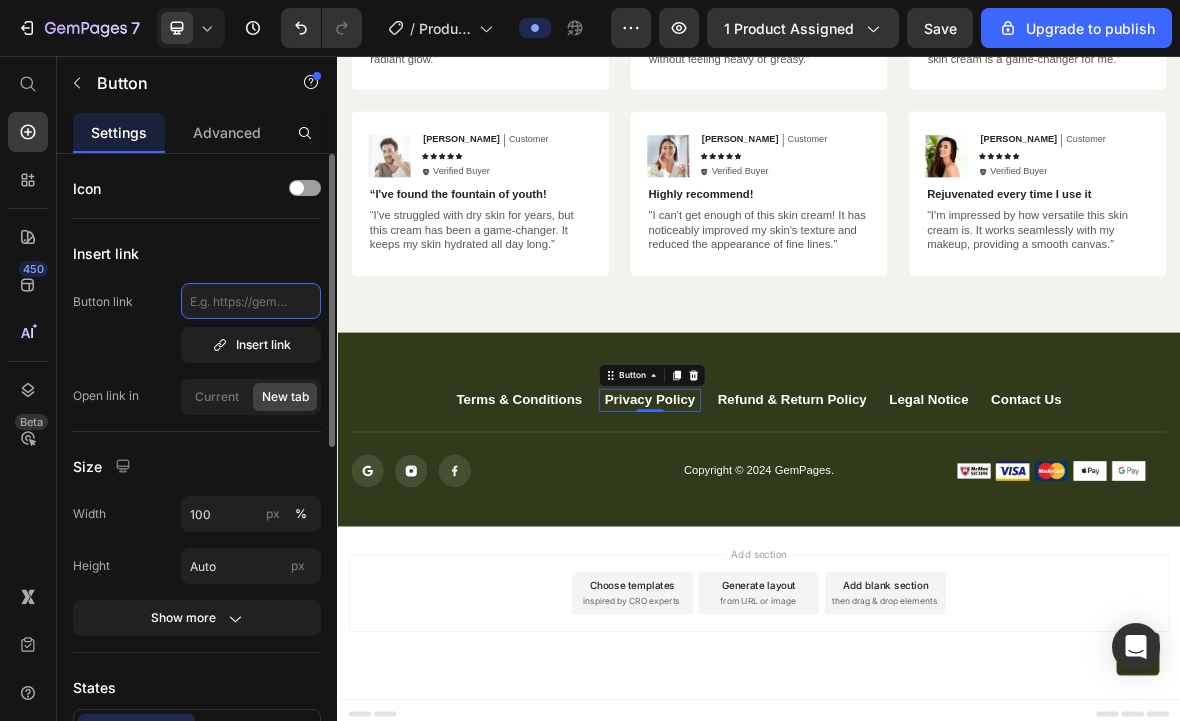 paste on "https://sculptandsilk.com/pages/privacy-policy" 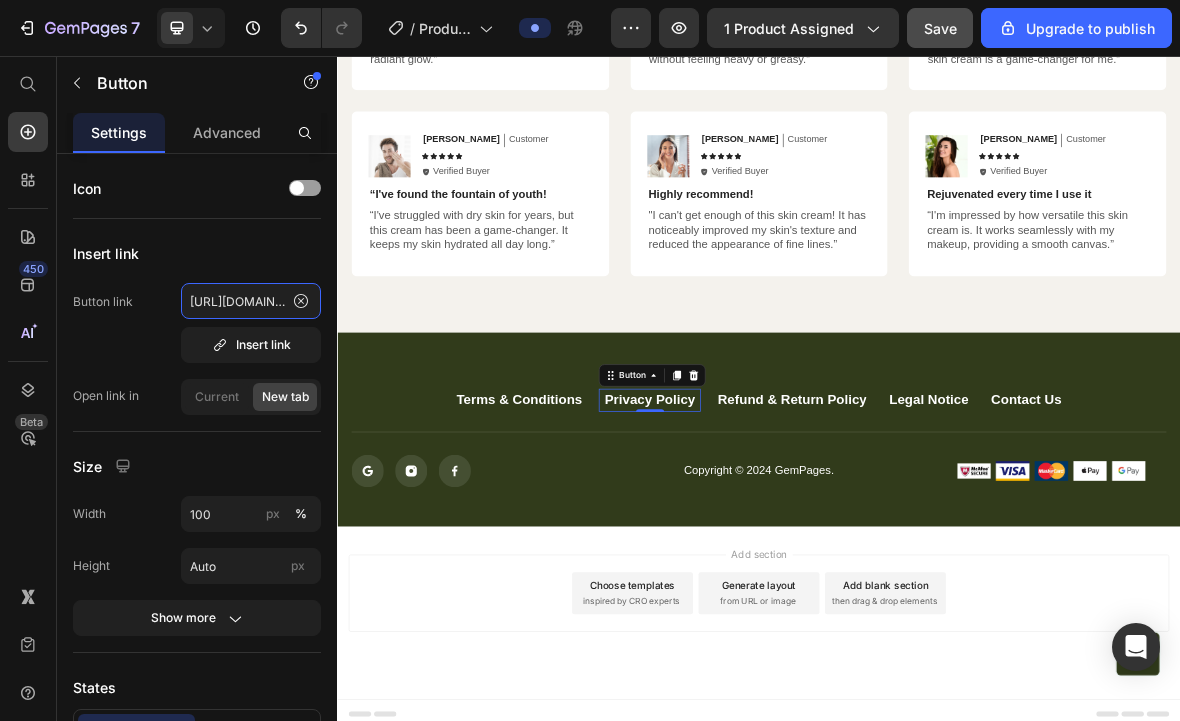 type on "https://sculptandsilk.com/pages/privacy-policy" 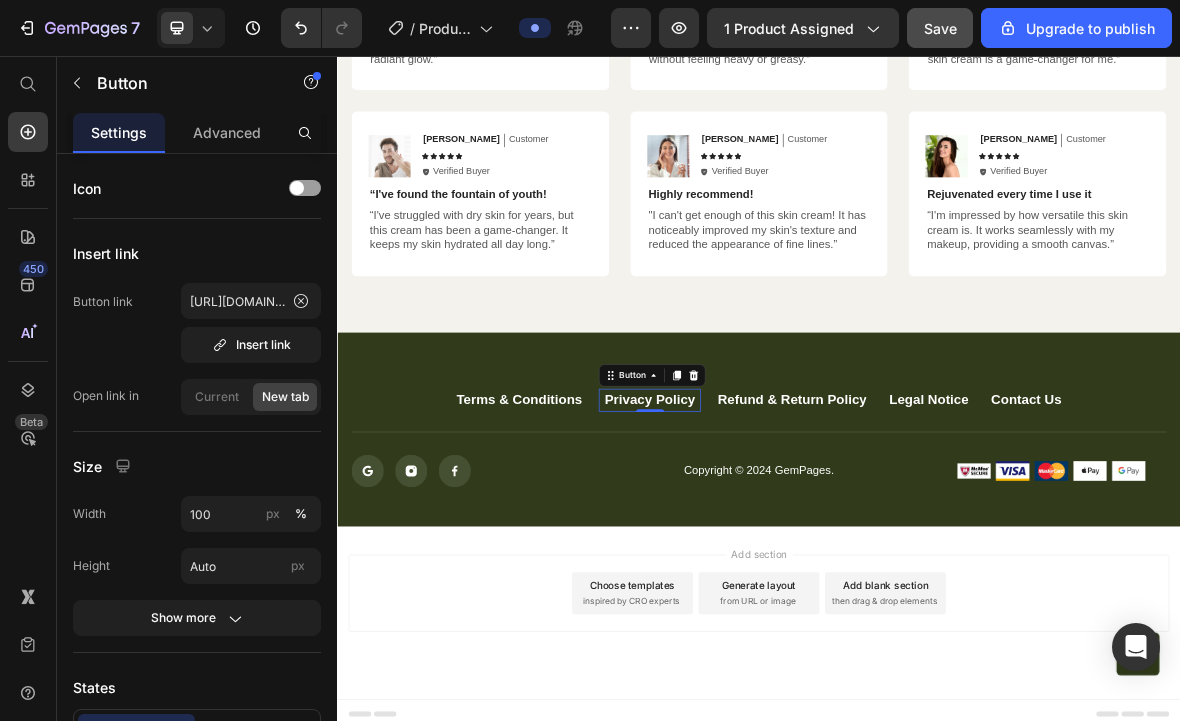 click on "Save" at bounding box center (940, 28) 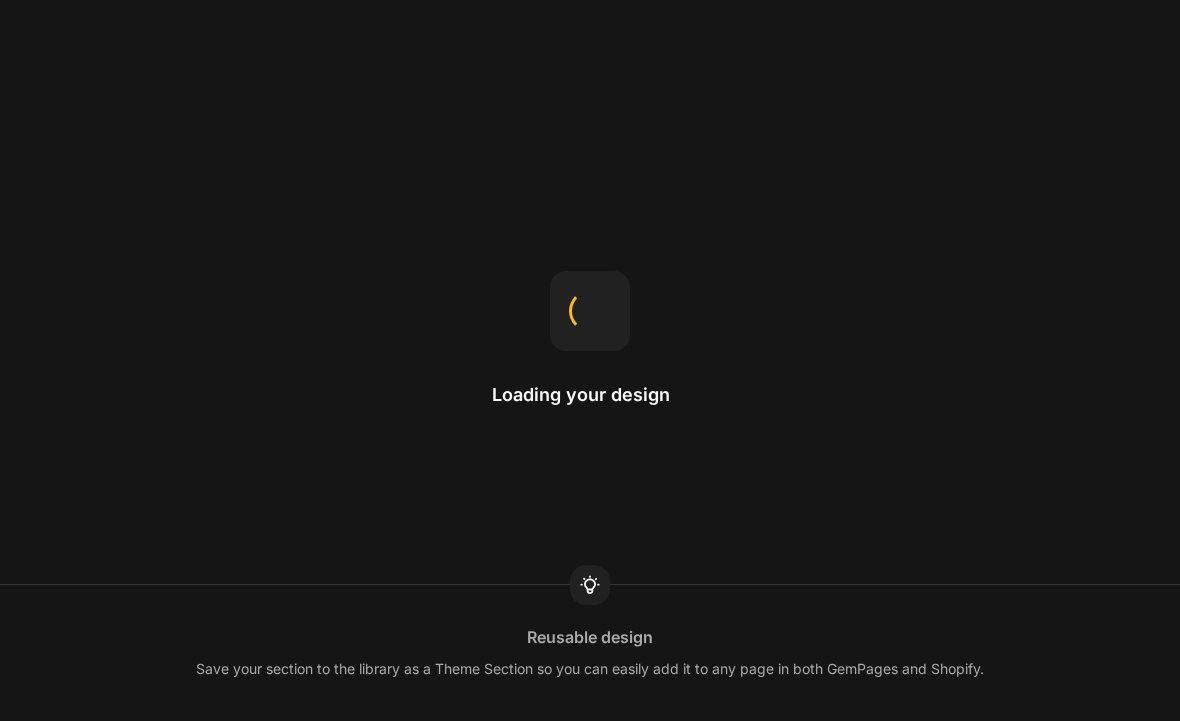 scroll, scrollTop: 0, scrollLeft: 0, axis: both 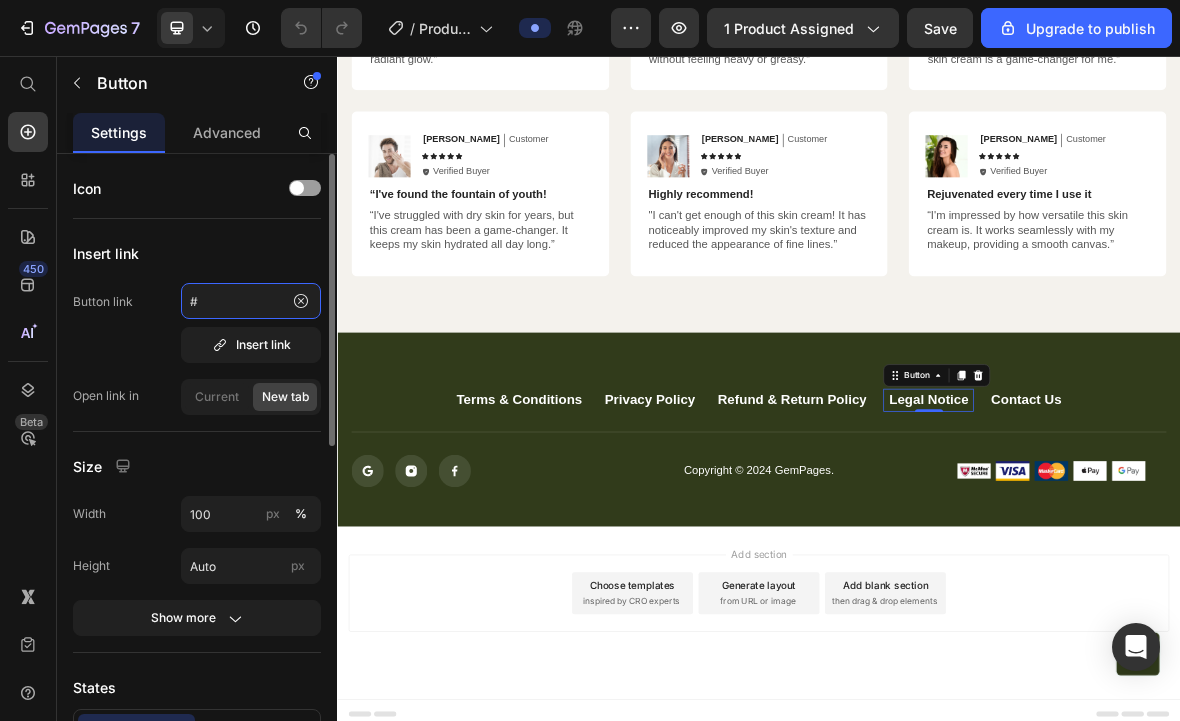 click on "#" 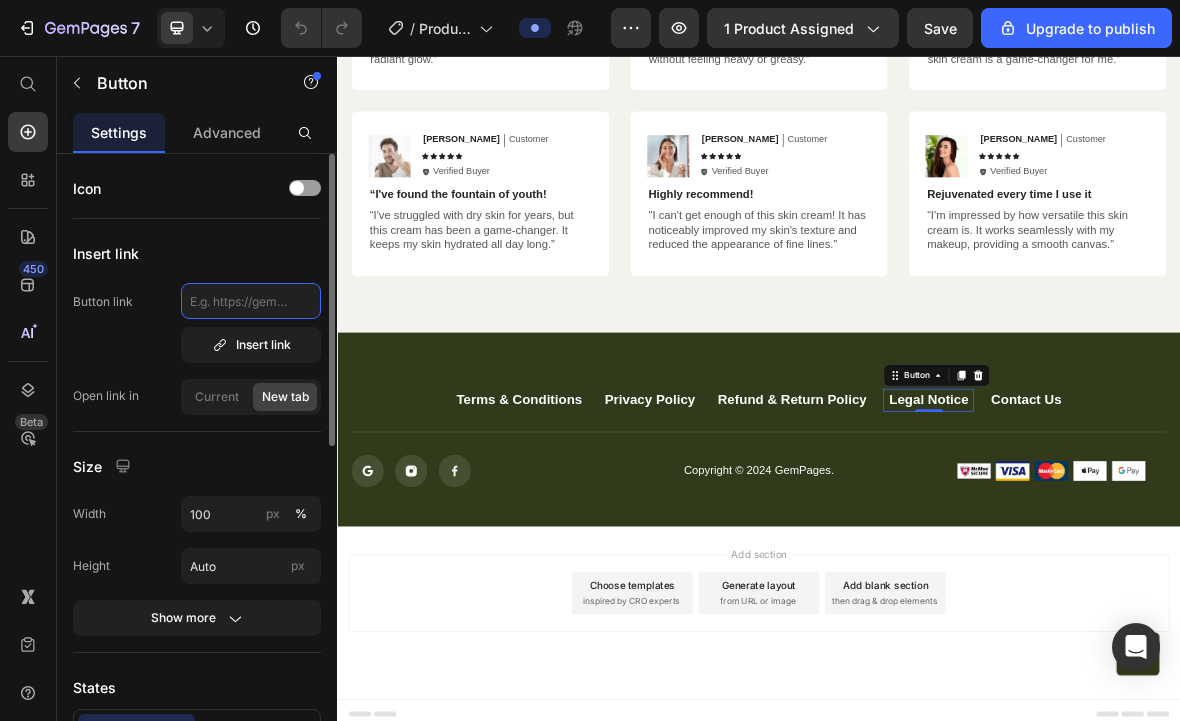 click 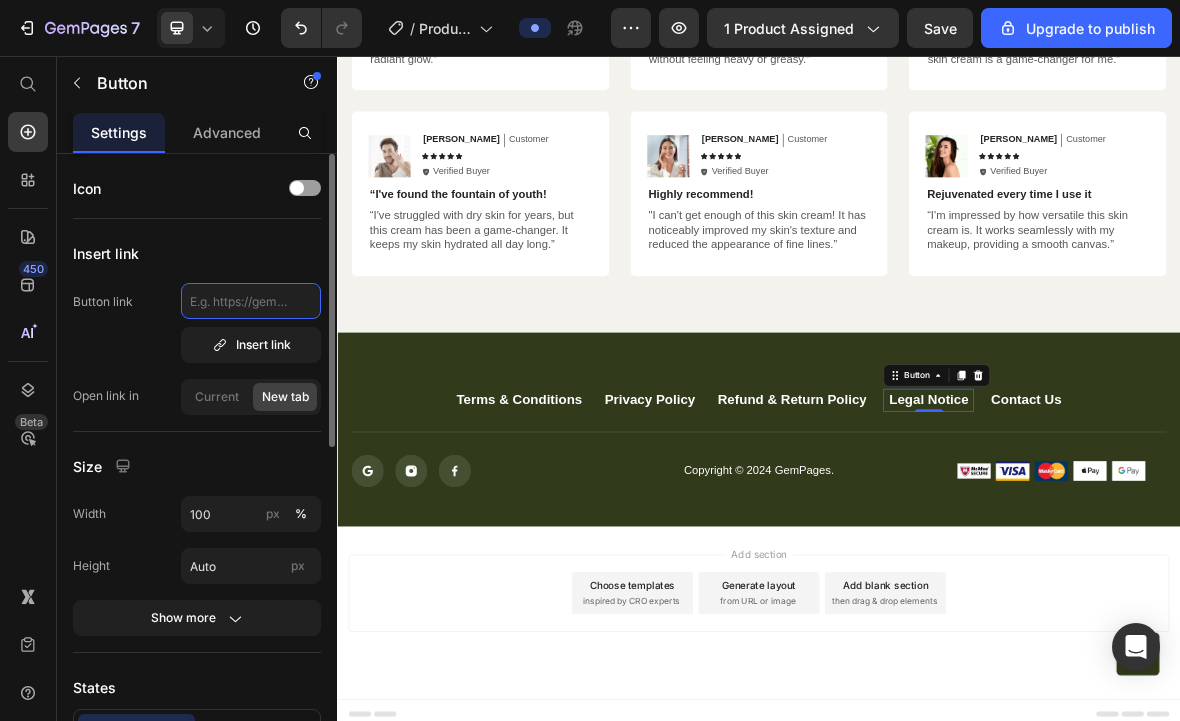 paste on "[URL][DOMAIN_NAME]" 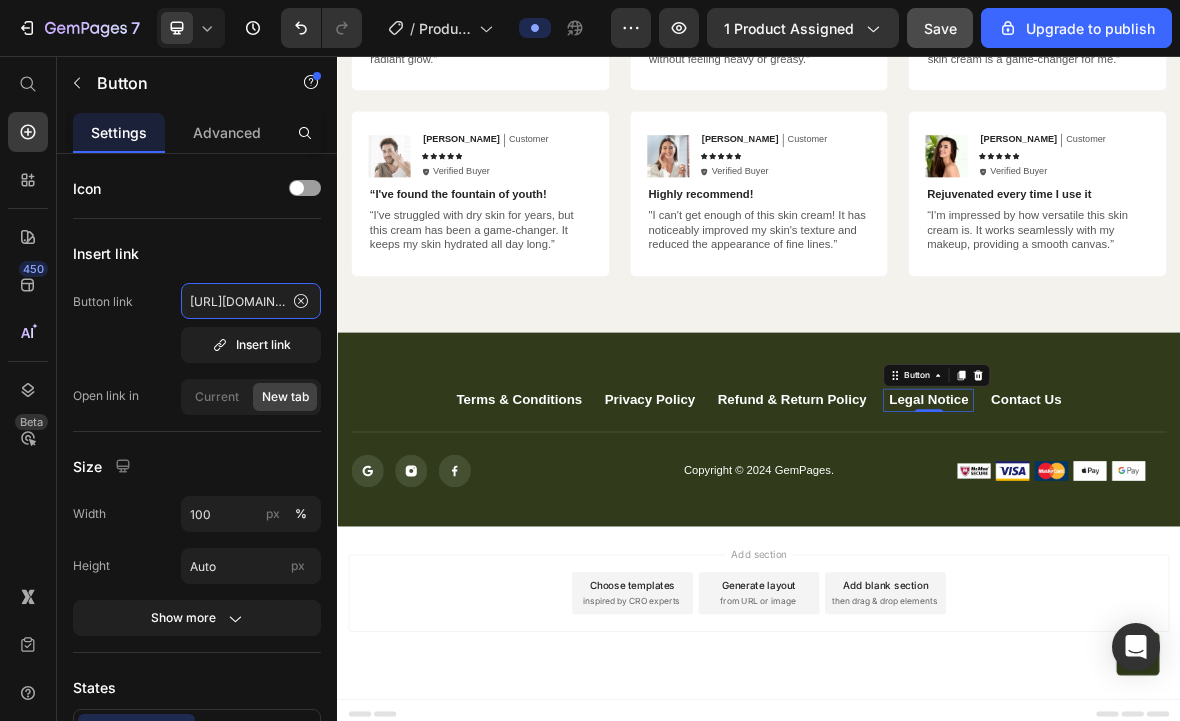 type on "[URL][DOMAIN_NAME]" 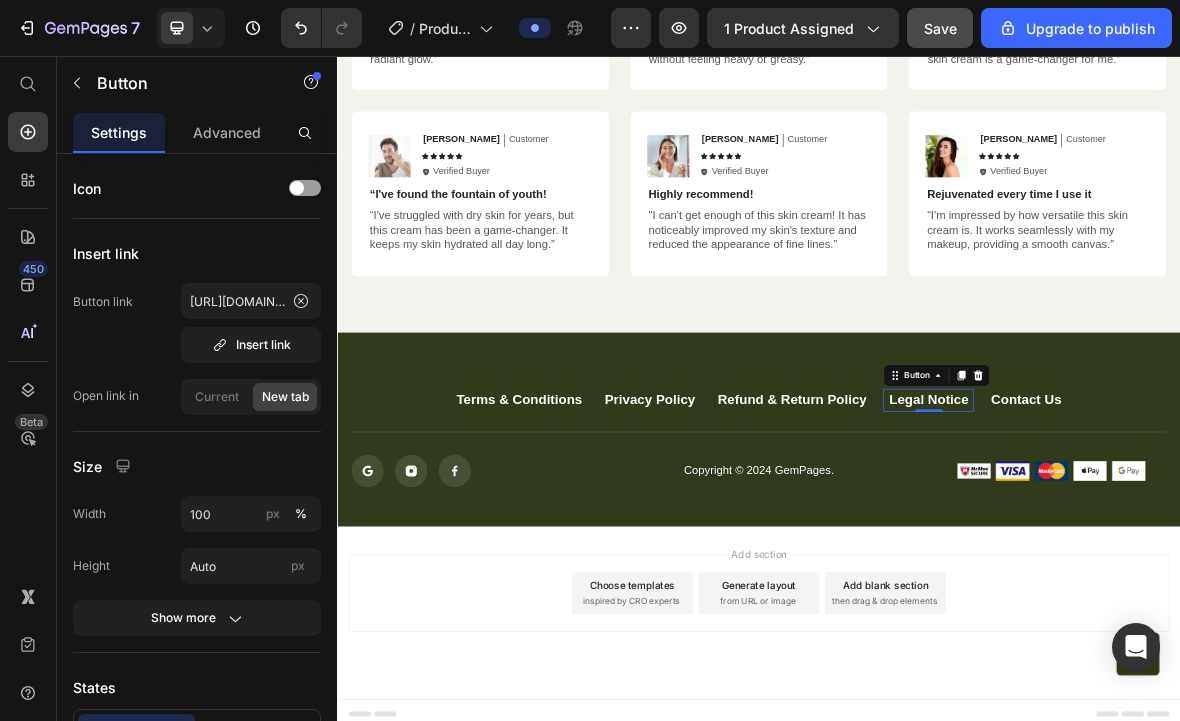 click on "Save" 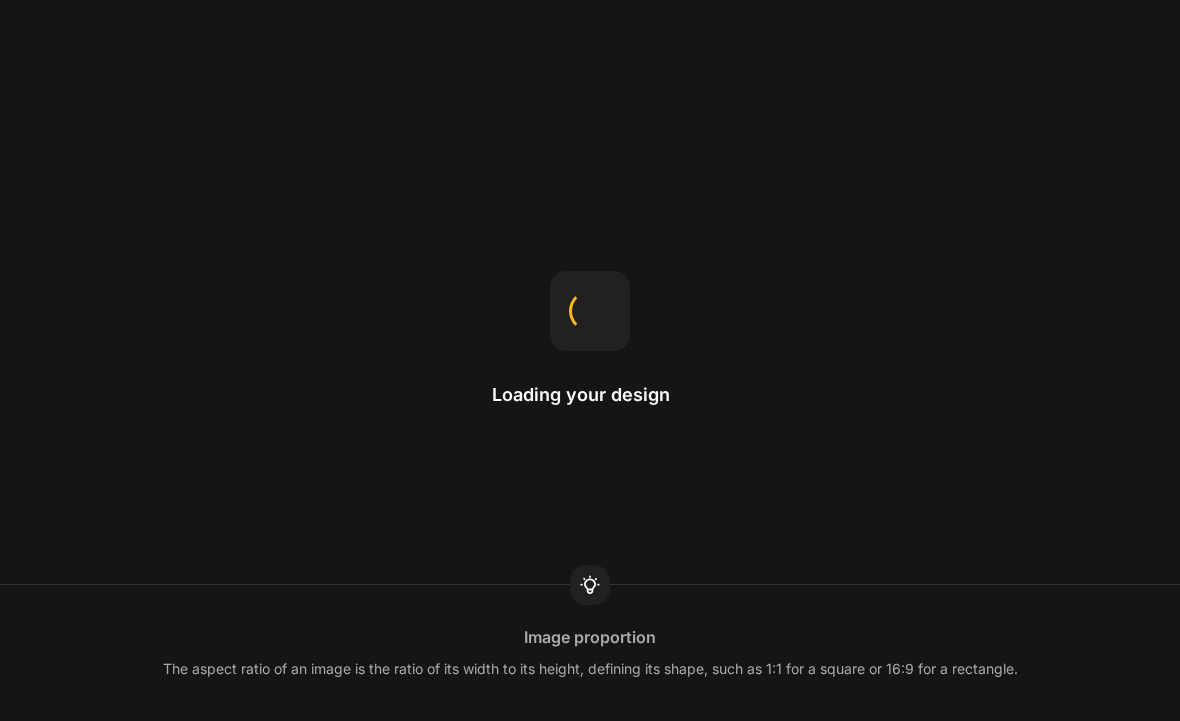 scroll, scrollTop: 0, scrollLeft: 0, axis: both 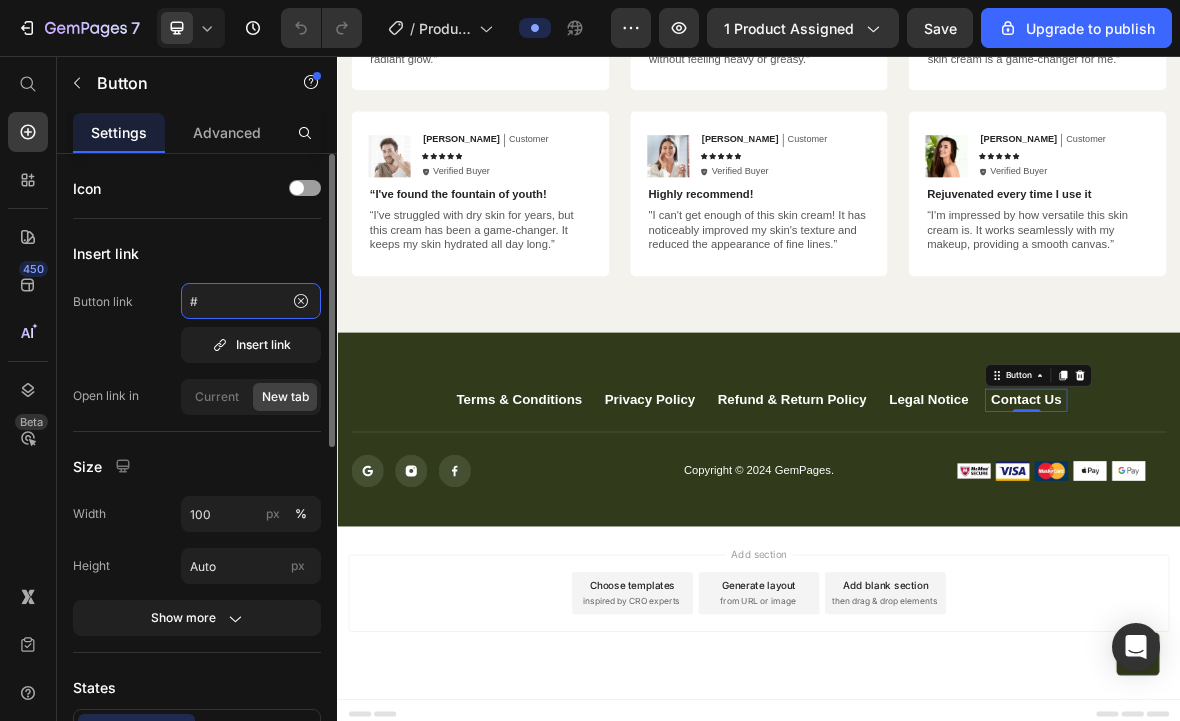 click on "#" 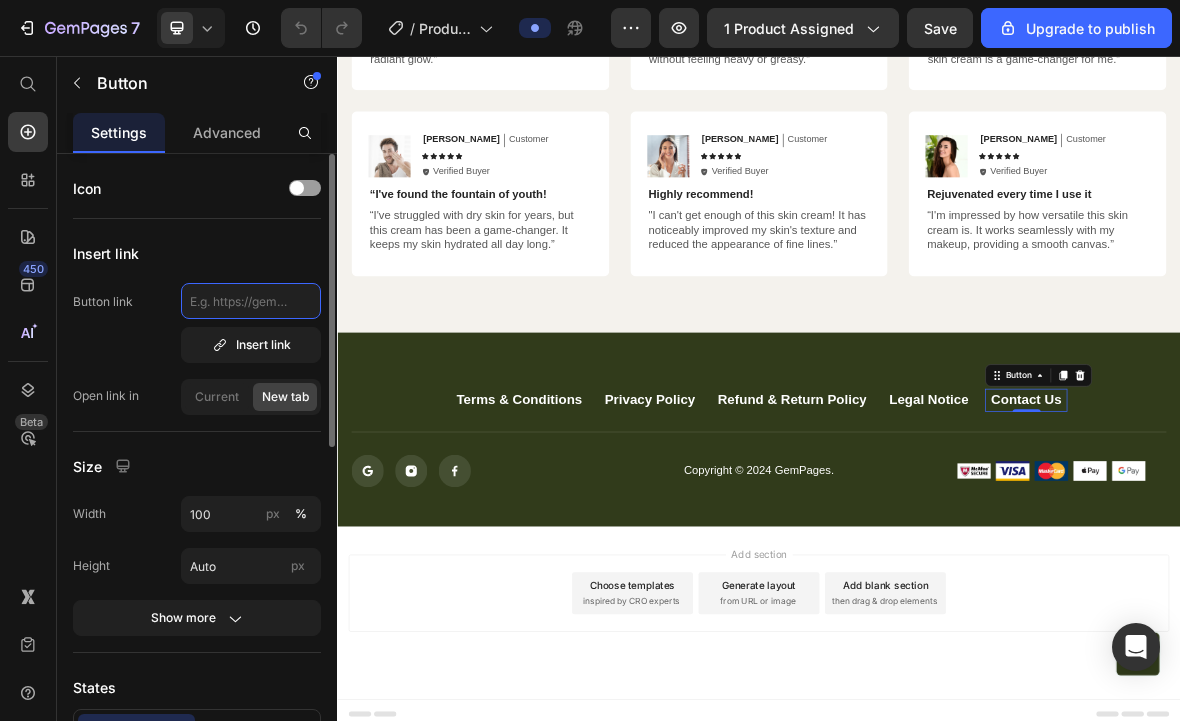 click 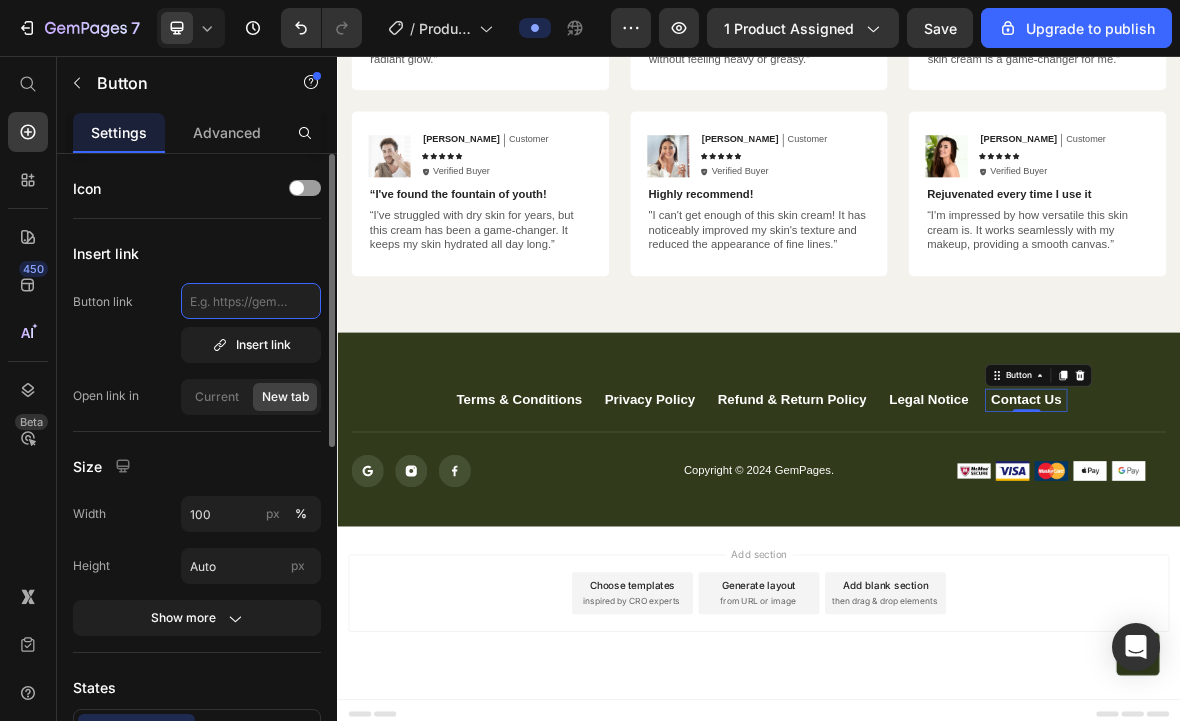 paste on "https://sculptandsilk.com/pages/legal-notice" 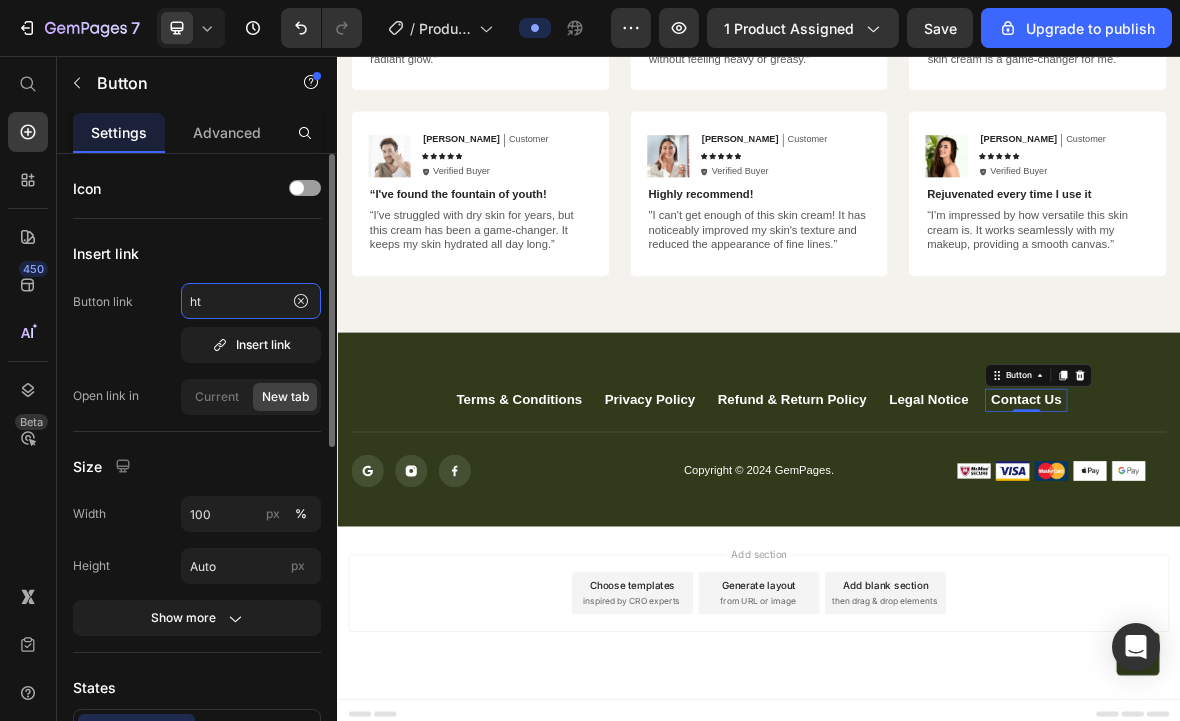 type on "h" 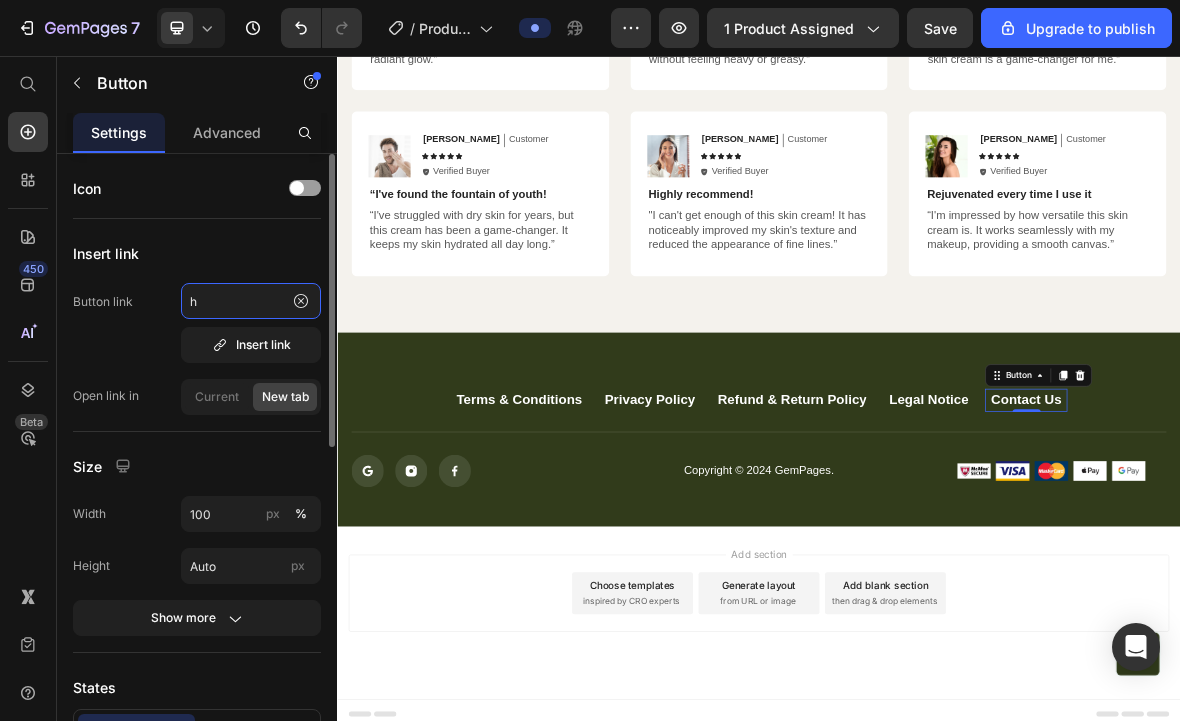 type 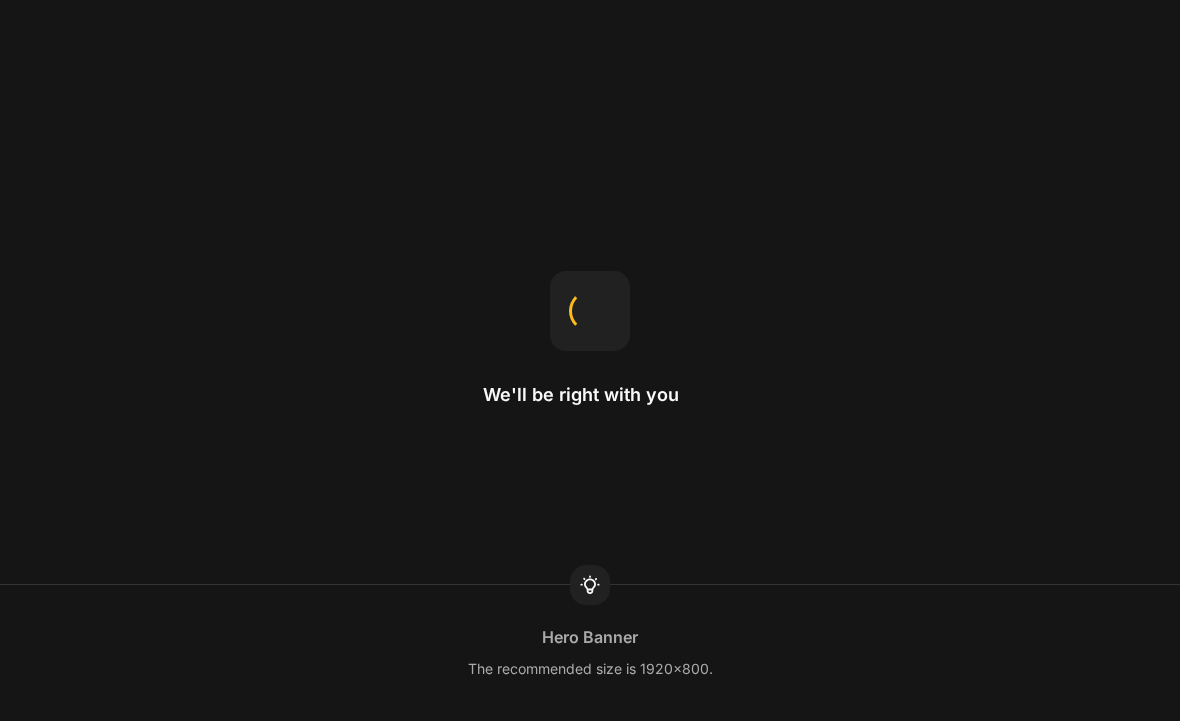 scroll, scrollTop: 0, scrollLeft: 0, axis: both 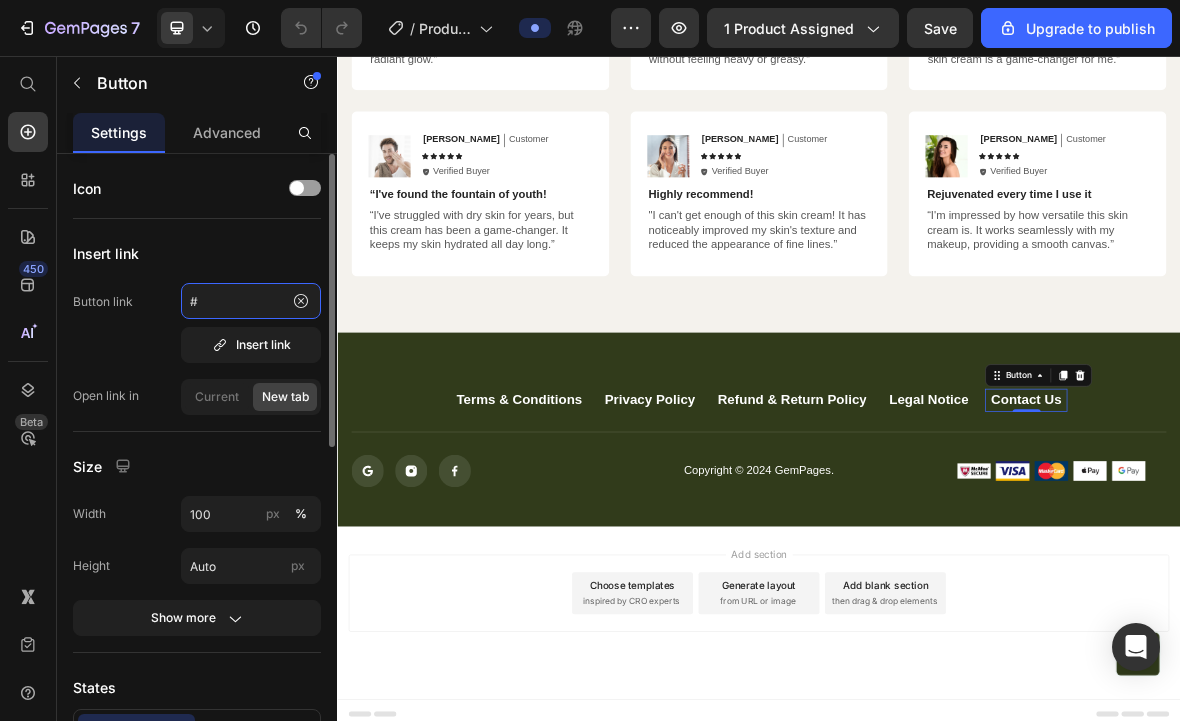 click on "#" 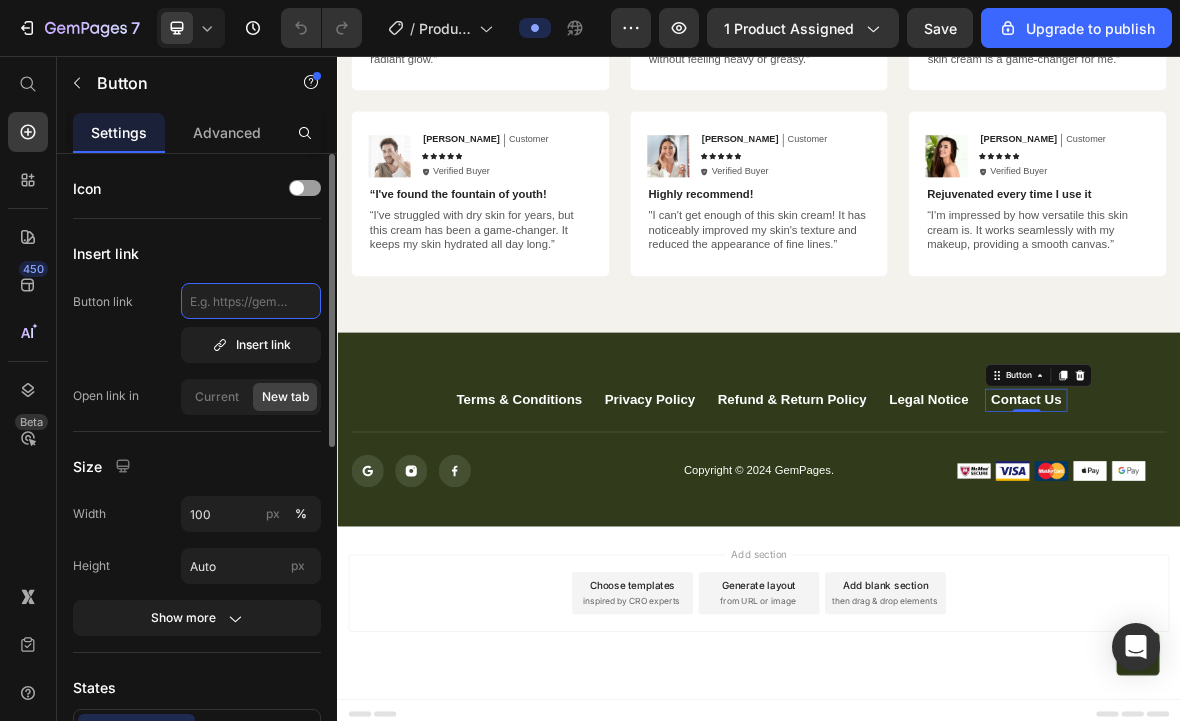 click 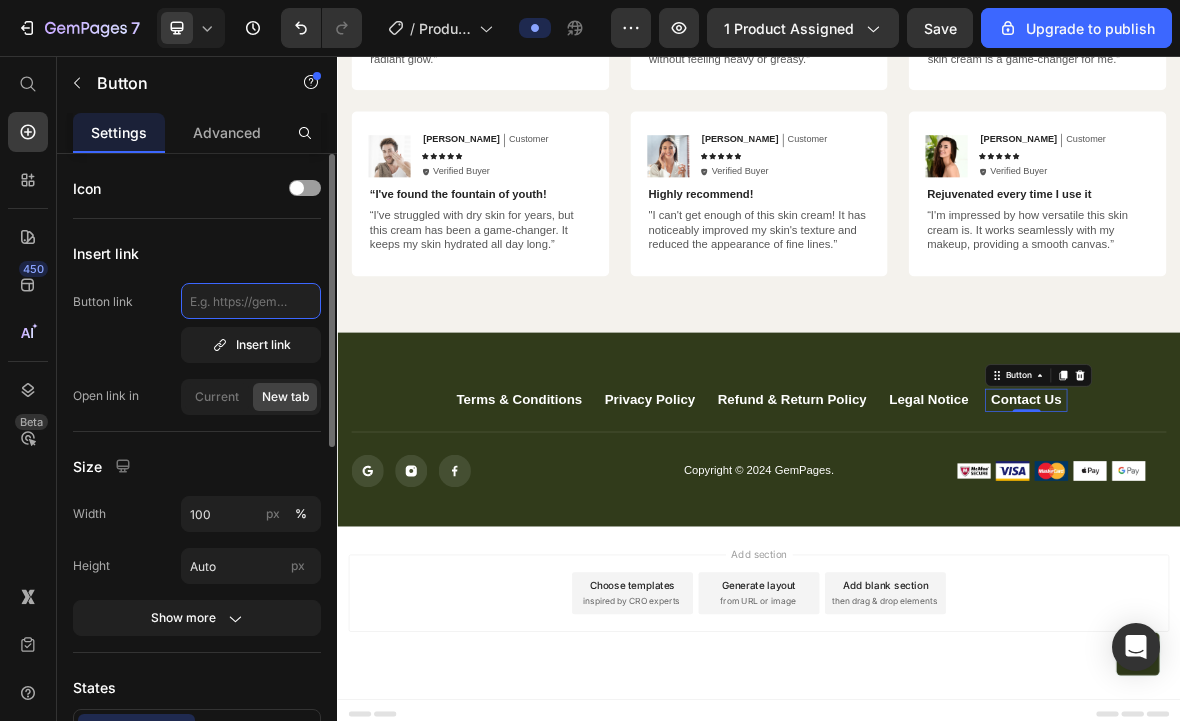 paste on "[URL][DOMAIN_NAME]" 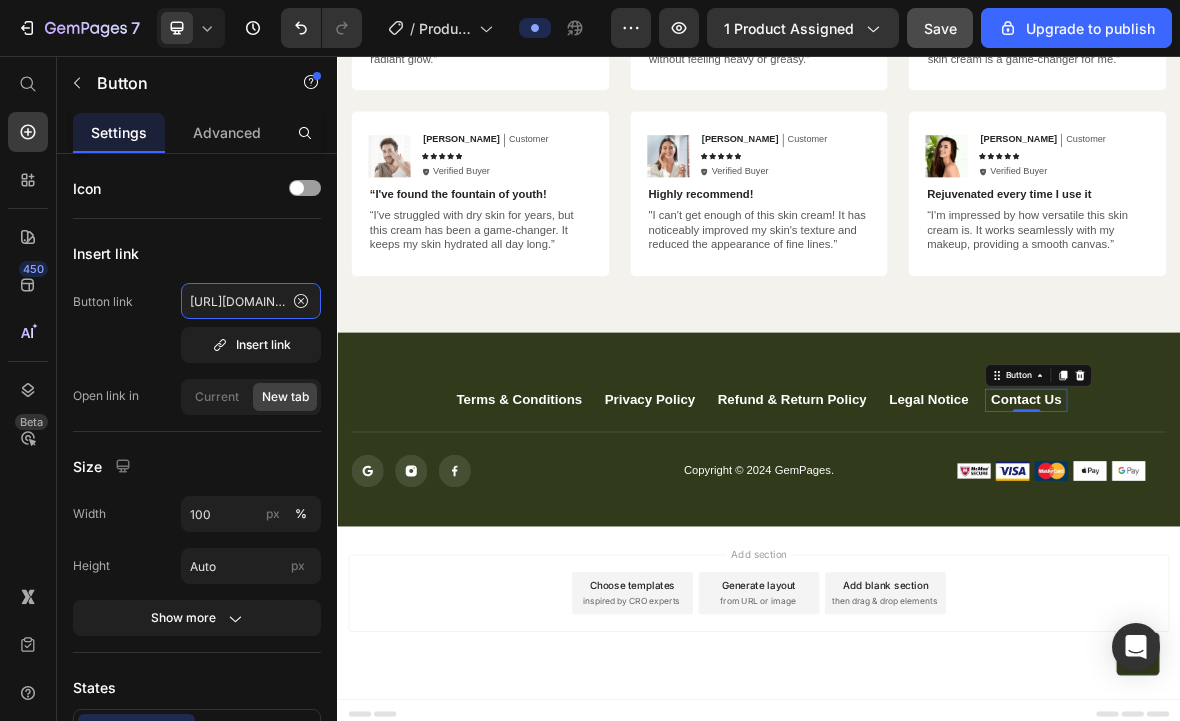 type on "[URL][DOMAIN_NAME]" 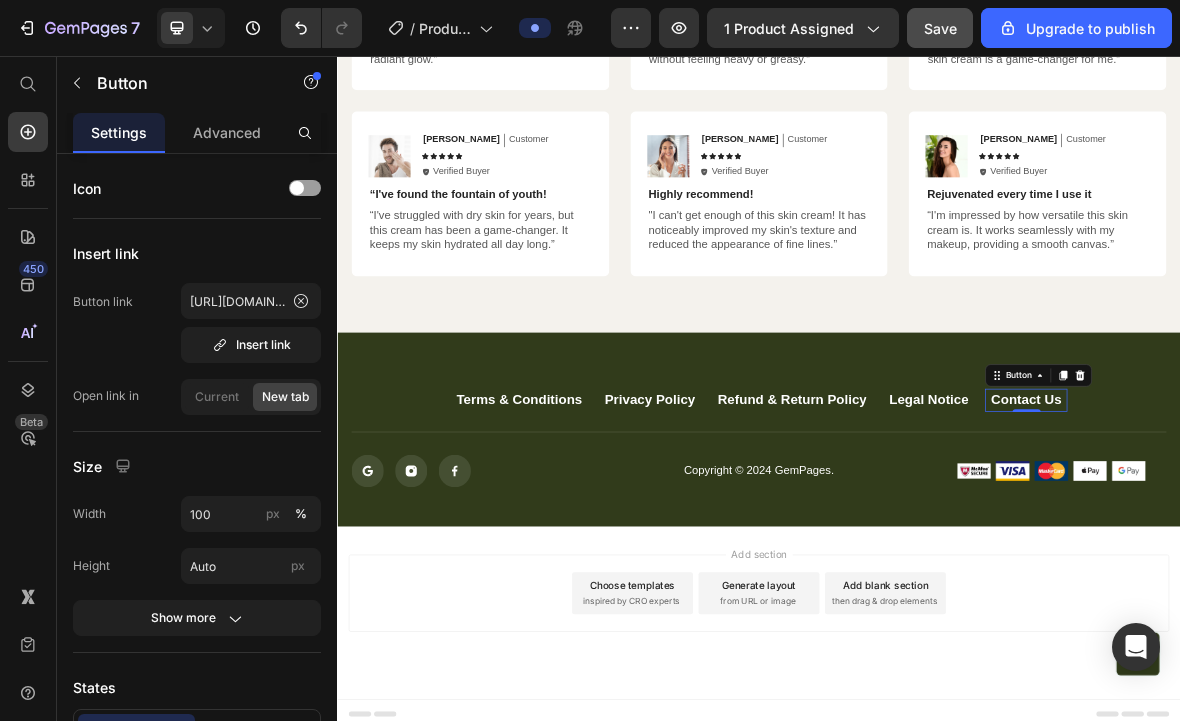 click on "Save" at bounding box center [940, 28] 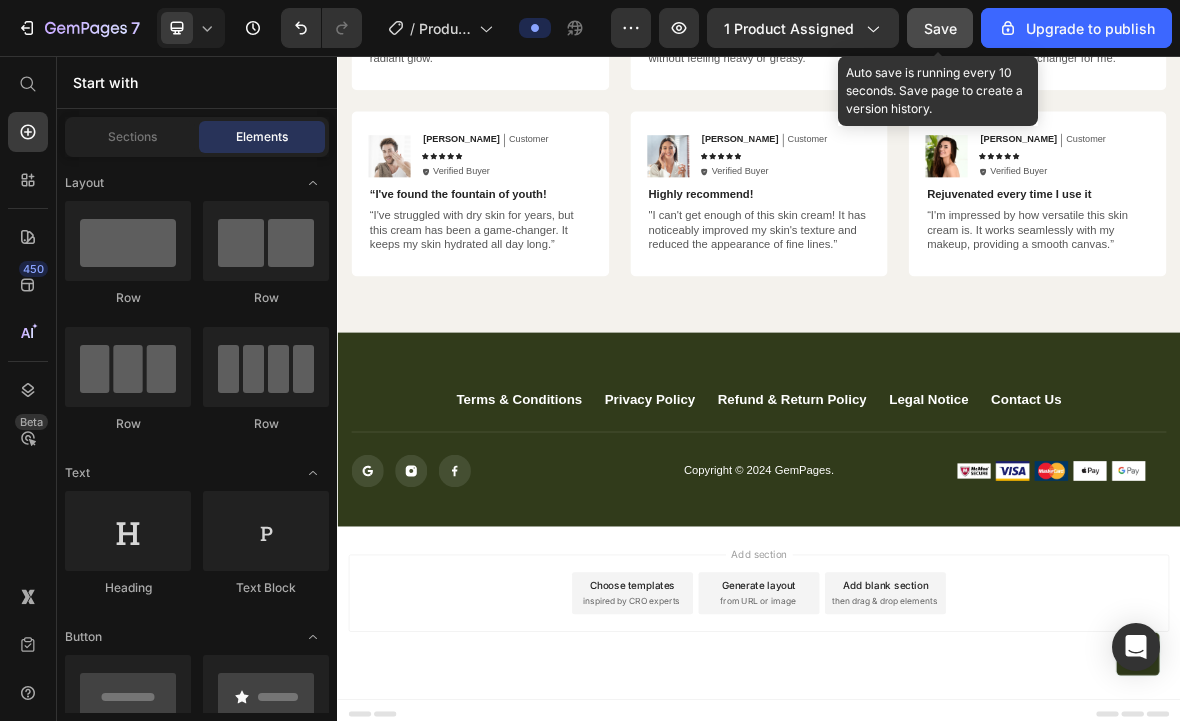 click on "Add section Choose templates inspired by CRO experts Generate layout from URL or image Add blank section then drag & drop elements" at bounding box center (937, 849) 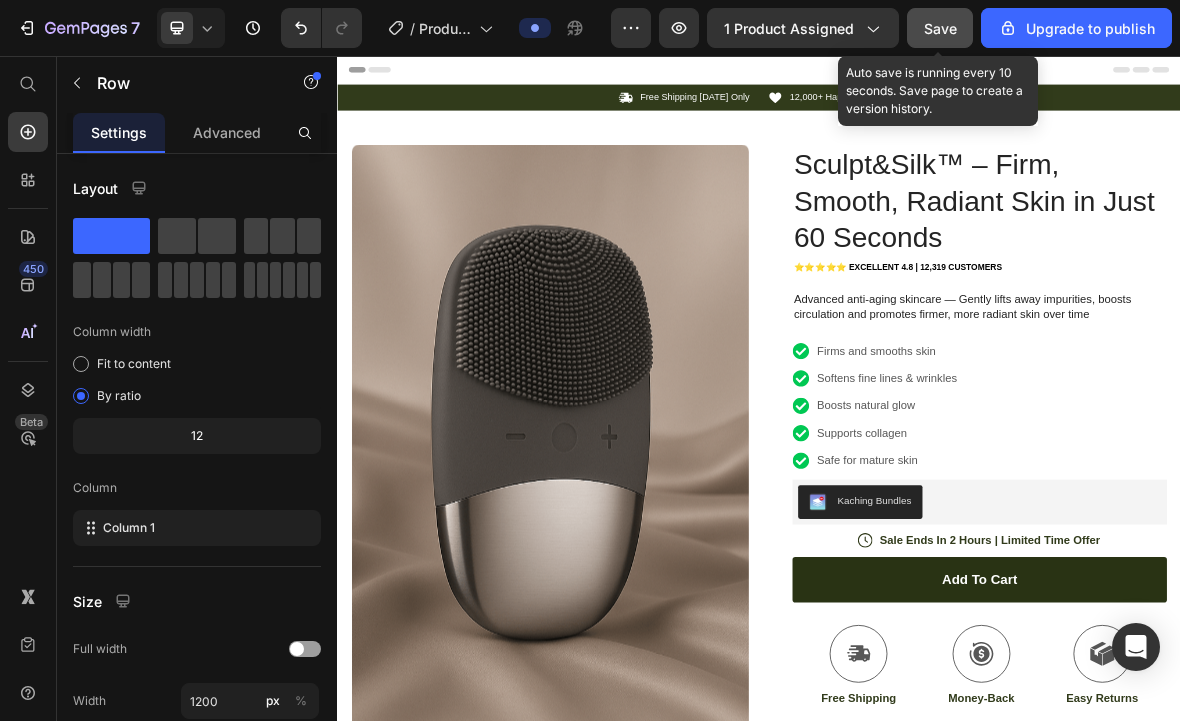 scroll, scrollTop: 0, scrollLeft: 0, axis: both 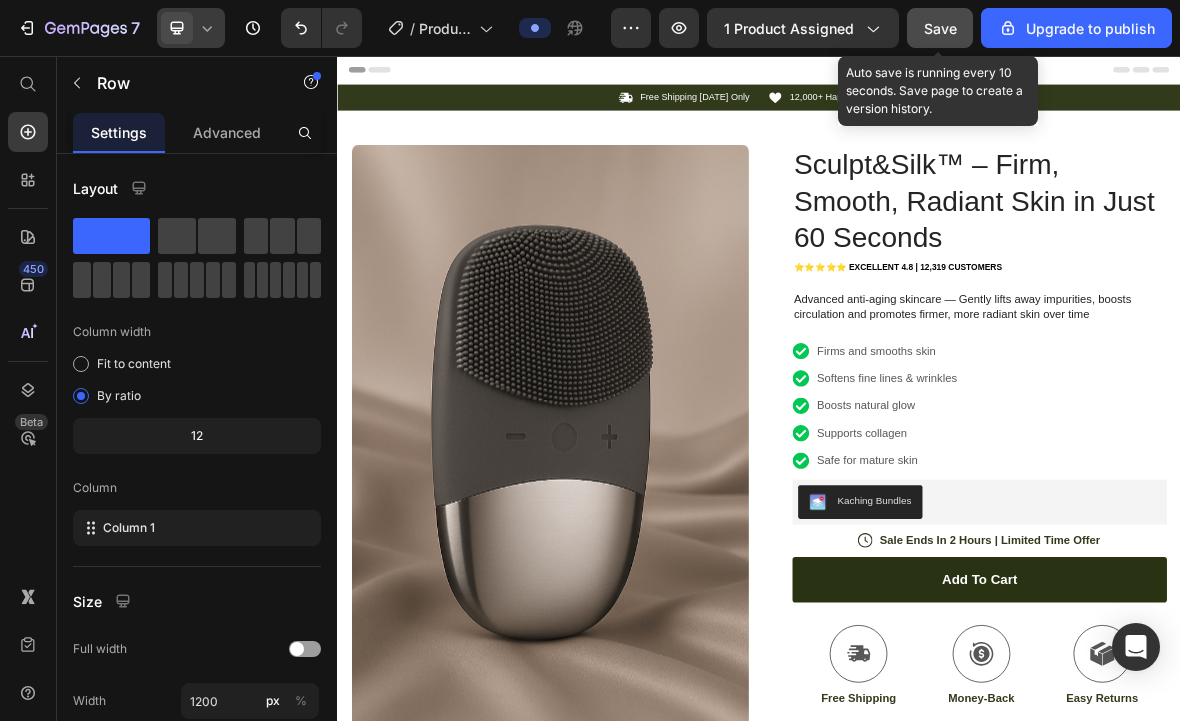 click 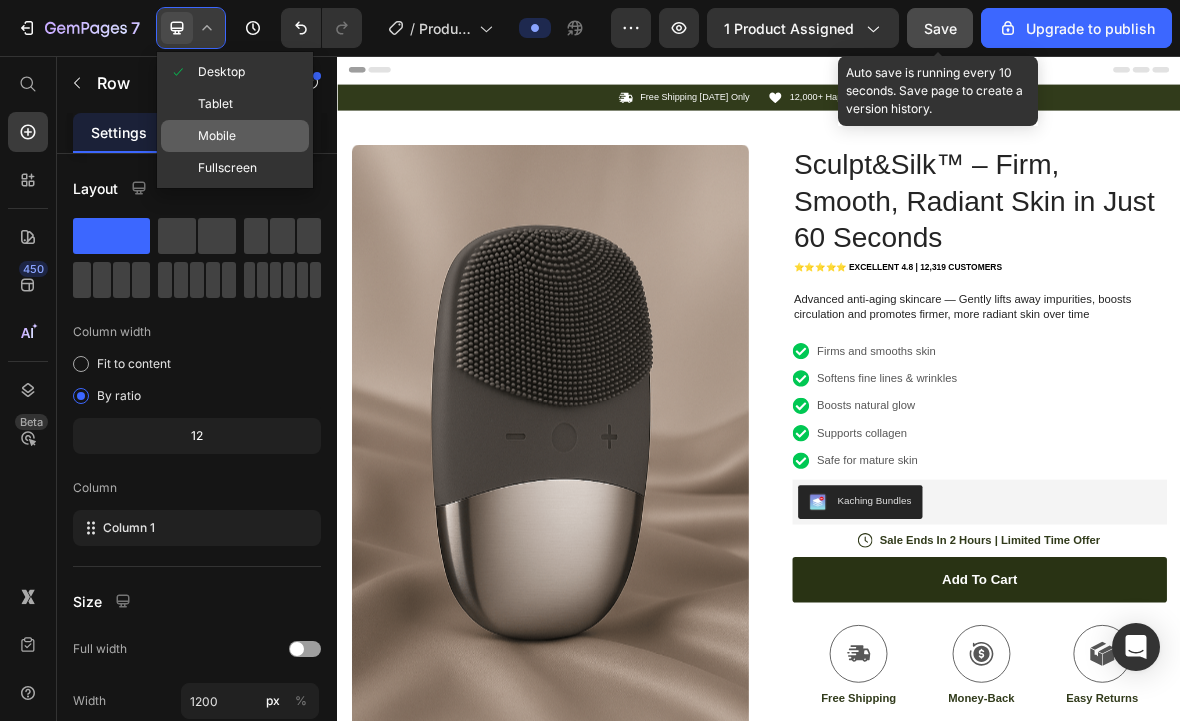 click at bounding box center [183, 136] 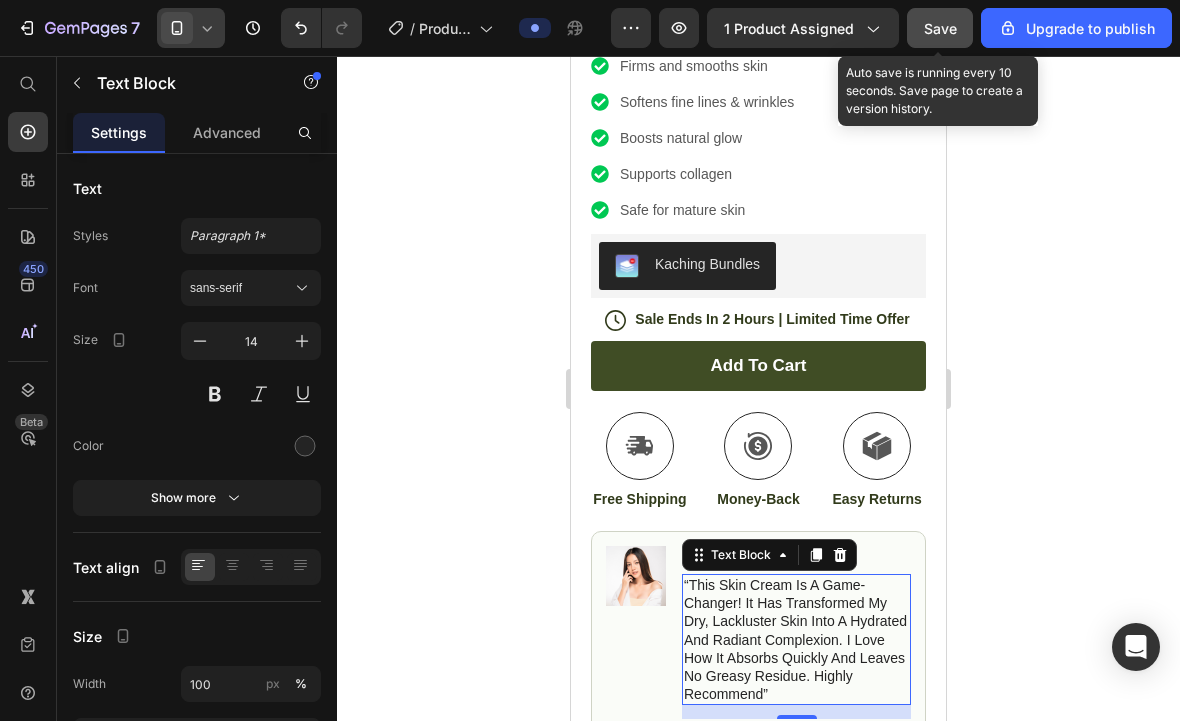 scroll, scrollTop: 849, scrollLeft: 0, axis: vertical 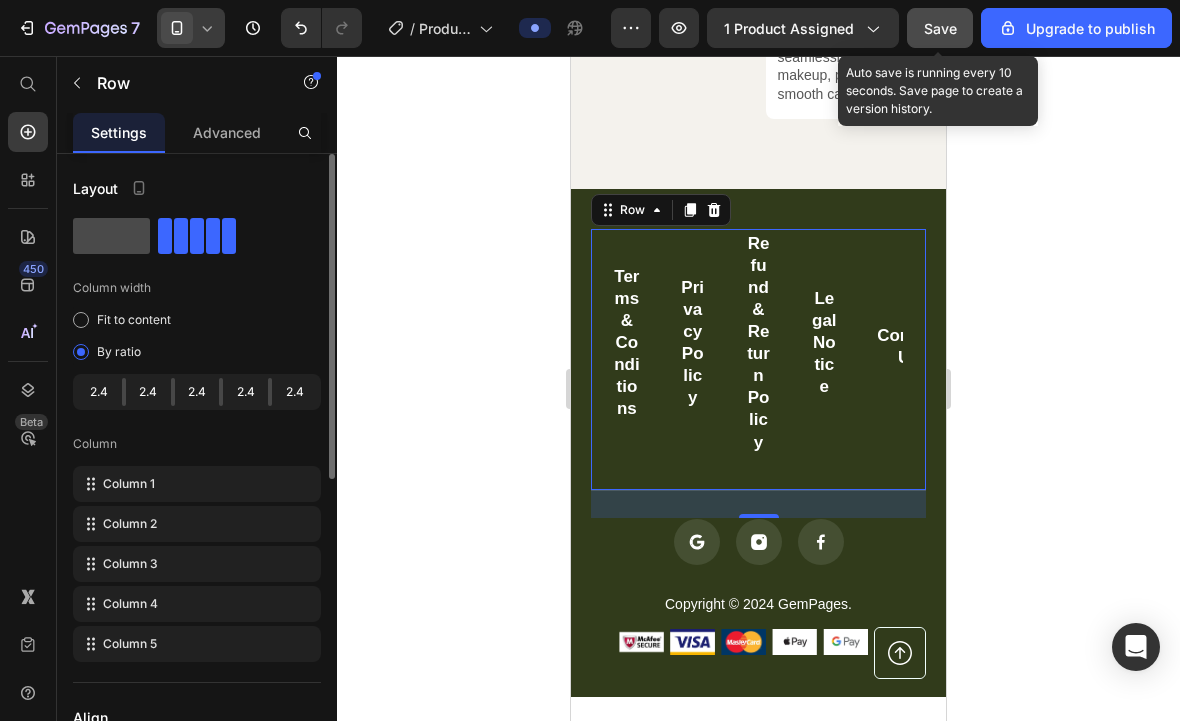 click 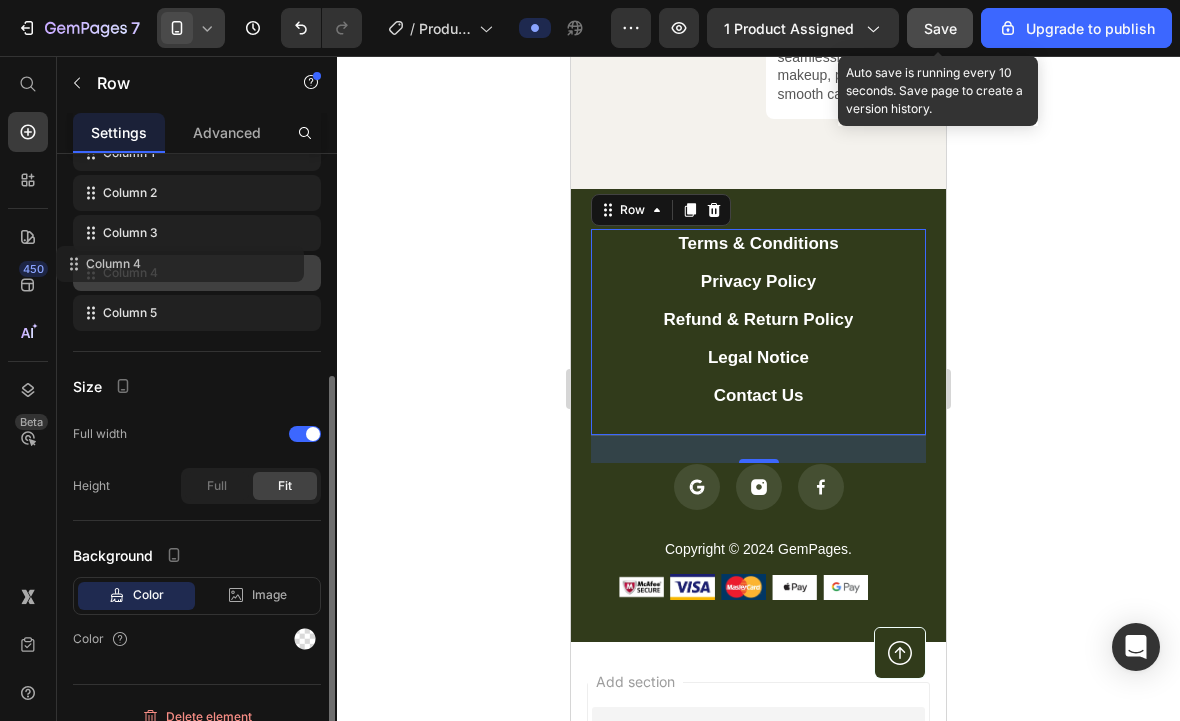 scroll, scrollTop: 352, scrollLeft: 0, axis: vertical 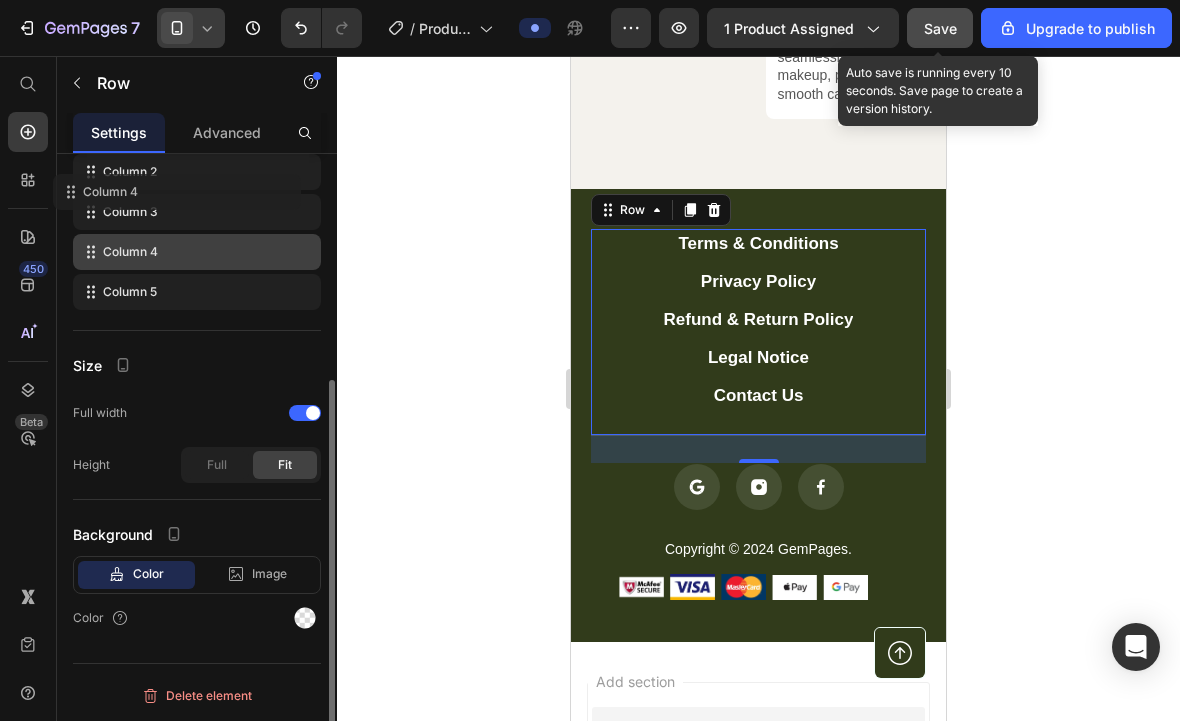 type 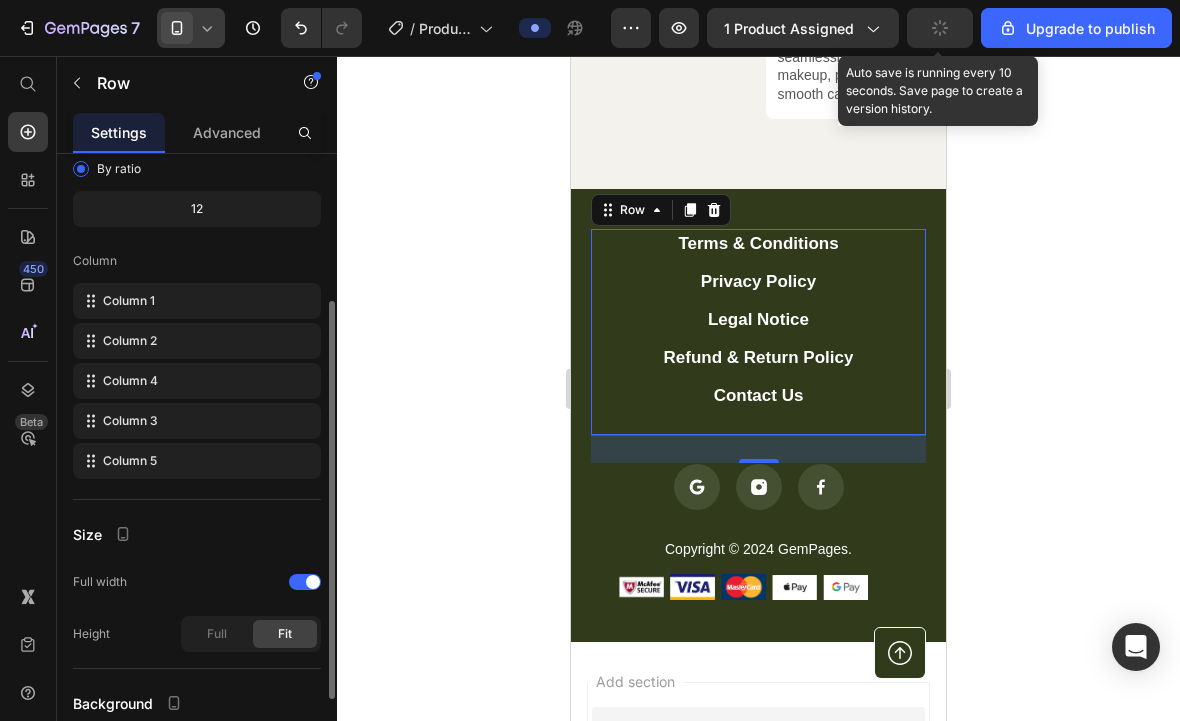 scroll, scrollTop: 169, scrollLeft: 0, axis: vertical 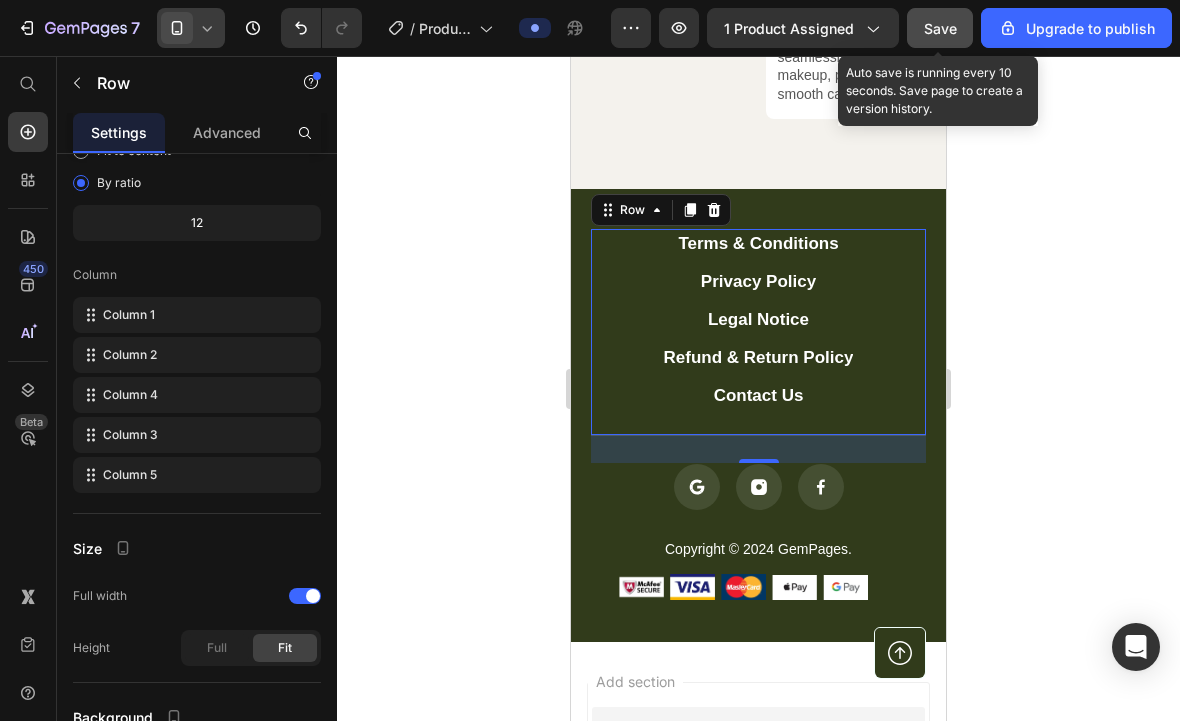 click on "Save" at bounding box center (940, 28) 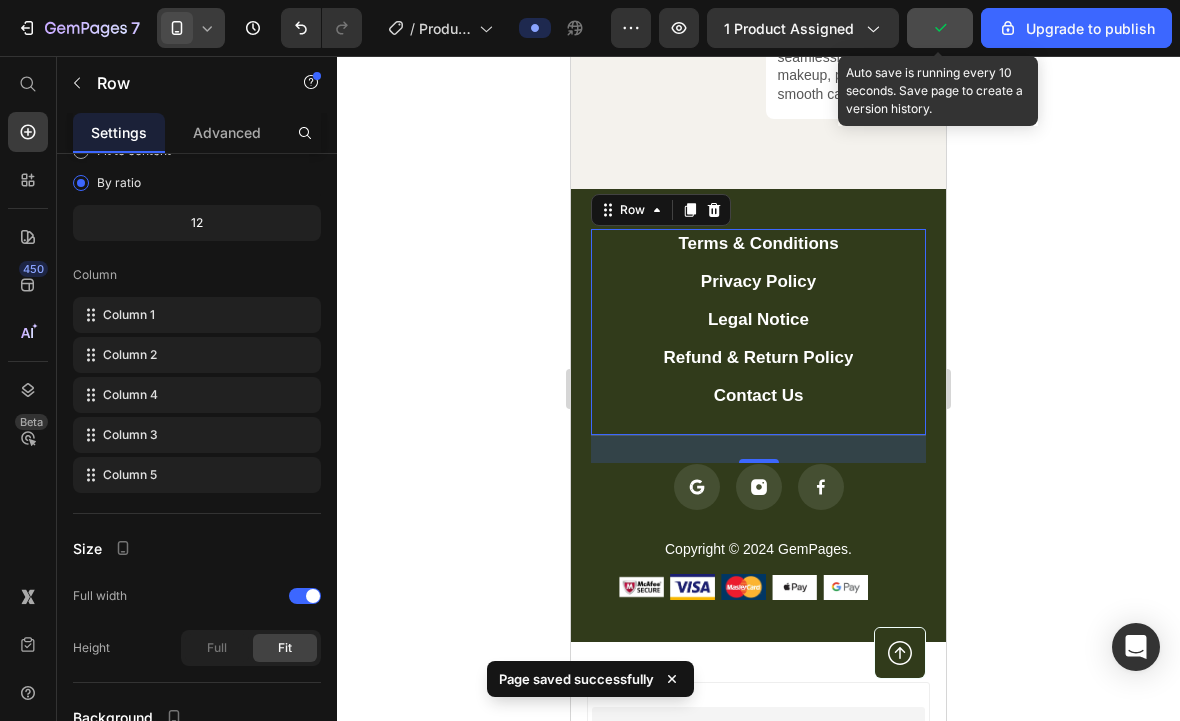 click 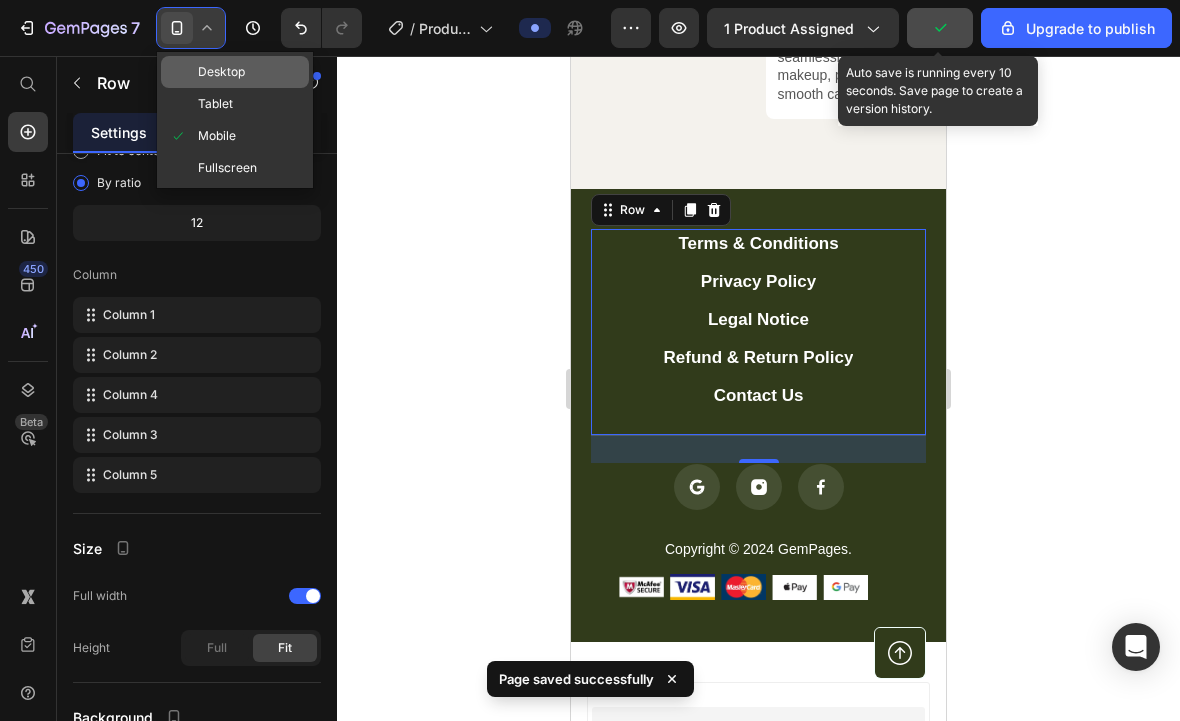 click on "Desktop" 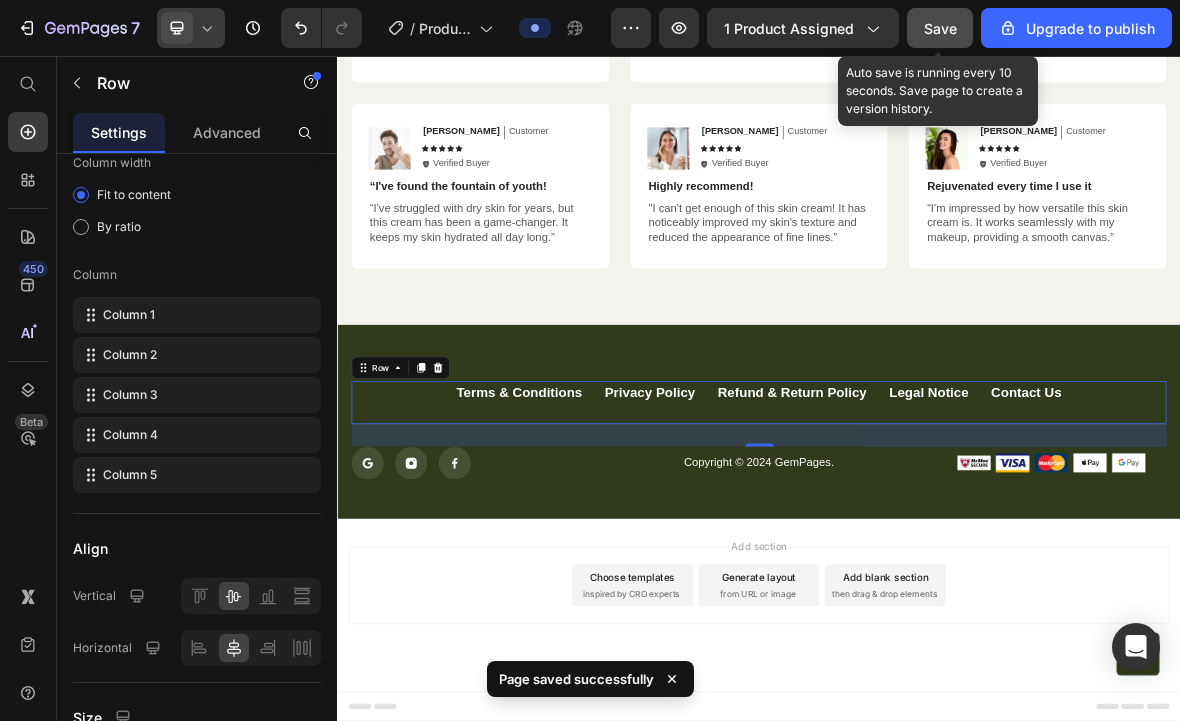 scroll, scrollTop: 7526, scrollLeft: 0, axis: vertical 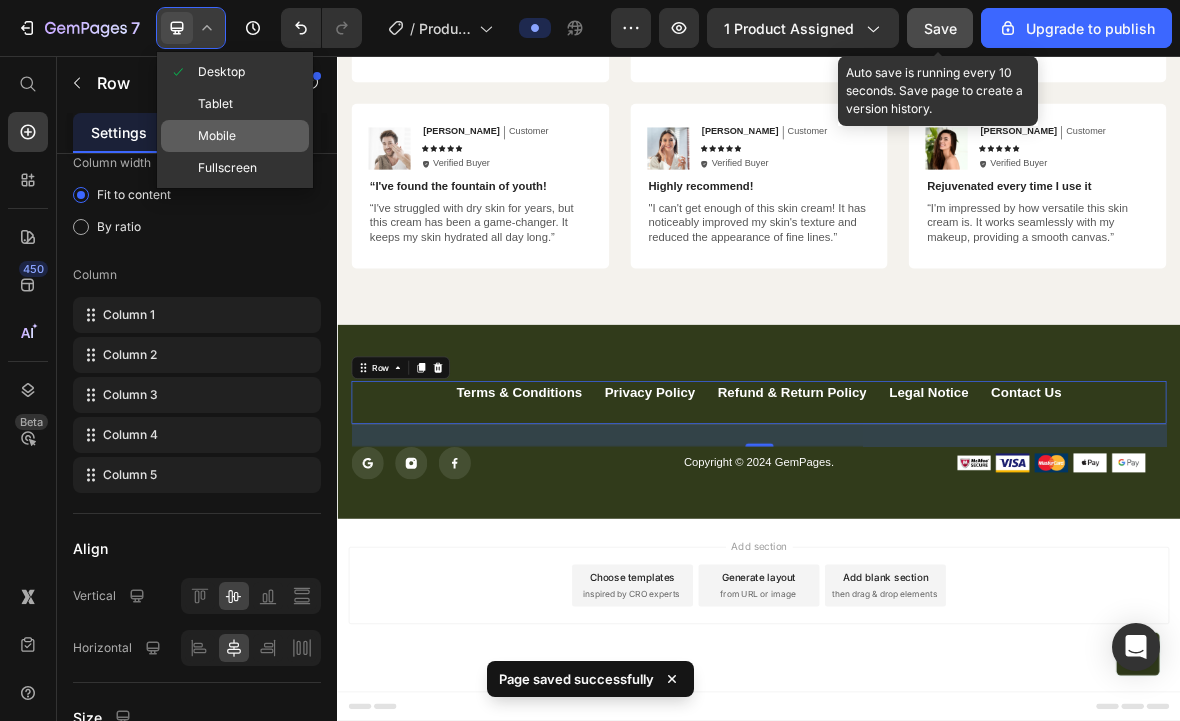 click at bounding box center [183, 136] 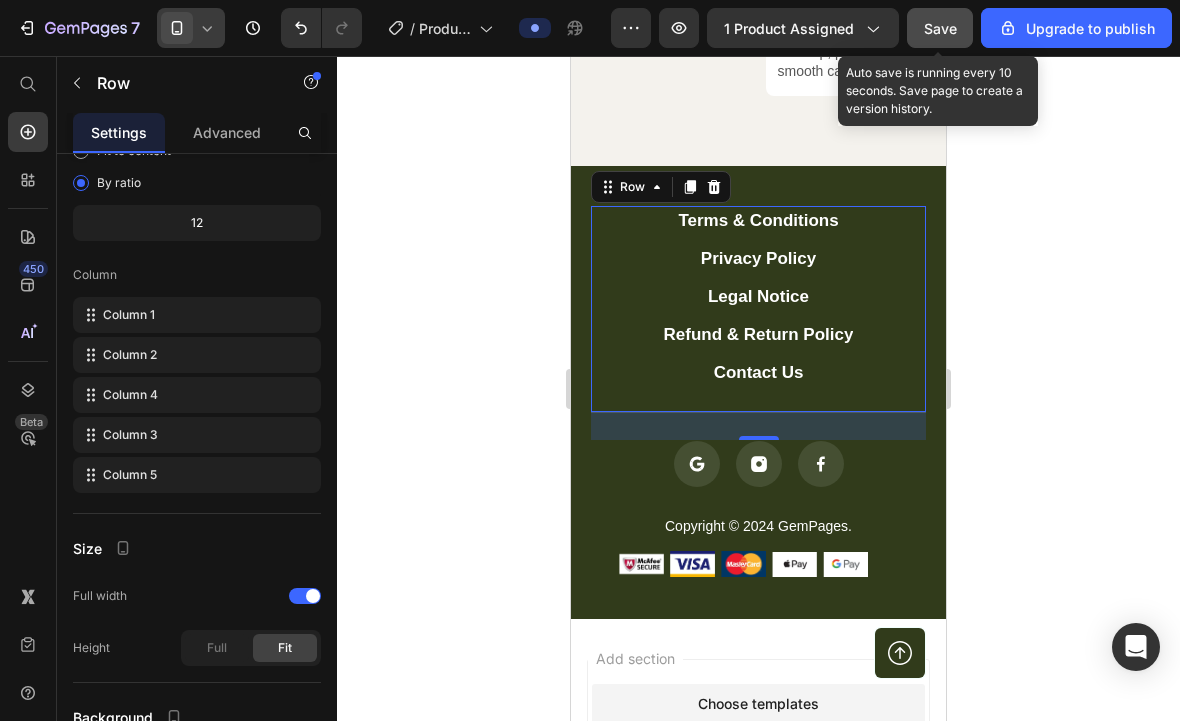 scroll, scrollTop: 7747, scrollLeft: 0, axis: vertical 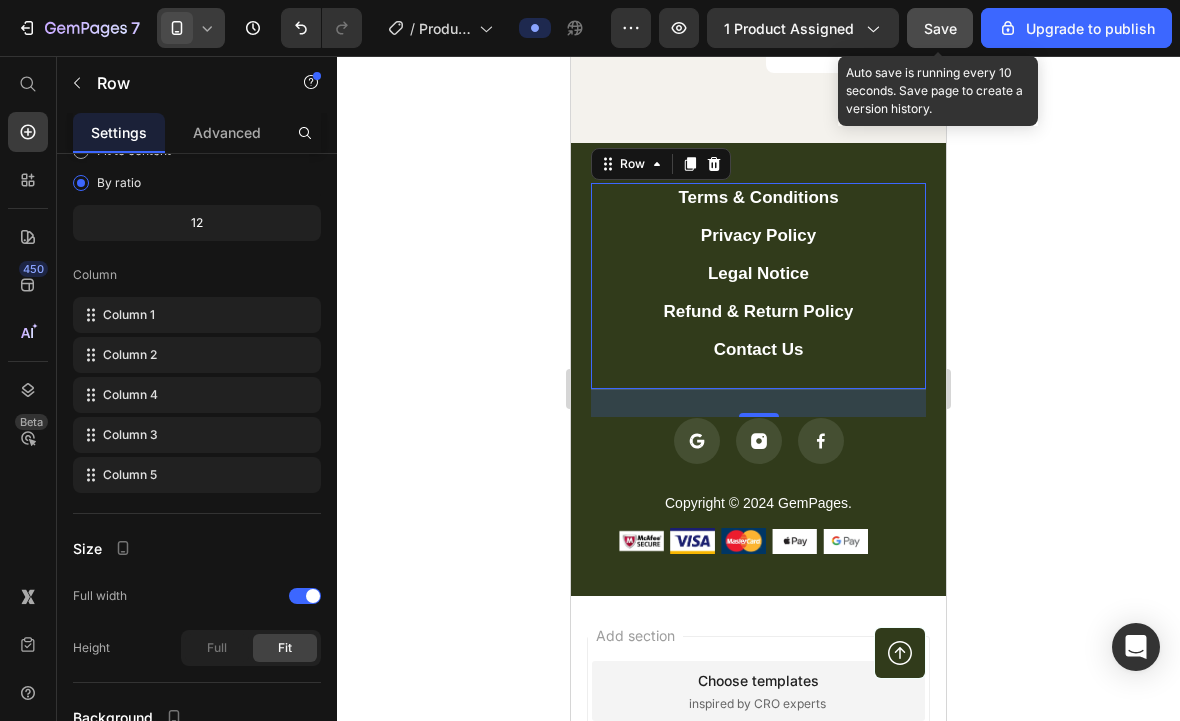 click 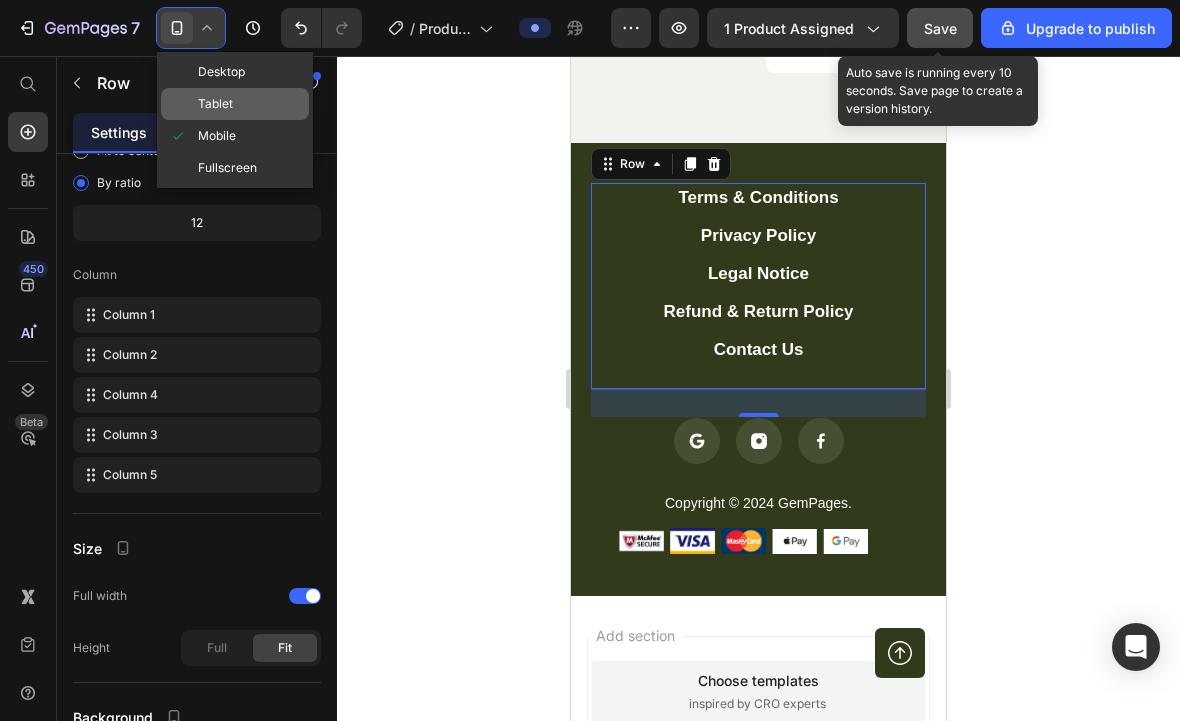 click on "Tablet" 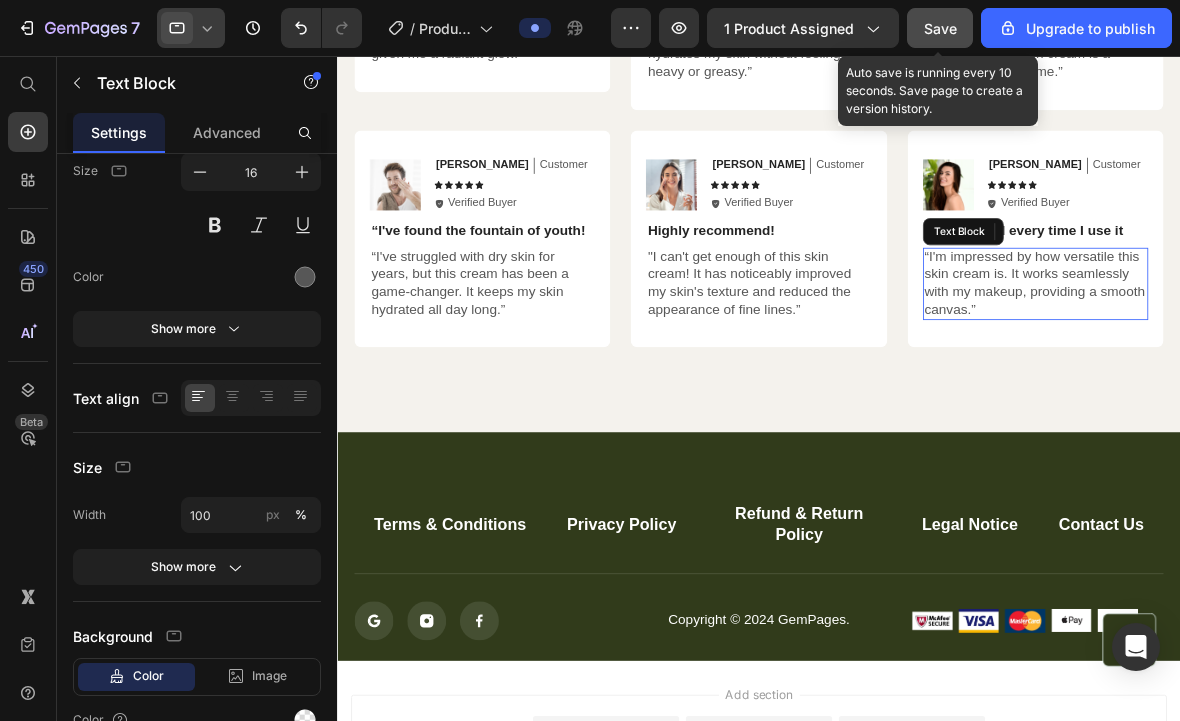 scroll, scrollTop: 7129, scrollLeft: 0, axis: vertical 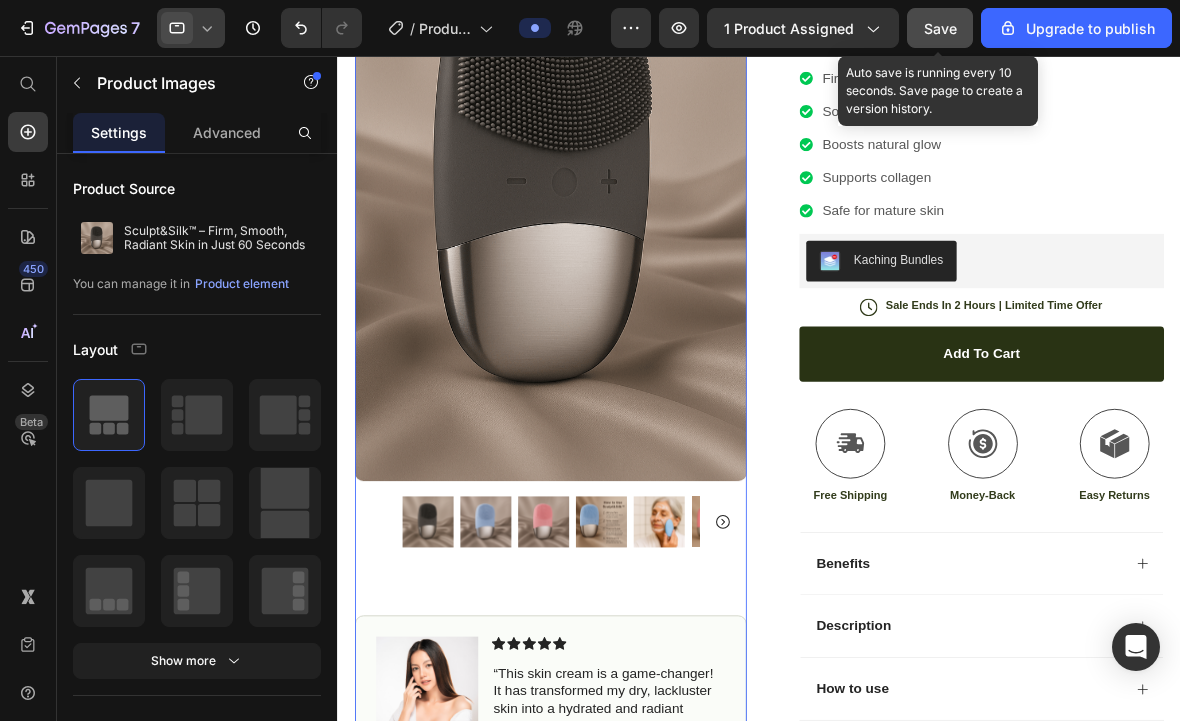 click at bounding box center (579, 605) 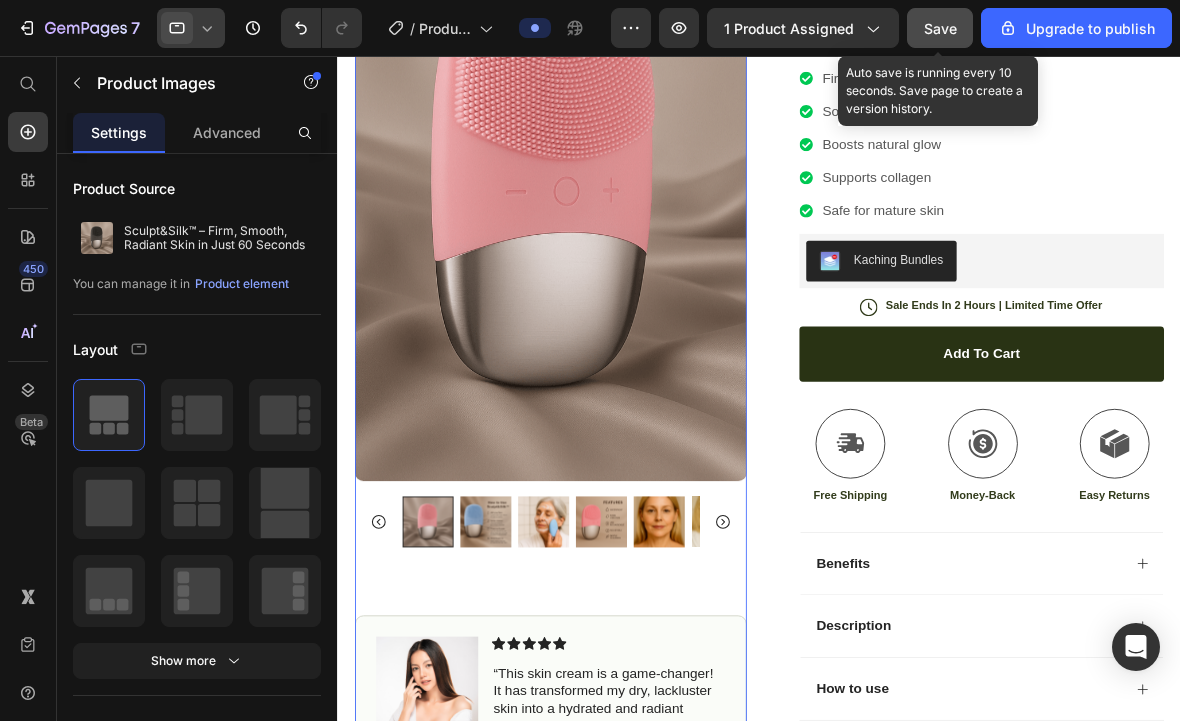 click at bounding box center (647, 605) 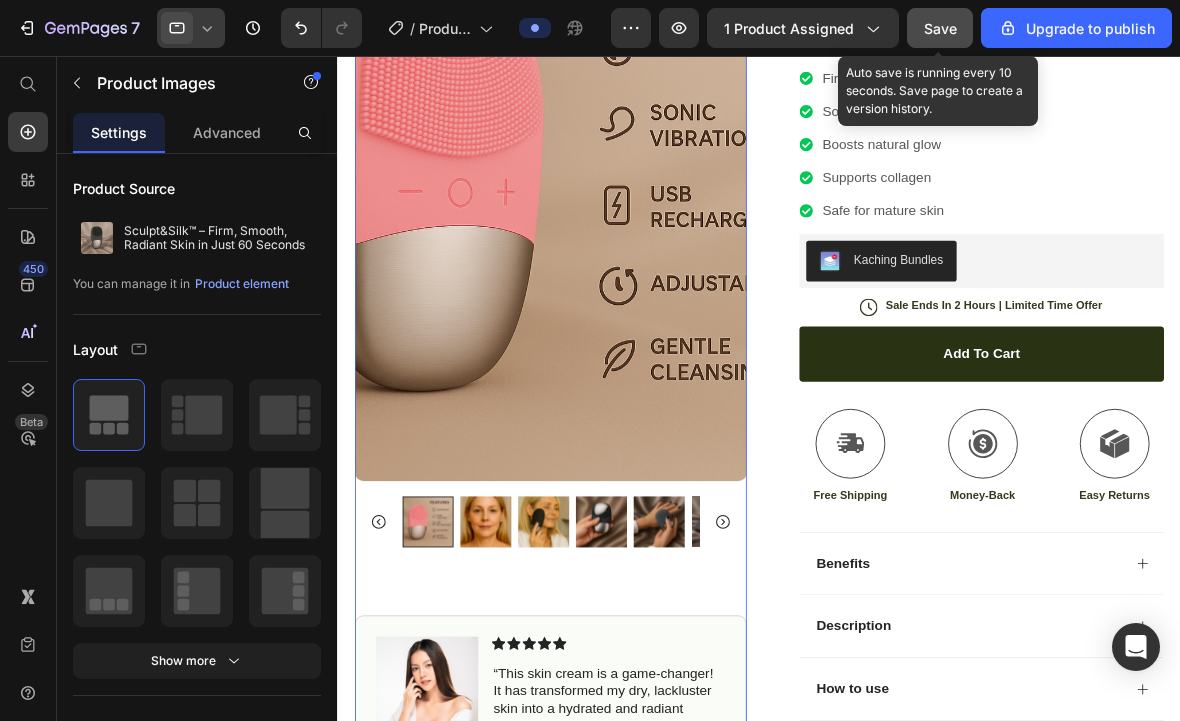 click at bounding box center (579, 605) 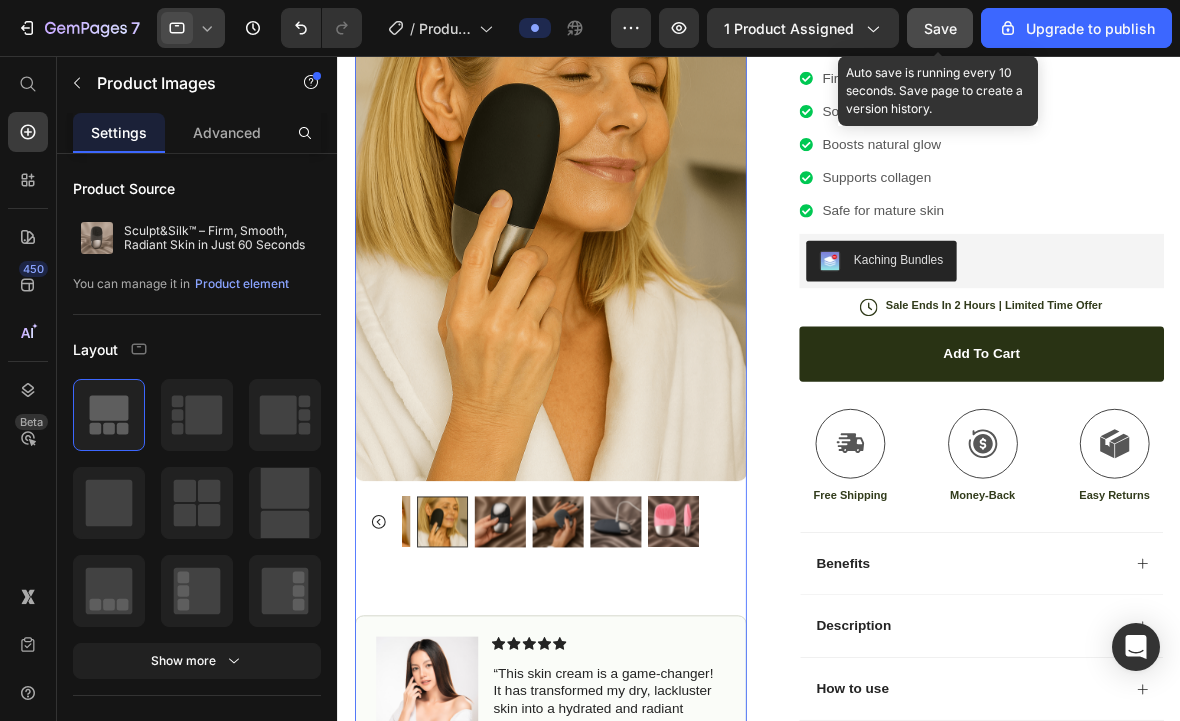 click 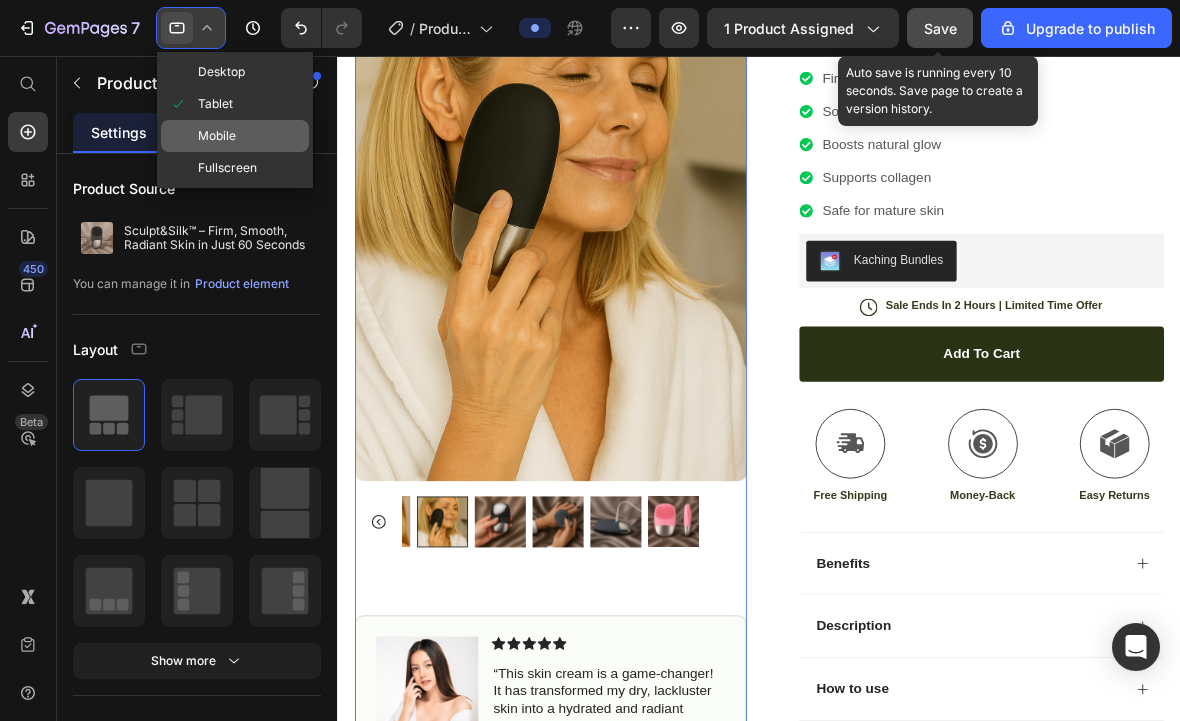 click on "Mobile" at bounding box center (217, 136) 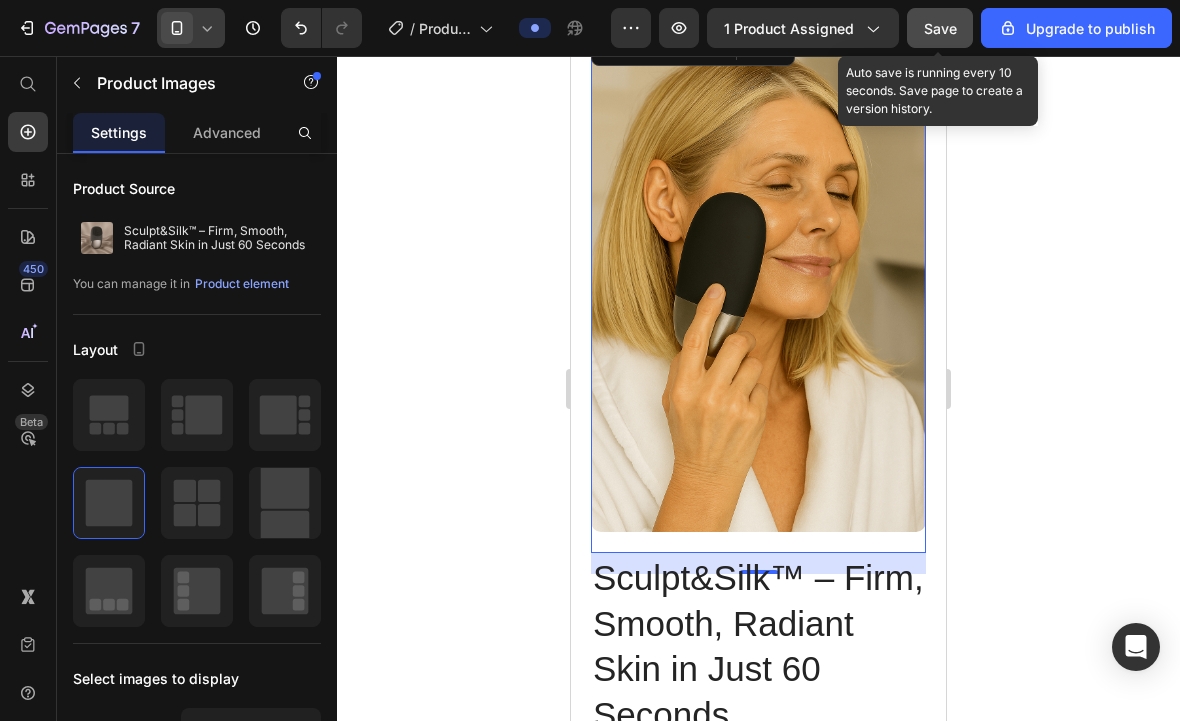 scroll, scrollTop: 120, scrollLeft: 0, axis: vertical 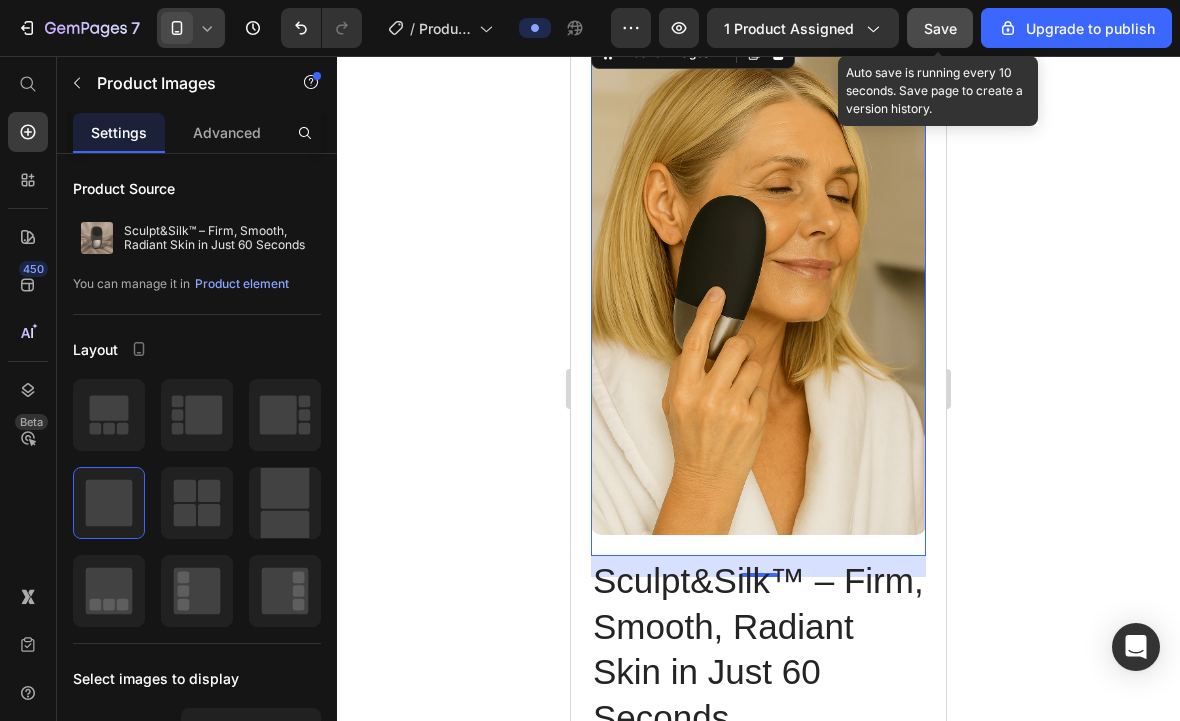click at bounding box center [758, 284] 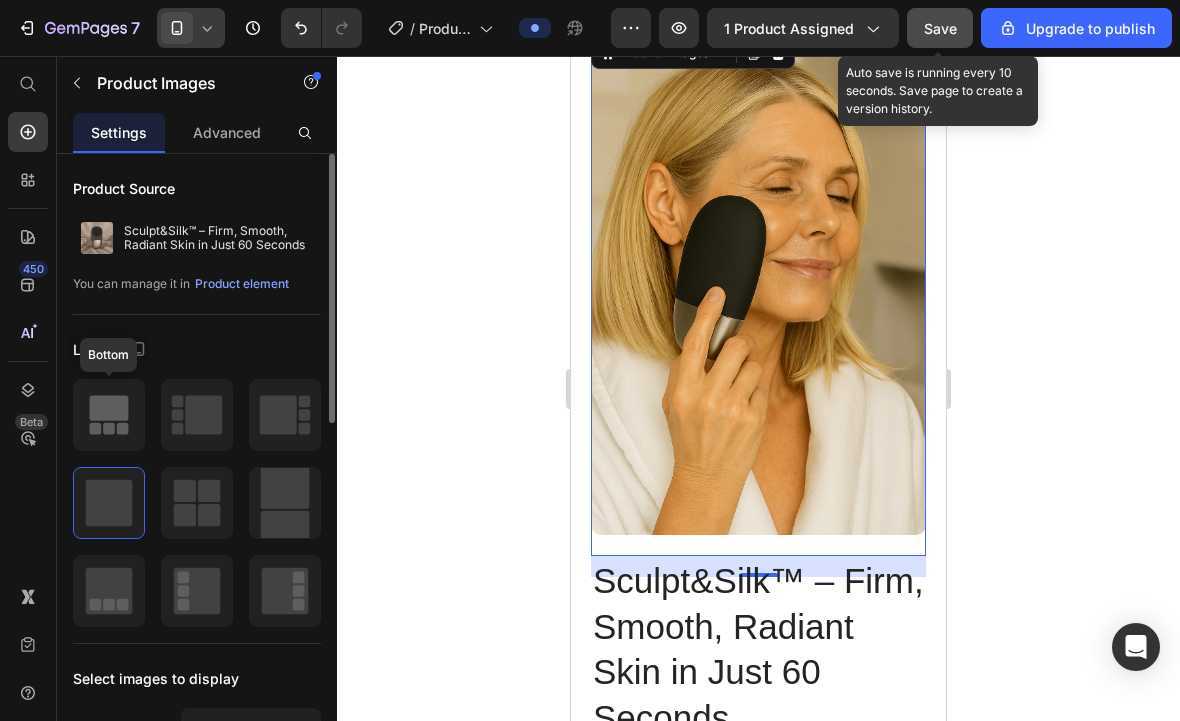 click 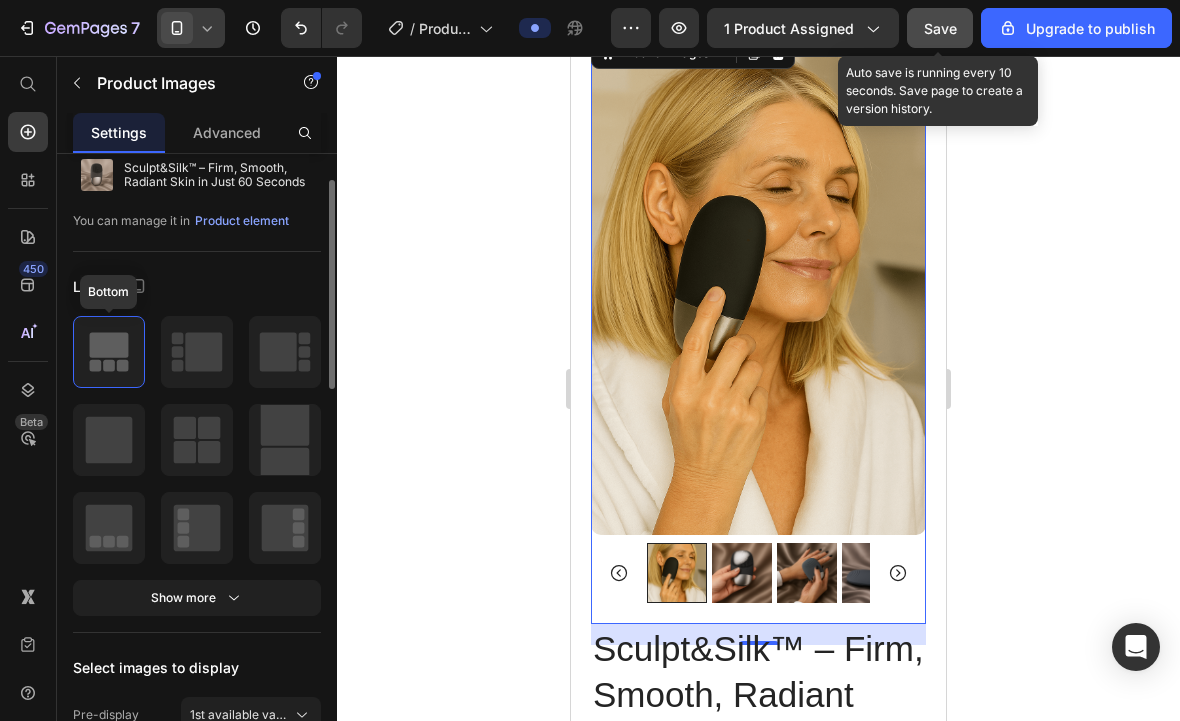 scroll, scrollTop: 67, scrollLeft: 0, axis: vertical 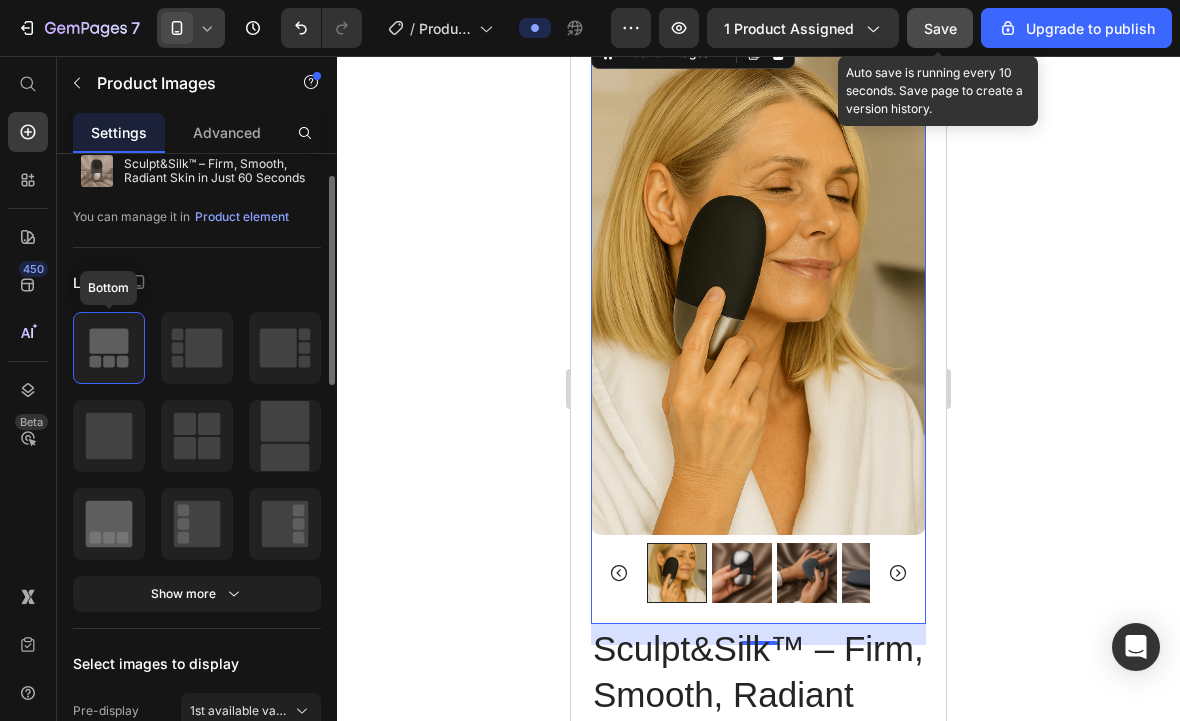 click 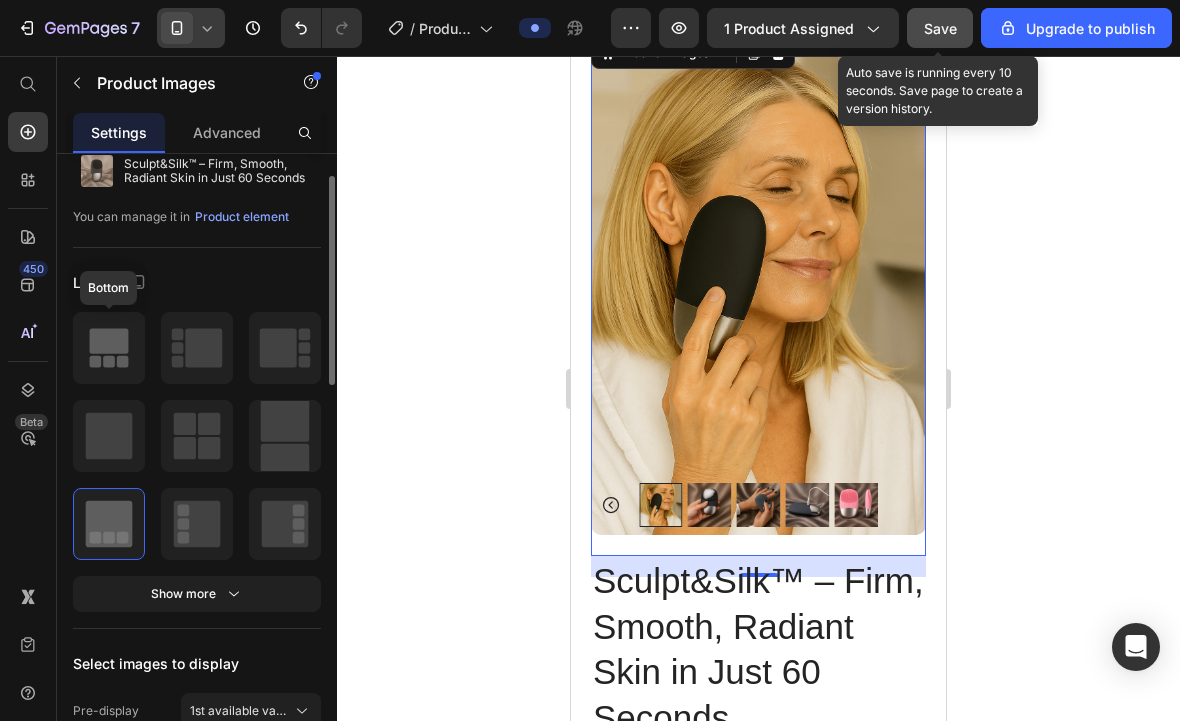 click 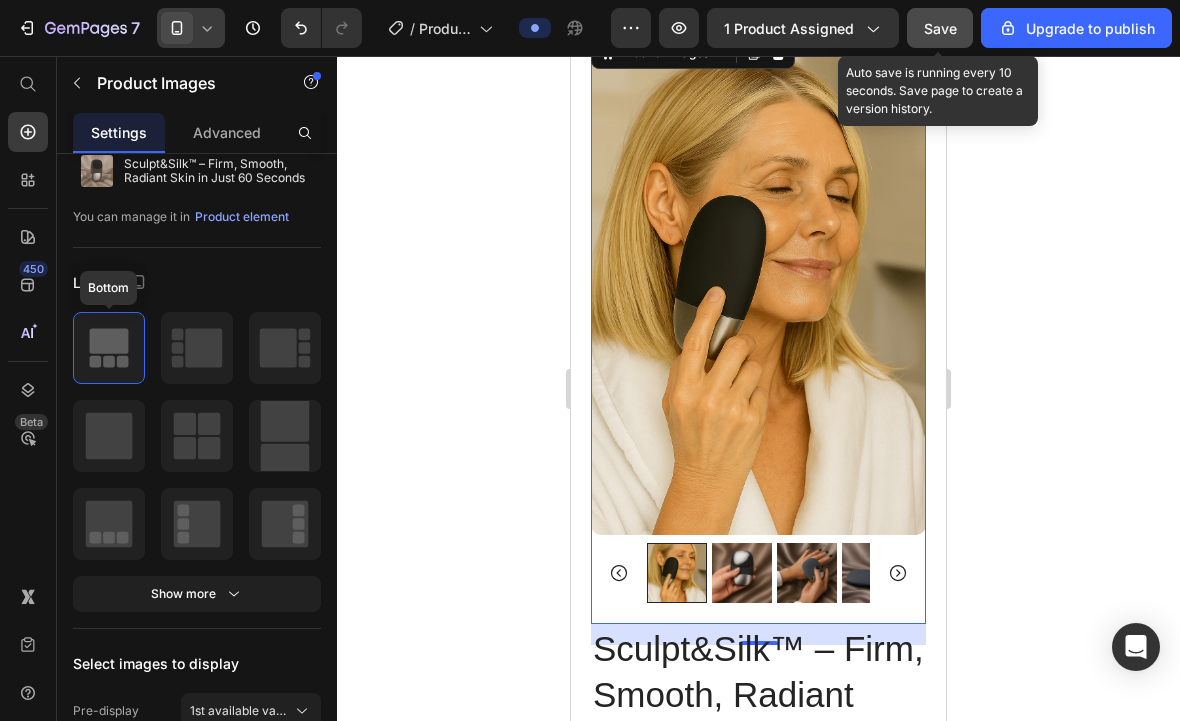 click 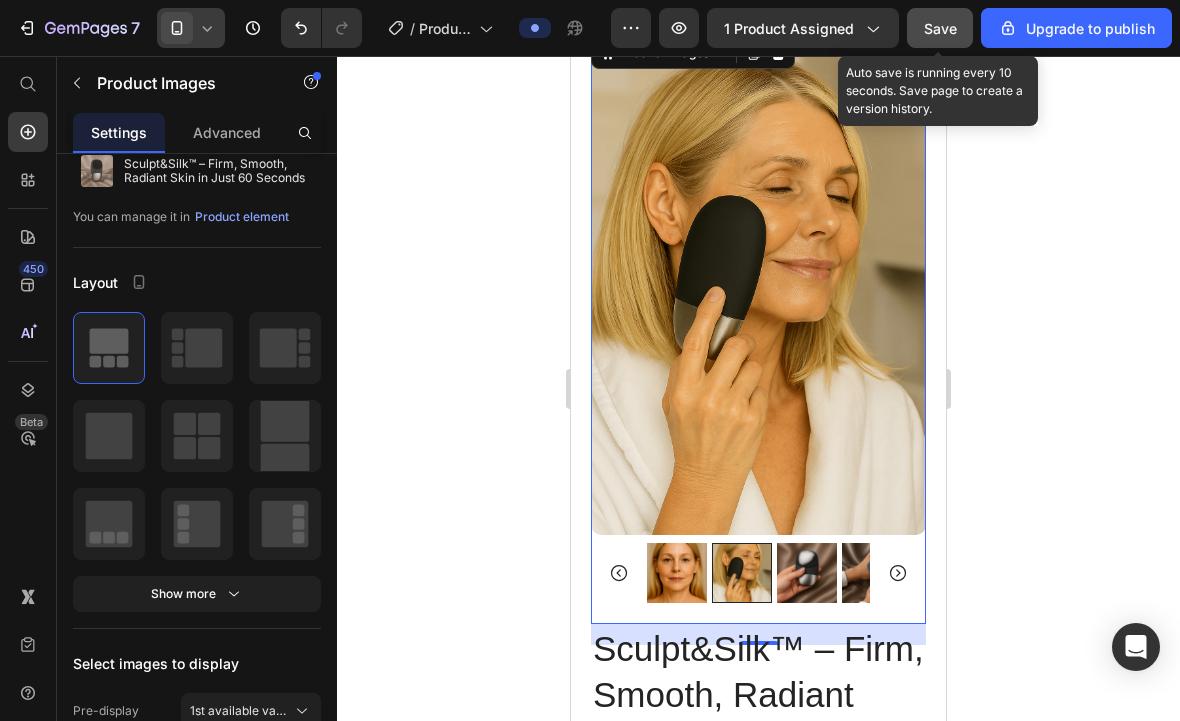 click 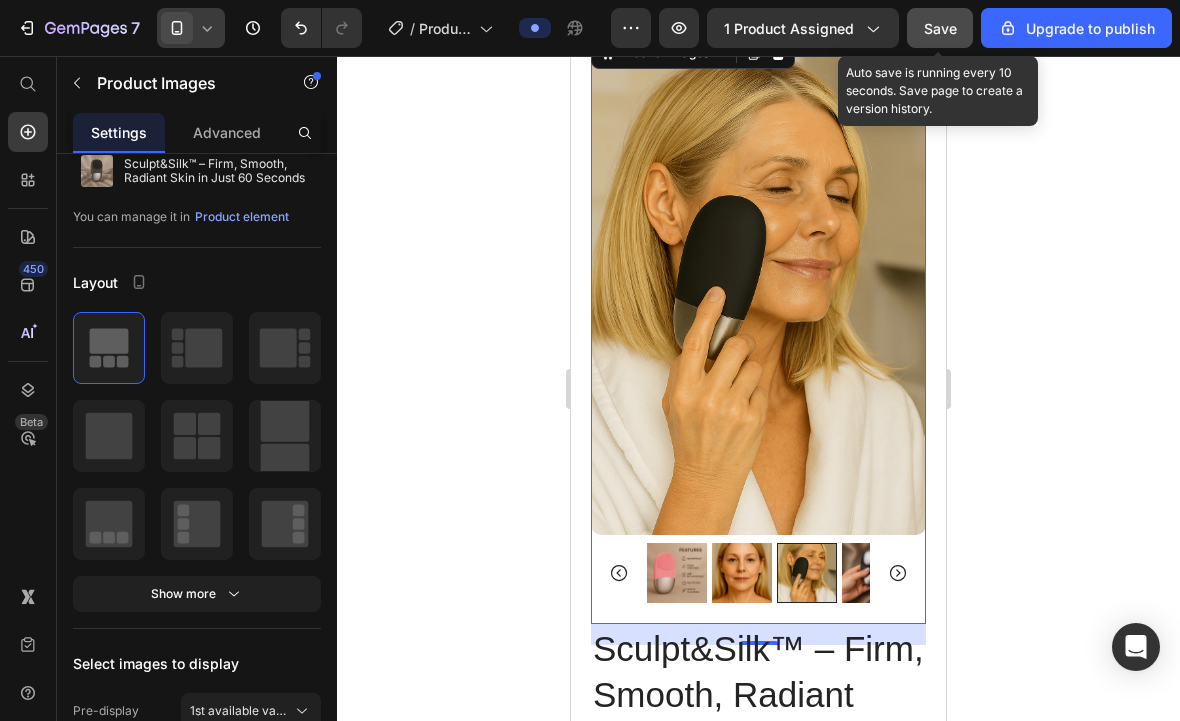 click 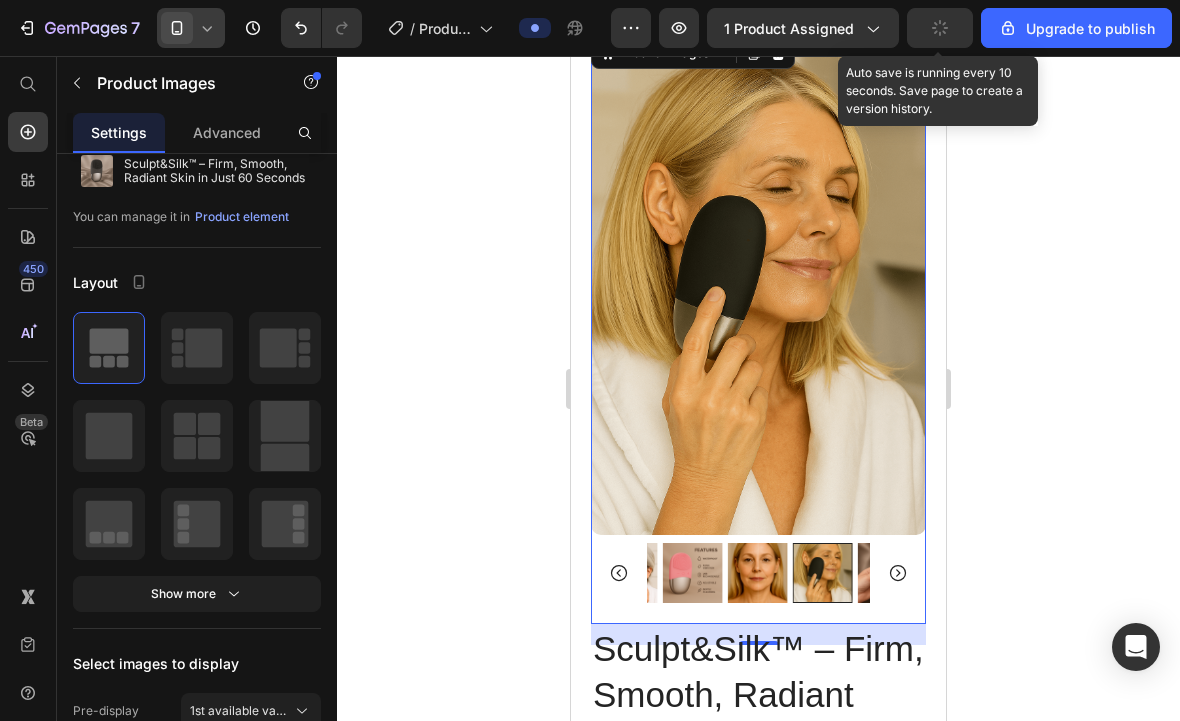 click 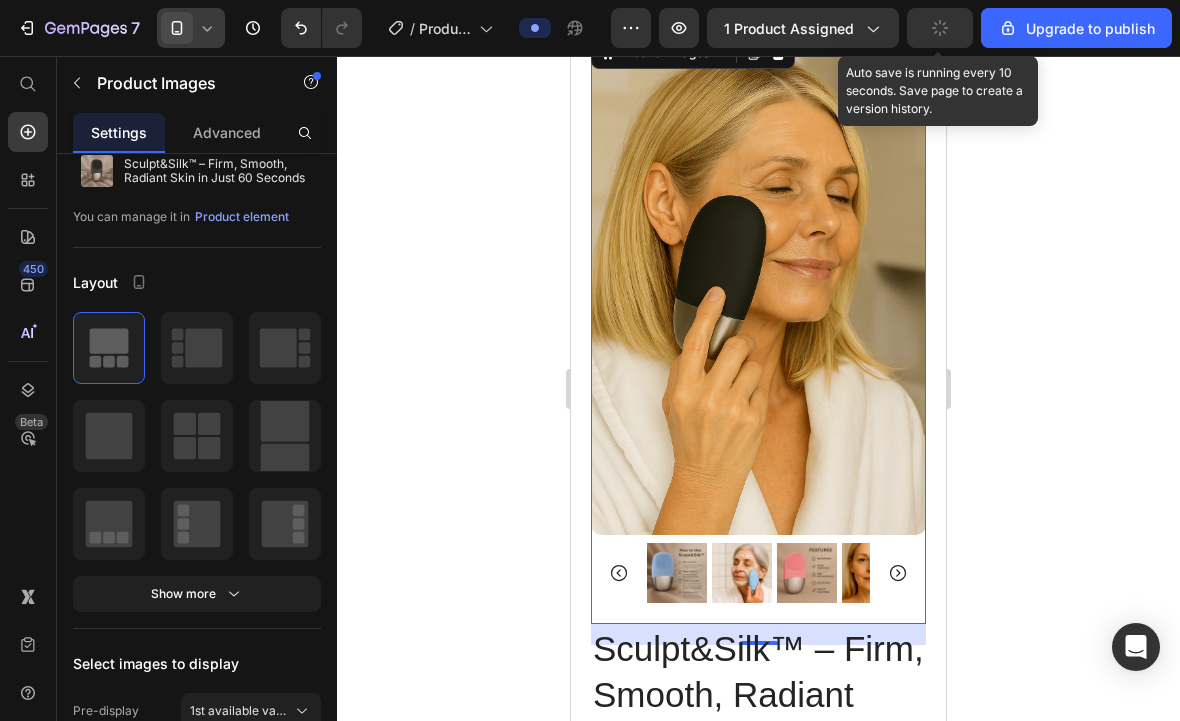 click 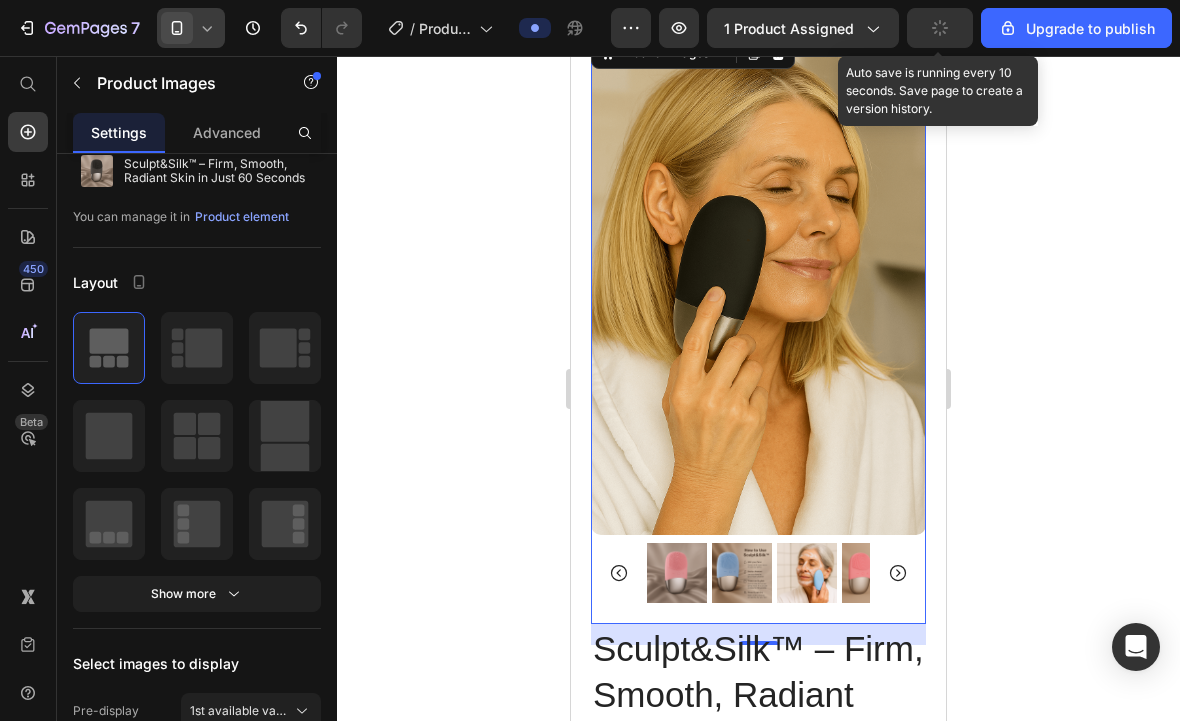 click at bounding box center [619, 573] 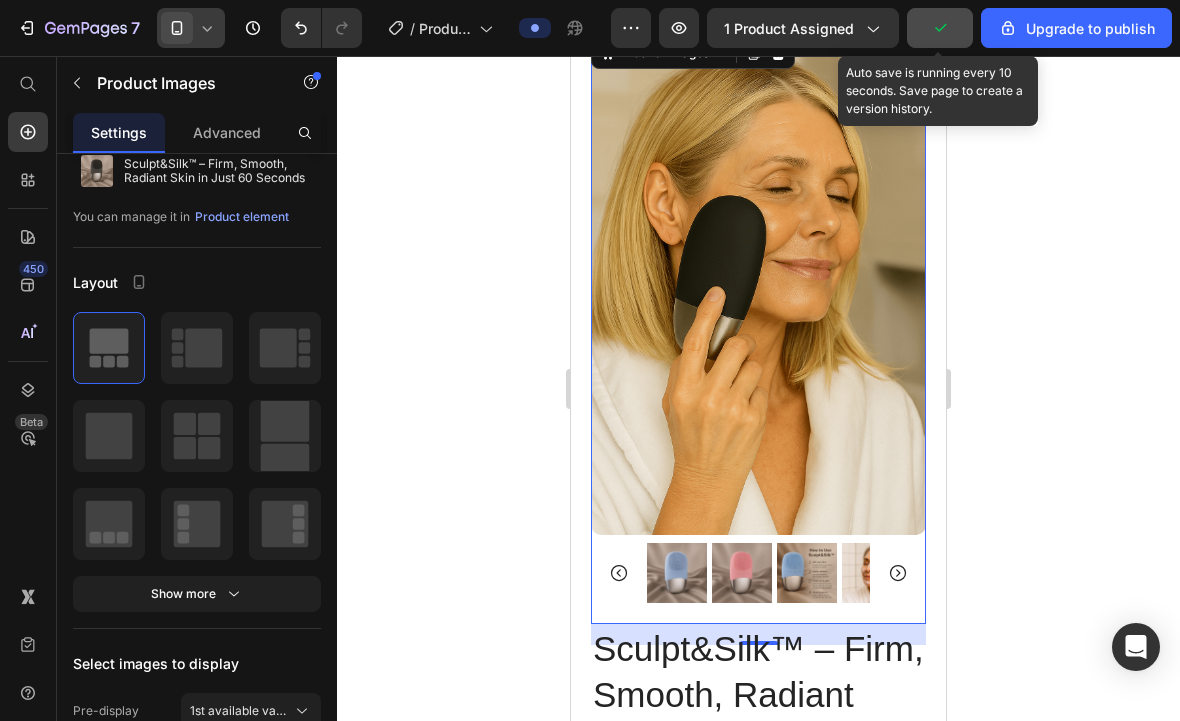 click 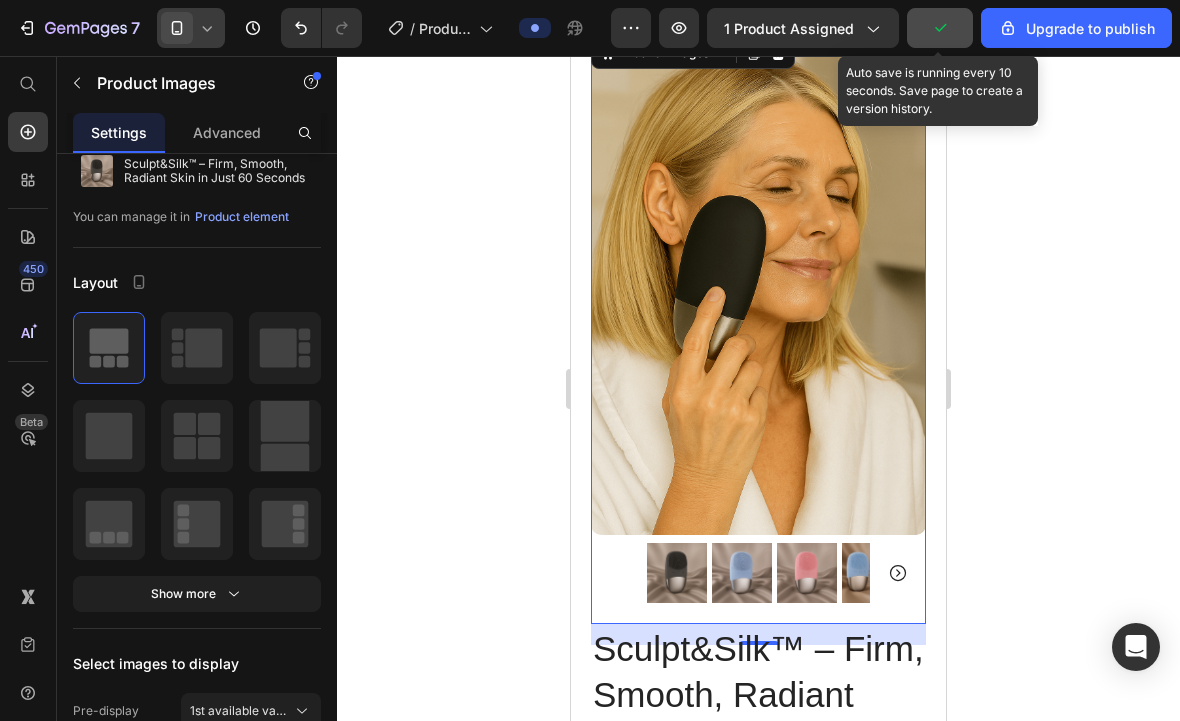 click at bounding box center [758, 573] 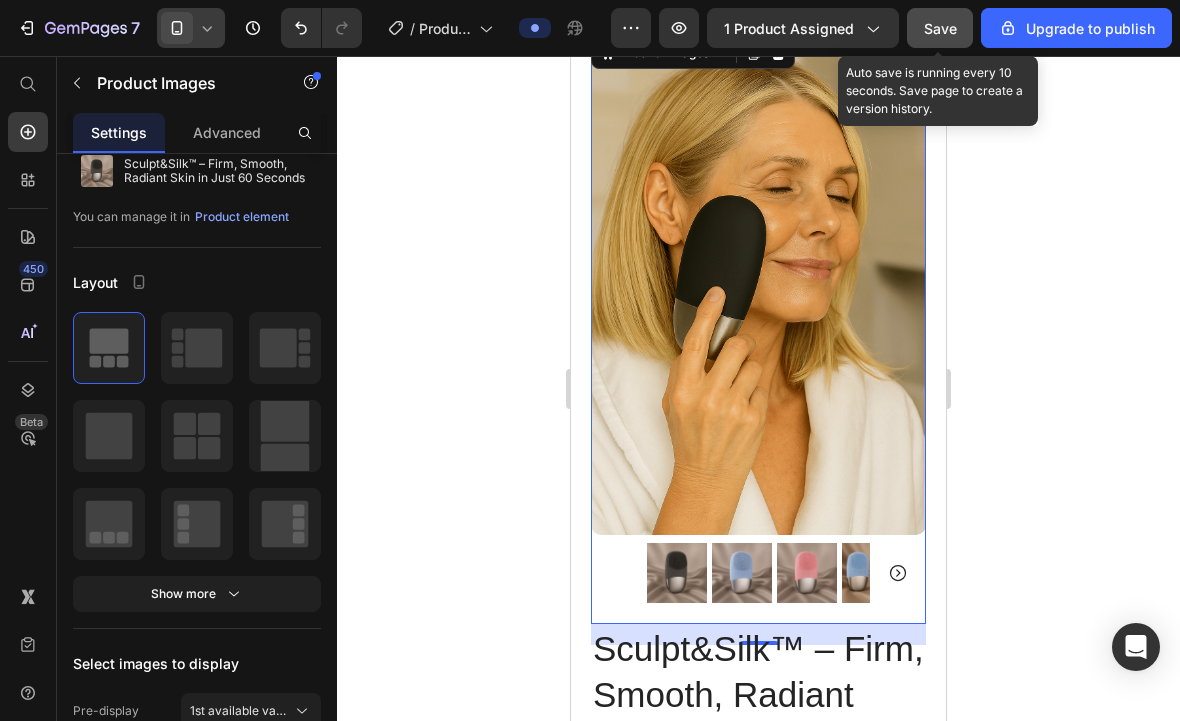 click at bounding box center (677, 573) 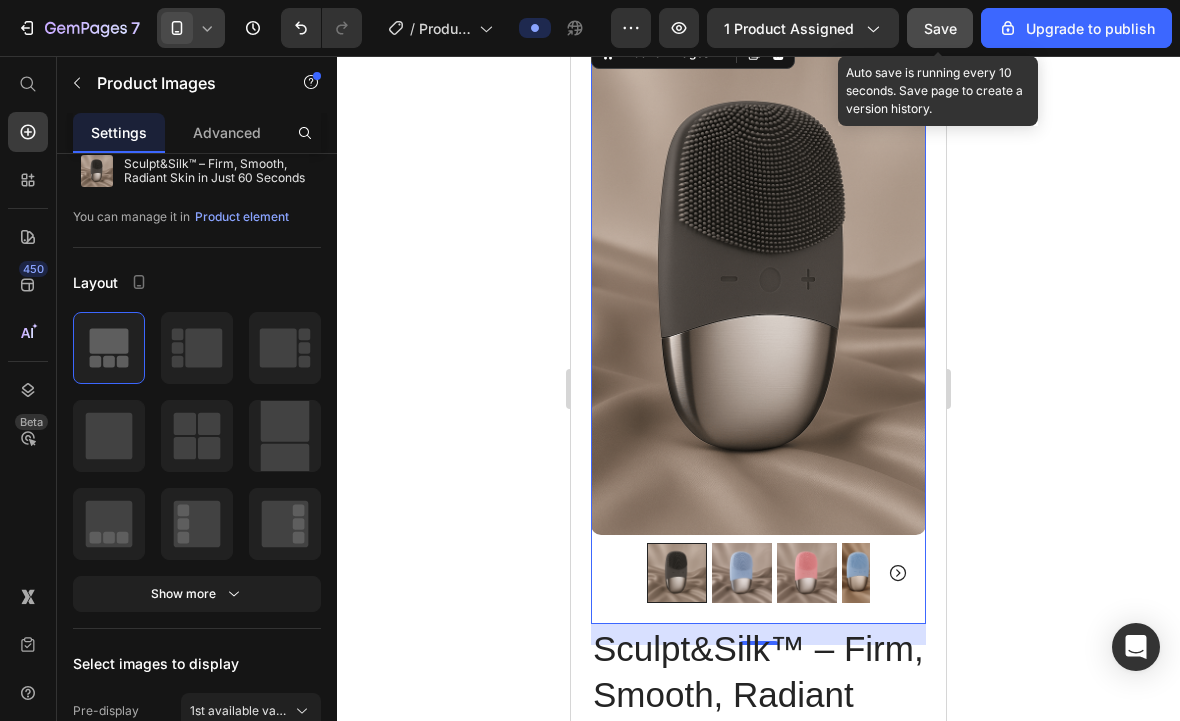 click on "Save" at bounding box center [940, 28] 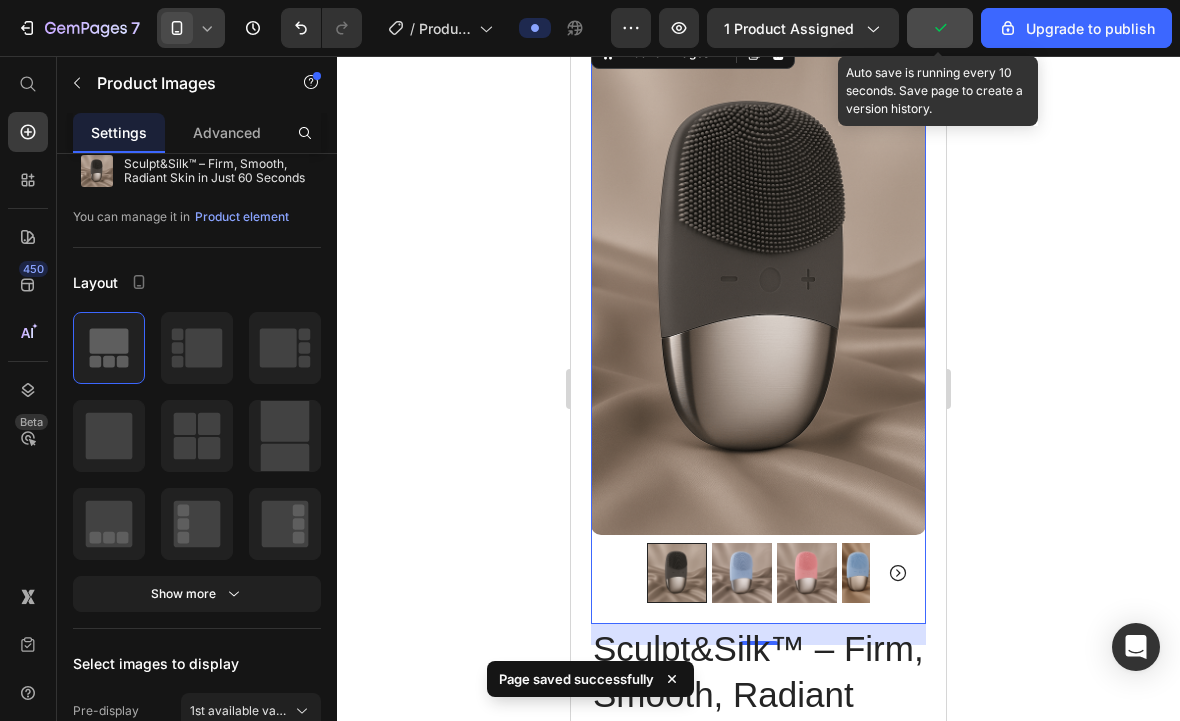 click 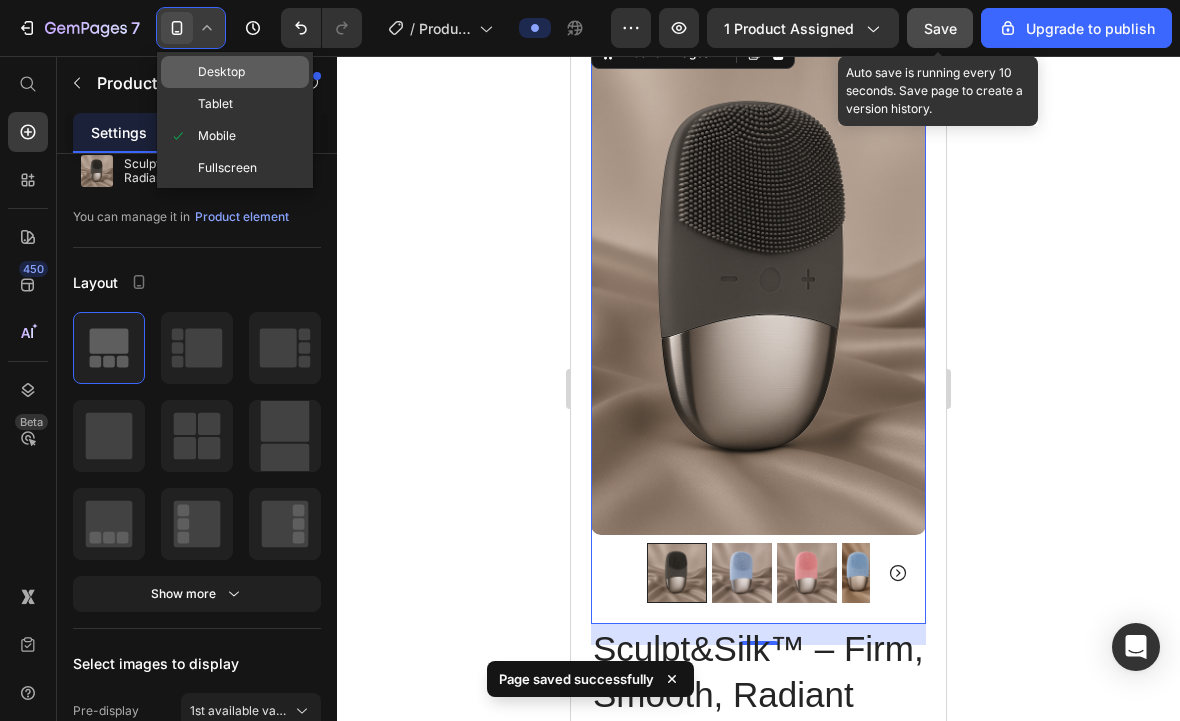 click on "Desktop" 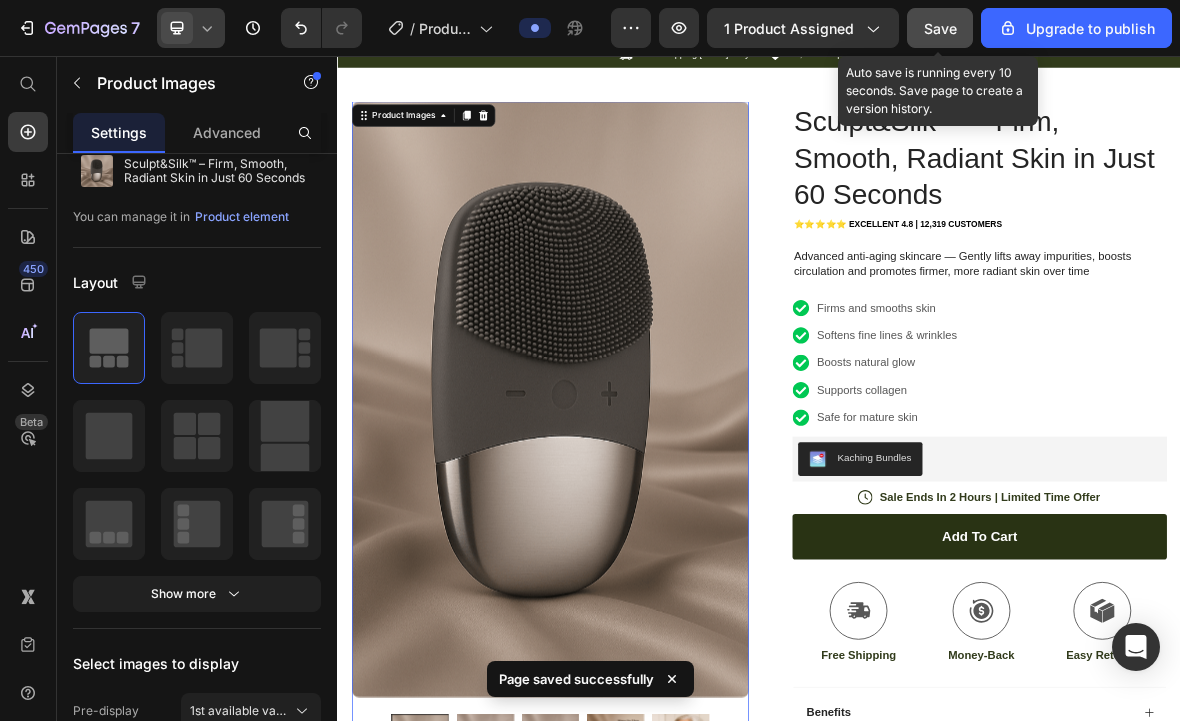 scroll, scrollTop: 56, scrollLeft: 0, axis: vertical 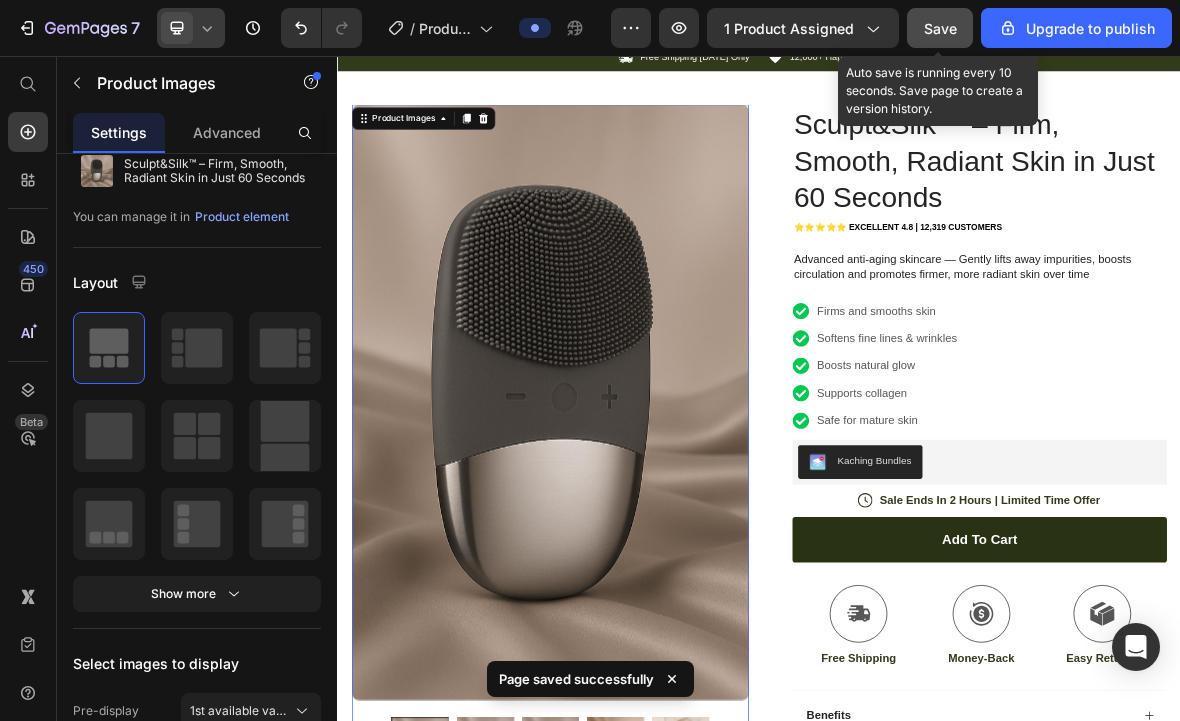 click 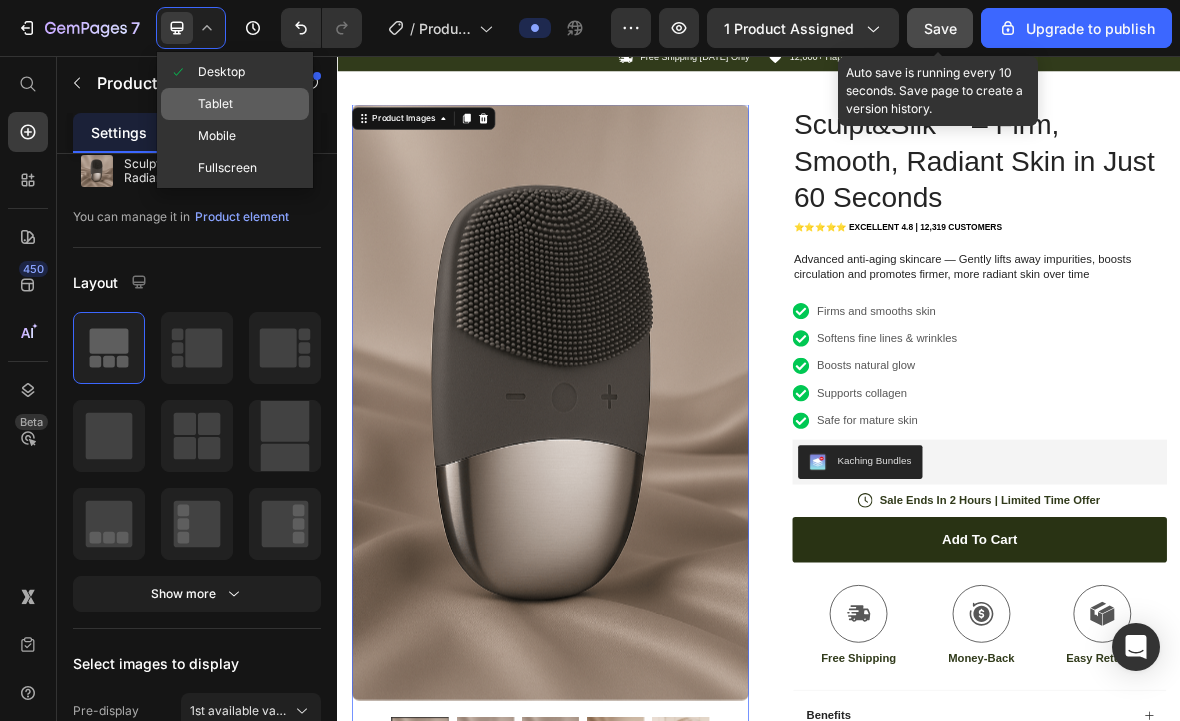 click on "Tablet" at bounding box center (215, 104) 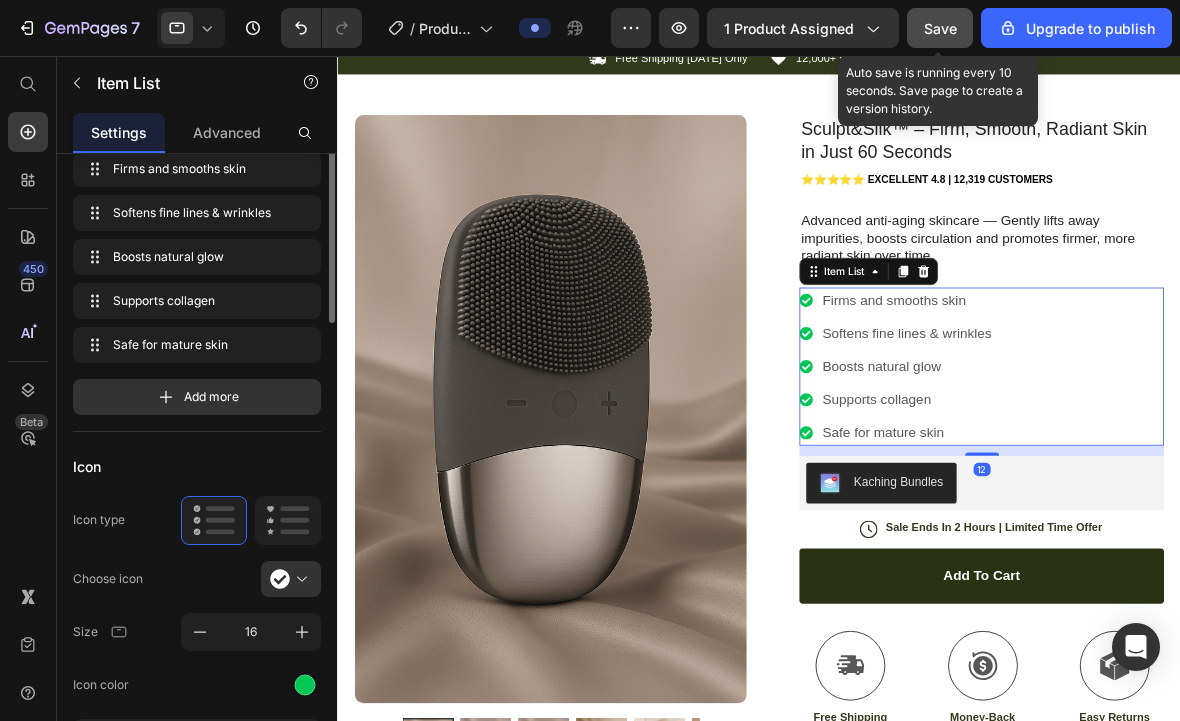 scroll, scrollTop: 135, scrollLeft: 0, axis: vertical 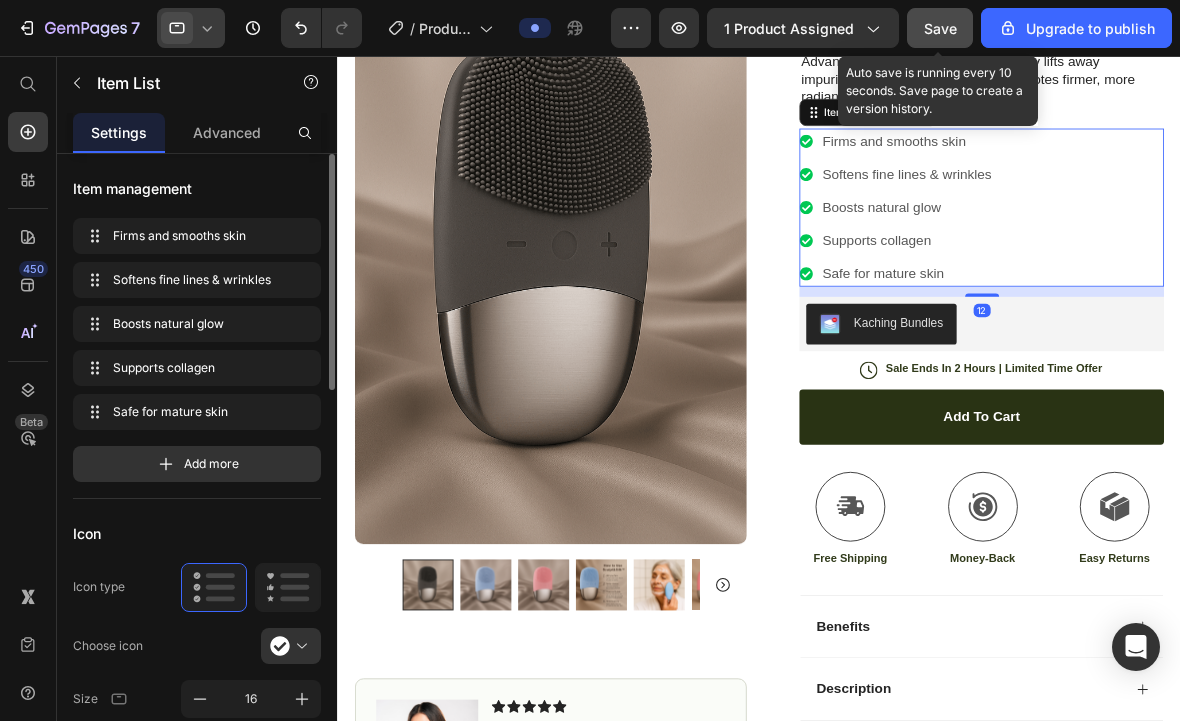 click 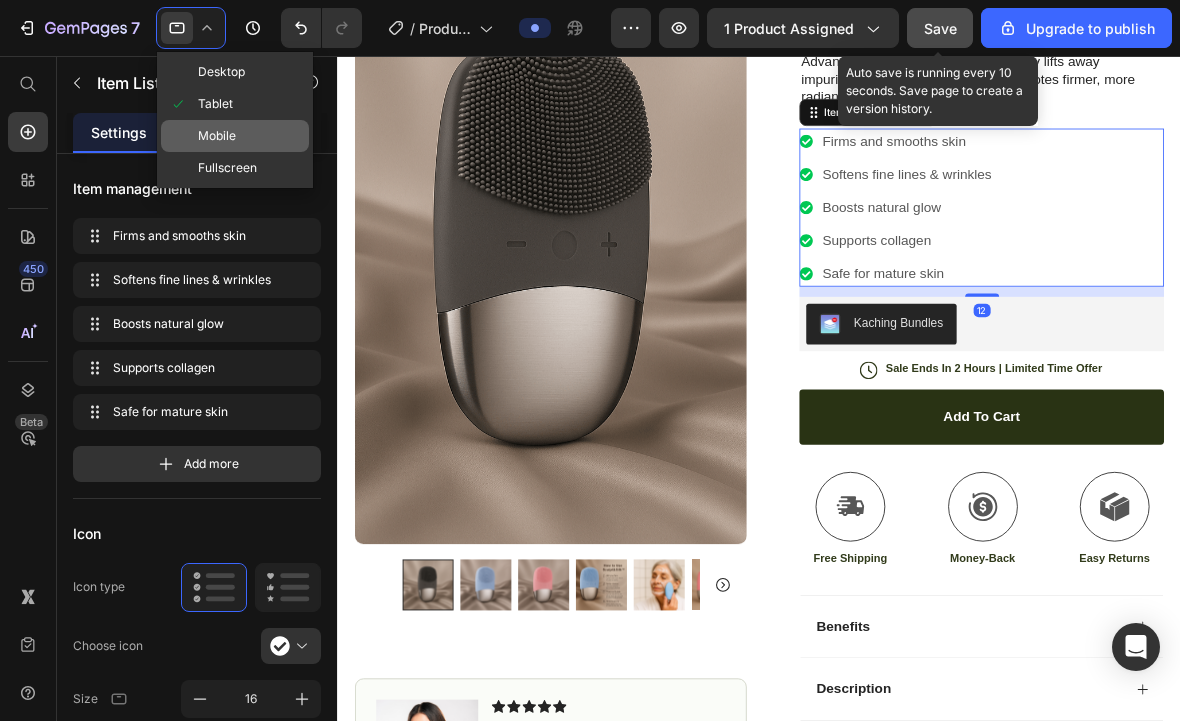 click on "Mobile" 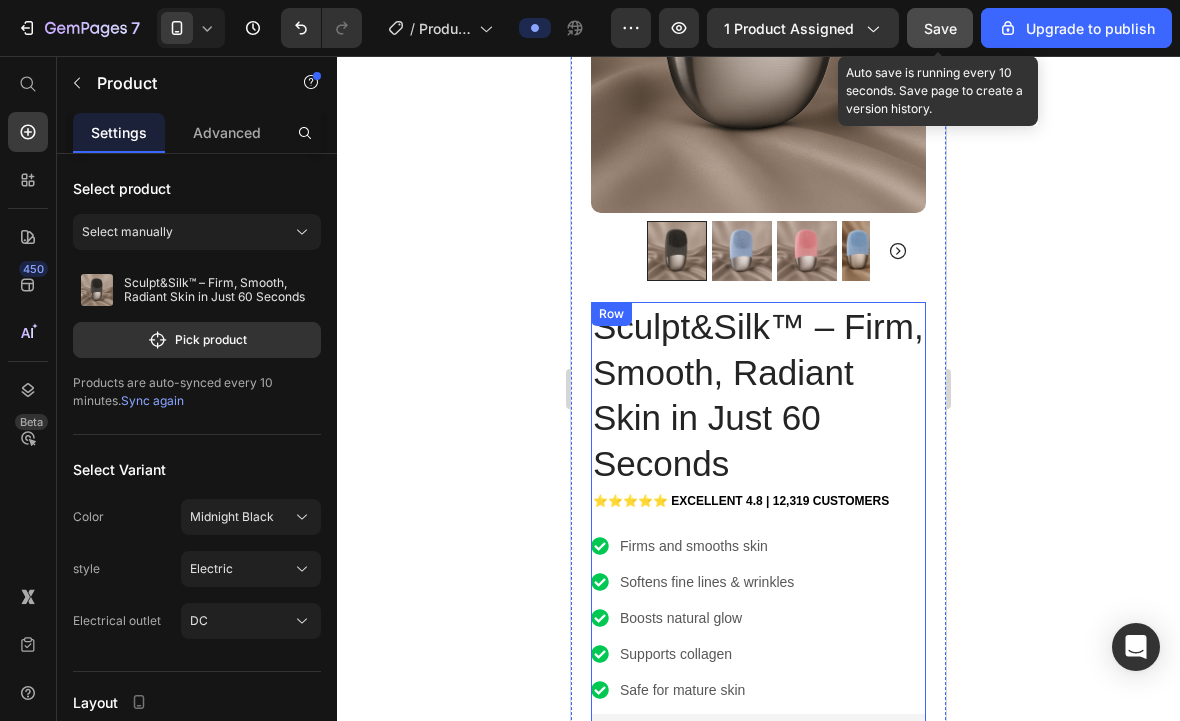scroll, scrollTop: 648, scrollLeft: 0, axis: vertical 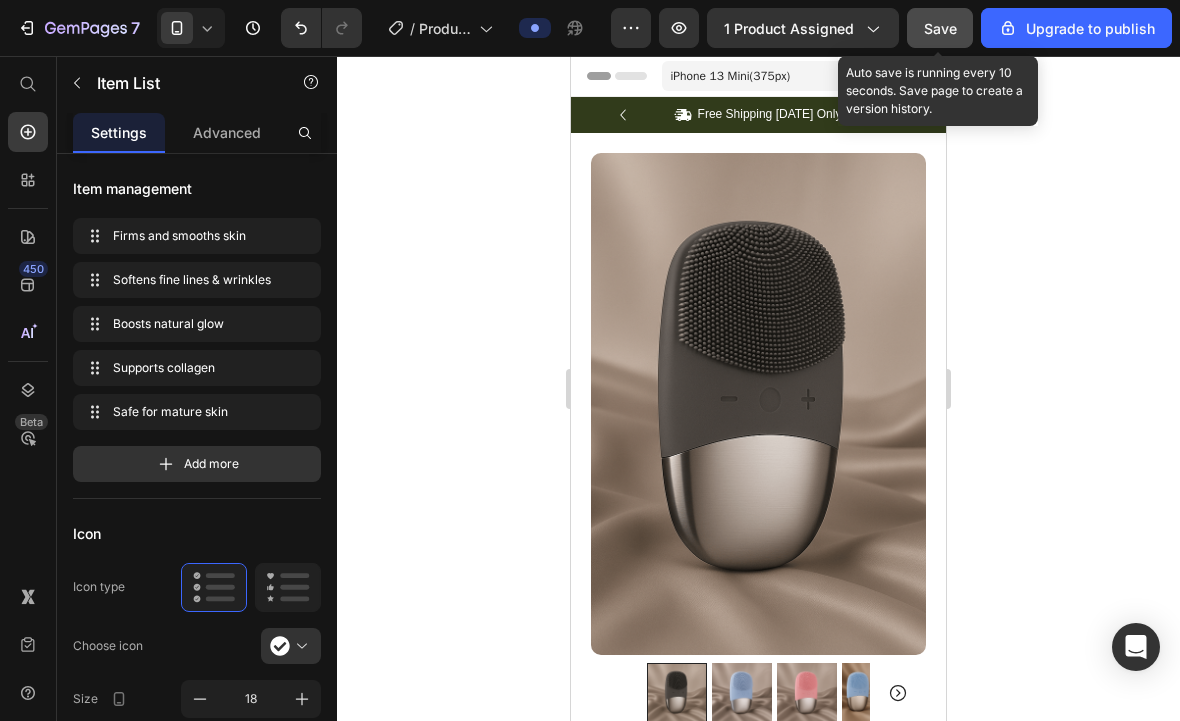 click on "Save" at bounding box center [940, 28] 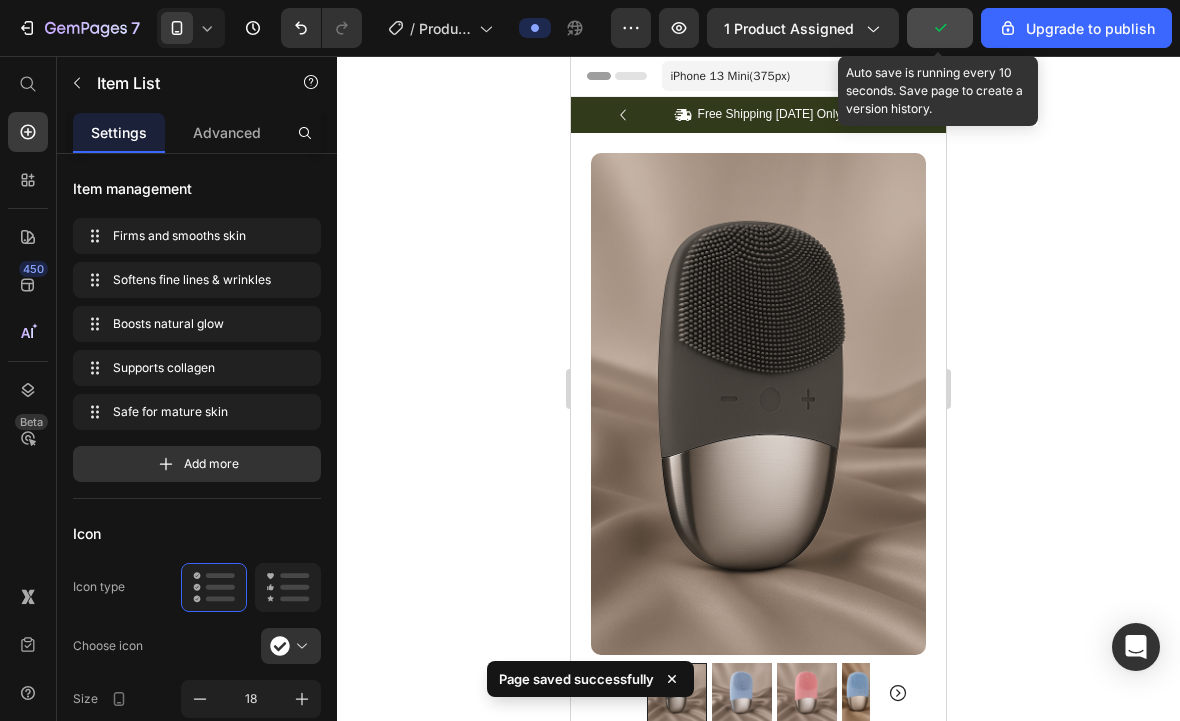 scroll, scrollTop: 0, scrollLeft: 0, axis: both 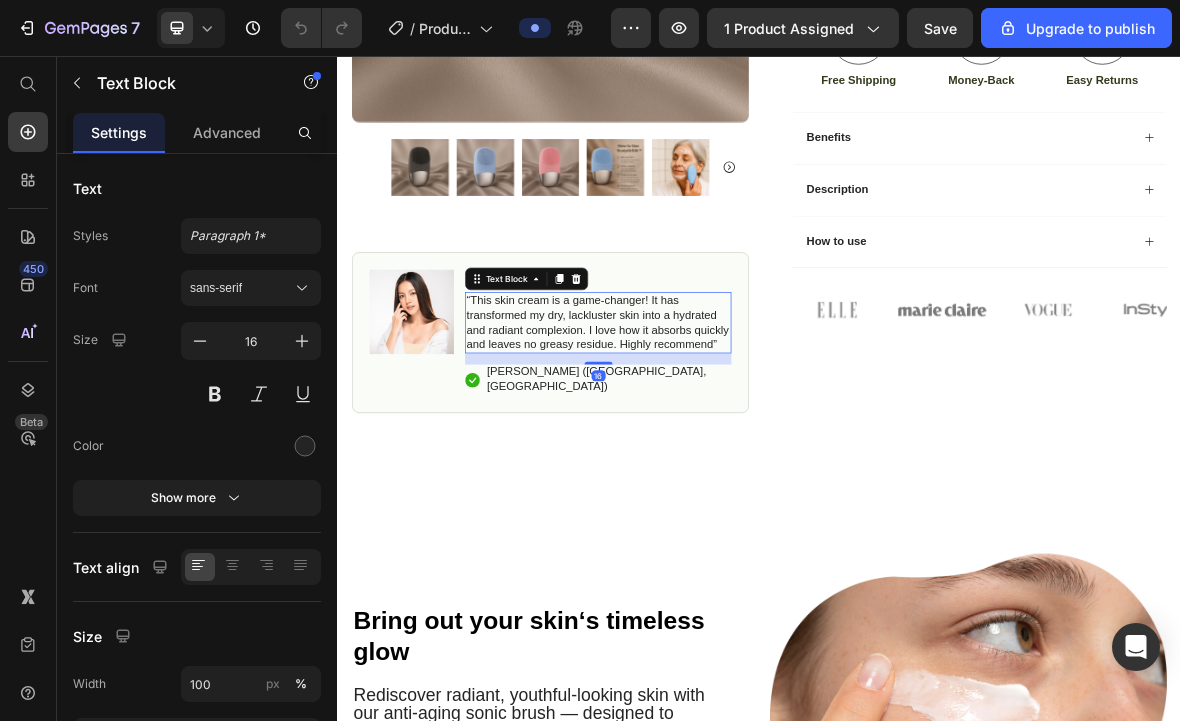 click on "“This skin cream is a game-changer! It has transformed my dry, lackluster skin into a hydrated and radiant complexion. I love how it absorbs quickly and leaves no greasy residue. Highly recommend”" at bounding box center (707, 435) 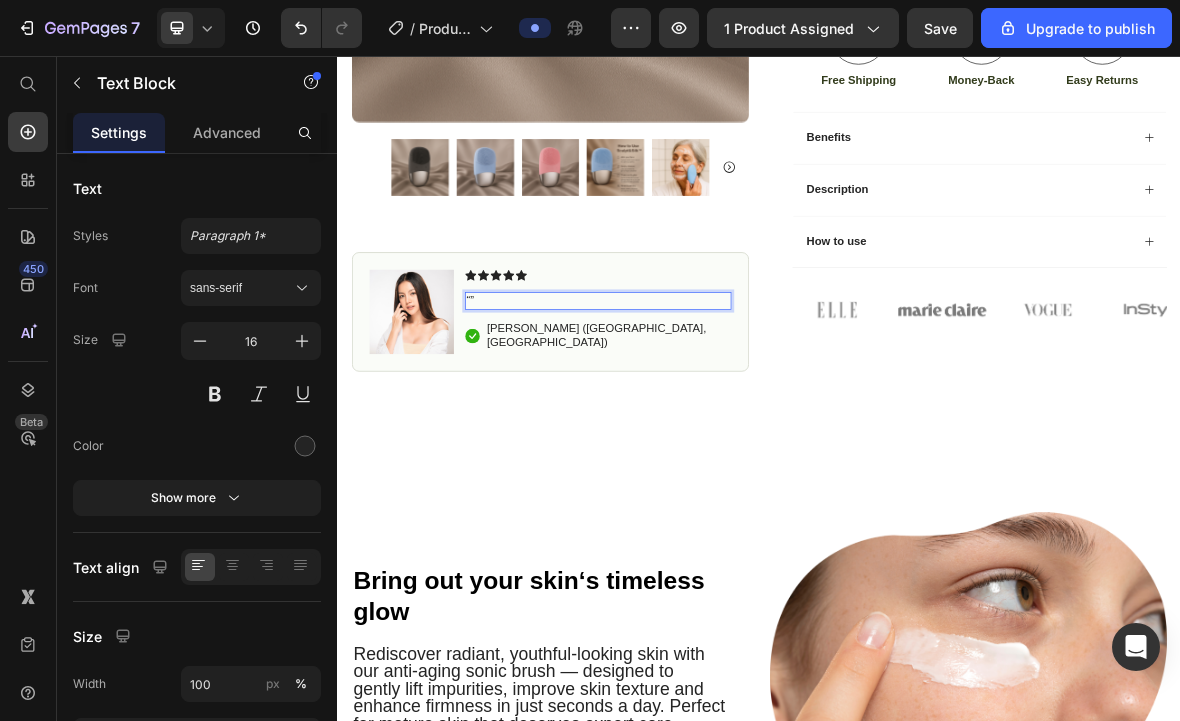 click on "“”" at bounding box center [707, 404] 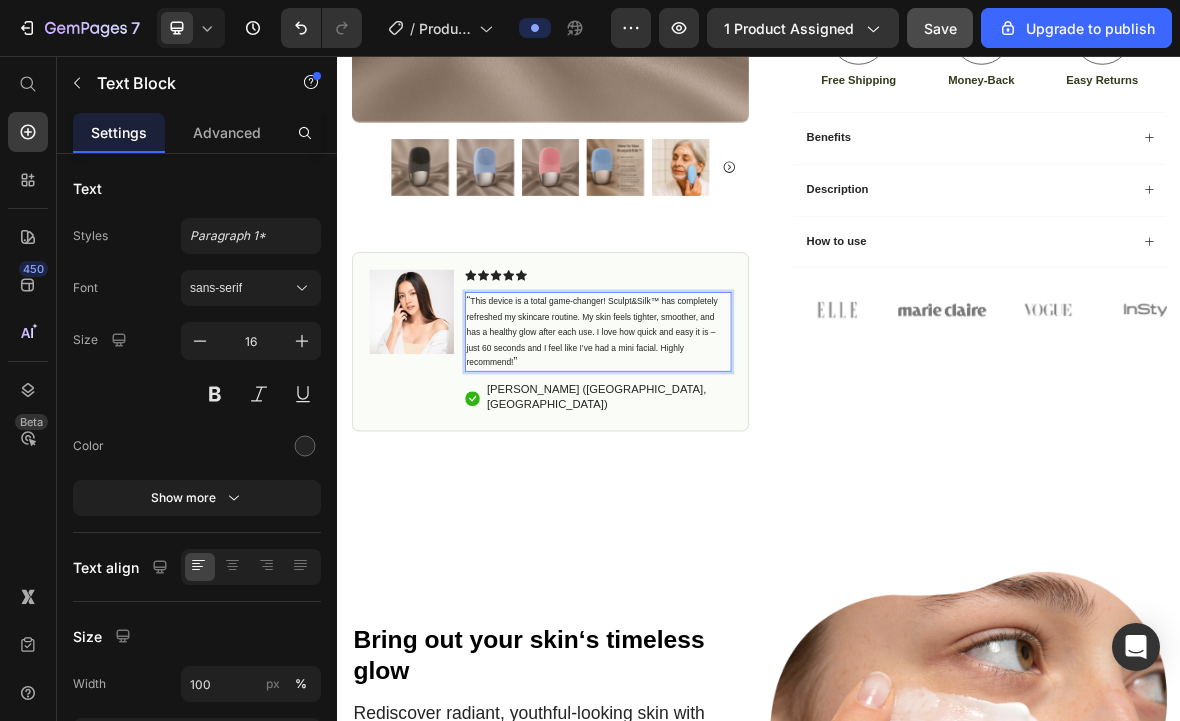 click on "Save" at bounding box center [940, 28] 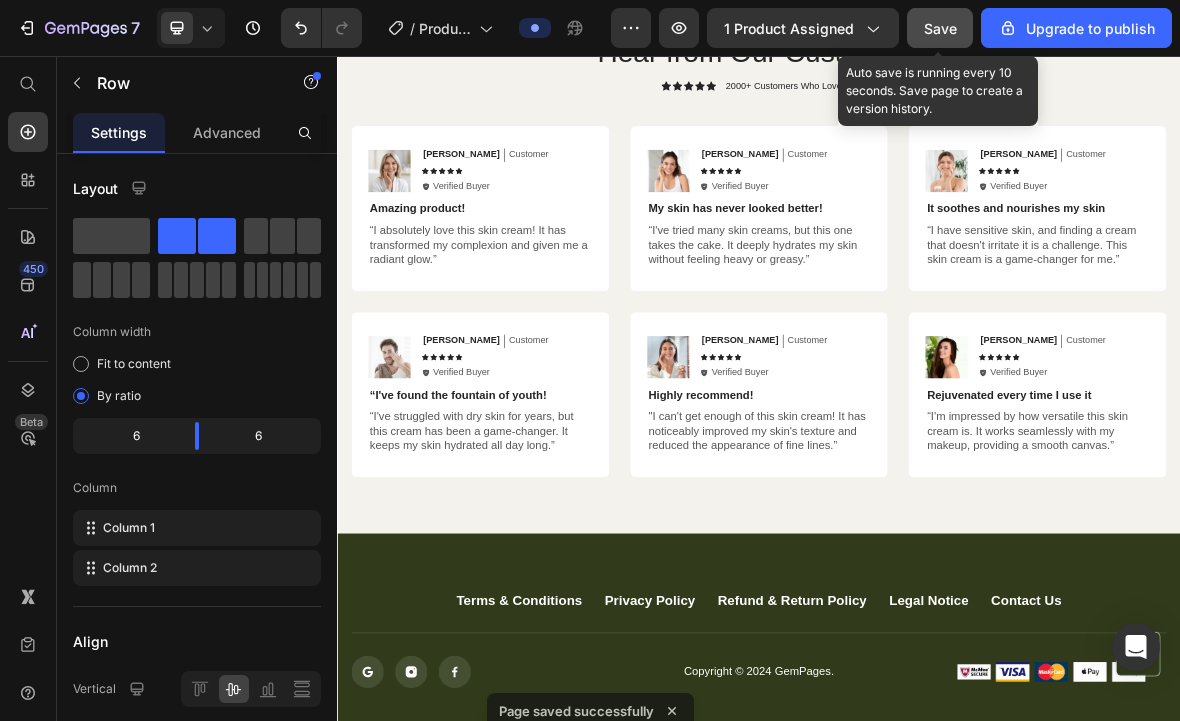 scroll, scrollTop: 5163, scrollLeft: 0, axis: vertical 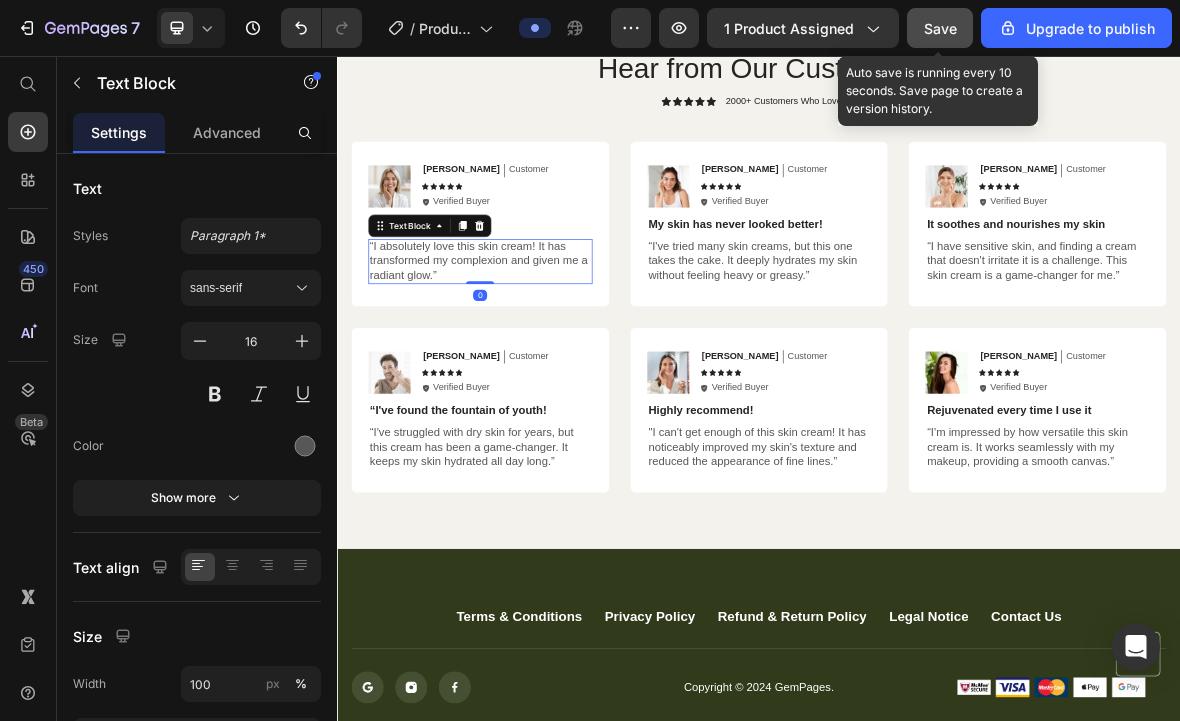 click on "“I absolutely love this skin cream! It has transformed my complexion and given me a radiant glow.”" at bounding box center (540, 348) 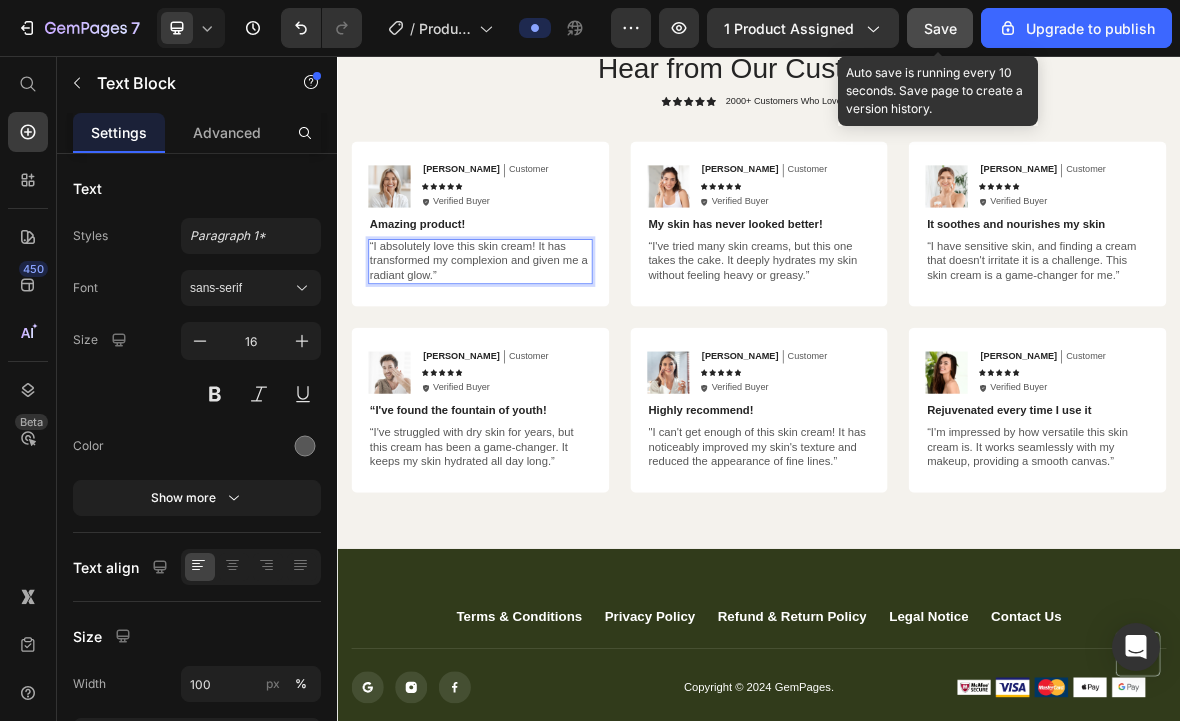 click on "“I absolutely love this skin cream! It has transformed my complexion and given me a radiant glow.”" at bounding box center (540, 348) 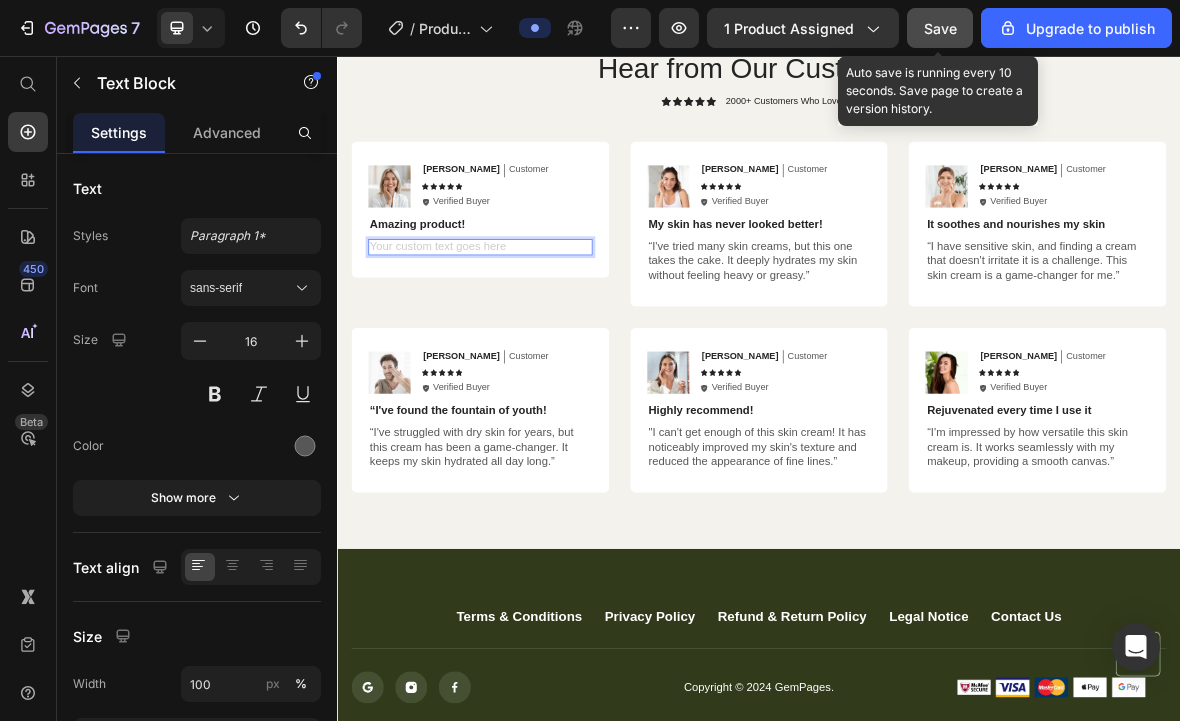 click at bounding box center [540, 328] 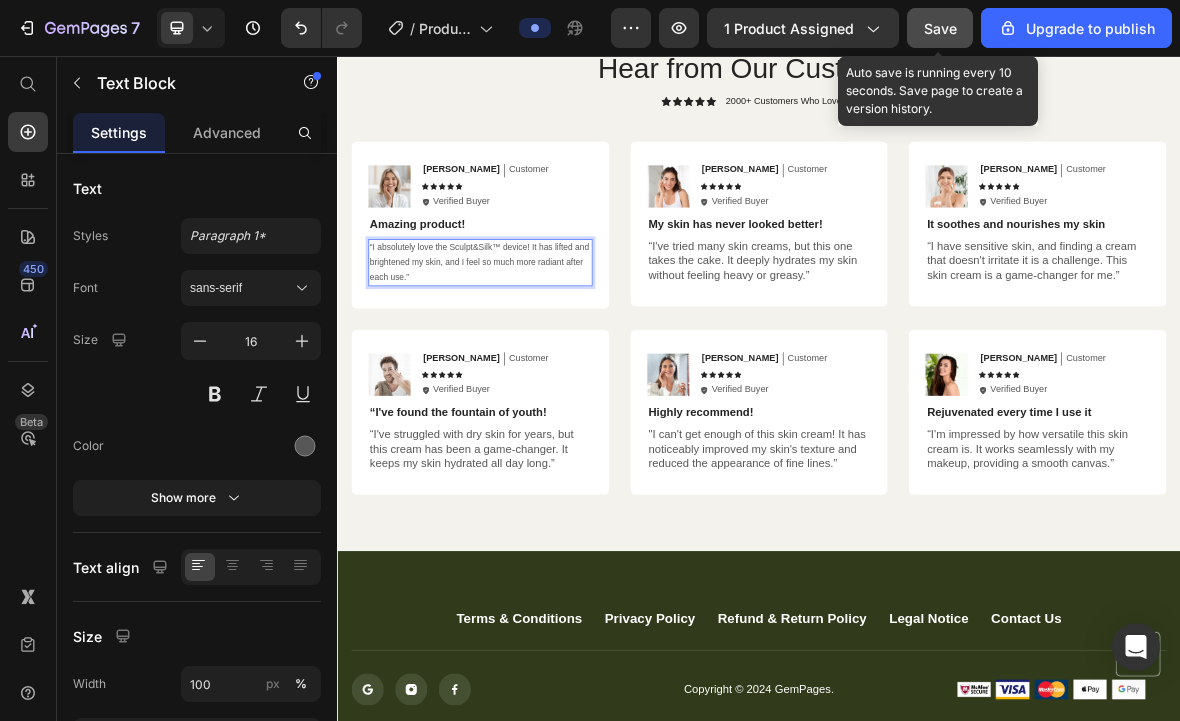 click on "Save" 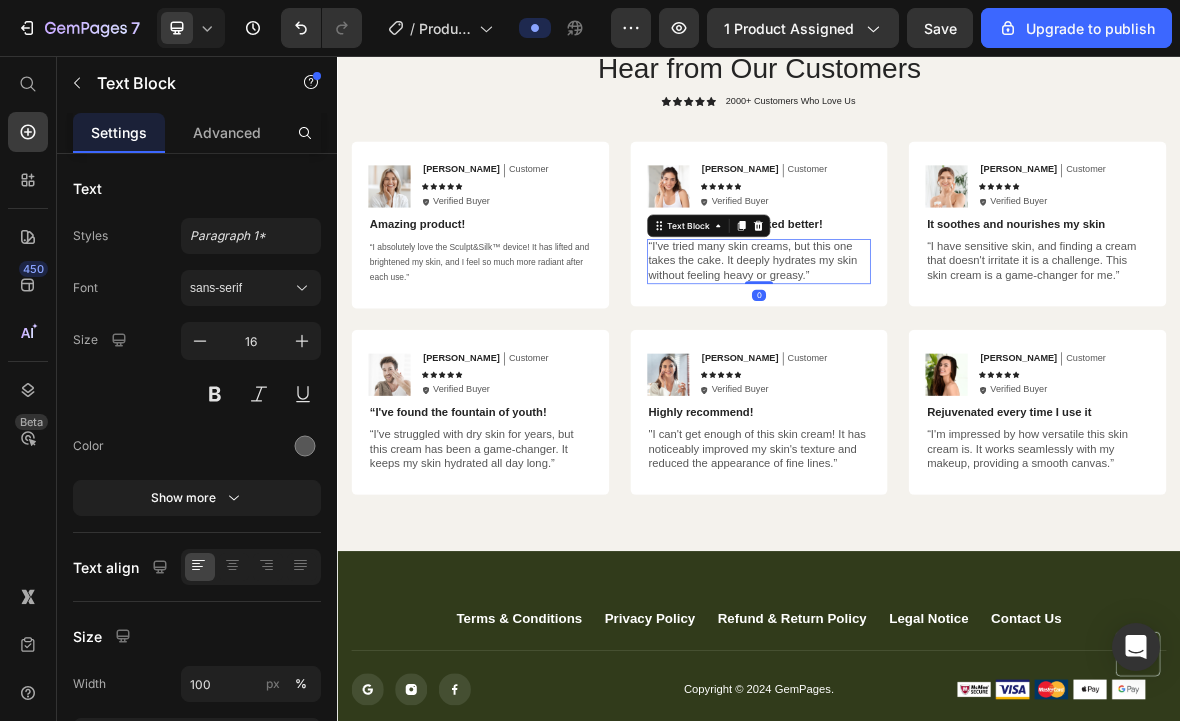 click on "“I've tried many skin creams, but this one takes the cake. It deeply hydrates my skin without feeling heavy or greasy.”" at bounding box center (937, 348) 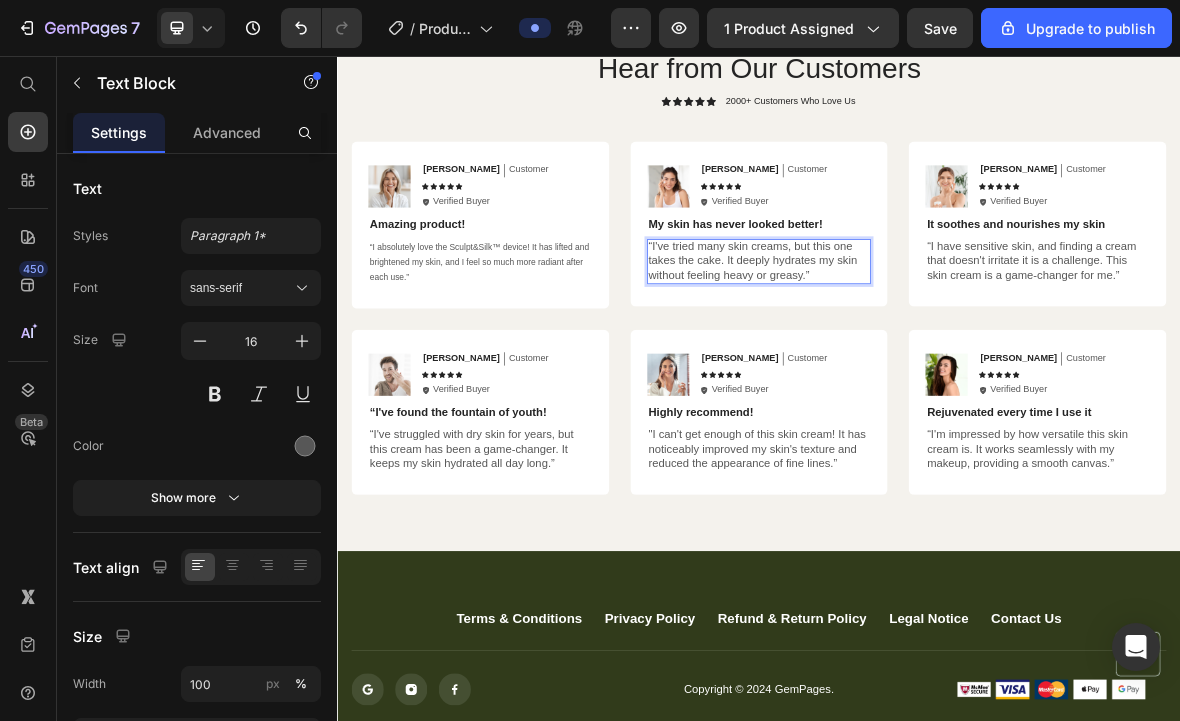 click on "“I've tried many skin creams, but this one takes the cake. It deeply hydrates my skin without feeling heavy or greasy.”" at bounding box center [937, 348] 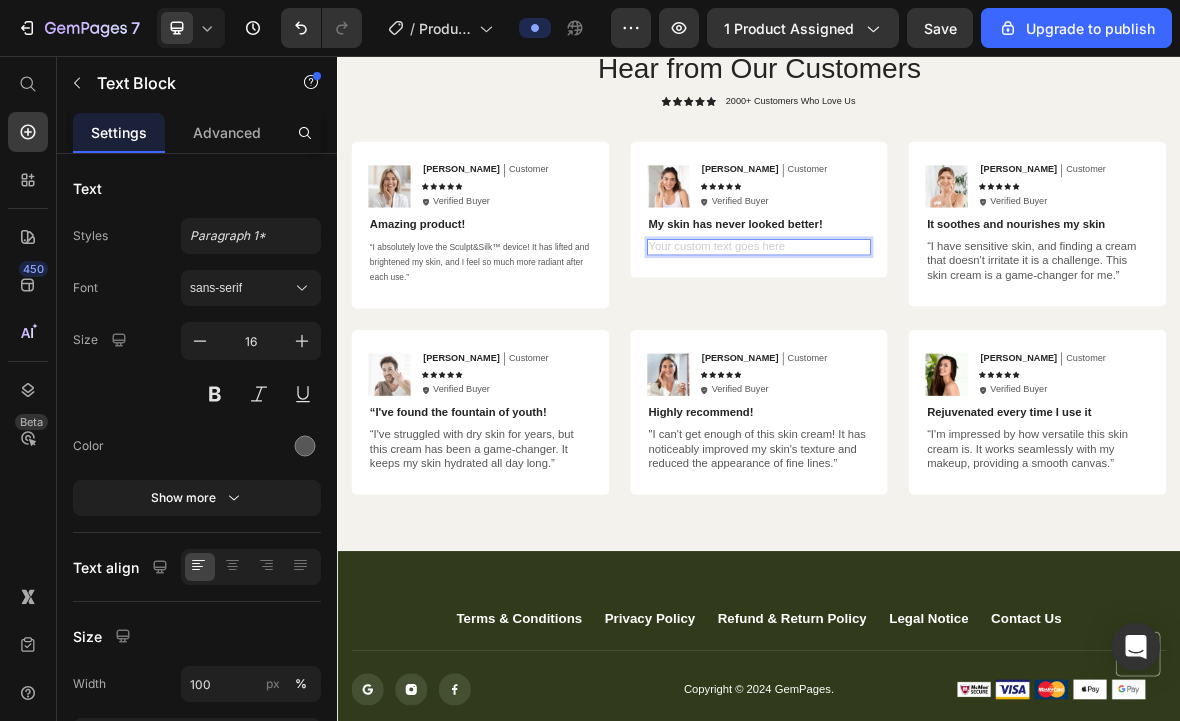 click at bounding box center [937, 328] 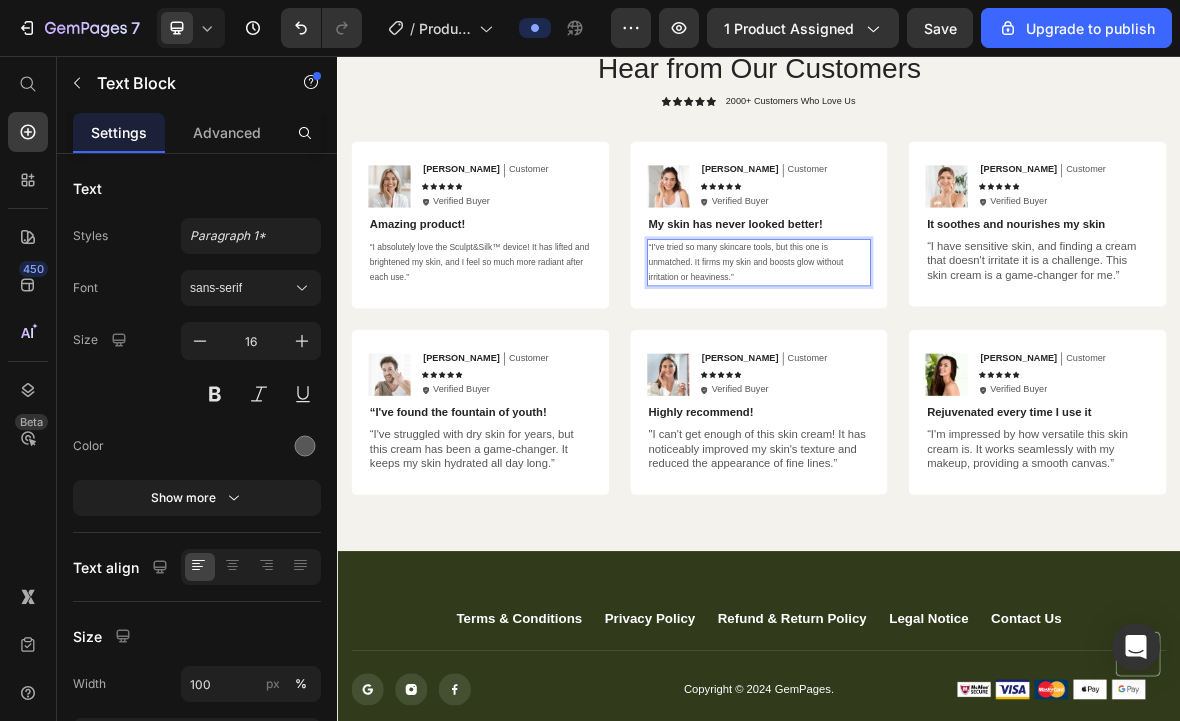 click on "Save" at bounding box center (940, 28) 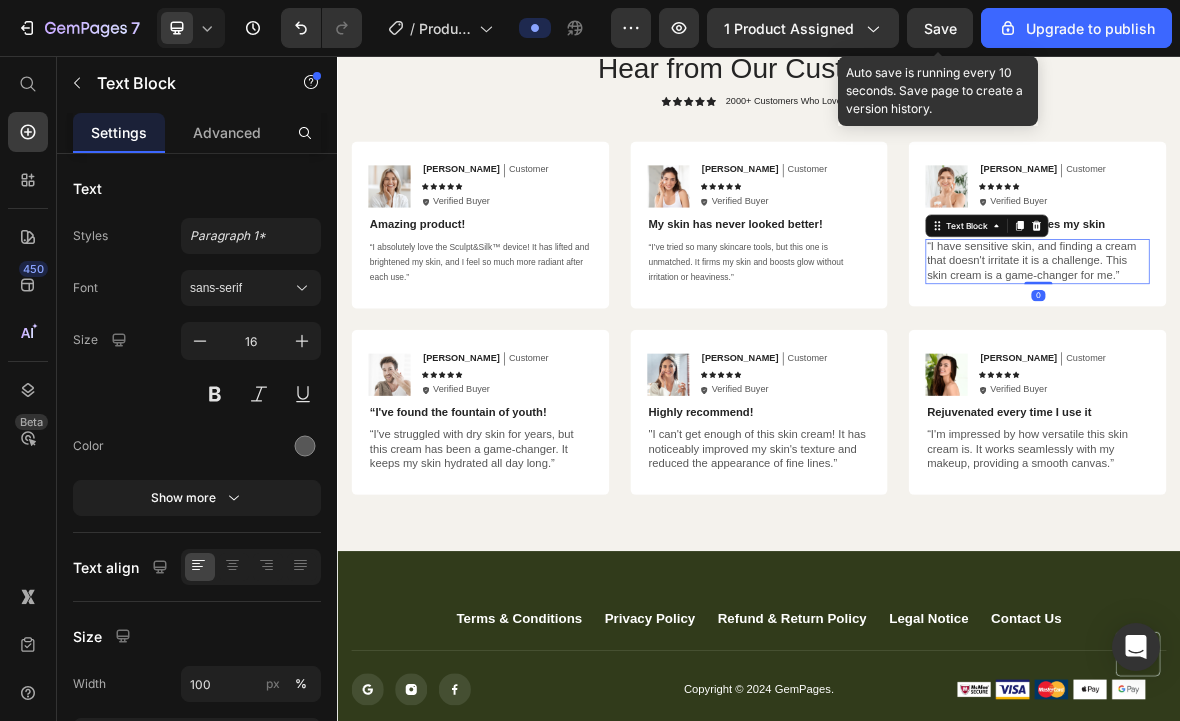 click on "“I have sensitive skin, and finding a cream that doesn't irritate it is a challenge. This skin cream is a game-changer for me.”" at bounding box center (1333, 348) 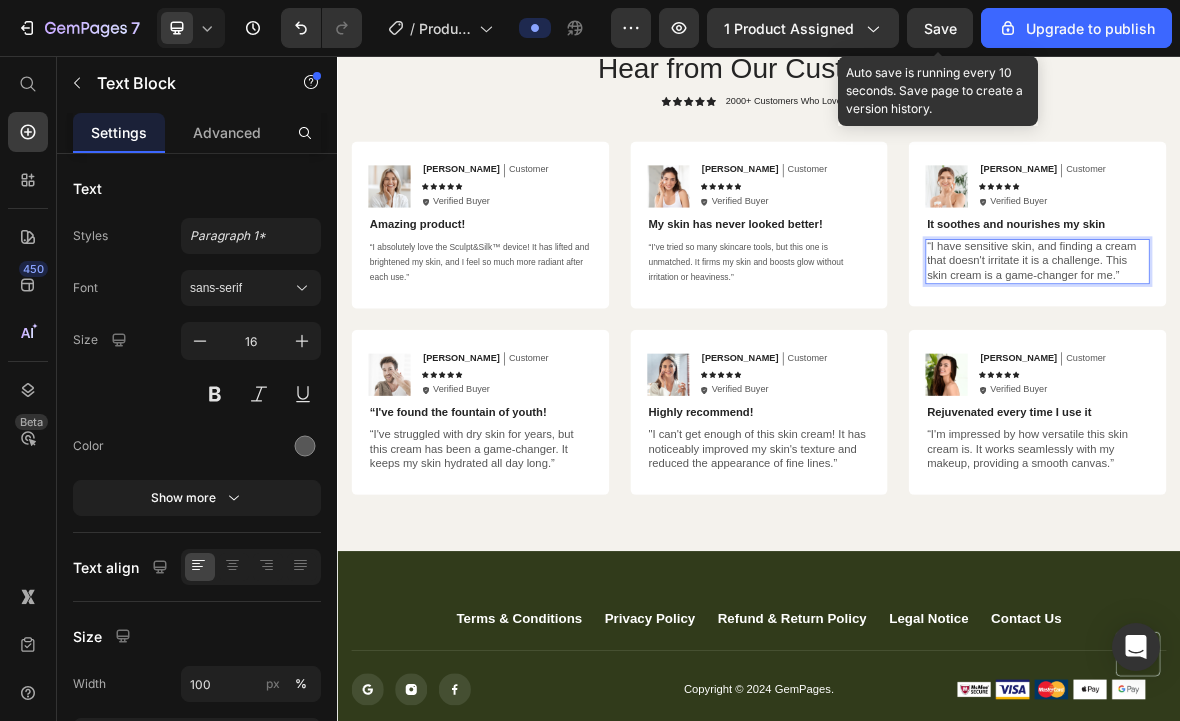 click on "“I have sensitive skin, and finding a cream that doesn't irritate it is a challenge. This skin cream is a game-changer for me.”" at bounding box center [1333, 348] 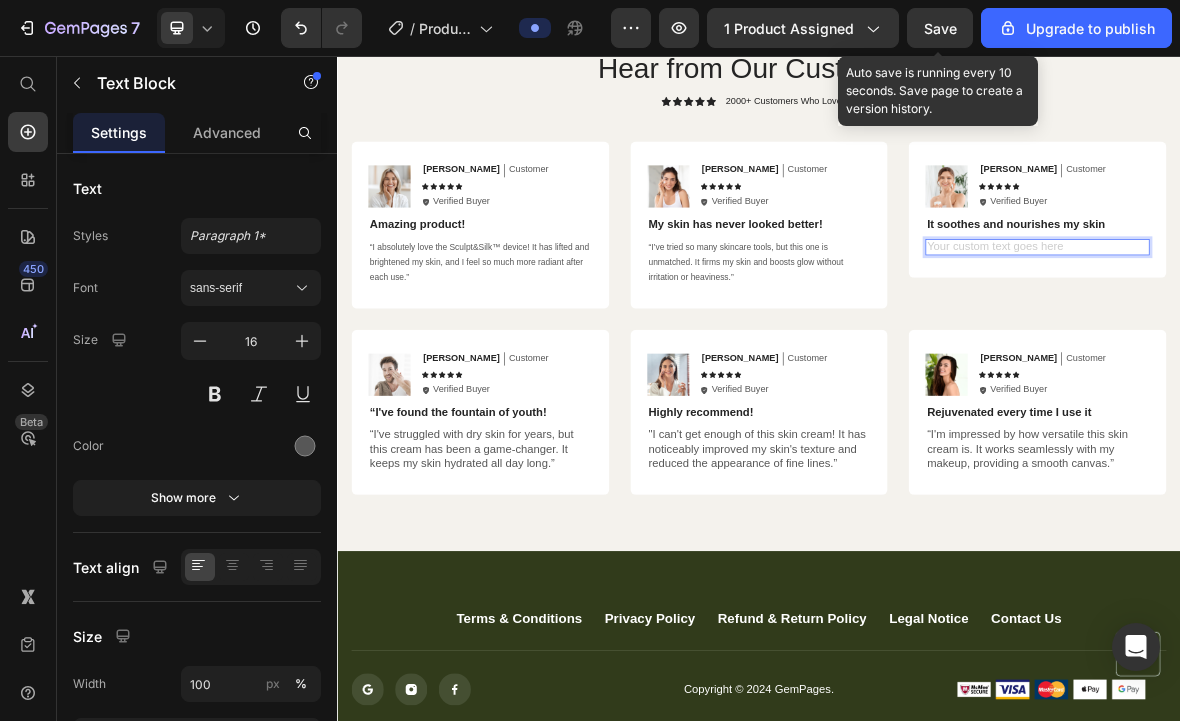 click at bounding box center [1333, 328] 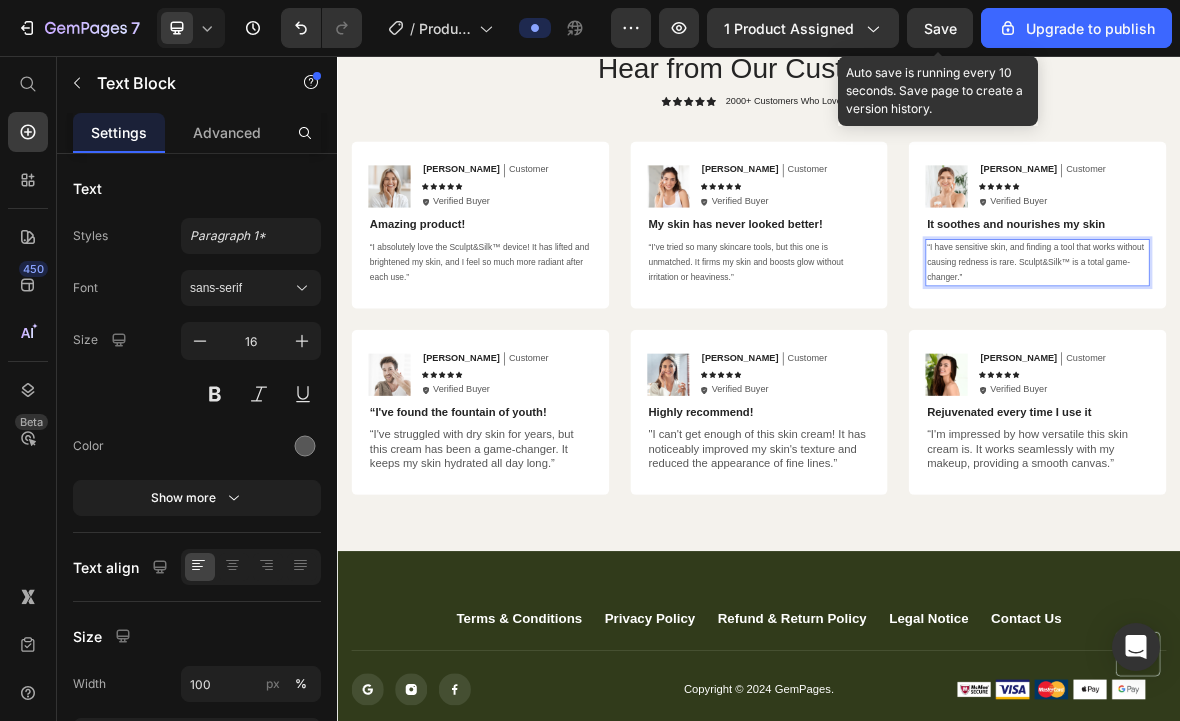 click on "Save" at bounding box center (940, 28) 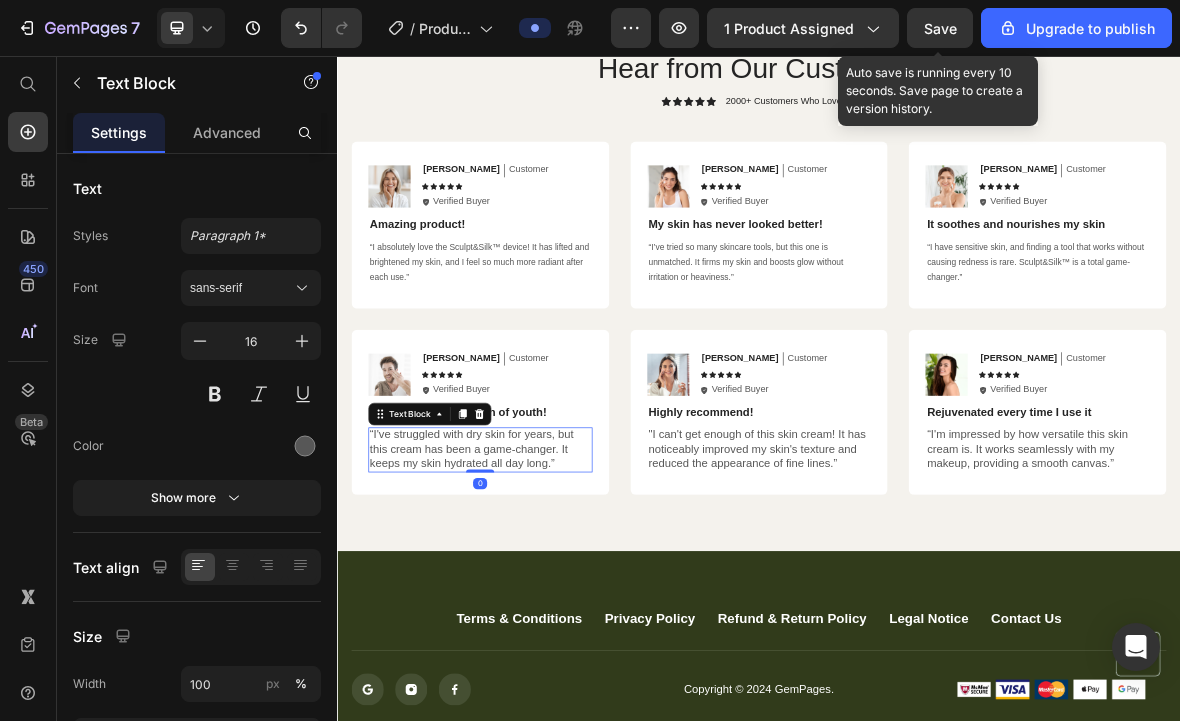 click on "“I've struggled with dry skin for years, but this cream has been a game-changer. It keeps my skin hydrated all day long.”" at bounding box center (540, 616) 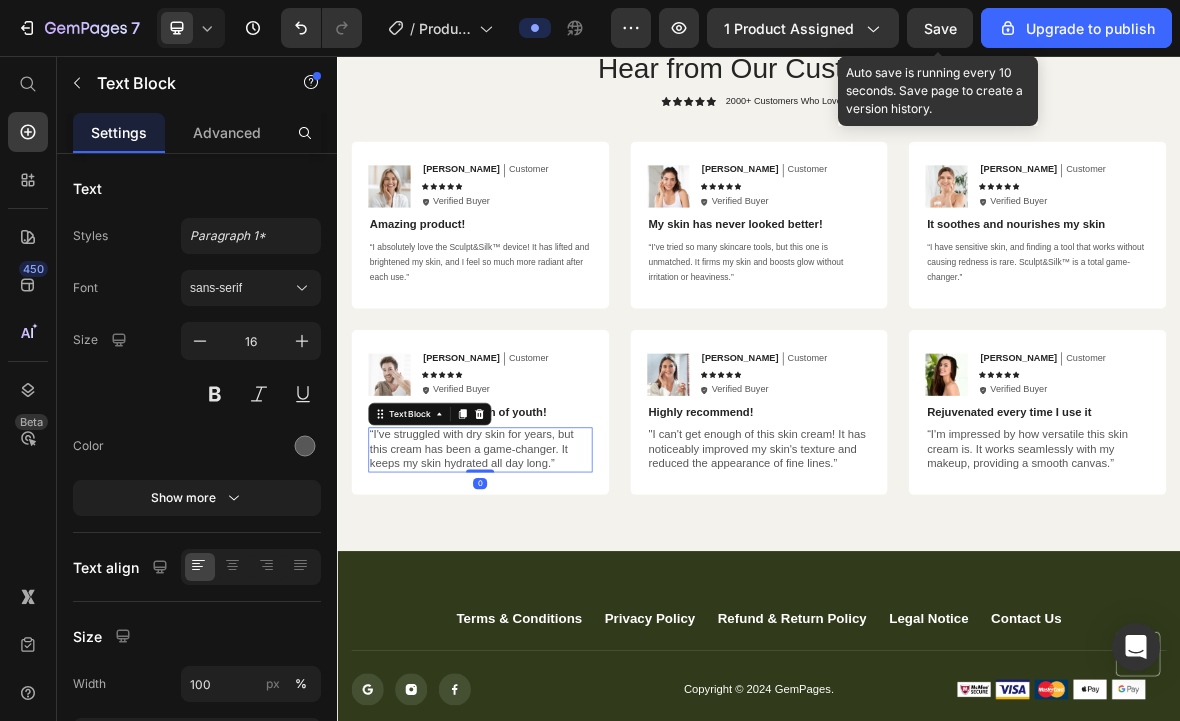 click on "“I've struggled with dry skin for years, but this cream has been a game-changer. It keeps my skin hydrated all day long.”" at bounding box center (540, 616) 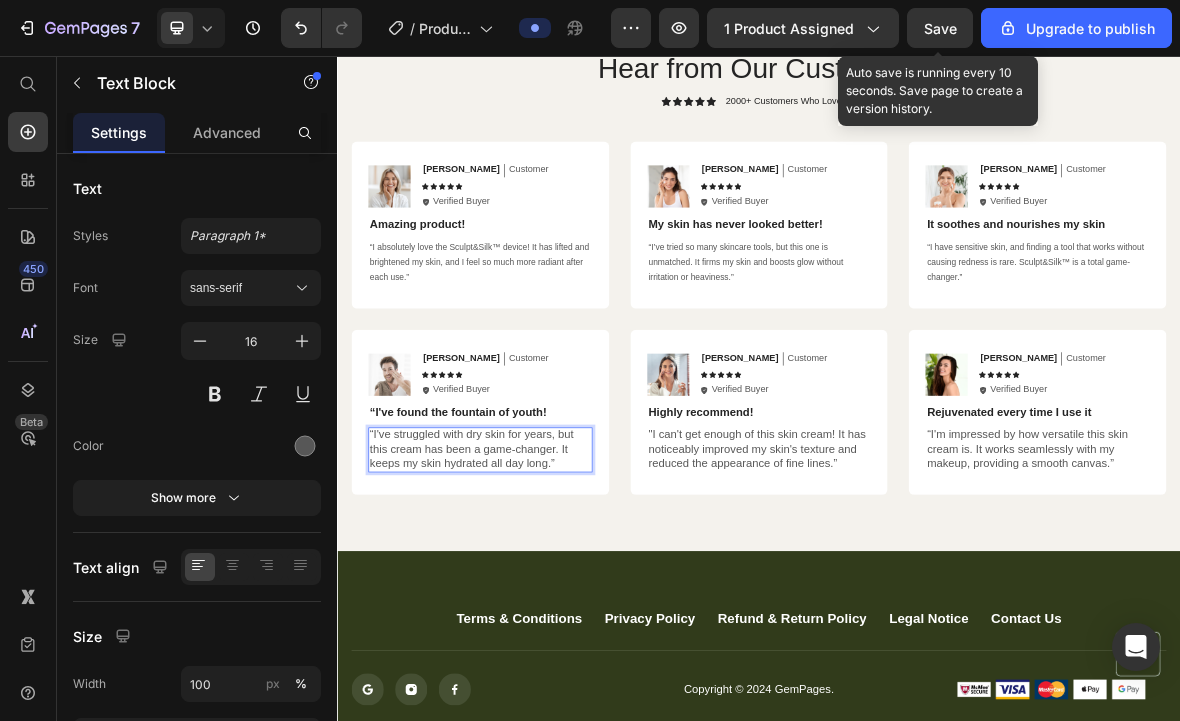 click on "“I've struggled with dry skin for years, but this cream has been a game-changer. It keeps my skin hydrated all day long.”" at bounding box center (540, 616) 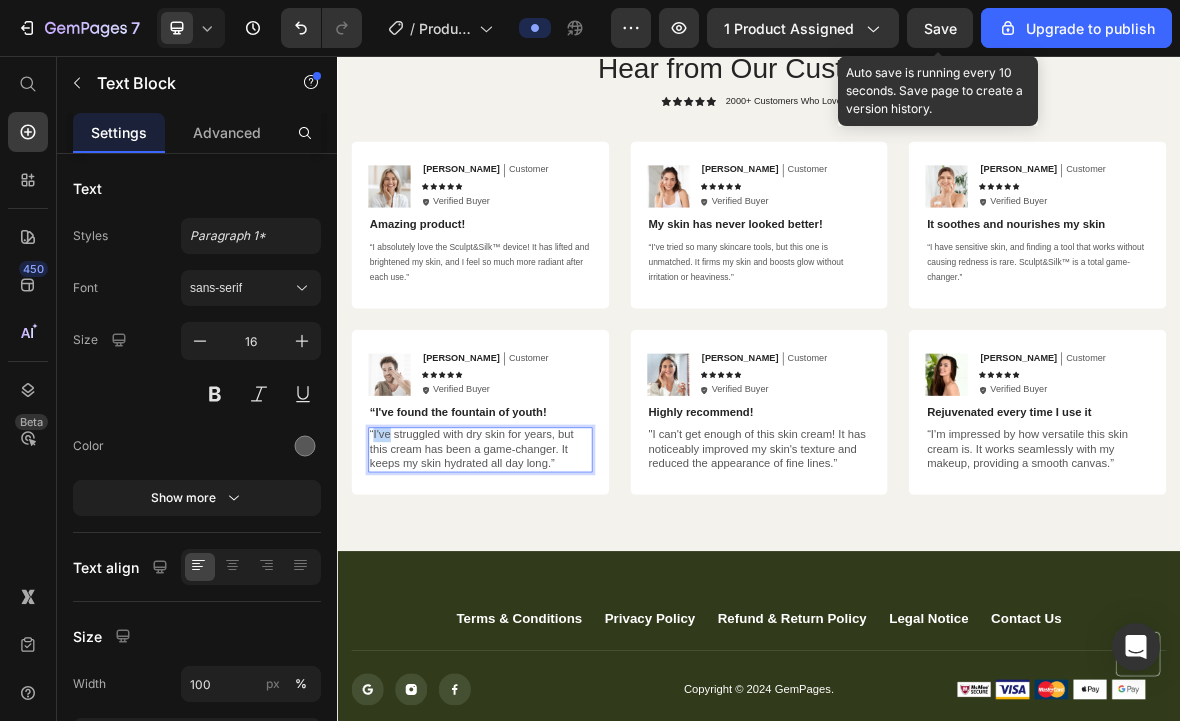 click on "“I've struggled with dry skin for years, but this cream has been a game-changer. It keeps my skin hydrated all day long.”" at bounding box center [540, 616] 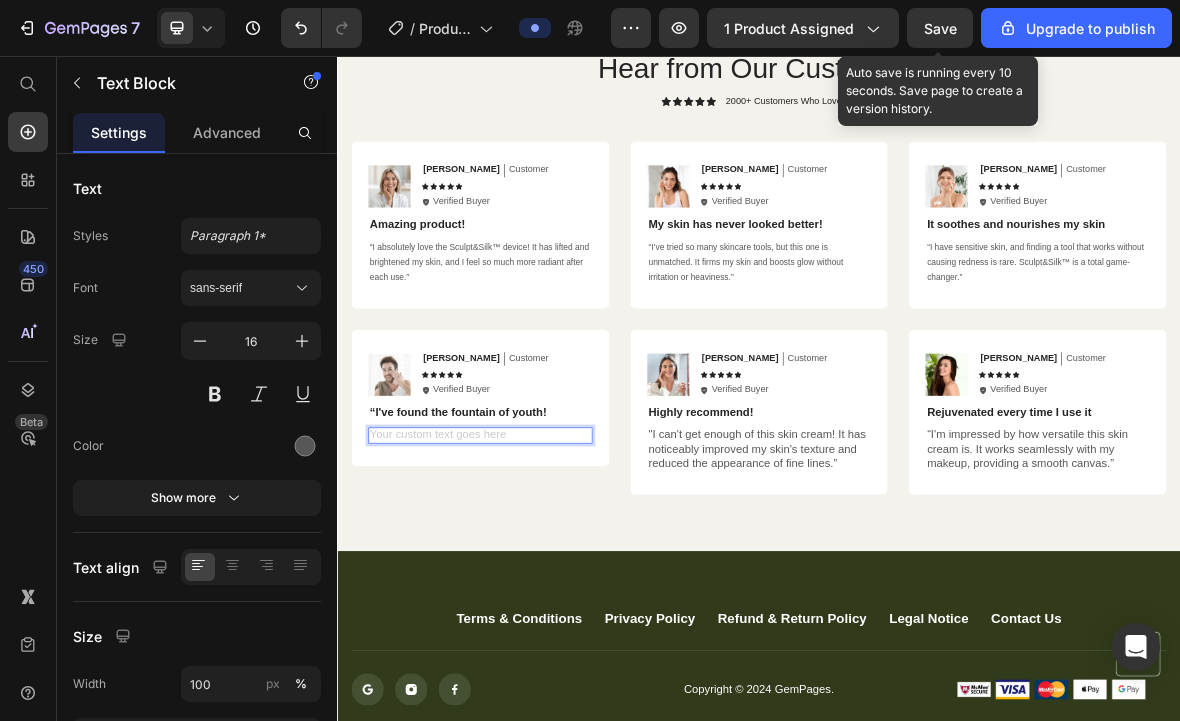 click at bounding box center [540, 596] 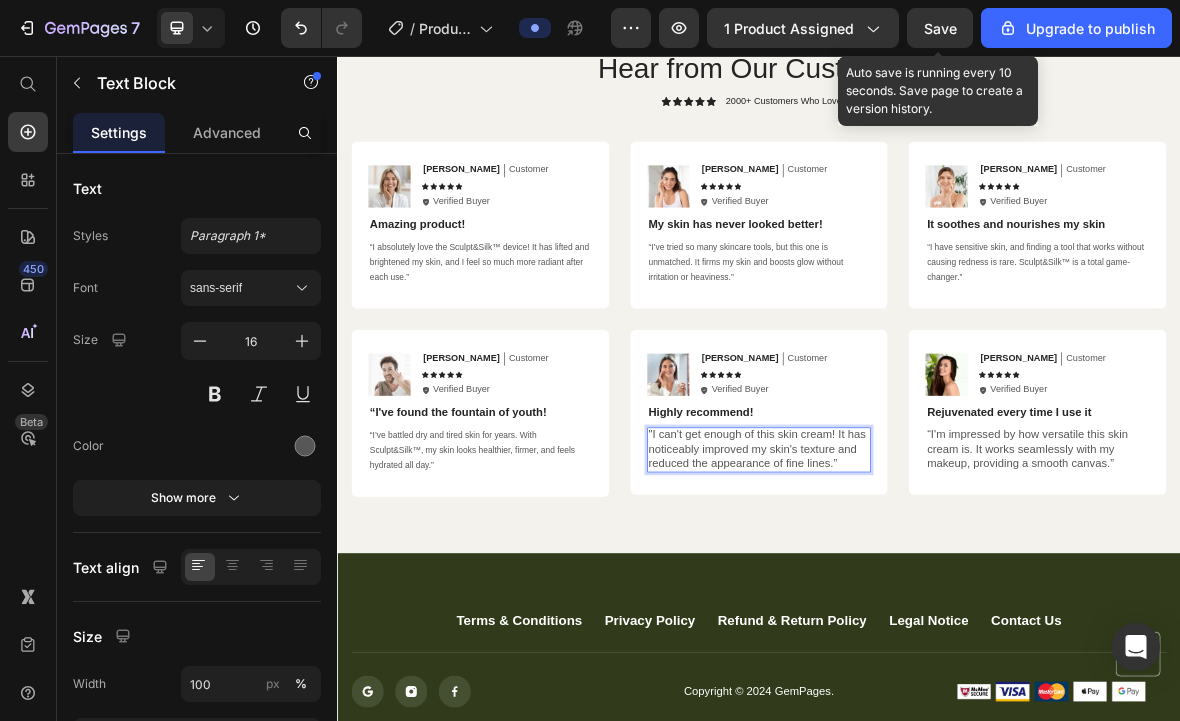 click on ""I can't get enough of this skin cream! It has noticeably improved my skin's texture and reduced the appearance of fine lines.”" at bounding box center [937, 616] 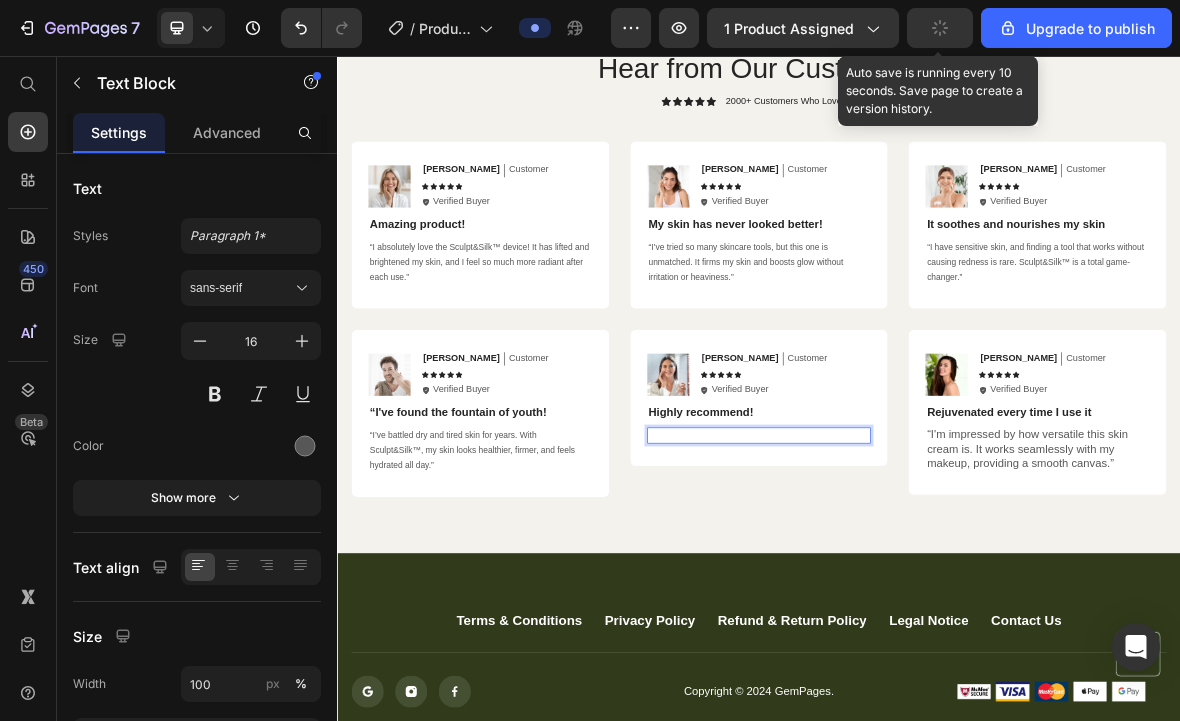 click at bounding box center [937, 595] 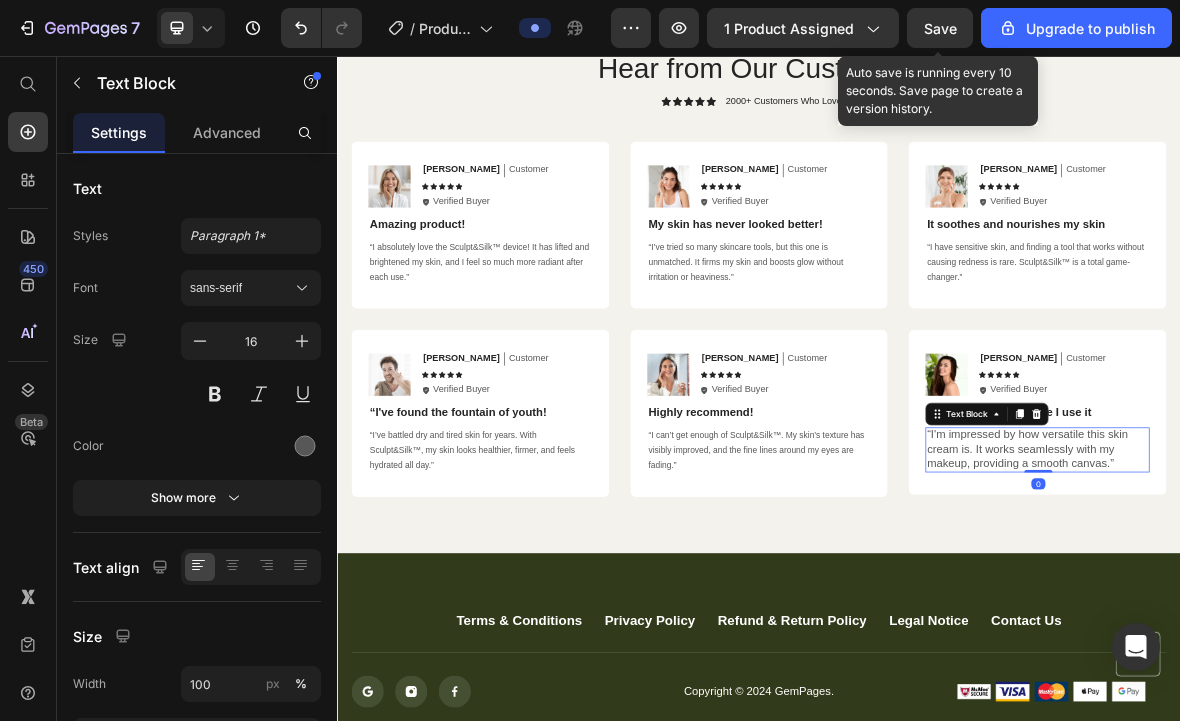 click on "“I'm impressed by how versatile this skin cream is. It works seamlessly with my makeup, providing a smooth canvas.”" at bounding box center (1333, 616) 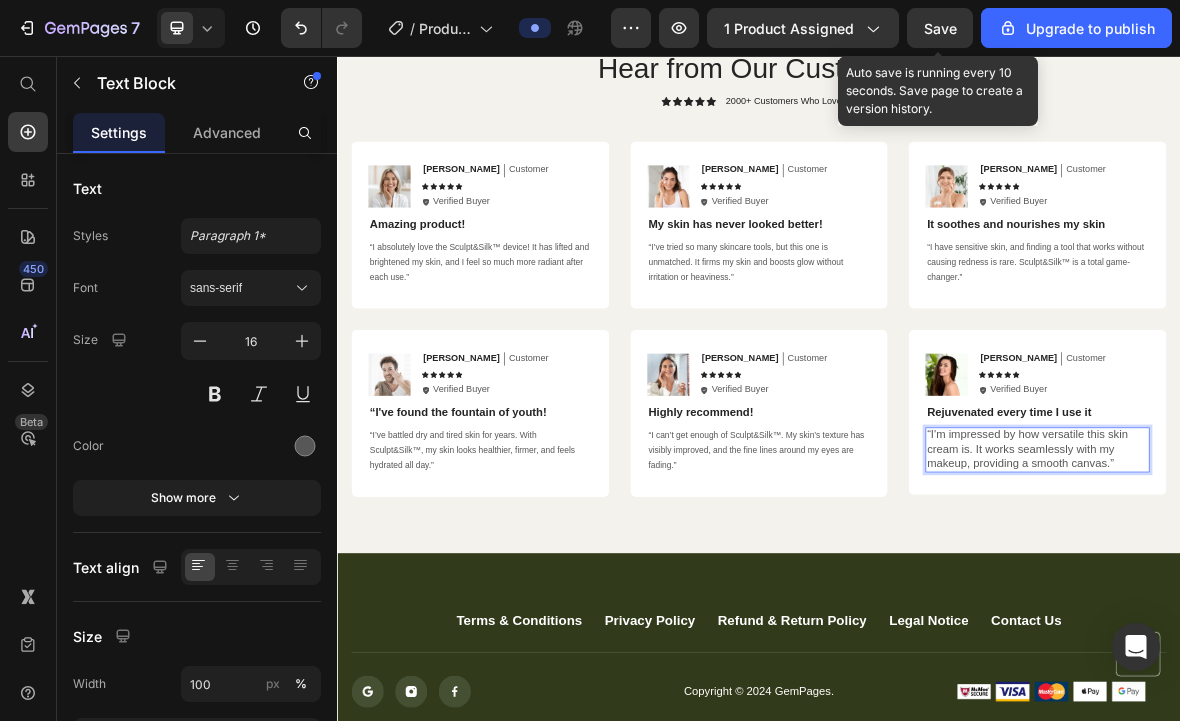 click on "“I'm impressed by how versatile this skin cream is. It works seamlessly with my makeup, providing a smooth canvas.”" at bounding box center (1333, 616) 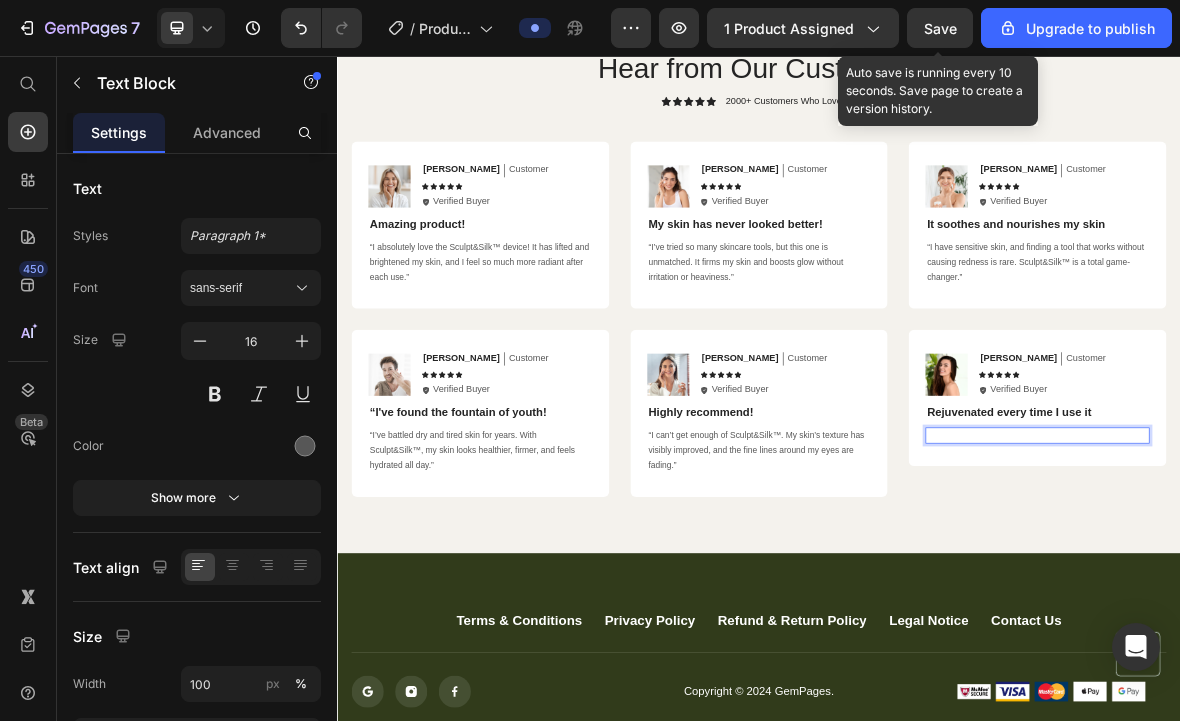 click at bounding box center [1333, 595] 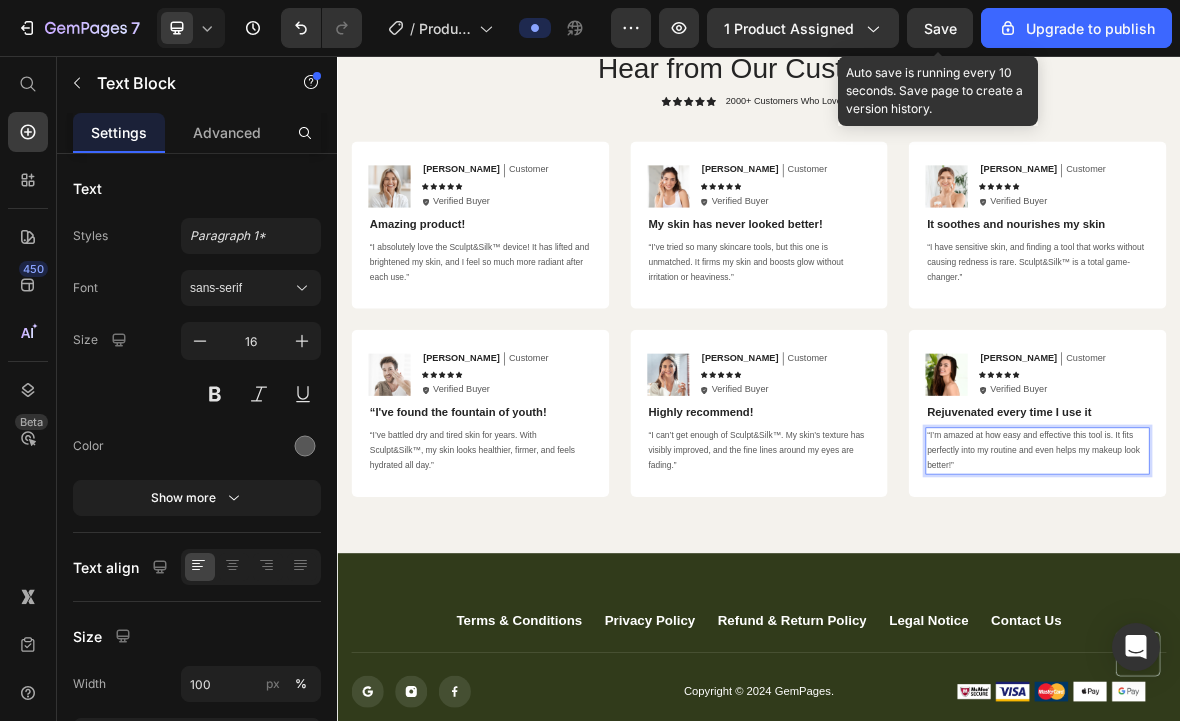 click on "“I’m amazed at how easy and effective this tool is. It fits perfectly into my routine and even helps my makeup look better!”" at bounding box center (1327, 618) 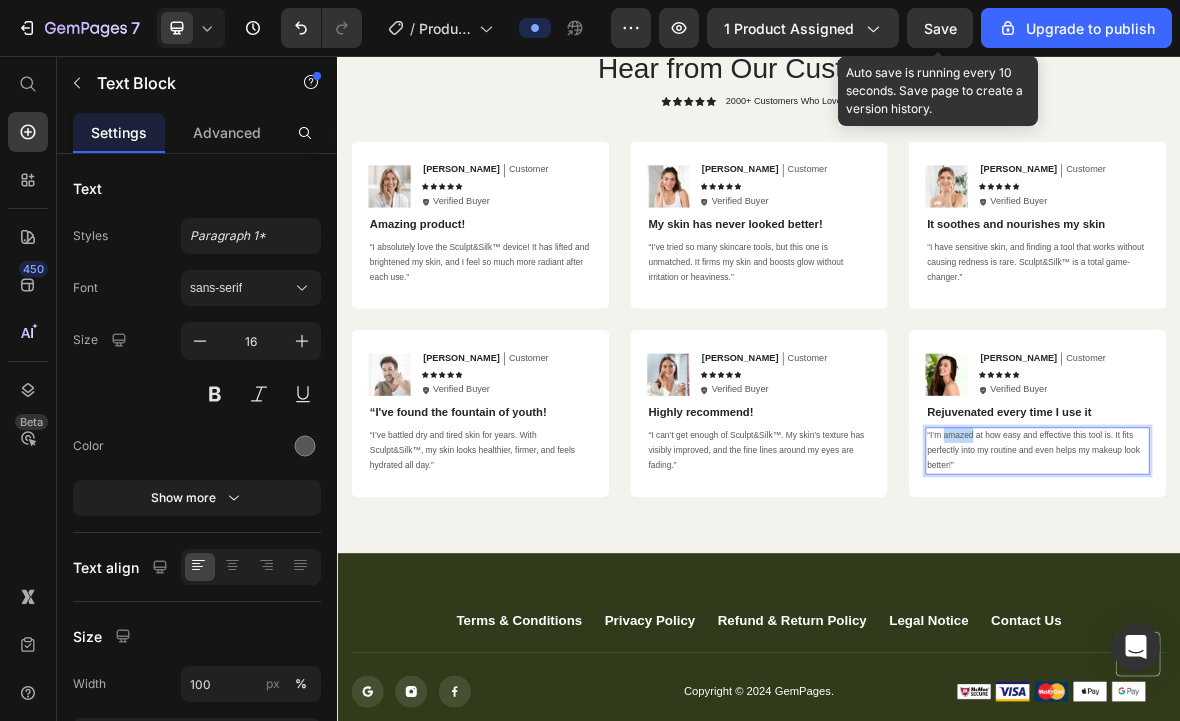 click on "“I’m amazed at how easy and effective this tool is. It fits perfectly into my routine and even helps my makeup look better!”" at bounding box center (1327, 618) 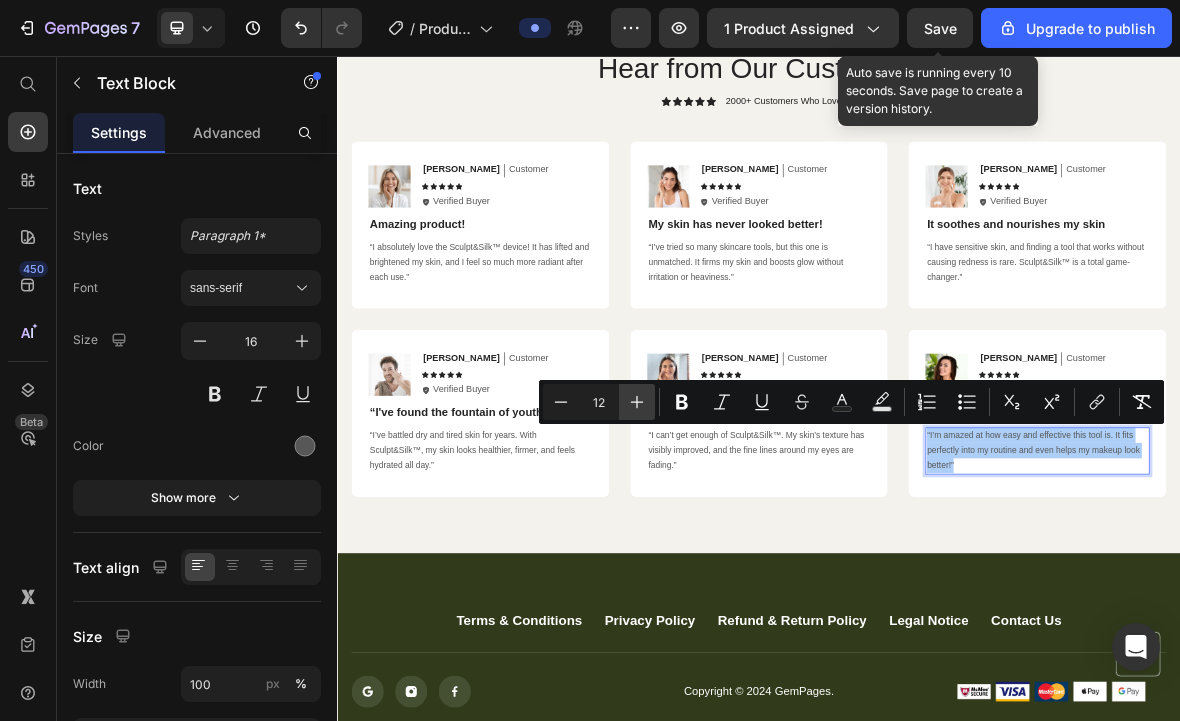 click on "Plus" at bounding box center [637, 402] 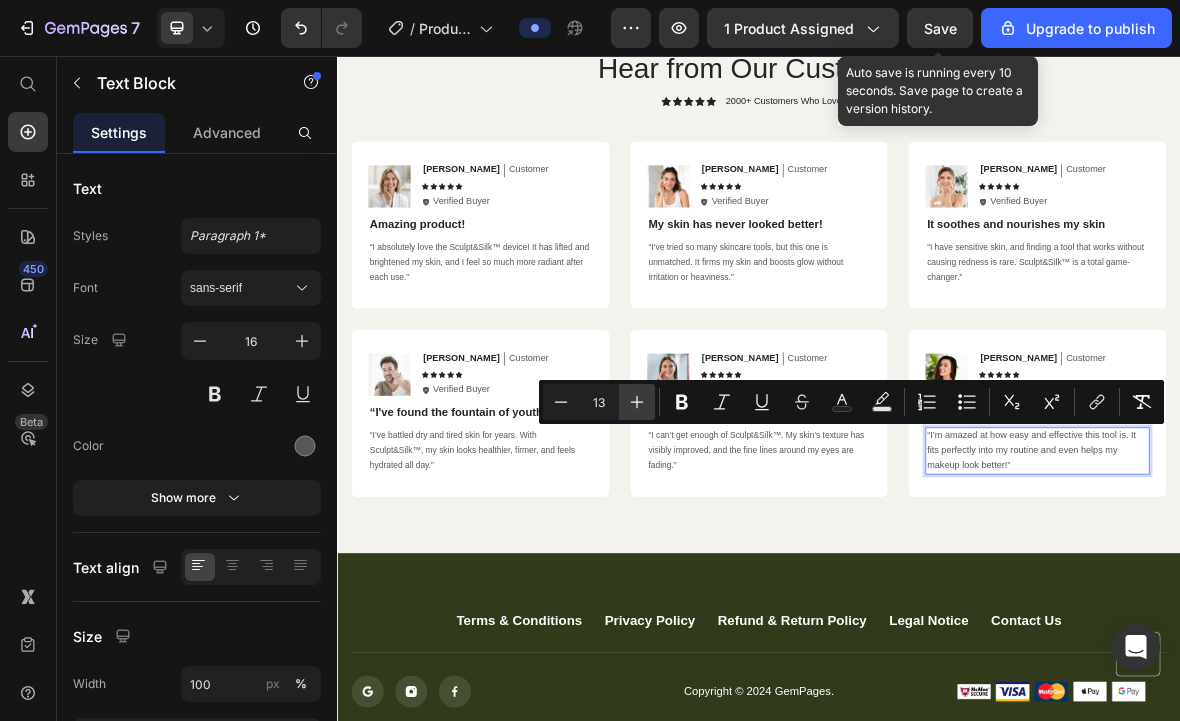 click on "Plus" at bounding box center [637, 402] 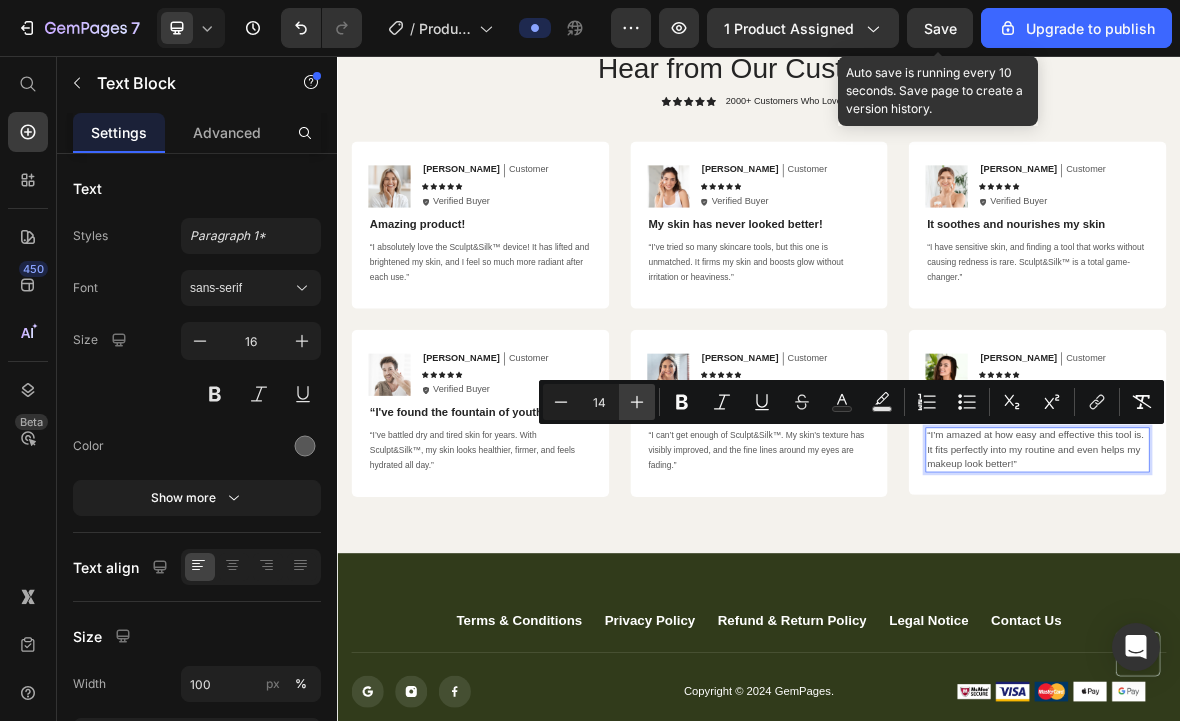 click on "Plus" at bounding box center [637, 402] 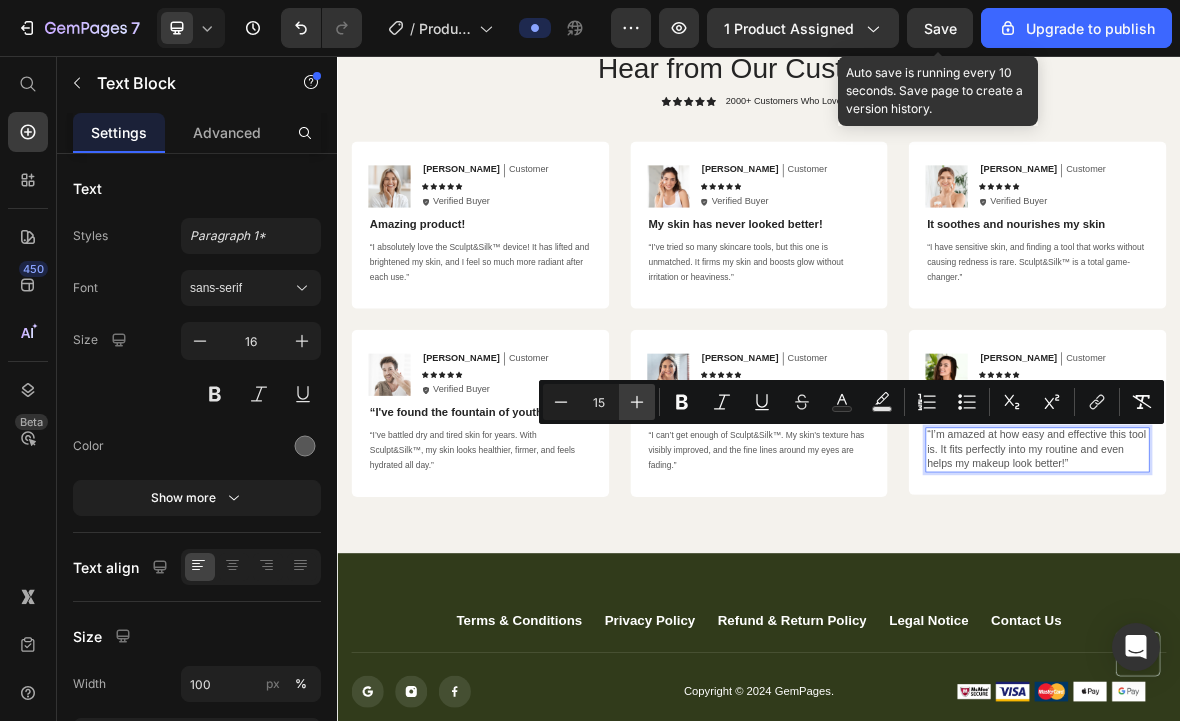click 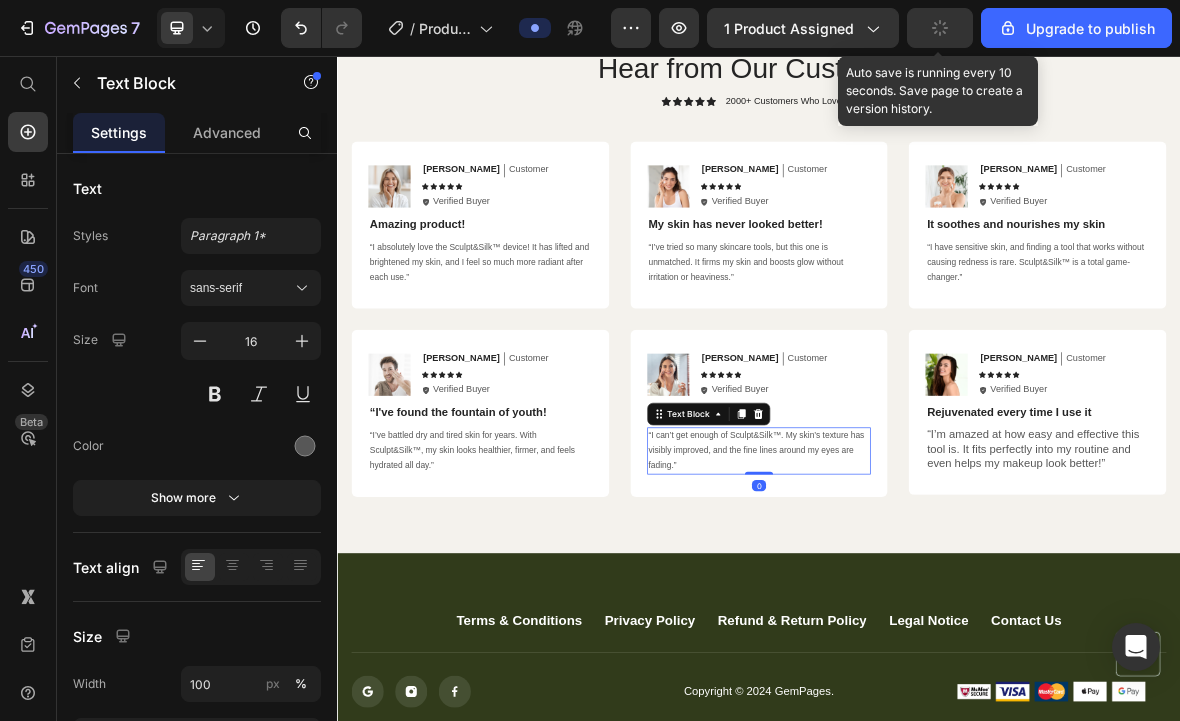 click on "“I can’t get enough of Sculpt&Silk™. My skin’s texture has visibly improved, and the fine lines around my eyes are fading.”" at bounding box center (933, 618) 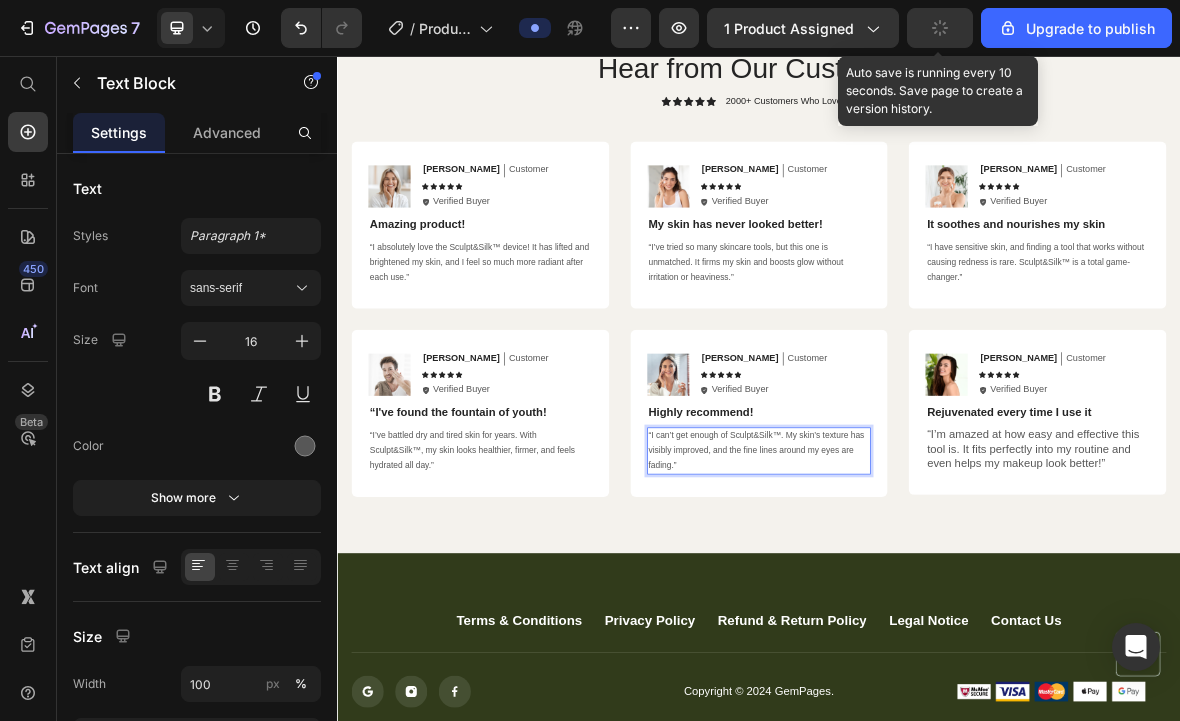click on "“I can’t get enough of Sculpt&Silk™. My skin’s texture has visibly improved, and the fine lines around my eyes are fading.”" at bounding box center (933, 618) 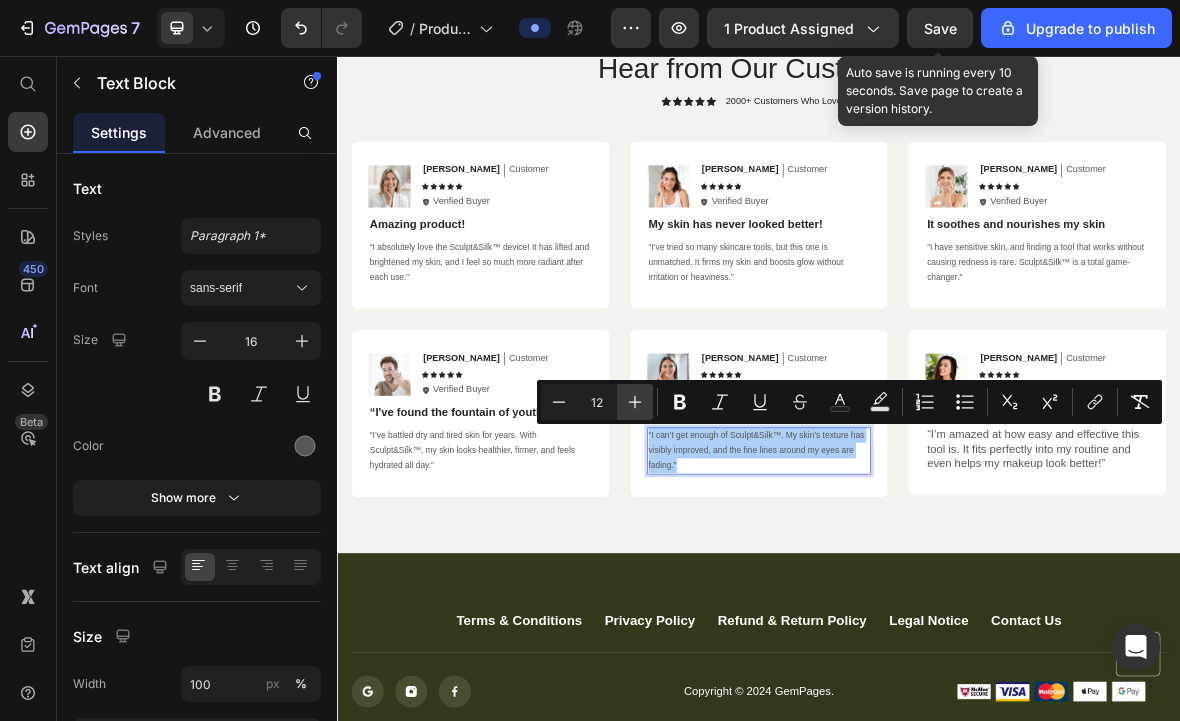 click 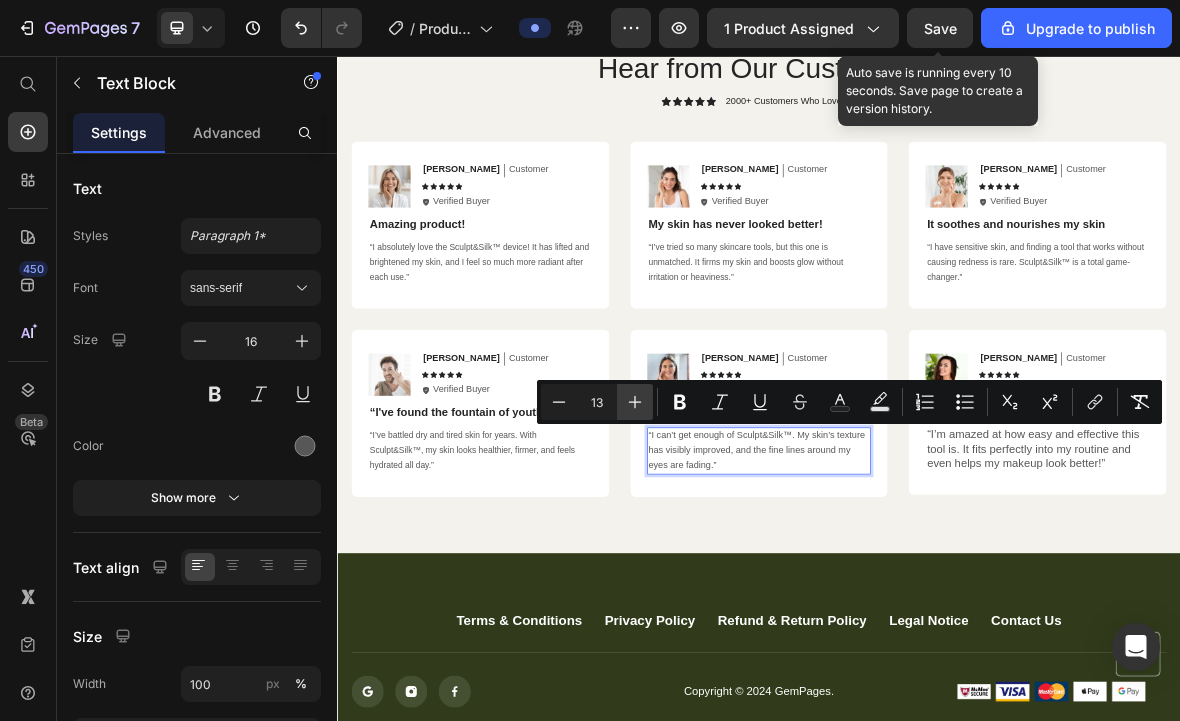 click 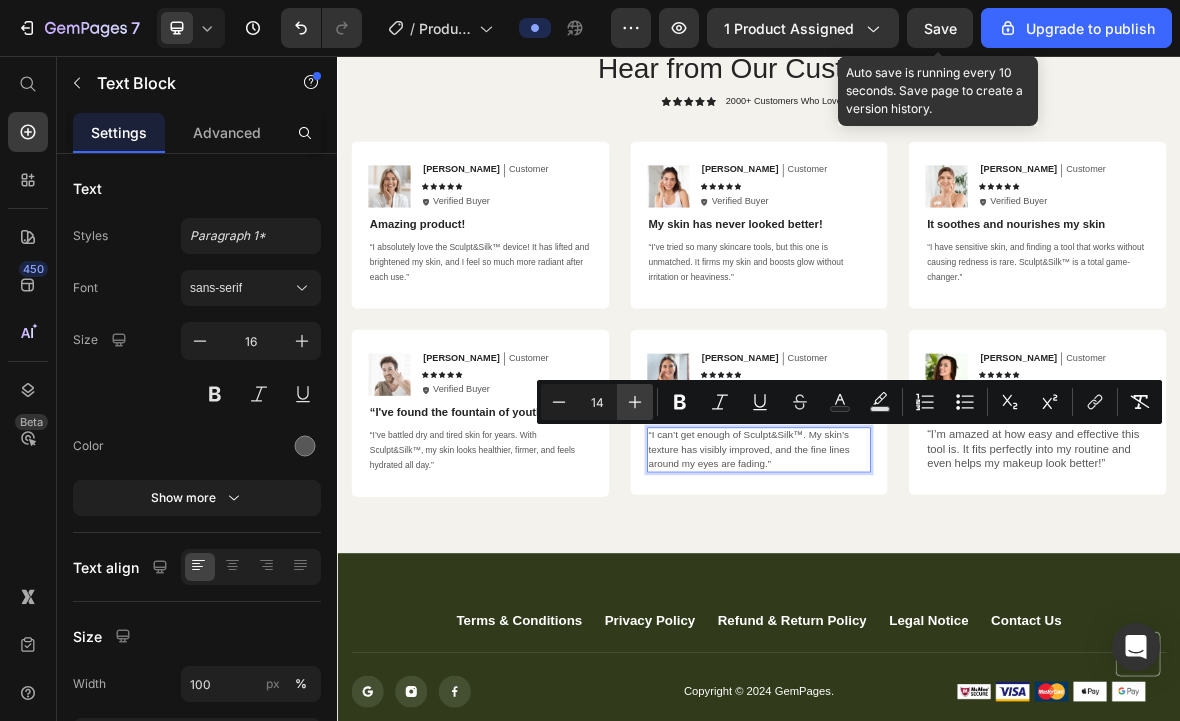 click 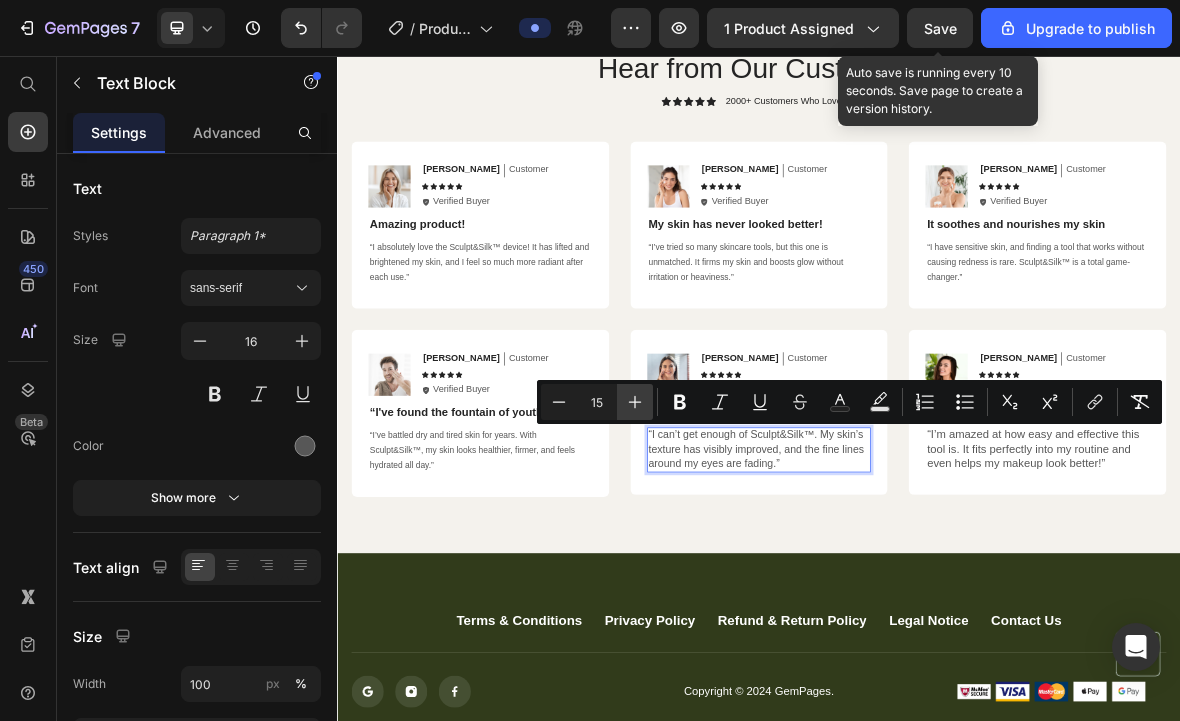 click on "Plus" at bounding box center (635, 402) 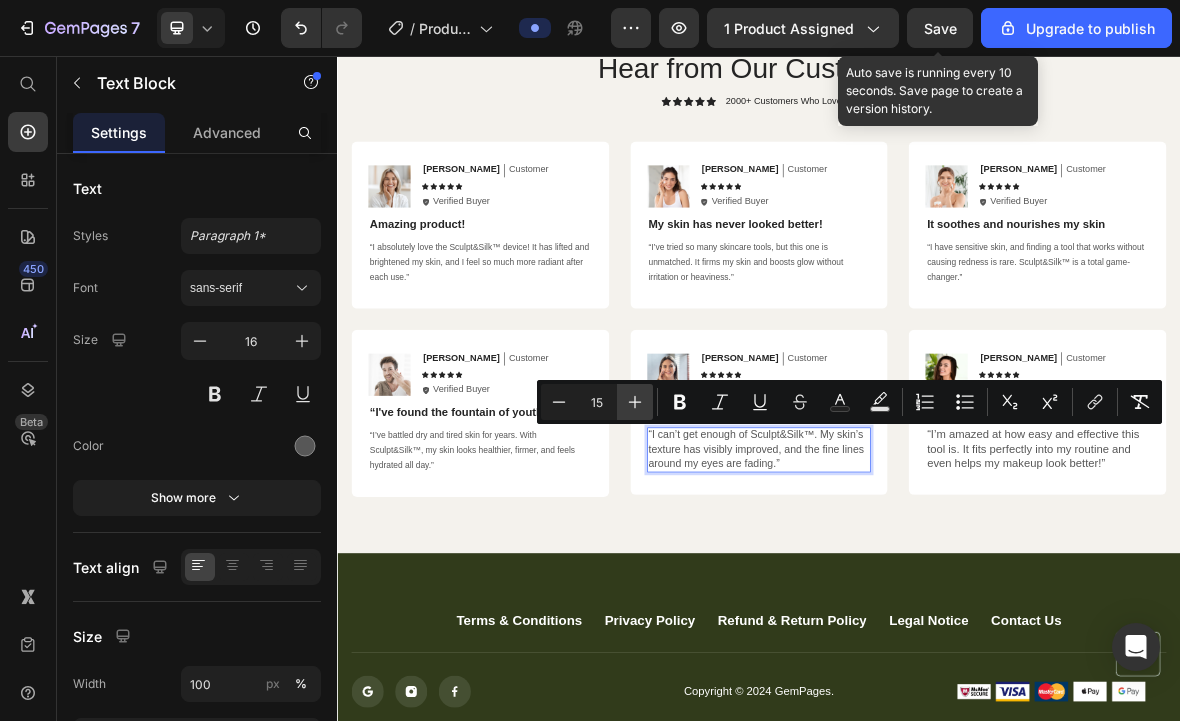 type on "16" 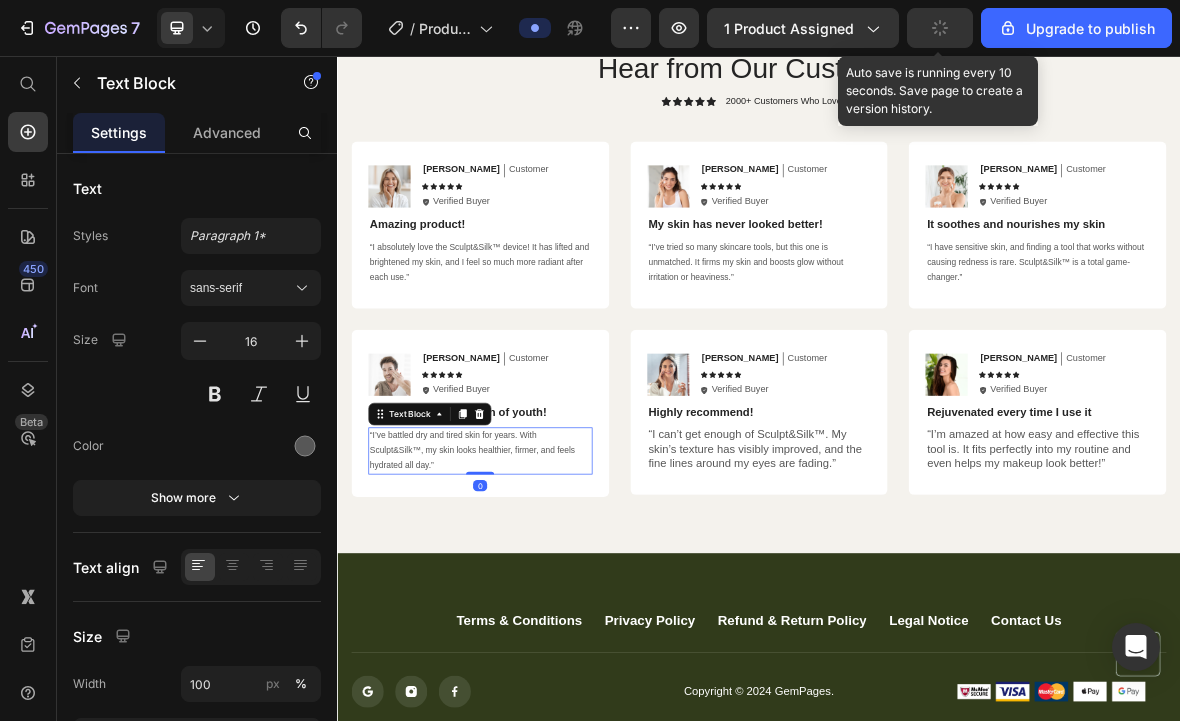 click on "“I’ve battled dry and tired skin for years. With Sculpt&Silk™, my skin looks healthier, firmer, and feels hydrated all day.”" at bounding box center [529, 618] 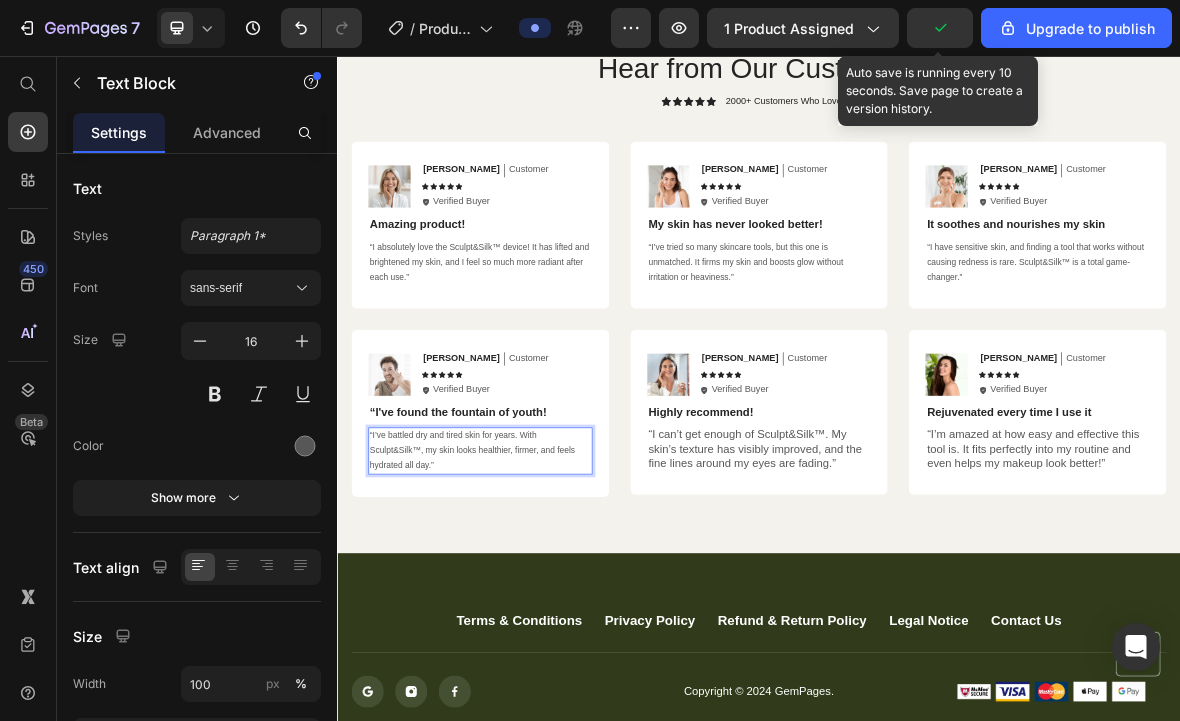 click on "“I’ve battled dry and tired skin for years. With Sculpt&Silk™, my skin looks healthier, firmer, and feels hydrated all day.”" at bounding box center [529, 618] 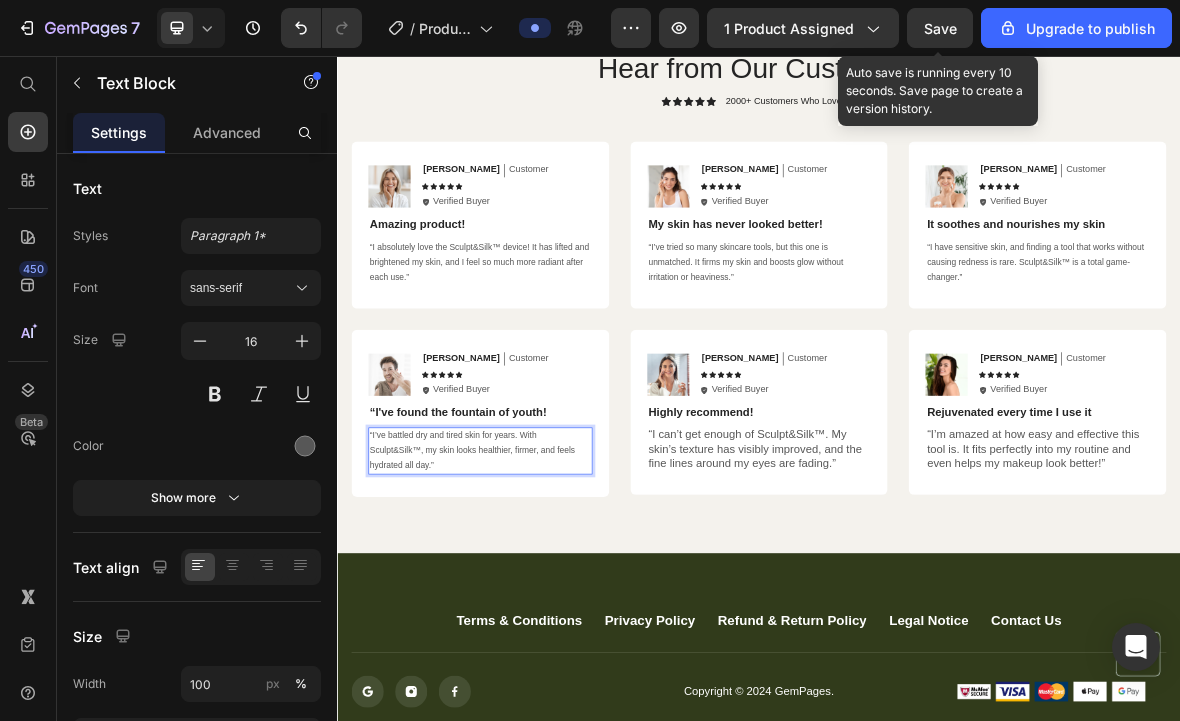 click on "“I’ve battled dry and tired skin for years. With Sculpt&Silk™, my skin looks healthier, firmer, and feels hydrated all day.”" at bounding box center [529, 618] 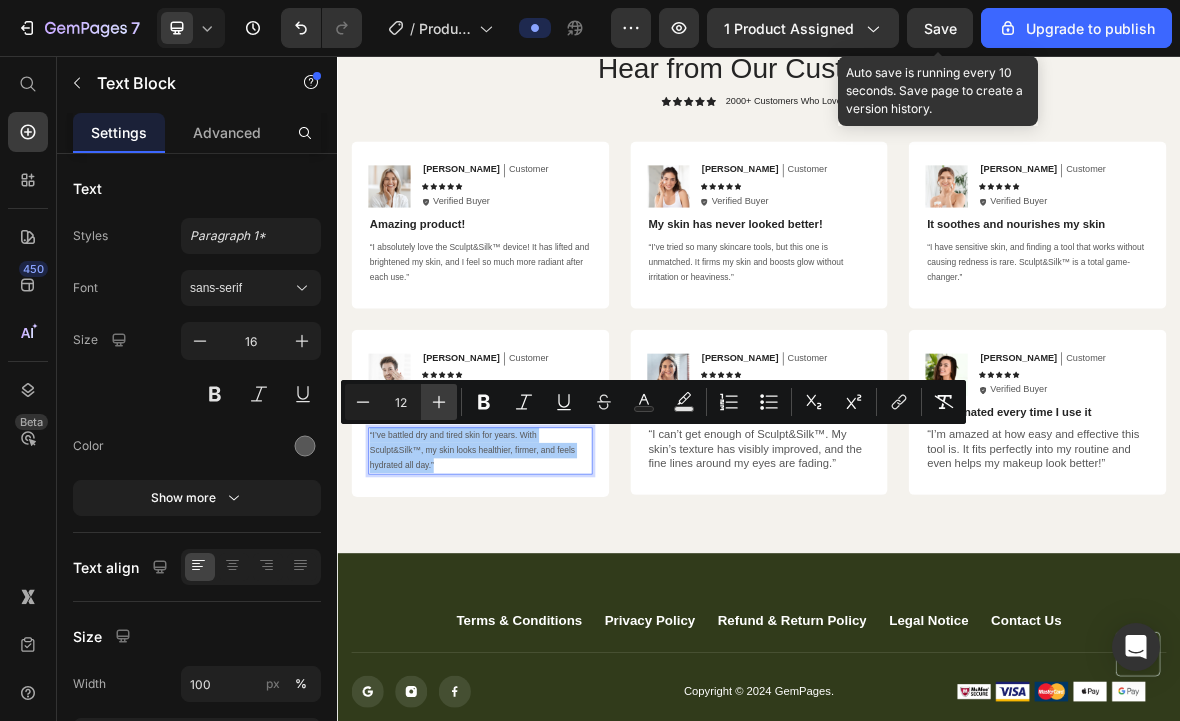 click on "Plus" at bounding box center [439, 402] 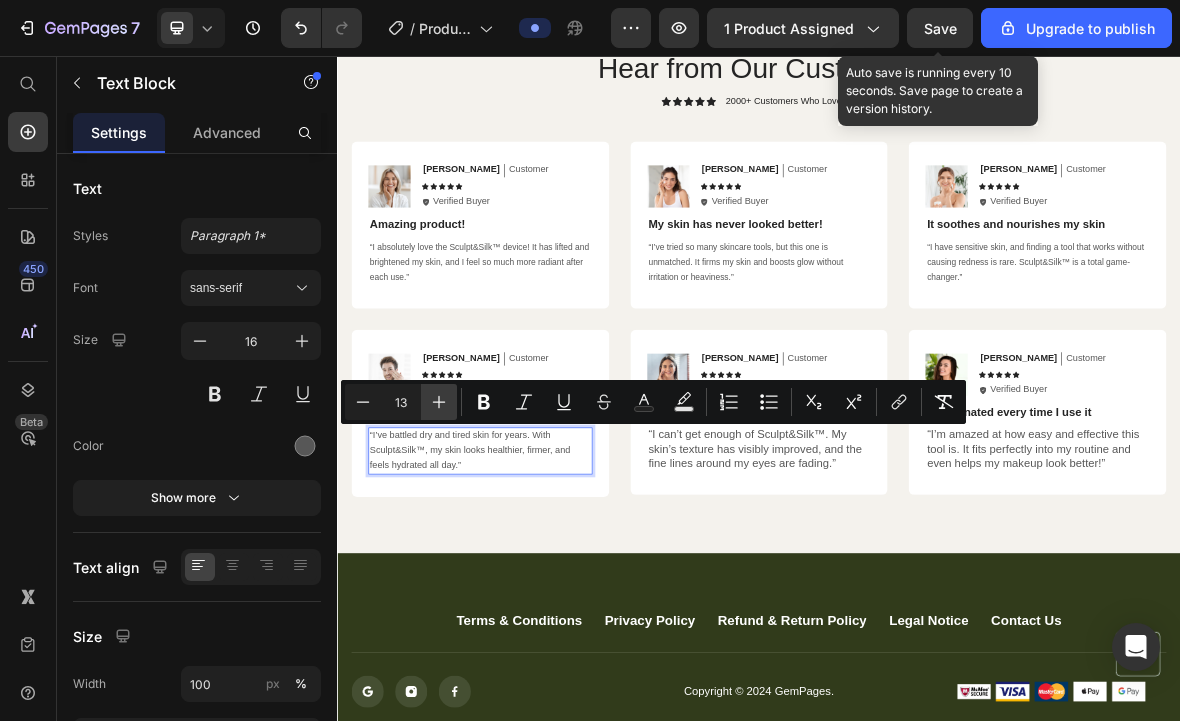 click on "Plus" at bounding box center [439, 402] 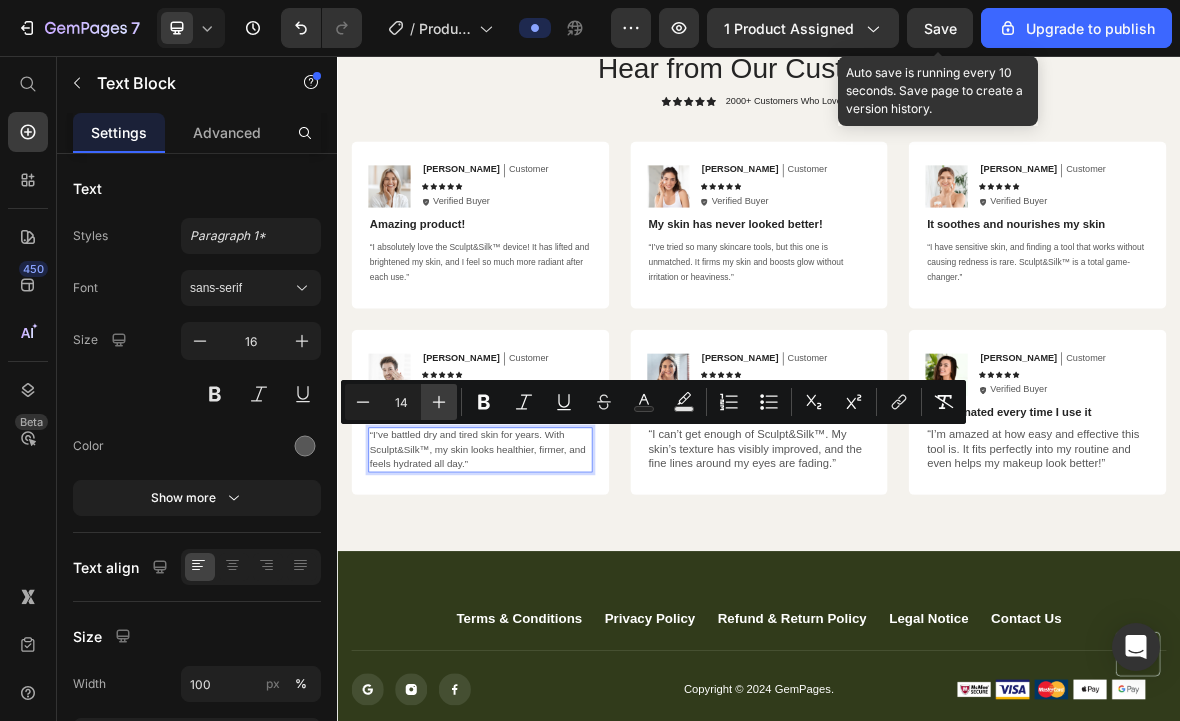 click on "Plus" at bounding box center (439, 402) 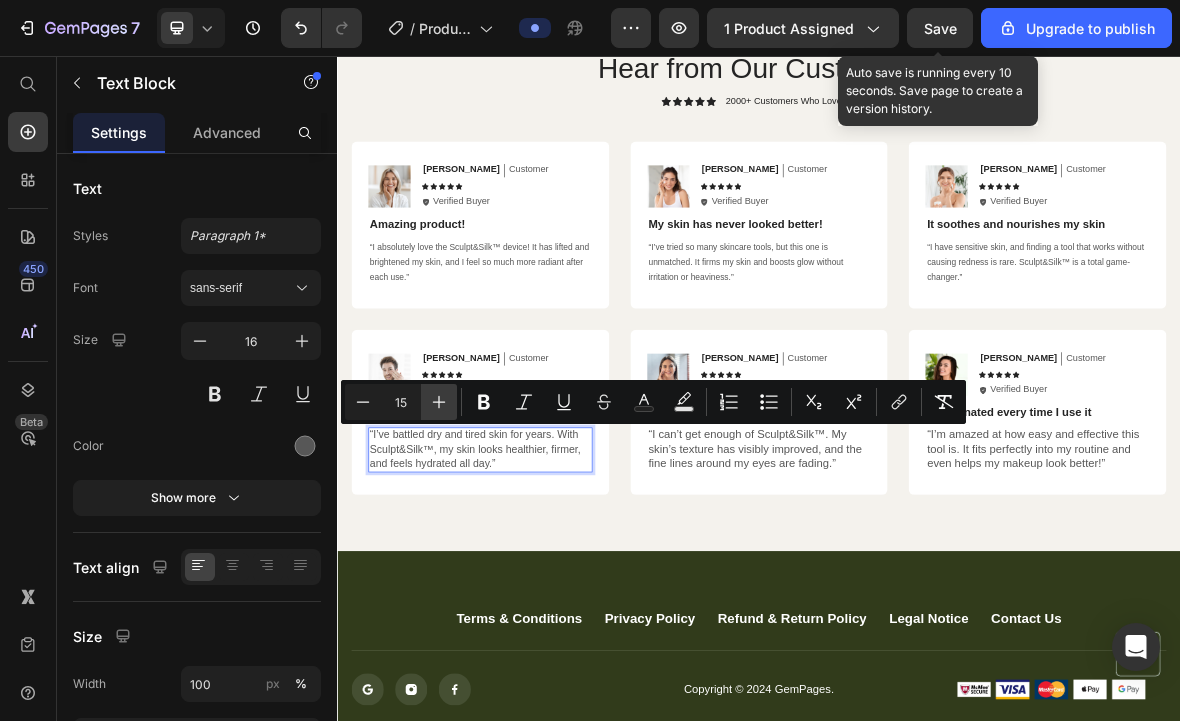 click on "Plus" at bounding box center [439, 402] 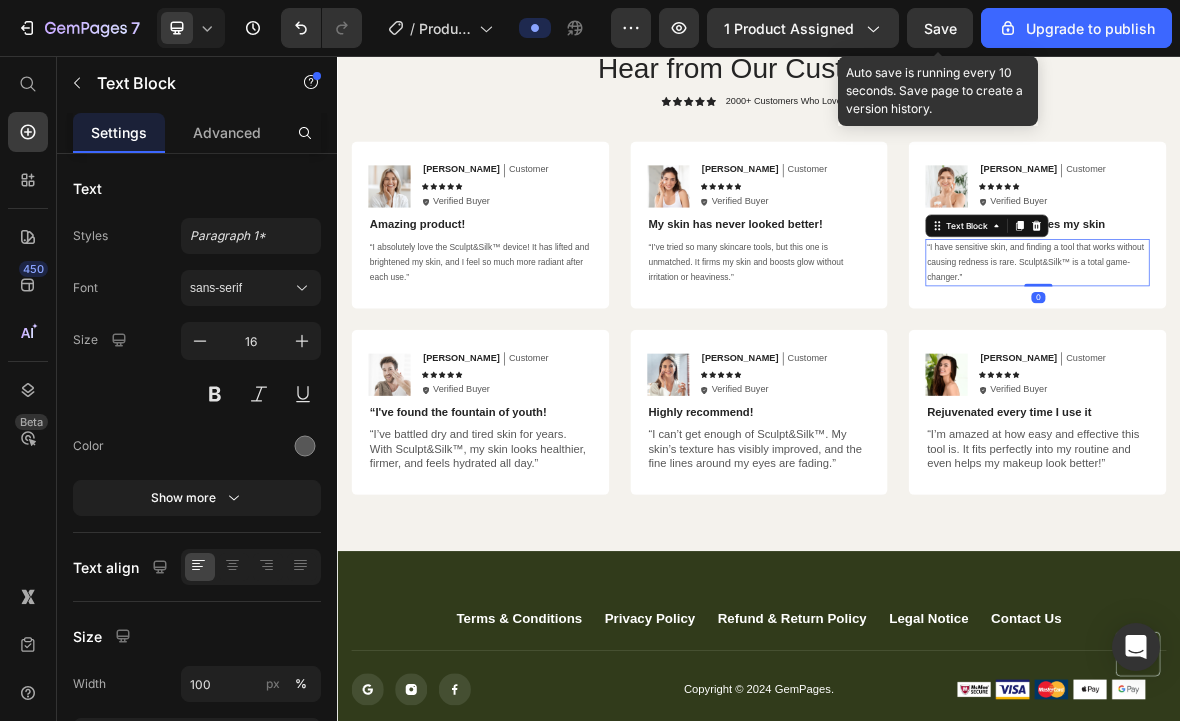 click on "“I have sensitive skin, and finding a tool that works without causing redness is rare. Sculpt&Silk™ is a total game-changer.”" at bounding box center (1330, 350) 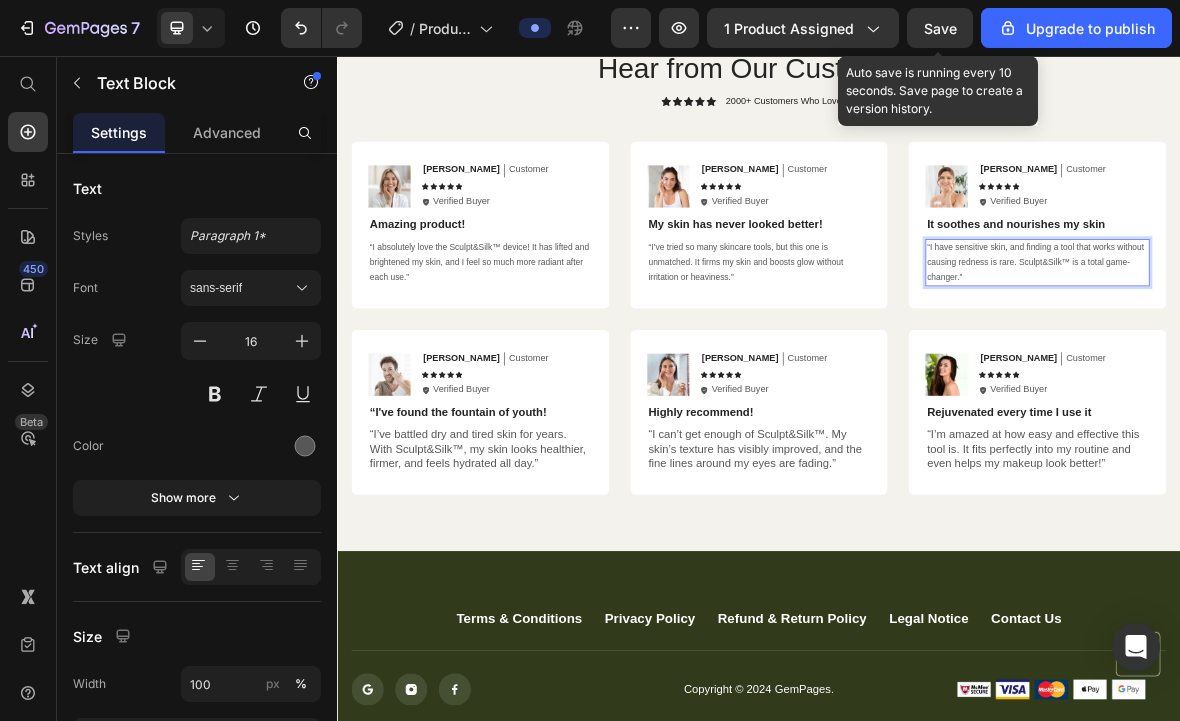 click on "“I have sensitive skin, and finding a tool that works without causing redness is rare. Sculpt&Silk™ is a total game-changer.”" at bounding box center [1330, 350] 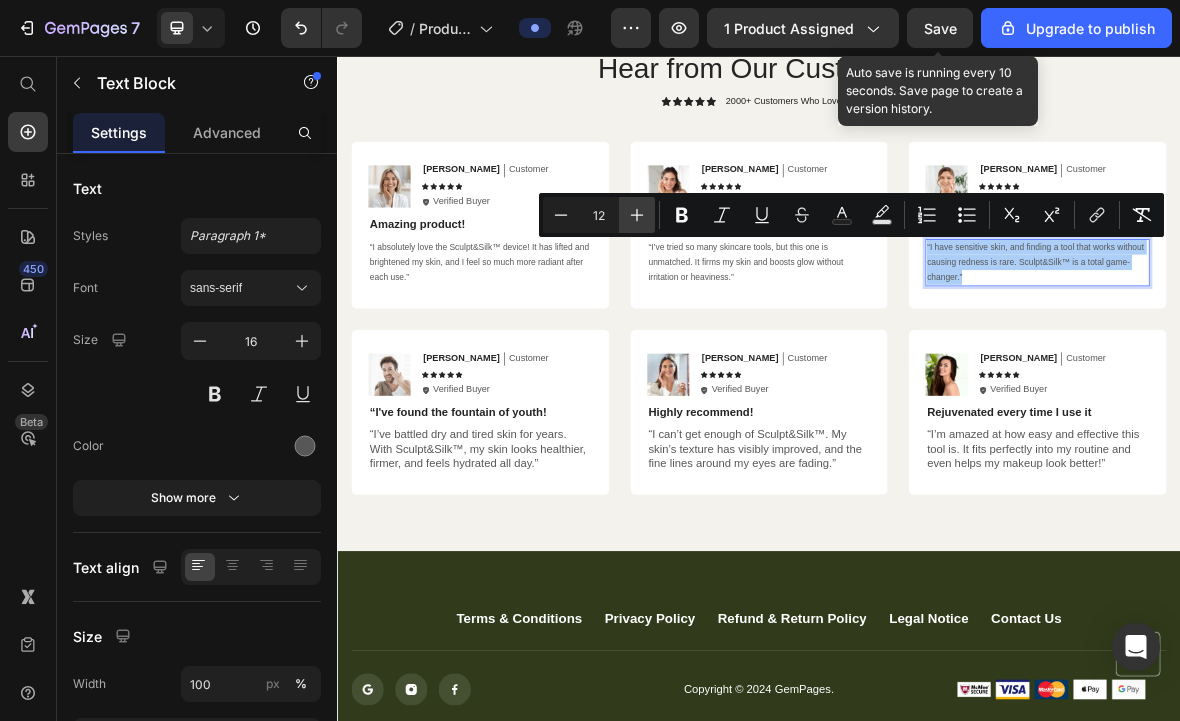 click on "Plus" at bounding box center (637, 215) 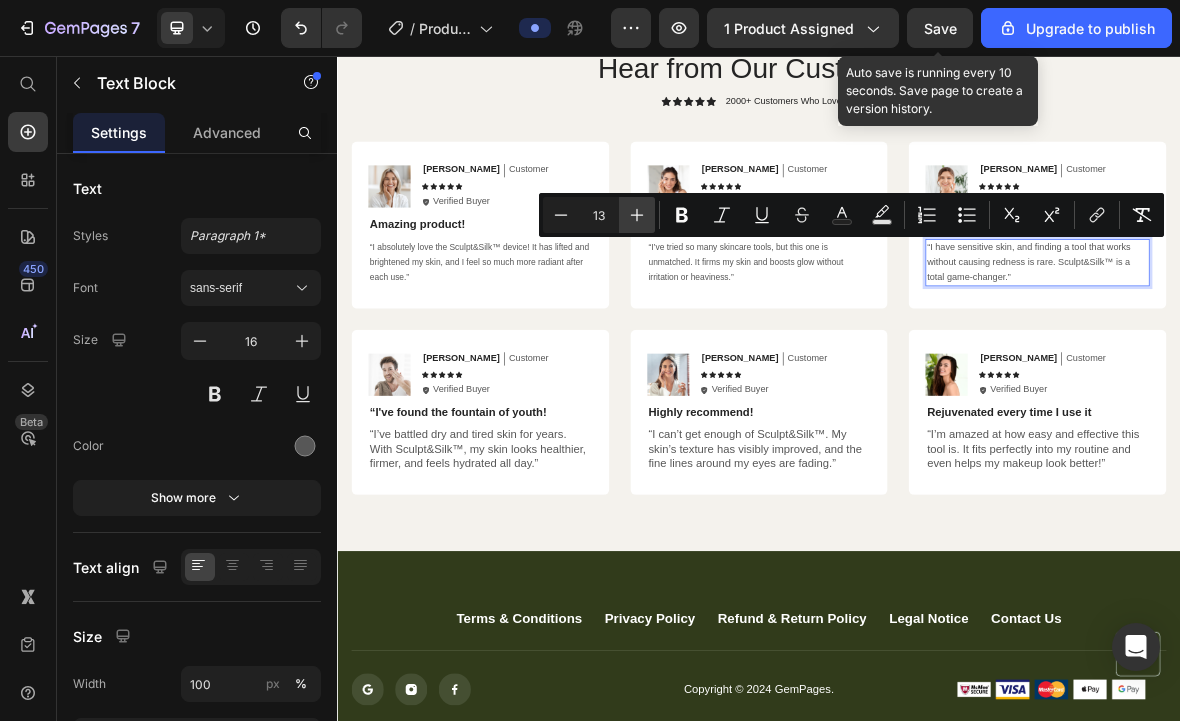 click on "Plus" at bounding box center (637, 215) 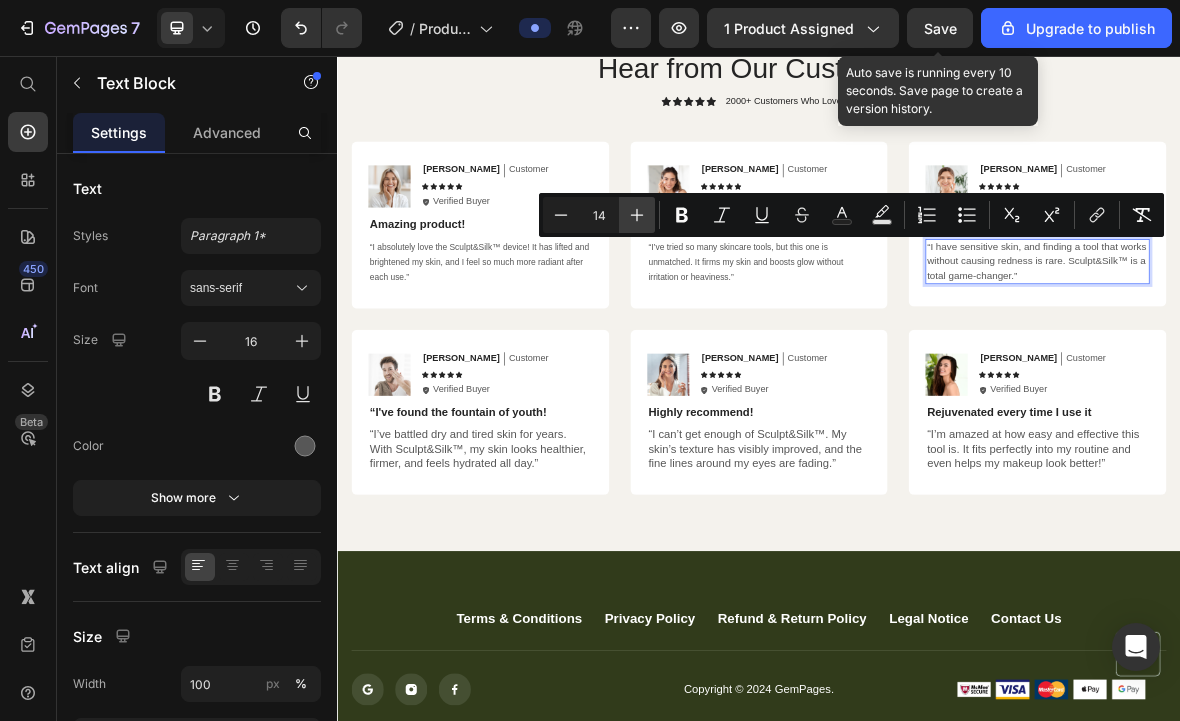 click 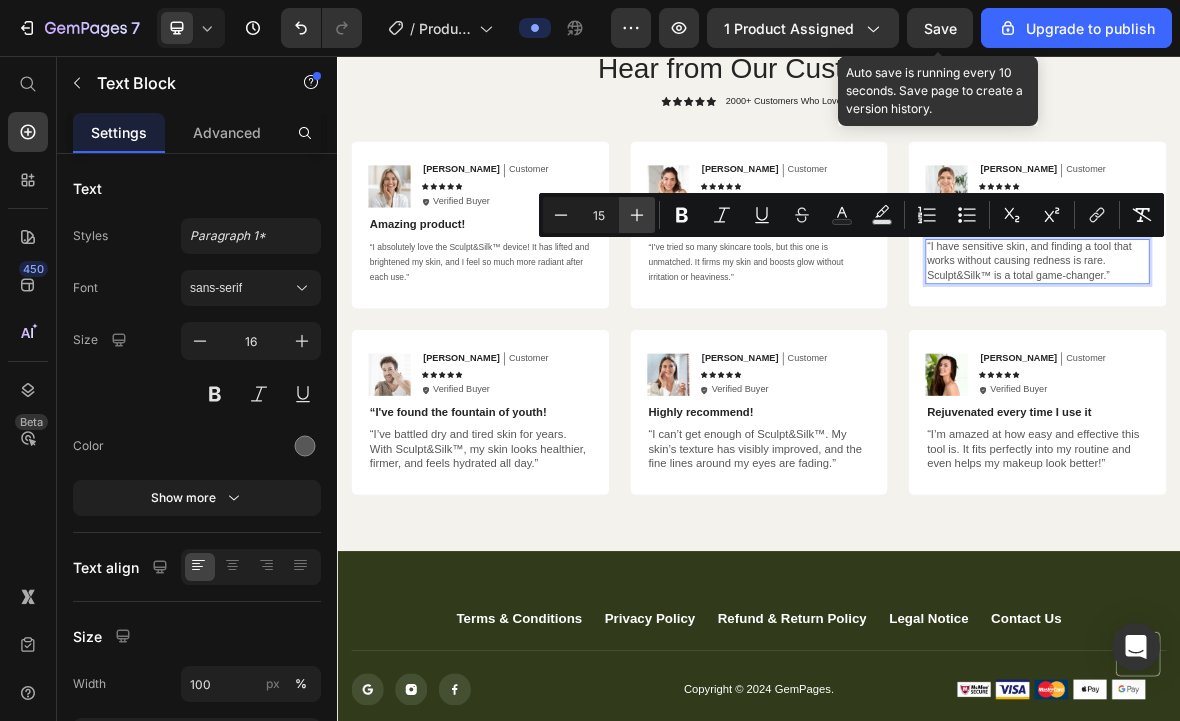 click 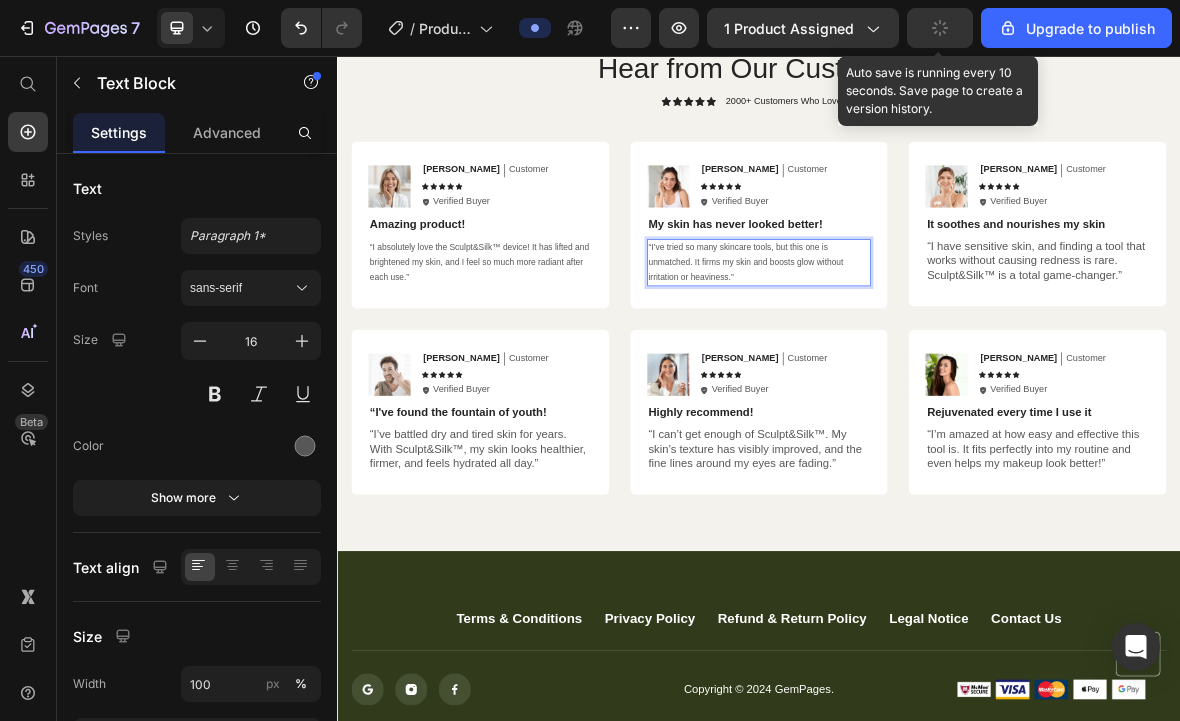 click on "“I’ve tried so many skincare tools, but this one is unmatched. It firms my skin and boosts glow without irritation or heaviness.”" at bounding box center (918, 350) 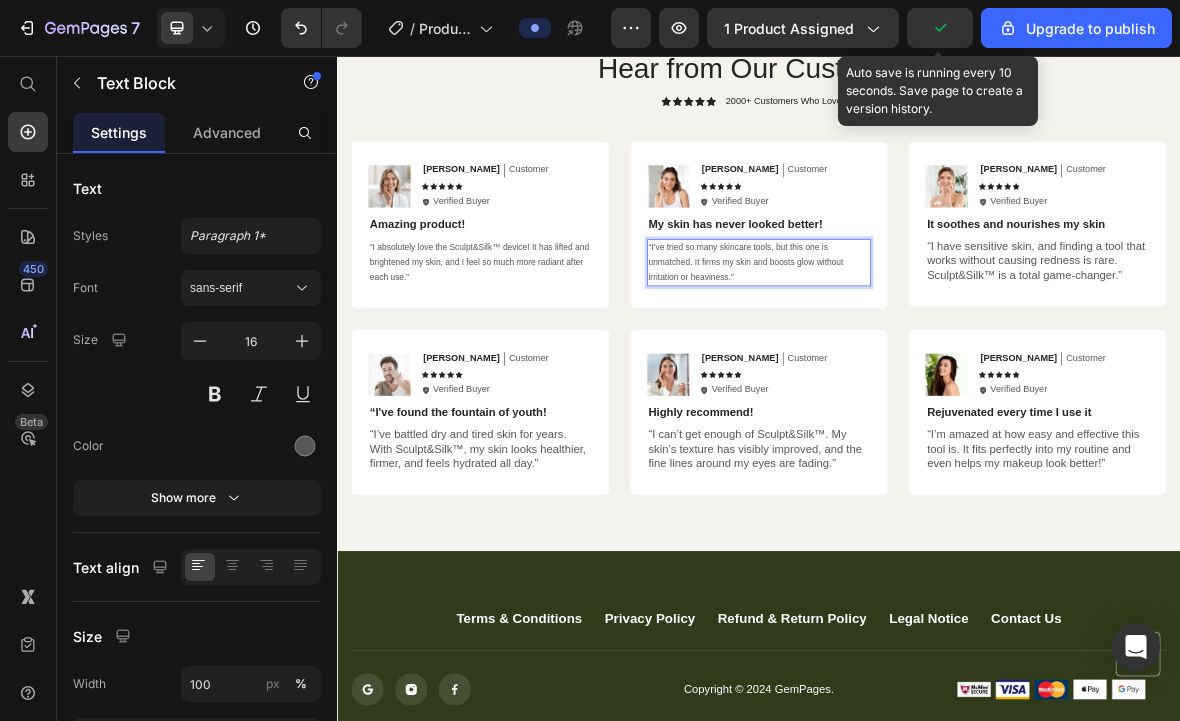 click on "“I’ve tried so many skincare tools, but this one is unmatched. It firms my skin and boosts glow without irritation or heaviness.”" at bounding box center (918, 350) 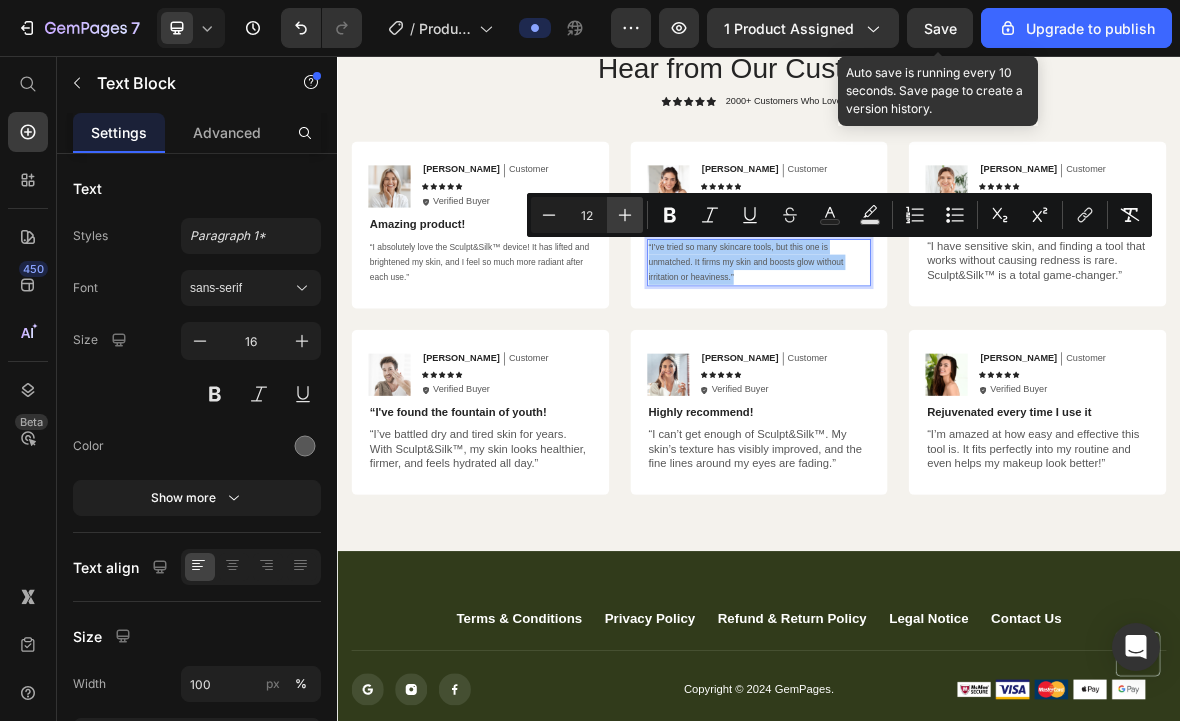 click 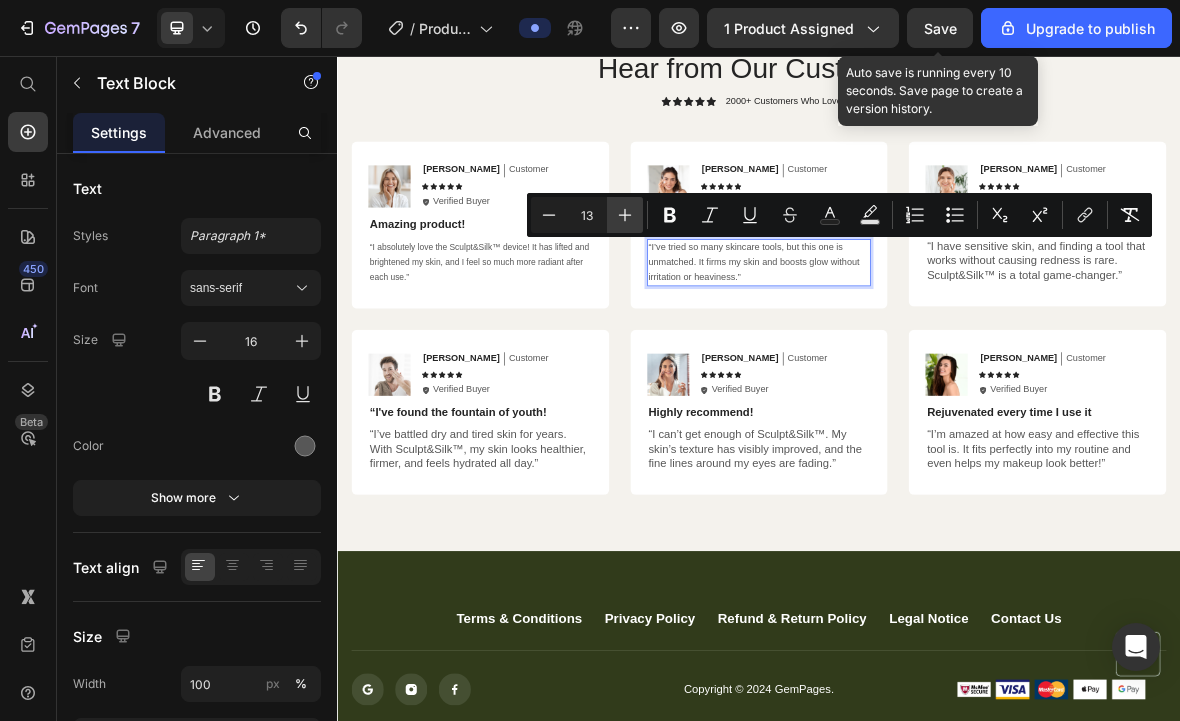 click 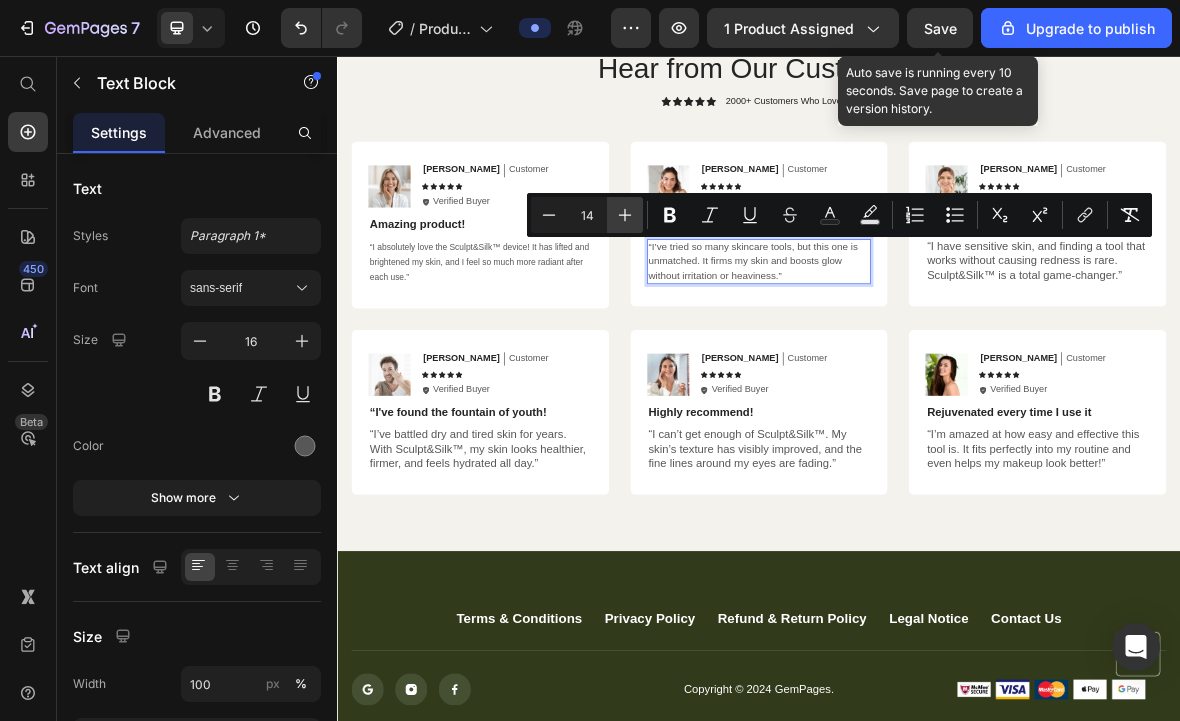 click 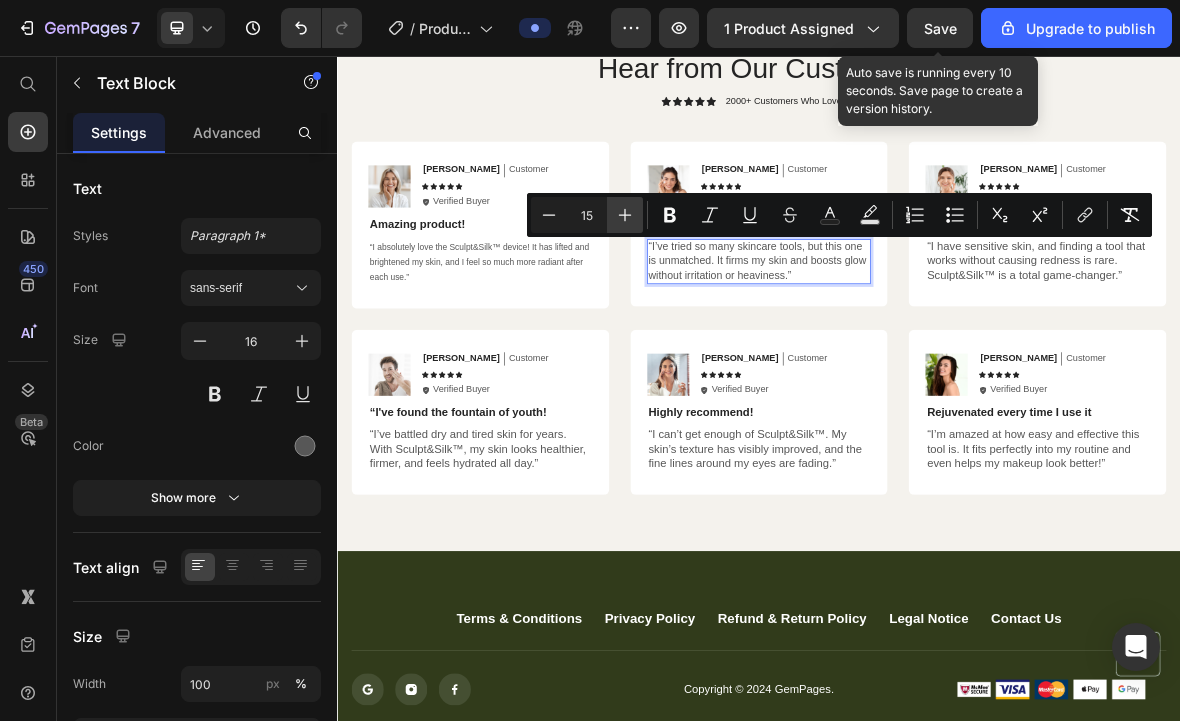 click 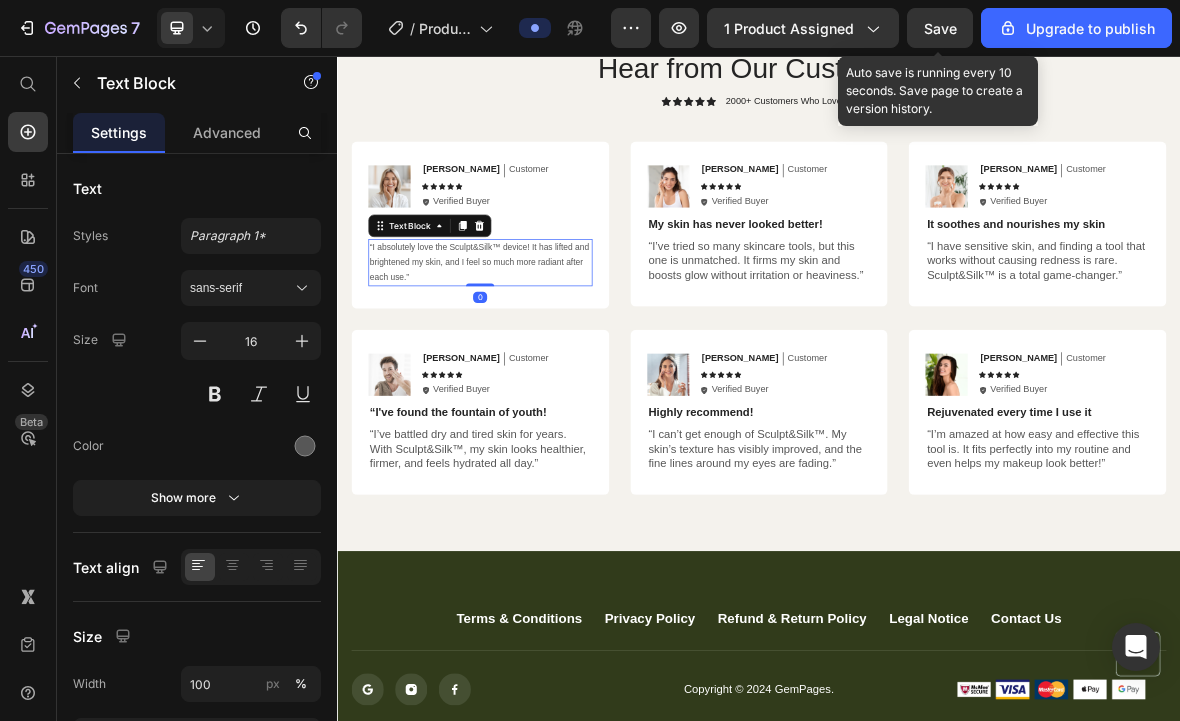 click on "“I absolutely love the Sculpt&Silk™ device! It has lifted and brightened my skin, and I feel so much more radiant after each use.”" at bounding box center [539, 350] 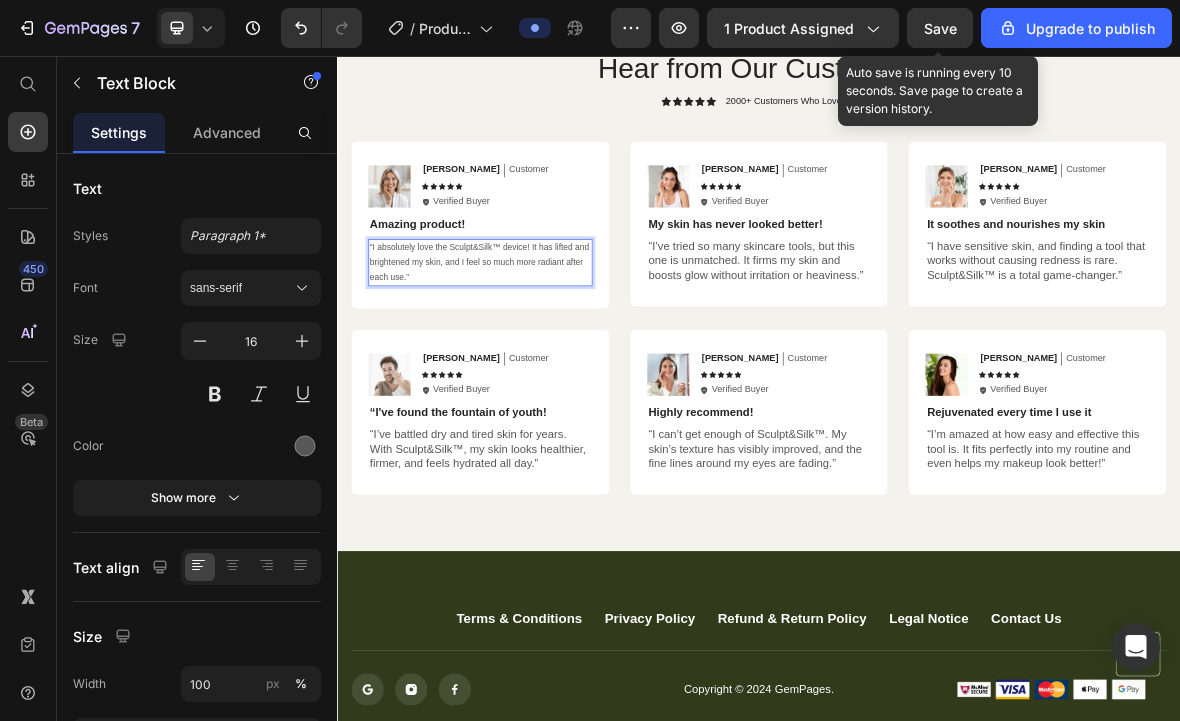 click on "“I absolutely love the Sculpt&Silk™ device! It has lifted and brightened my skin, and I feel so much more radiant after each use.”" at bounding box center (539, 350) 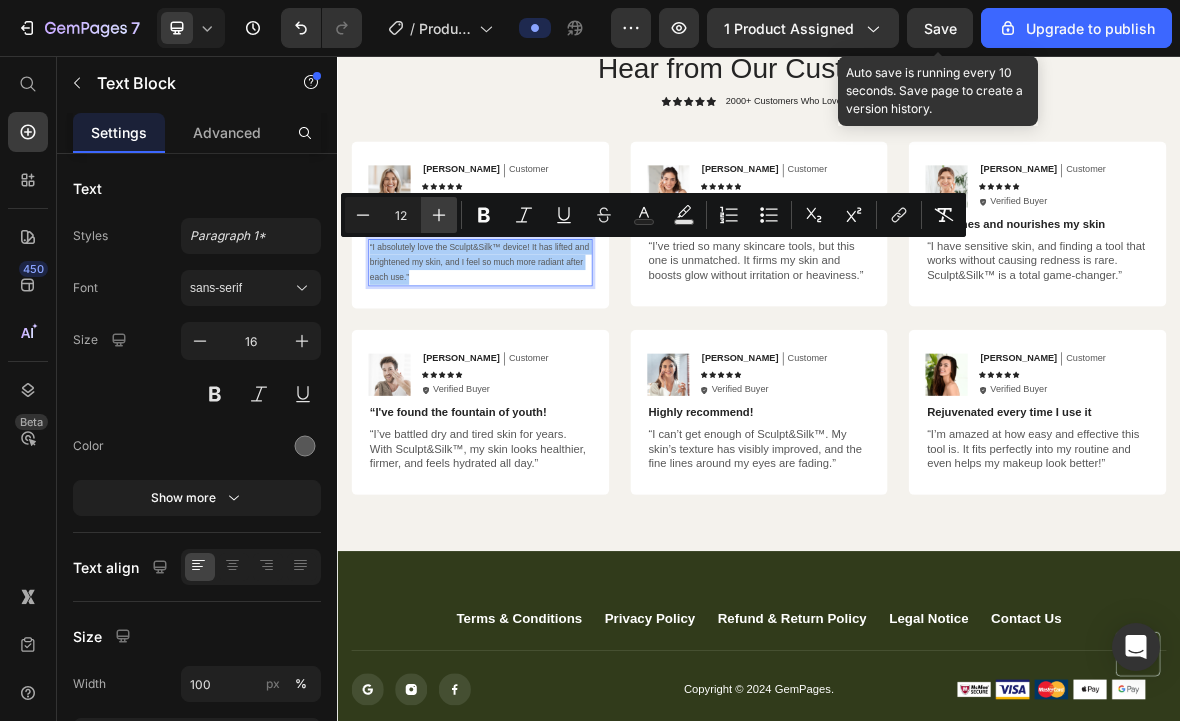 click on "Plus" at bounding box center (439, 215) 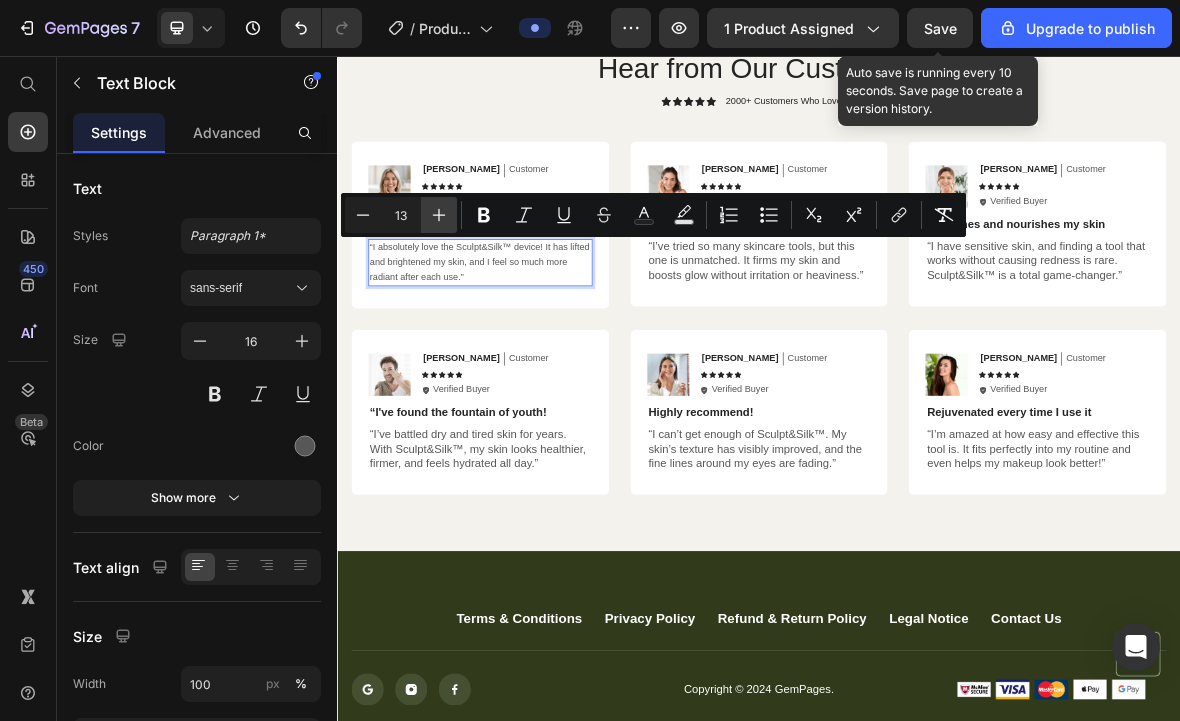 click on "Plus" at bounding box center (439, 215) 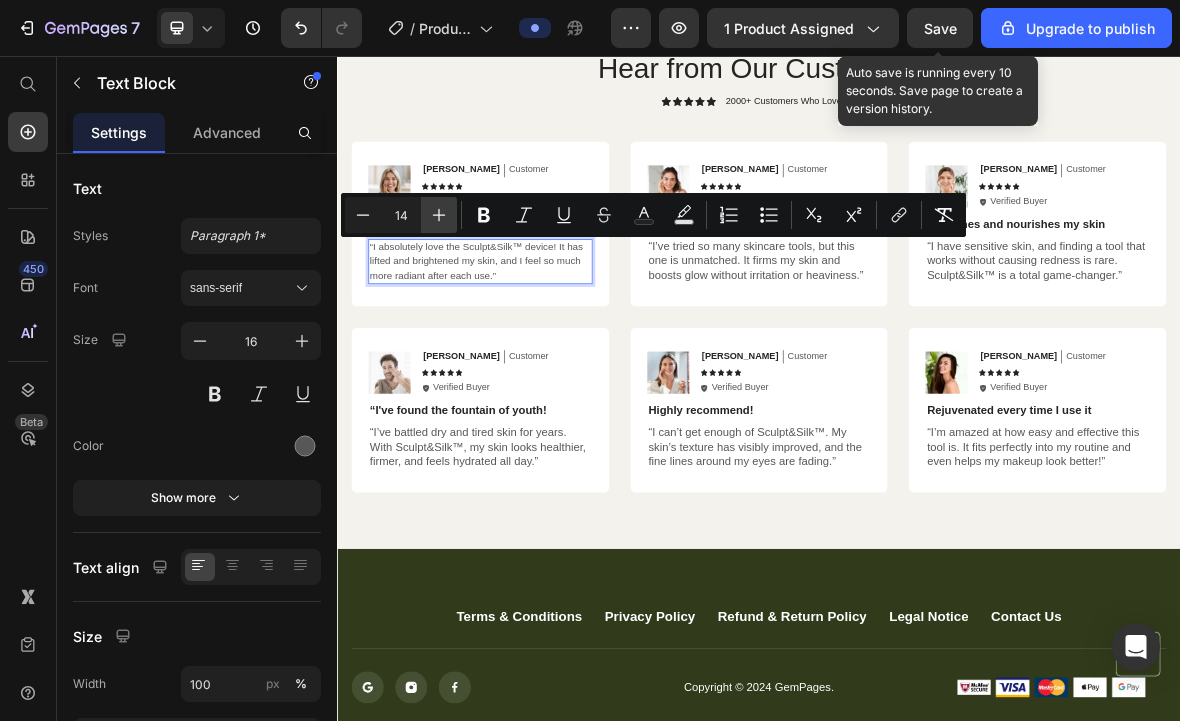 click 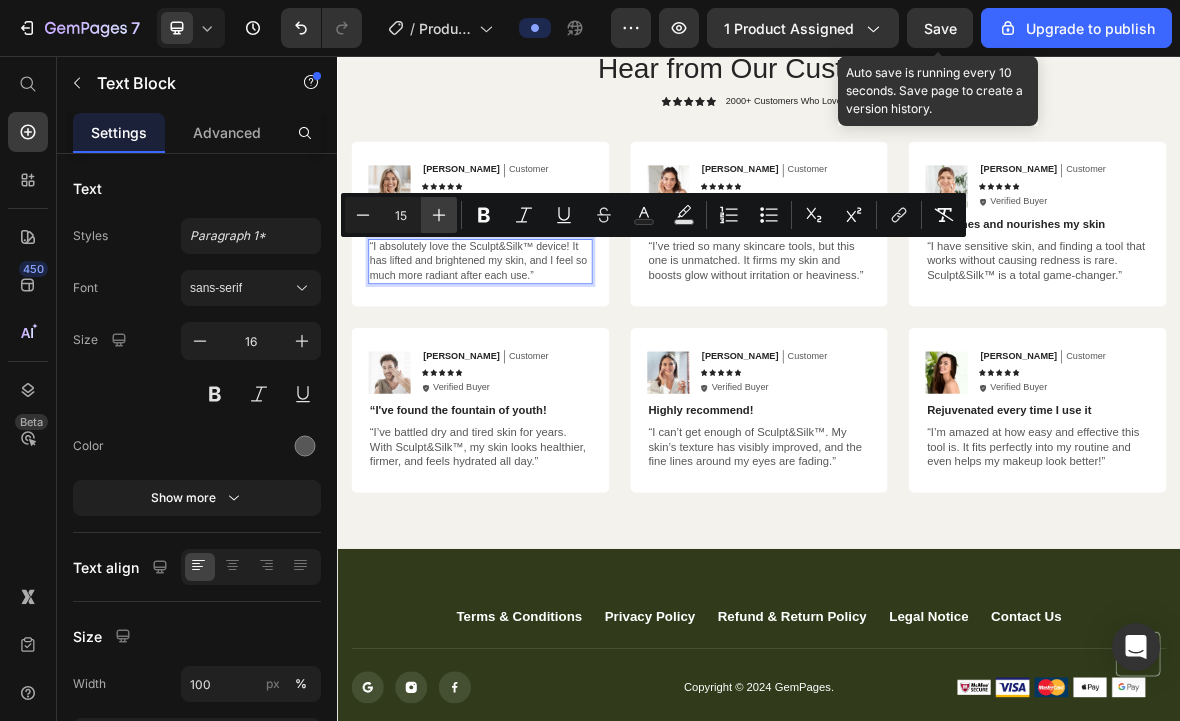 click 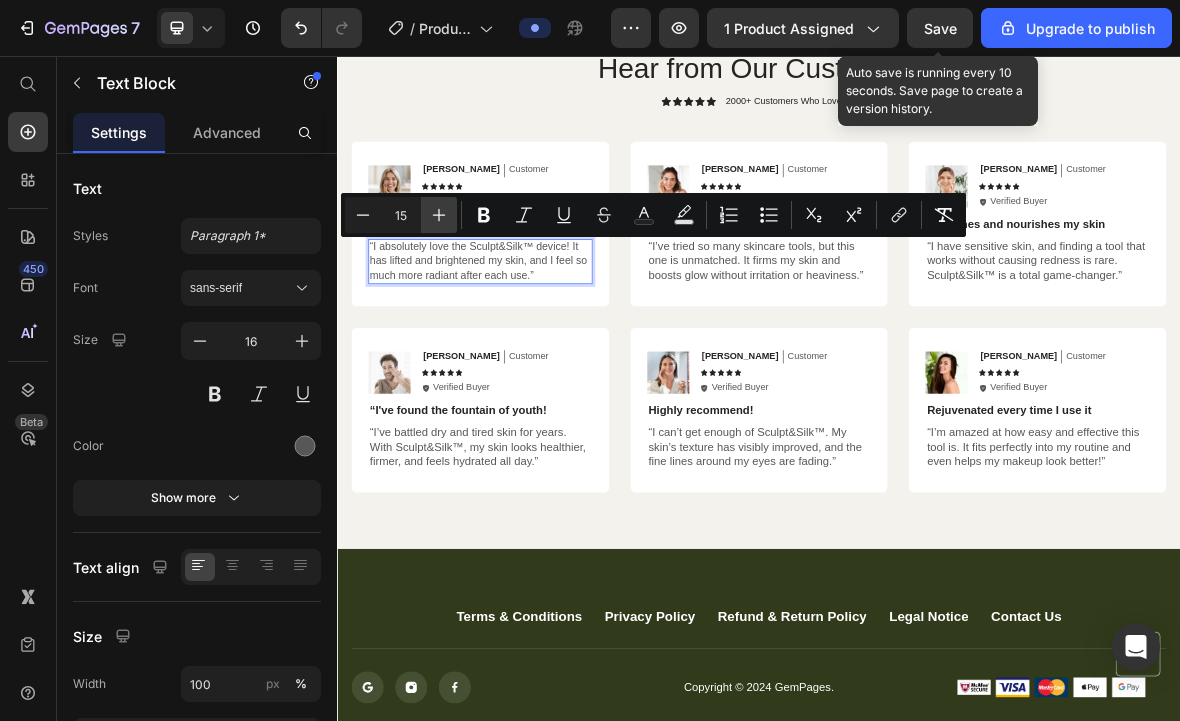 type on "16" 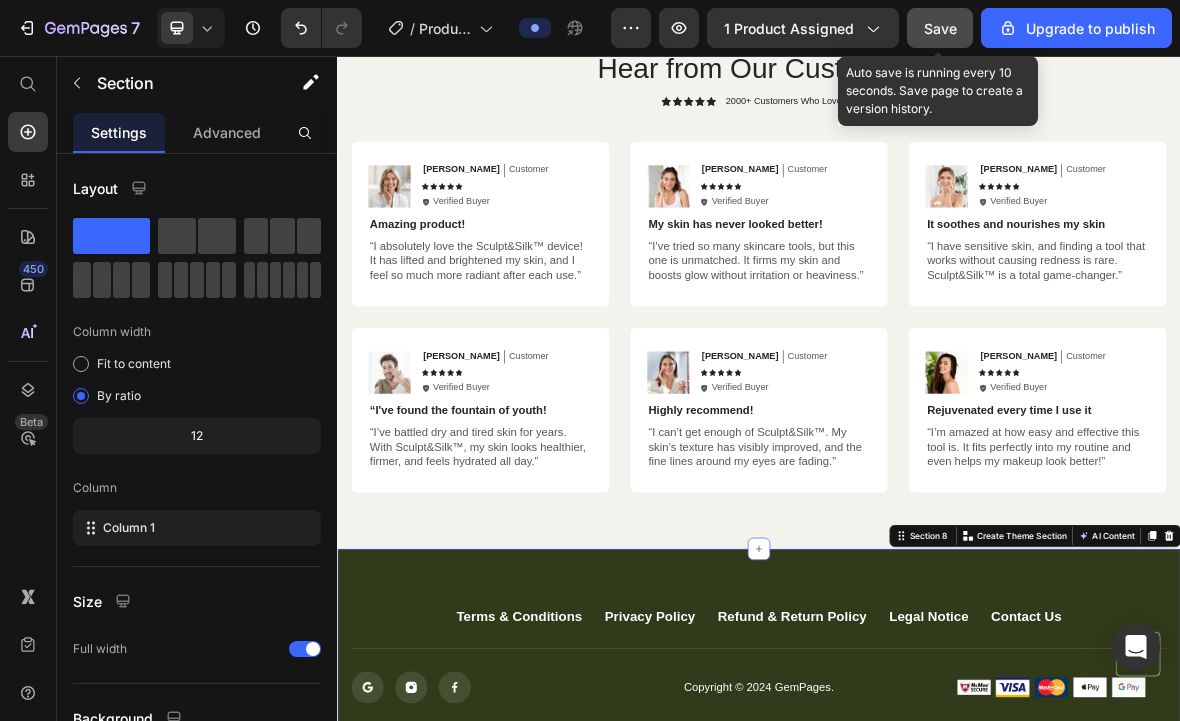 click on "Save" 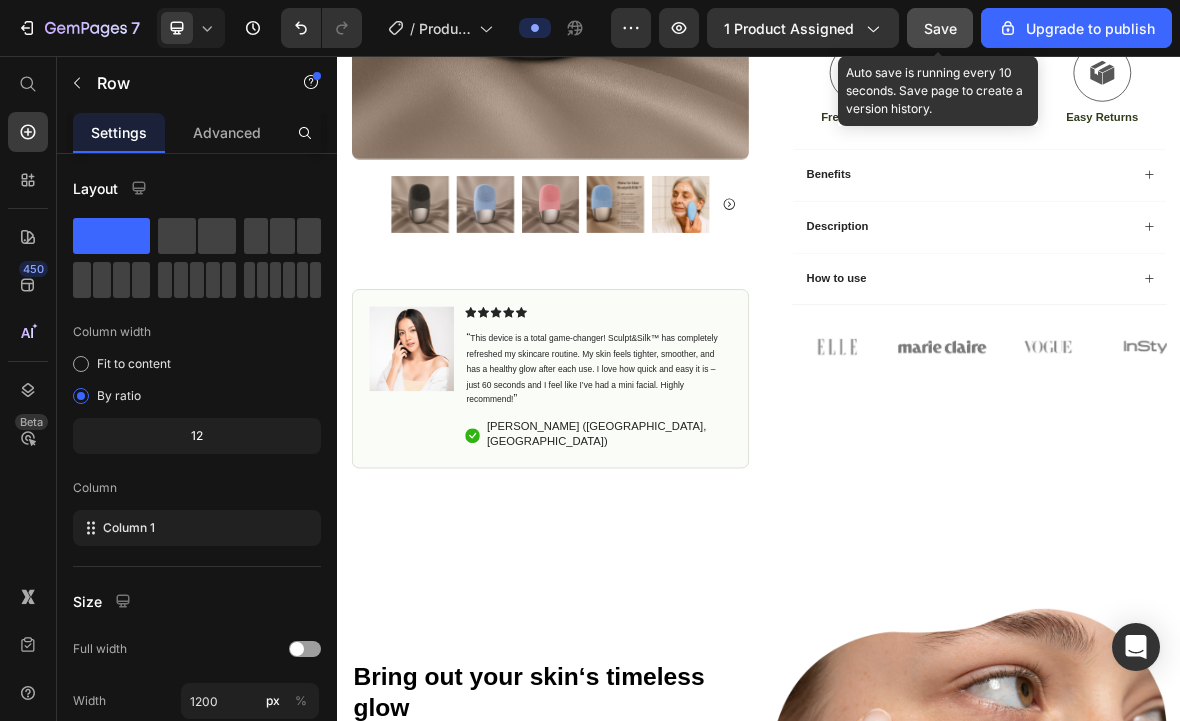scroll, scrollTop: 772, scrollLeft: 0, axis: vertical 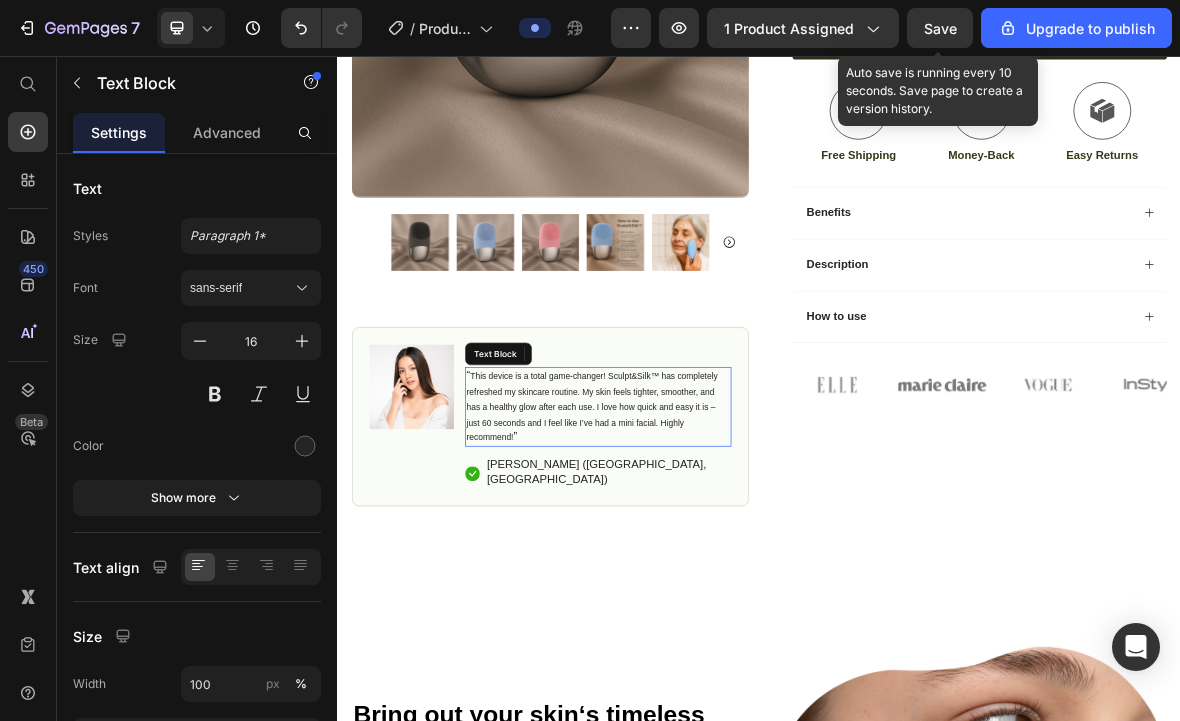 click on "“ This device is a total game-changer! Sculpt&Silk™ has completely refreshed my skincare routine. My skin feels tighter, smoother, and has a healthy glow after each use. I love how quick and easy it is – just 60 seconds and I feel like I’ve had a mini facial. Highly recommend! ”" at bounding box center [707, 556] 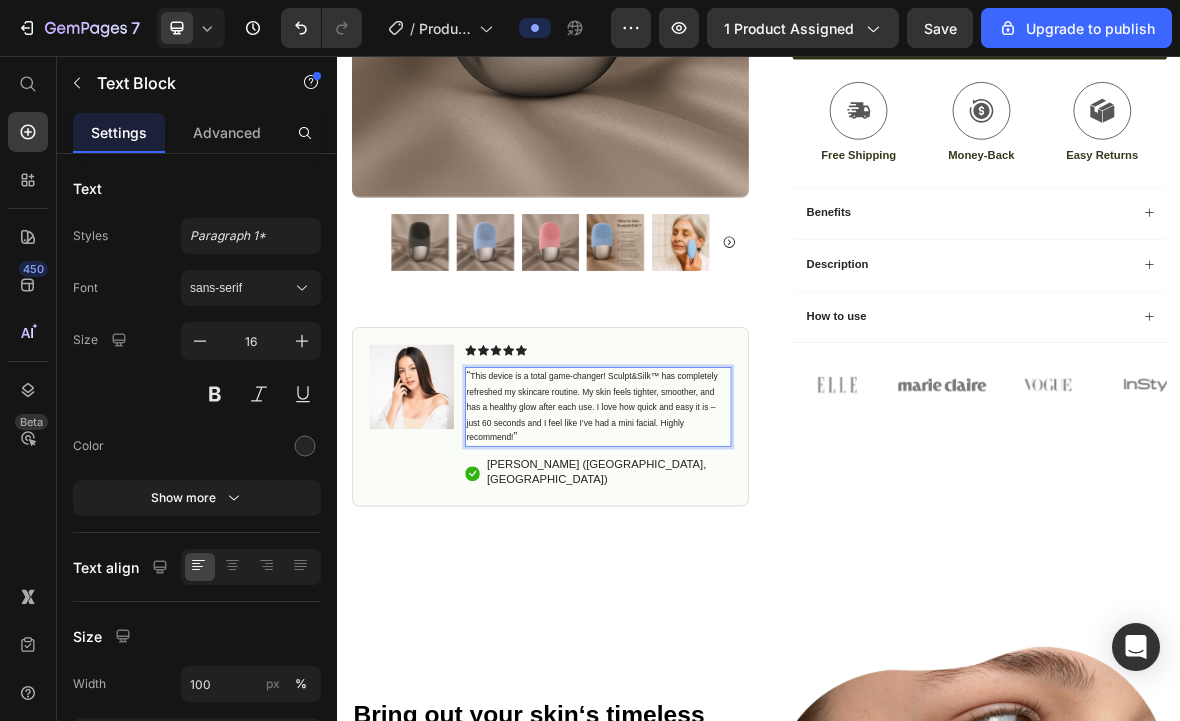click on "“ This device is a total game-changer! Sculpt&Silk™ has completely refreshed my skincare routine. My skin feels tighter, smoother, and has a healthy glow after each use. I love how quick and easy it is – just 60 seconds and I feel like I’ve had a mini facial. Highly recommend! ”" at bounding box center (707, 556) 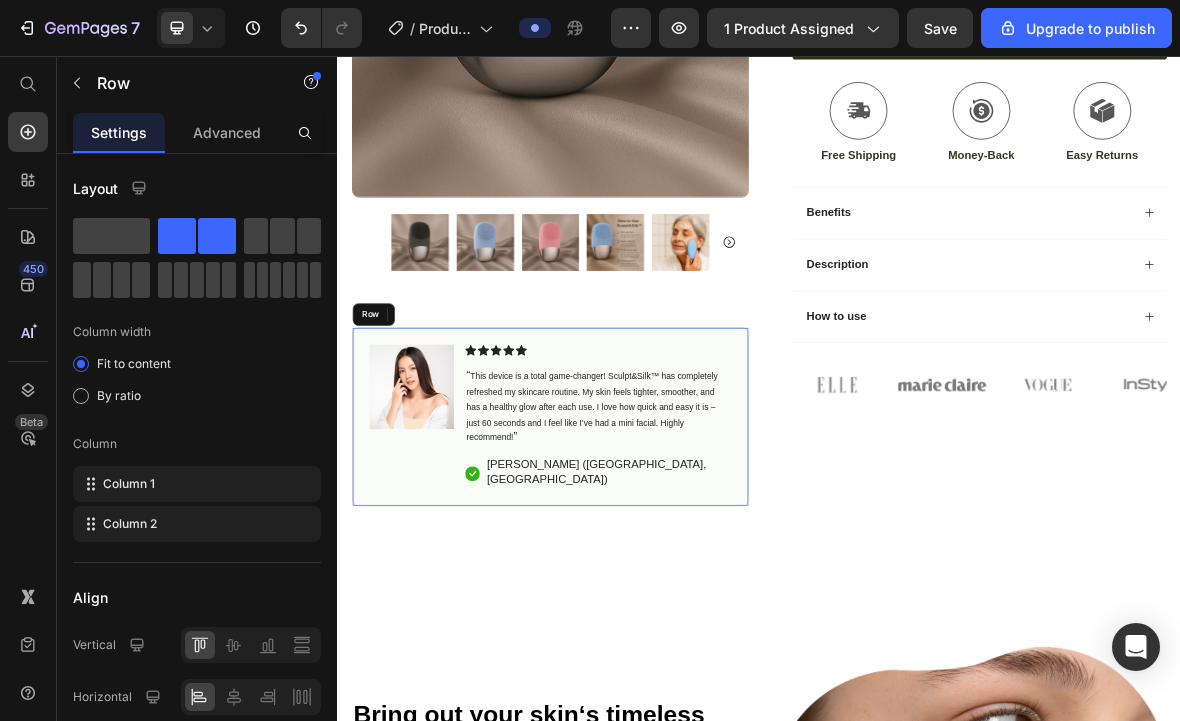 scroll, scrollTop: 753, scrollLeft: 0, axis: vertical 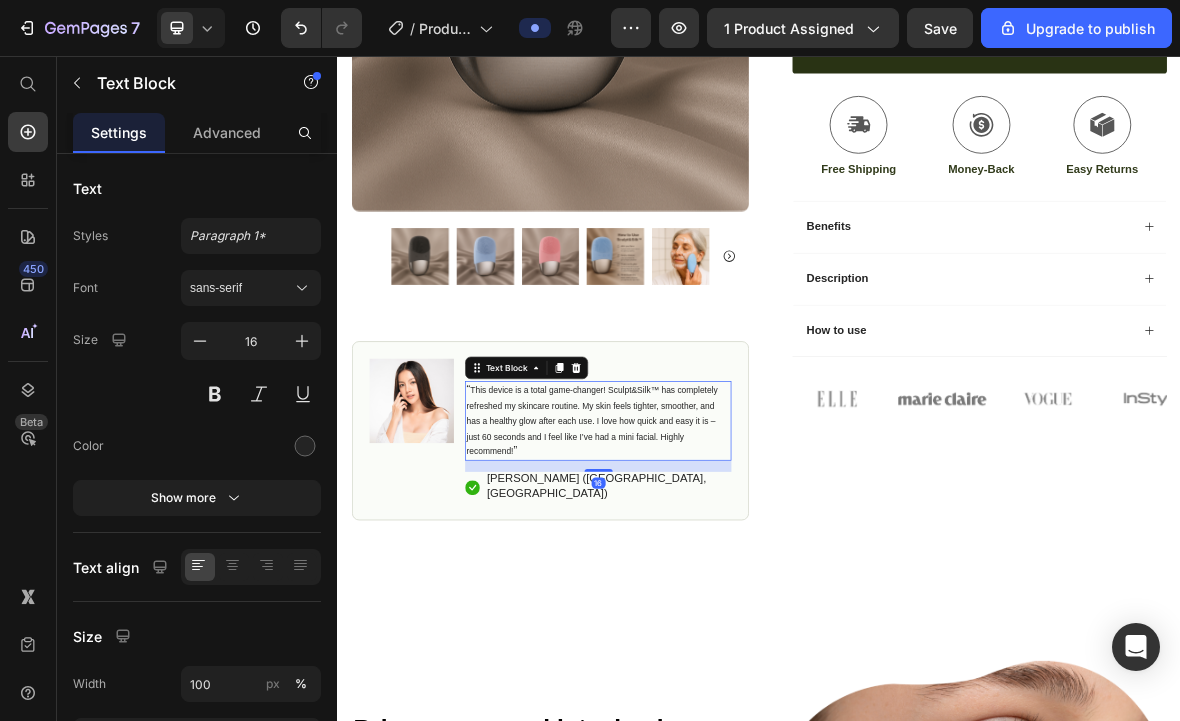click on "“ This device is a total game-changer! Sculpt&Silk™ has completely refreshed my skincare routine. My skin feels tighter, smoother, and has a healthy glow after each use. I love how quick and easy it is – just 60 seconds and I feel like I’ve had a mini facial. Highly recommend! ”" at bounding box center [707, 575] 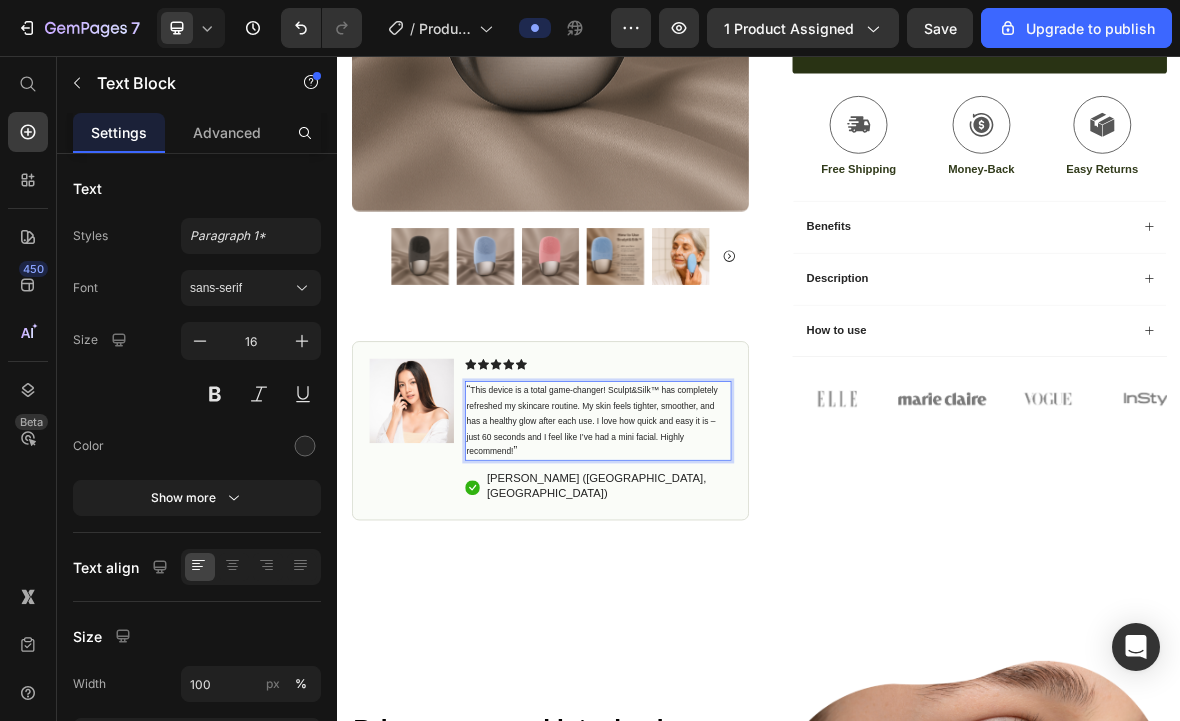 click on "This device is a total game-changer! Sculpt&Silk™ has completely refreshed my skincare routine. My skin feels tighter, smoother, and has a healthy glow after each use. I love how quick and easy it is – just 60 seconds and I feel like I’ve had a mini facial. Highly recommend!" at bounding box center (699, 575) 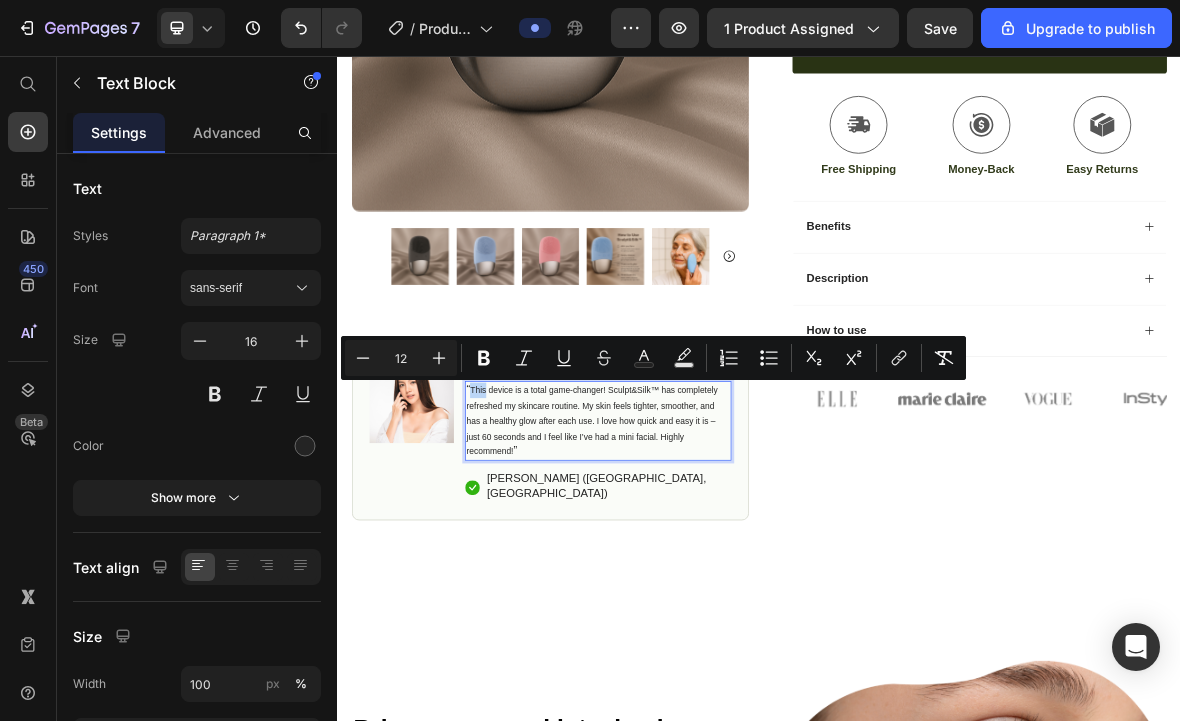 type on "16" 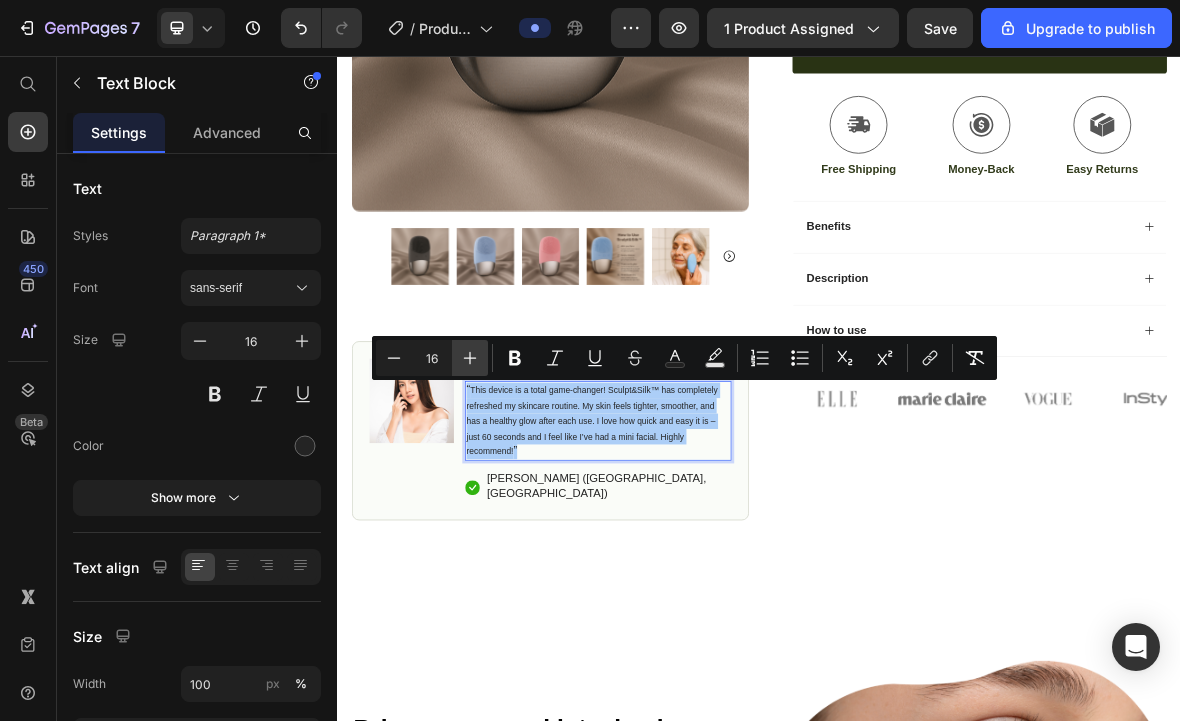 click on "Plus" at bounding box center (470, 358) 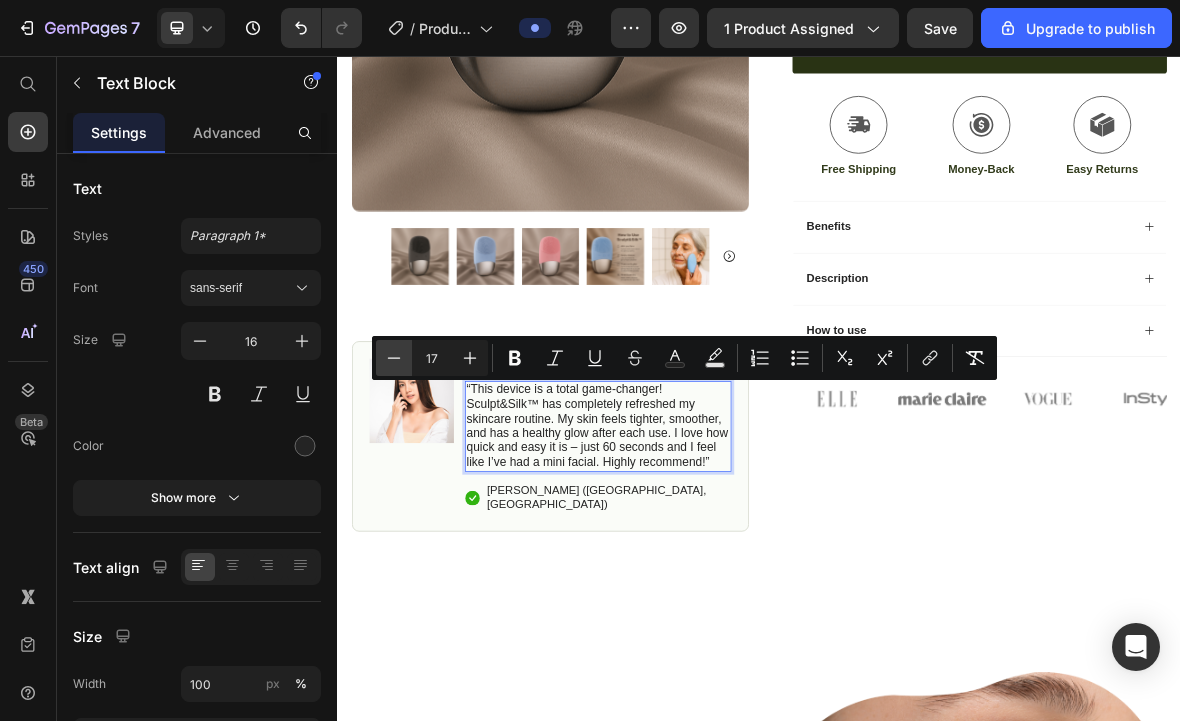 click 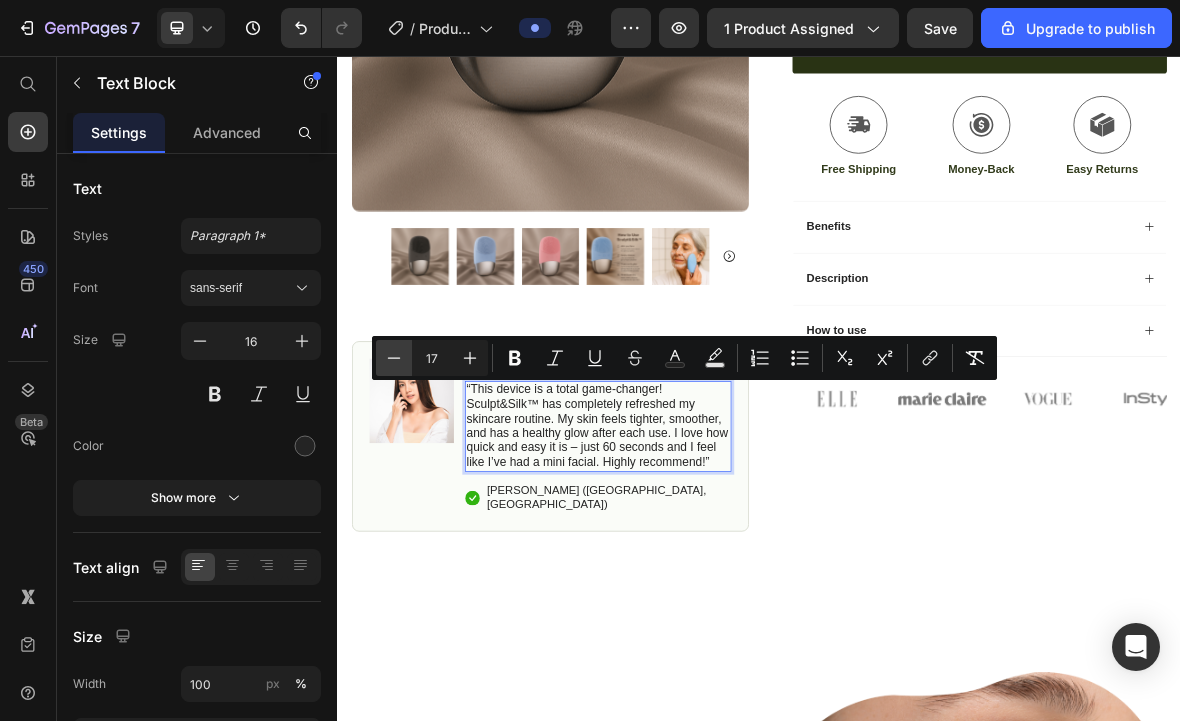 type on "16" 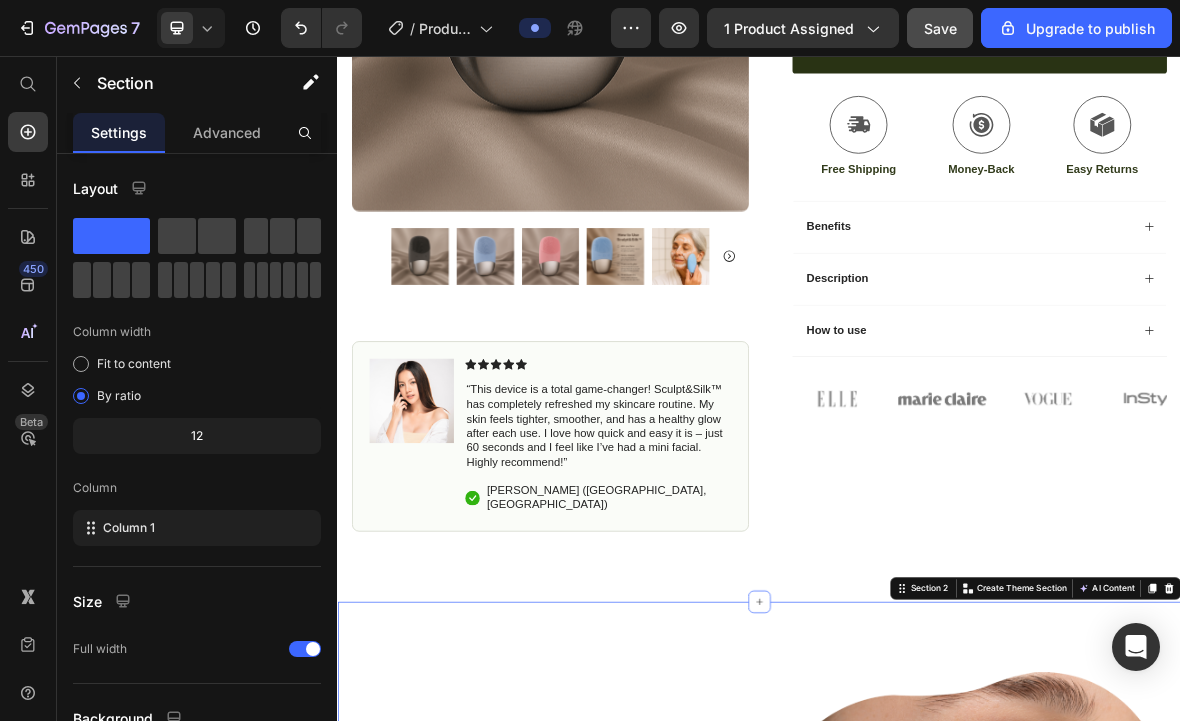 click on "Save" 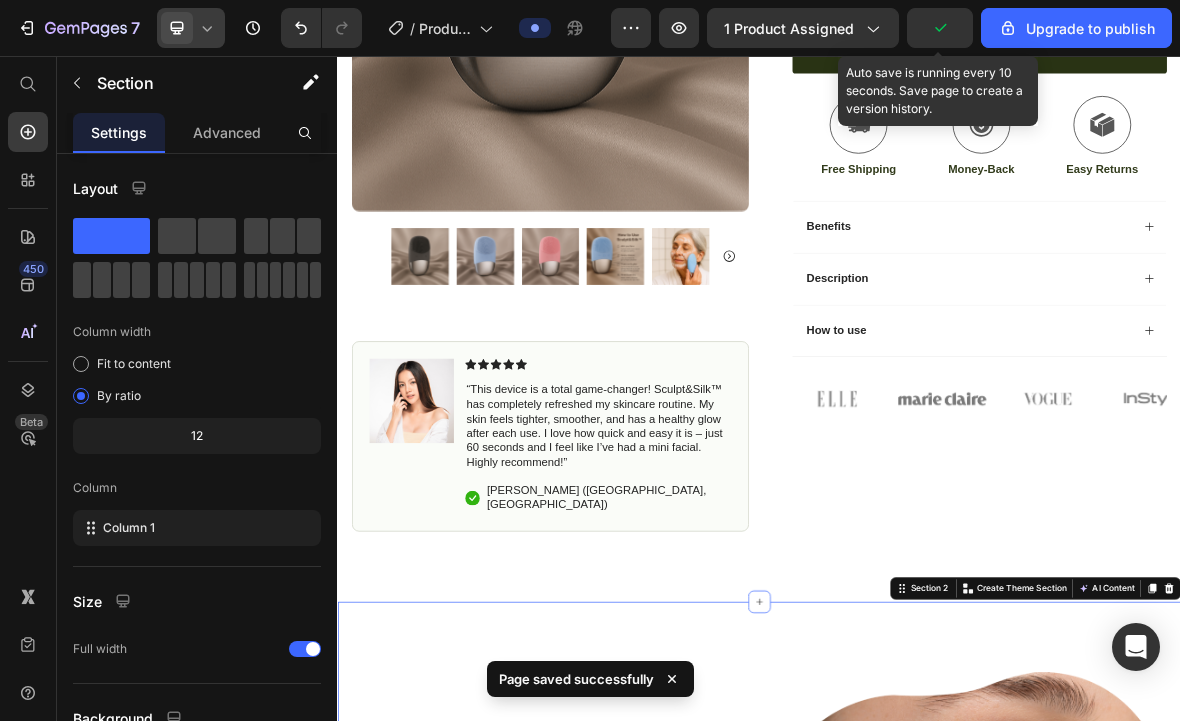 click 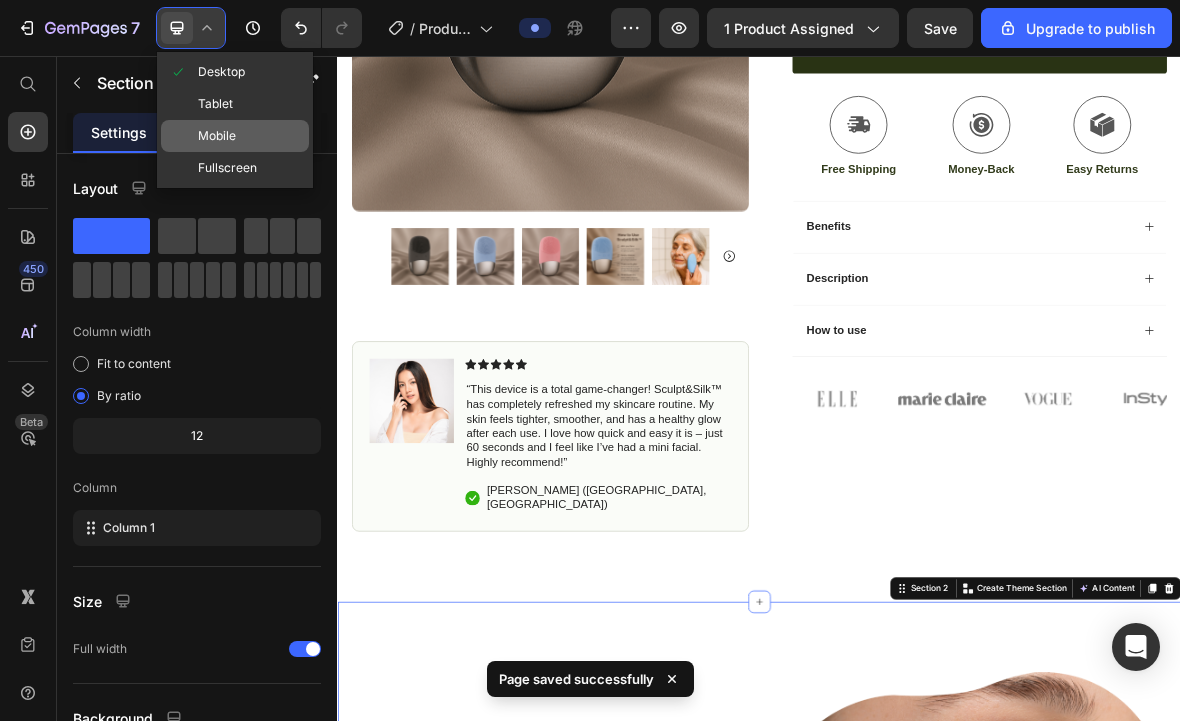 click at bounding box center [183, 136] 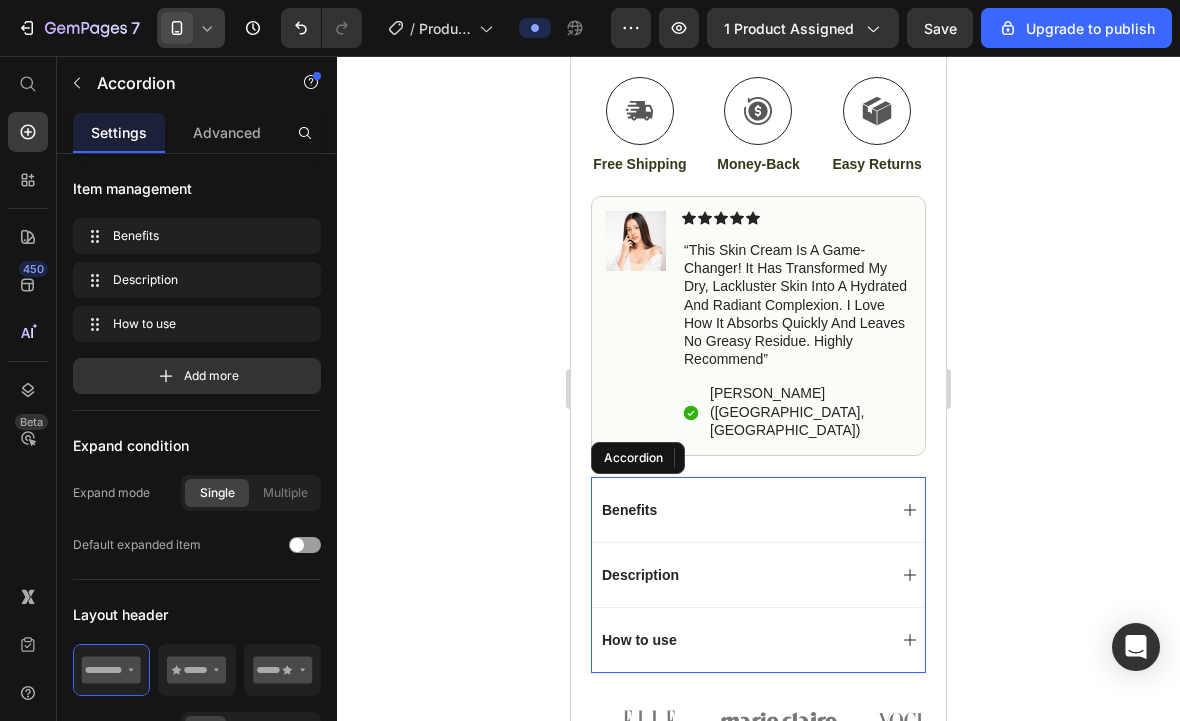 scroll, scrollTop: 1351, scrollLeft: 0, axis: vertical 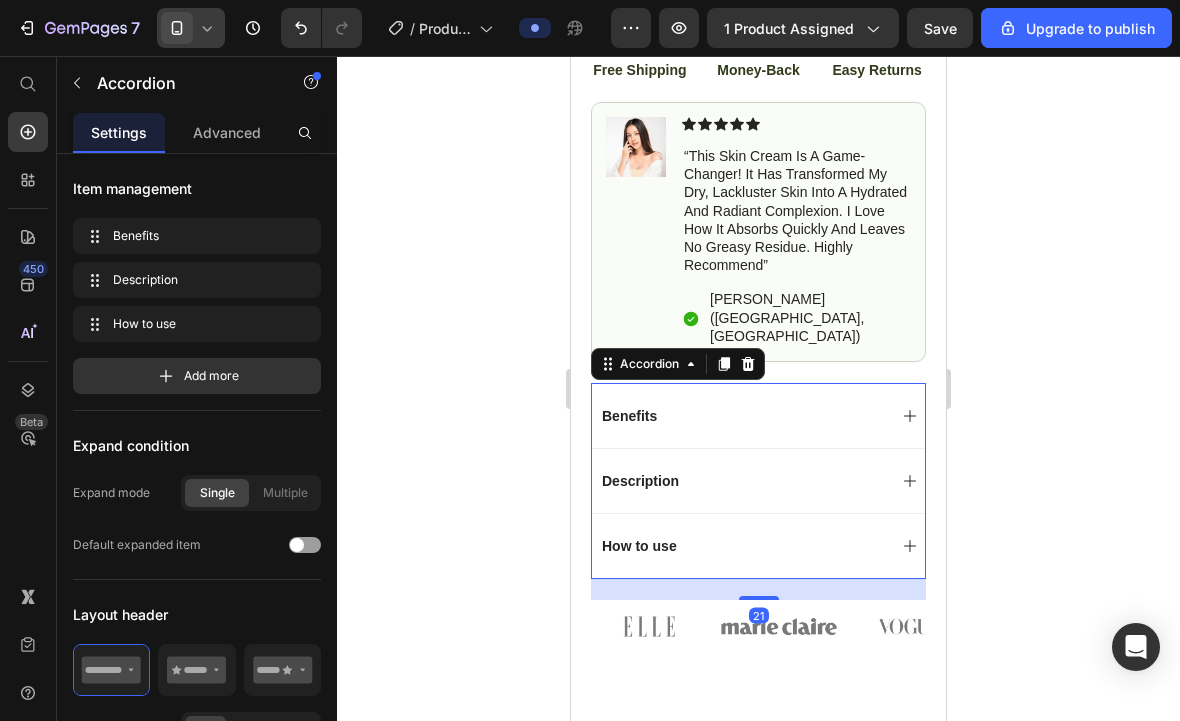click on "Benefits" at bounding box center (742, 416) 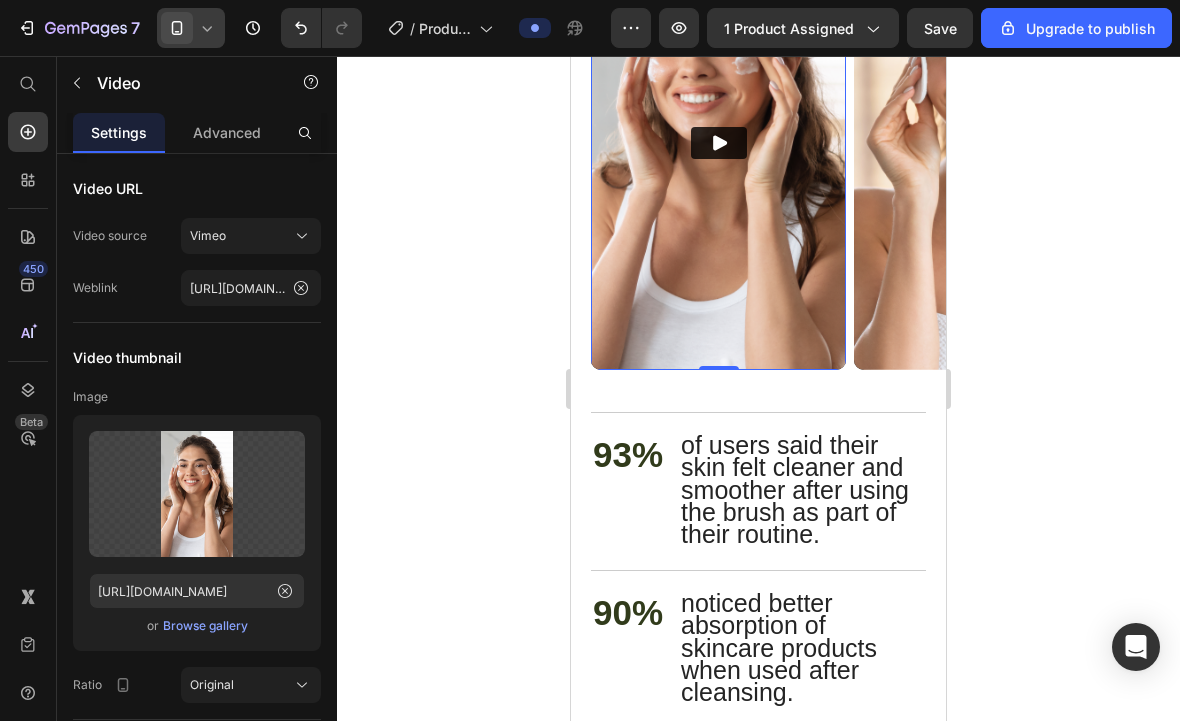 scroll, scrollTop: 5308, scrollLeft: 0, axis: vertical 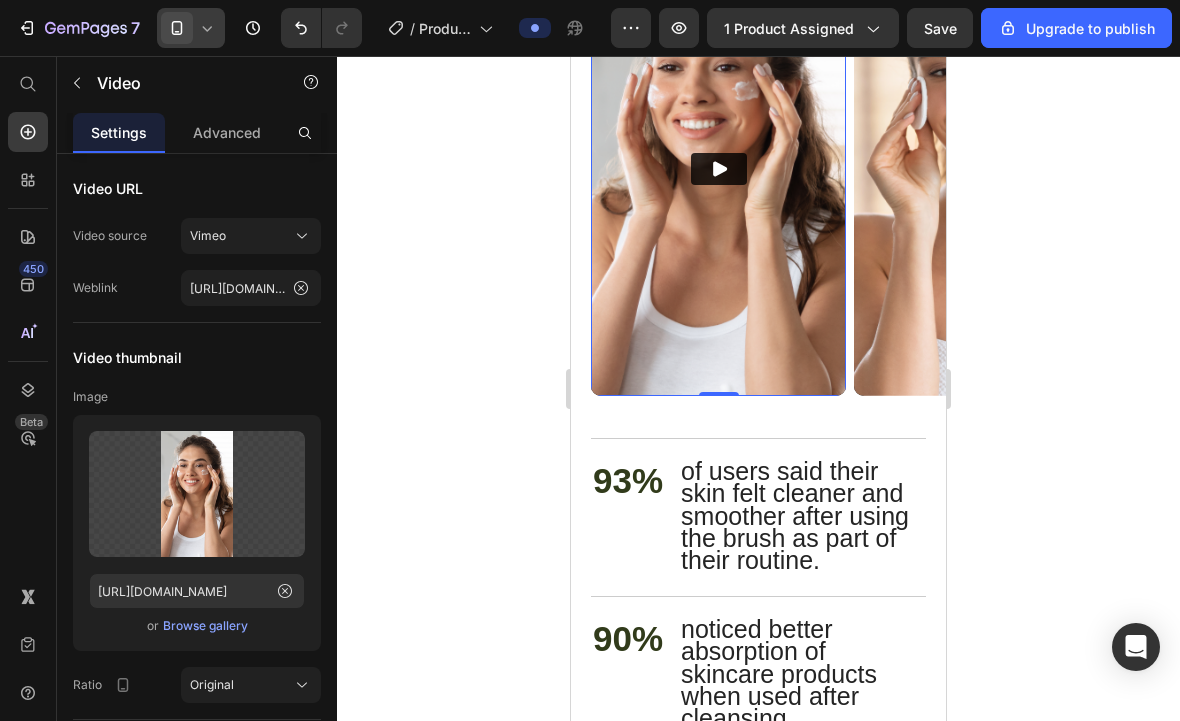 click at bounding box center [722, -37] 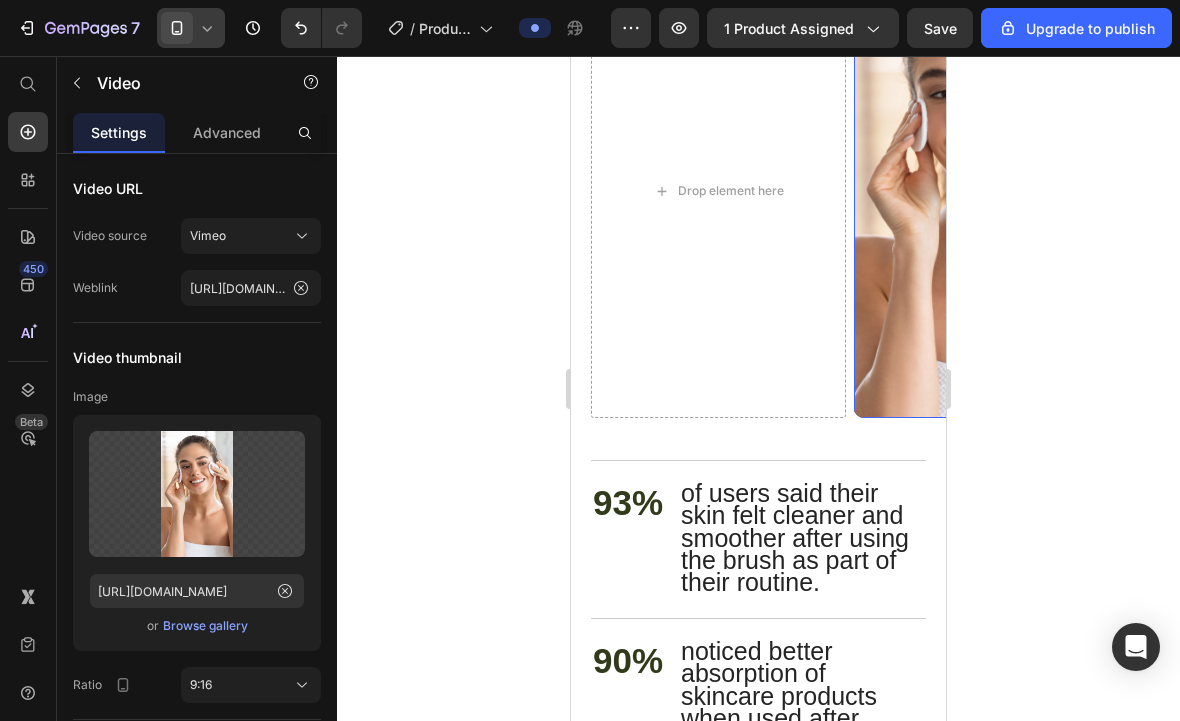 scroll, scrollTop: 5279, scrollLeft: 0, axis: vertical 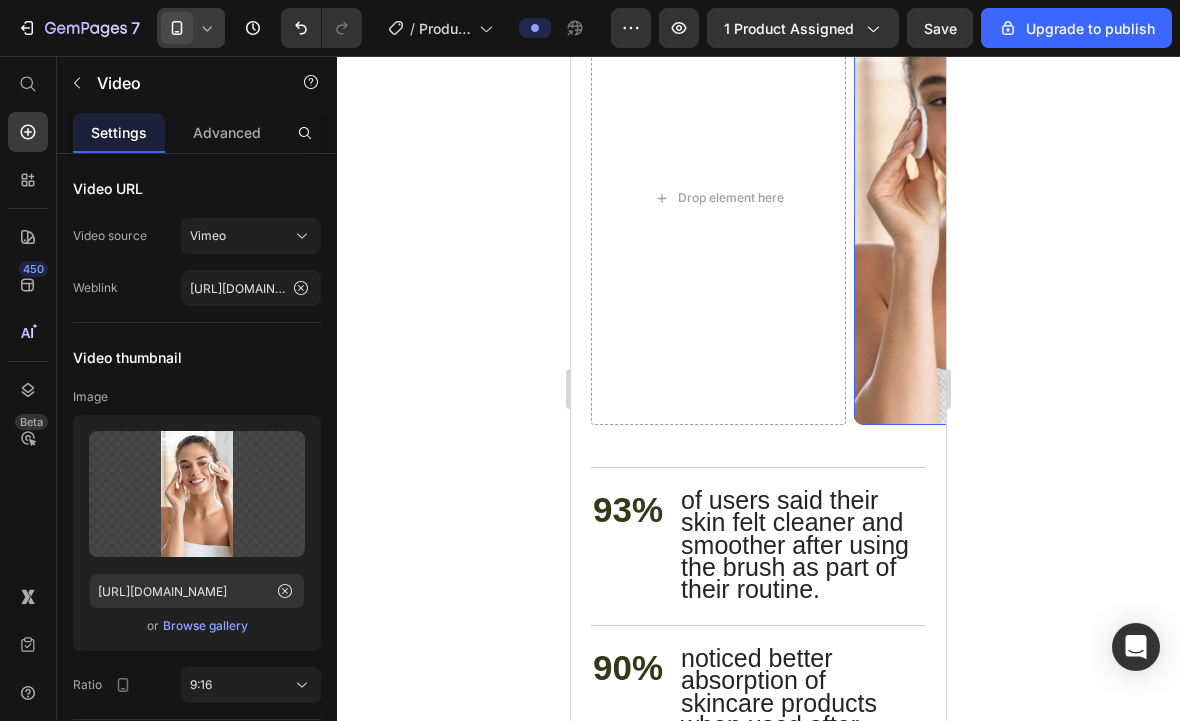 click 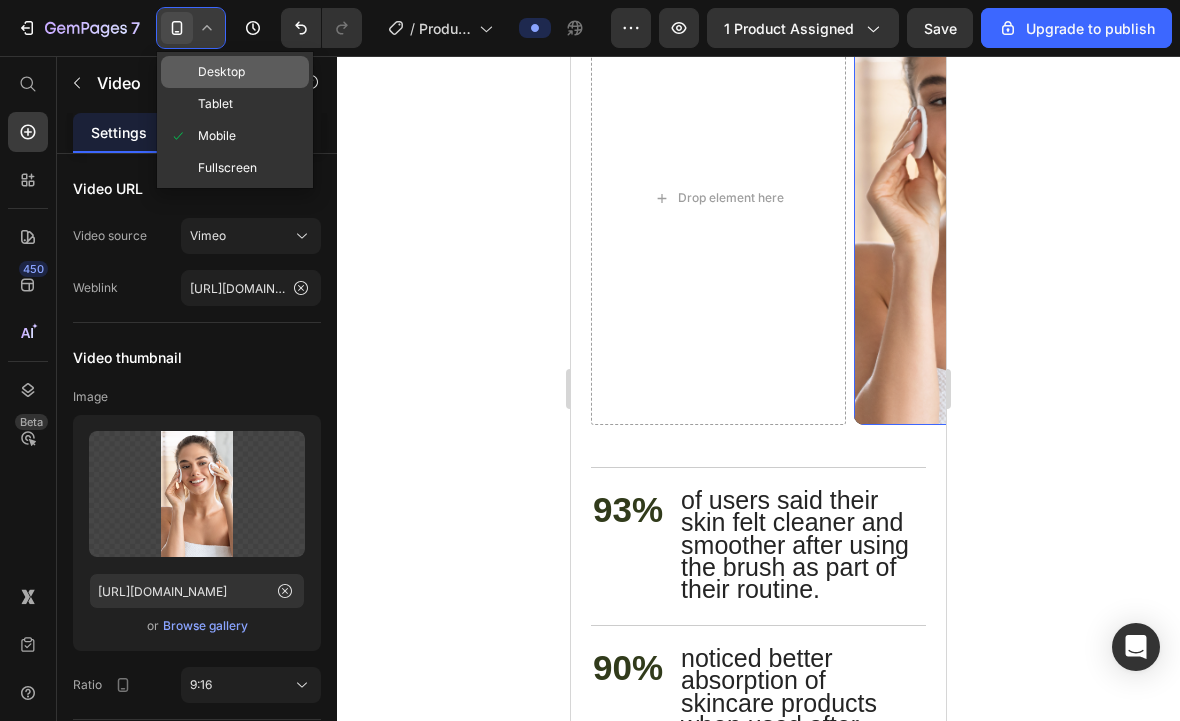 click at bounding box center (183, 72) 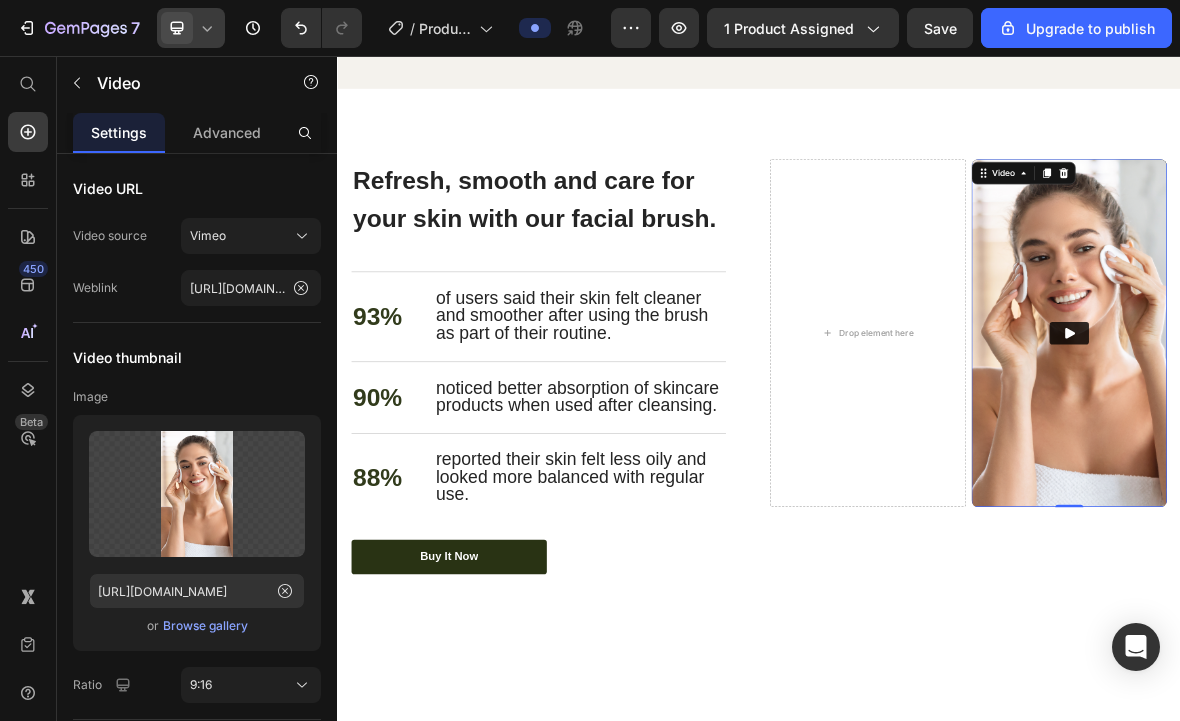 scroll, scrollTop: 4818, scrollLeft: 0, axis: vertical 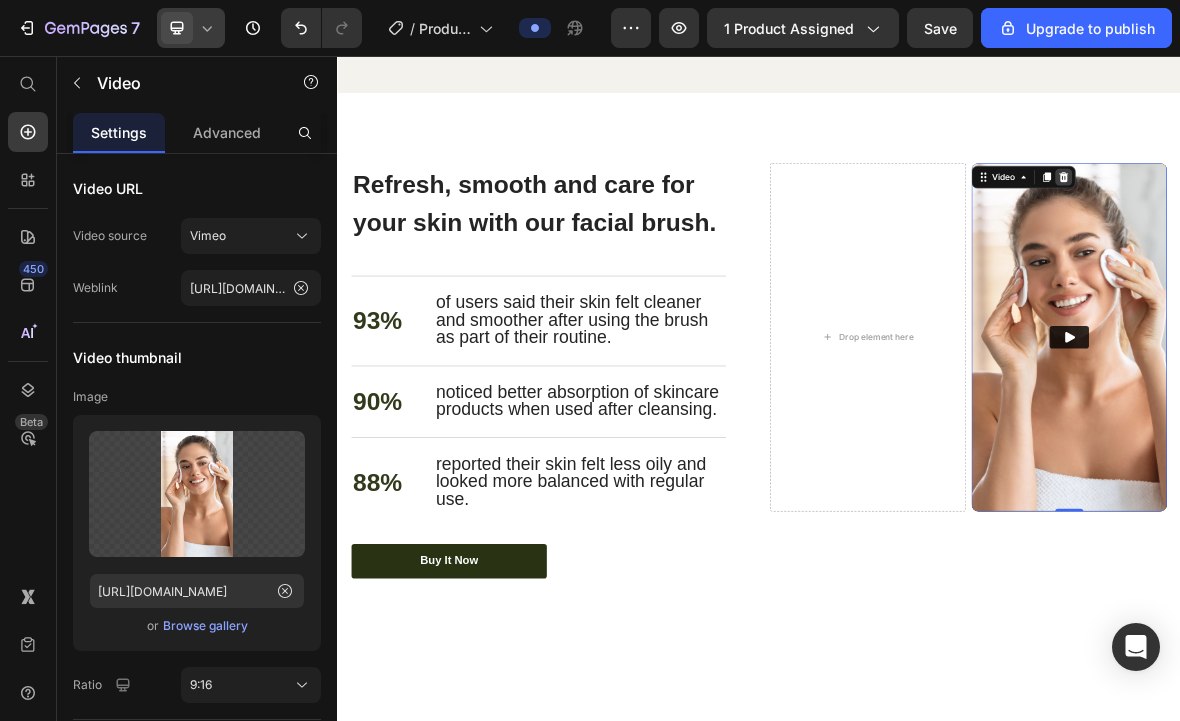 click at bounding box center [1370, 229] 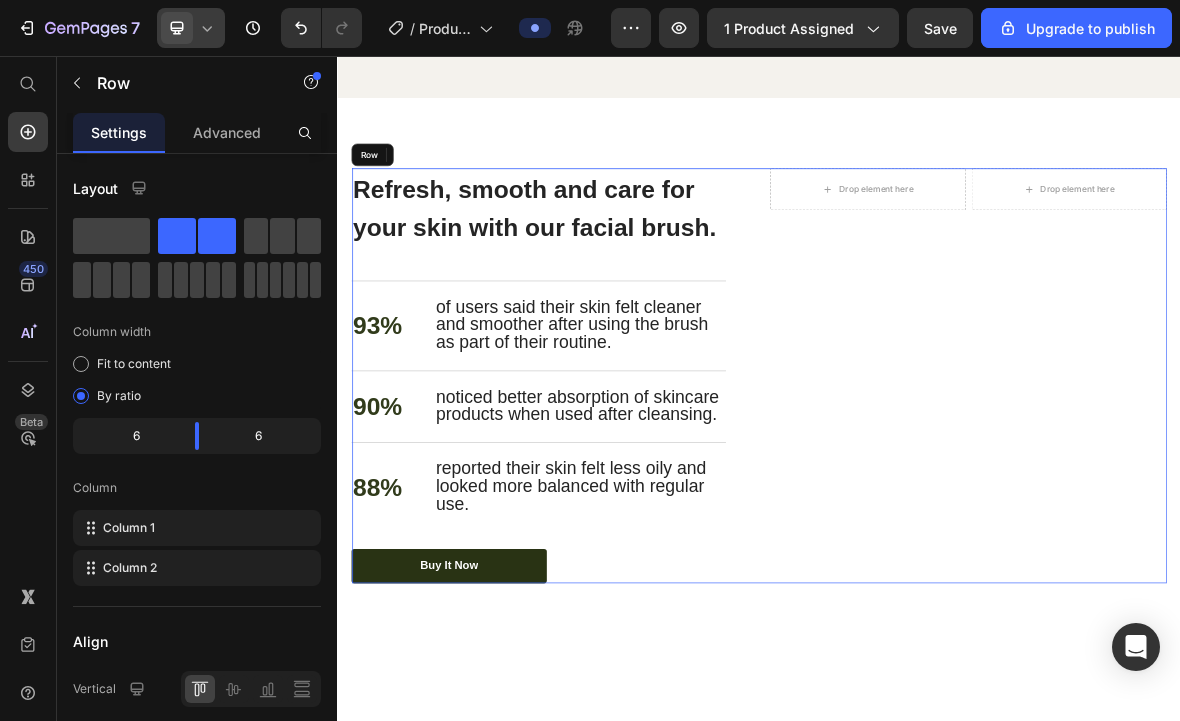 scroll, scrollTop: 4808, scrollLeft: 0, axis: vertical 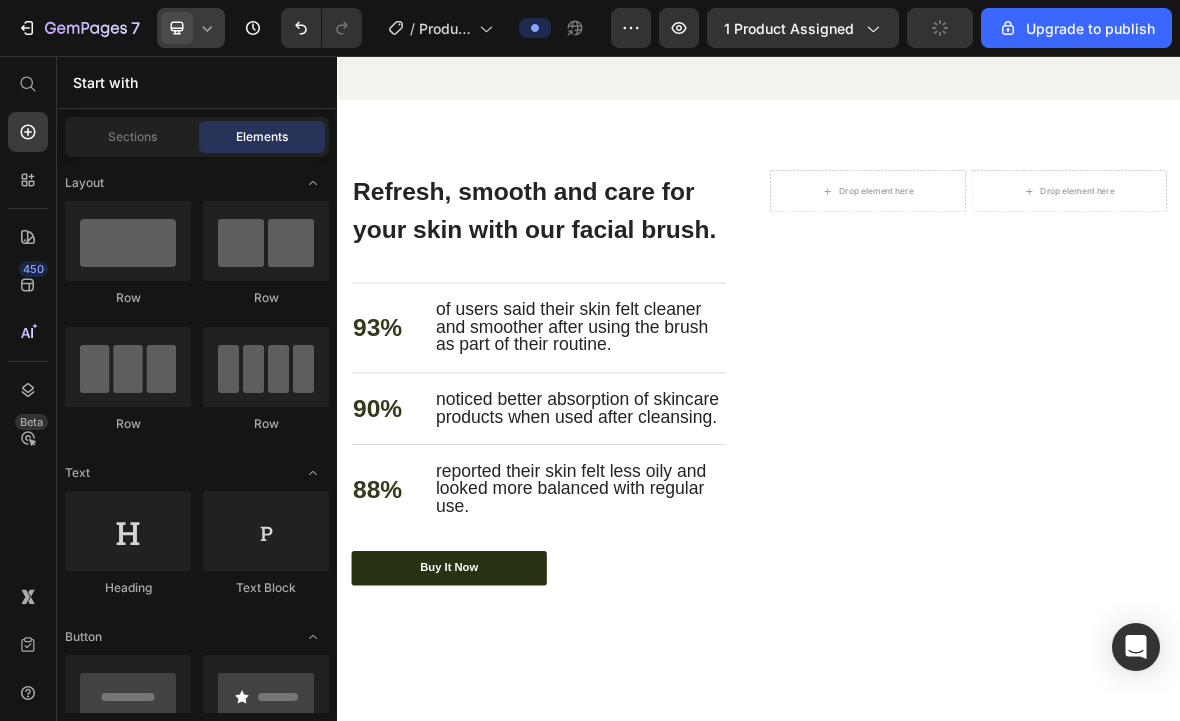 click on "Drop element here" at bounding box center [1103, 249] 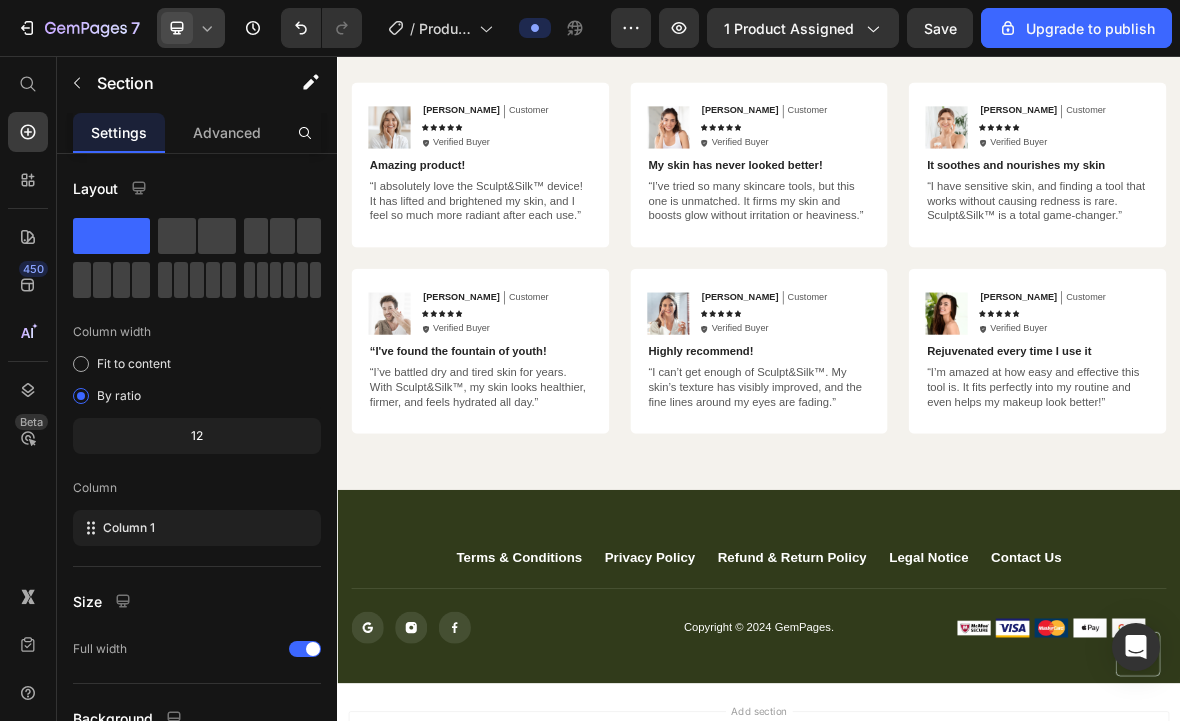 scroll, scrollTop: 6659, scrollLeft: 0, axis: vertical 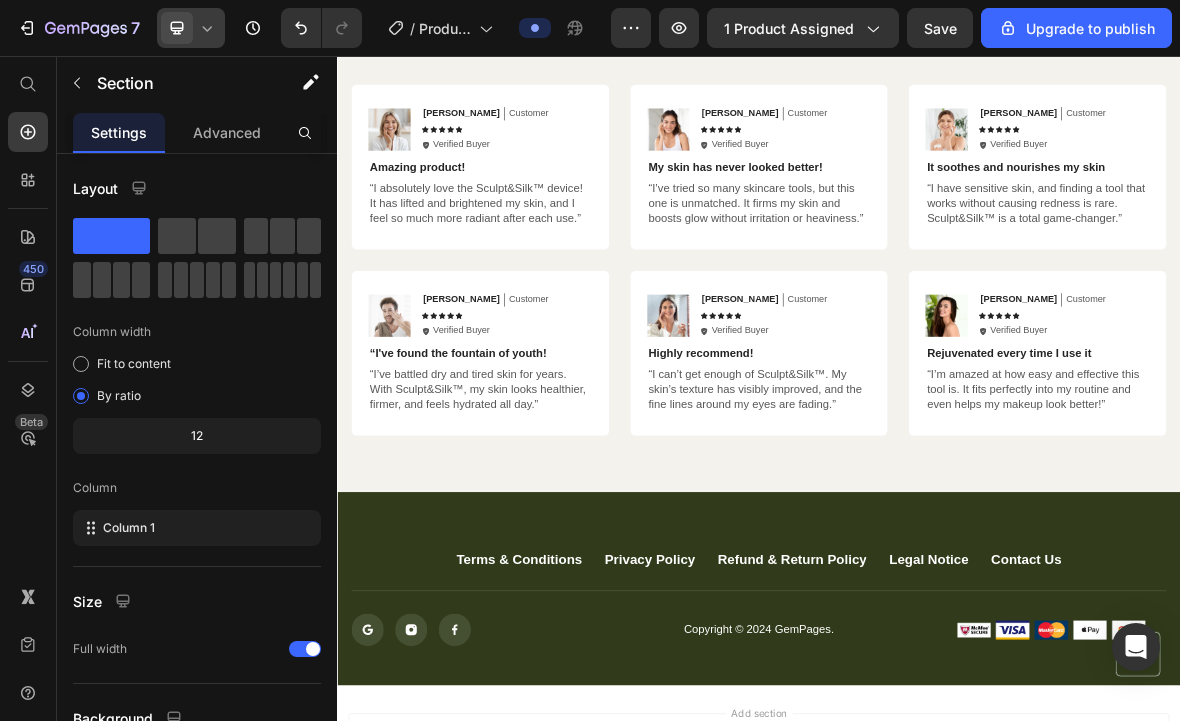 click 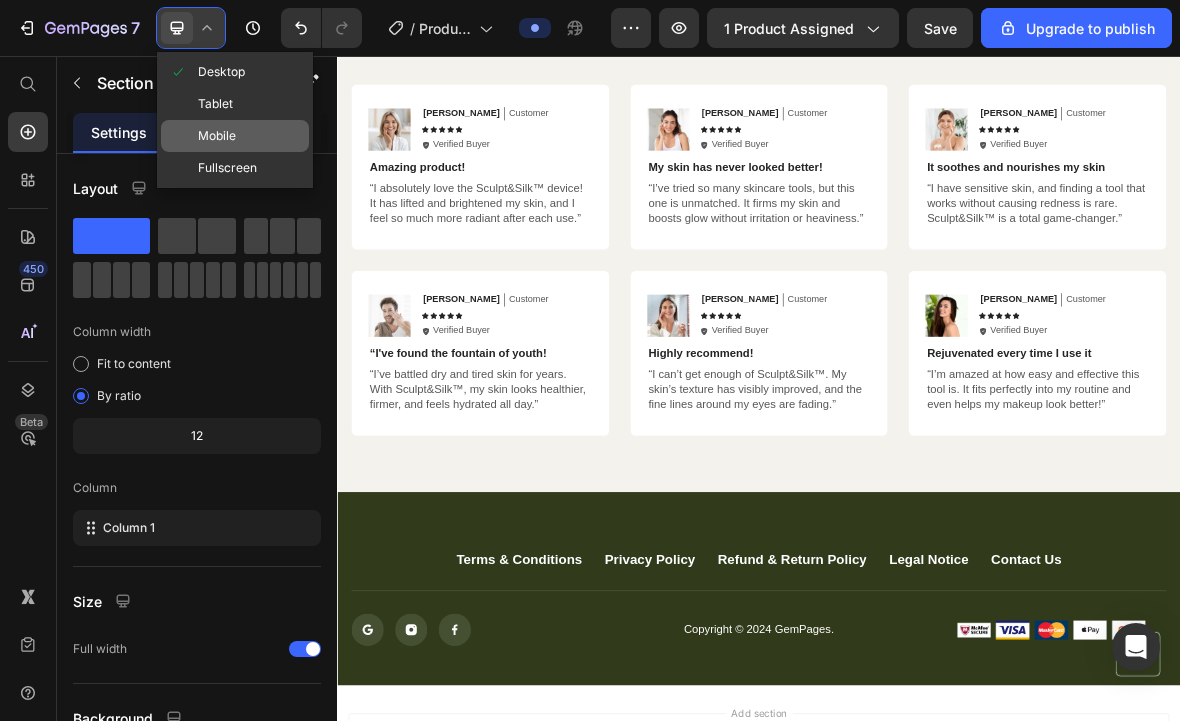 click on "Mobile" 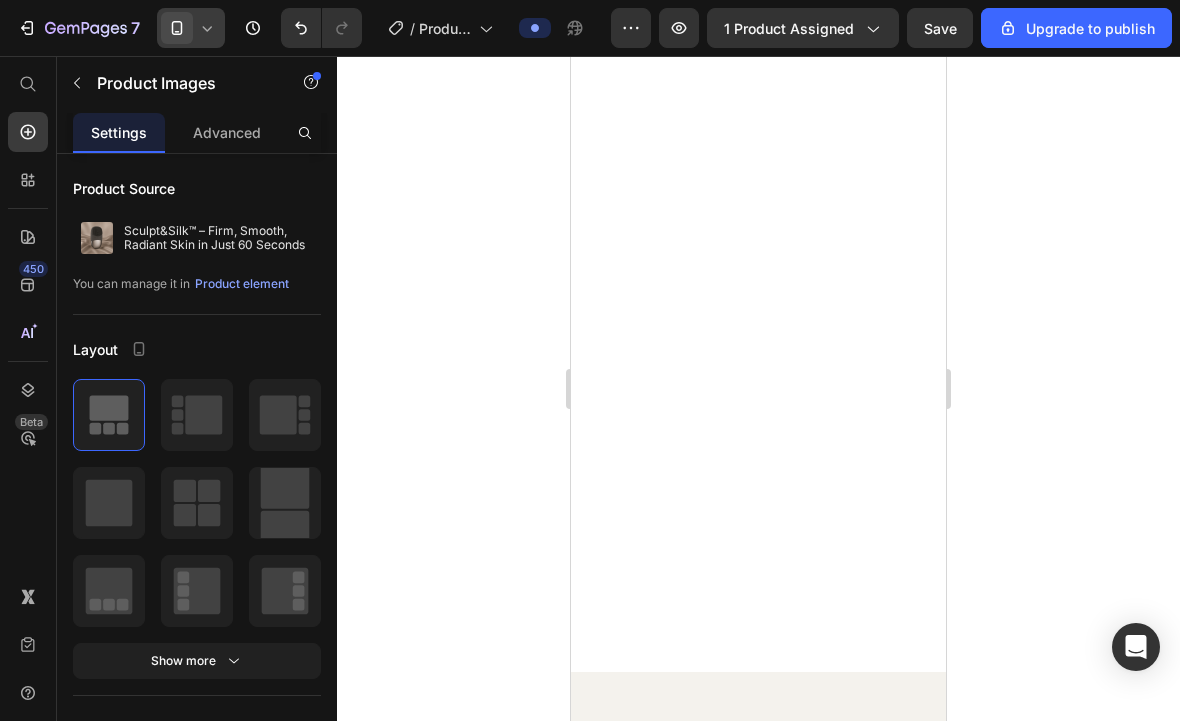 scroll, scrollTop: 2290, scrollLeft: 0, axis: vertical 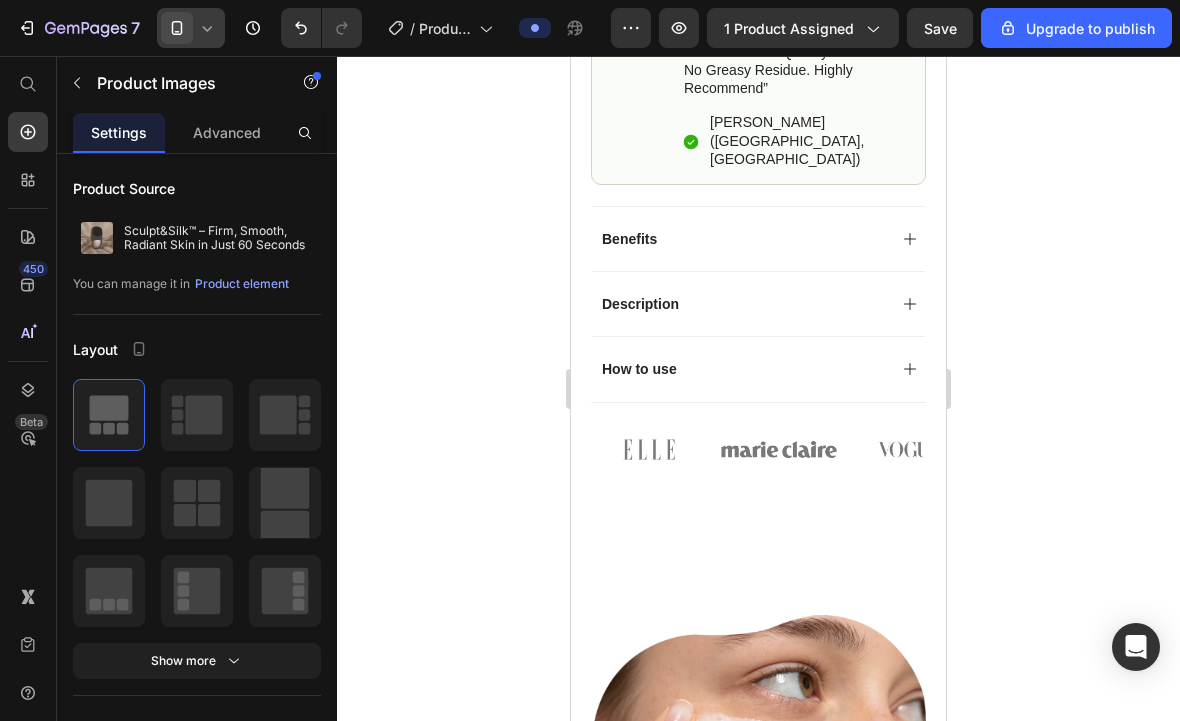 click 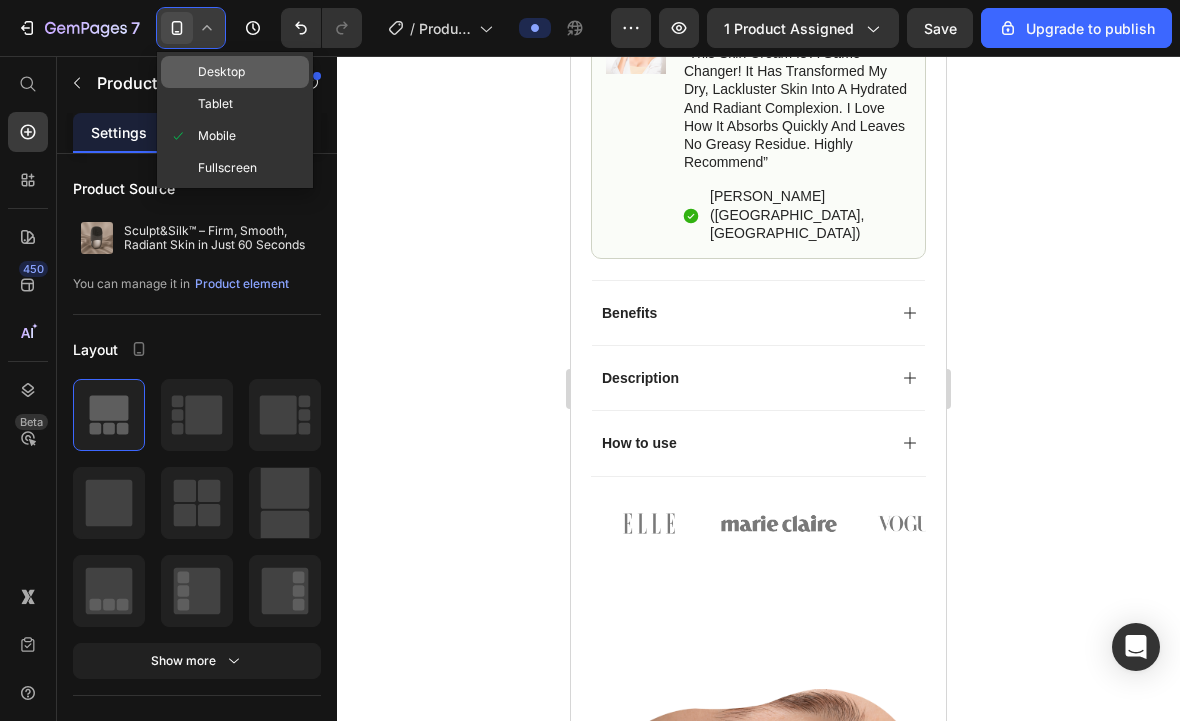 scroll, scrollTop: 1451, scrollLeft: 0, axis: vertical 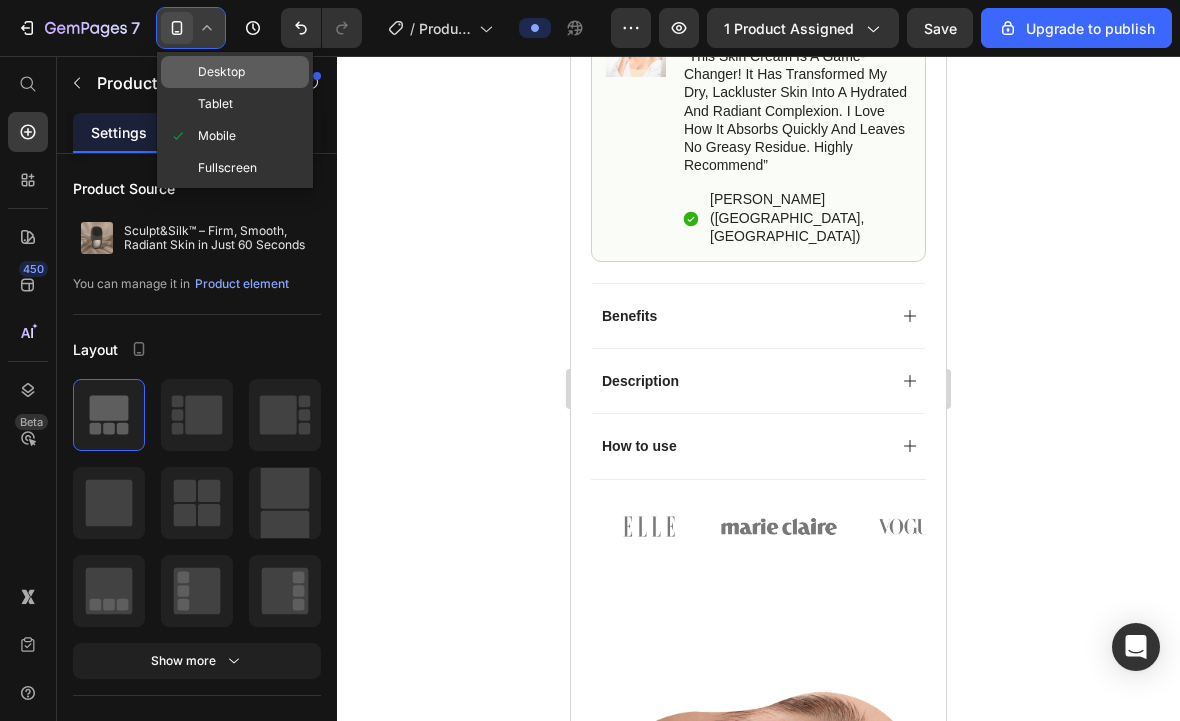 click at bounding box center [183, 72] 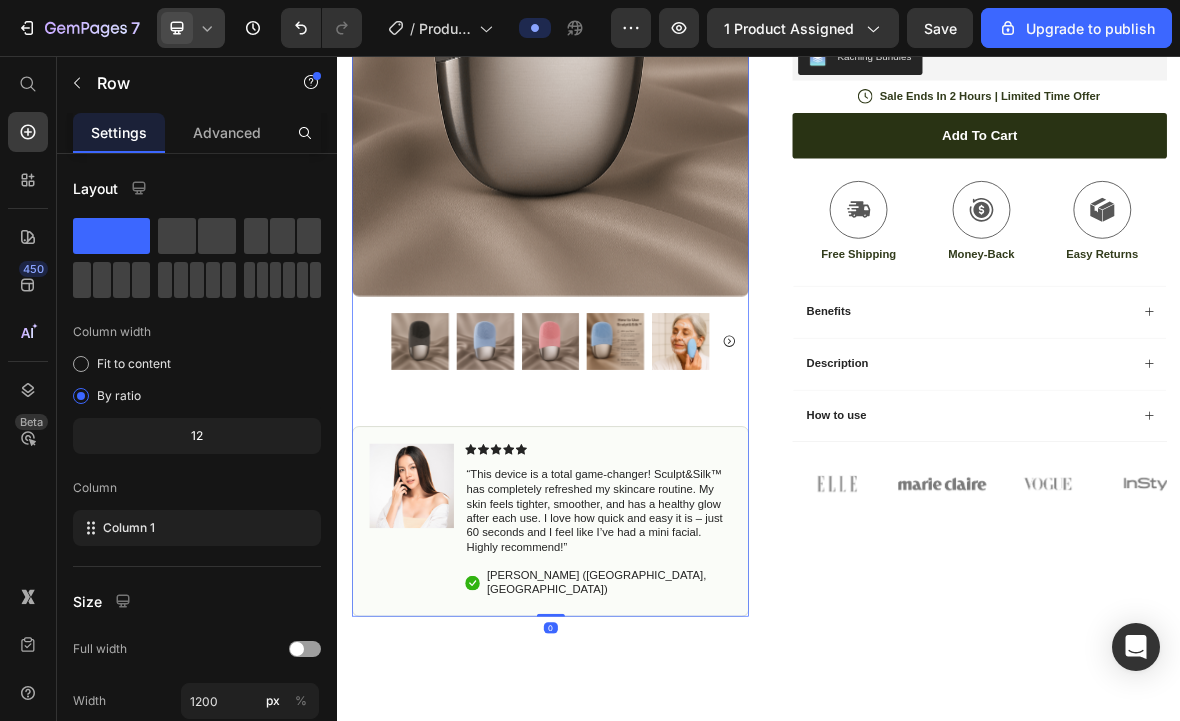 scroll, scrollTop: 692, scrollLeft: 0, axis: vertical 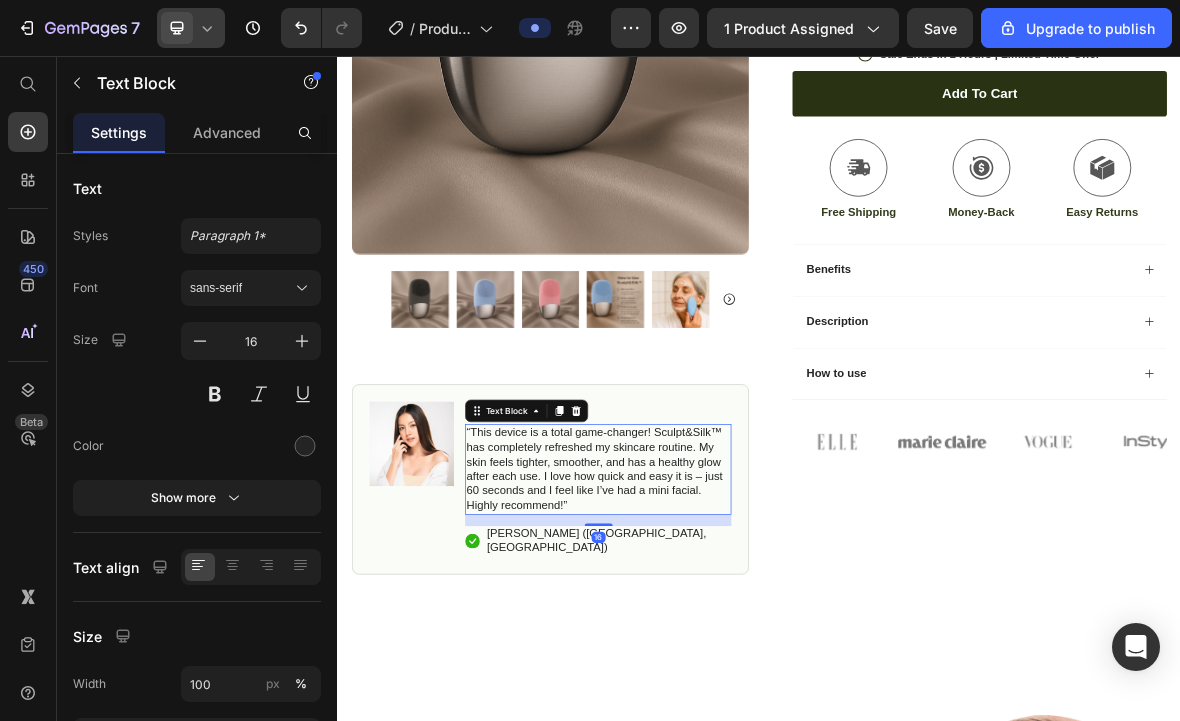 click on "“This device is a total game-changer! Sculpt&Silk™ has completely refreshed my skincare routine. My skin feels tighter, smoother, and has a healthy glow after each use. I love how quick and easy it is – just 60 seconds and I feel like I’ve had a mini facial. Highly recommend!”" at bounding box center [702, 643] 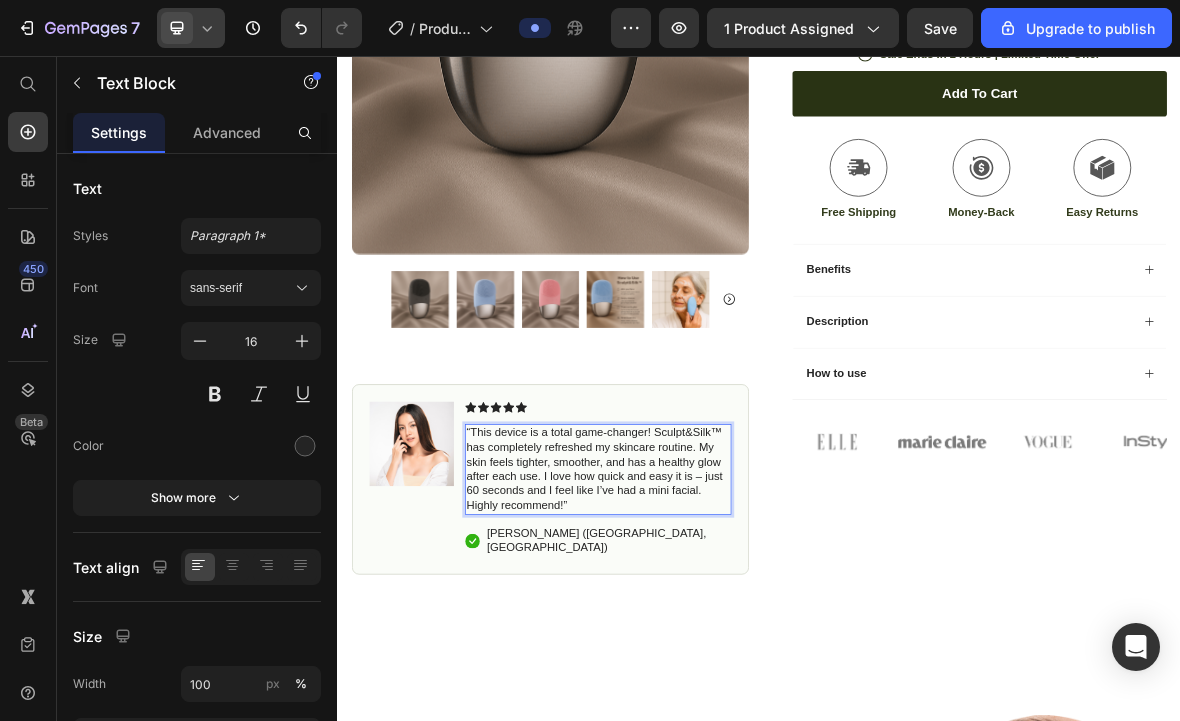 click on "“This device is a total game-changer! Sculpt&Silk™ has completely refreshed my skincare routine. My skin feels tighter, smoother, and has a healthy glow after each use. I love how quick and easy it is – just 60 seconds and I feel like I’ve had a mini facial. Highly recommend!”" at bounding box center [702, 643] 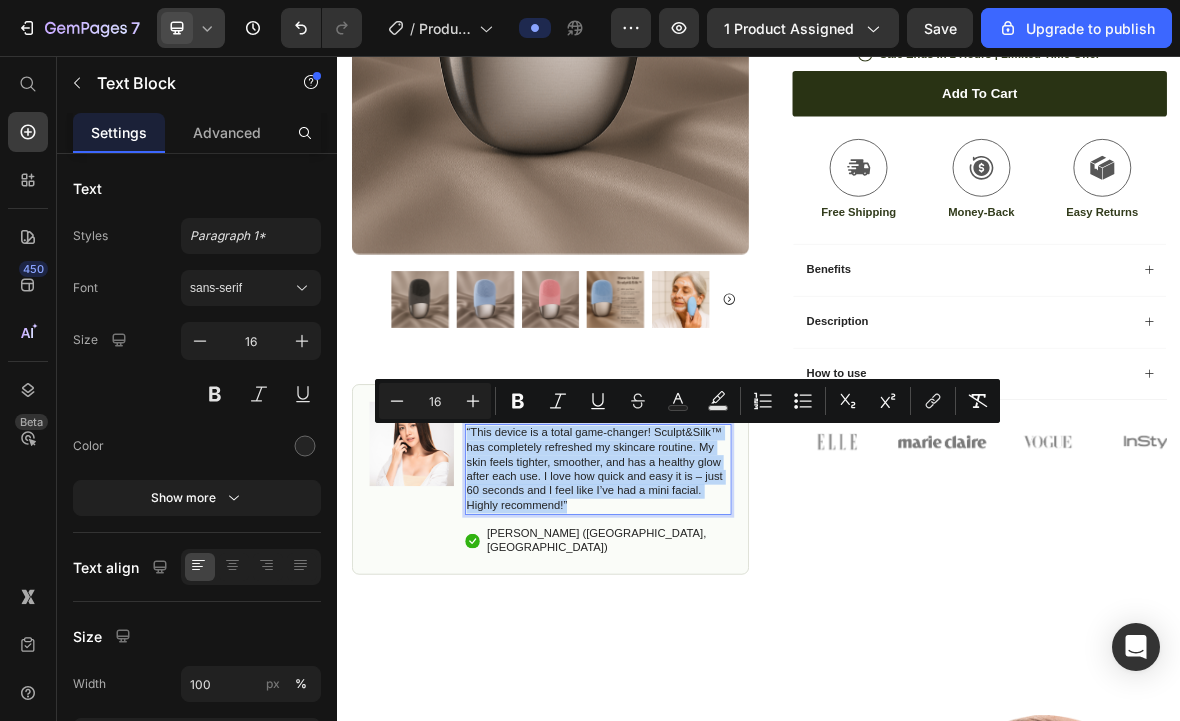 copy on "“This device is a total game-changer! Sculpt&Silk™ has completely refreshed my skincare routine. My skin feels tighter, smoother, and has a healthy glow after each use. I love how quick and easy it is – just 60 seconds and I feel like I’ve had a mini facial. Highly recommend!”" 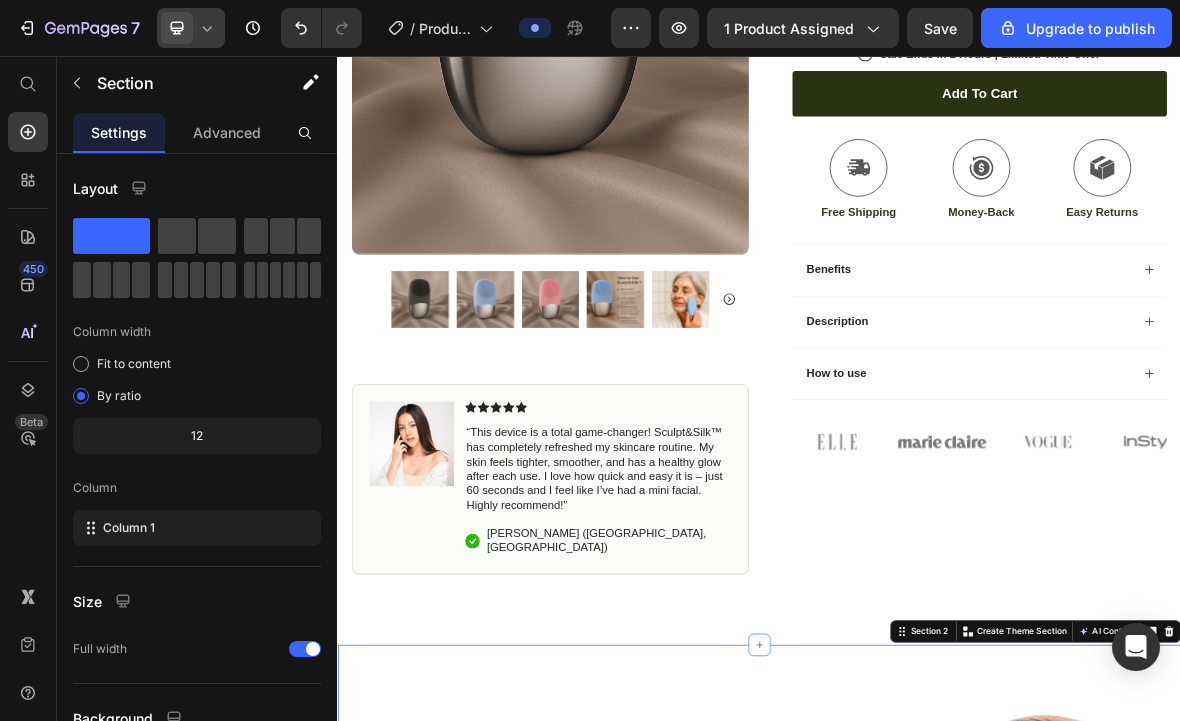 click 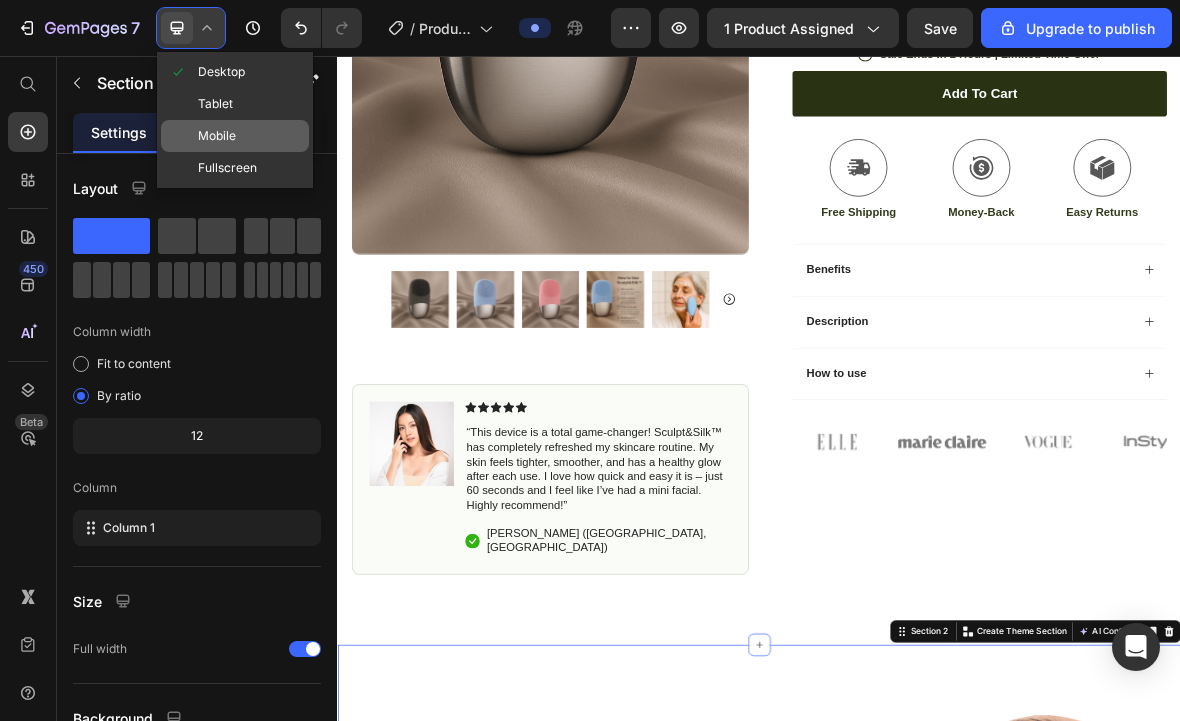 click at bounding box center (183, 136) 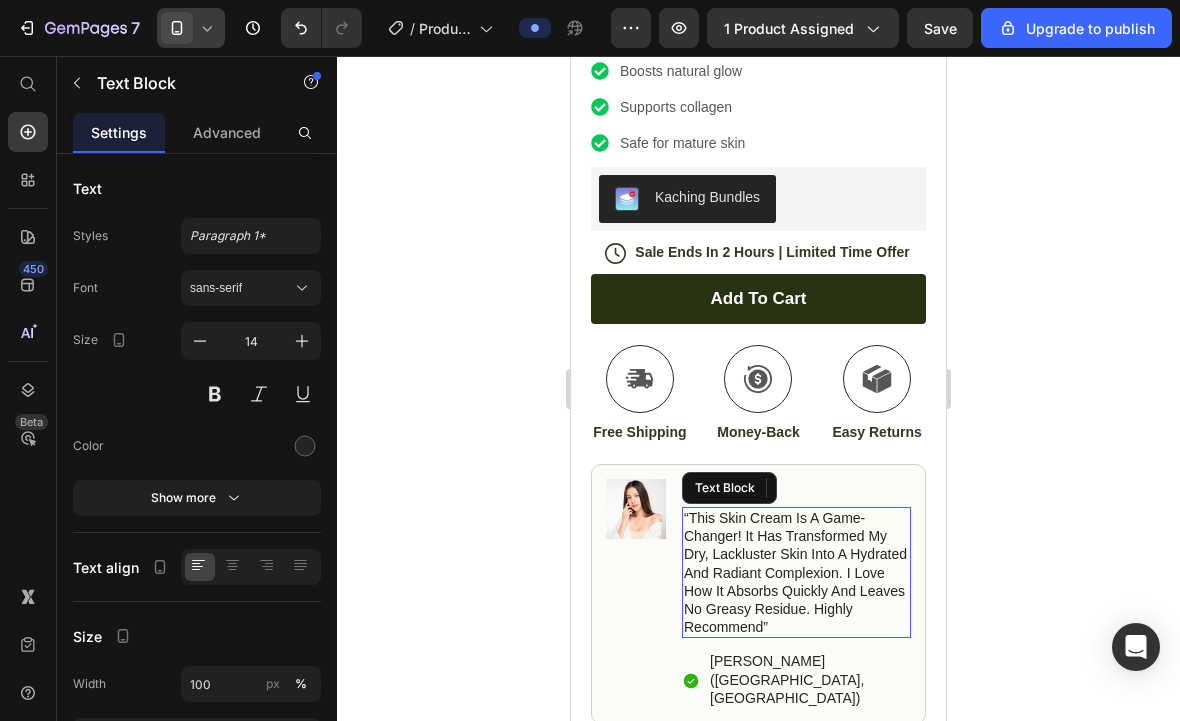 scroll, scrollTop: 994, scrollLeft: 0, axis: vertical 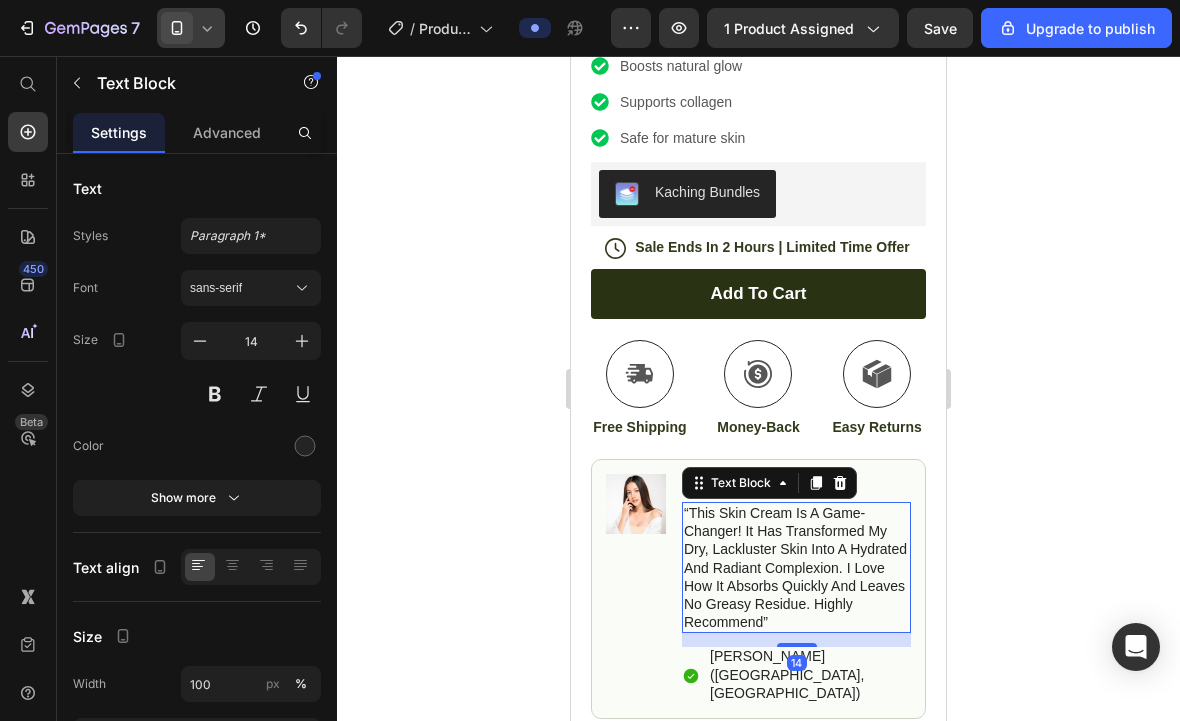 click on "“This skin cream is a game-changer! It has transformed my dry, lackluster skin into a hydrated and radiant complexion. I love how it absorbs quickly and leaves no greasy residue. Highly recommend”" at bounding box center (796, 567) 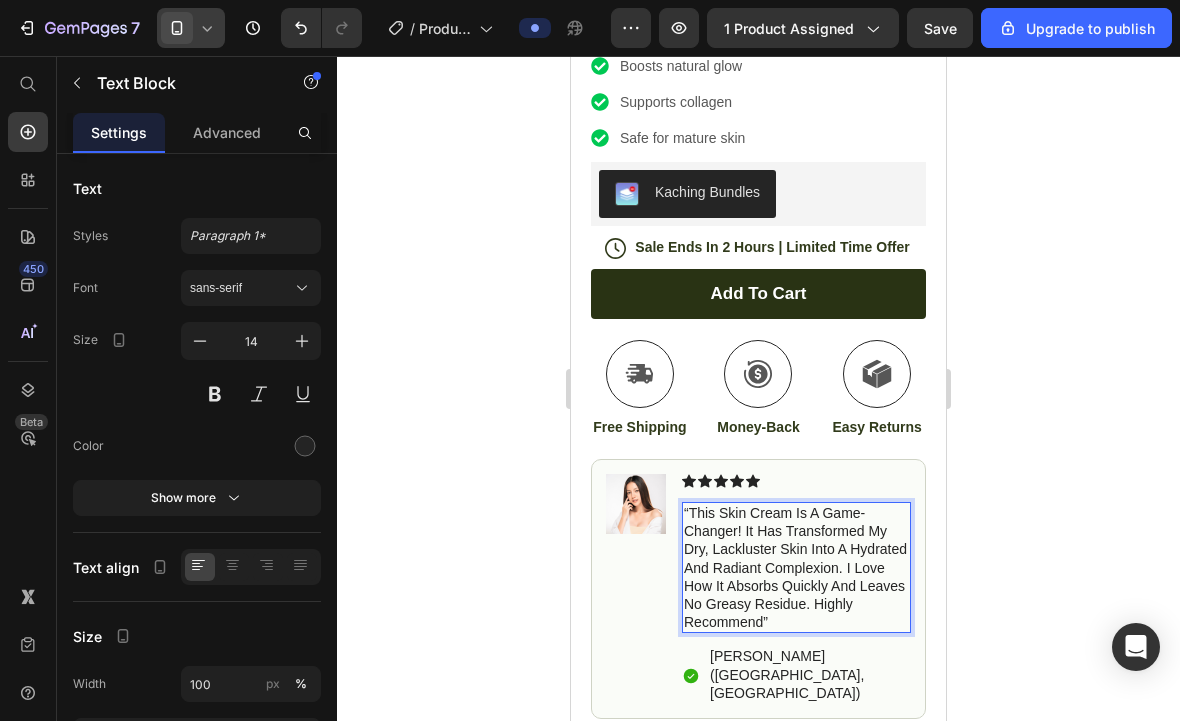 click on "“This skin cream is a game-changer! It has transformed my dry, lackluster skin into a hydrated and radiant complexion. I love how it absorbs quickly and leaves no greasy residue. Highly recommend”" at bounding box center (796, 567) 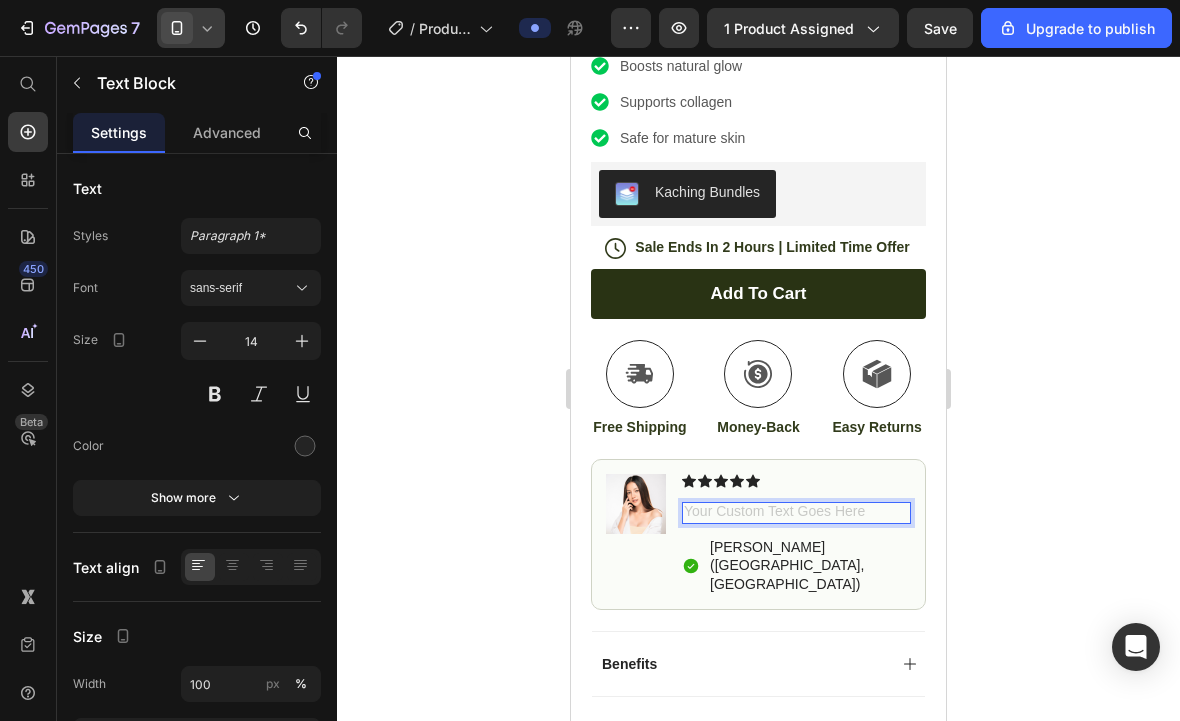 click at bounding box center [796, 513] 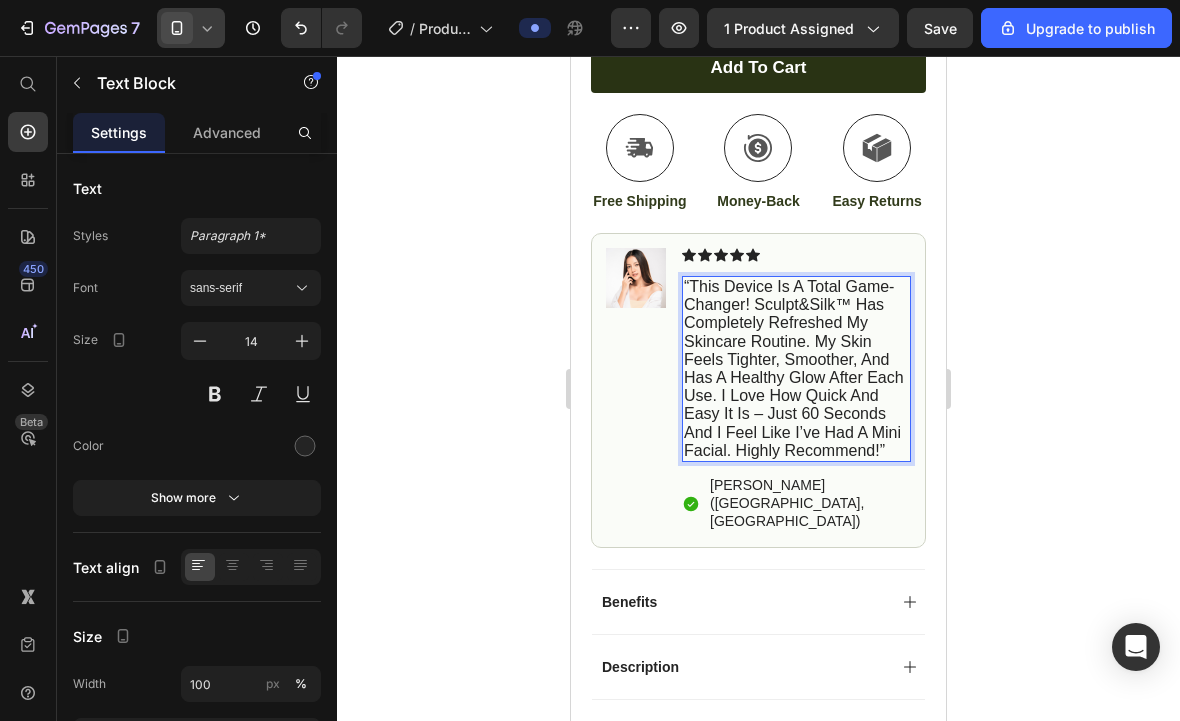 scroll, scrollTop: 1224, scrollLeft: 0, axis: vertical 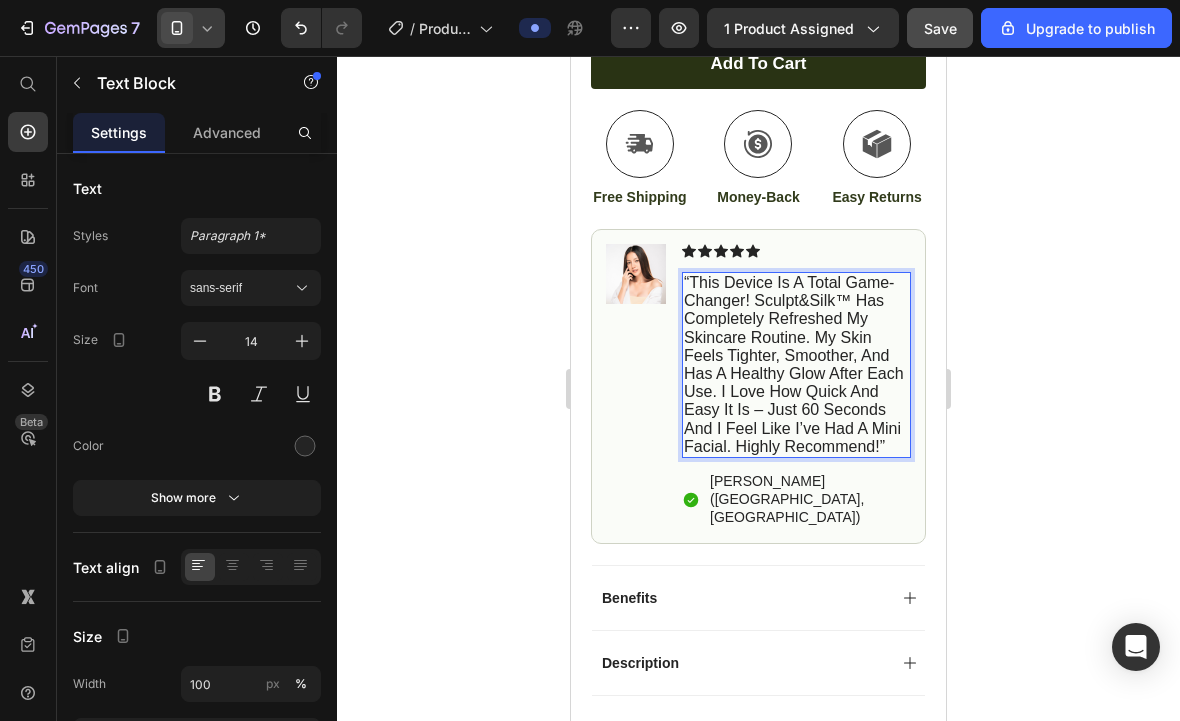 click on "Save" 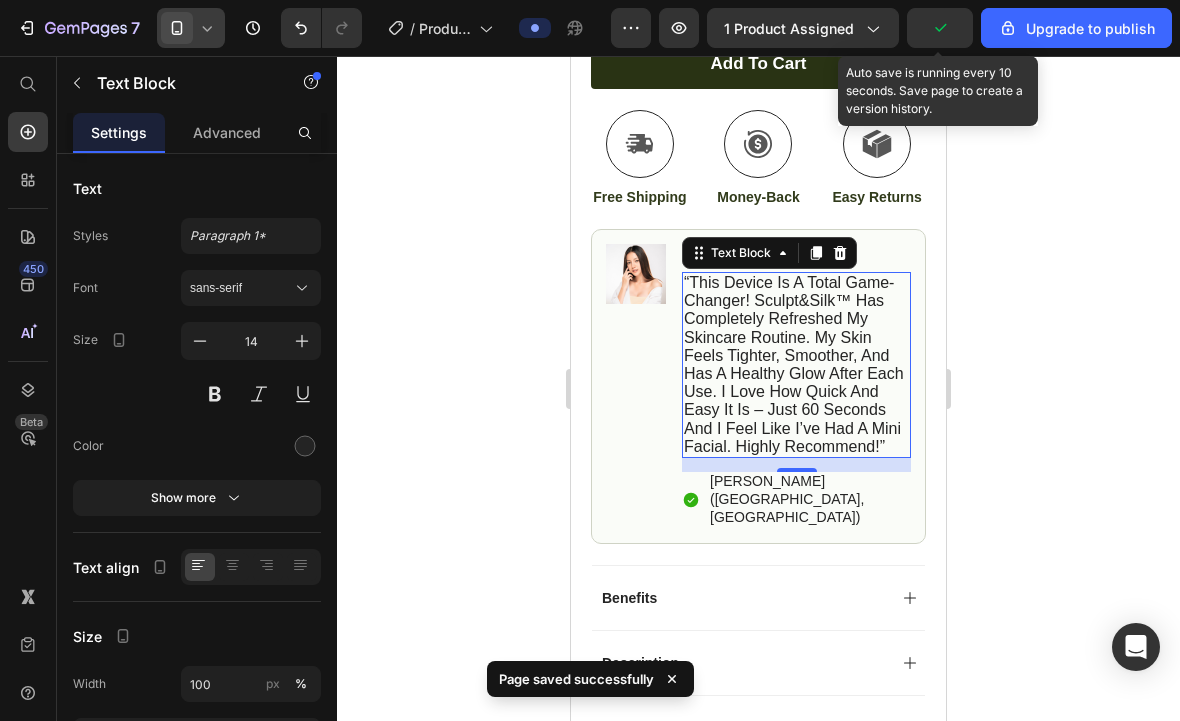 click on "“This device is a total game-changer! Sculpt&Silk™ has completely refreshed my skincare routine. My skin feels tighter, smoother, and has a healthy glow after each use. I love how quick and easy it is – just 60 seconds and I feel like I’ve had a mini facial. Highly recommend!”" at bounding box center (794, 364) 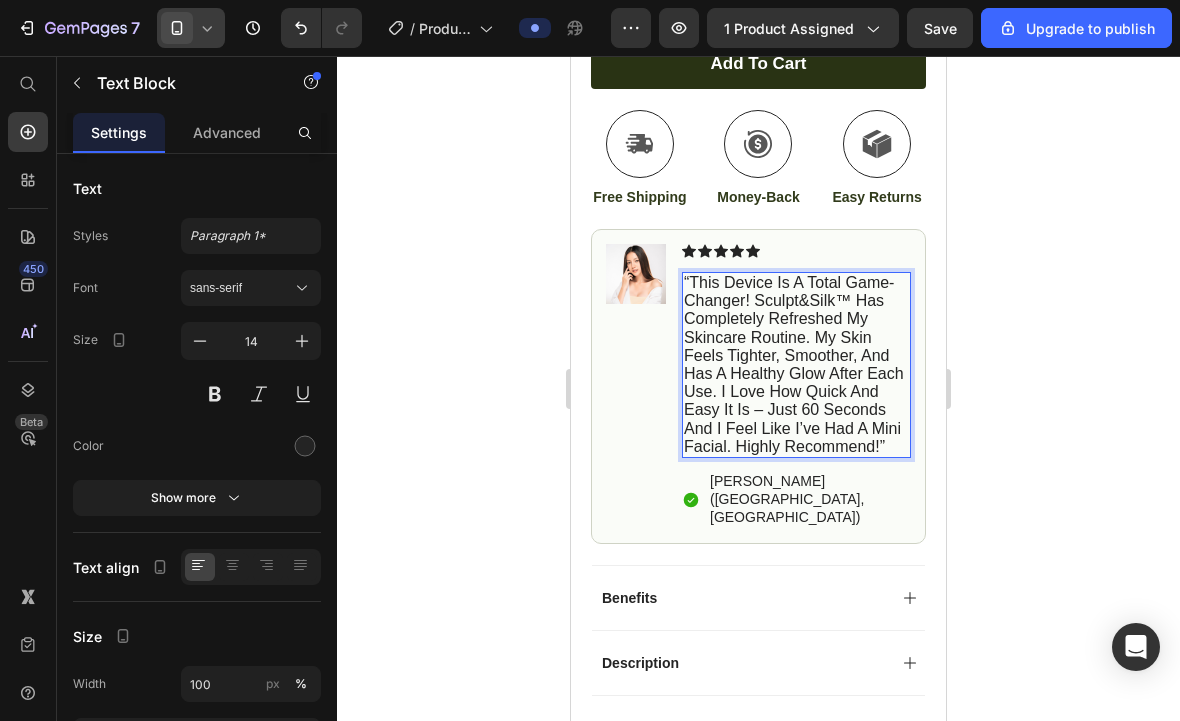 click on "“This device is a total game-changer! Sculpt&Silk™ has completely refreshed my skincare routine. My skin feels tighter, smoother, and has a healthy glow after each use. I love how quick and easy it is – just 60 seconds and I feel like I’ve had a mini facial. Highly recommend!”" at bounding box center [794, 364] 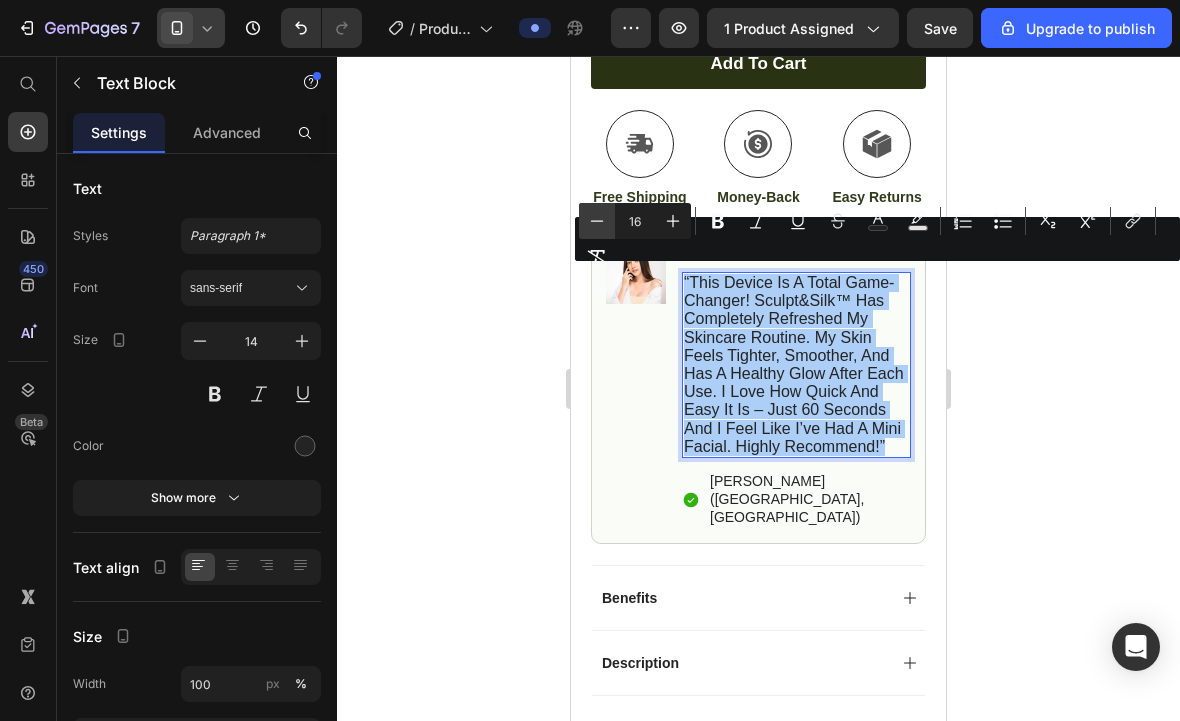 click on "Minus" at bounding box center (597, 221) 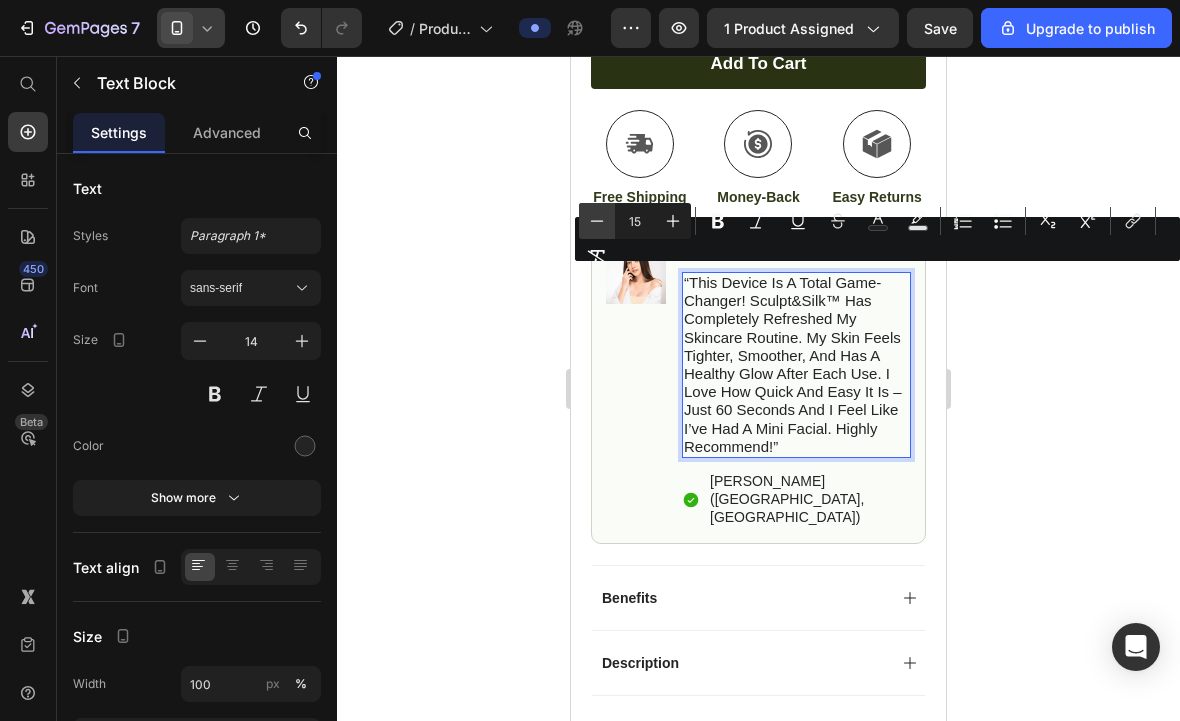 click 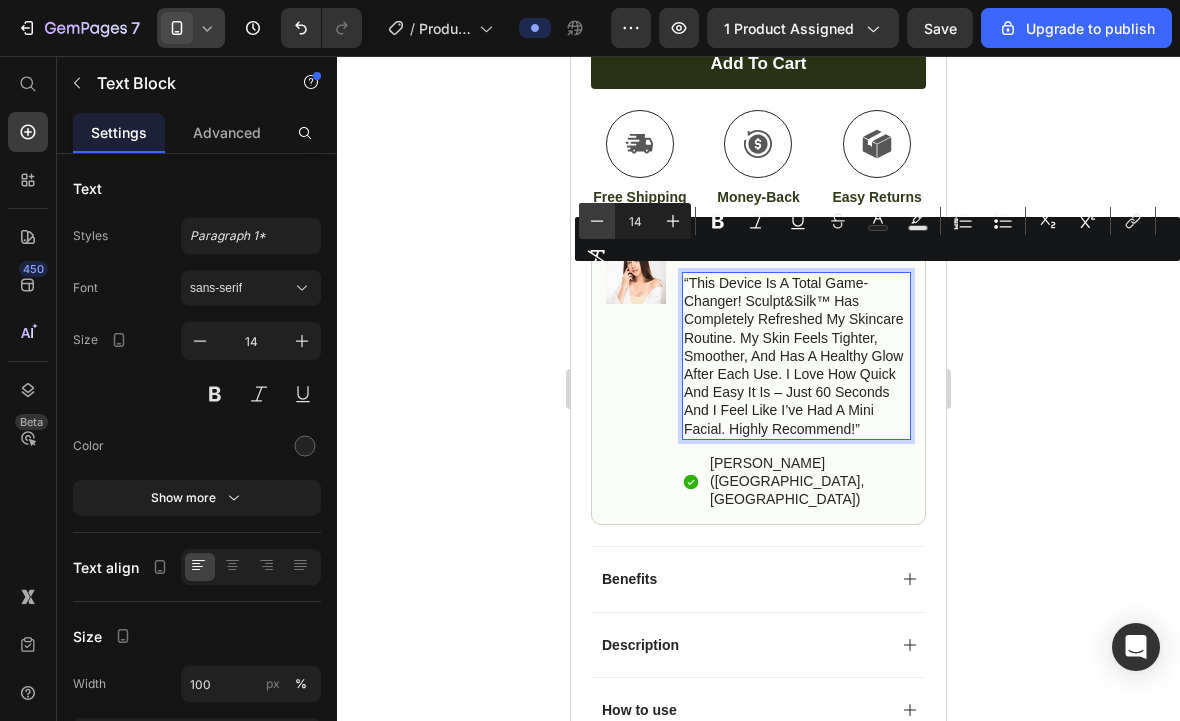 click 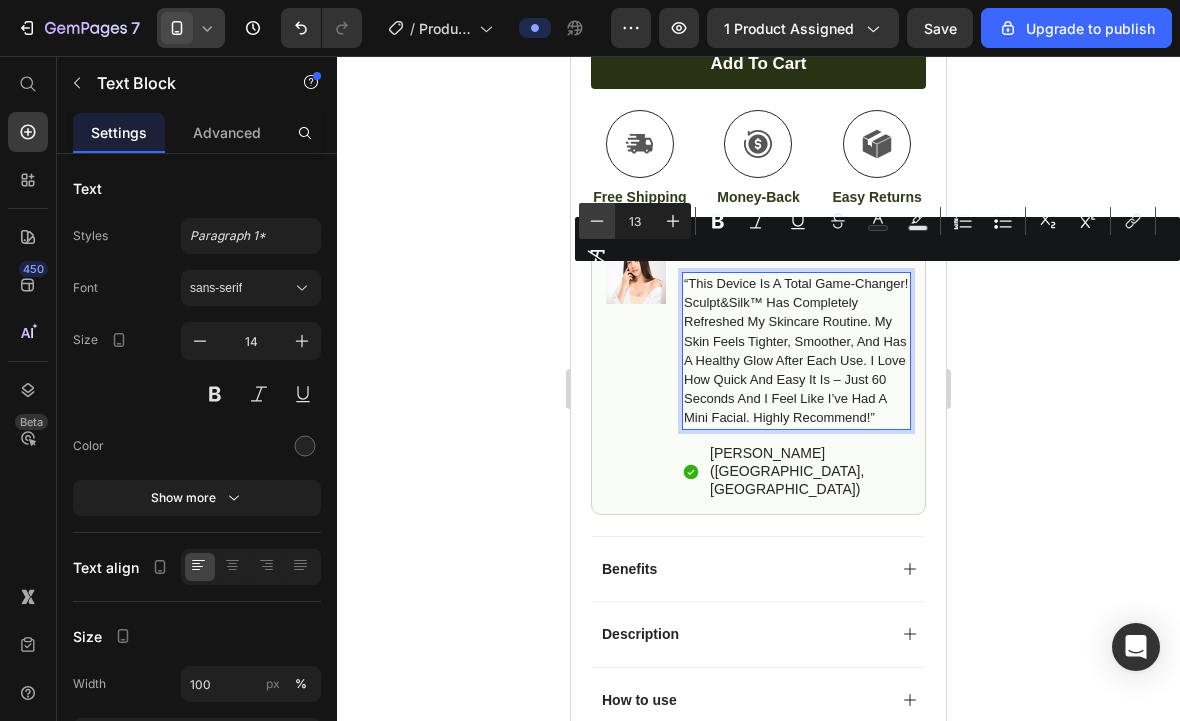 click 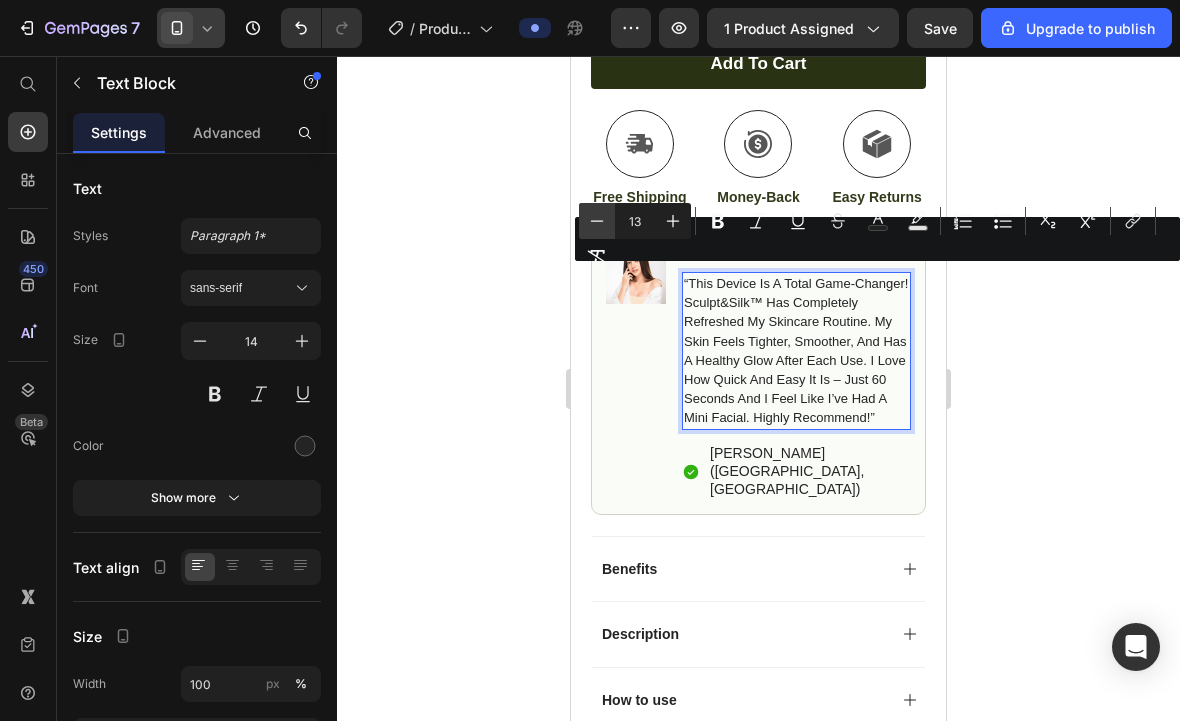 type on "12" 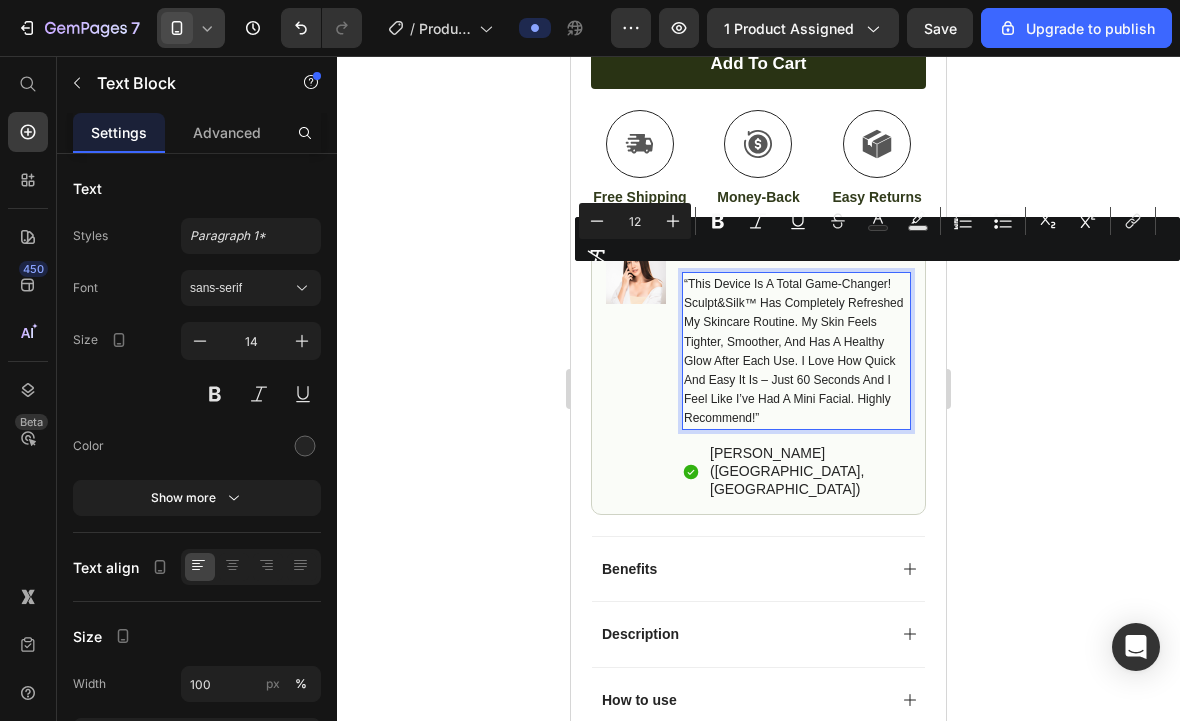 click 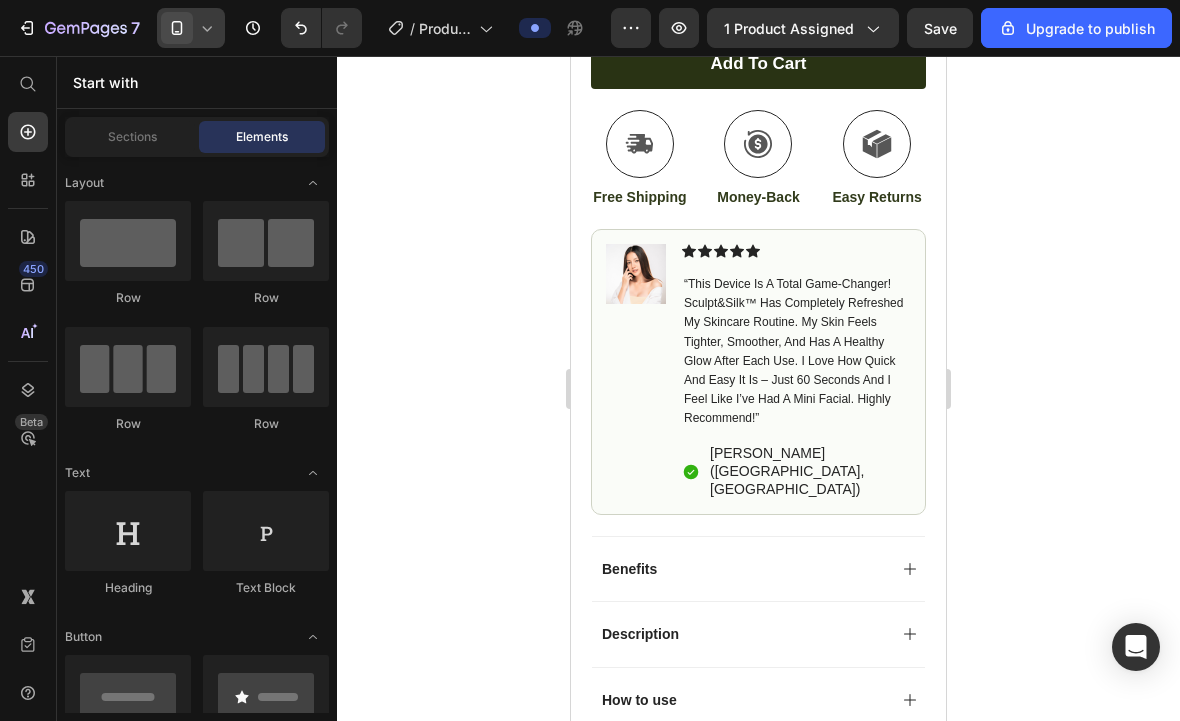 click on "Save" at bounding box center (940, 28) 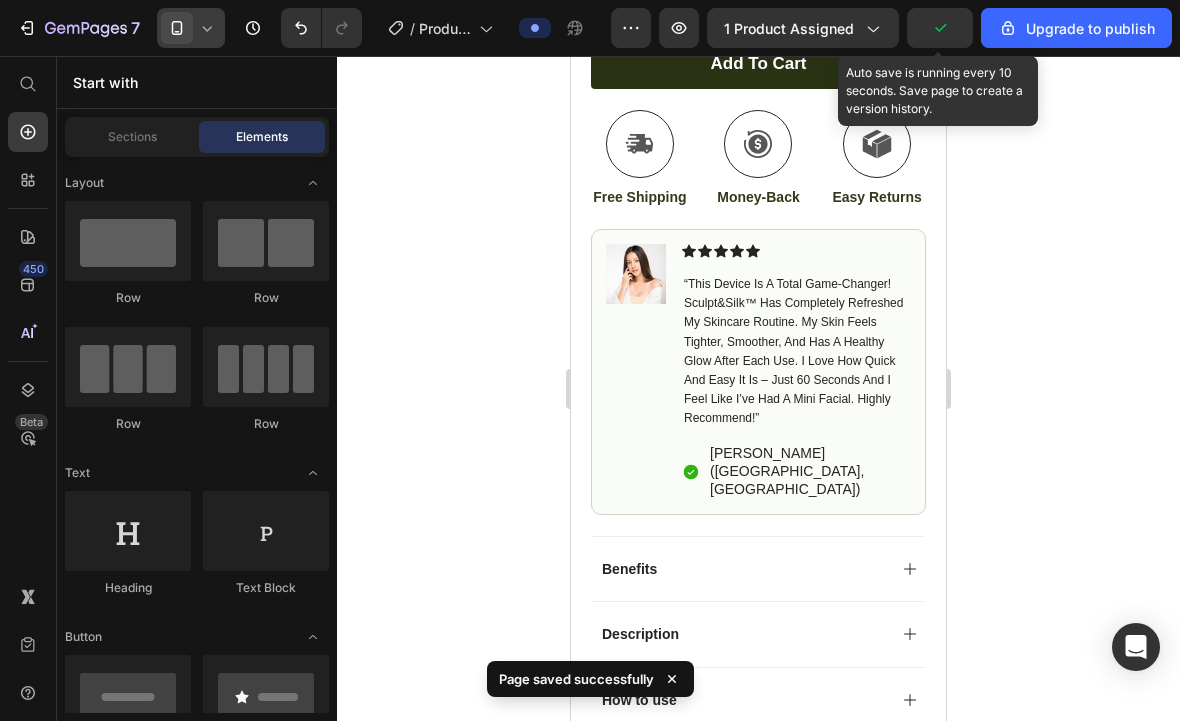click 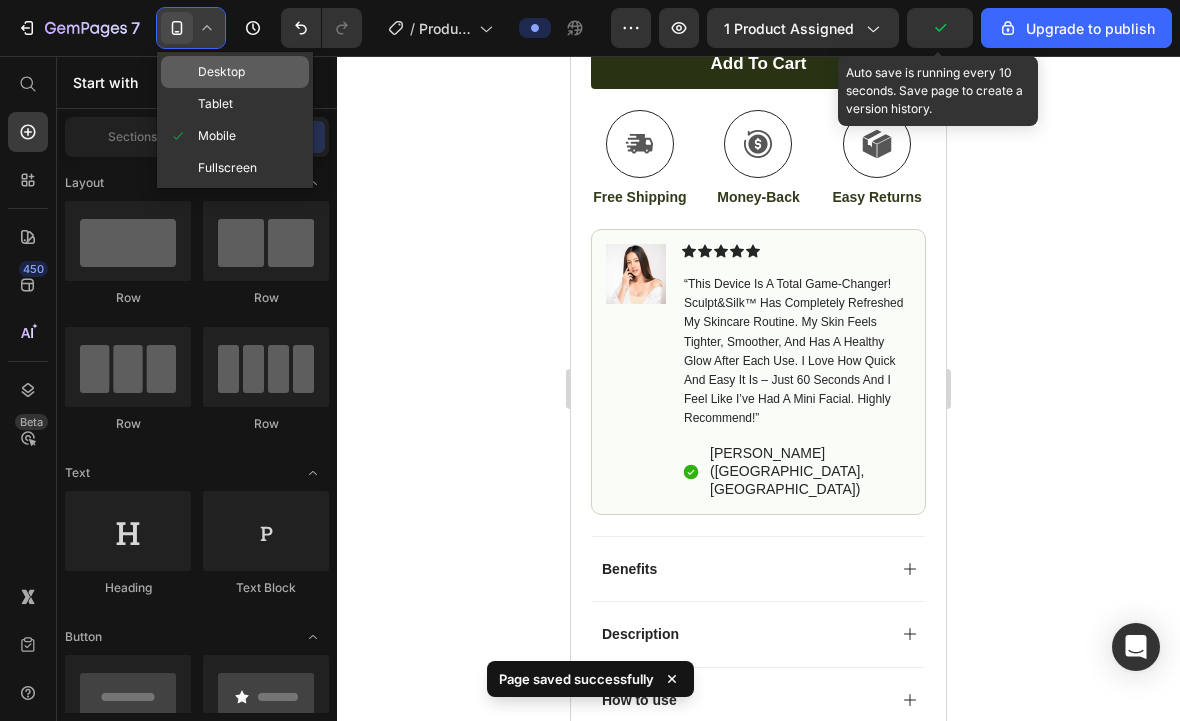 click at bounding box center (183, 72) 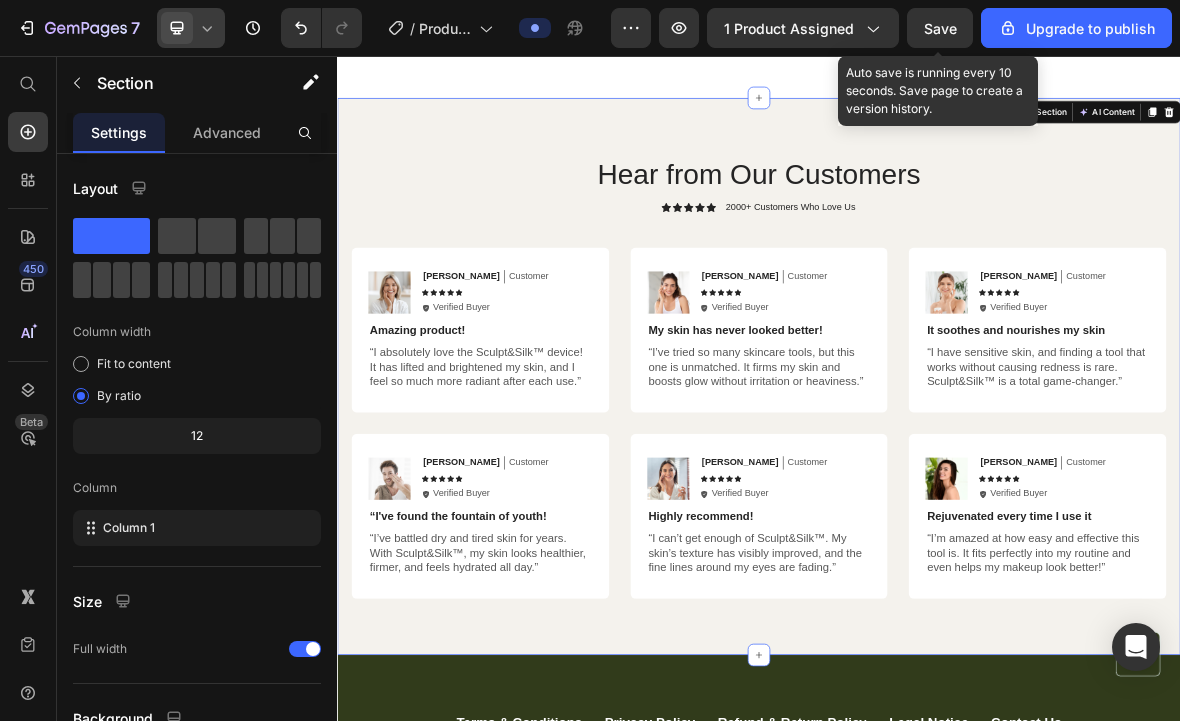 scroll, scrollTop: 4970, scrollLeft: 0, axis: vertical 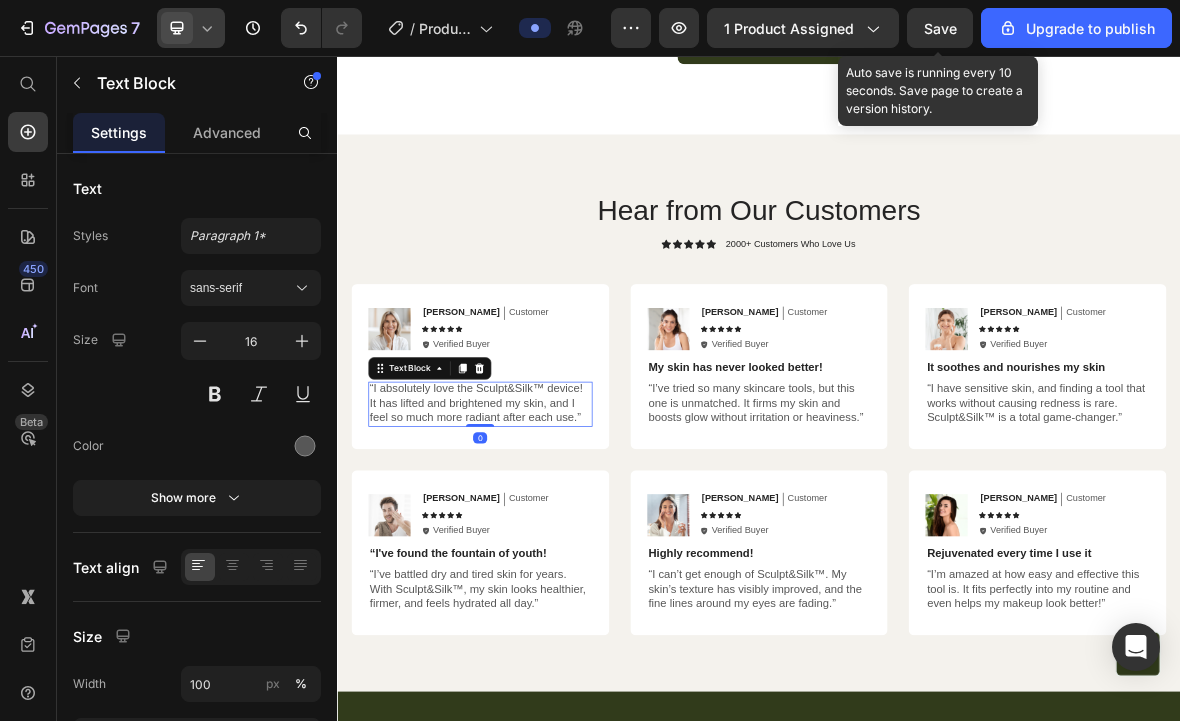 click on "“I absolutely love the Sculpt&Silk™ device! It has lifted and brightened my skin, and I feel so much more radiant after each use.”" at bounding box center [534, 550] 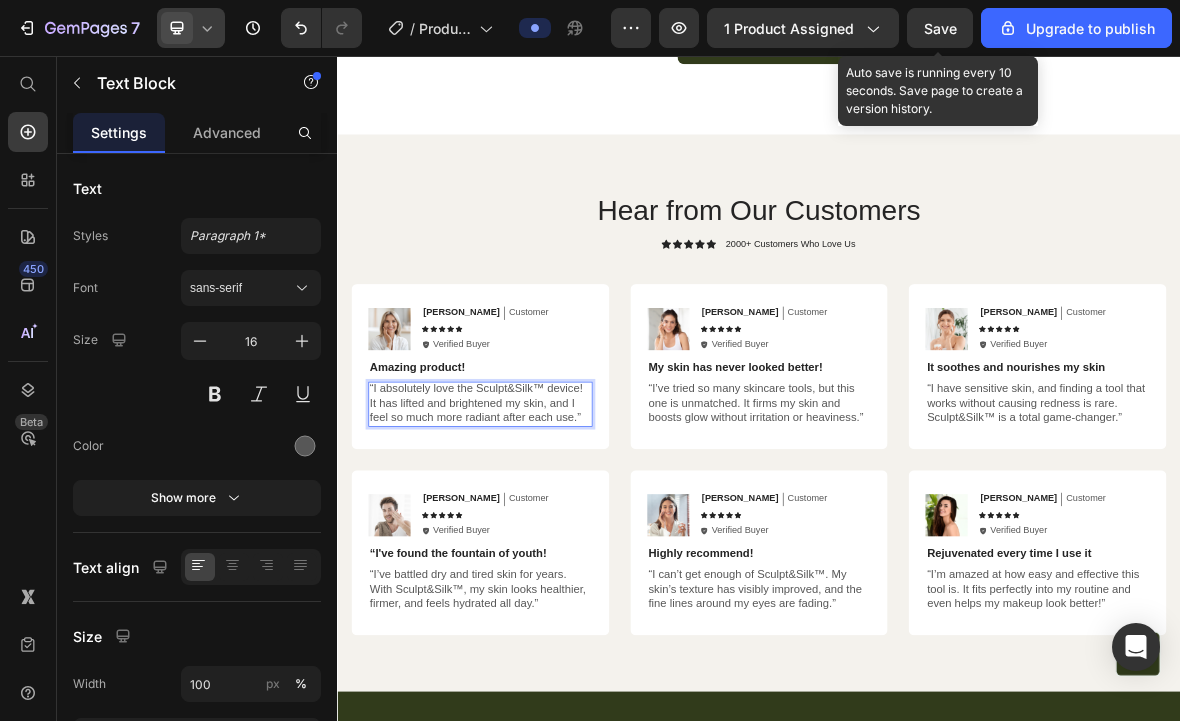 click on "“I absolutely love the Sculpt&Silk™ device! It has lifted and brightened my skin, and I feel so much more radiant after each use.”" at bounding box center (534, 550) 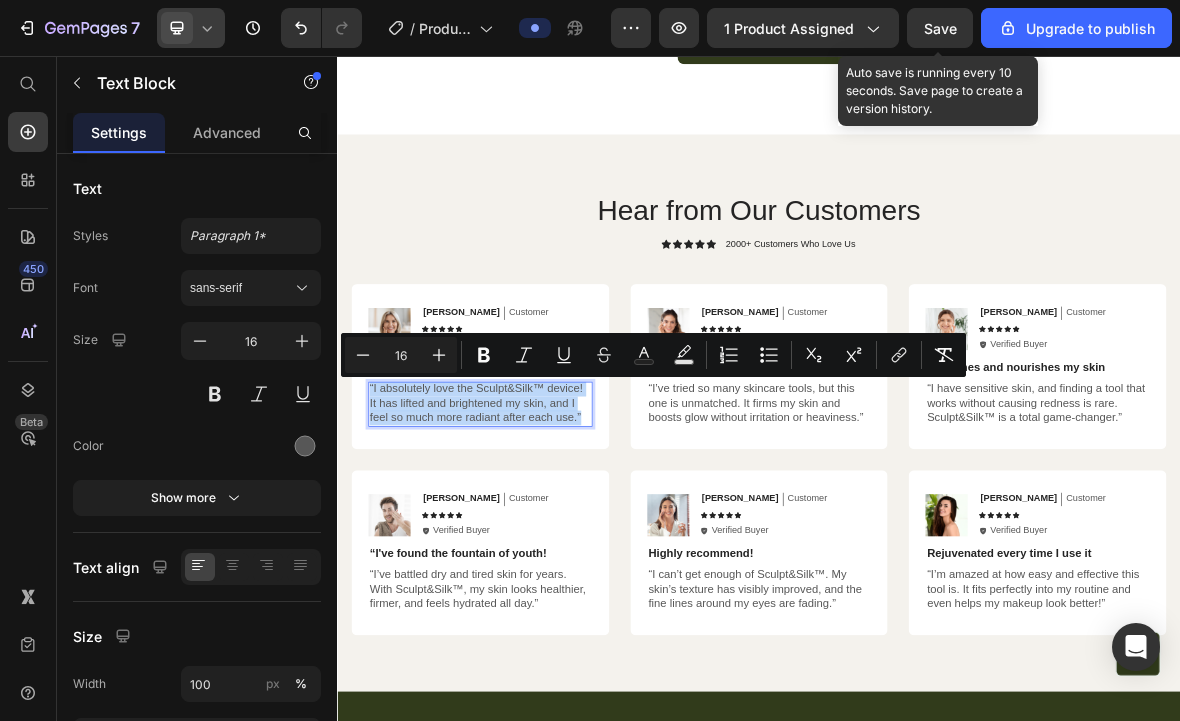 copy on "“I absolutely love the Sculpt&Silk™ device! It has lifted and brightened my skin, and I feel so much more radiant after each use.”" 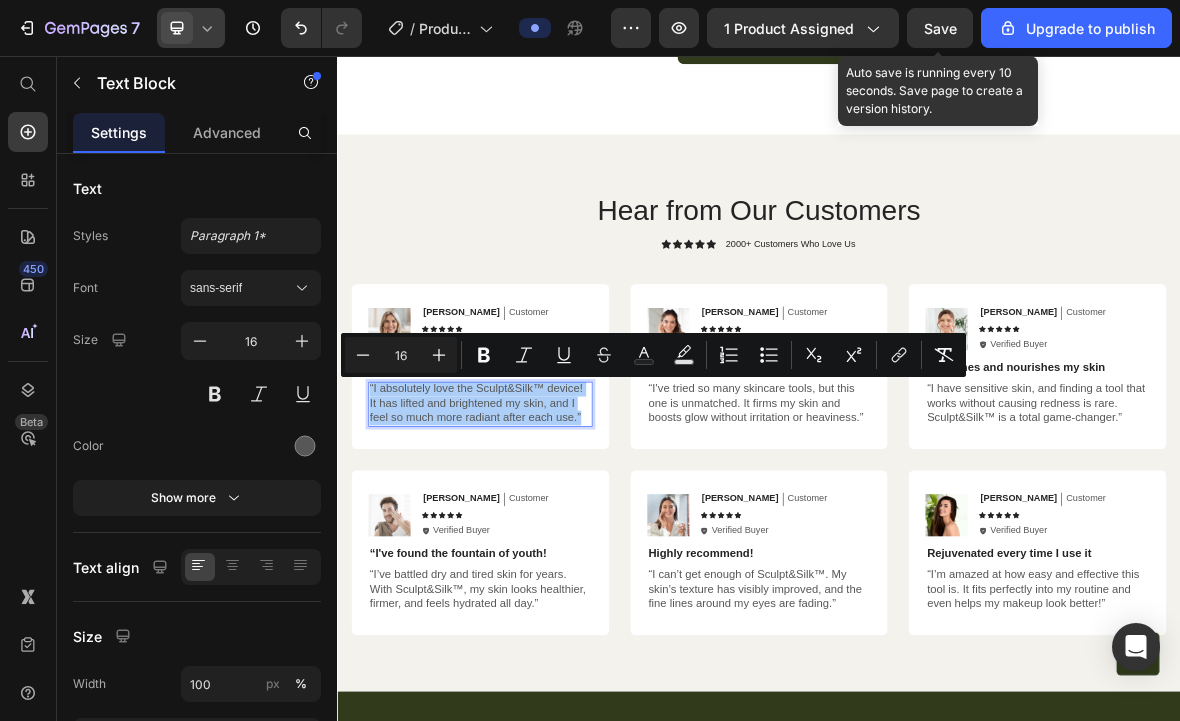click 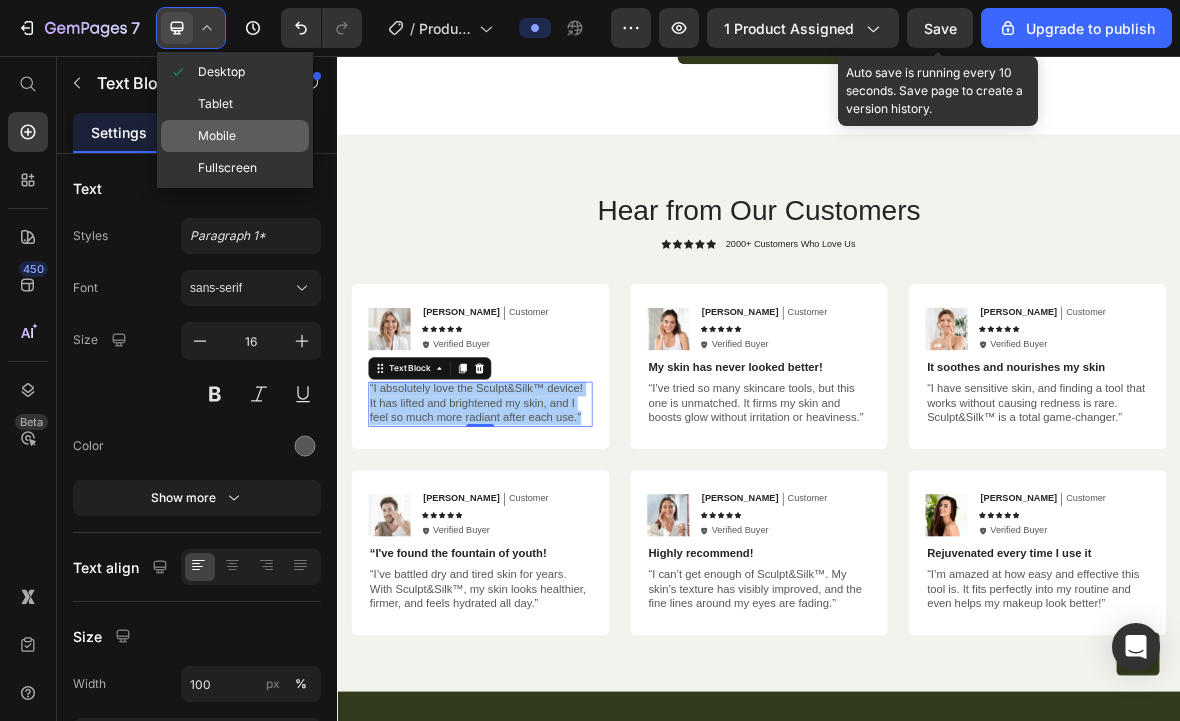 click at bounding box center (183, 136) 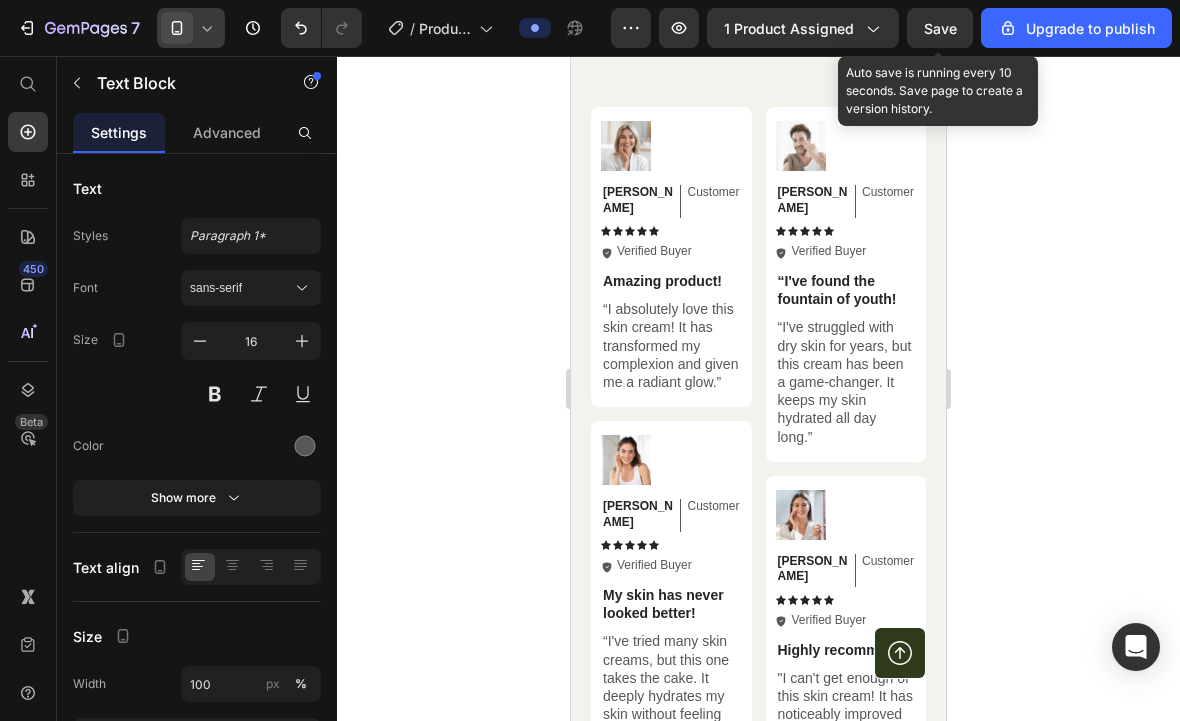 type on "14" 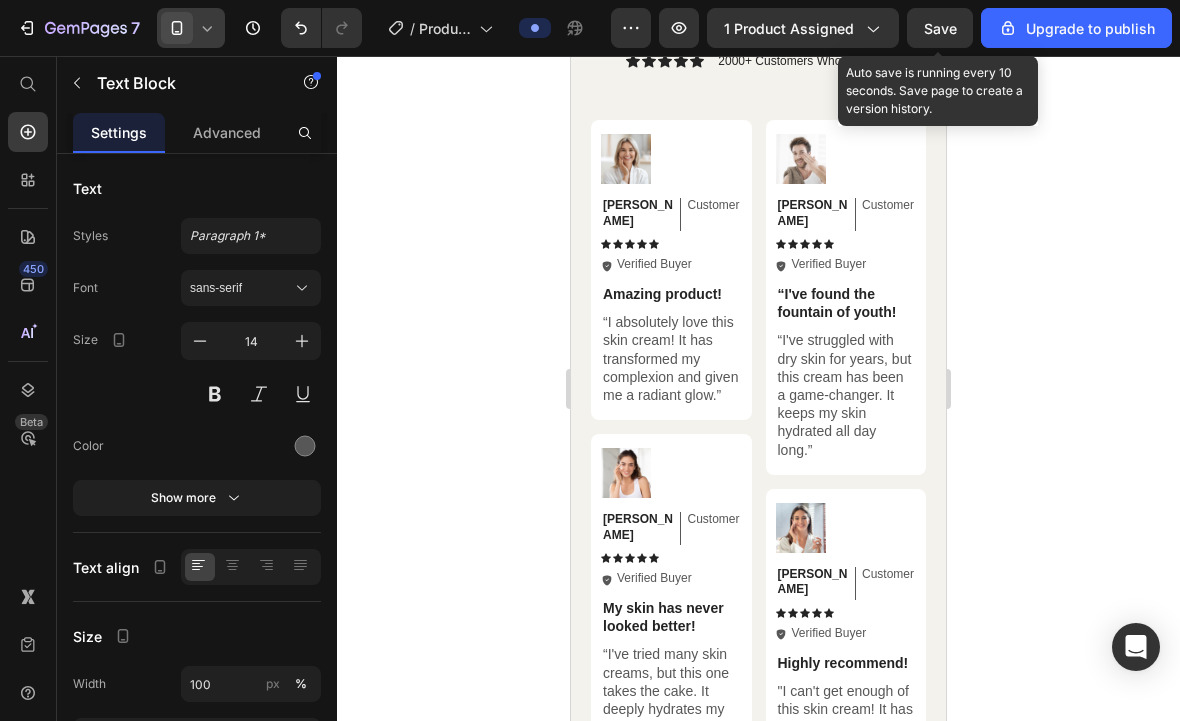 scroll, scrollTop: 4900, scrollLeft: 0, axis: vertical 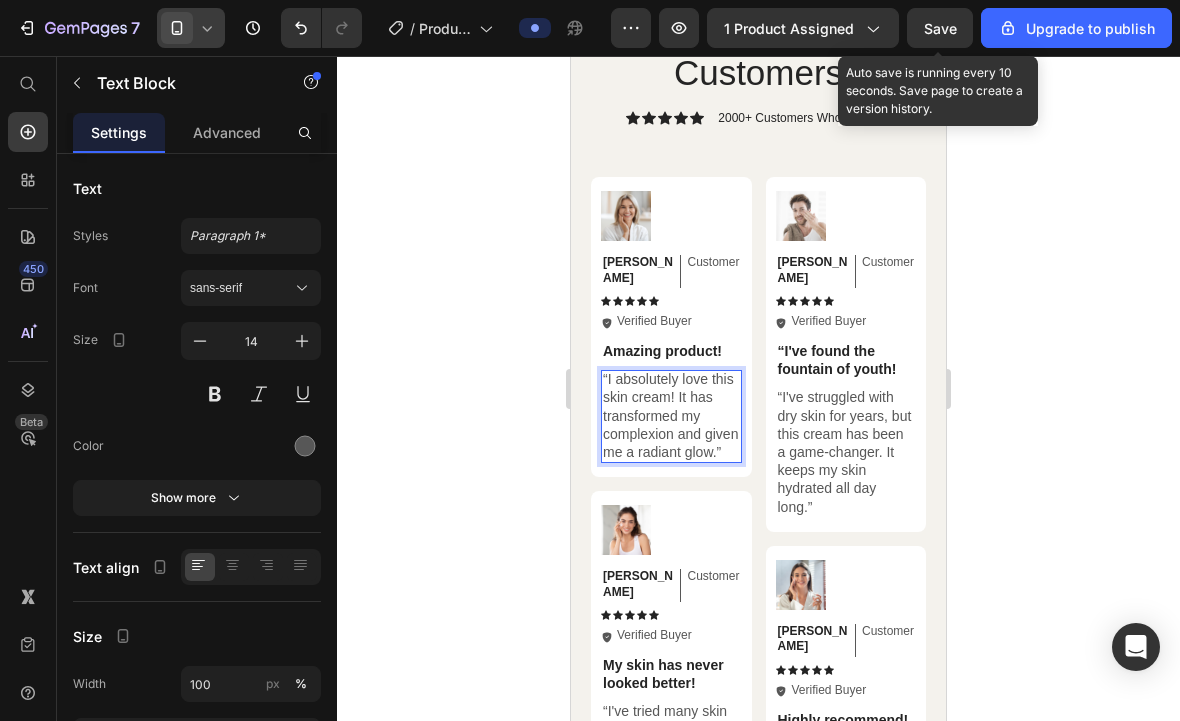 click on "“I absolutely love this skin cream! It has transformed my complexion and given me a radiant glow.”" at bounding box center [671, 415] 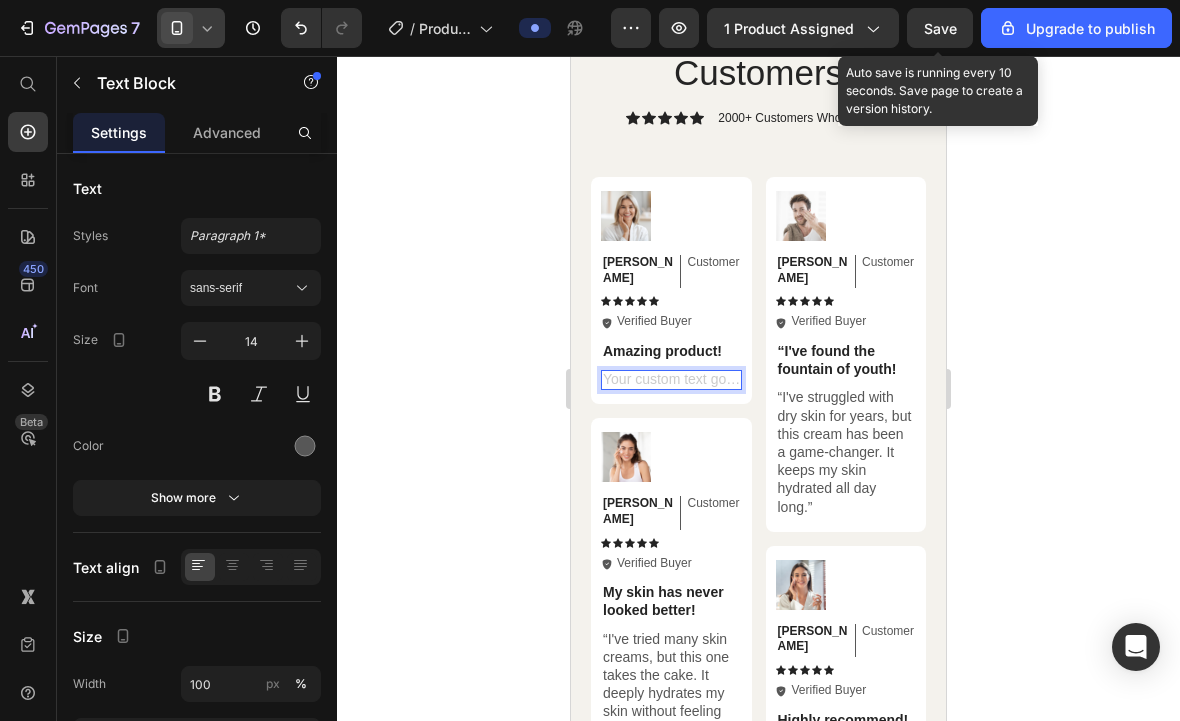 click at bounding box center (671, 380) 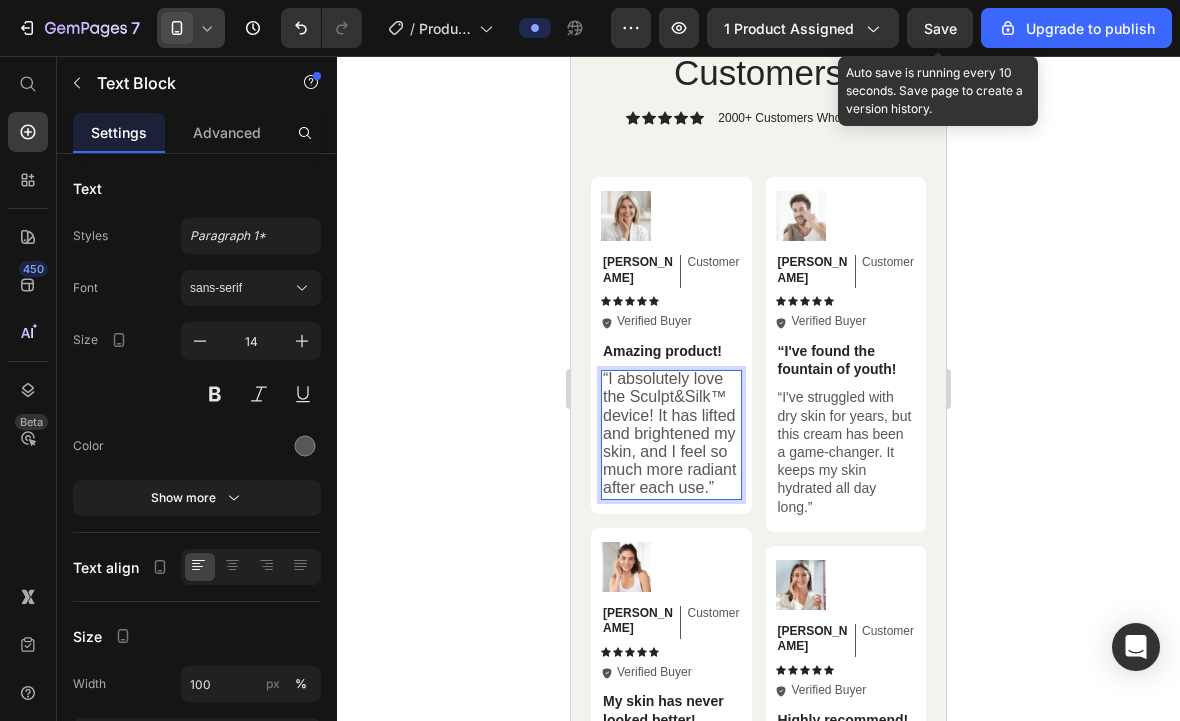 click on "“I absolutely love the Sculpt&Silk™ device! It has lifted and brightened my skin, and I feel so much more radiant after each use.”" at bounding box center (669, 433) 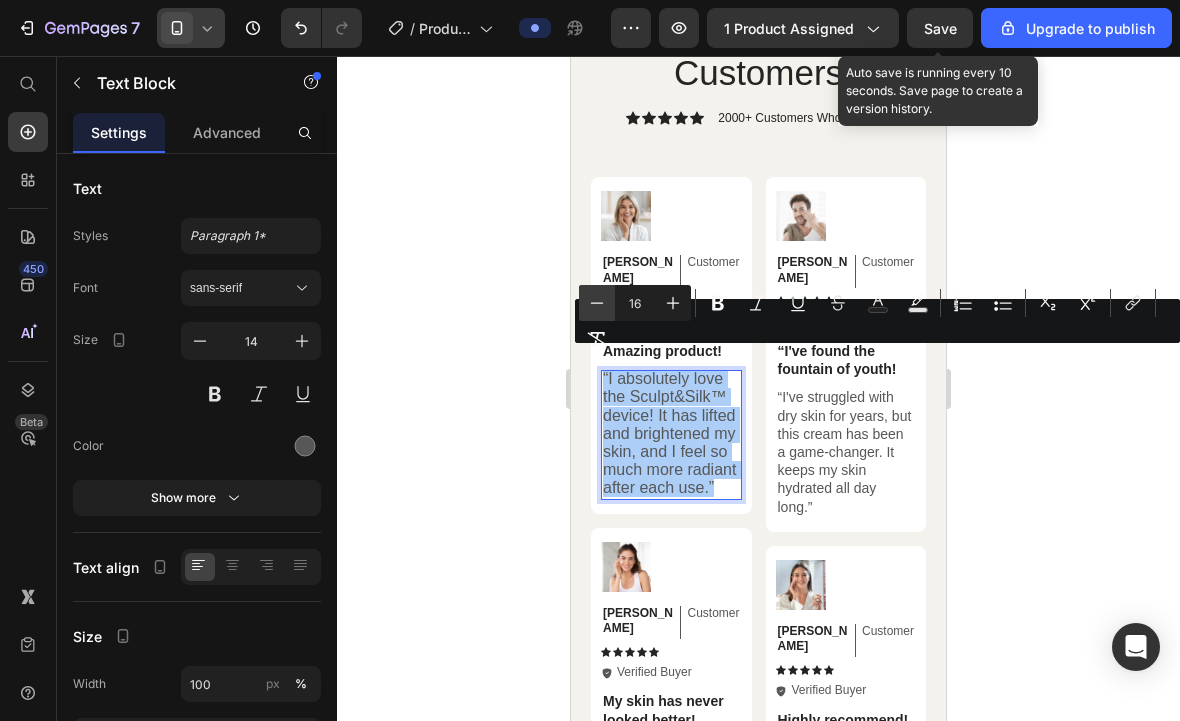 click on "Minus" at bounding box center (597, 303) 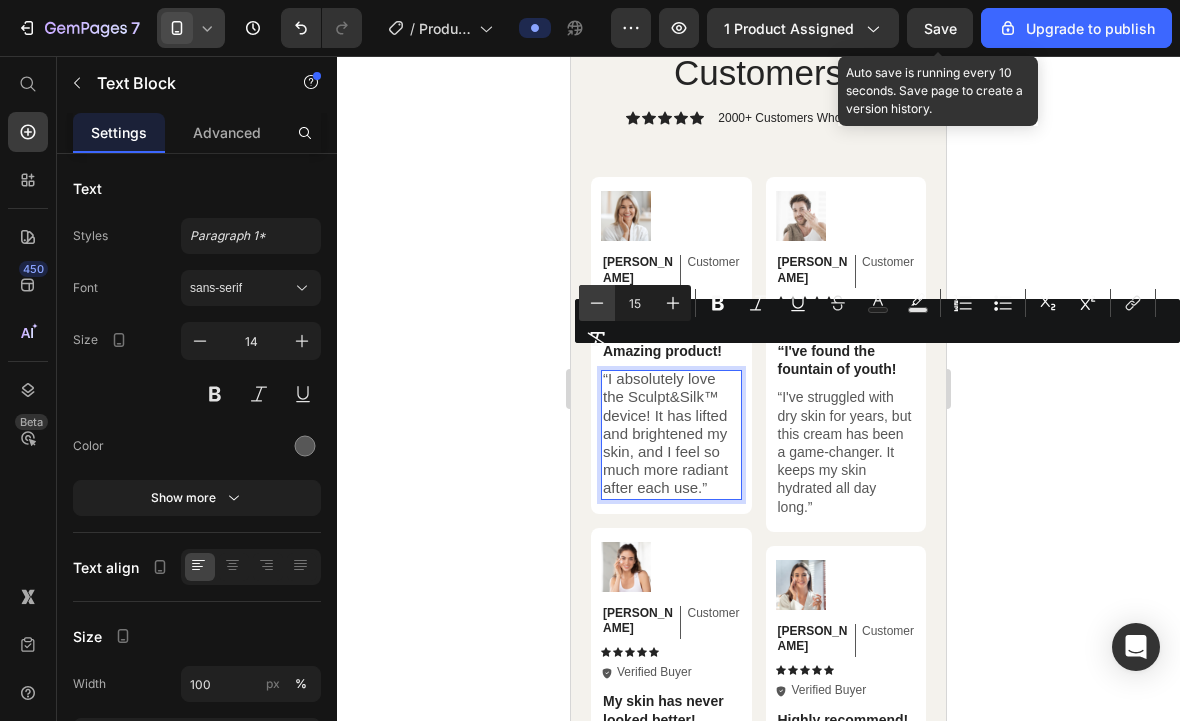 click 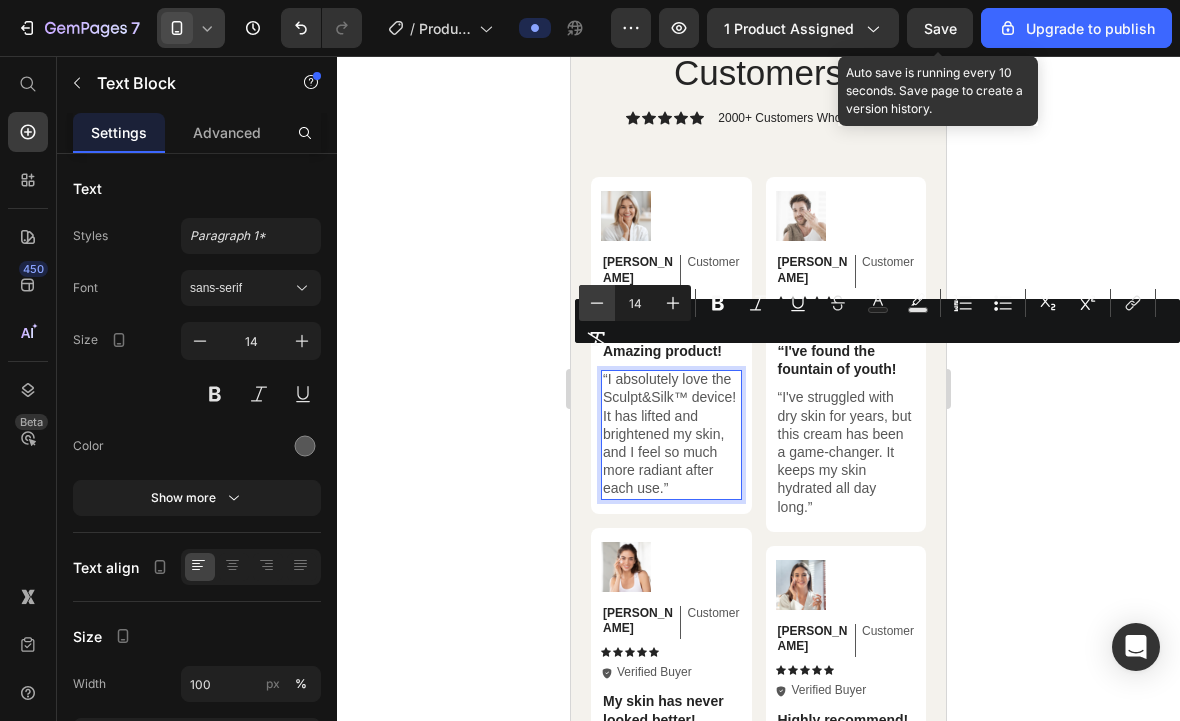 click 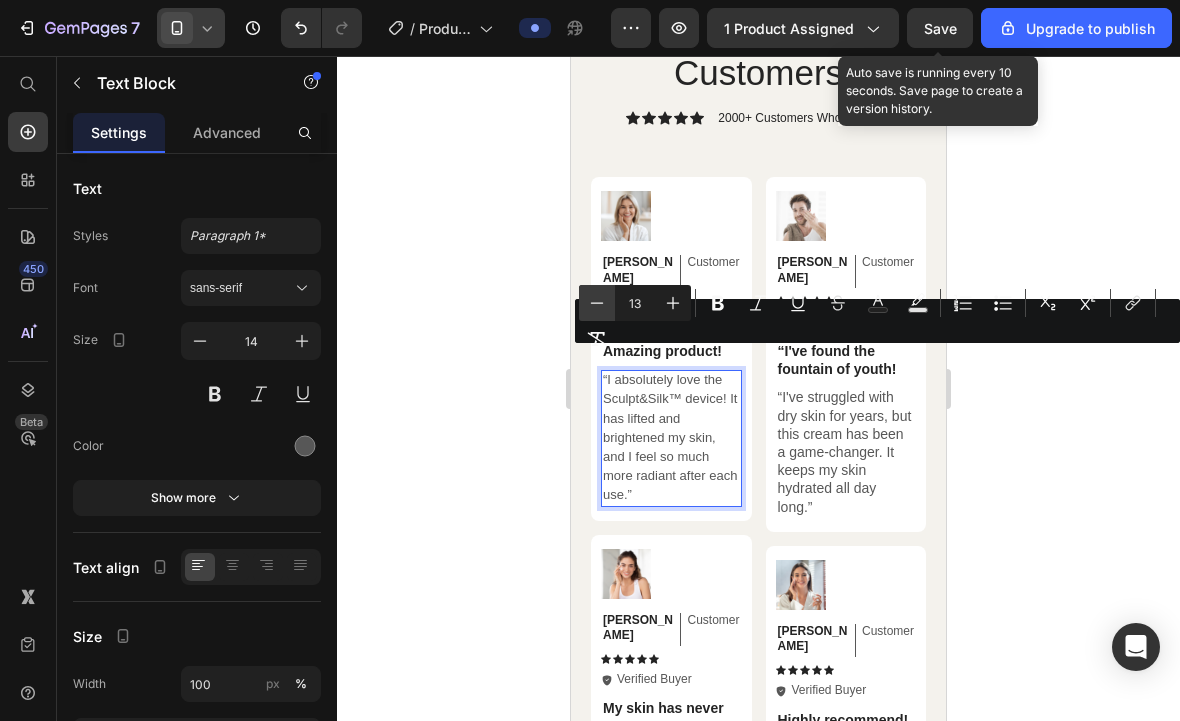 click 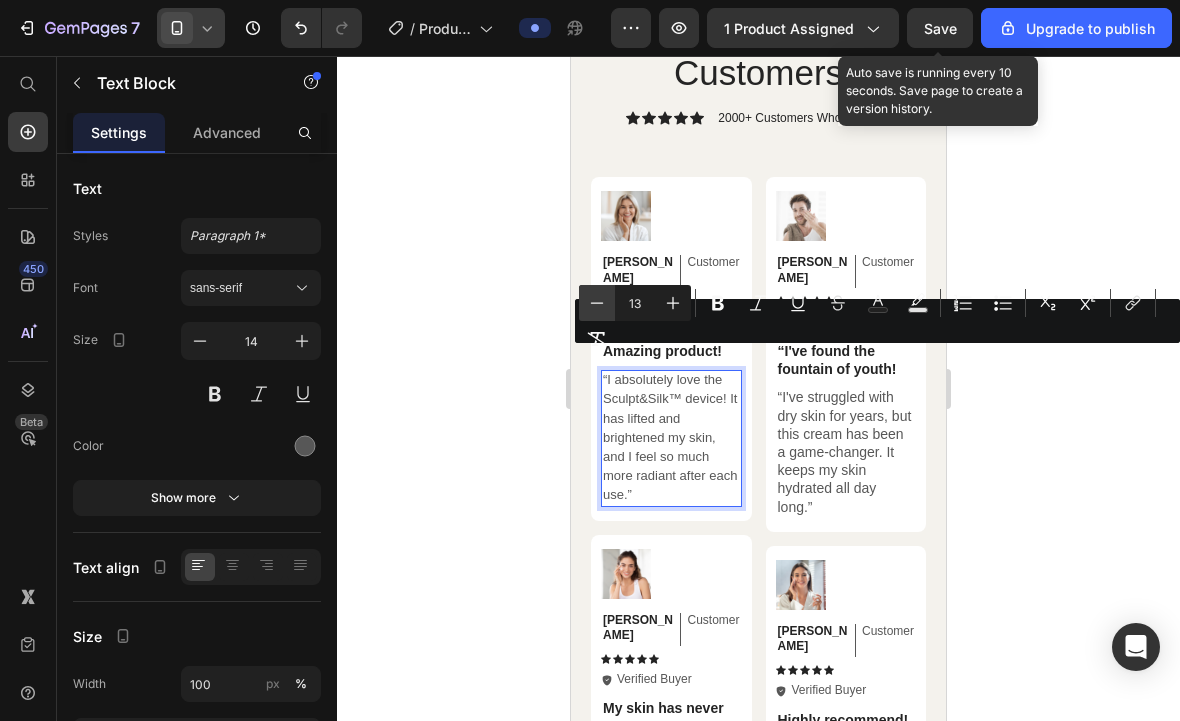 type on "12" 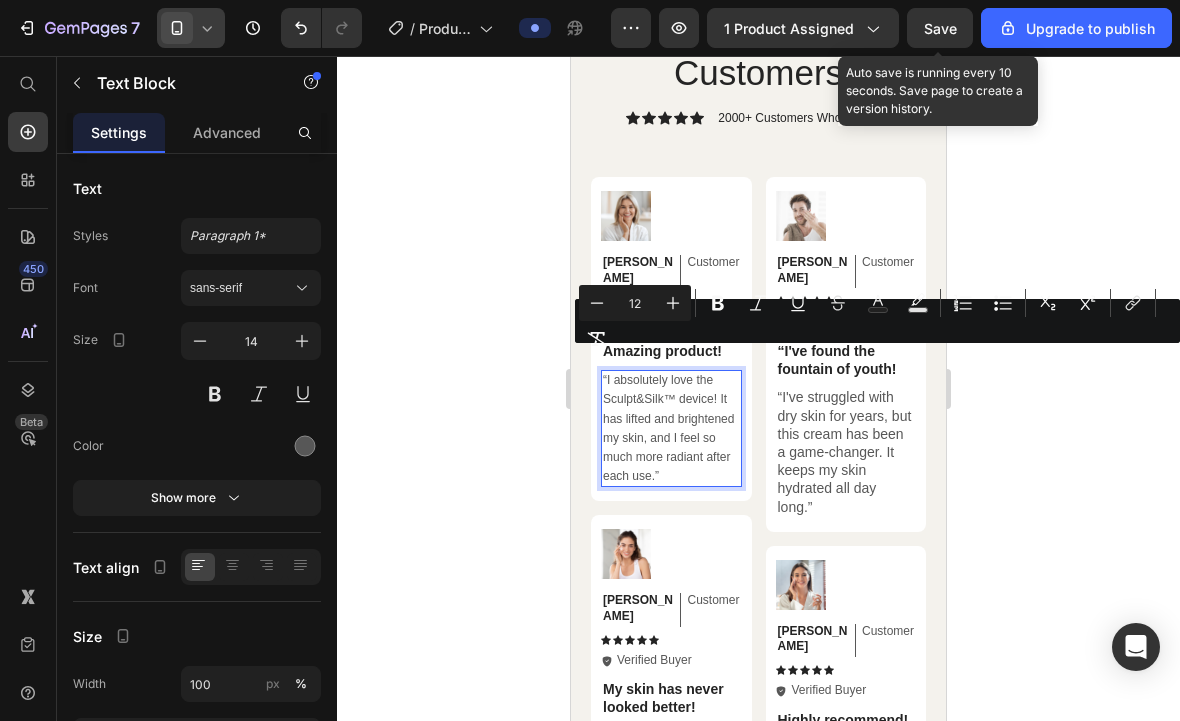 click 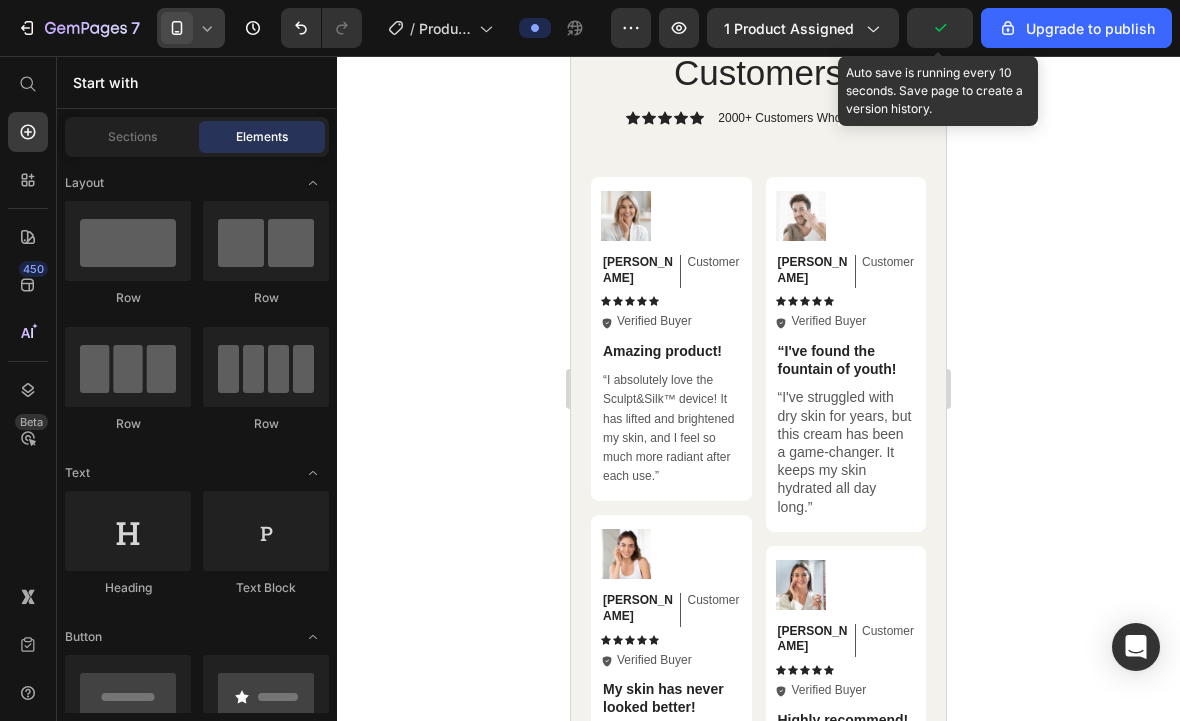 click 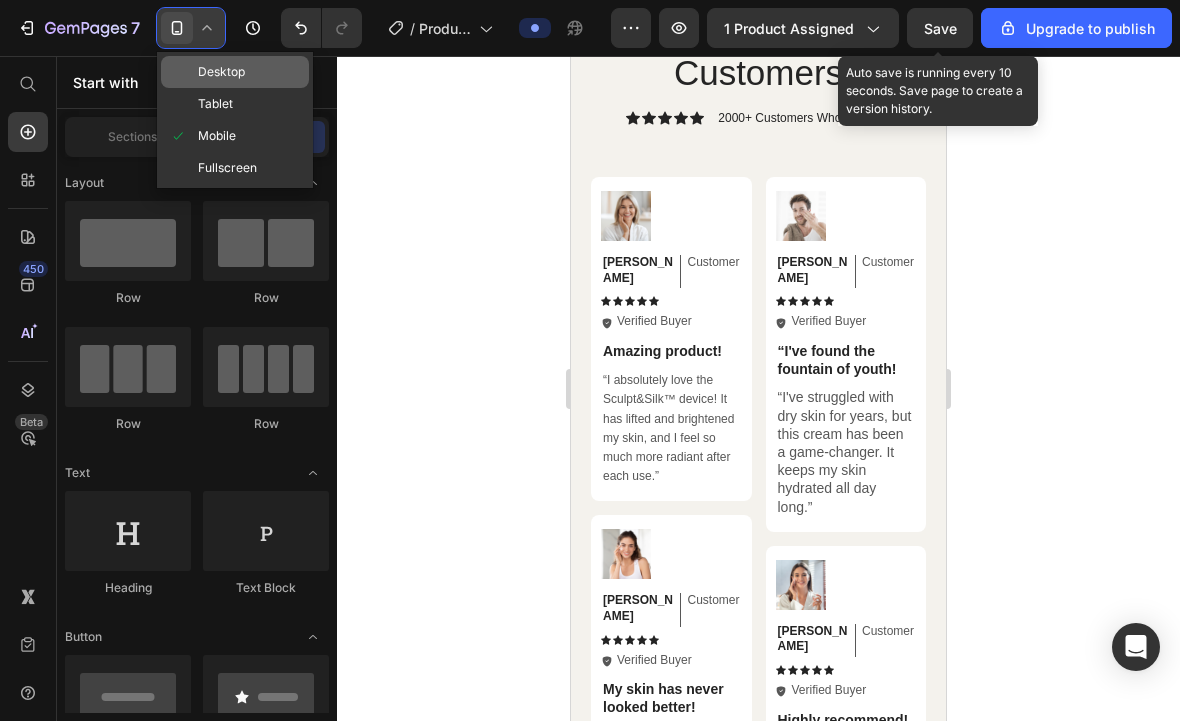 click at bounding box center (183, 72) 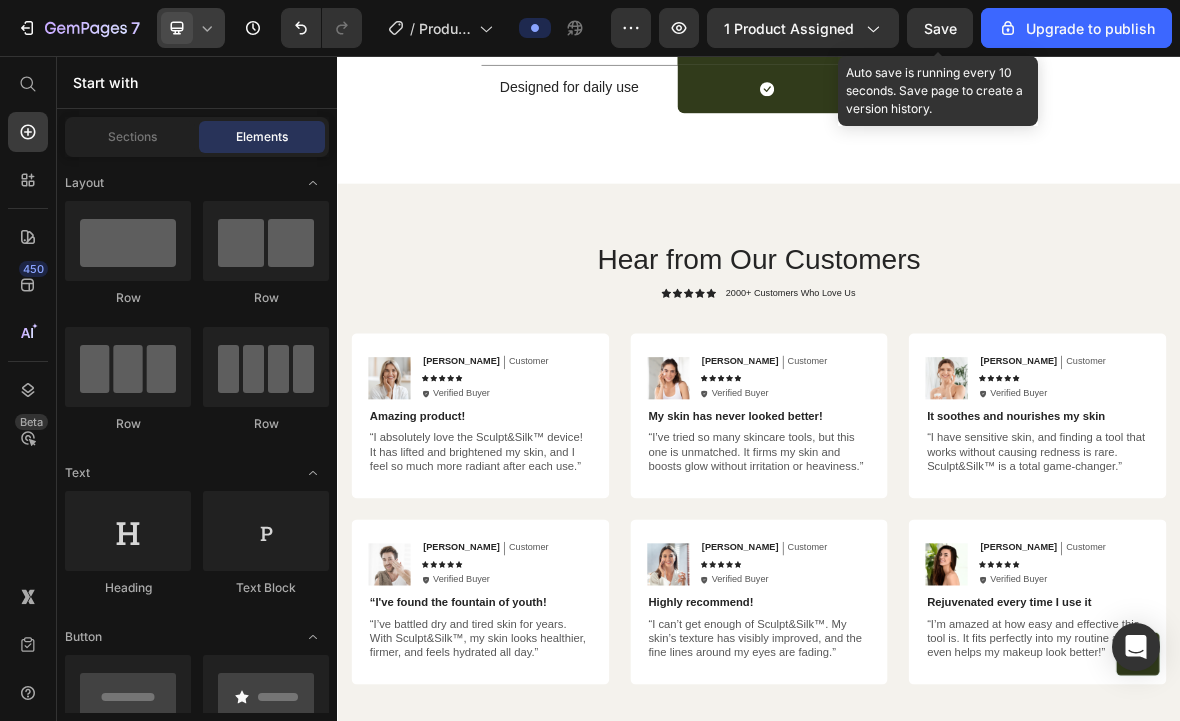 click on "“I’ve battled dry and tired skin for years. With Sculpt&Silk™, my skin looks healthier, firmer, and feels hydrated all day.”" at bounding box center [537, 885] 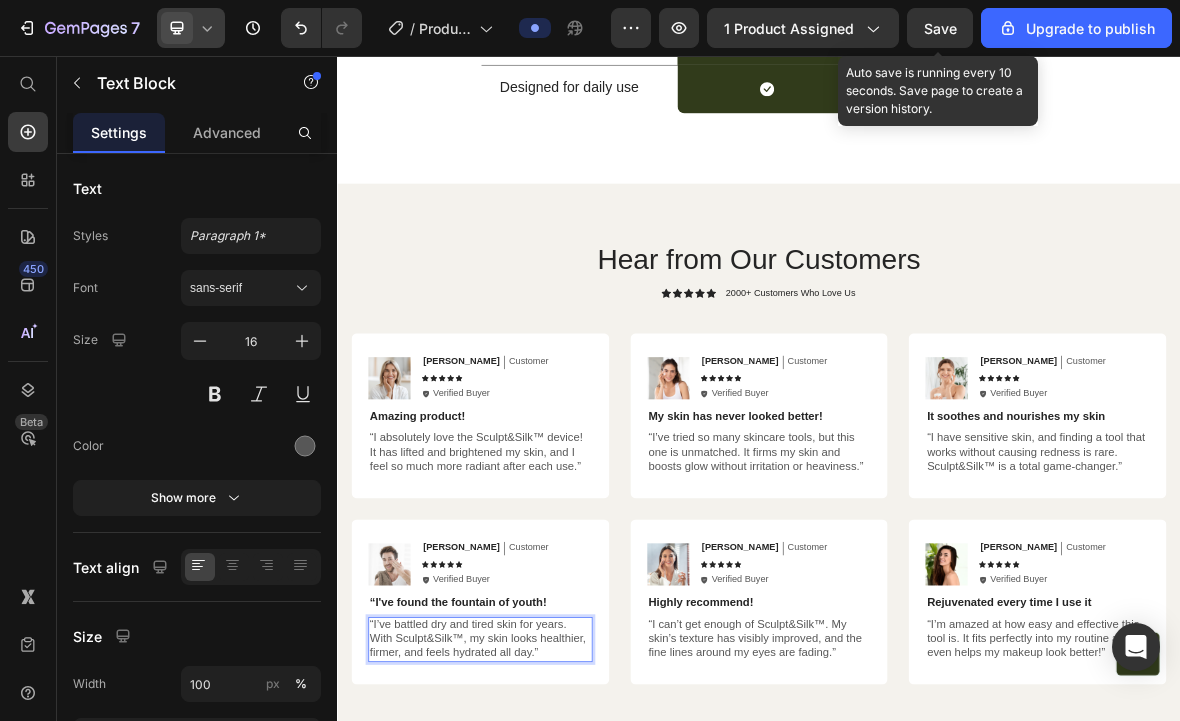 click on "“I’ve battled dry and tired skin for years. With Sculpt&Silk™, my skin looks healthier, firmer, and feels hydrated all day.”" at bounding box center [537, 885] 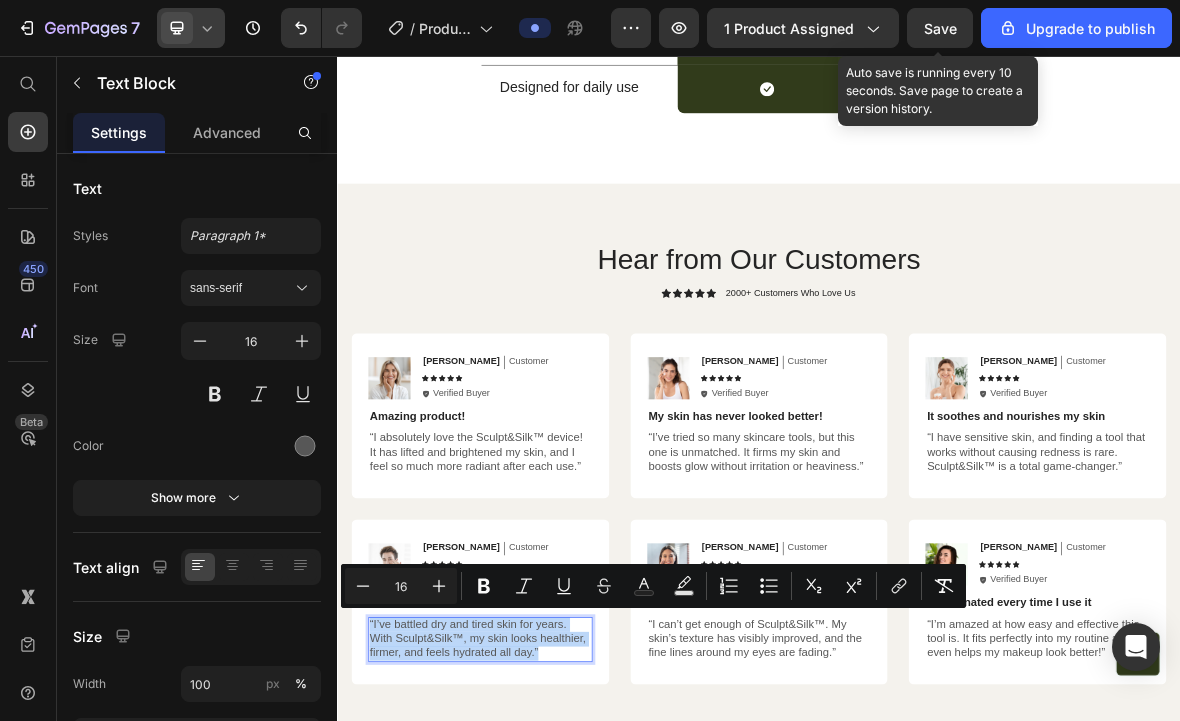 copy on "“I’ve battled dry and tired skin for years. With Sculpt&Silk™, my skin looks healthier, firmer, and feels hydrated all day.”" 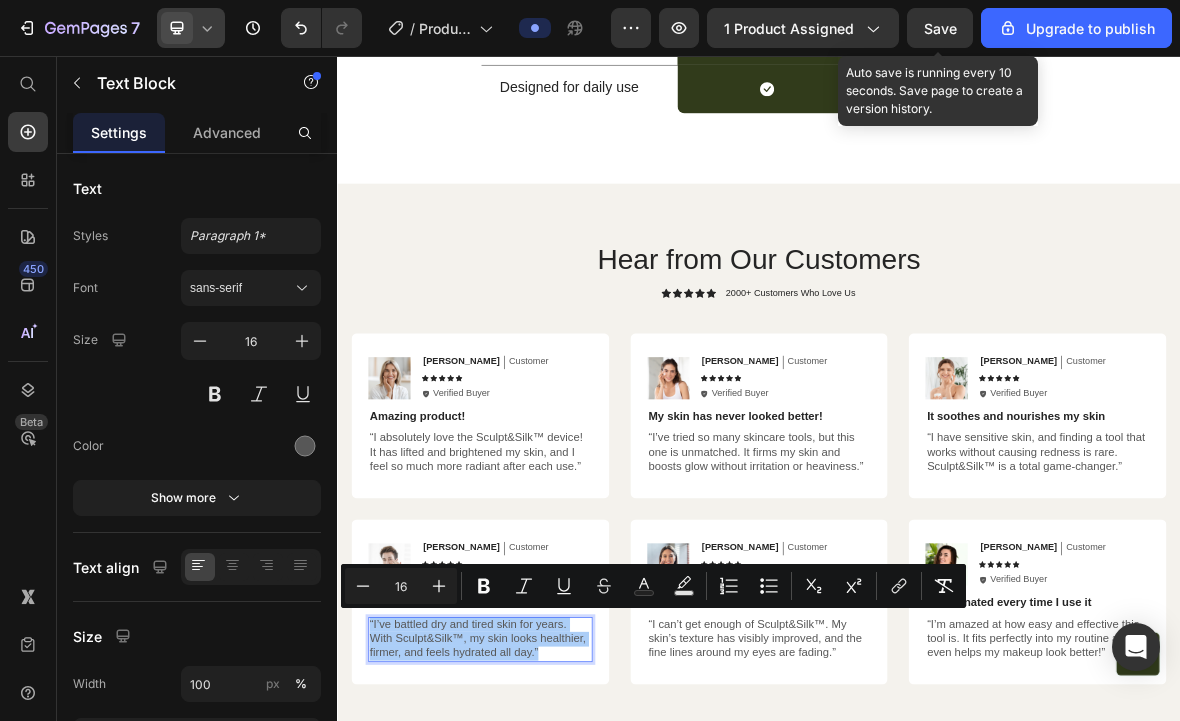click 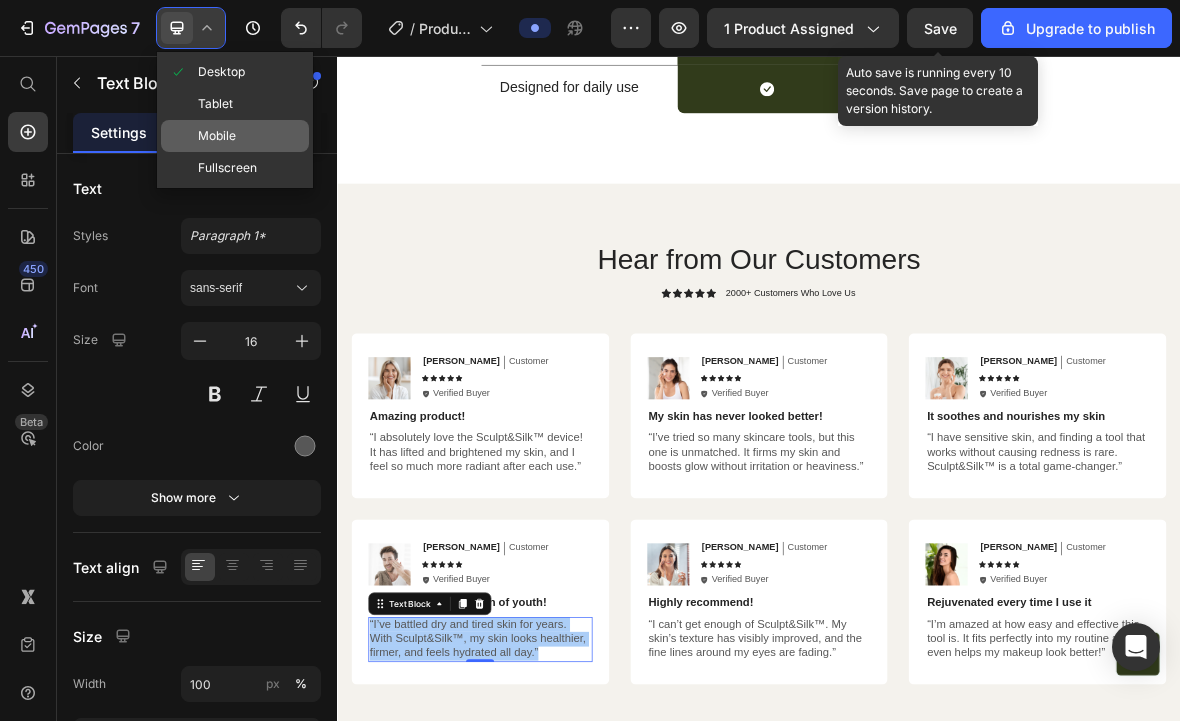 click on "Mobile" 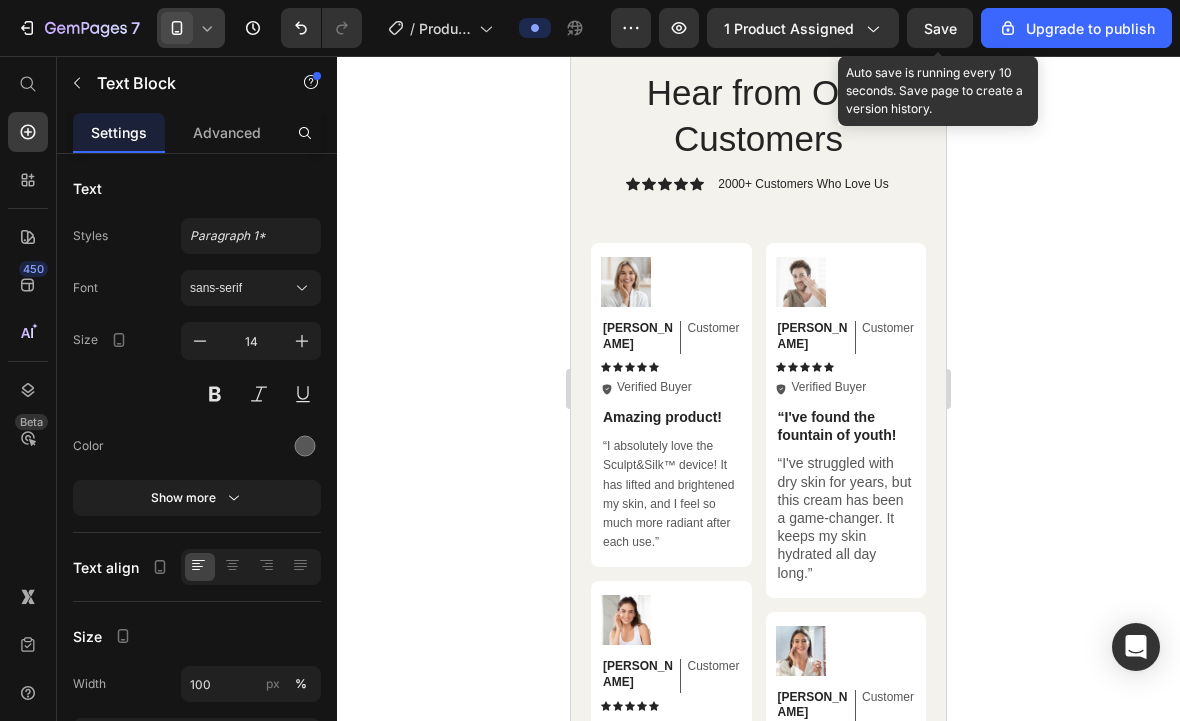 scroll, scrollTop: 4830, scrollLeft: 0, axis: vertical 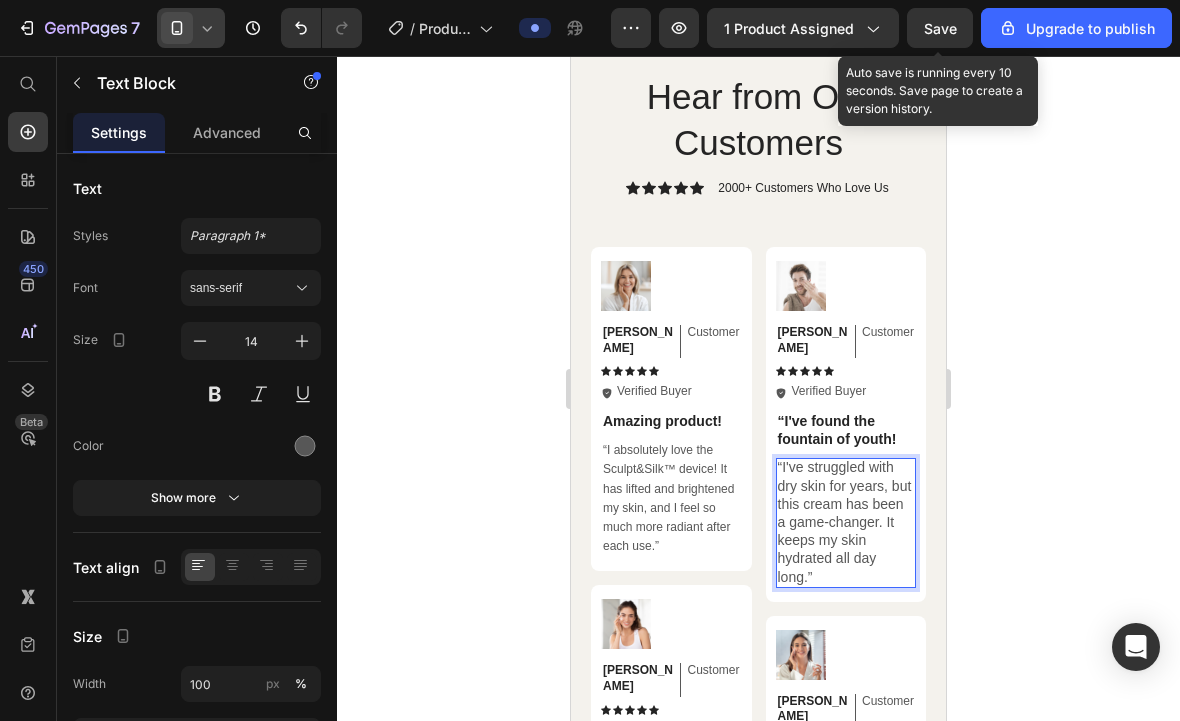 click on "“I've struggled with dry skin for years, but this cream has been a game-changer. It keeps my skin hydrated all day long.”" at bounding box center (846, 521) 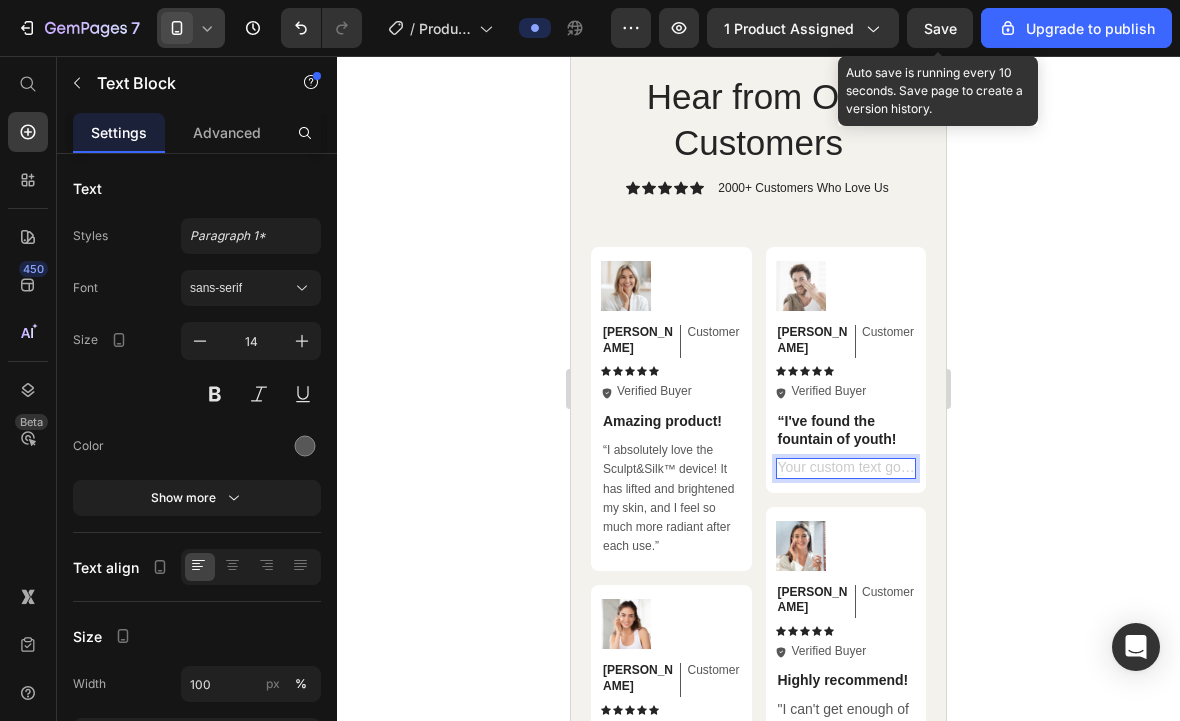 click at bounding box center (846, 468) 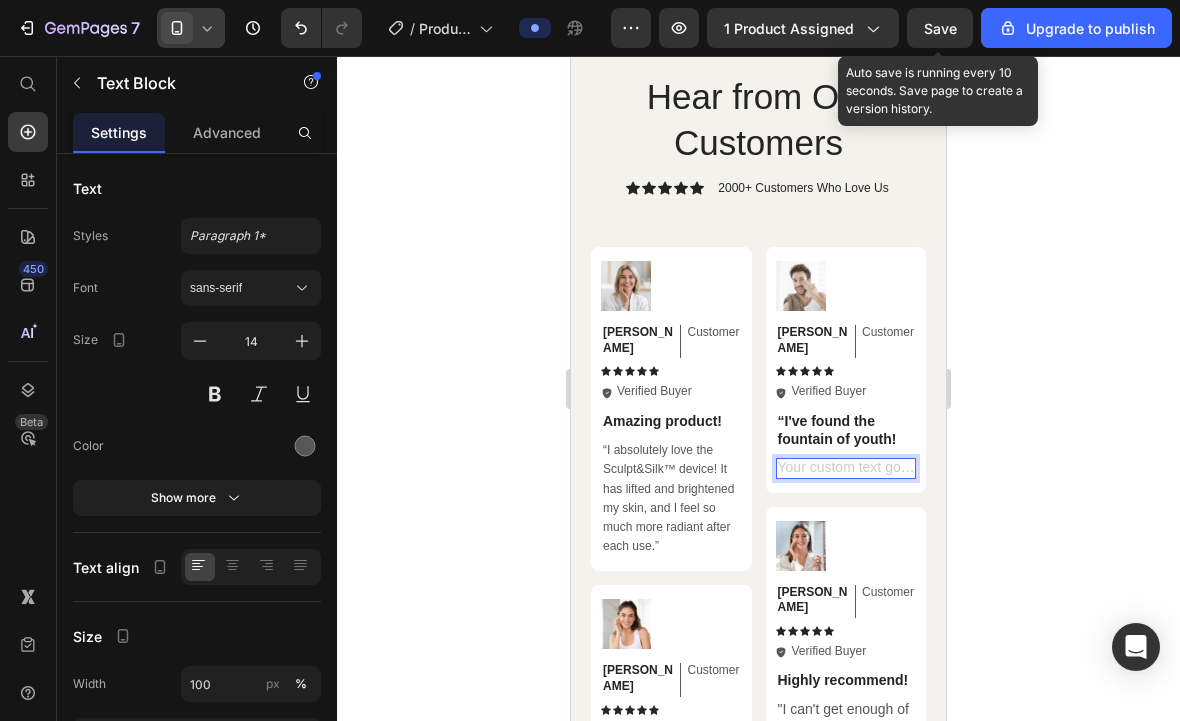 click at bounding box center [846, 468] 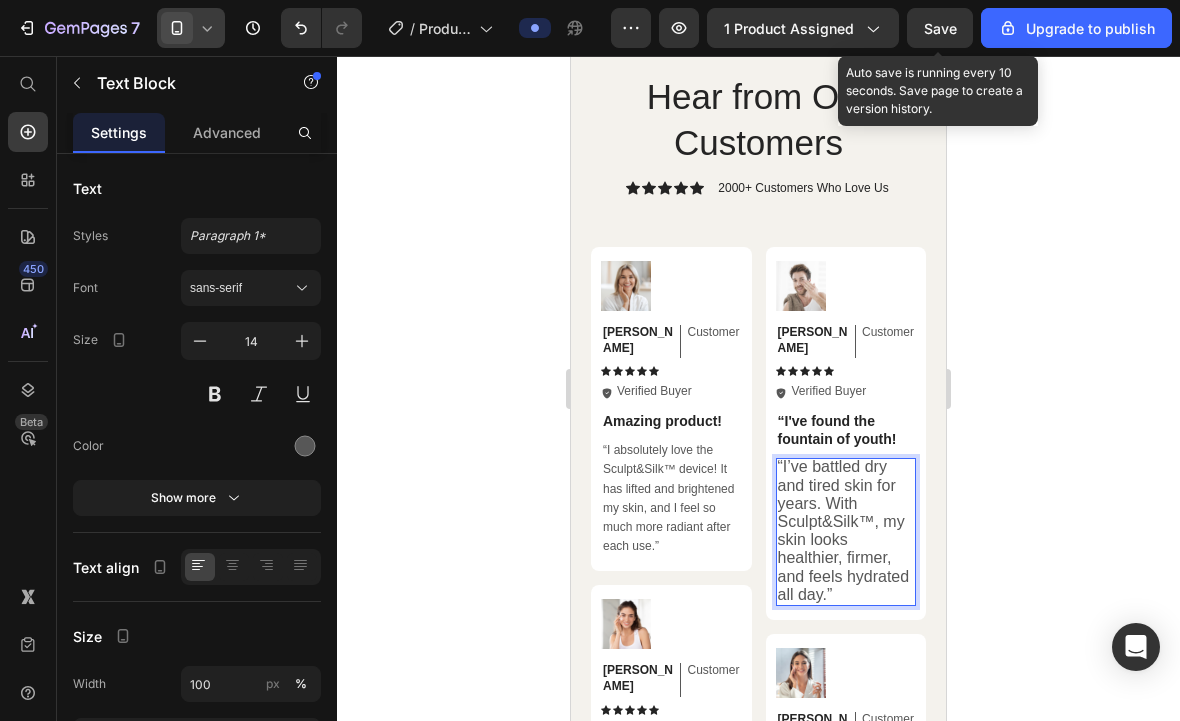 click on "“I’ve battled dry and tired skin for years. With Sculpt&Silk™, my skin looks healthier, firmer, and feels hydrated all day.”" at bounding box center (844, 530) 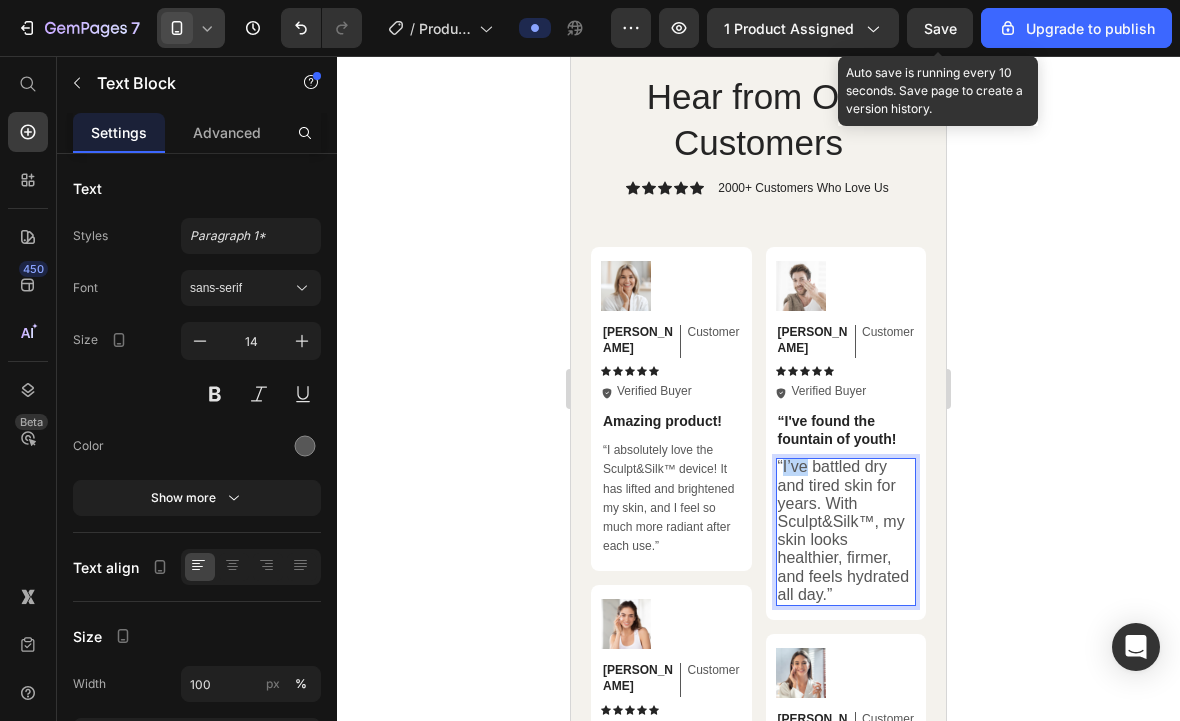 click on "“I’ve battled dry and tired skin for years. With Sculpt&Silk™, my skin looks healthier, firmer, and feels hydrated all day.”" at bounding box center [844, 530] 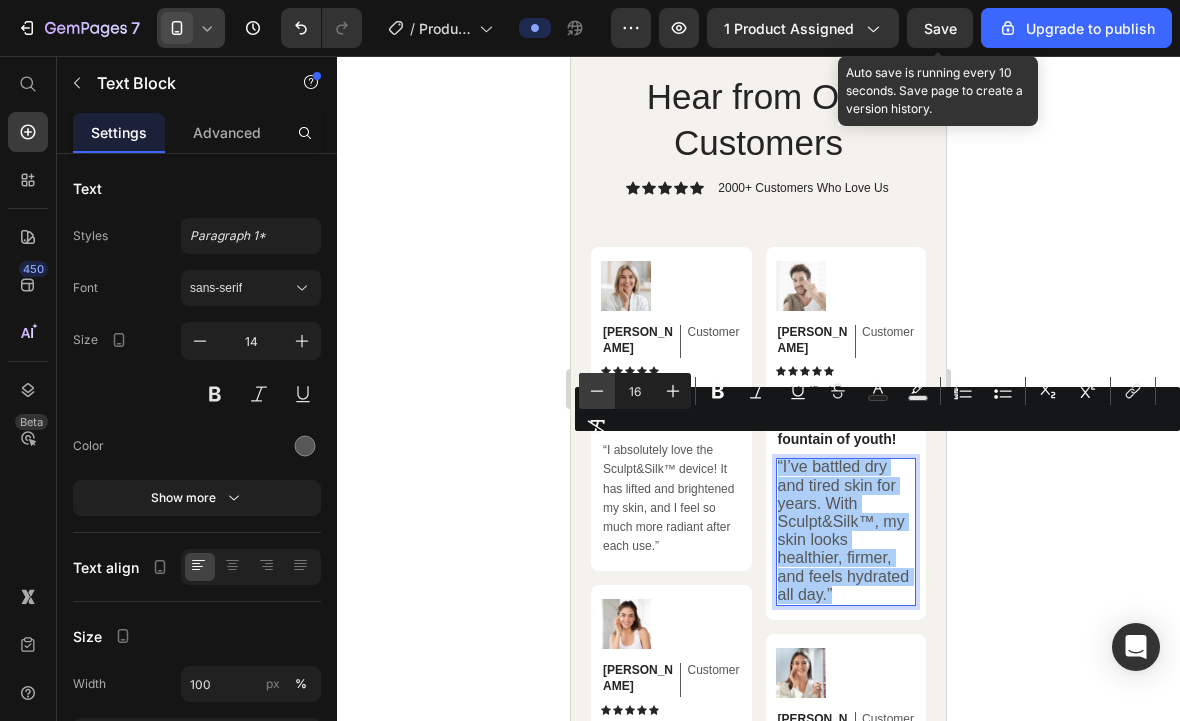 click 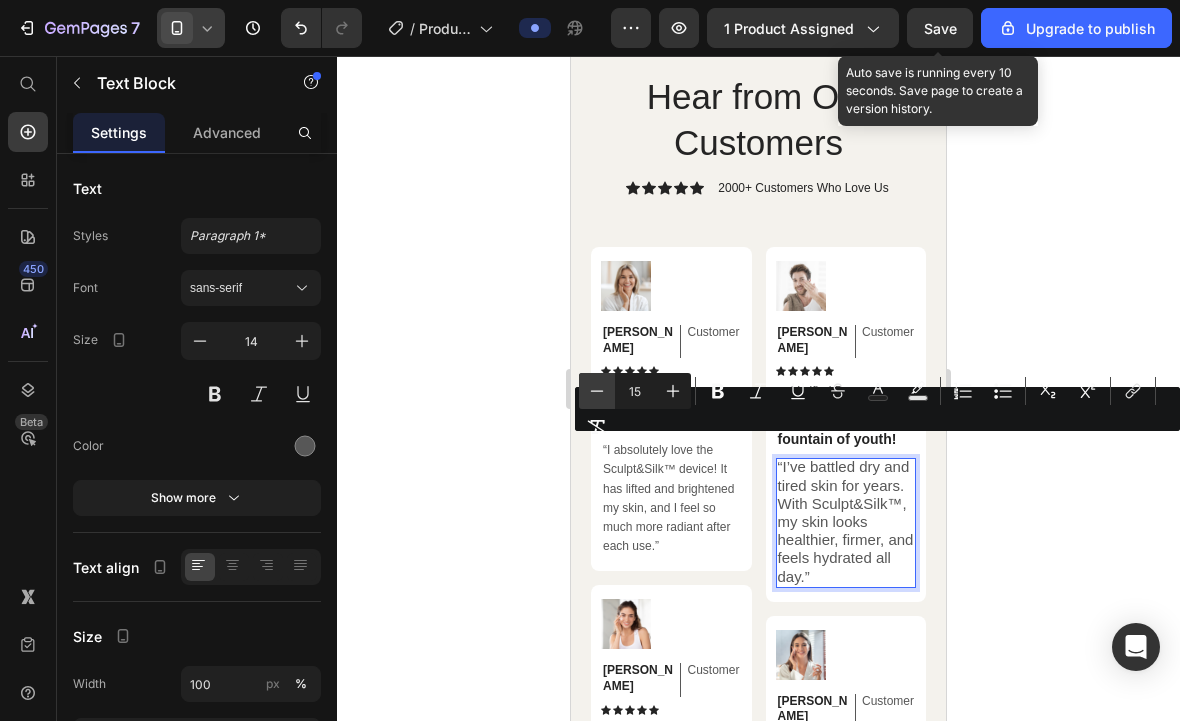 click on "Minus" at bounding box center (597, 391) 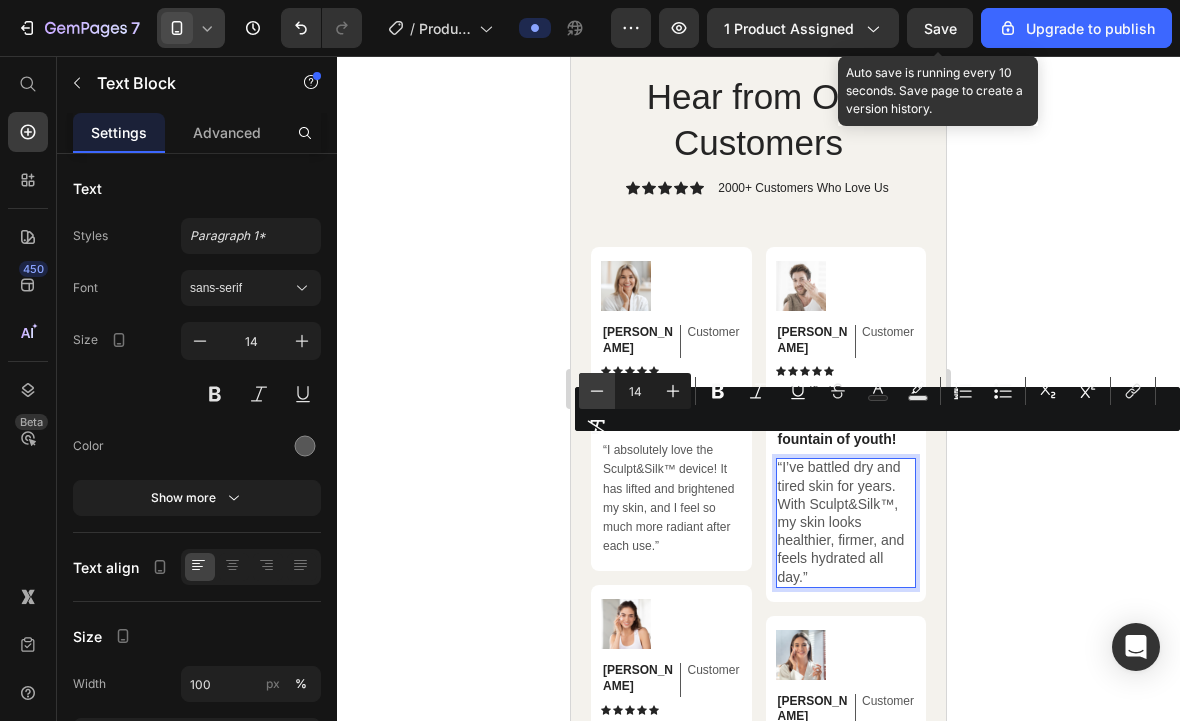 click 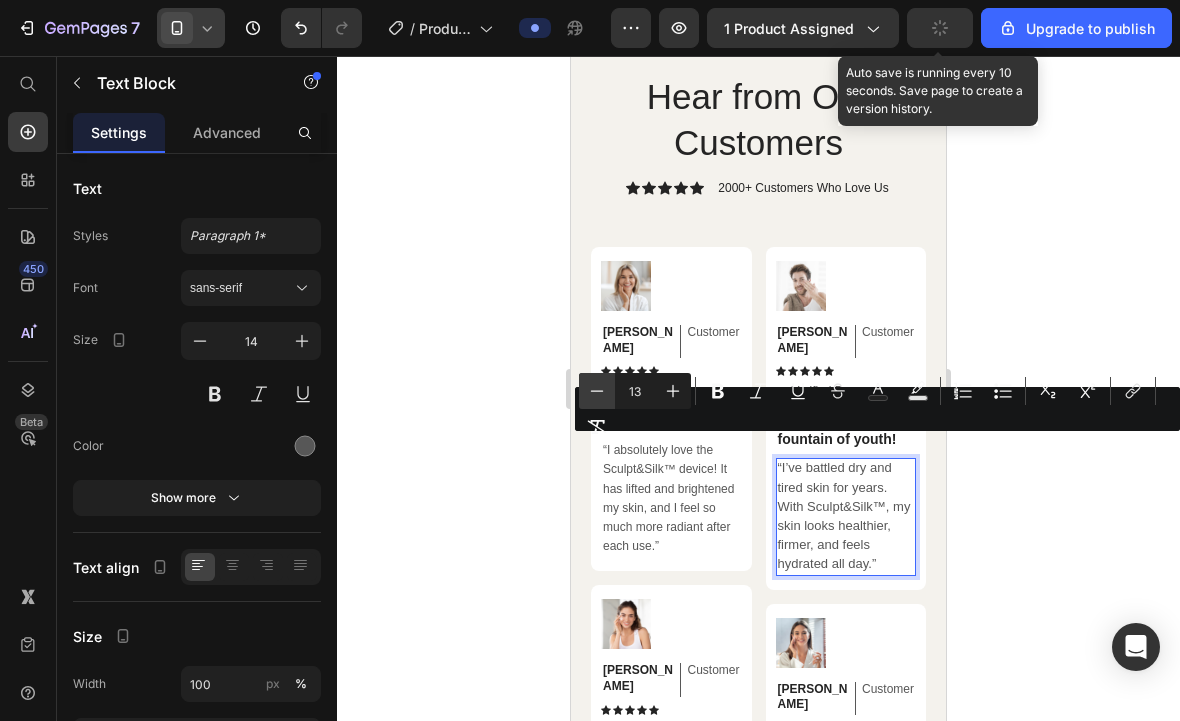 click 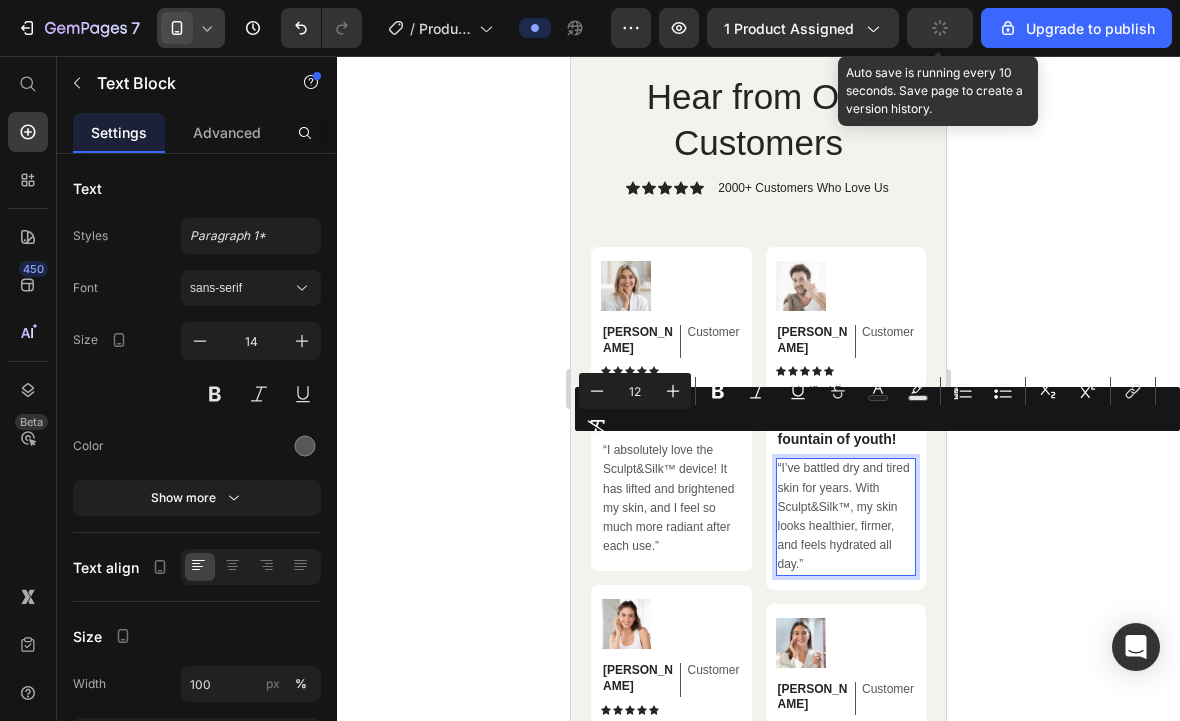 click 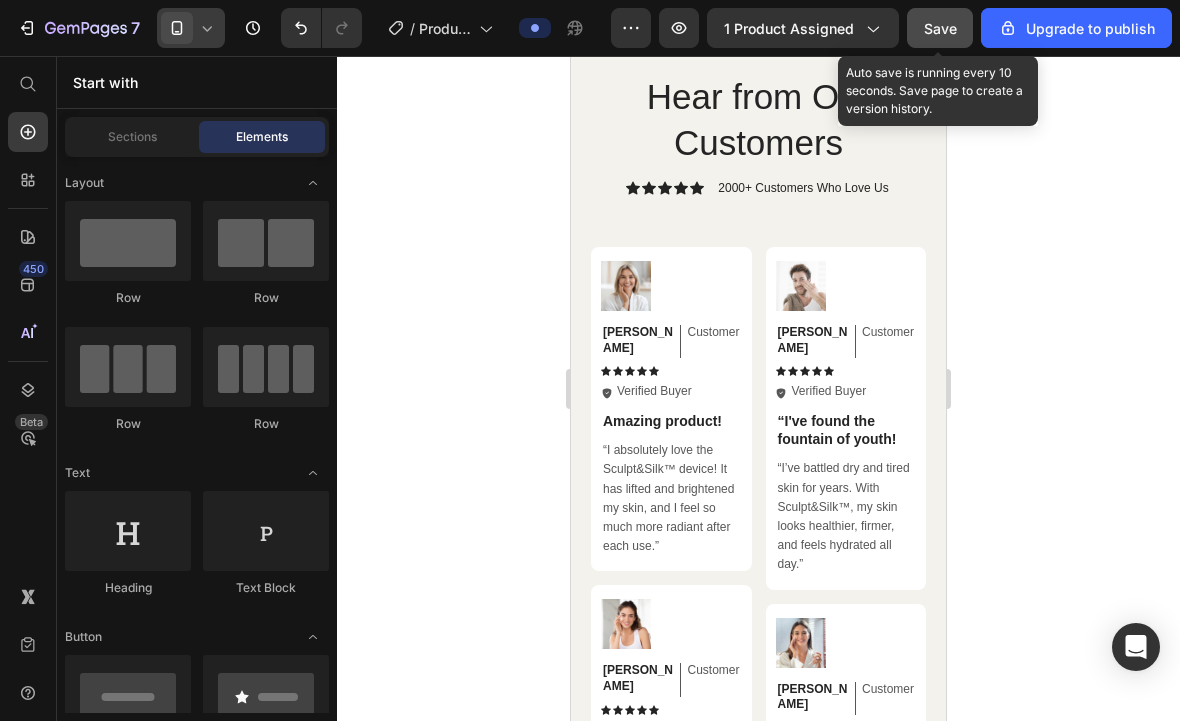 click on "Save" 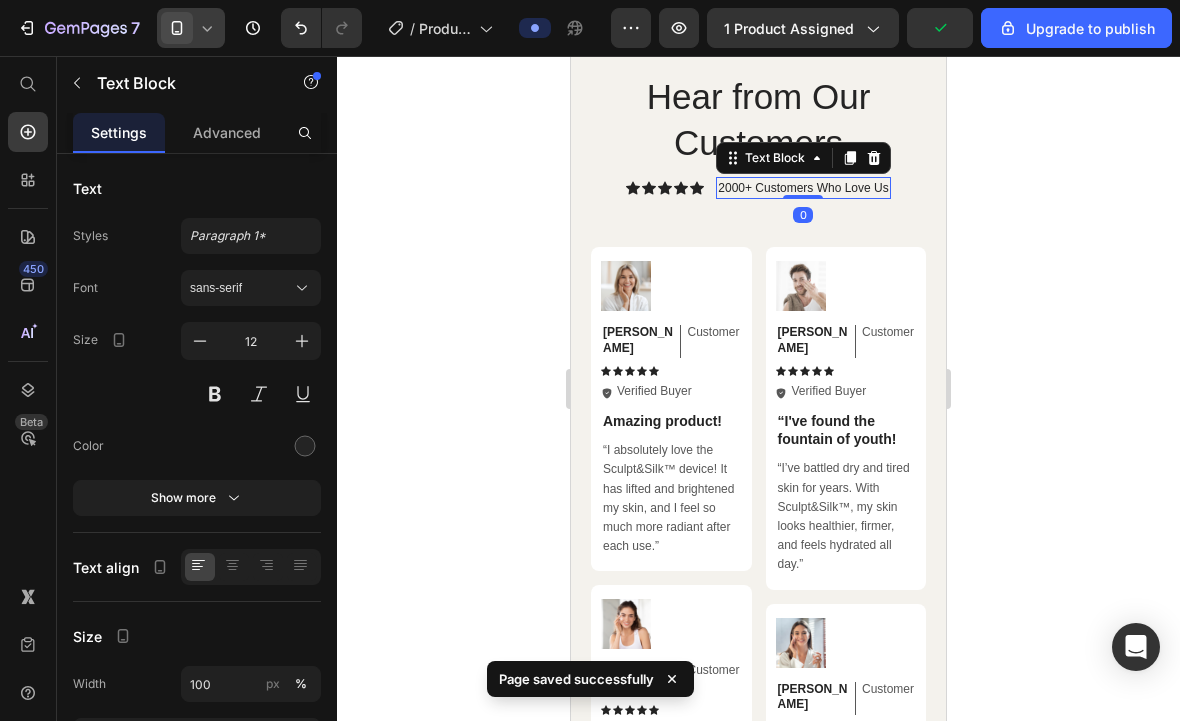 click on "2000+ Customers Who Love Us" at bounding box center (803, 188) 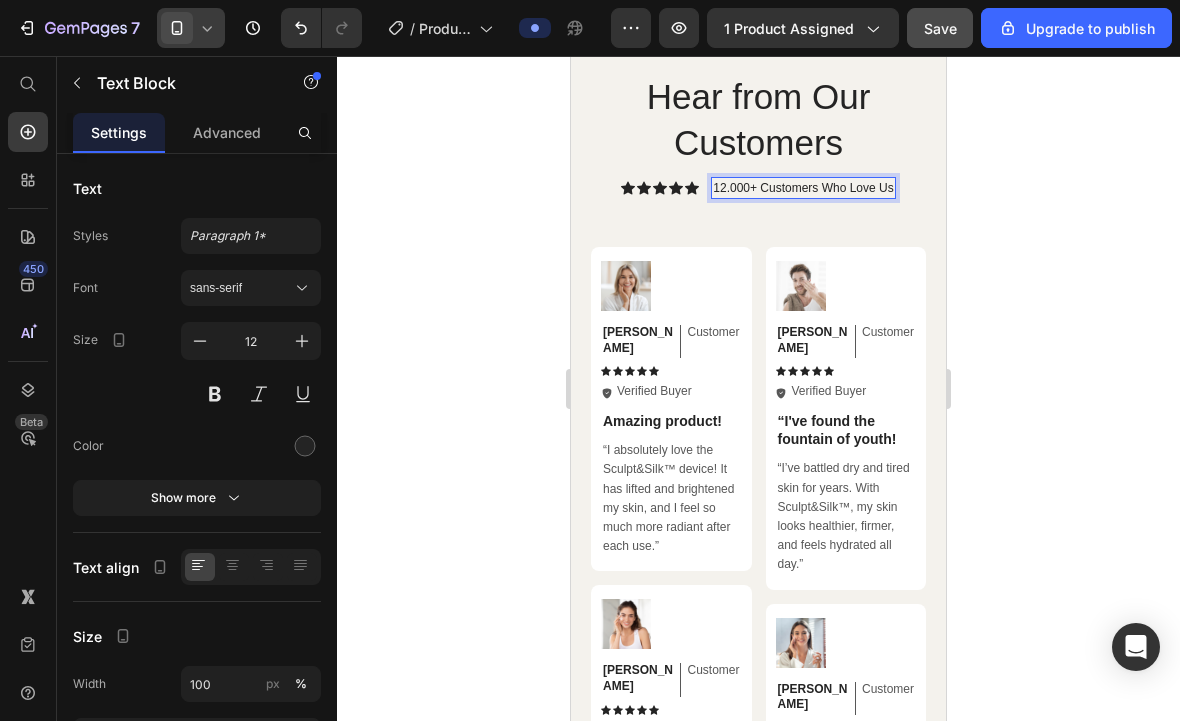 click on "Save" 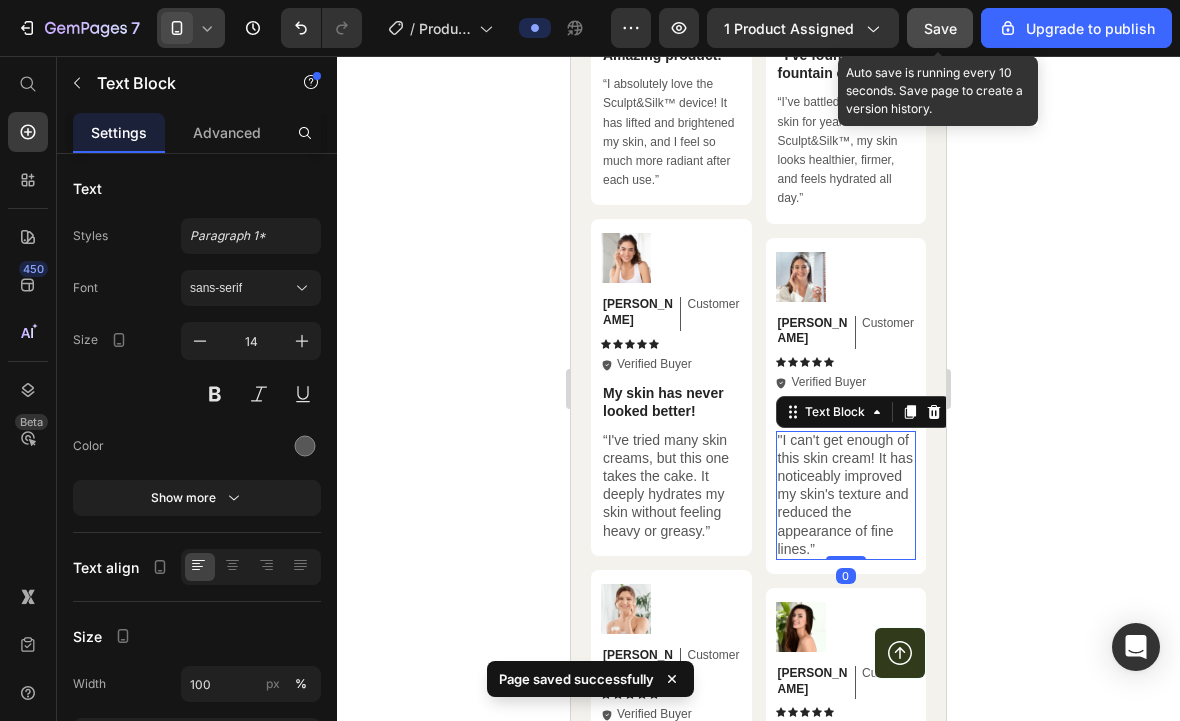 scroll, scrollTop: 5185, scrollLeft: 0, axis: vertical 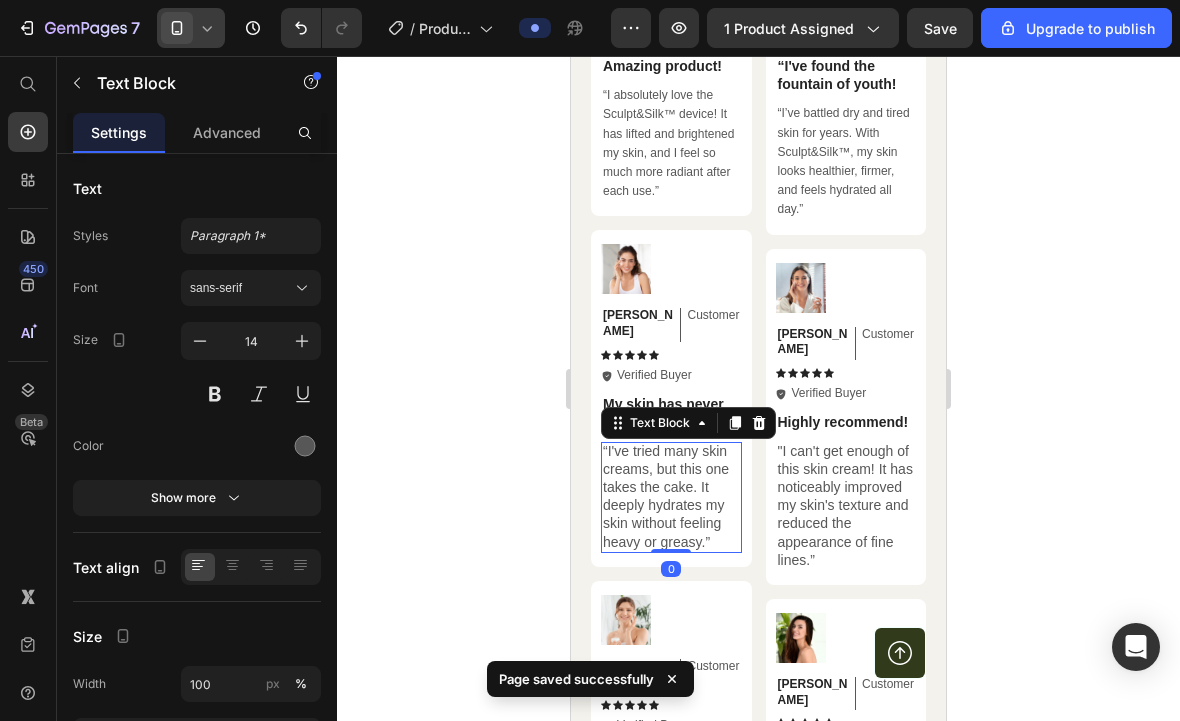click on "“I've tried many skin creams, but this one takes the cake. It deeply hydrates my skin without feeling heavy or greasy.”" at bounding box center [671, 496] 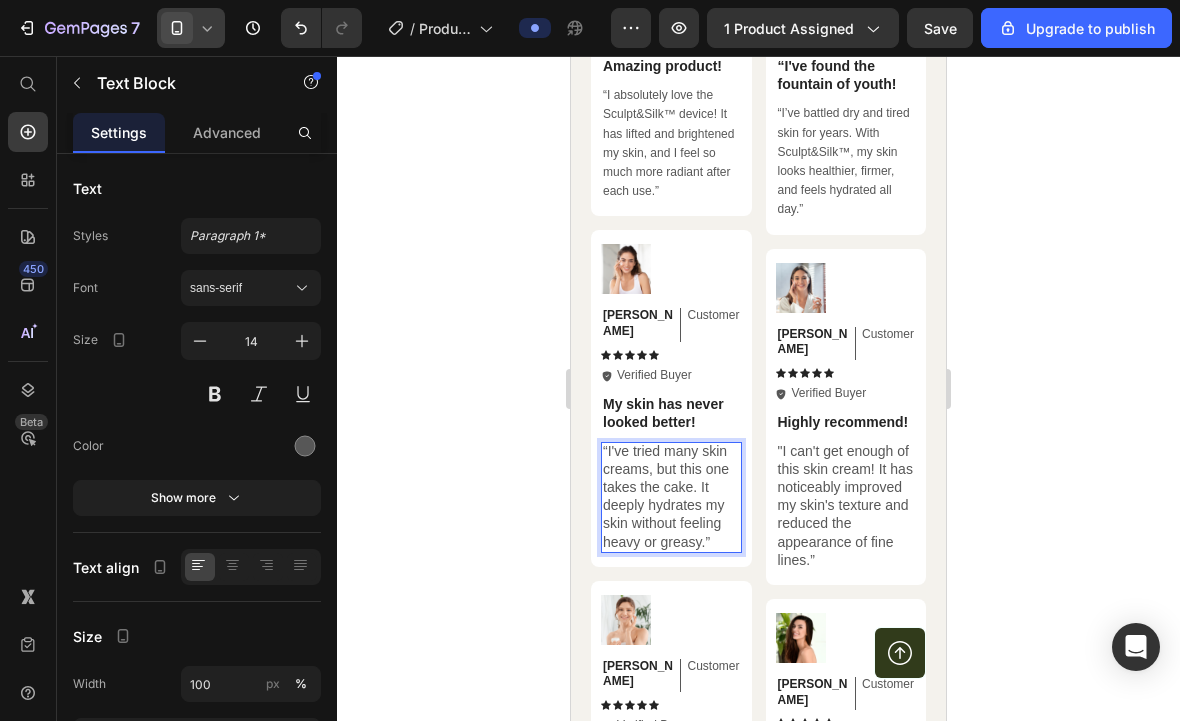 click on "“I've tried many skin creams, but this one takes the cake. It deeply hydrates my skin without feeling heavy or greasy.”" at bounding box center (671, 496) 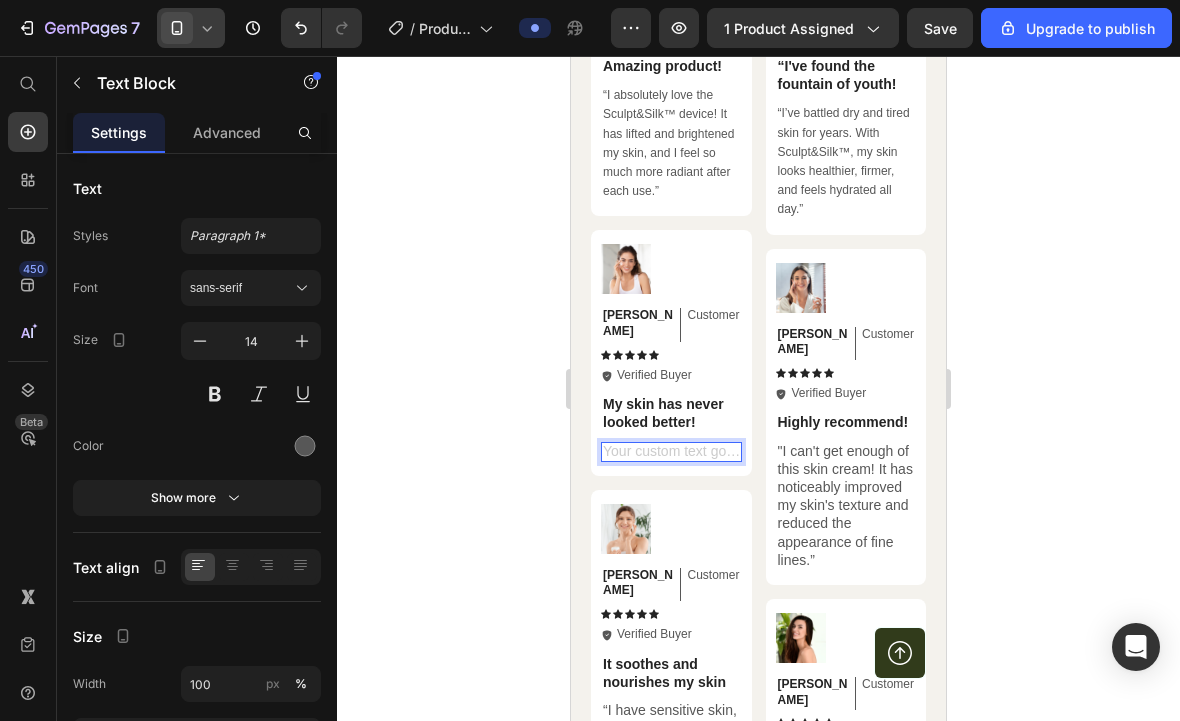 click 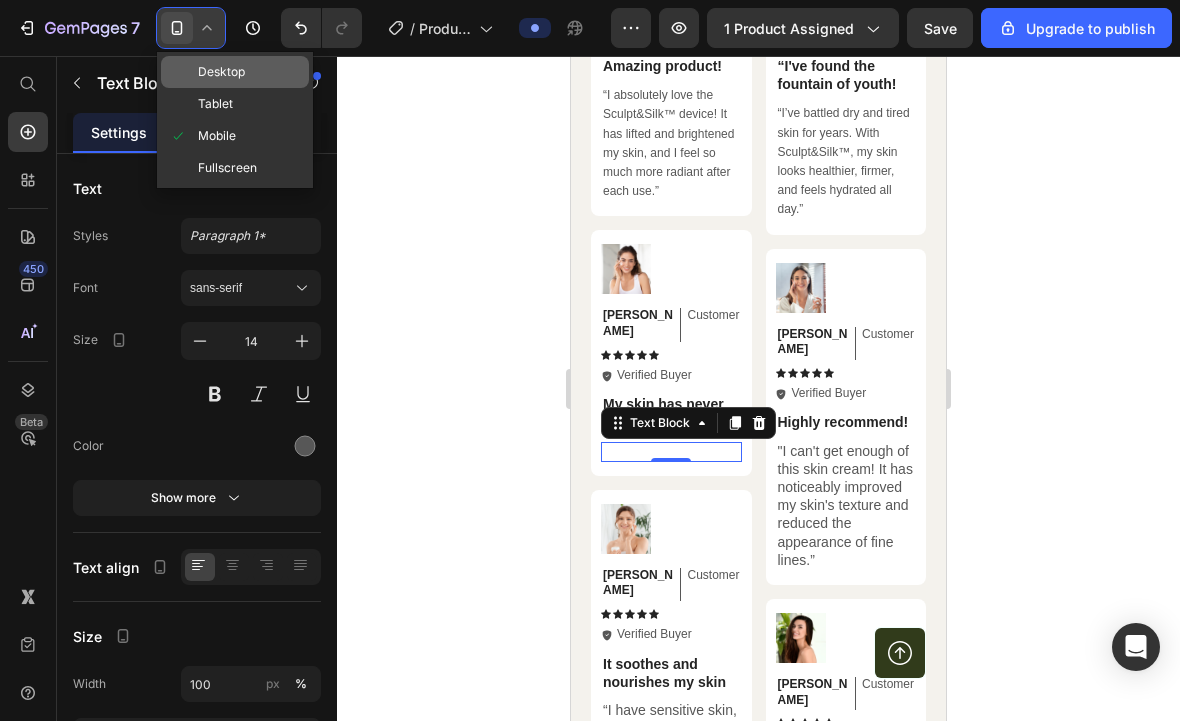 click at bounding box center [178, 72] 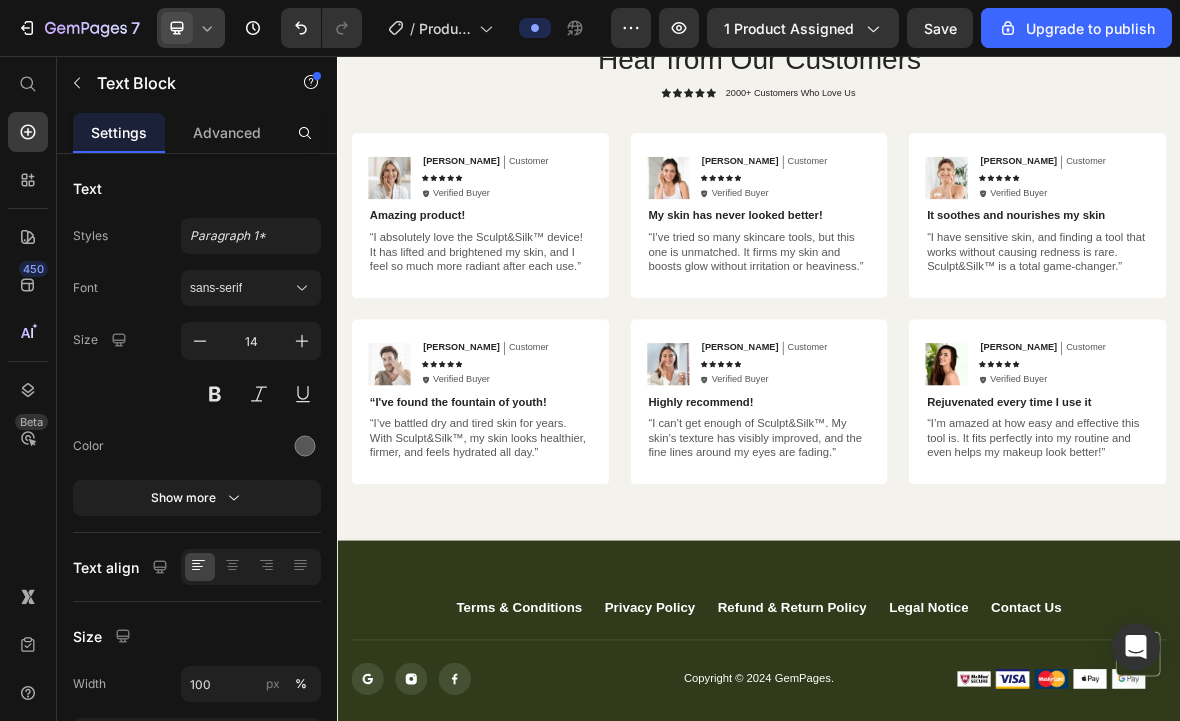 type on "16" 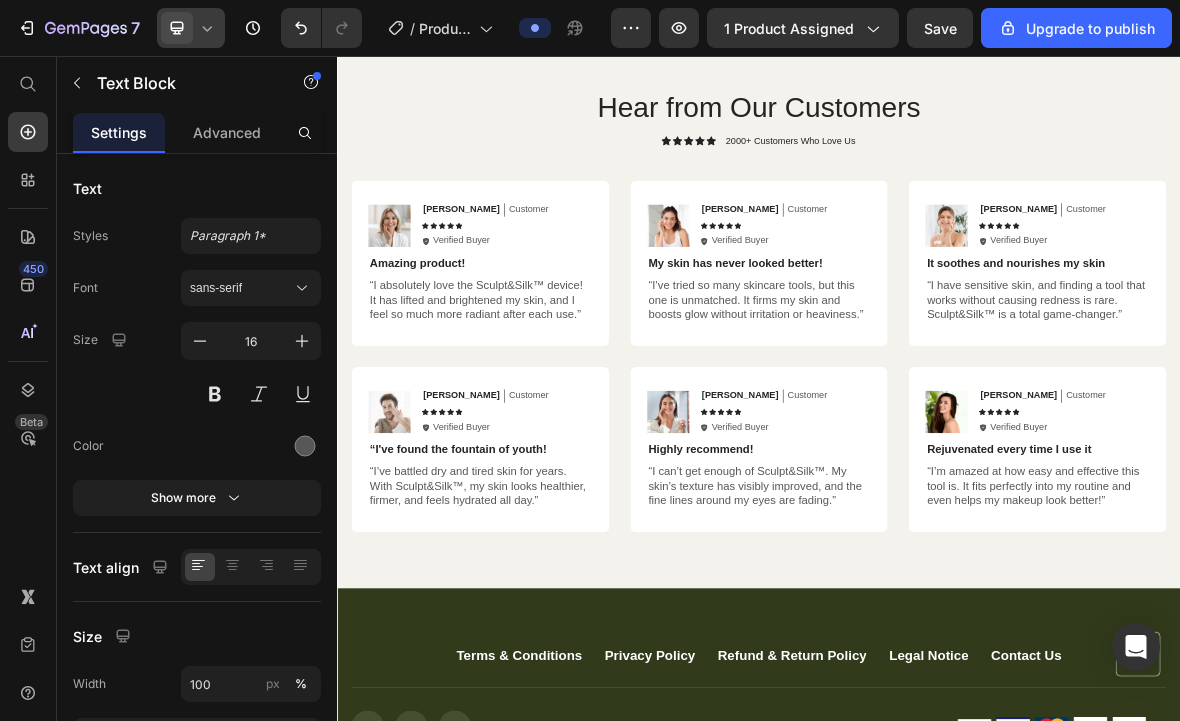 scroll, scrollTop: 5115, scrollLeft: 0, axis: vertical 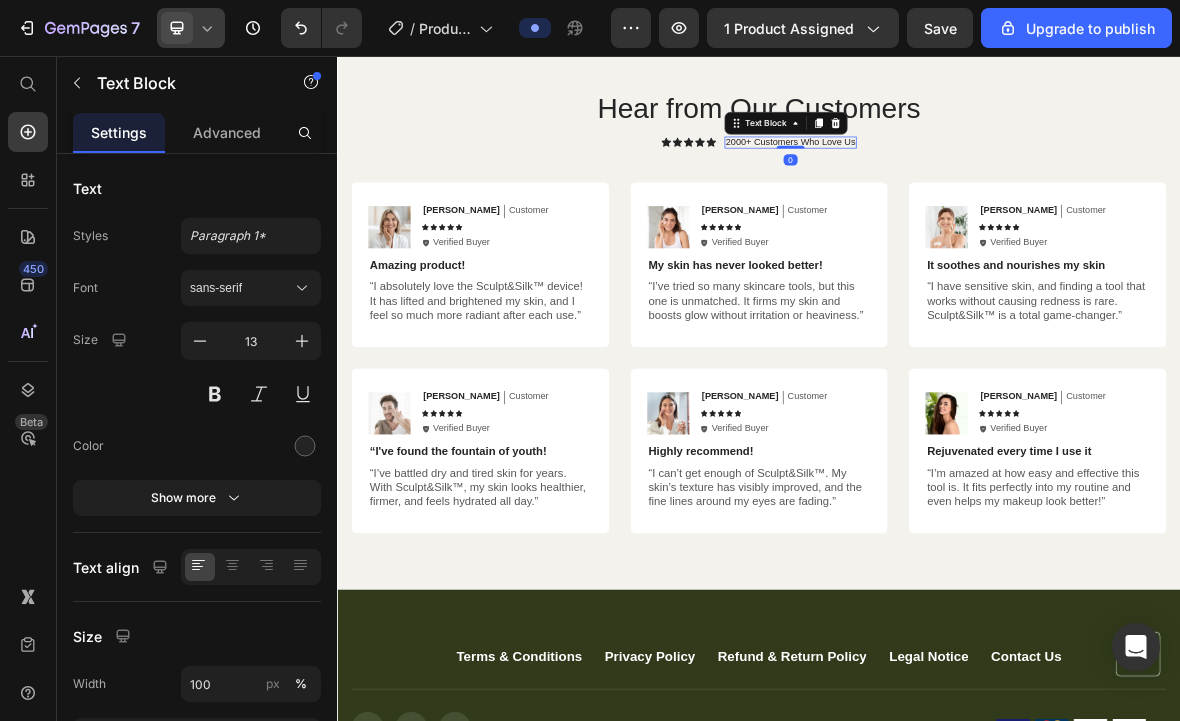 click on "2000+ Customers Who Love Us" at bounding box center (982, 179) 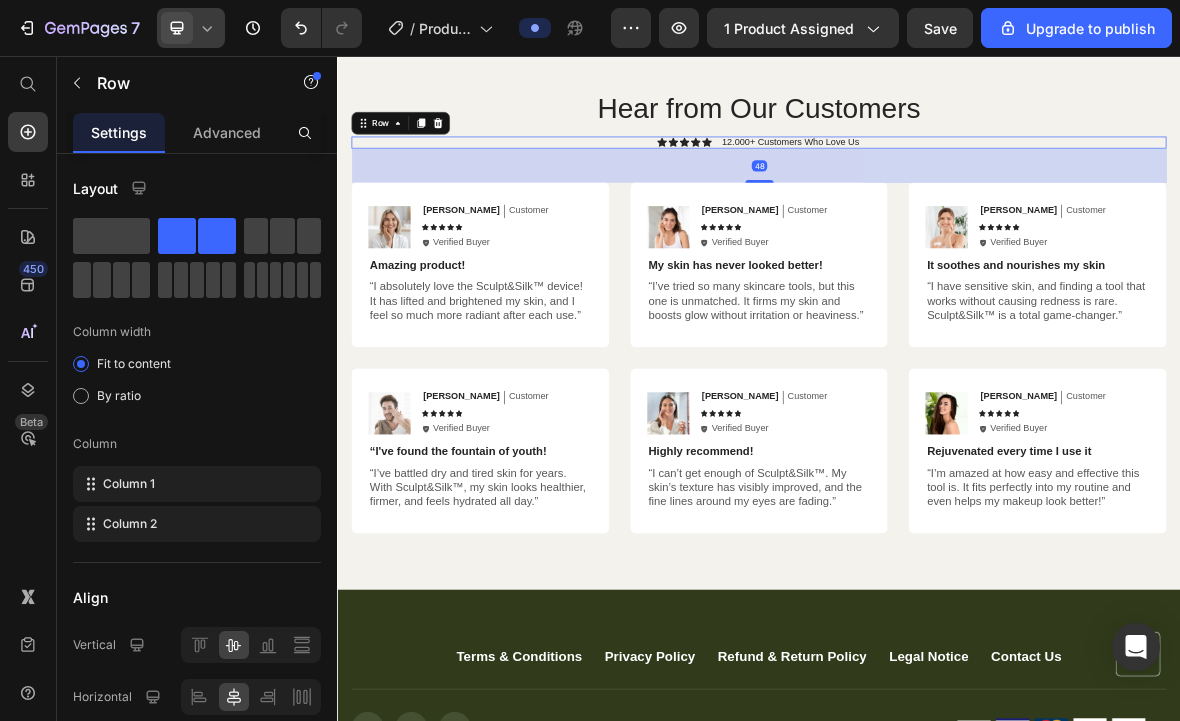 click on "Save" at bounding box center (940, 28) 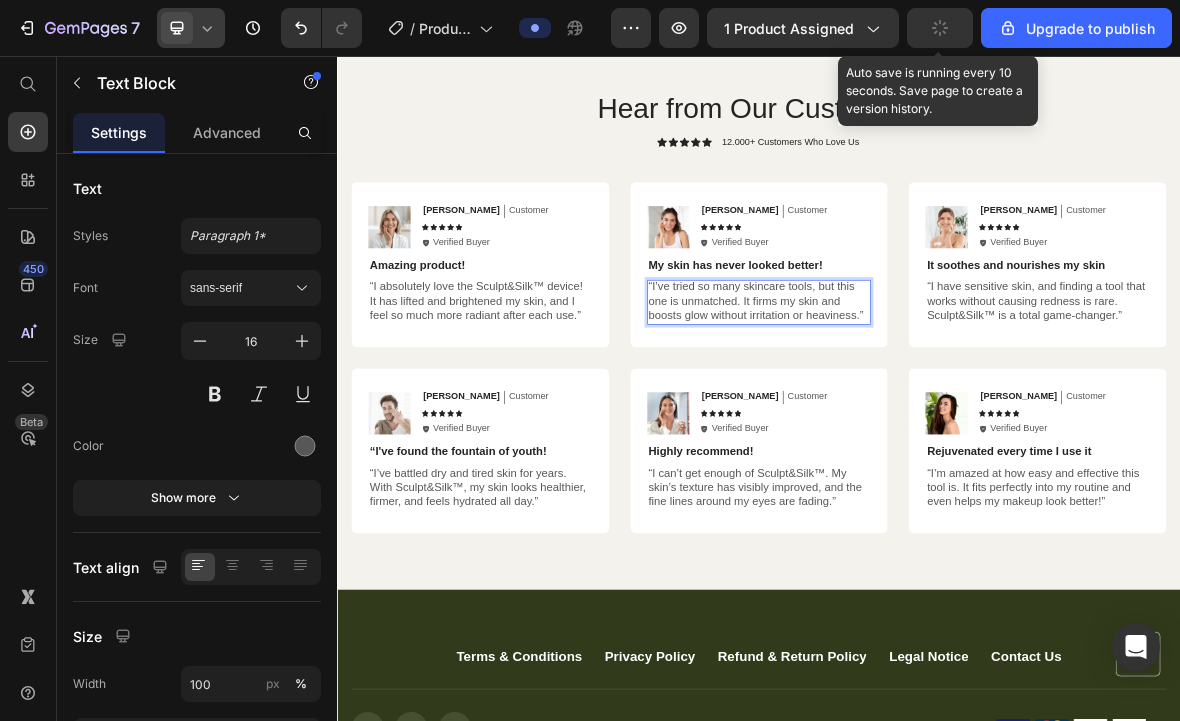 click on "“I’ve tried so many skincare tools, but this one is unmatched. It firms my skin and boosts glow without irritation or heaviness.”" at bounding box center [933, 405] 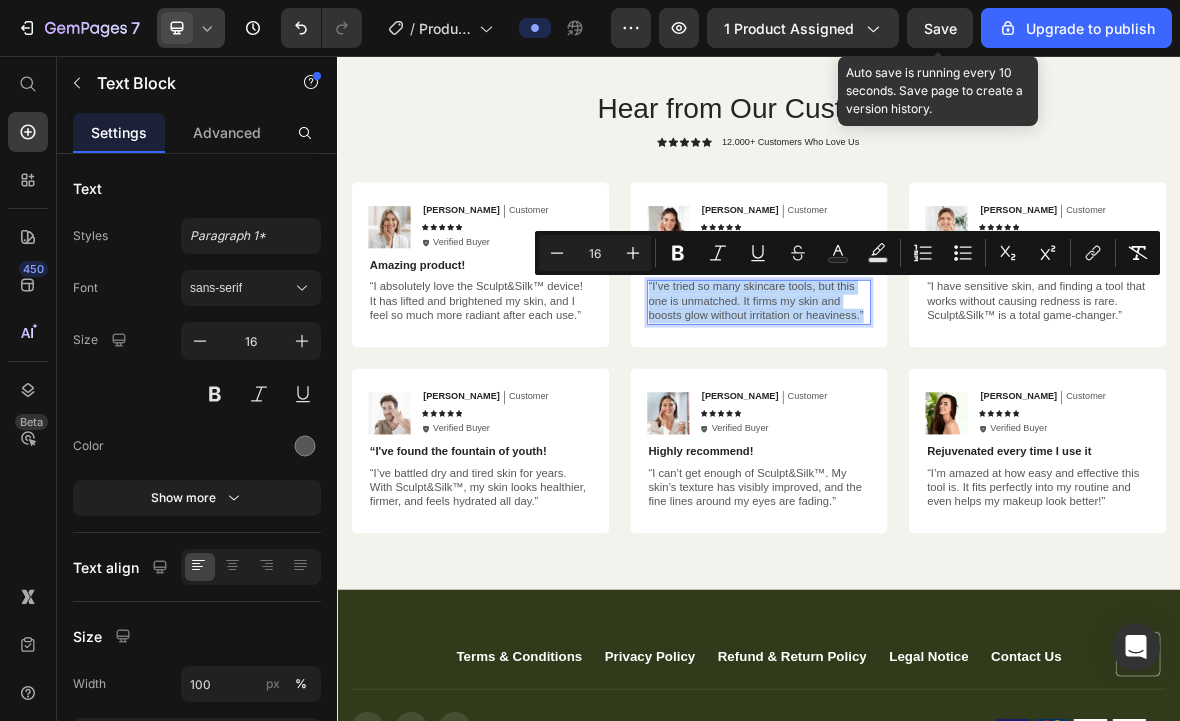 copy on "“I’ve tried so many skincare tools, but this one is unmatched. It firms my skin and boosts glow without irritation or heaviness.”" 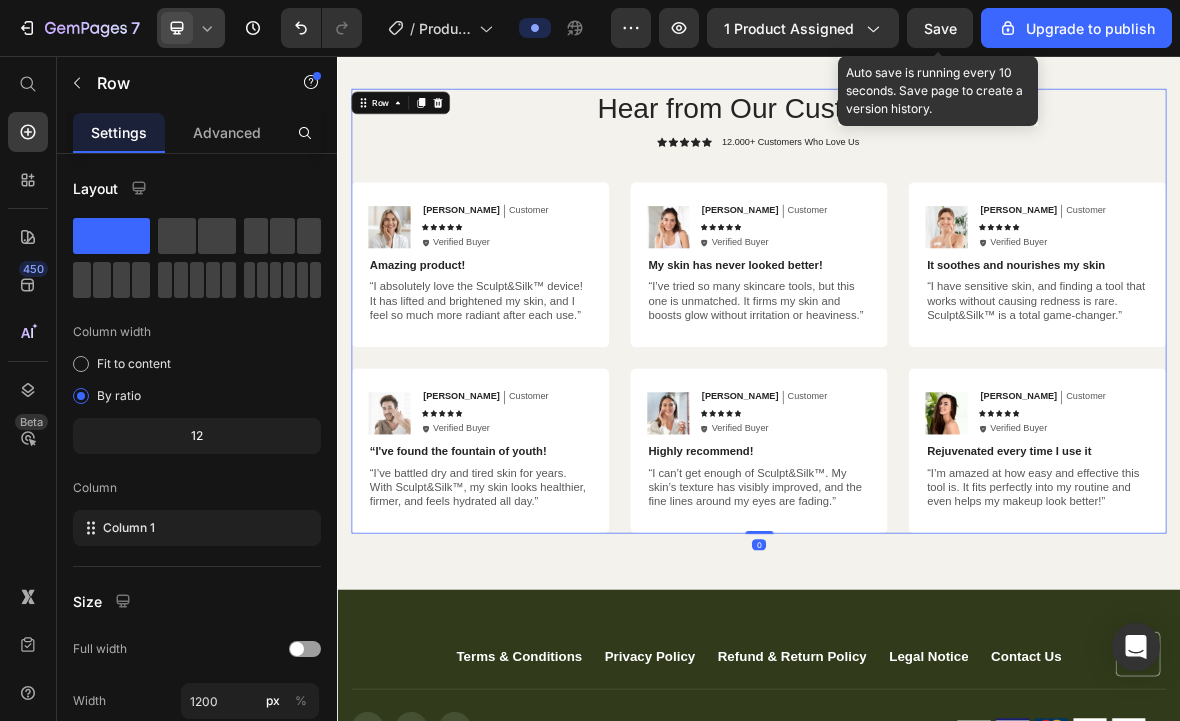 click 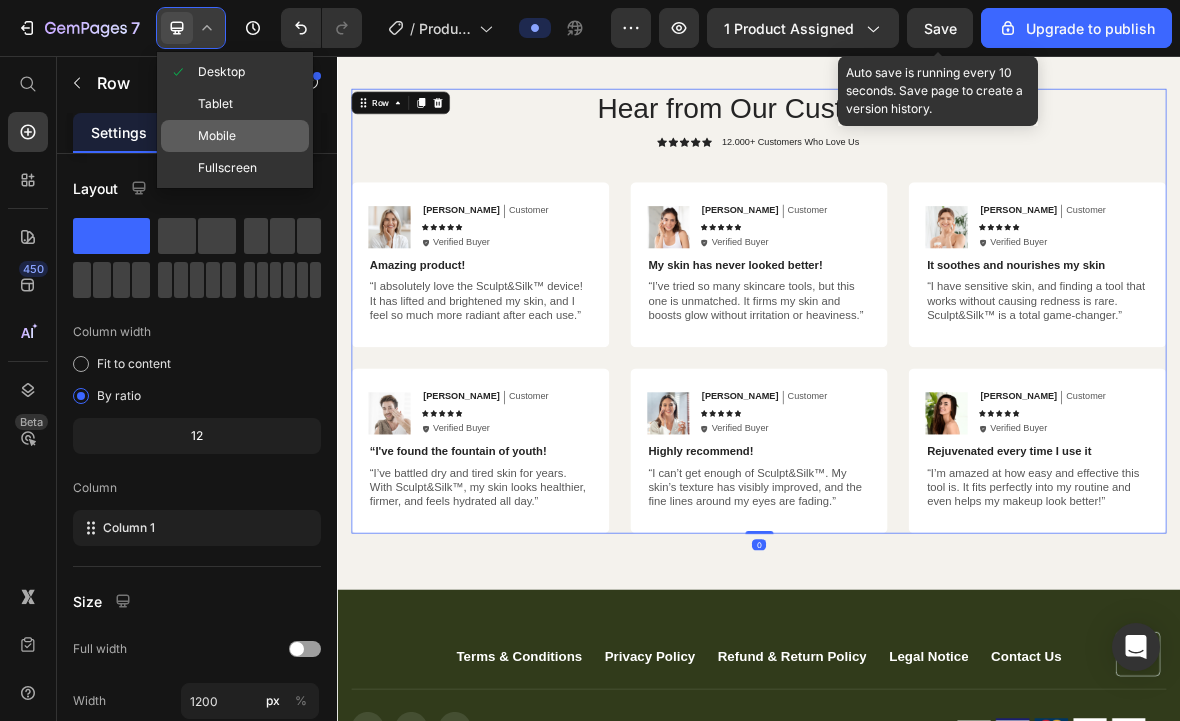 click at bounding box center [183, 136] 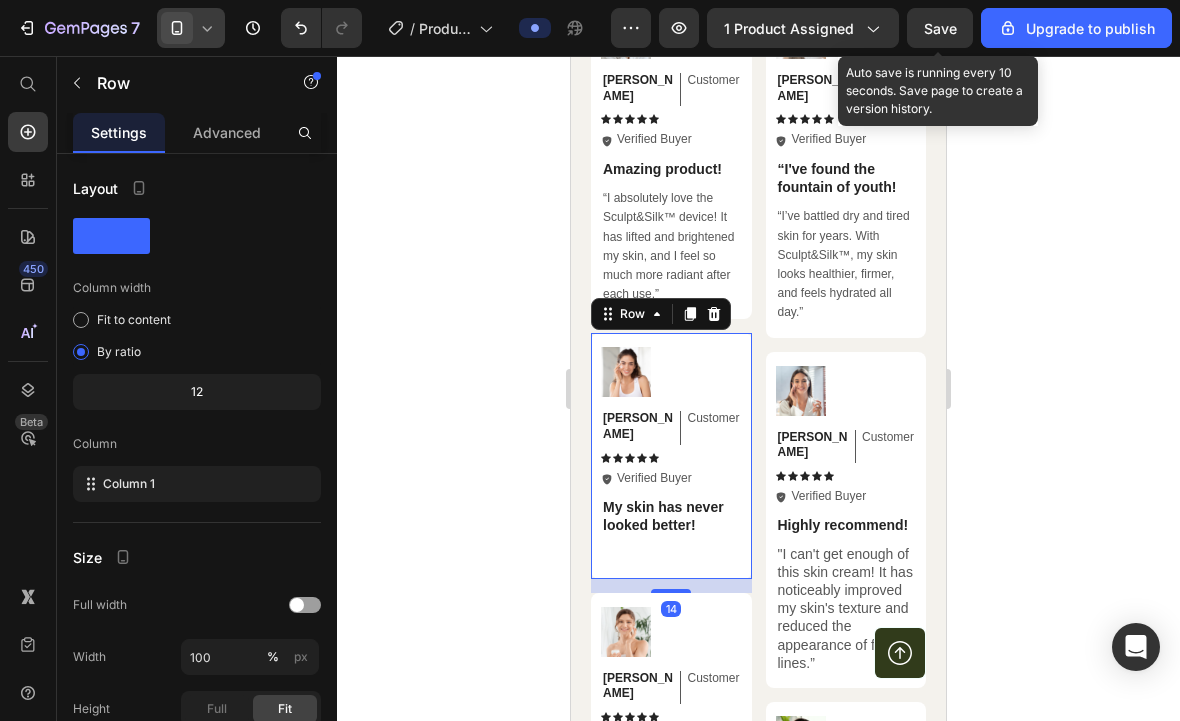 scroll, scrollTop: 5095, scrollLeft: 0, axis: vertical 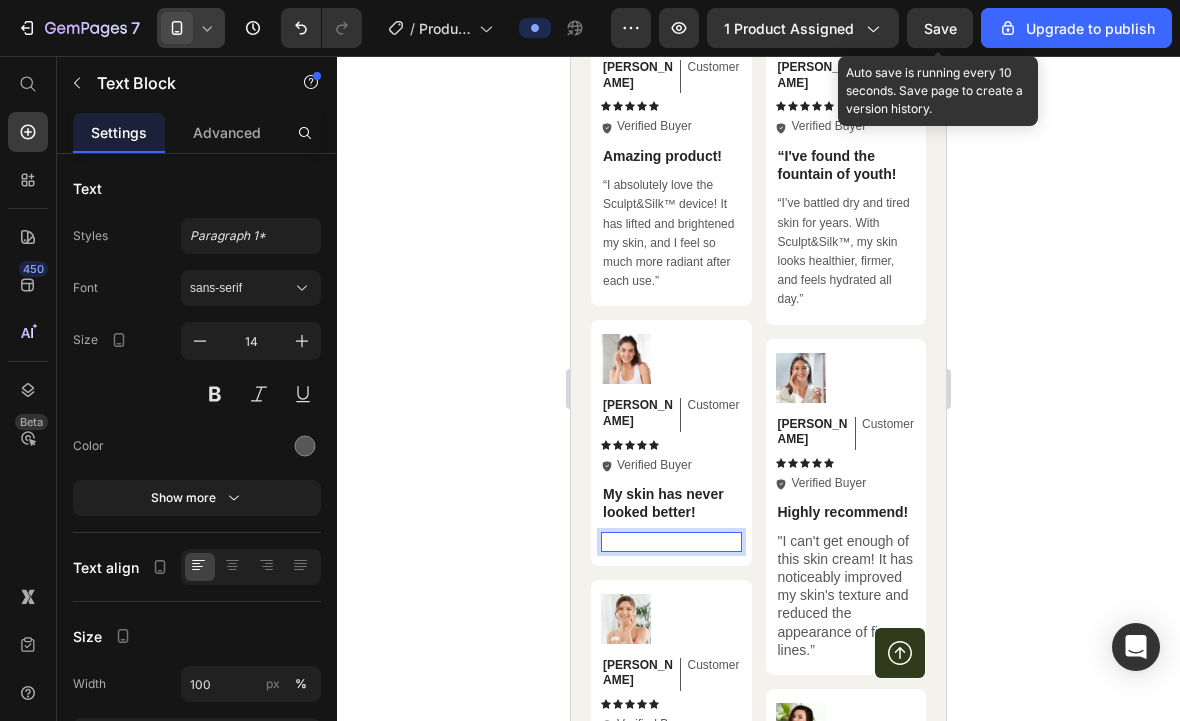 click at bounding box center [671, 541] 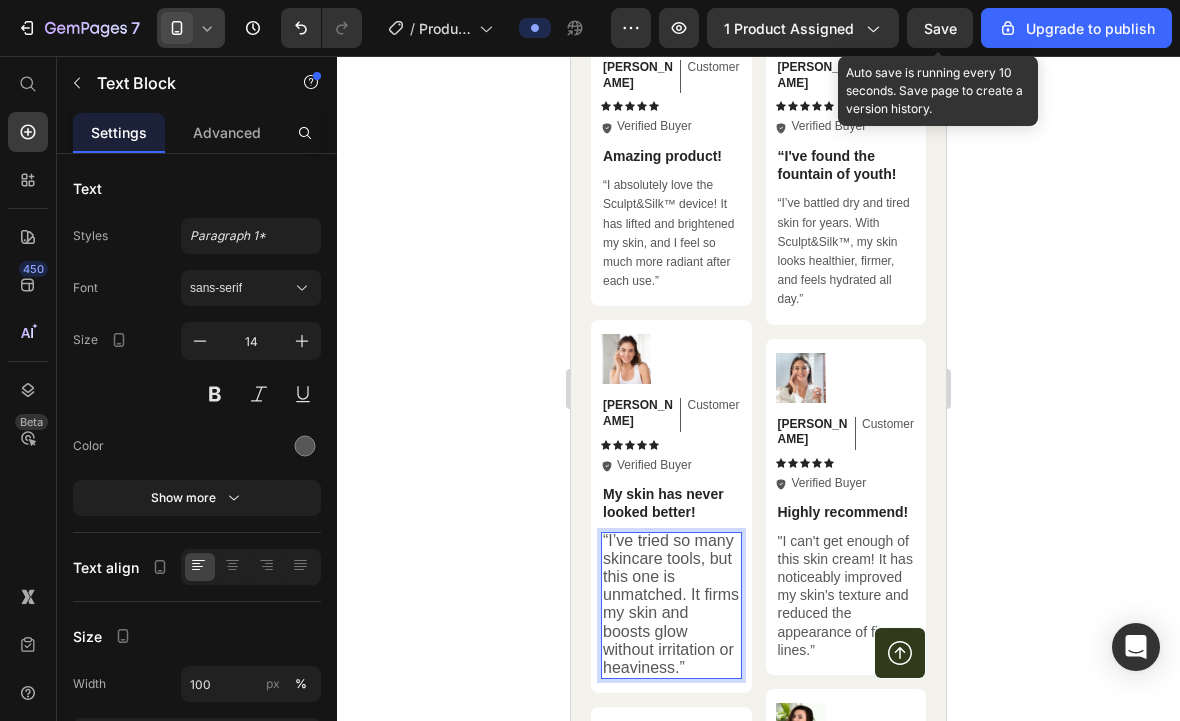 click on "“I’ve tried so many skincare tools, but this one is unmatched. It firms my skin and boosts glow without irritation or heaviness.”" at bounding box center (671, 604) 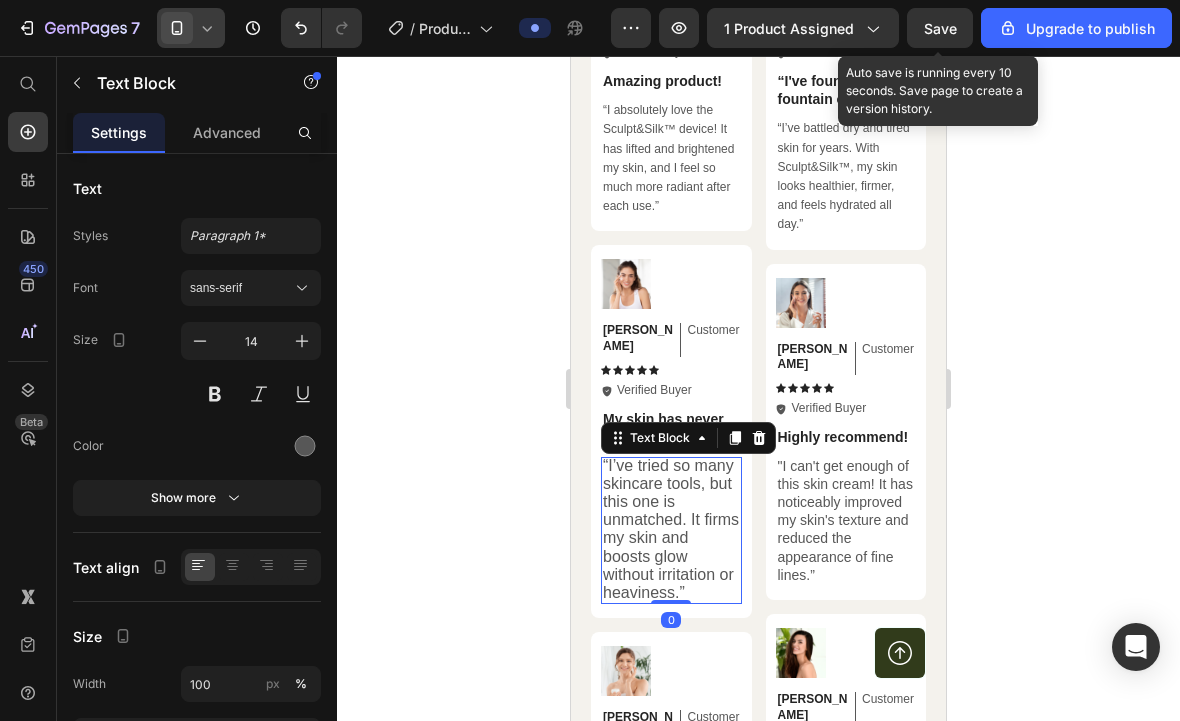 scroll, scrollTop: 5171, scrollLeft: 0, axis: vertical 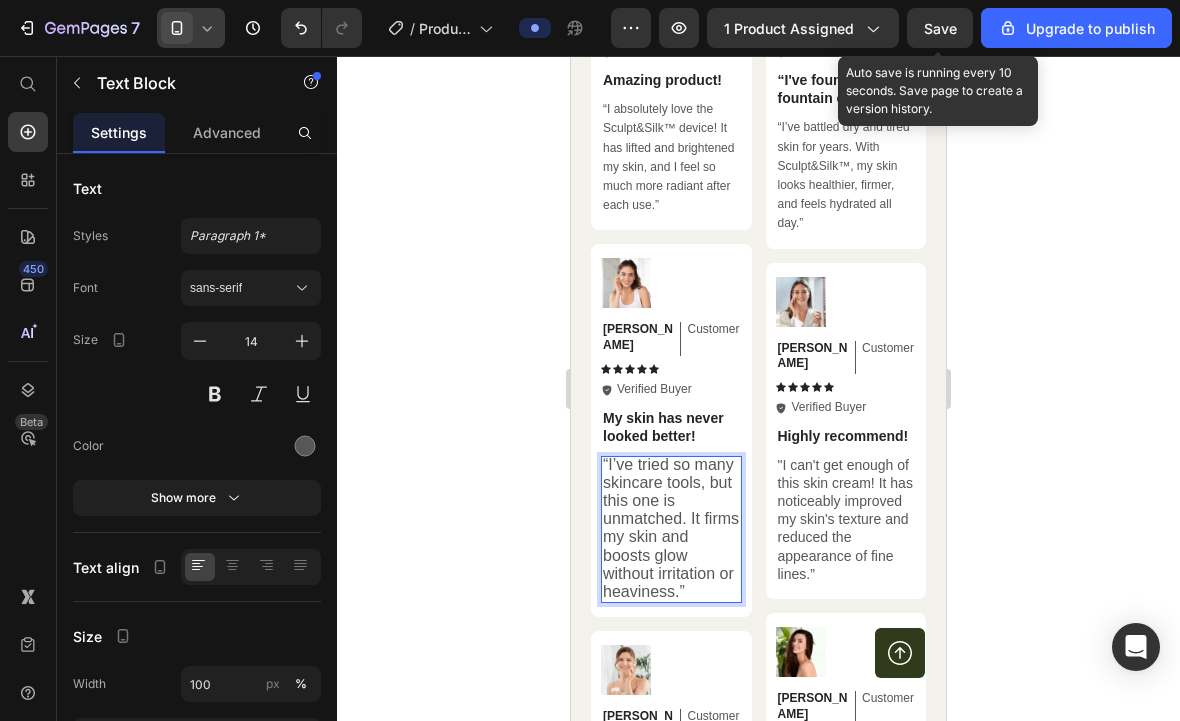 click on "“I’ve tried so many skincare tools, but this one is unmatched. It firms my skin and boosts glow without irritation or heaviness.”" at bounding box center [671, 528] 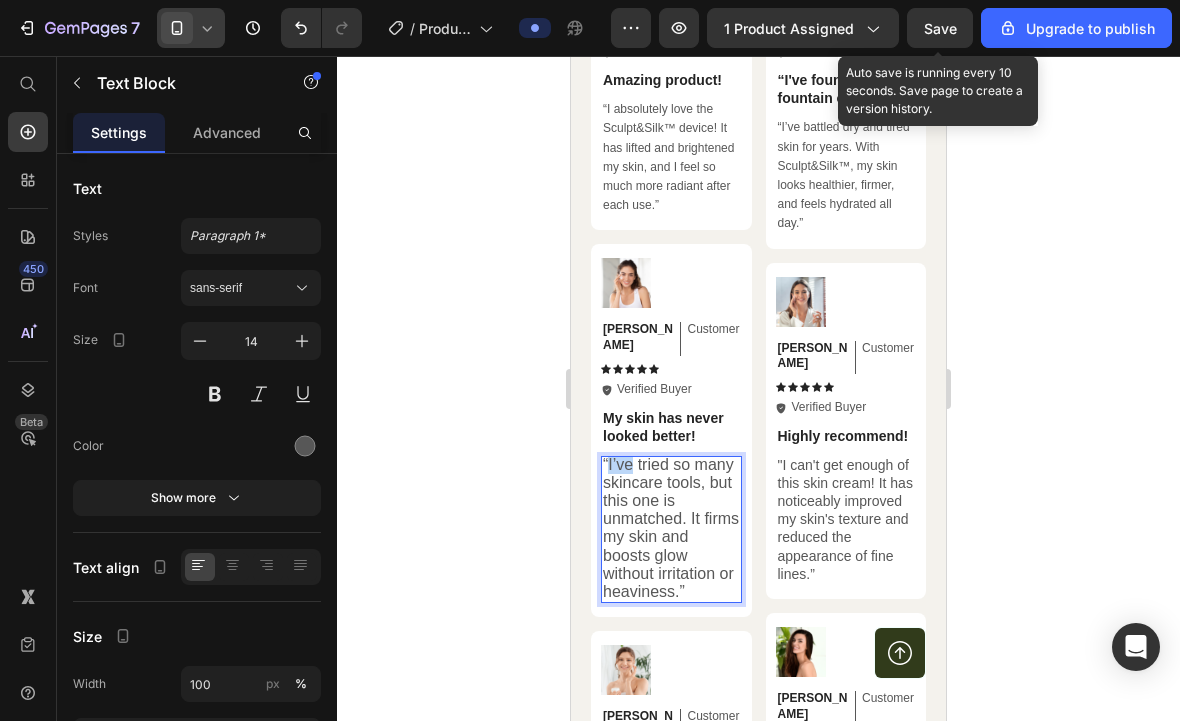 click on "“I’ve tried so many skincare tools, but this one is unmatched. It firms my skin and boosts glow without irritation or heaviness.”" at bounding box center [671, 528] 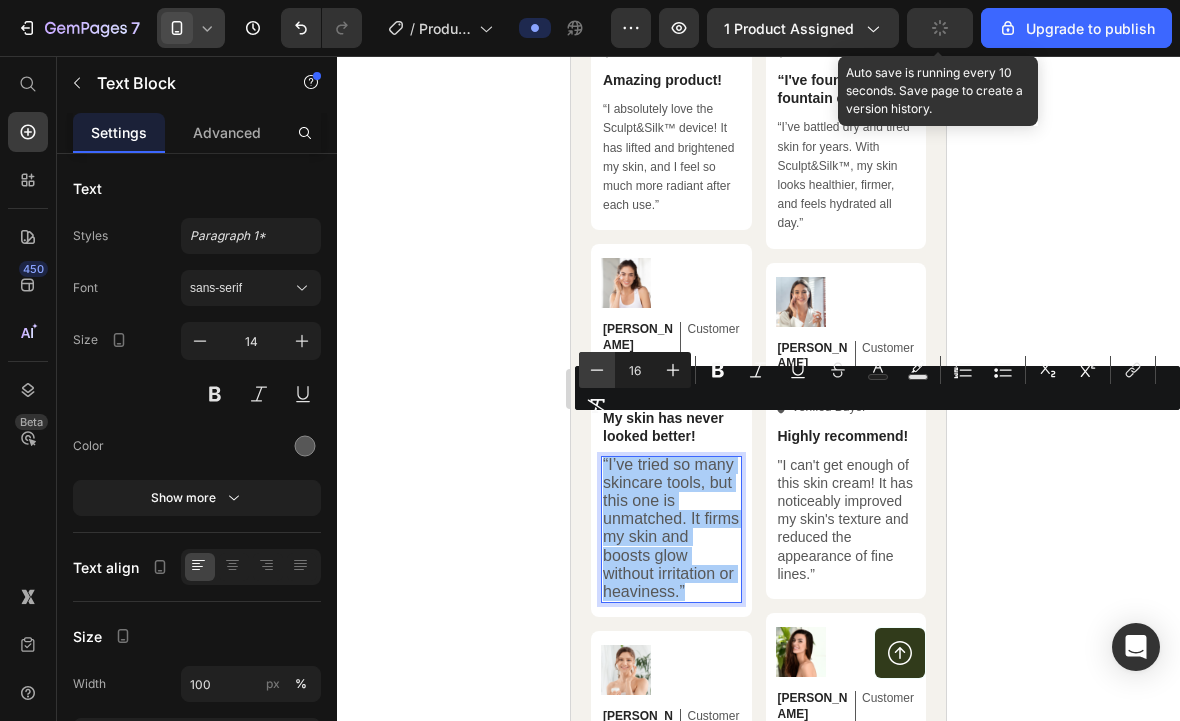 click 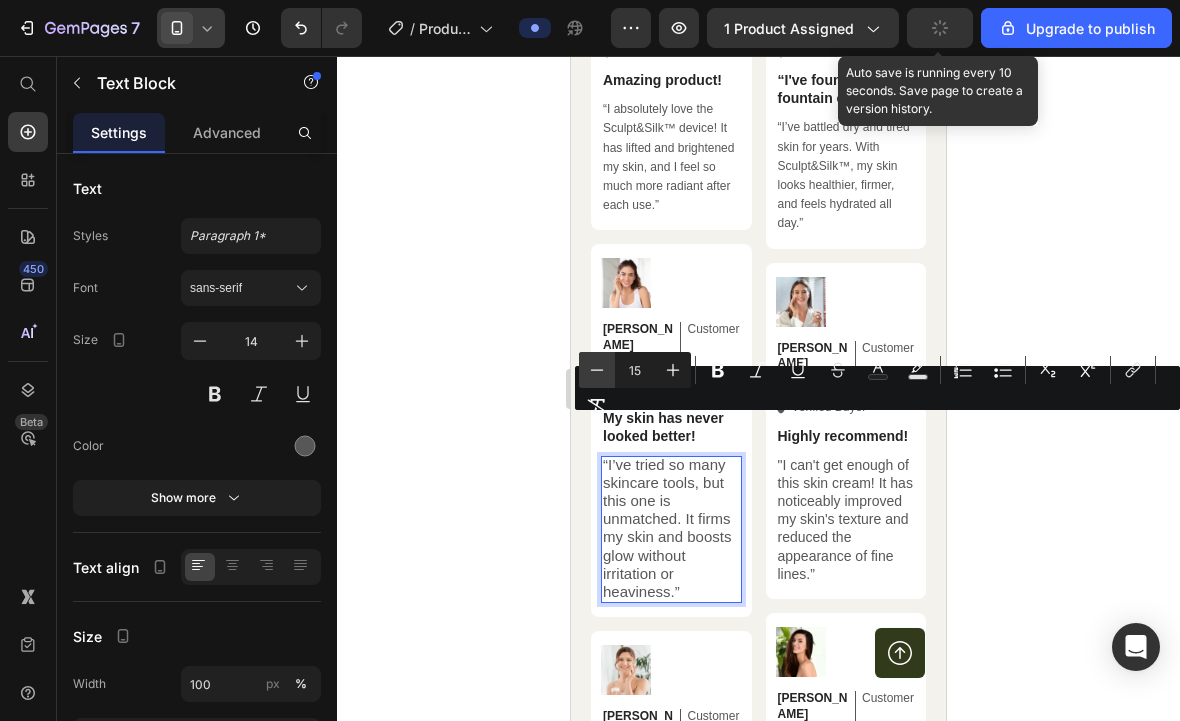 click 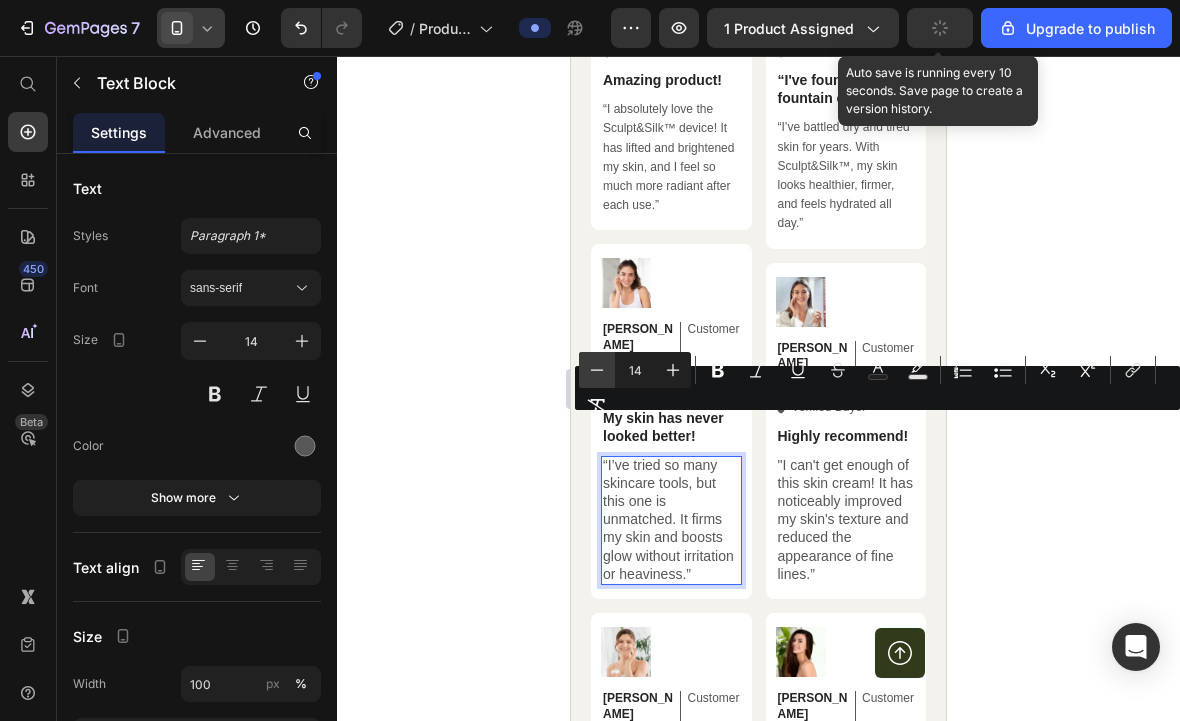 click 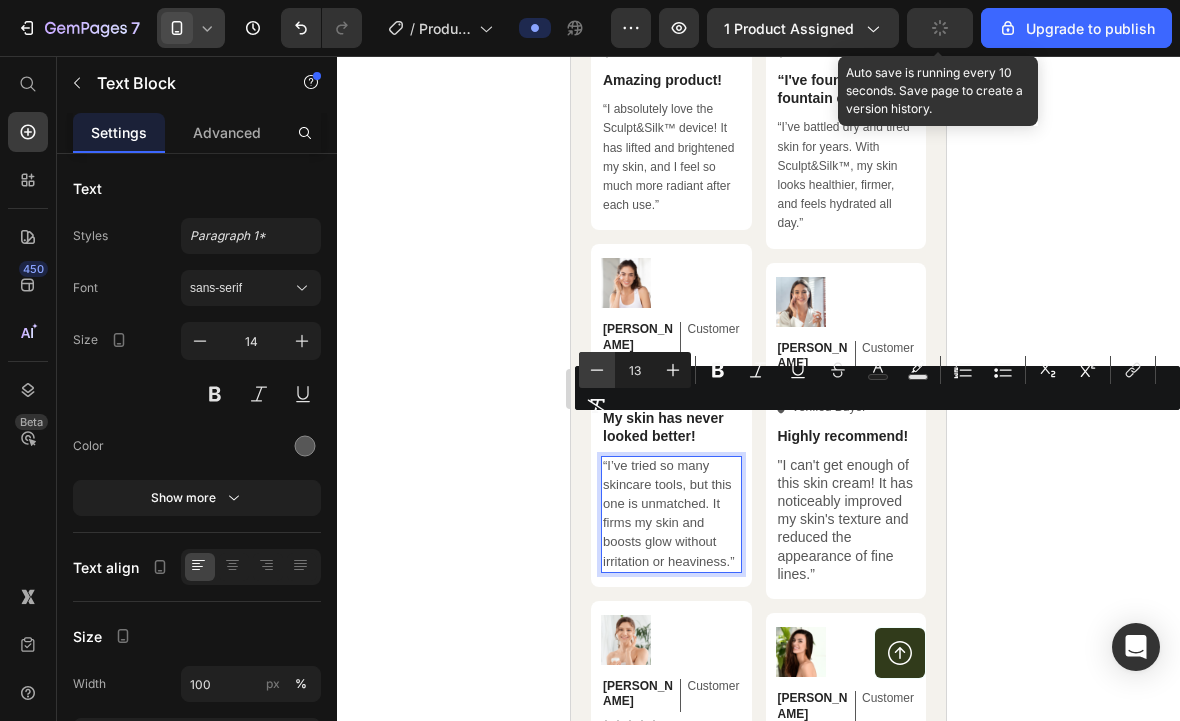 click 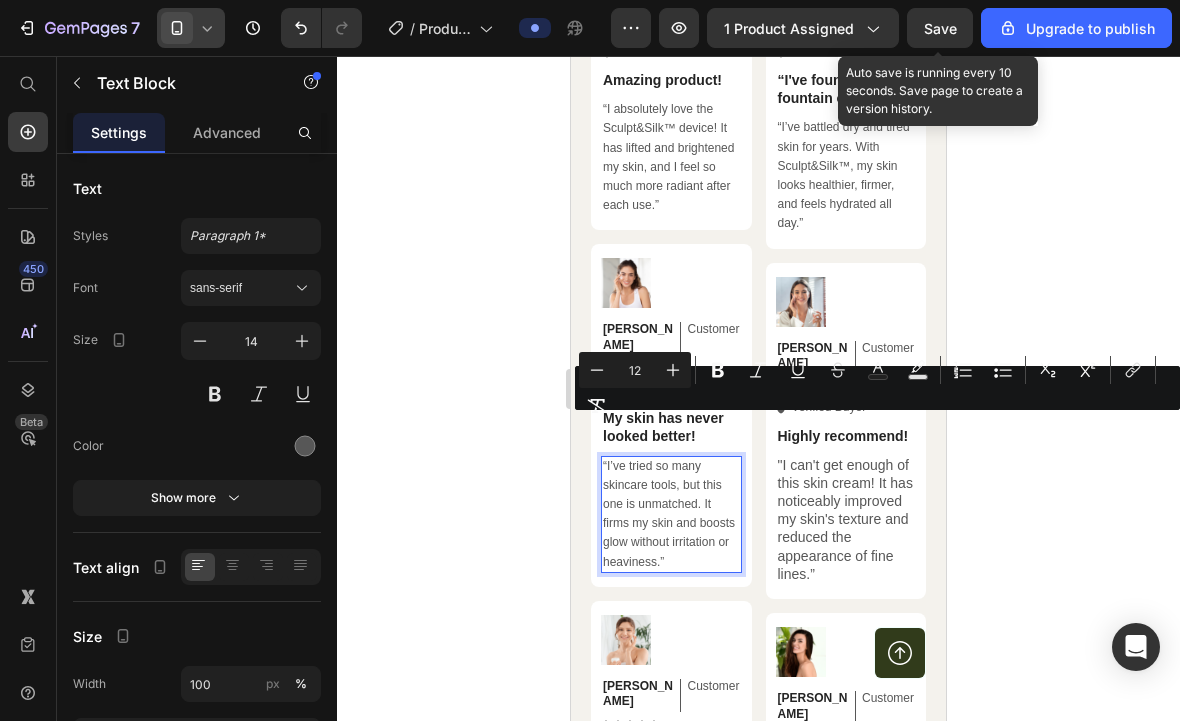 click 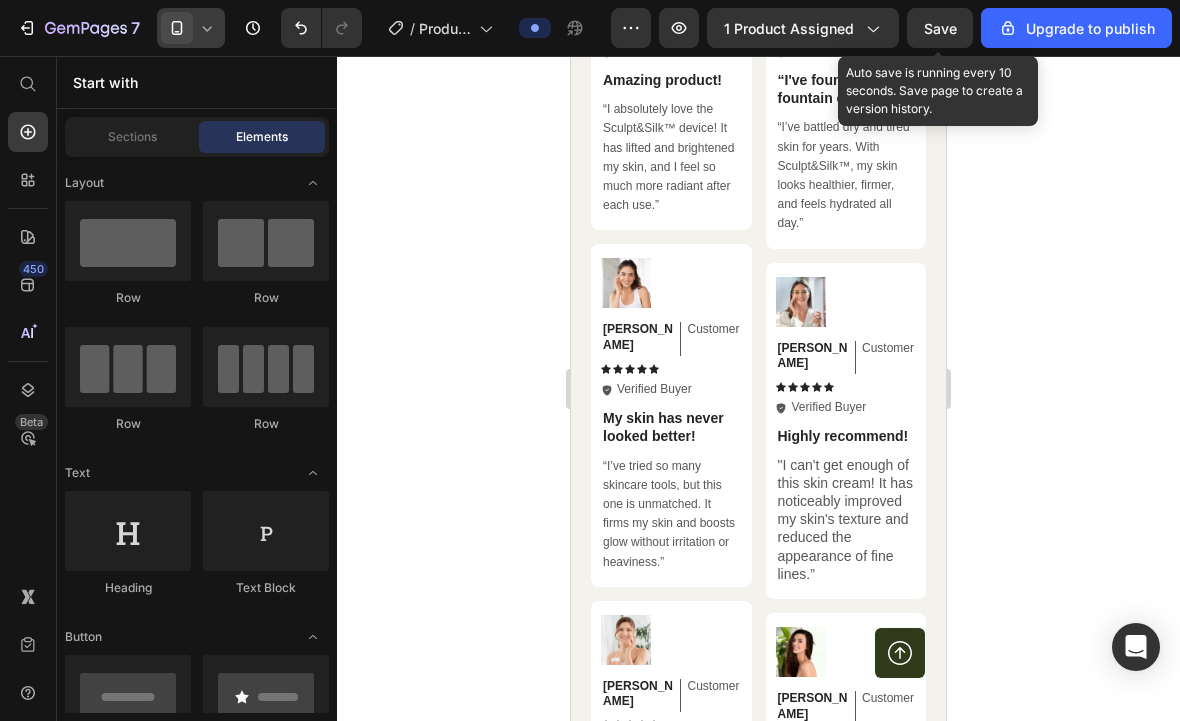 click 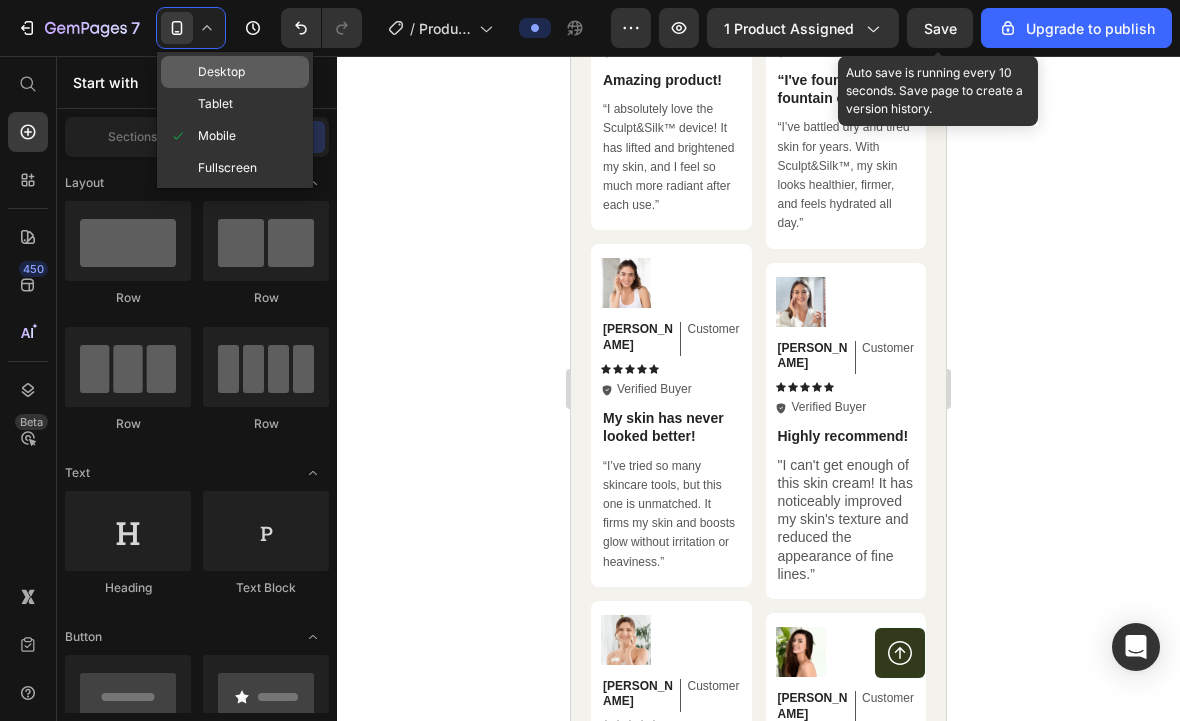 click at bounding box center [183, 72] 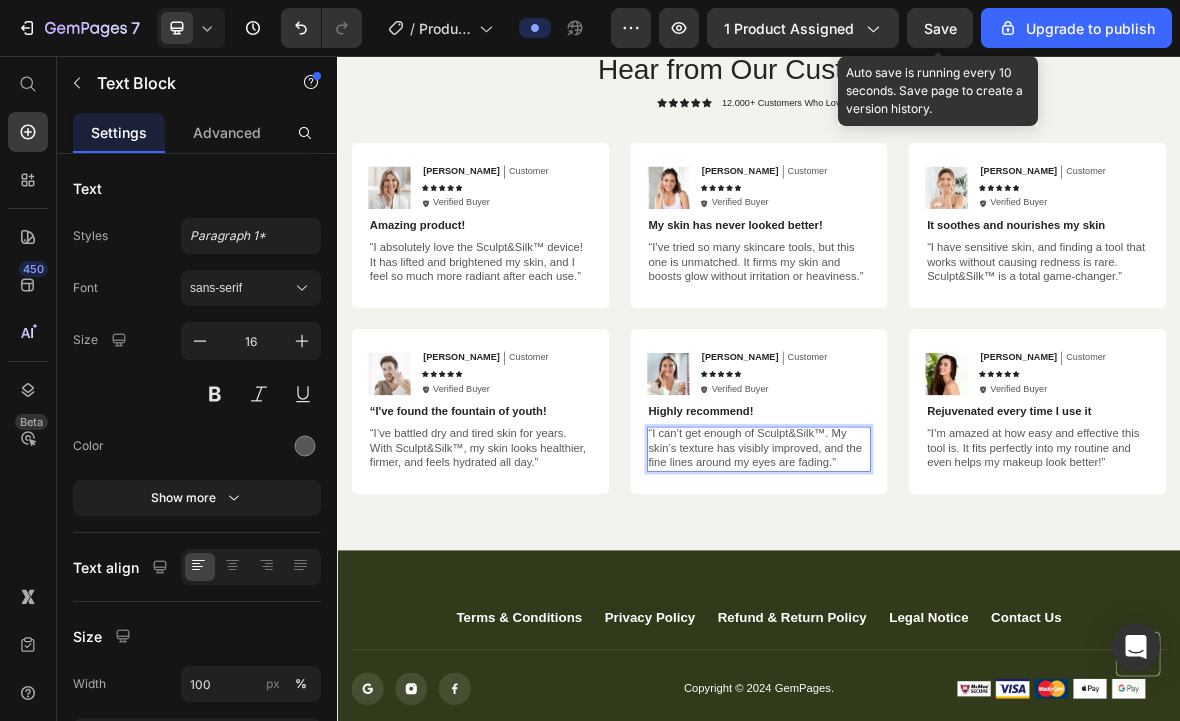 click on "“I can’t get enough of Sculpt&Silk™. My skin’s texture has visibly improved, and the fine lines around my eyes are fading.”" at bounding box center (932, 614) 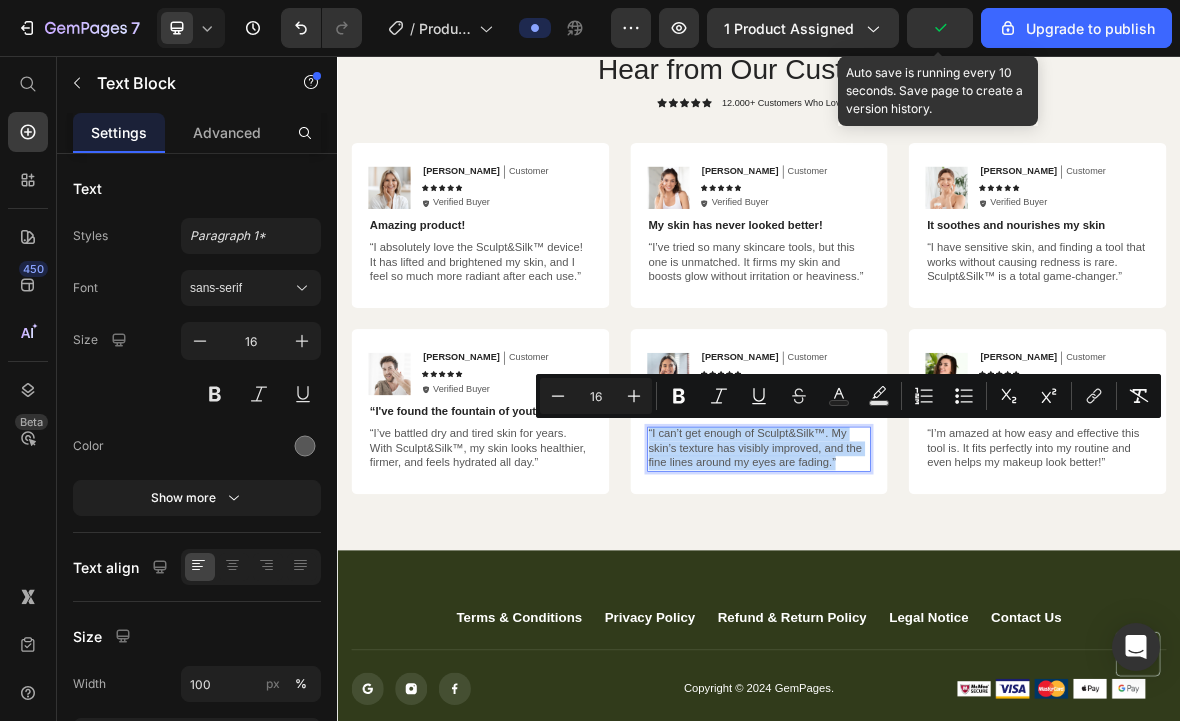 copy on "“I can’t get enough of Sculpt&Silk™. My skin’s texture has visibly improved, and the fine lines around my eyes are fading.”" 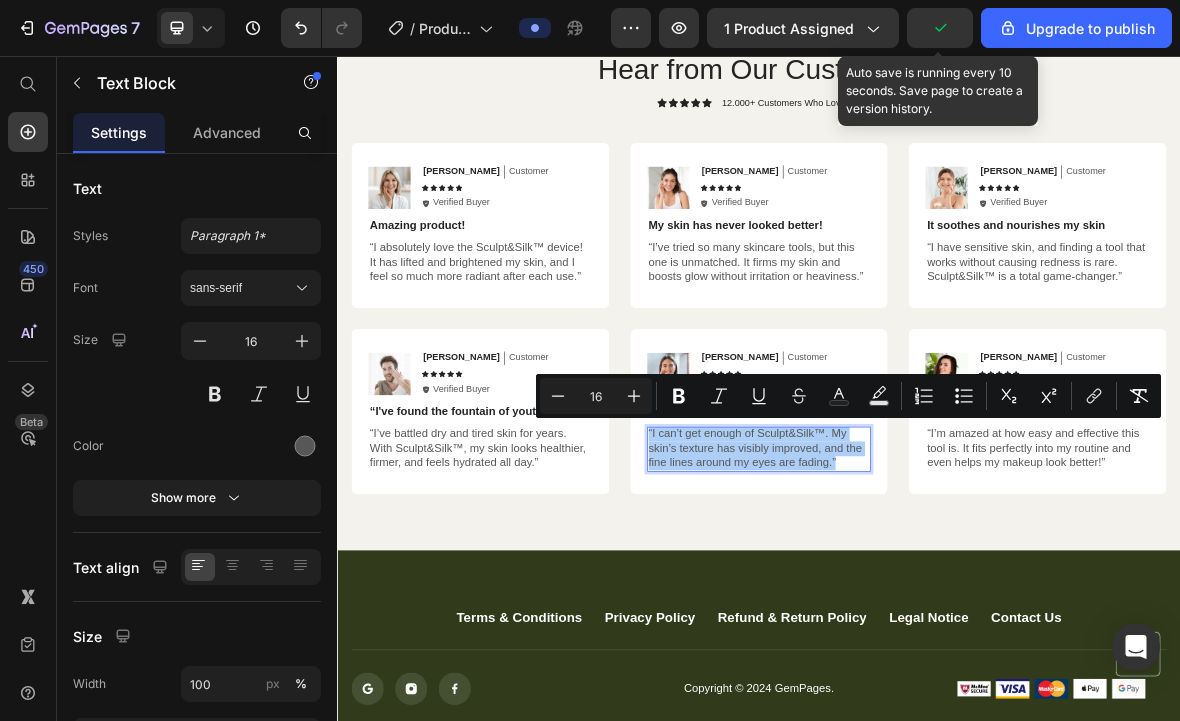 click 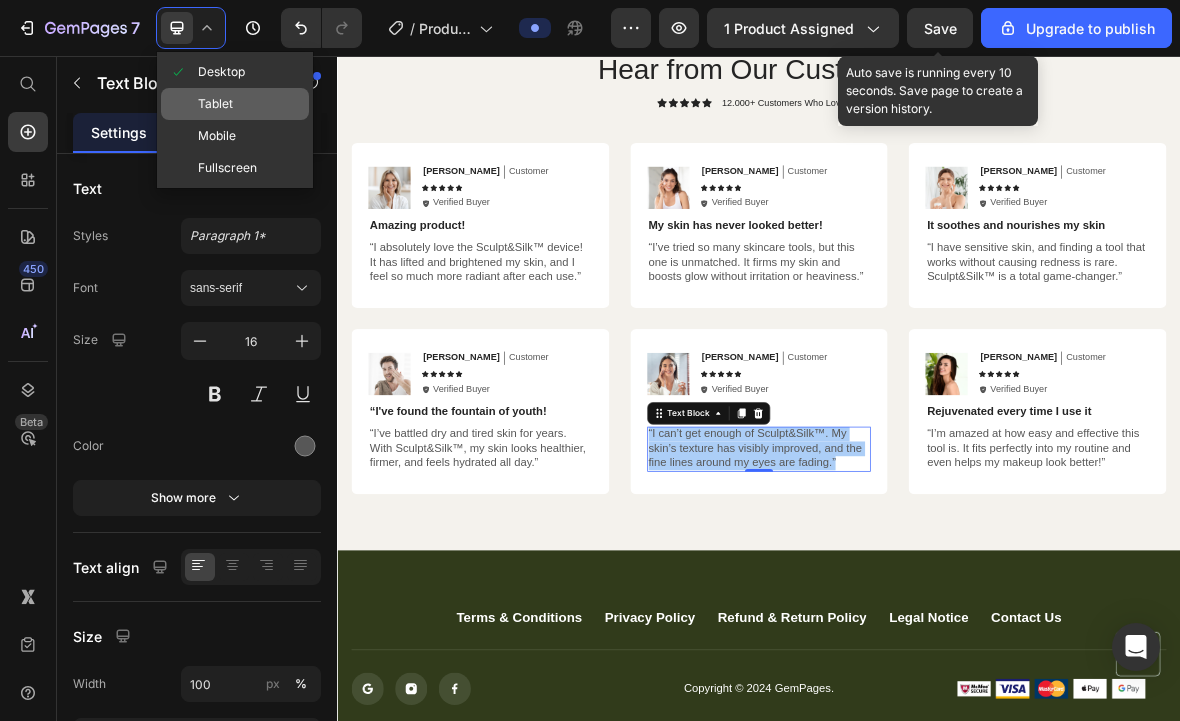 click at bounding box center [183, 104] 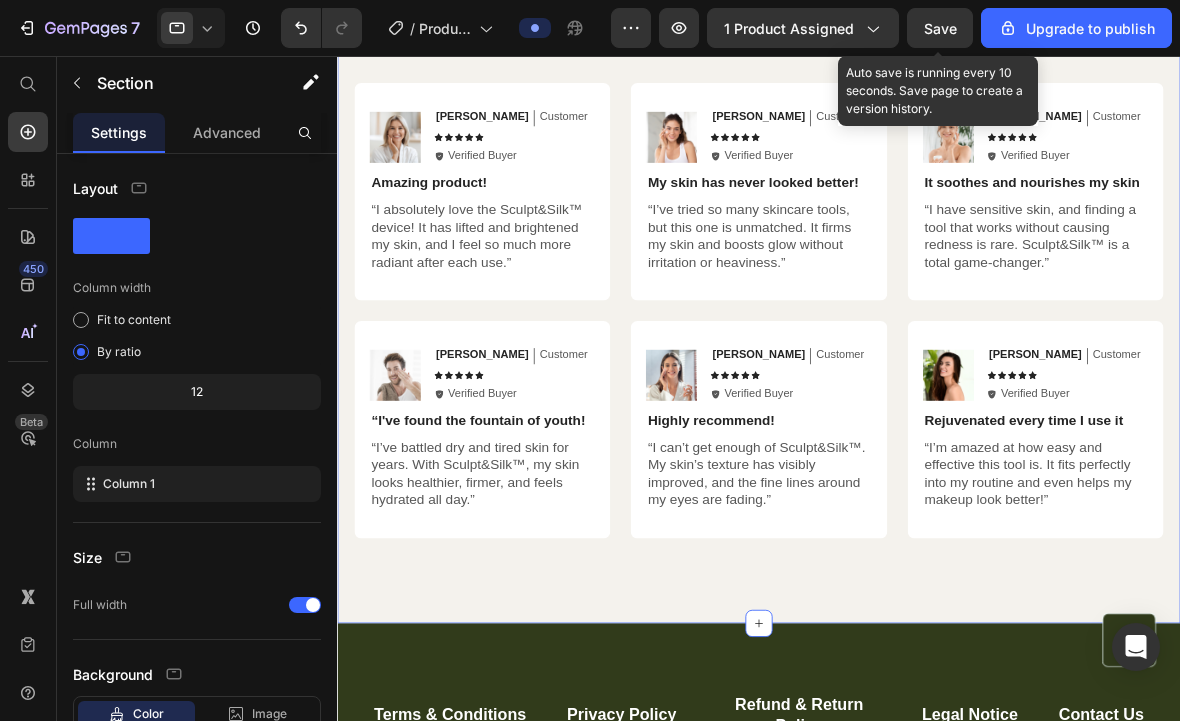 scroll, scrollTop: 5282, scrollLeft: 0, axis: vertical 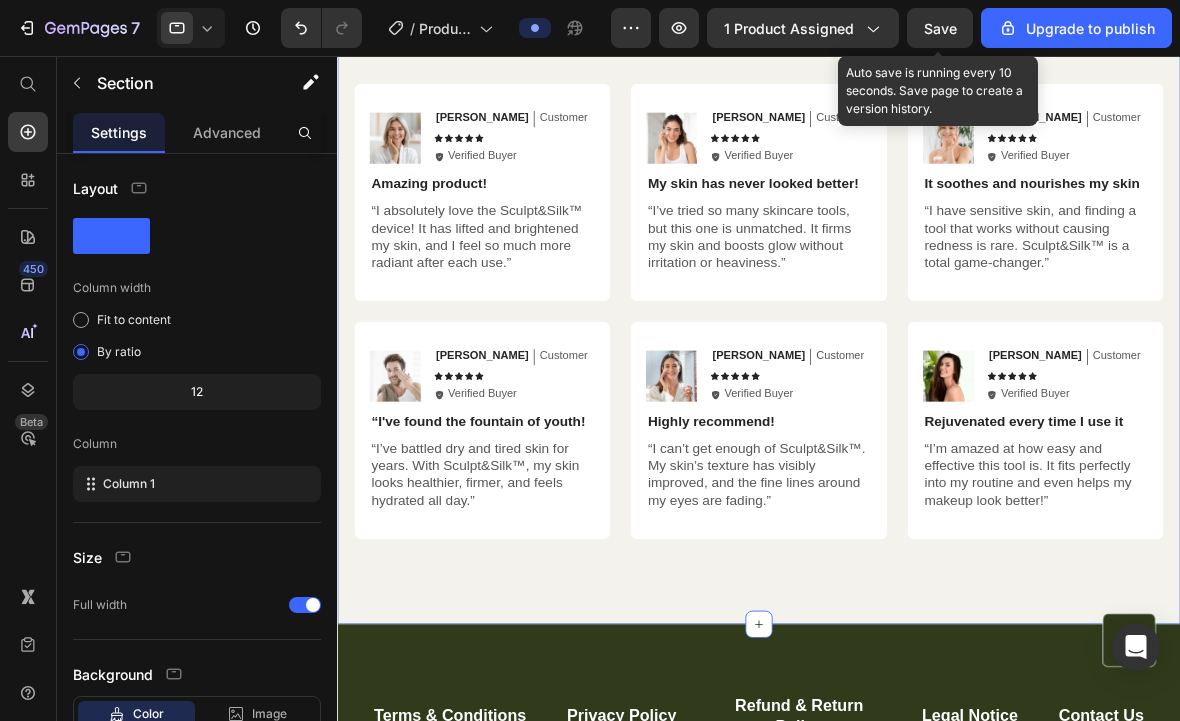 click 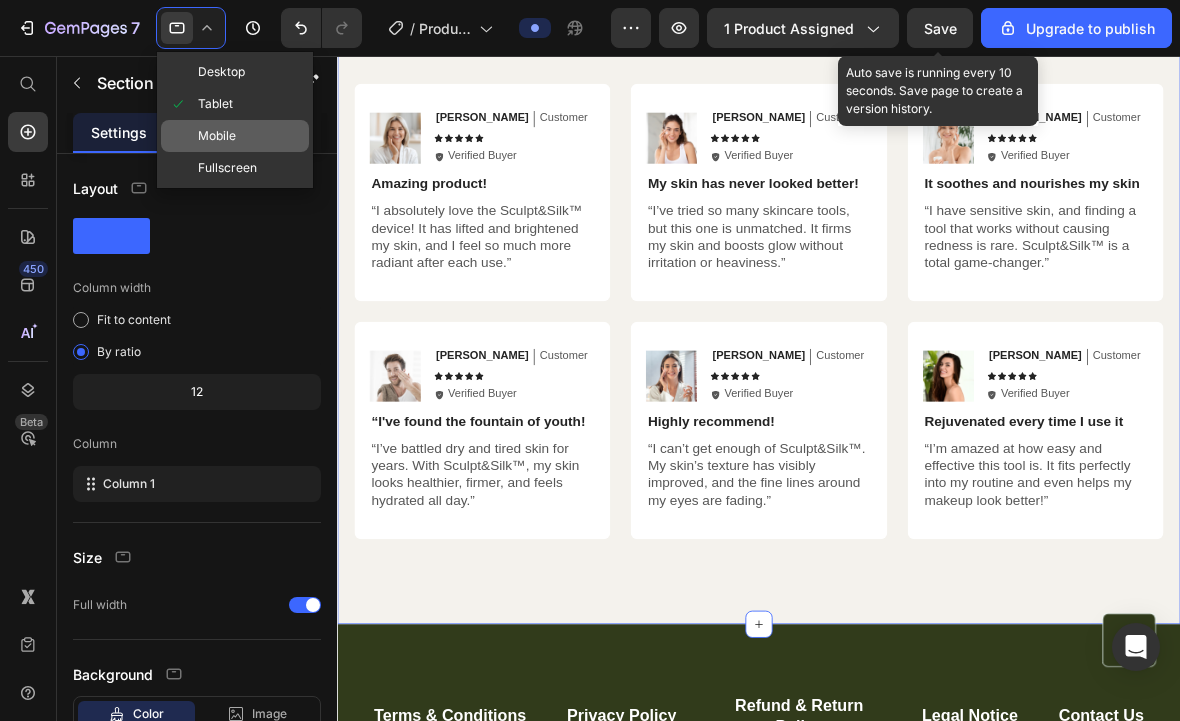 click at bounding box center [183, 136] 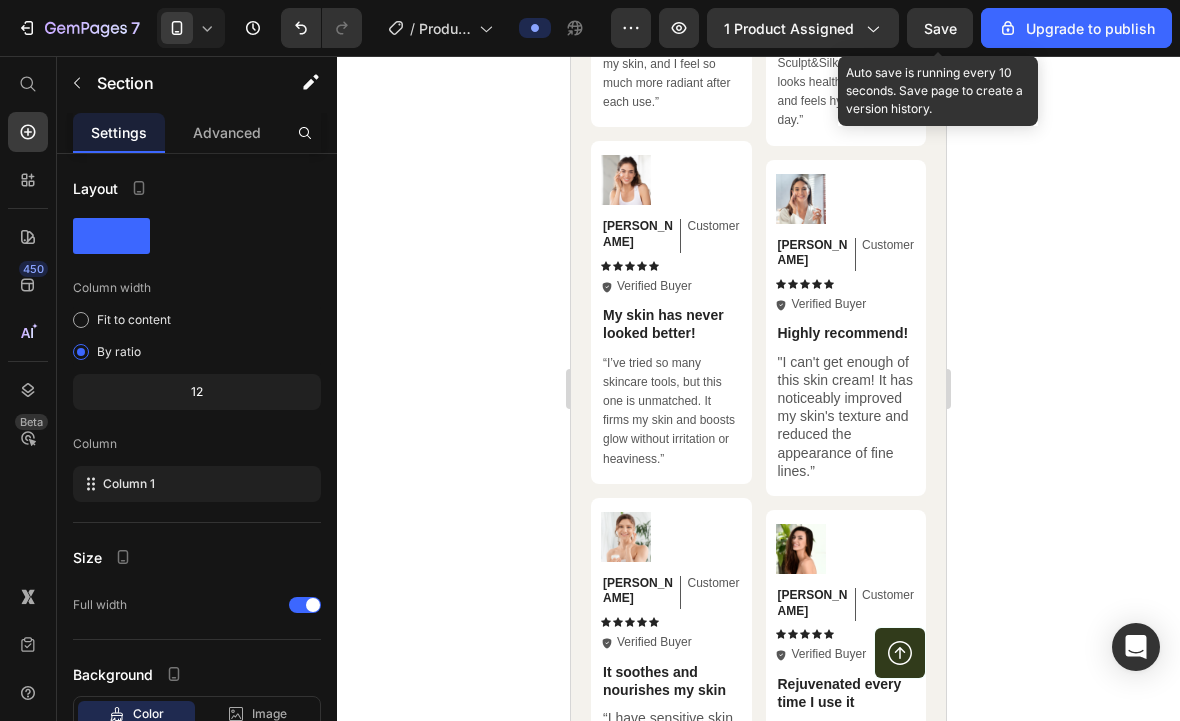 scroll, scrollTop: 5212, scrollLeft: 0, axis: vertical 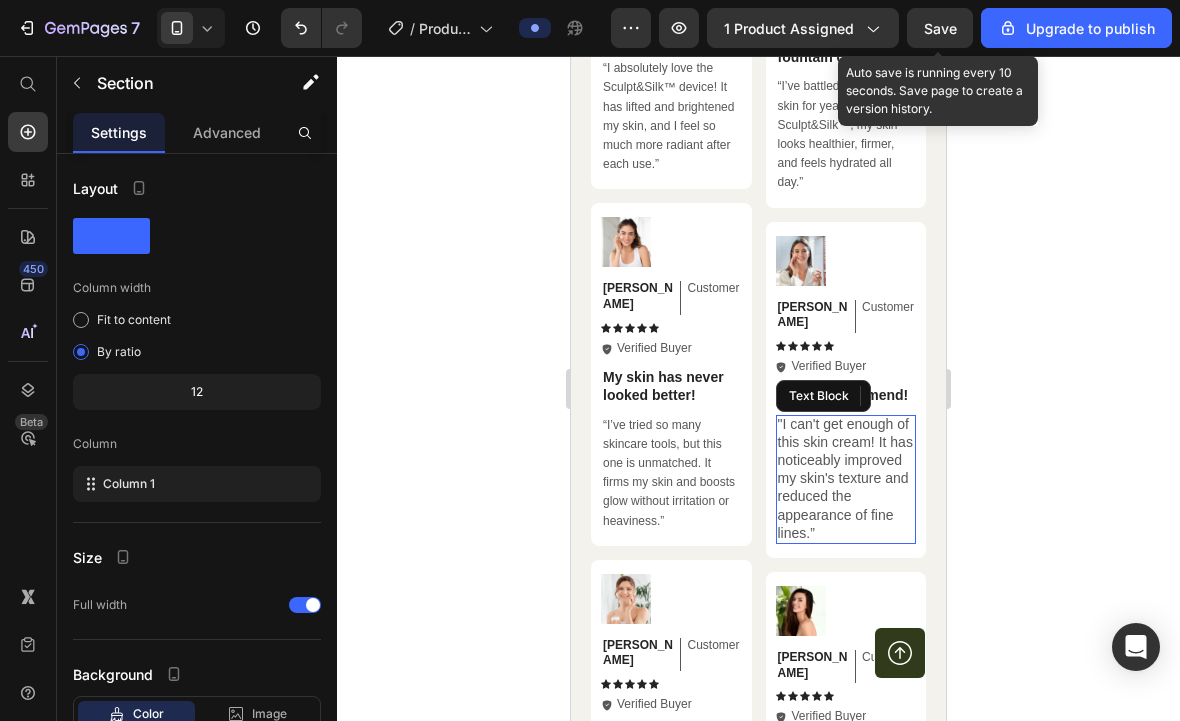 click on ""I can't get enough of this skin cream! It has noticeably improved my skin's texture and reduced the appearance of fine lines.”" at bounding box center [846, 478] 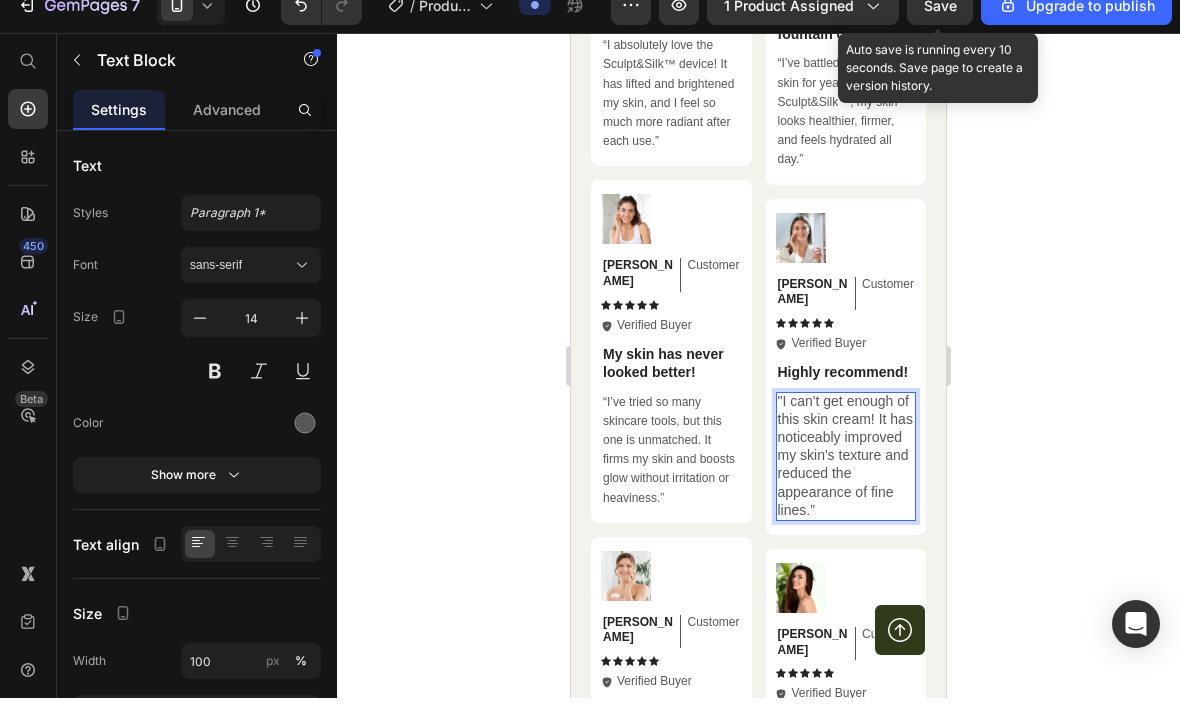 scroll, scrollTop: 26, scrollLeft: 0, axis: vertical 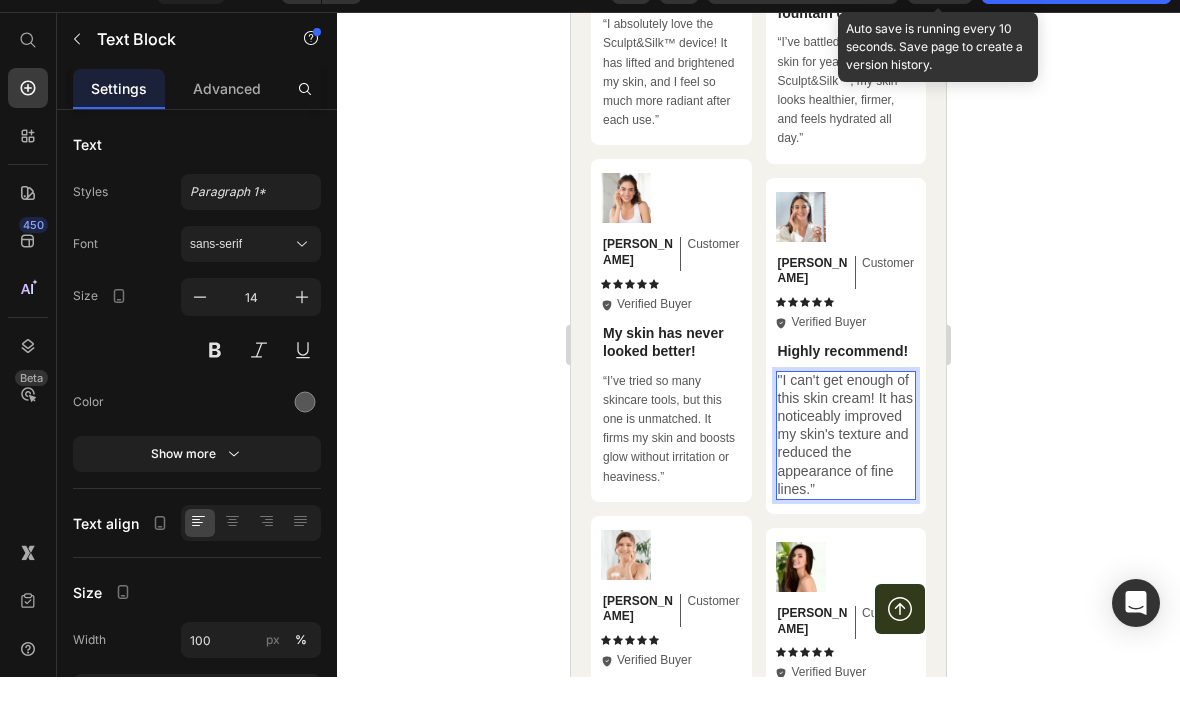 click on ""I can't get enough of this skin cream! It has noticeably improved my skin's texture and reduced the appearance of fine lines.”" at bounding box center (846, 434) 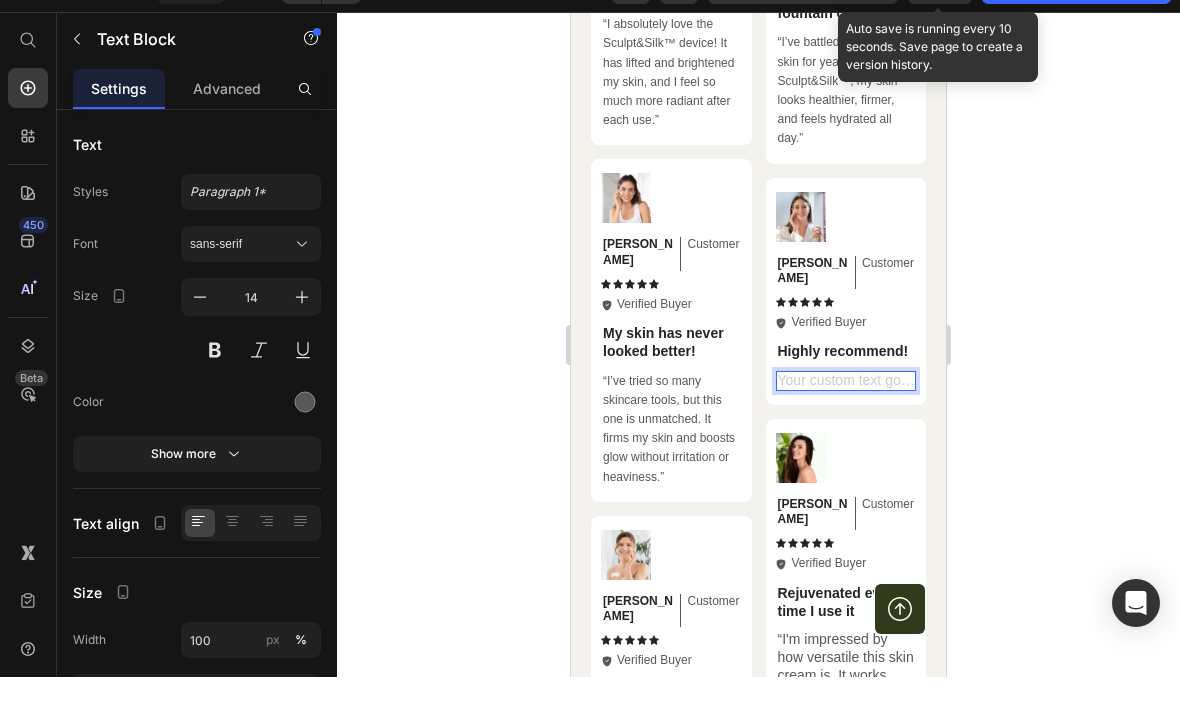 click at bounding box center (846, 381) 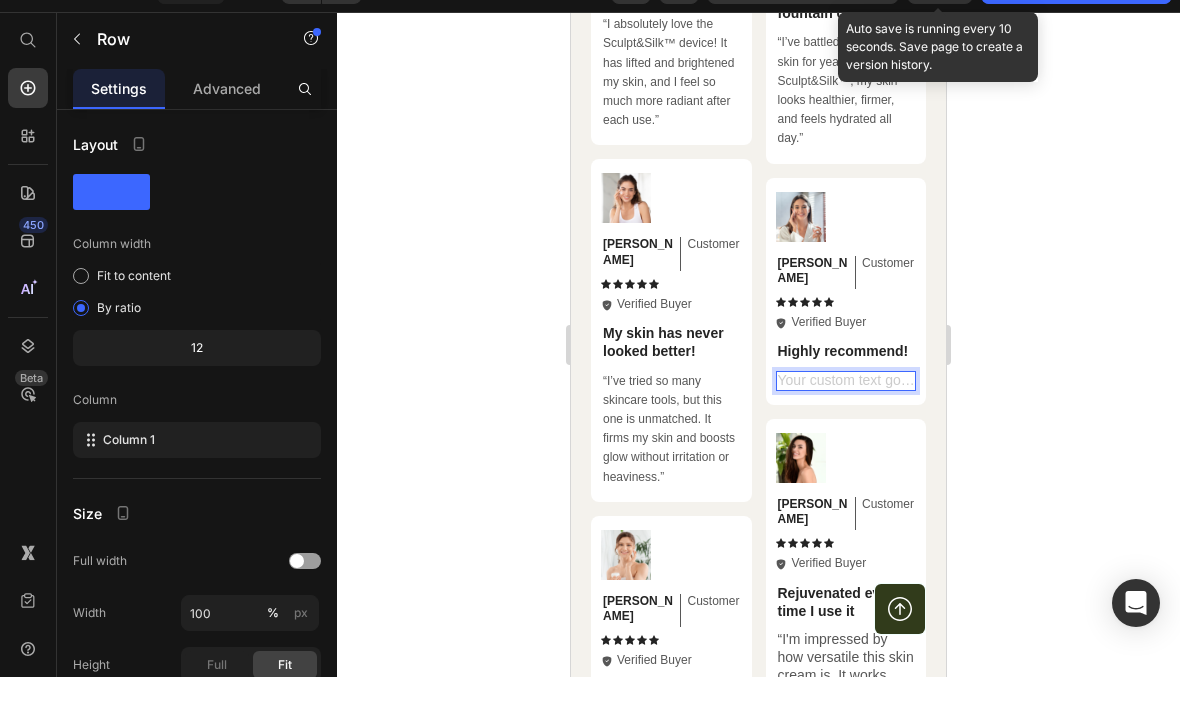 scroll, scrollTop: 0, scrollLeft: 0, axis: both 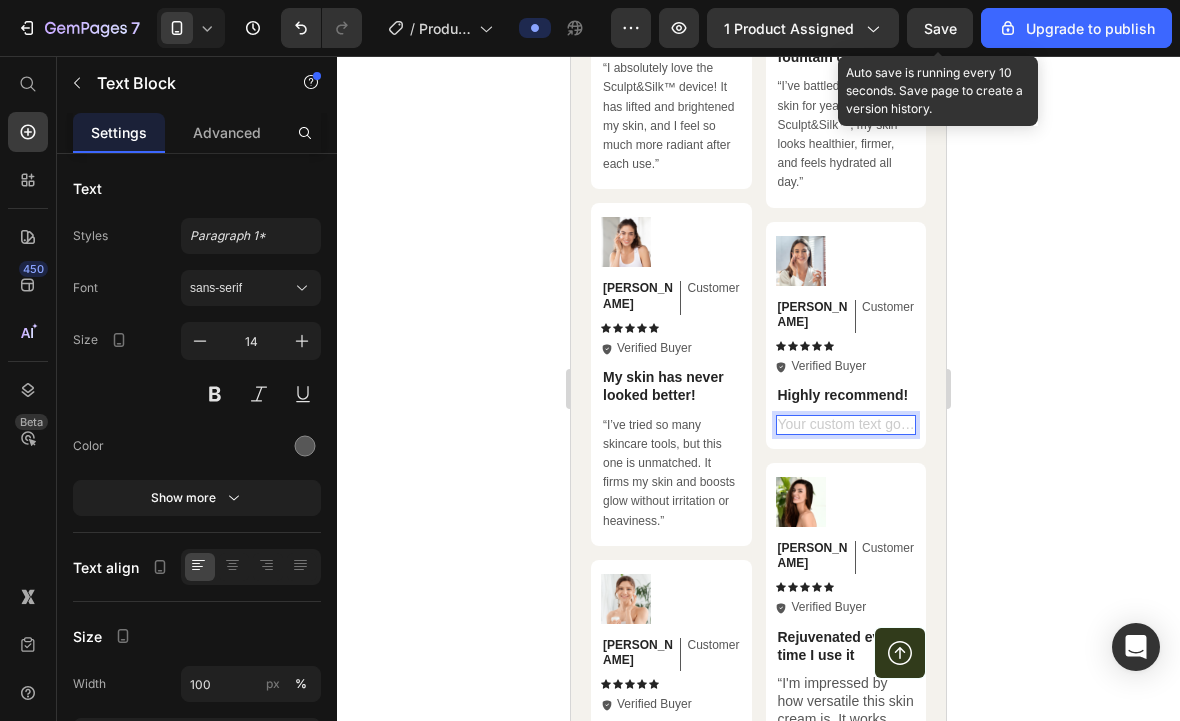 click at bounding box center [846, 425] 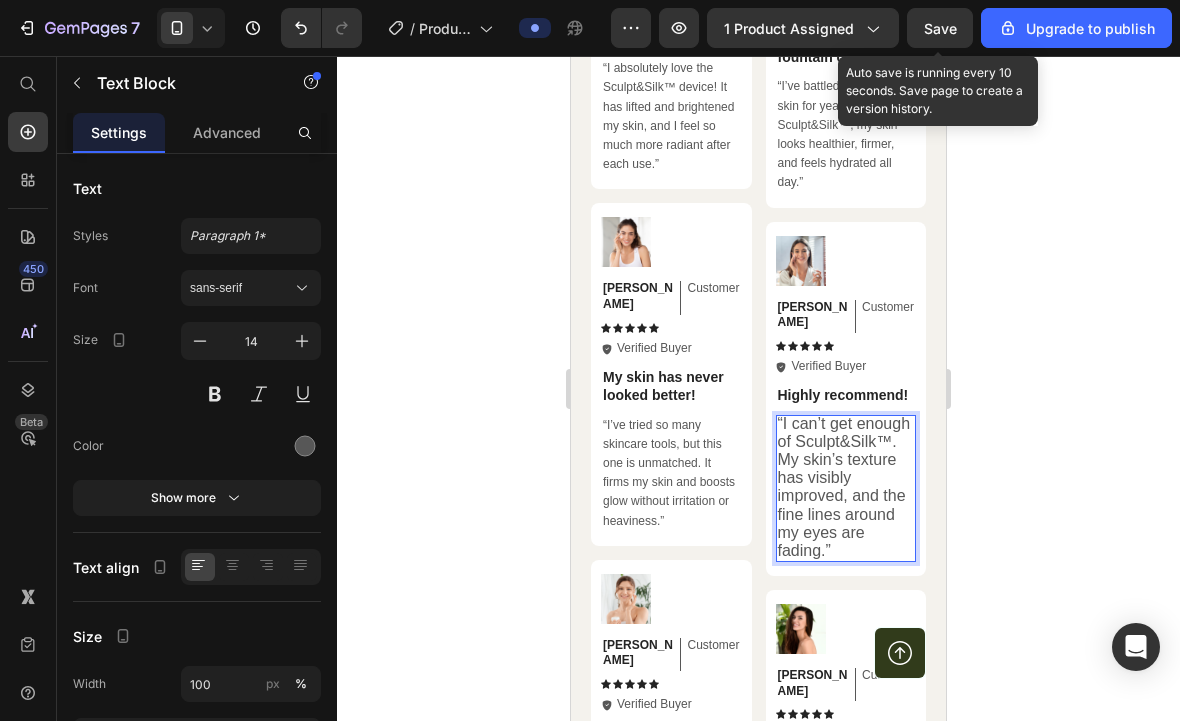 click on "“I can’t get enough of Sculpt&Silk™. My skin’s texture has visibly improved, and the fine lines around my eyes are fading.”" at bounding box center (844, 487) 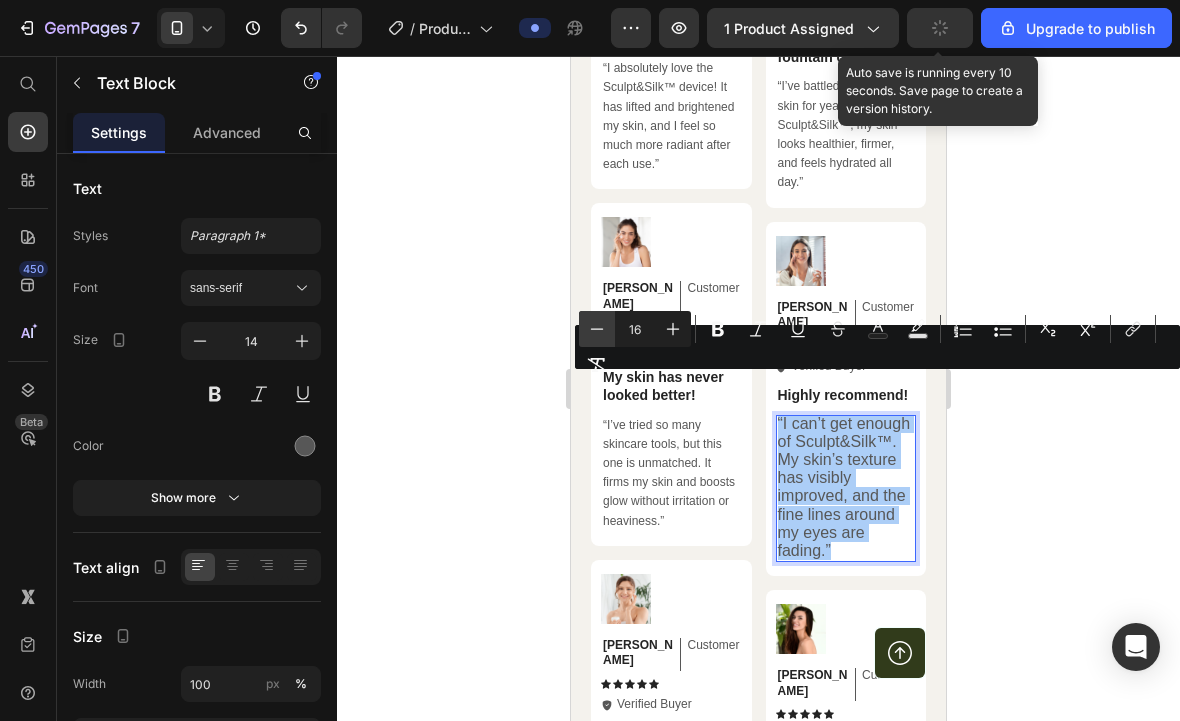 click 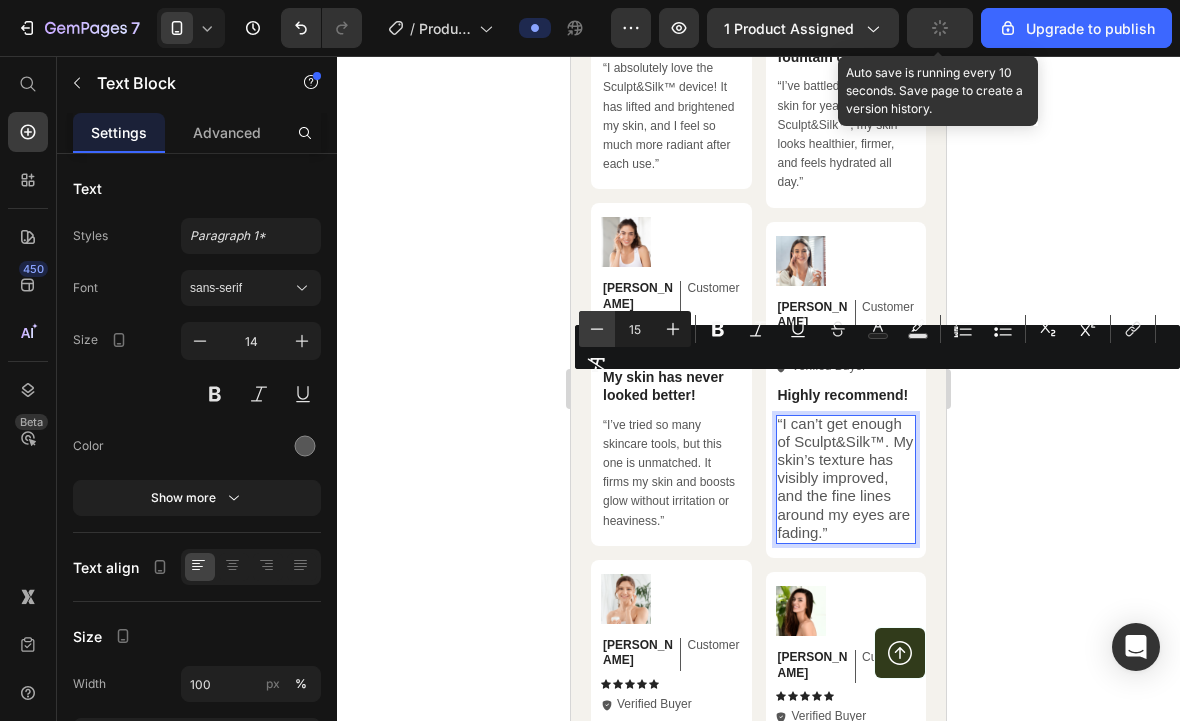 click 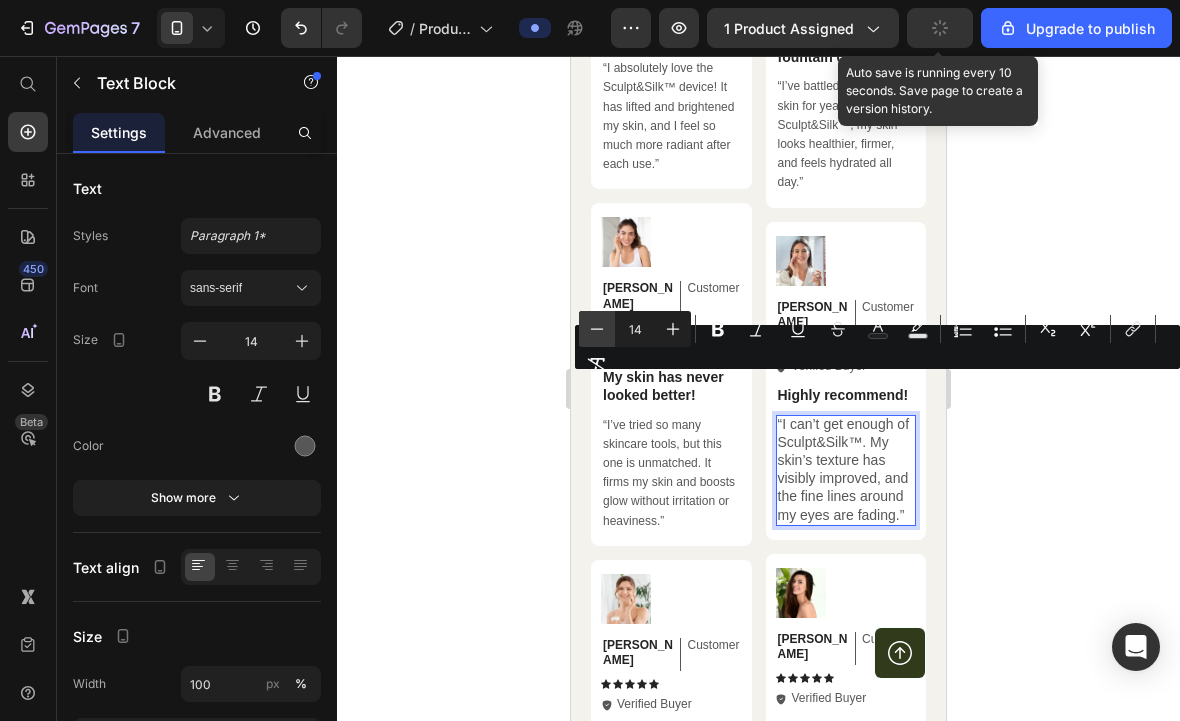 click 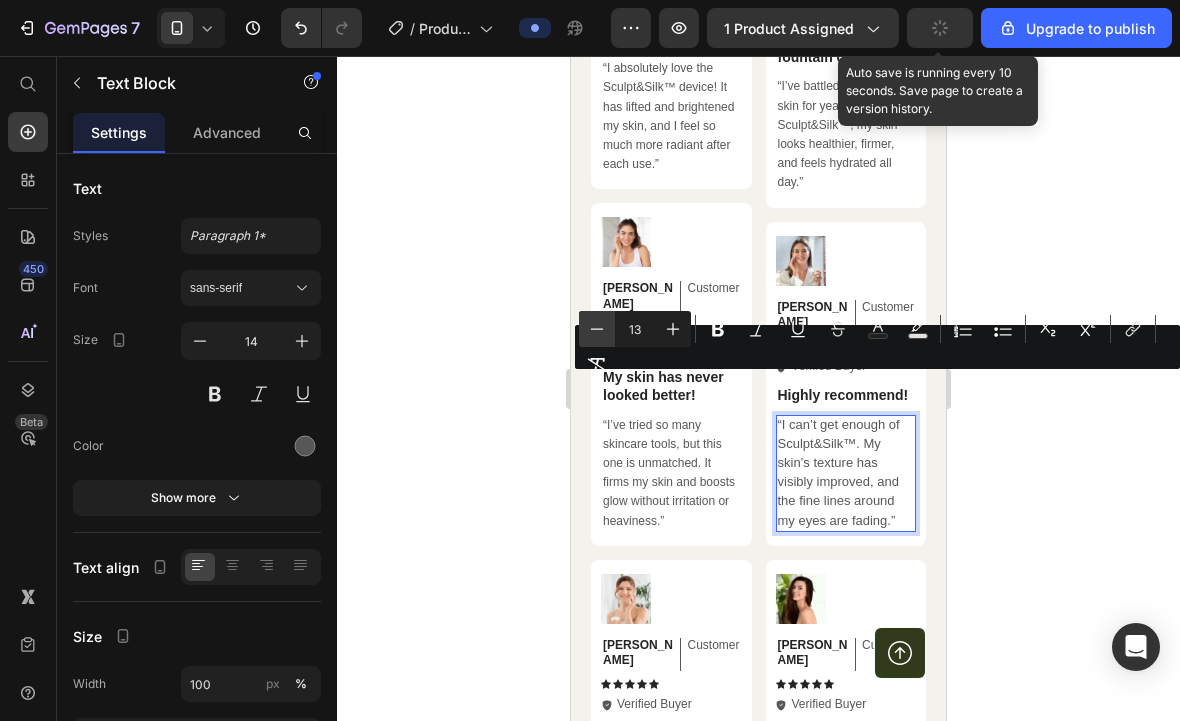 click 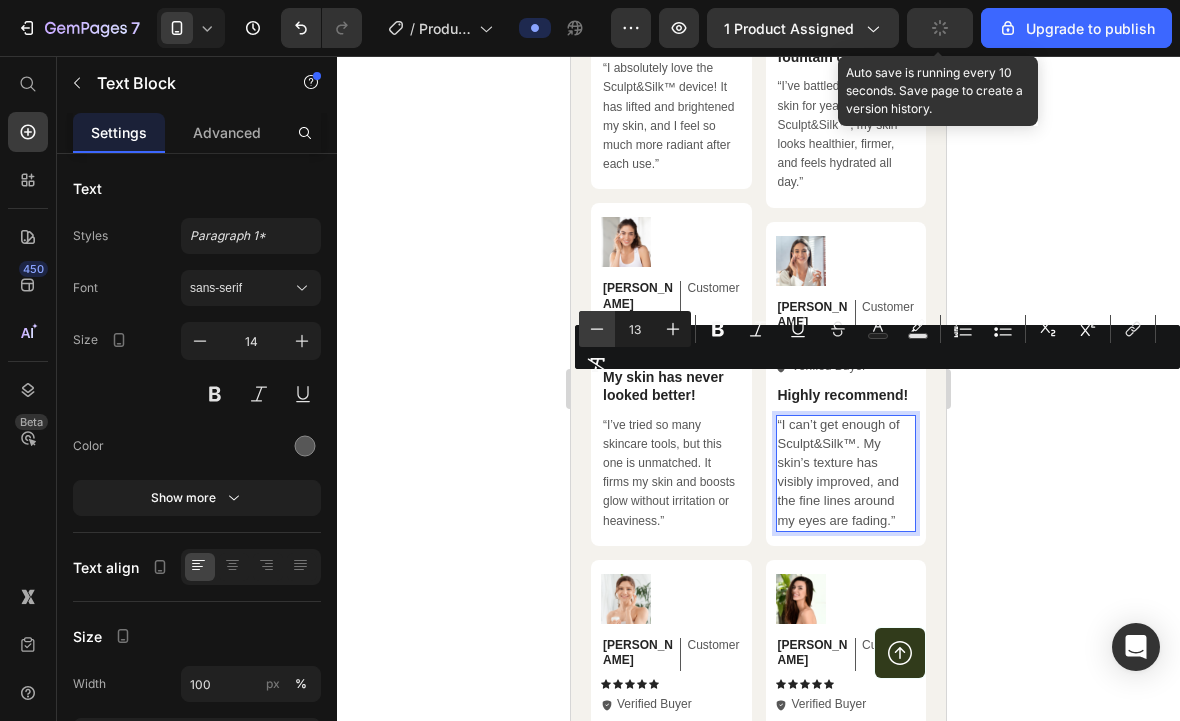 type on "12" 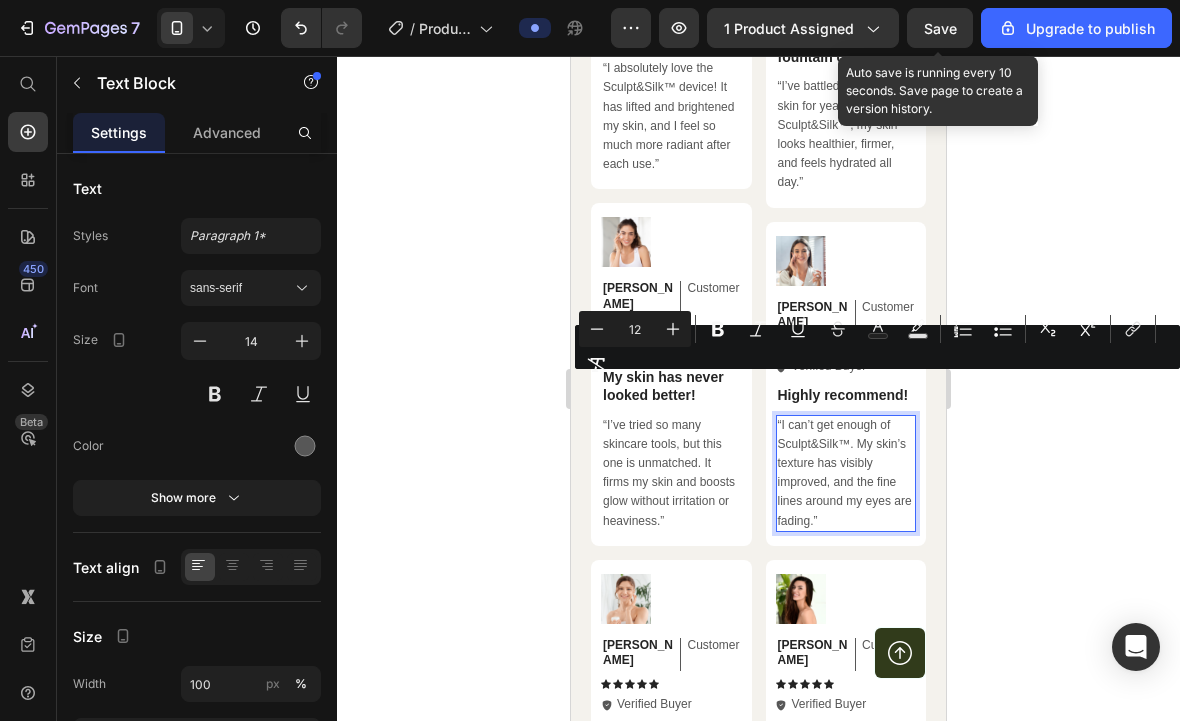 click on "Save" at bounding box center (940, 28) 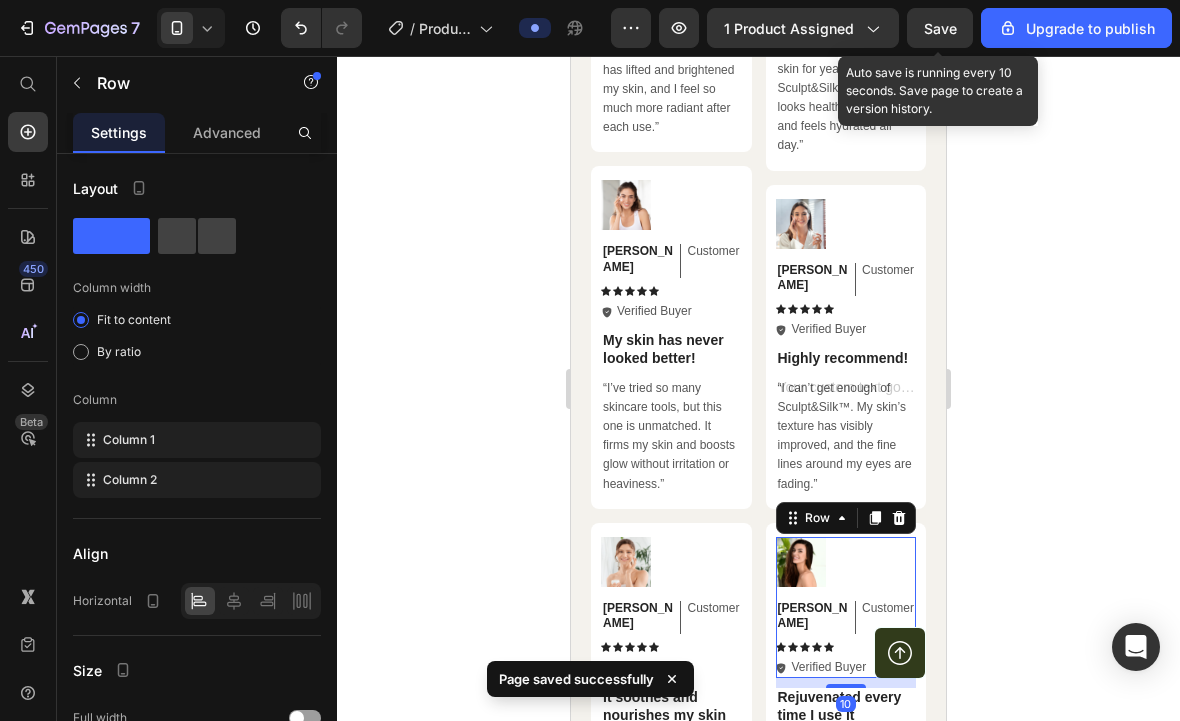 click 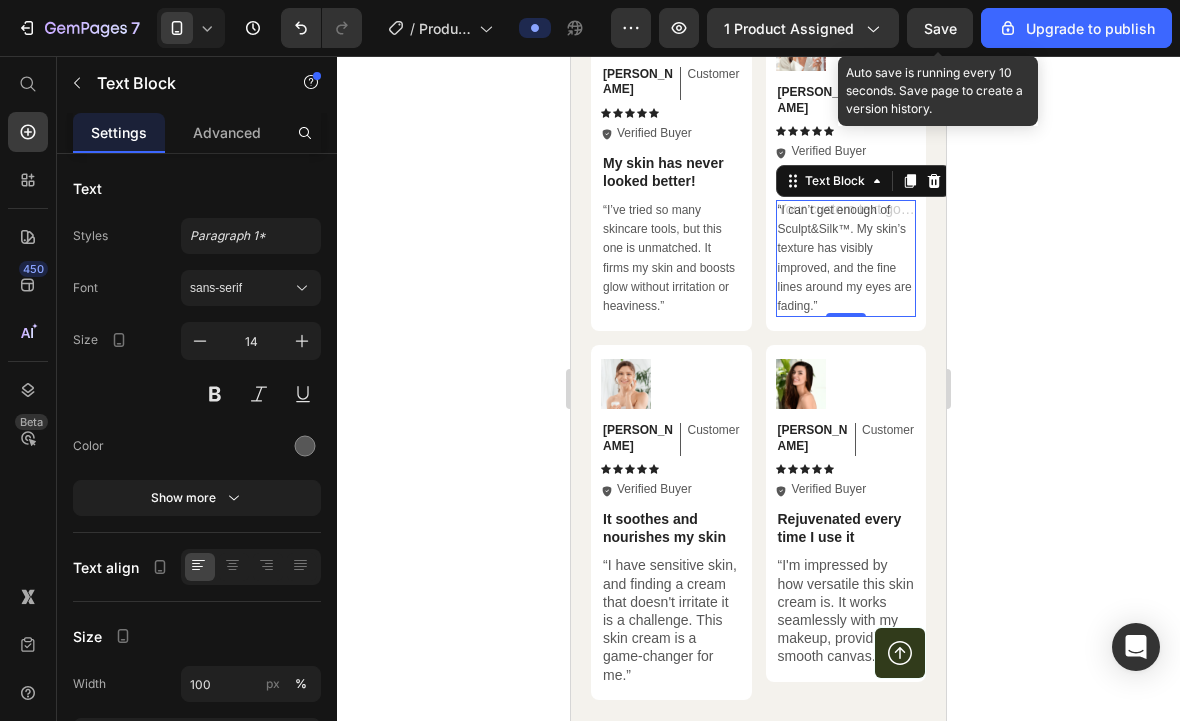 scroll, scrollTop: 5425, scrollLeft: 0, axis: vertical 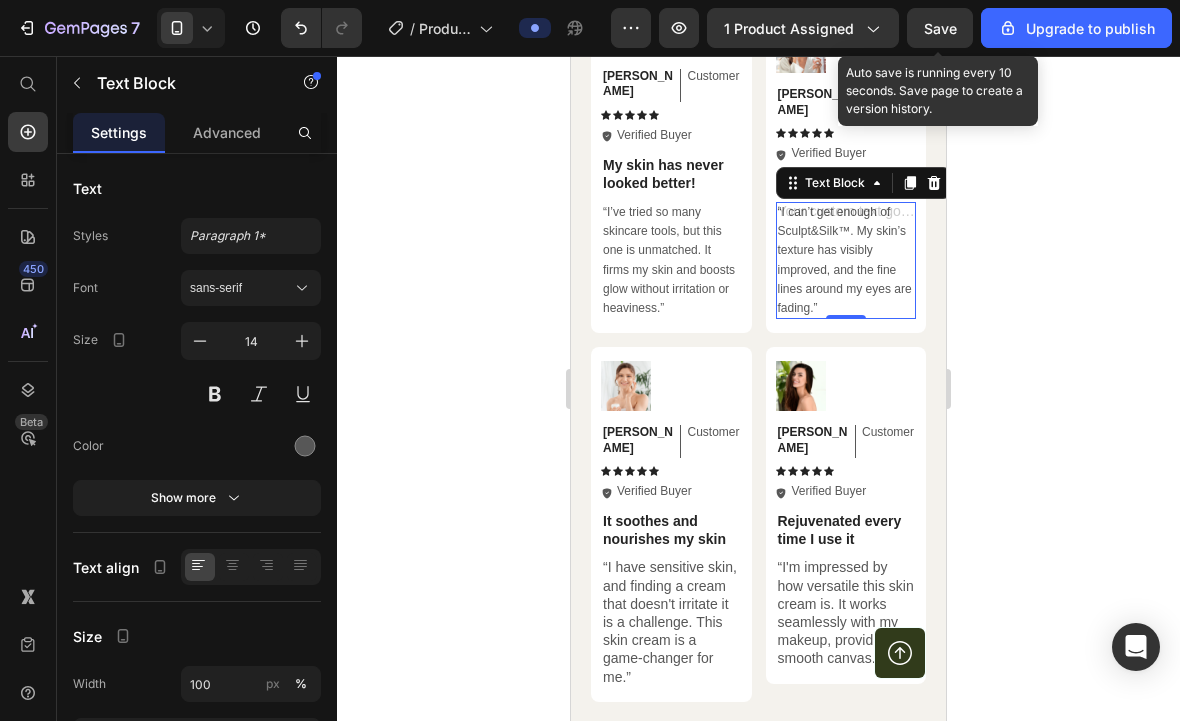 click 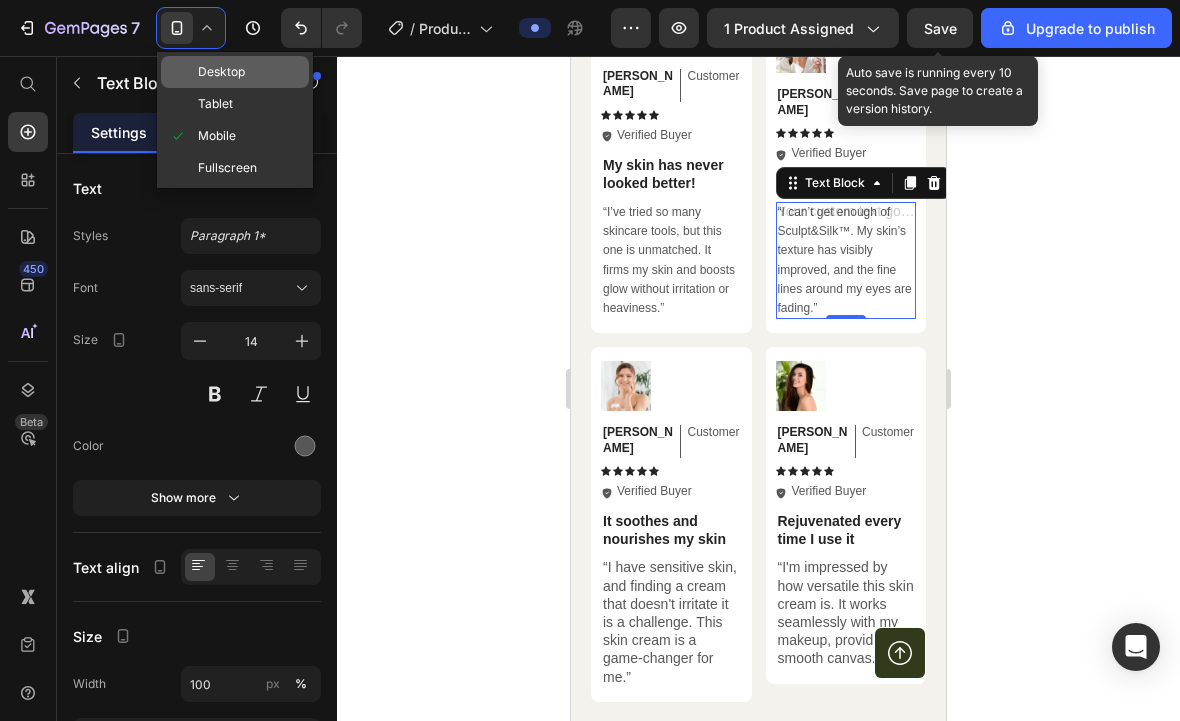 click at bounding box center [183, 72] 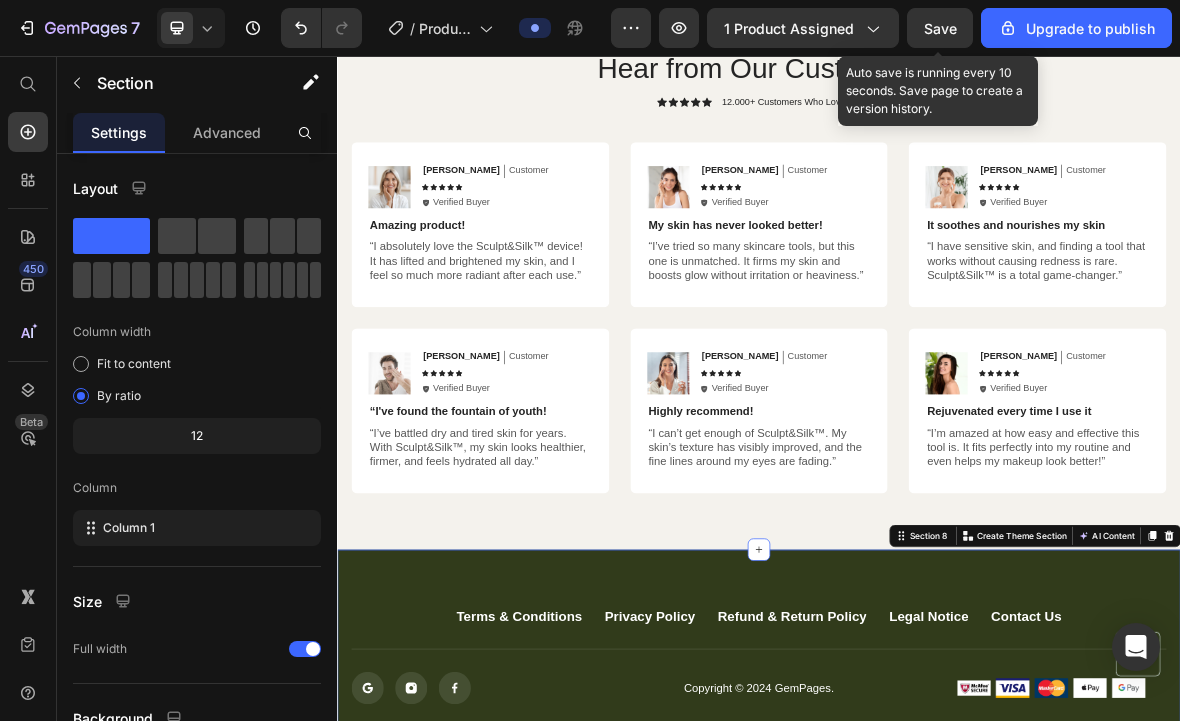 scroll, scrollTop: 5118, scrollLeft: 0, axis: vertical 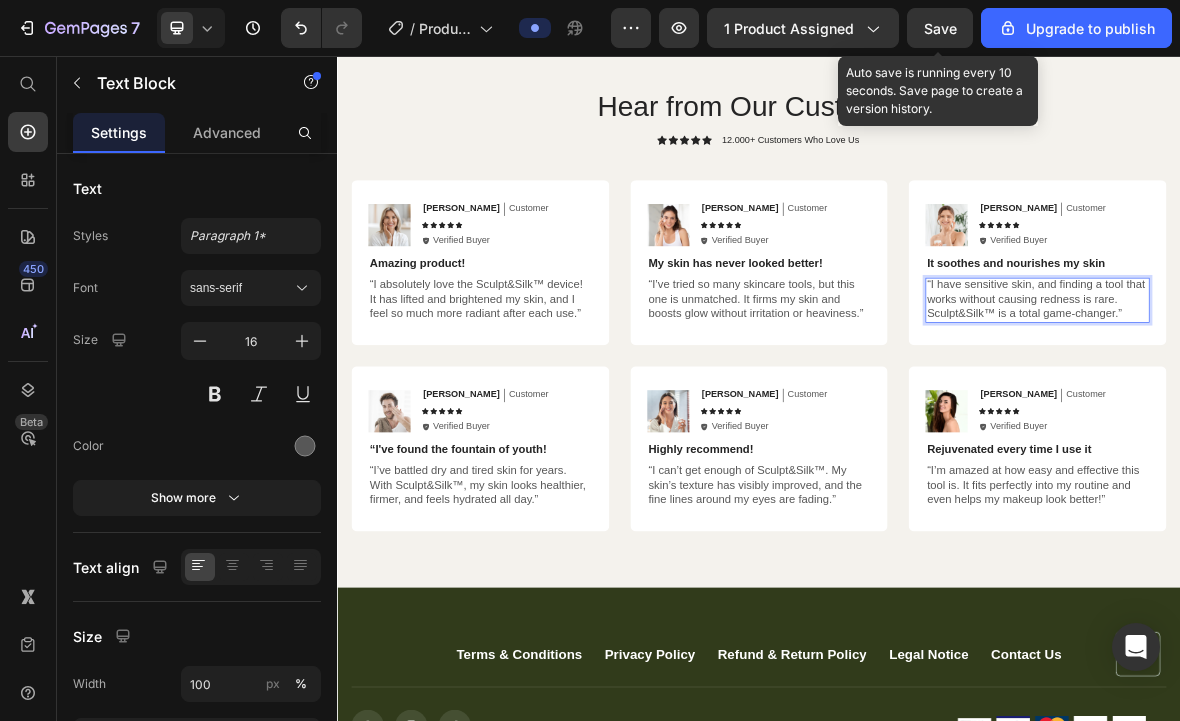 click on "“I have sensitive skin, and finding a tool that works without causing redness is rare. Sculpt&Silk™ is a total game-changer.”" at bounding box center [1331, 402] 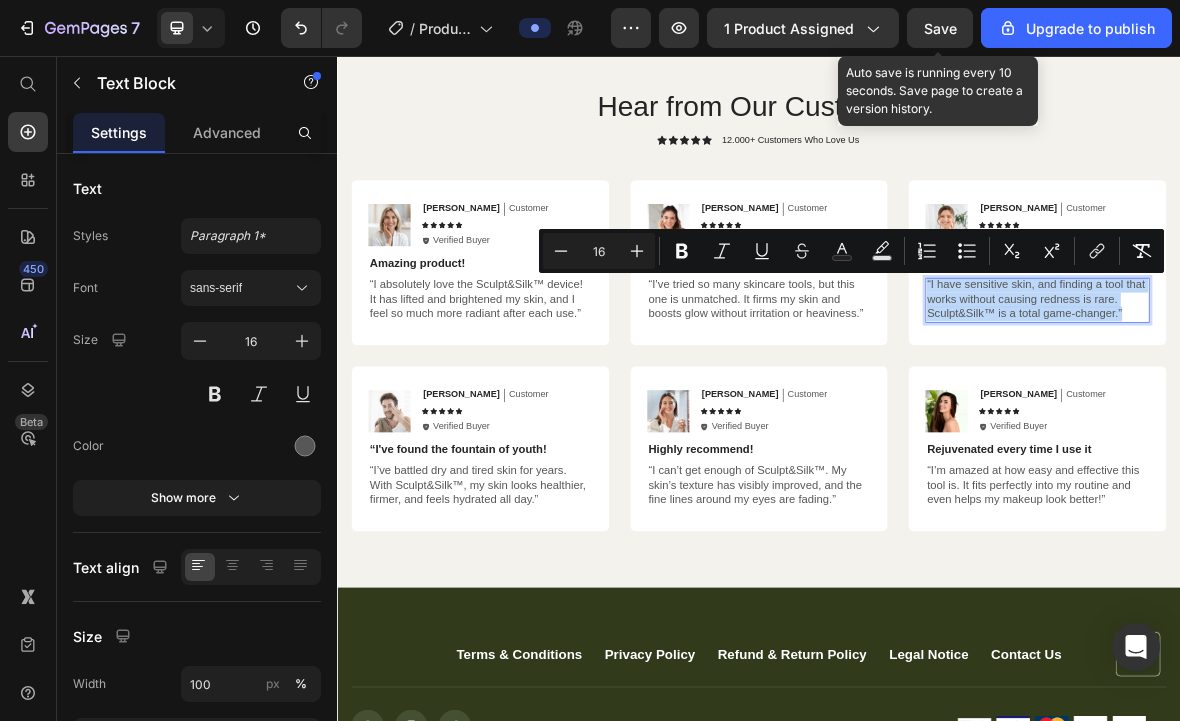 copy on "“I have sensitive skin, and finding a tool that works without causing redness is rare. Sculpt&Silk™ is a total game-changer.”" 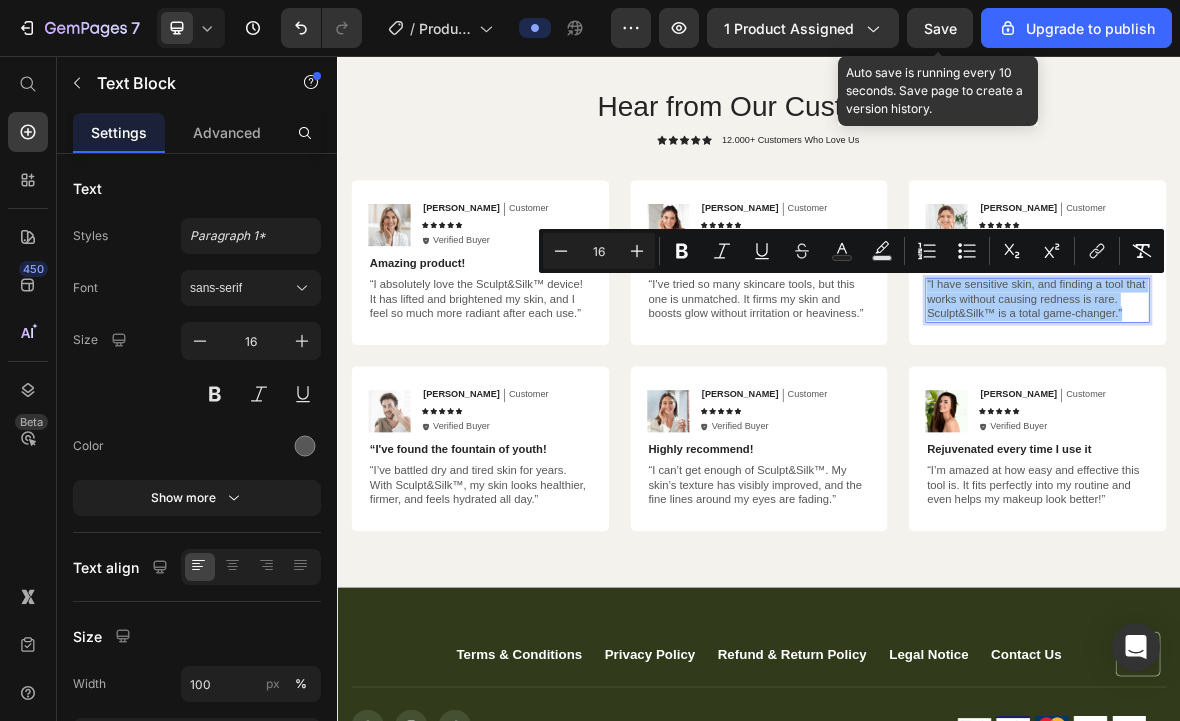 click 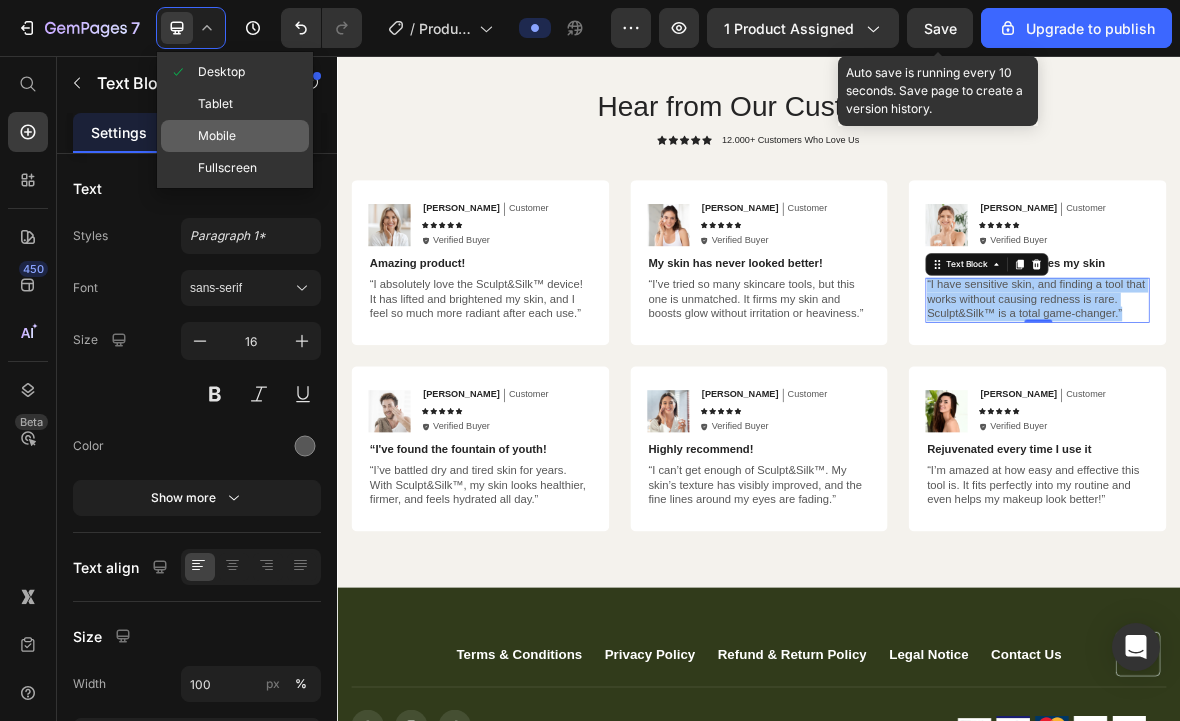 click on "Mobile" 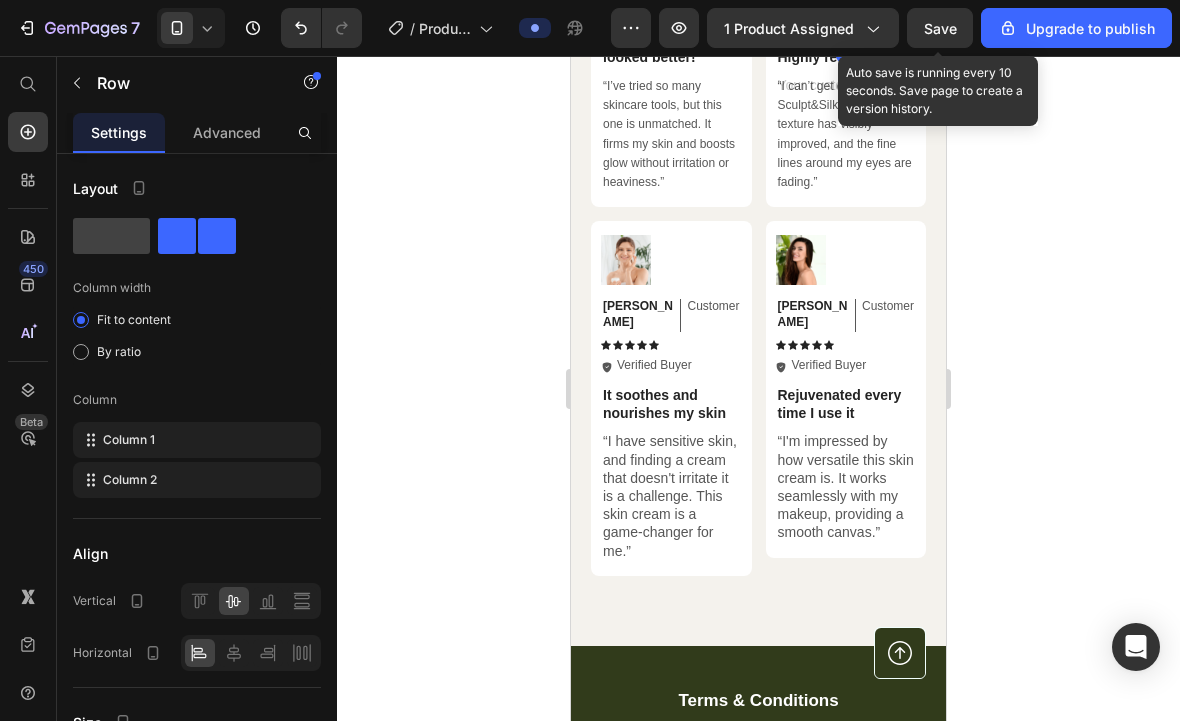 scroll, scrollTop: 5565, scrollLeft: 0, axis: vertical 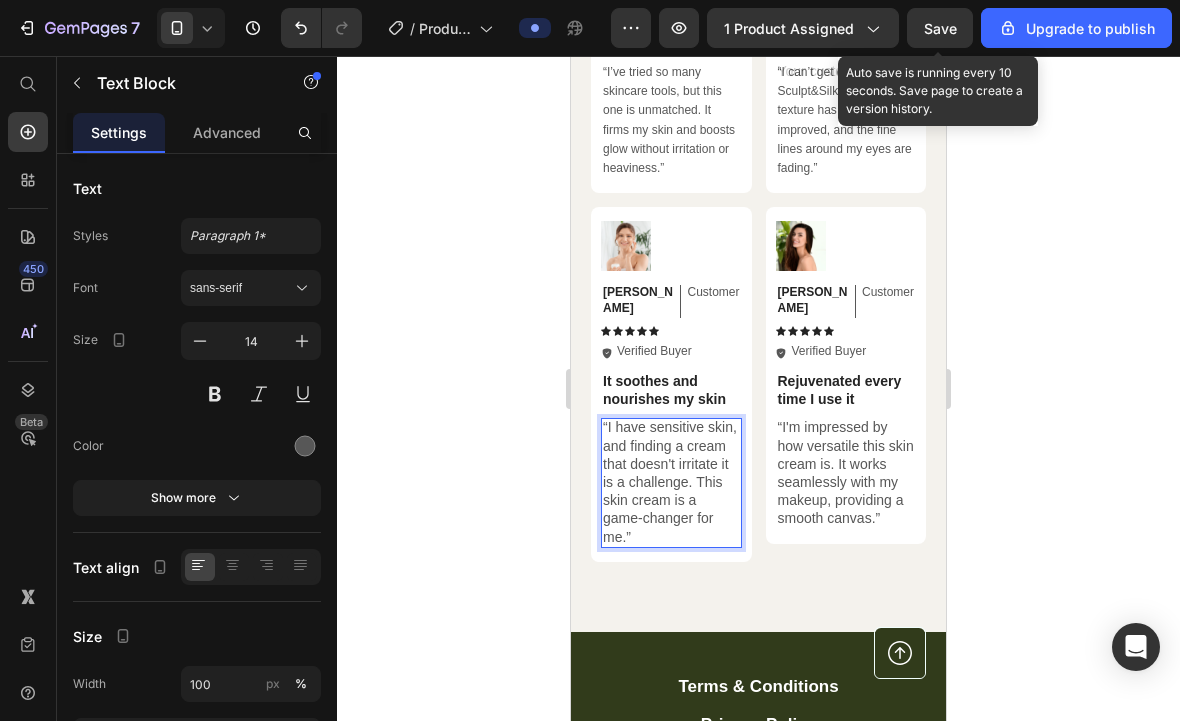 click on "“I have sensitive skin, and finding a cream that doesn't irritate it is a challenge. This skin cream is a game-changer for me.”" at bounding box center (671, 481) 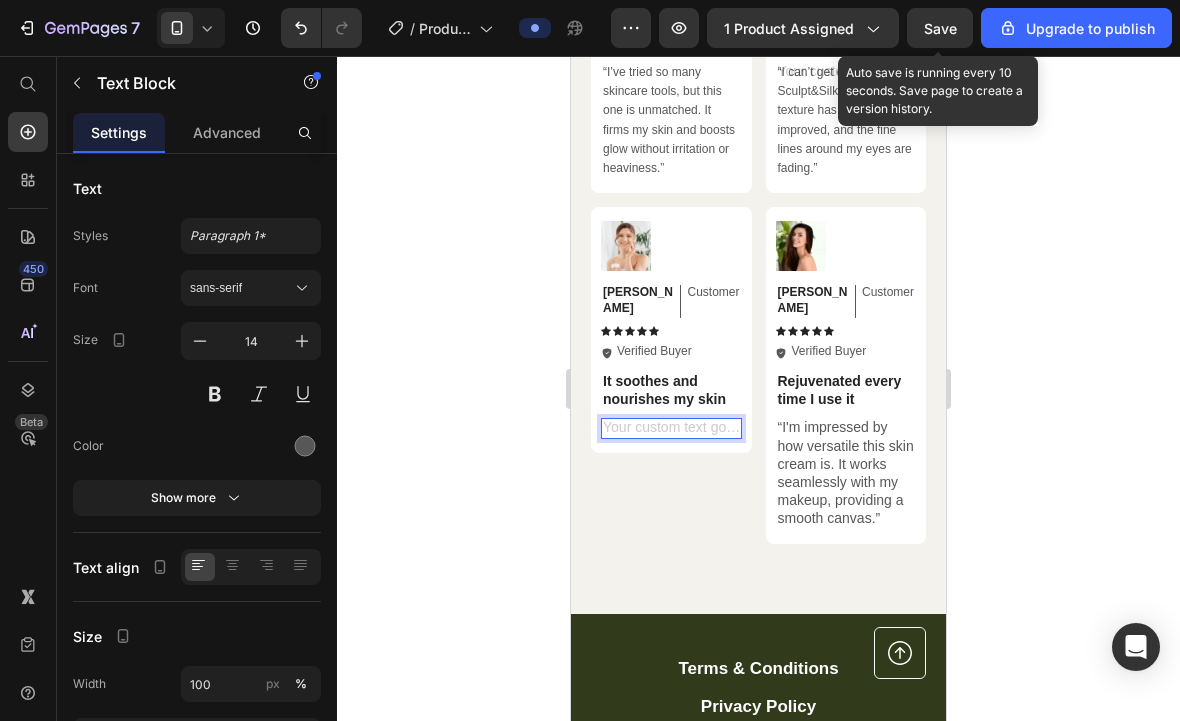 click at bounding box center [671, 428] 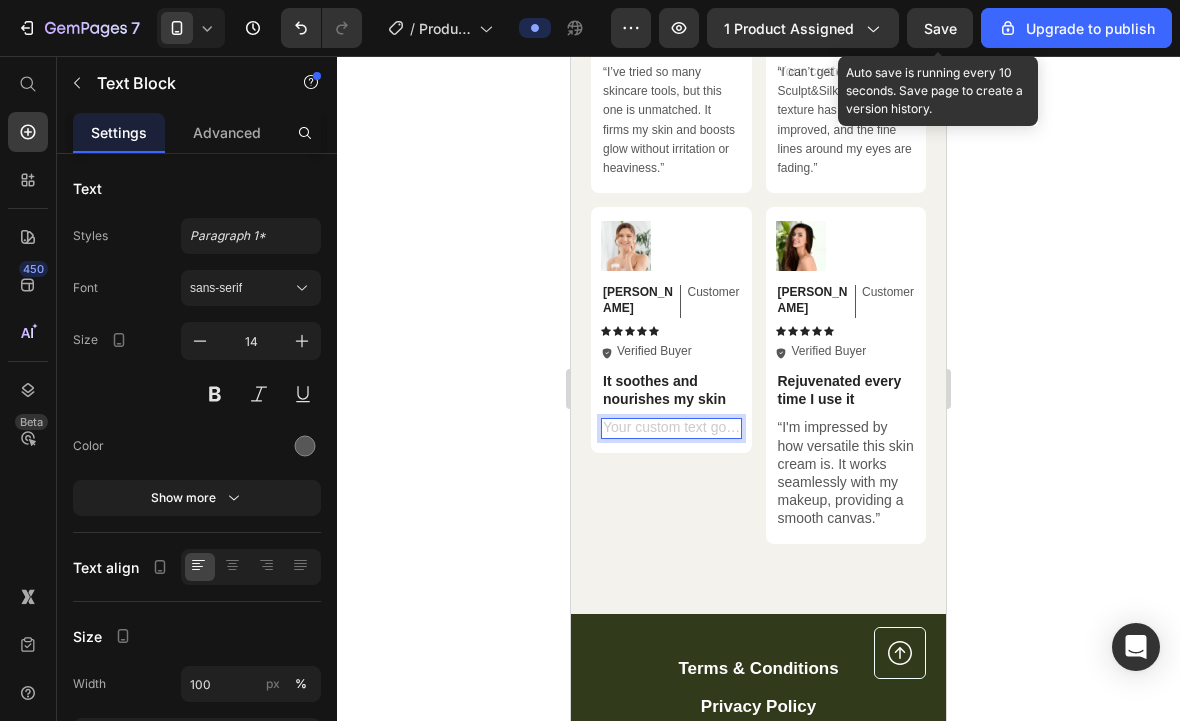 click at bounding box center [671, 428] 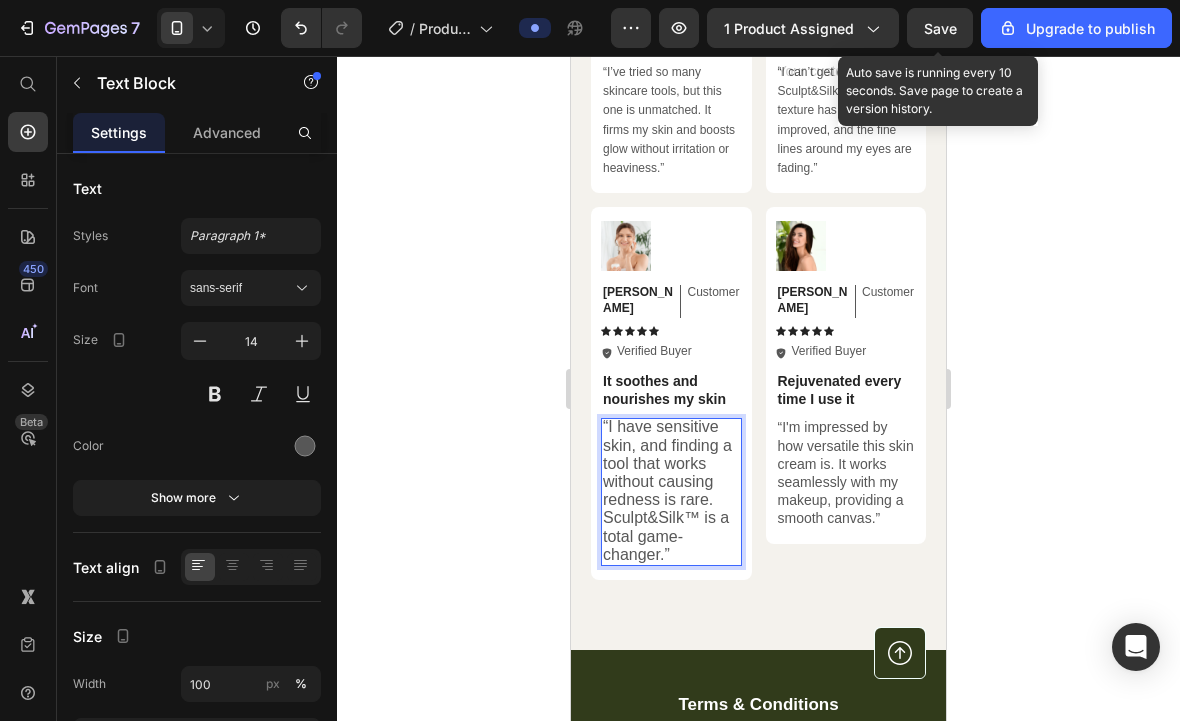 click on "“I have sensitive skin, and finding a tool that works without causing redness is rare. Sculpt&Silk™ is a total game-changer.”" at bounding box center (667, 490) 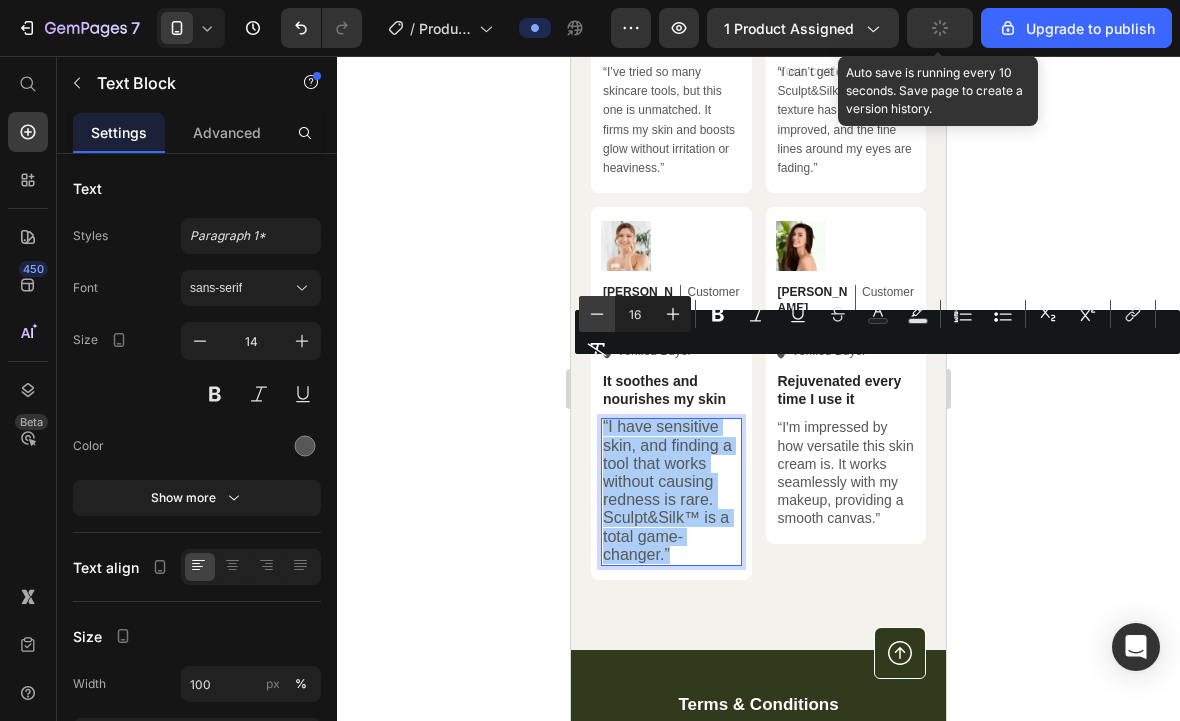 click 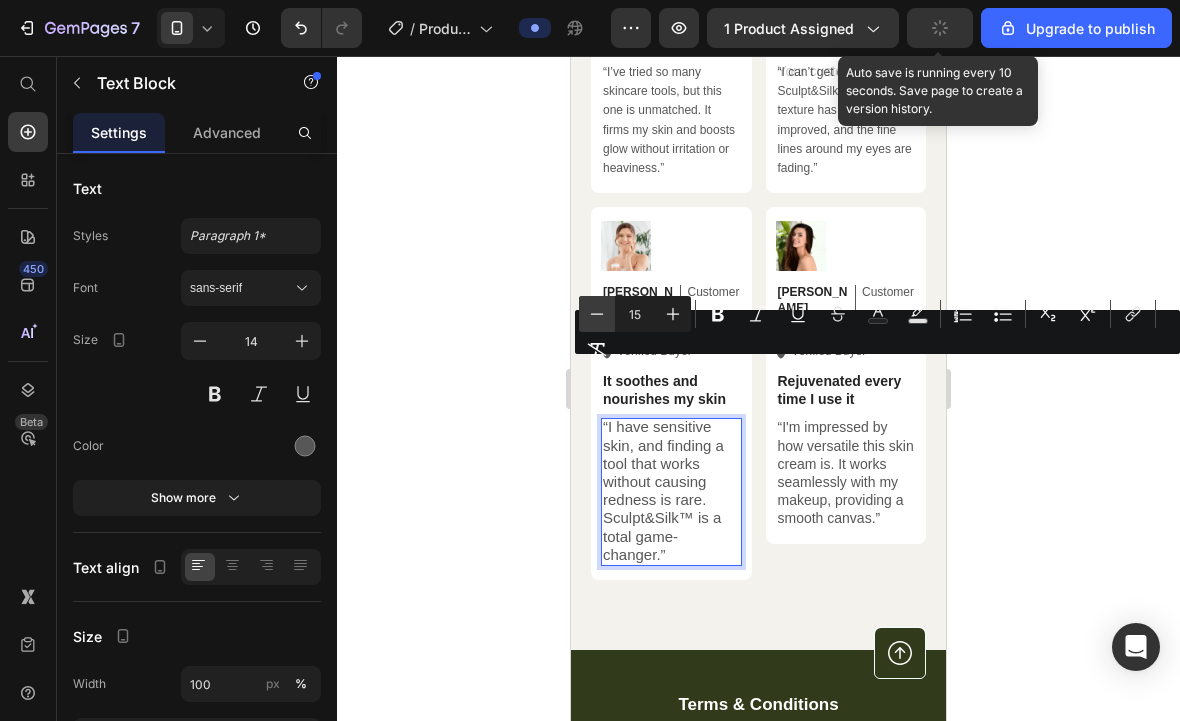 click 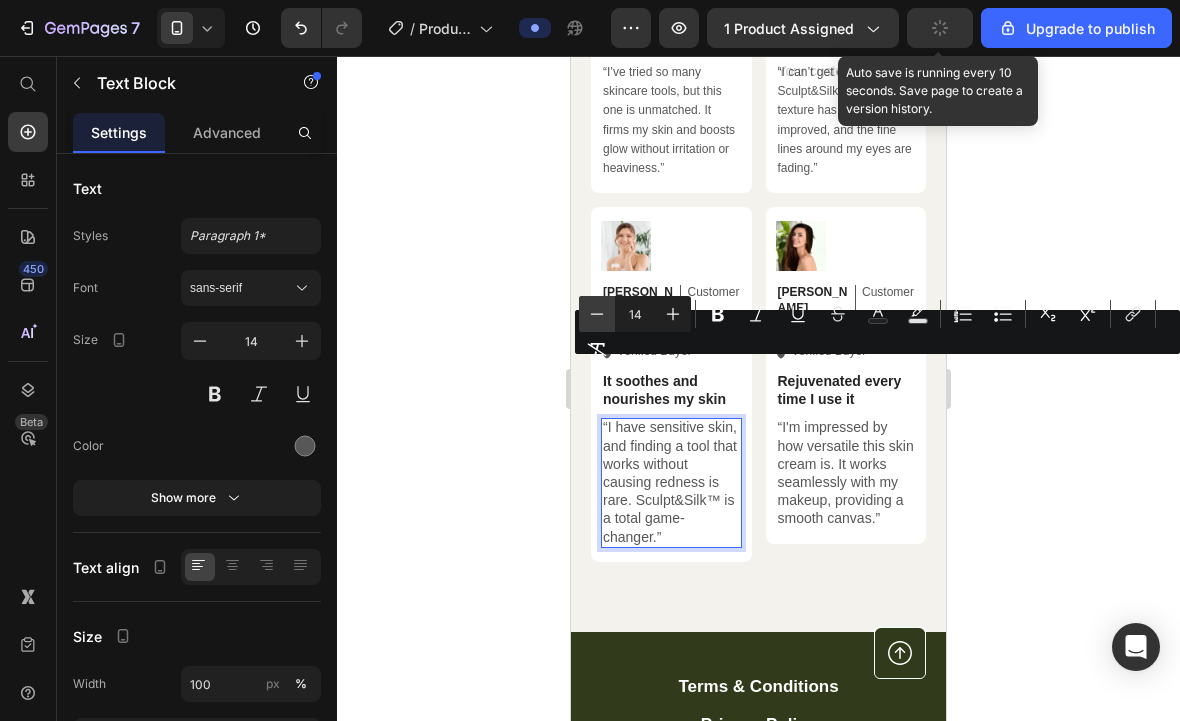 click 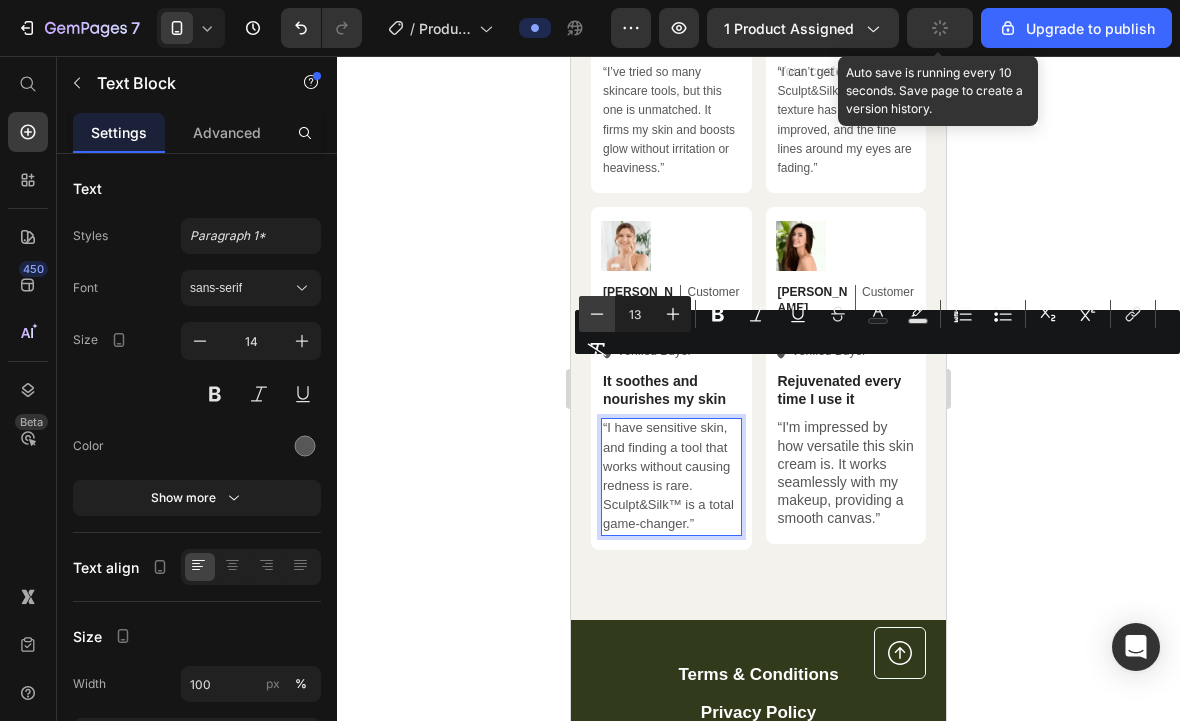 click 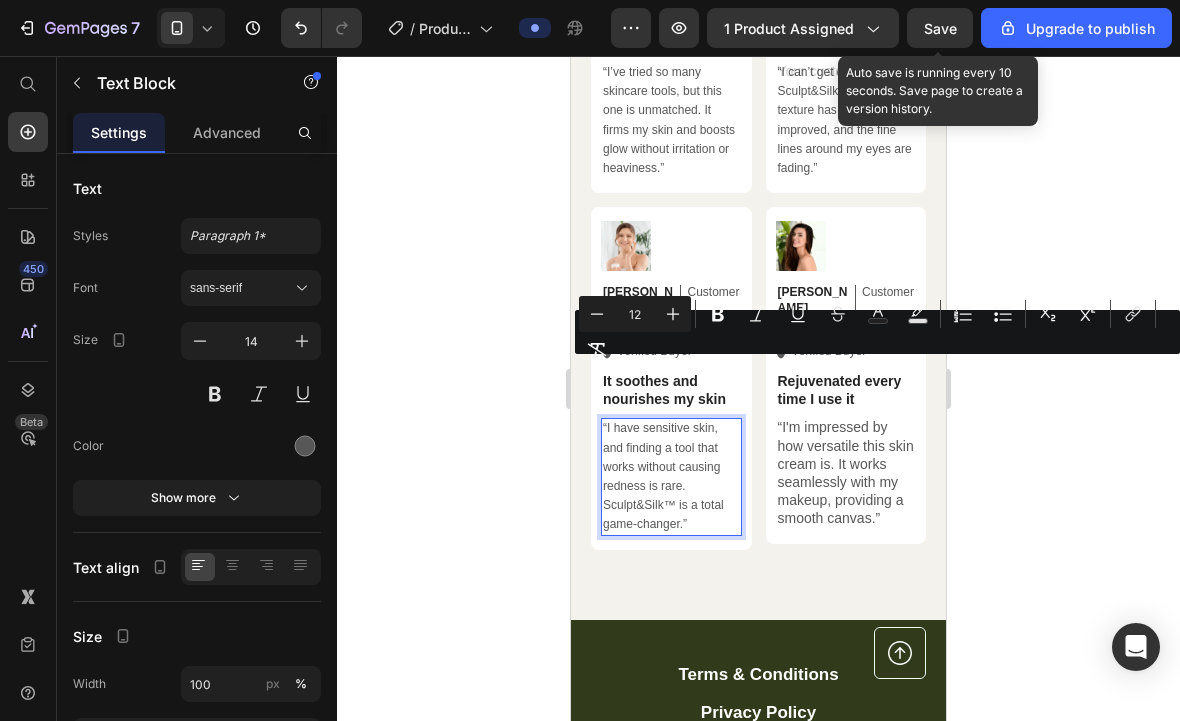 click on "Save" at bounding box center (940, 28) 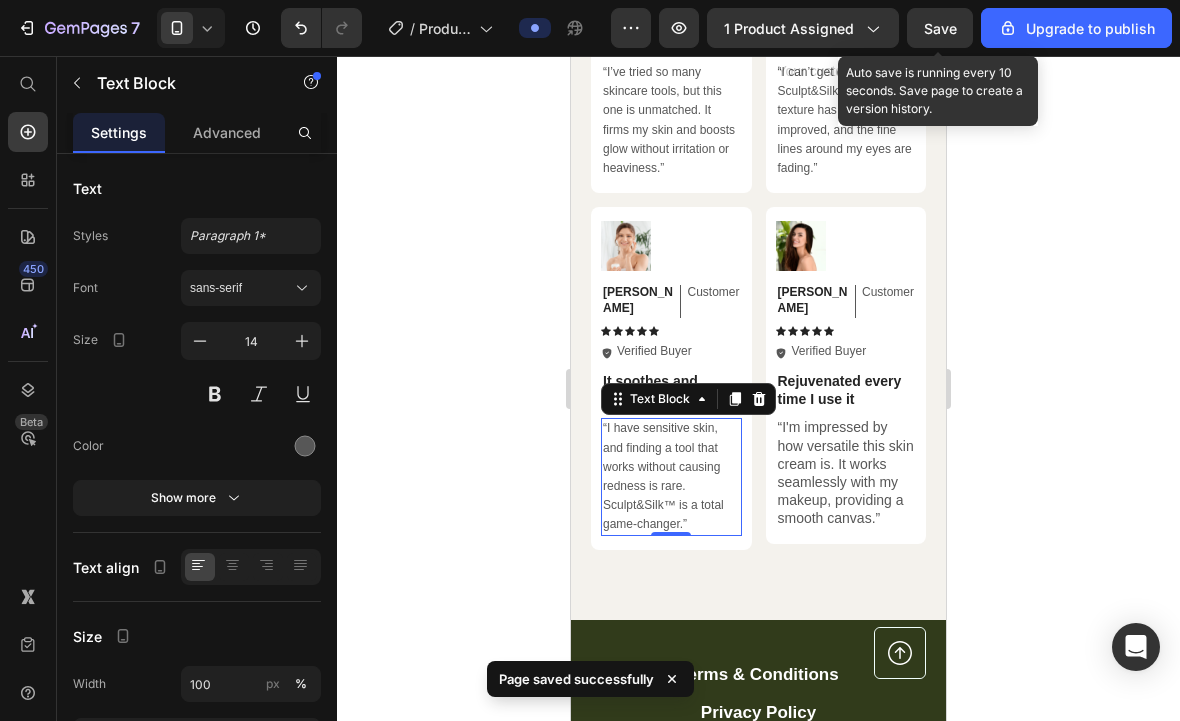 click 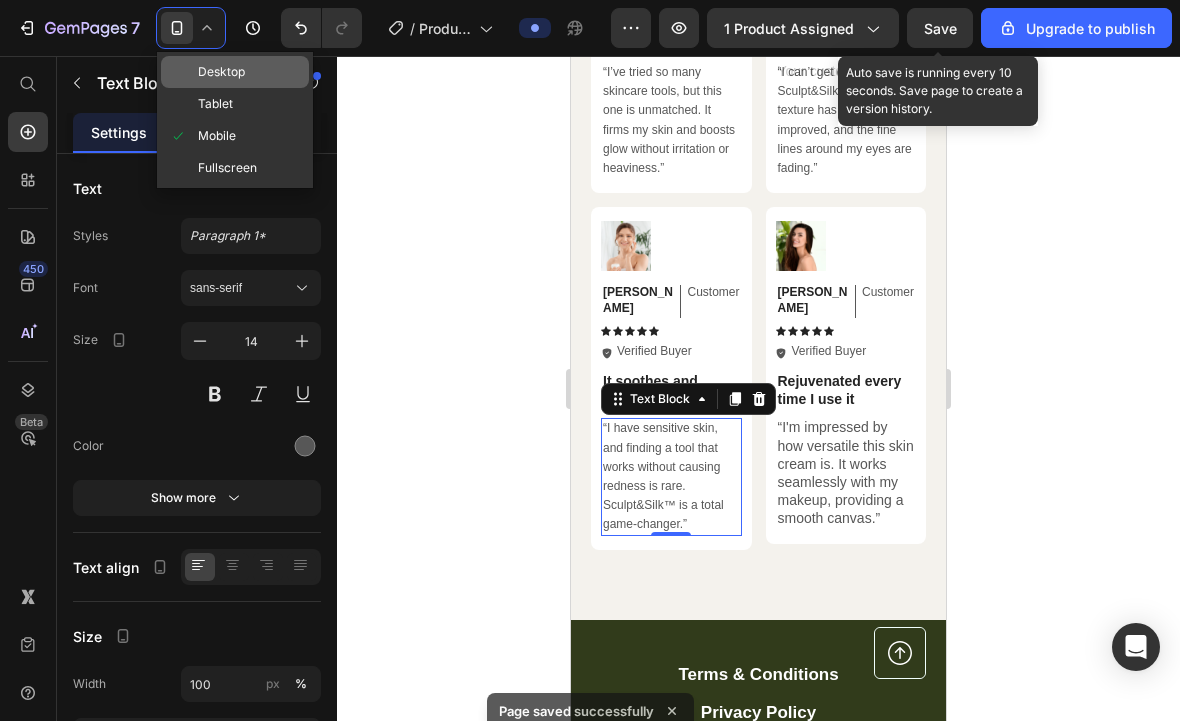 click on "Desktop" at bounding box center [221, 72] 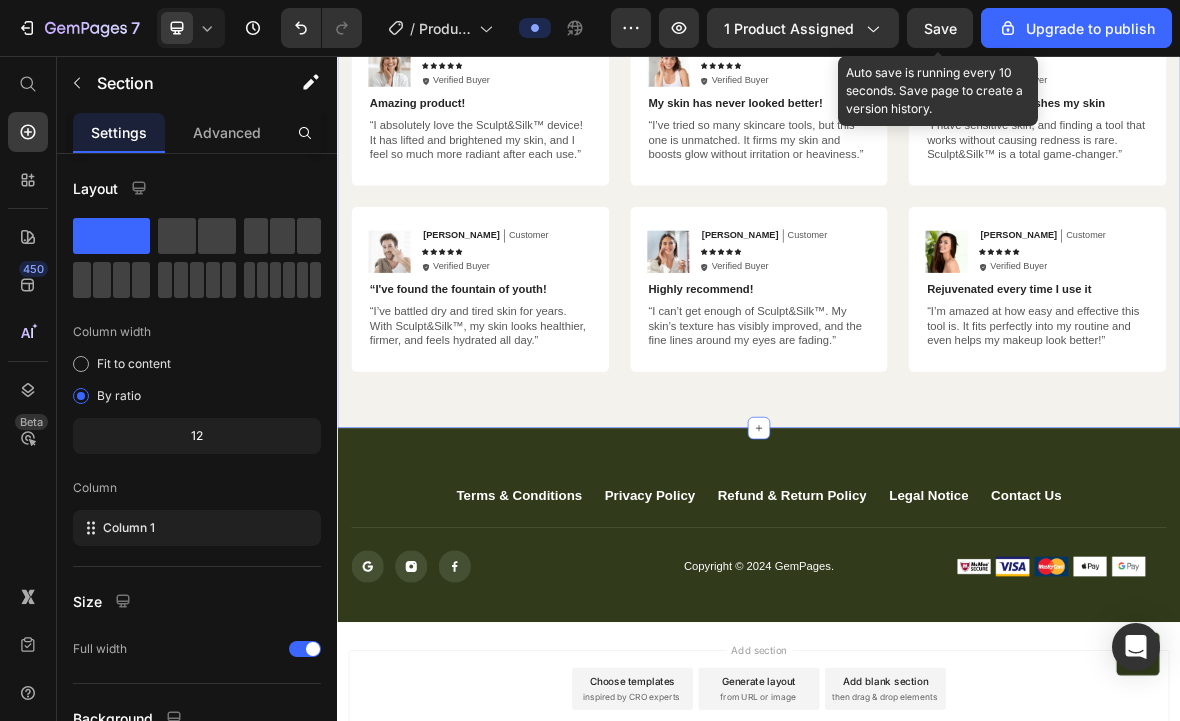 scroll, scrollTop: 5326, scrollLeft: 0, axis: vertical 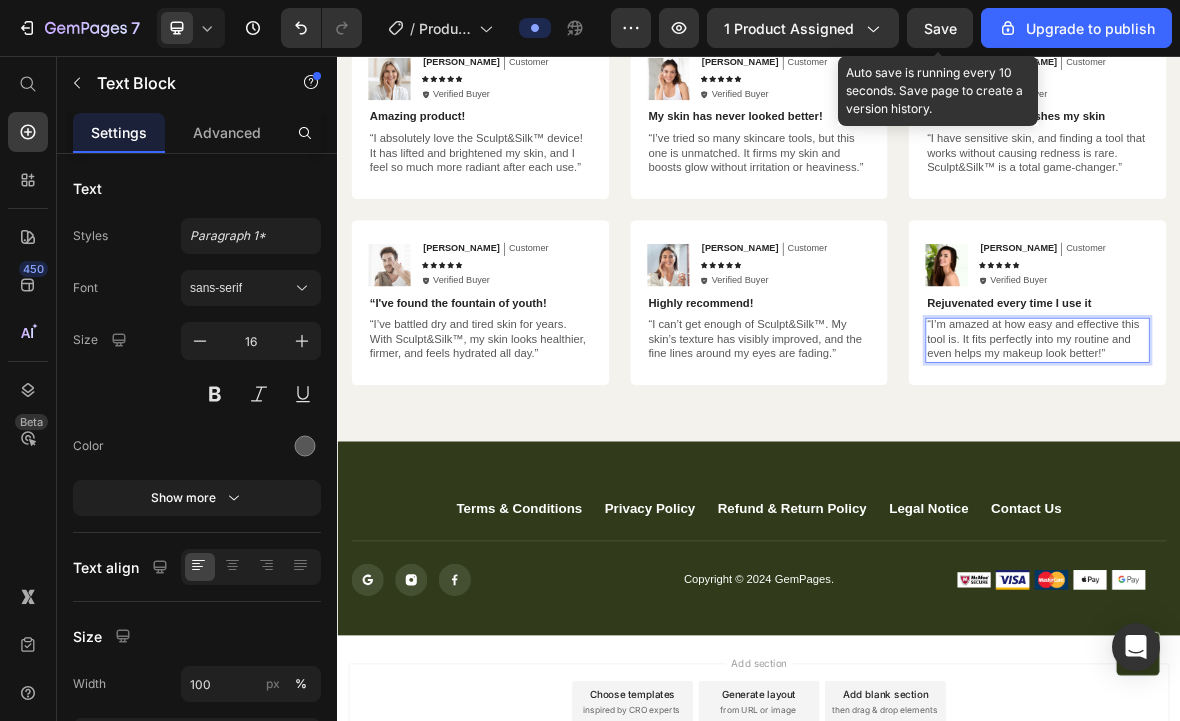 click on "“I’m amazed at how easy and effective this tool is. It fits perfectly into my routine and even helps my makeup look better!”" at bounding box center [1327, 459] 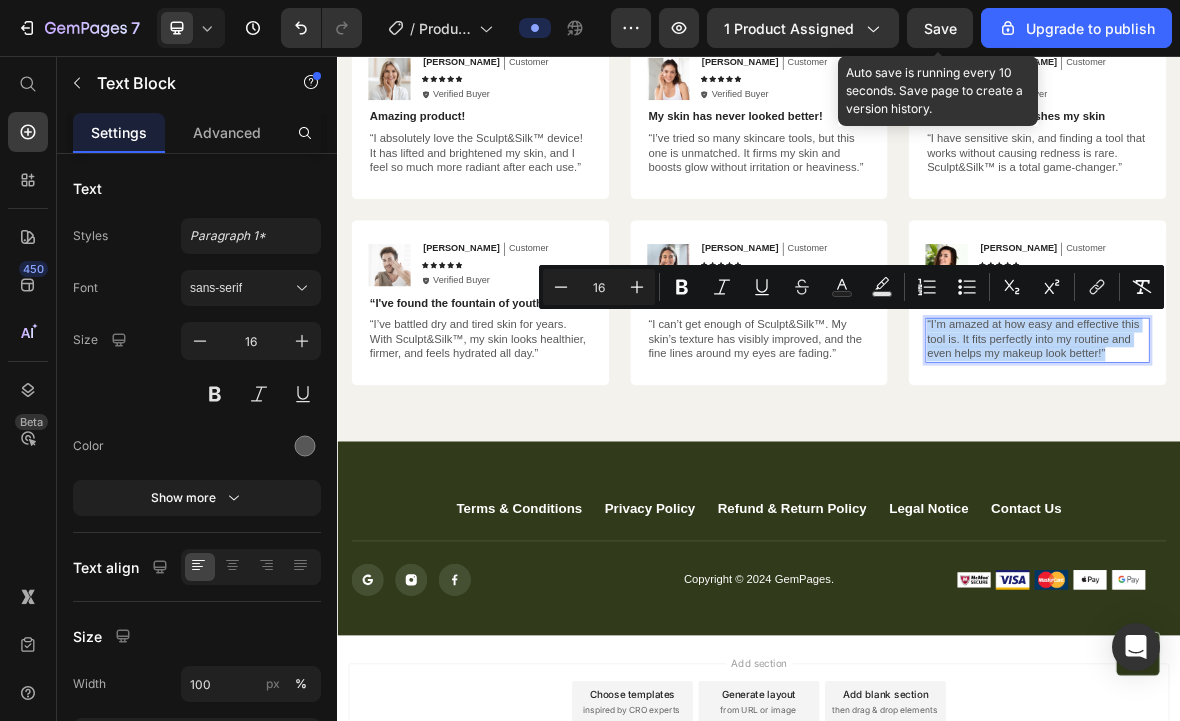 copy on "“I’m amazed at how easy and effective this tool is. It fits perfectly into my routine and even helps my makeup look better!”" 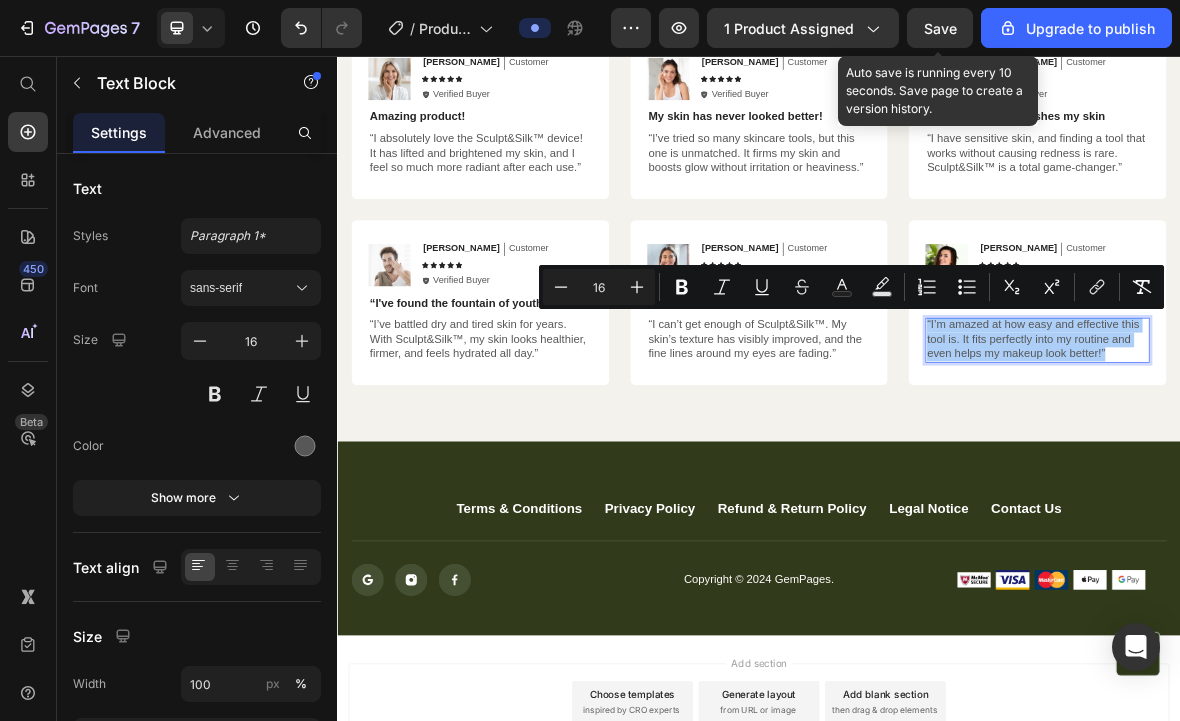 click 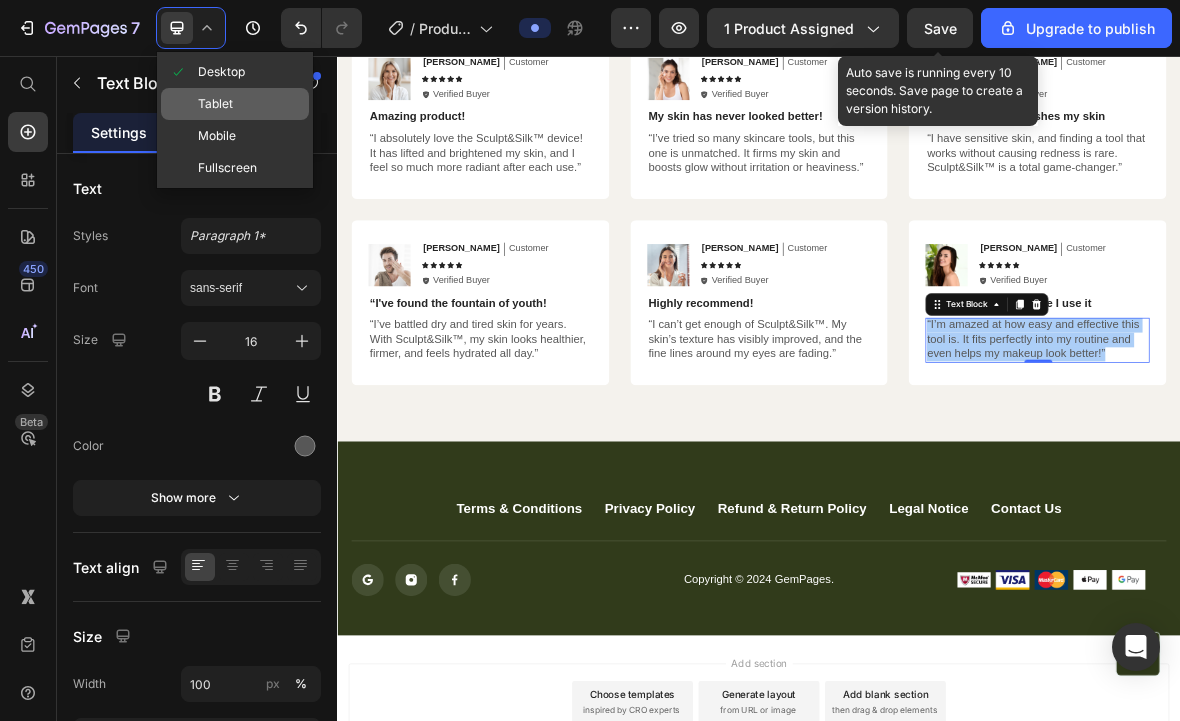 click at bounding box center [183, 104] 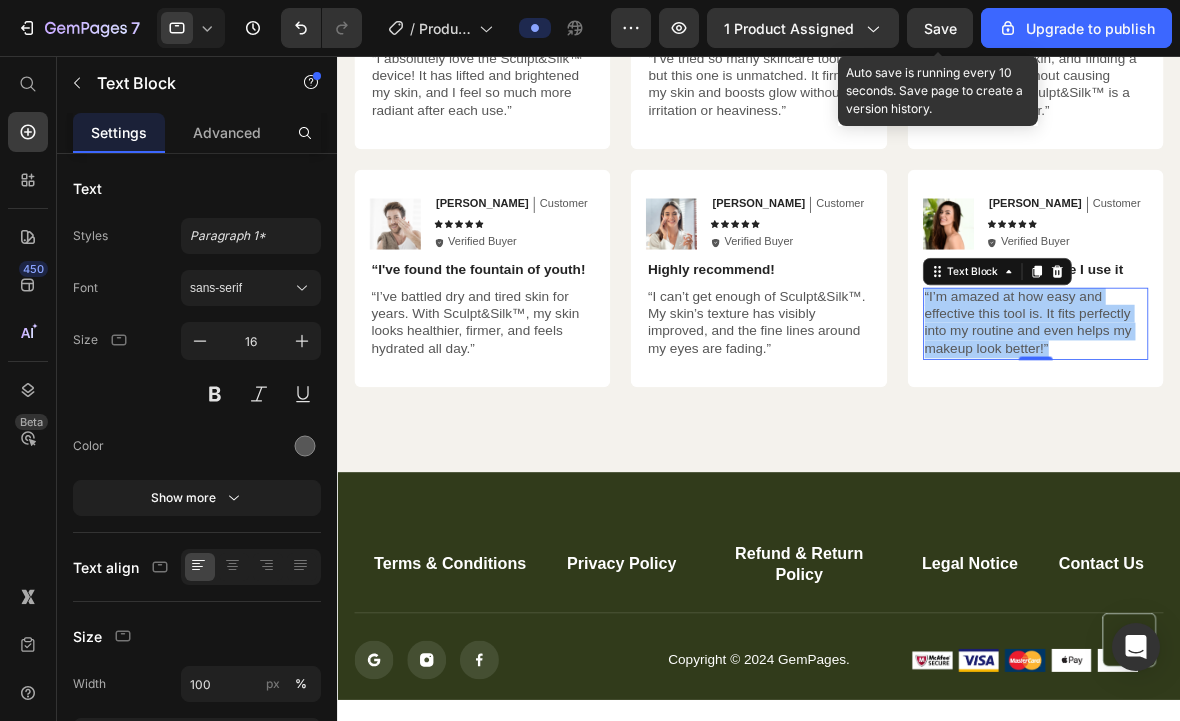 click 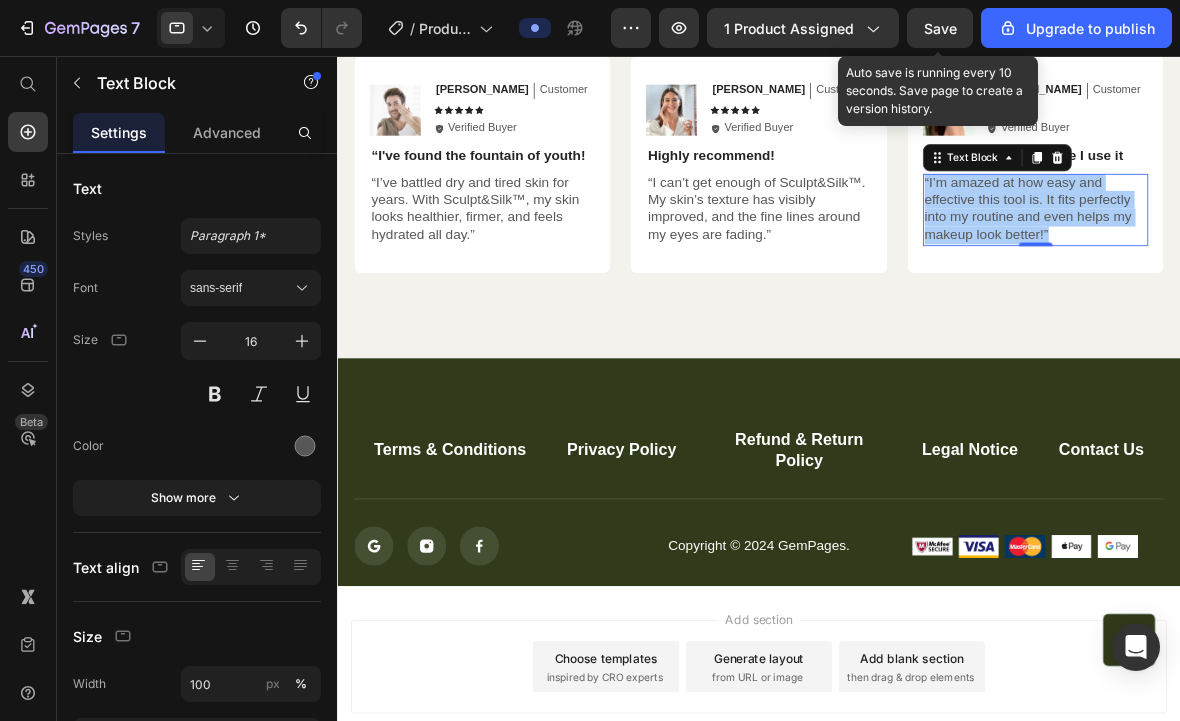 scroll, scrollTop: 5654, scrollLeft: 0, axis: vertical 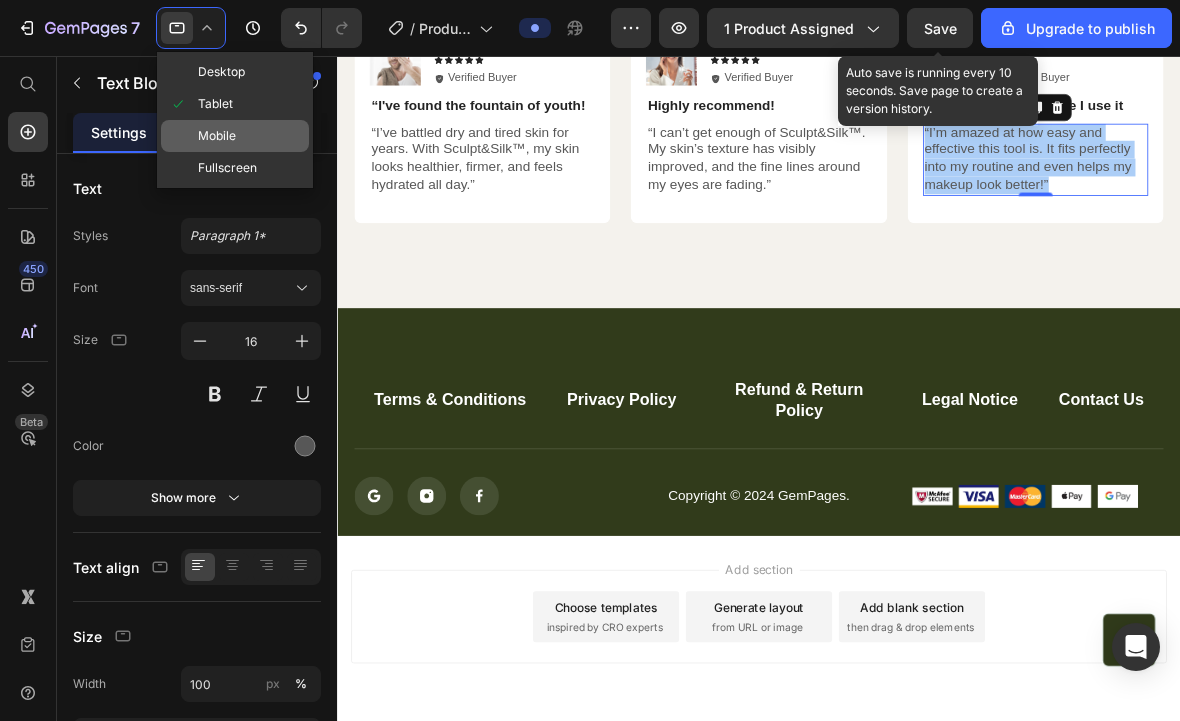 click at bounding box center (183, 136) 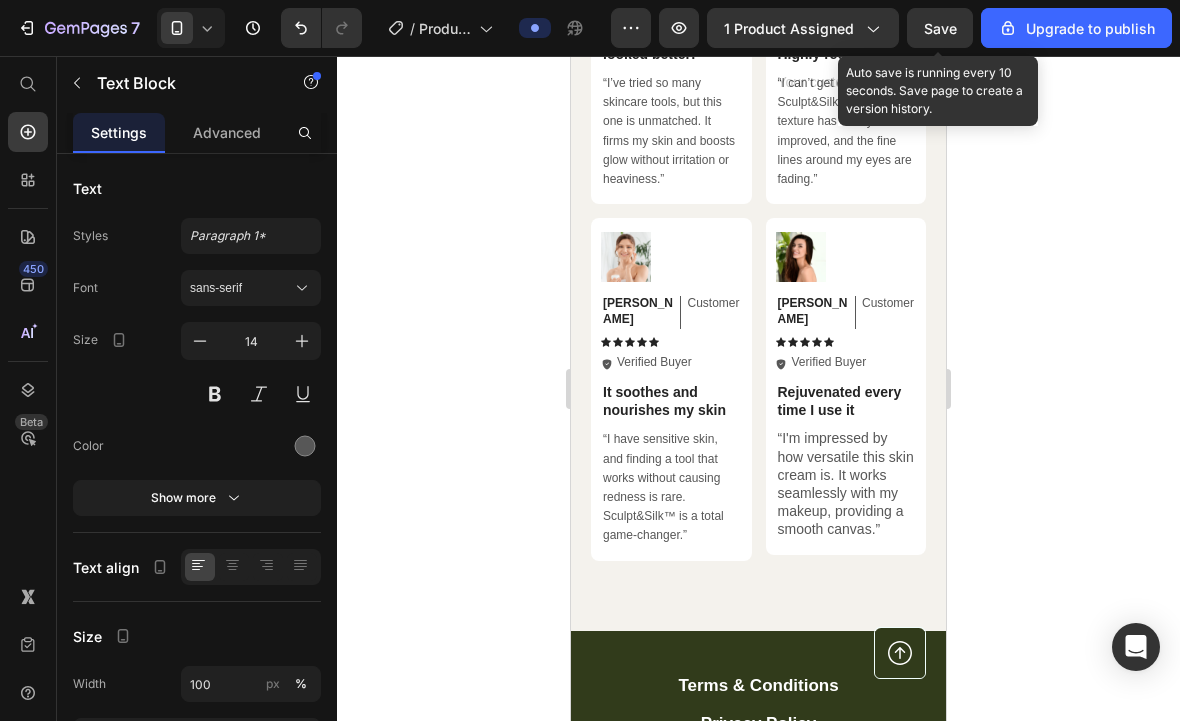 scroll, scrollTop: 5584, scrollLeft: 0, axis: vertical 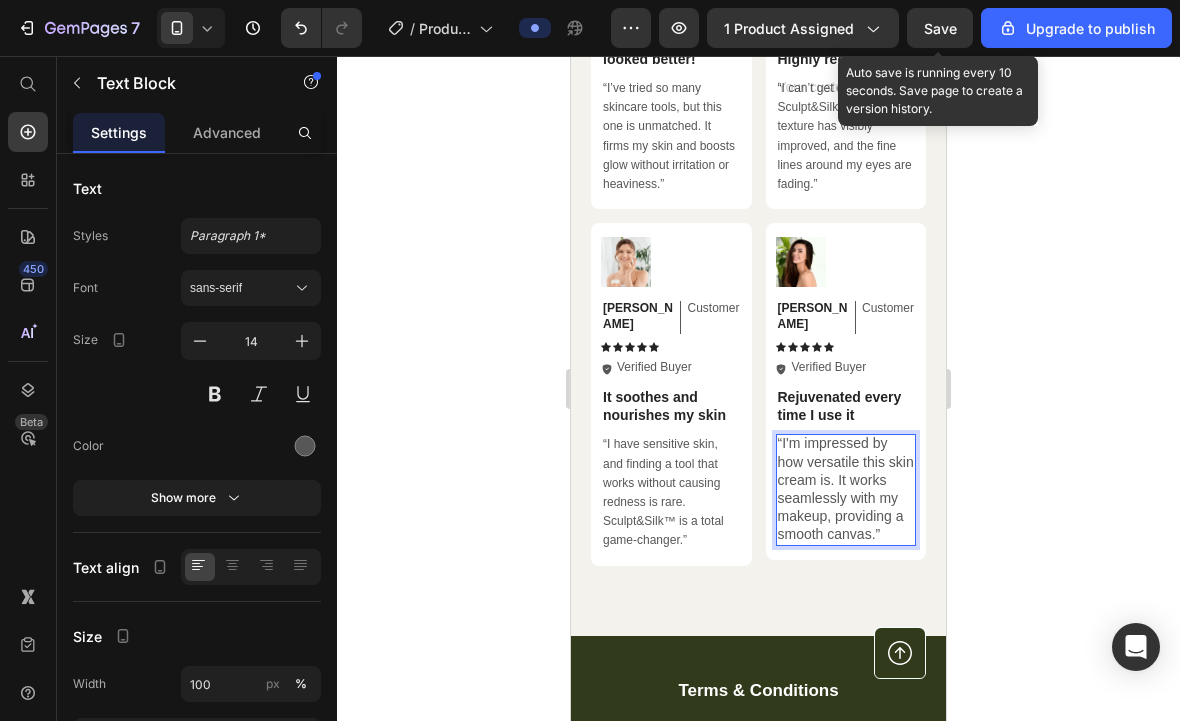 click on "“I'm impressed by how versatile this skin cream is. It works seamlessly with my makeup, providing a smooth canvas.”" at bounding box center [846, 488] 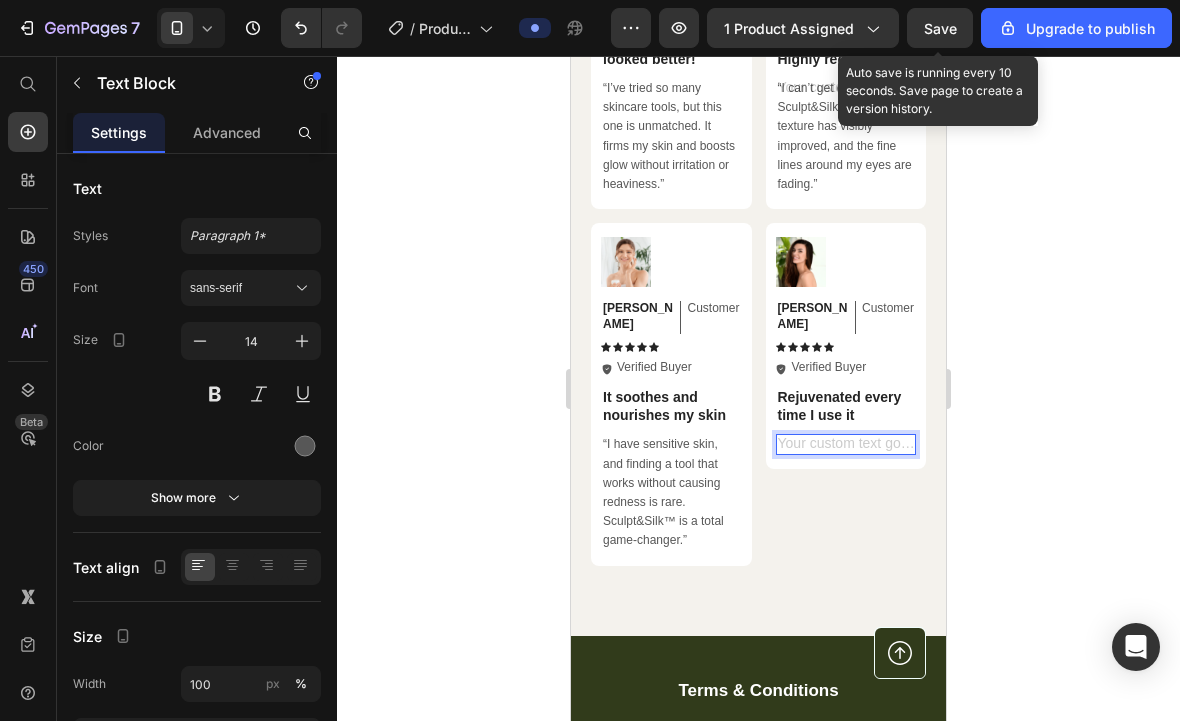 click at bounding box center [846, 444] 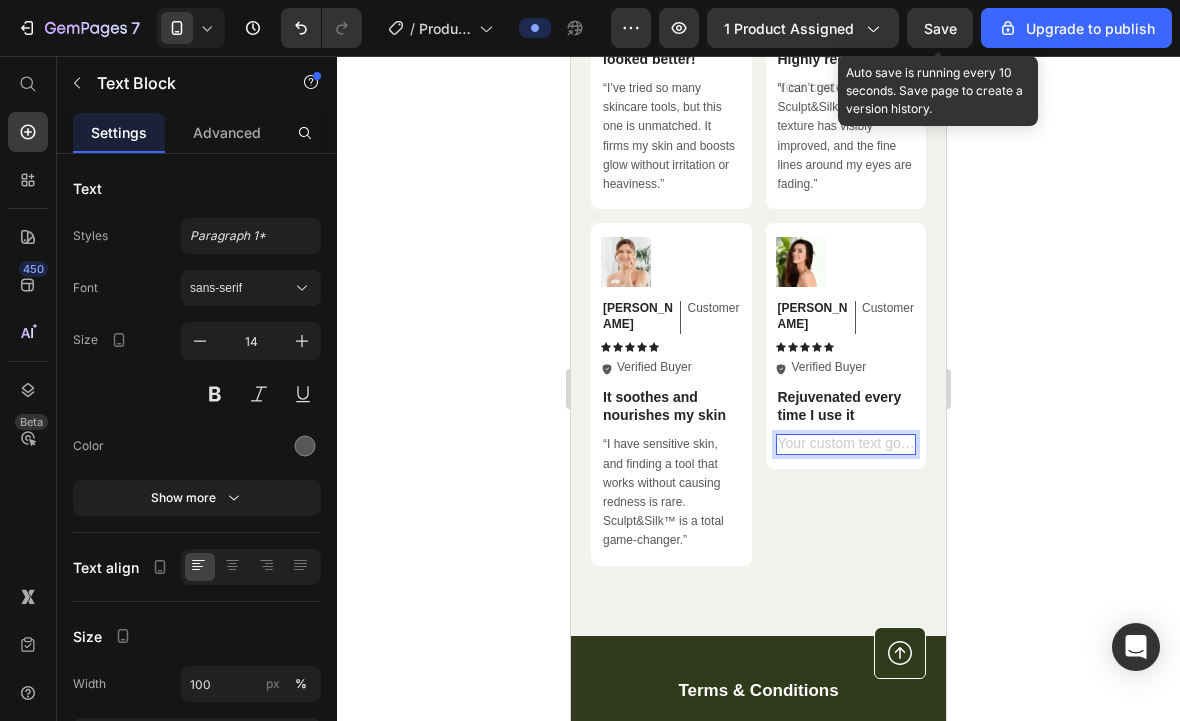 click at bounding box center (846, 444) 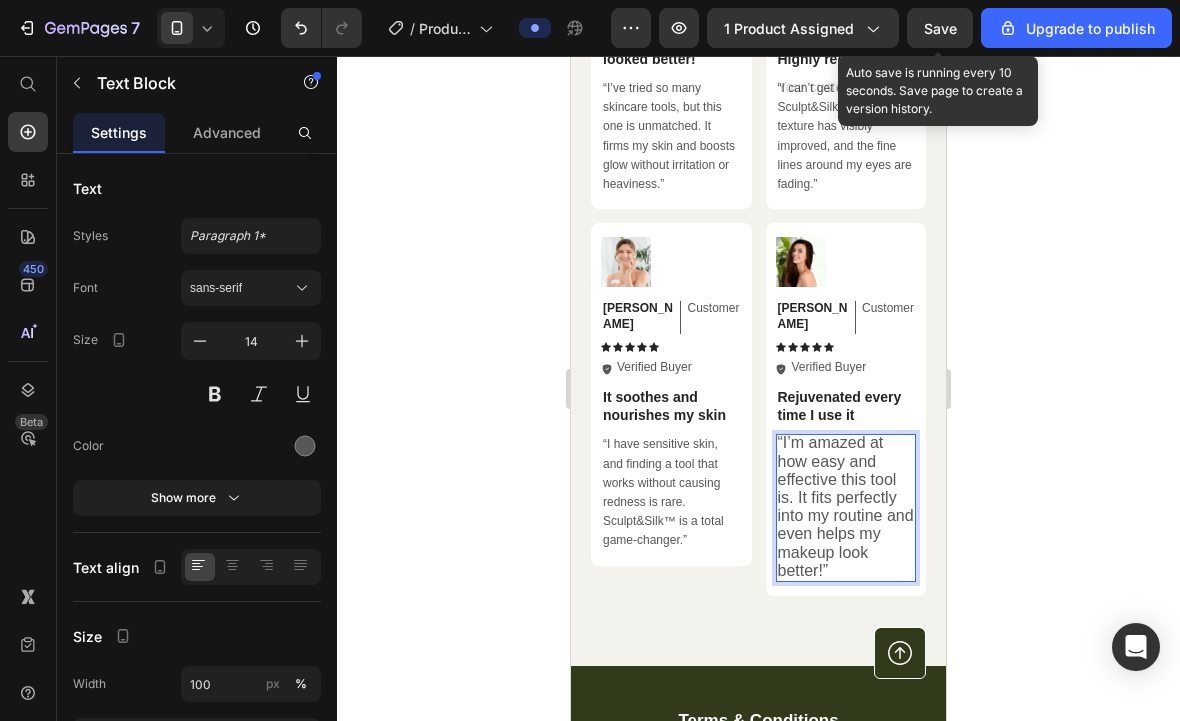 click on "“I’m amazed at how easy and effective this tool is. It fits perfectly into my routine and even helps my makeup look better!”" at bounding box center (846, 506) 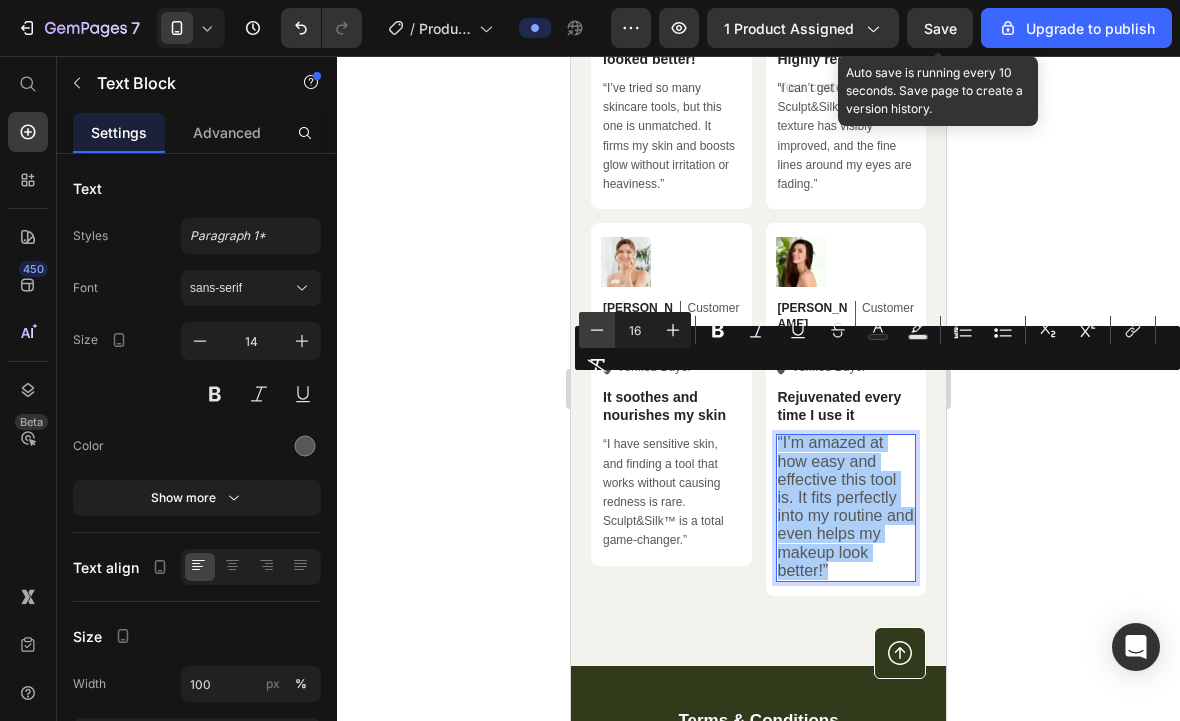 click 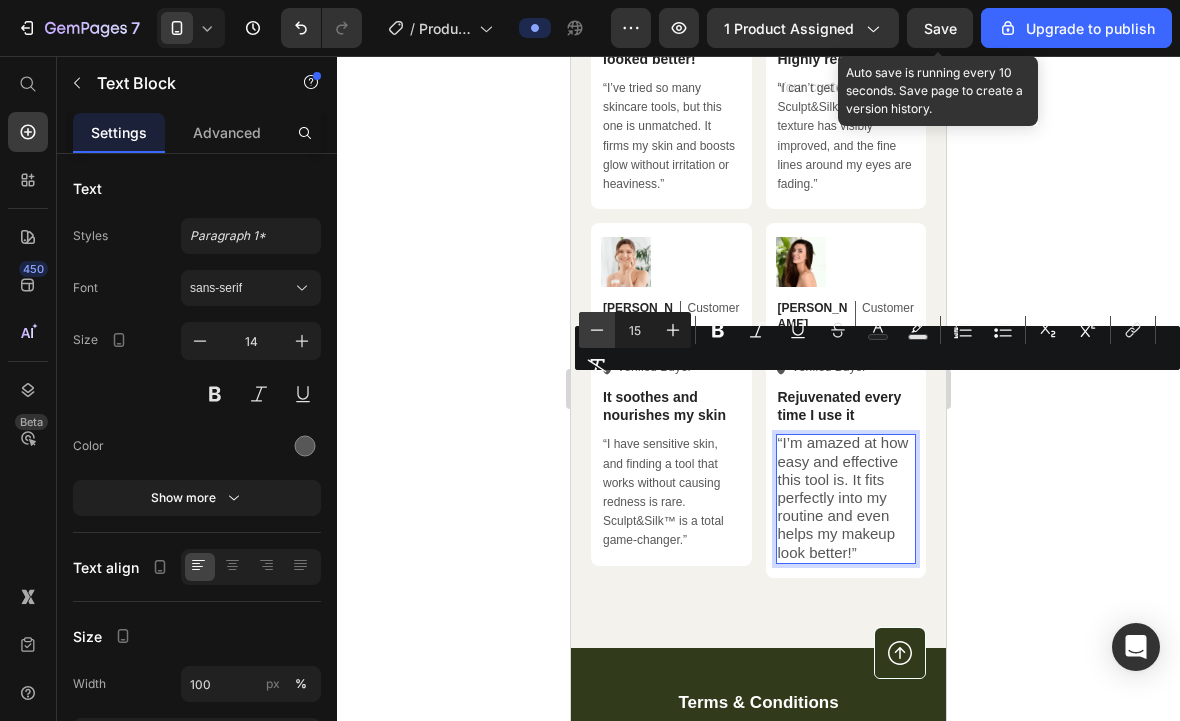 click 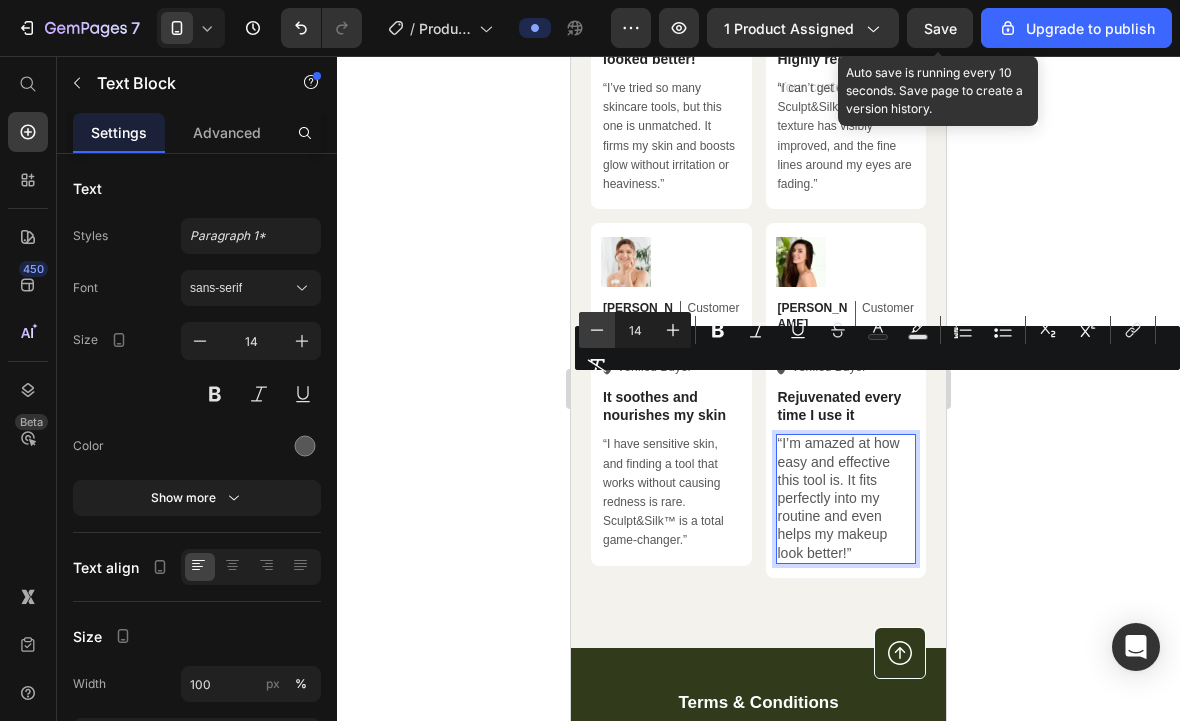 click 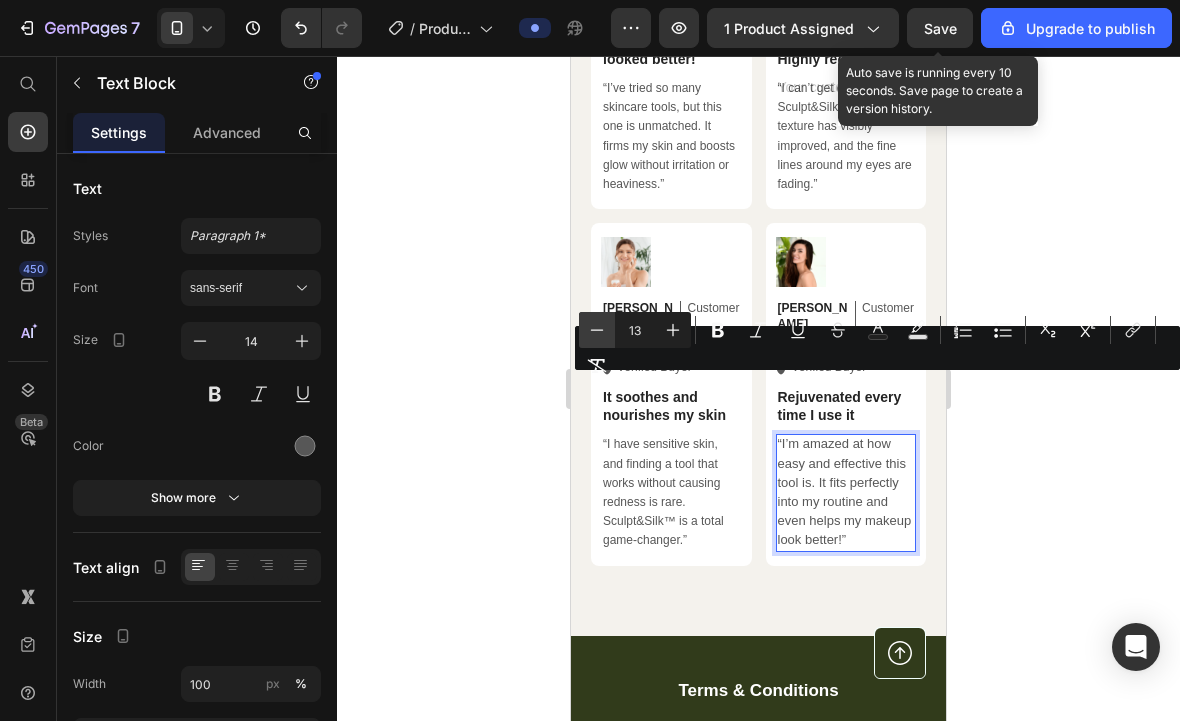 click 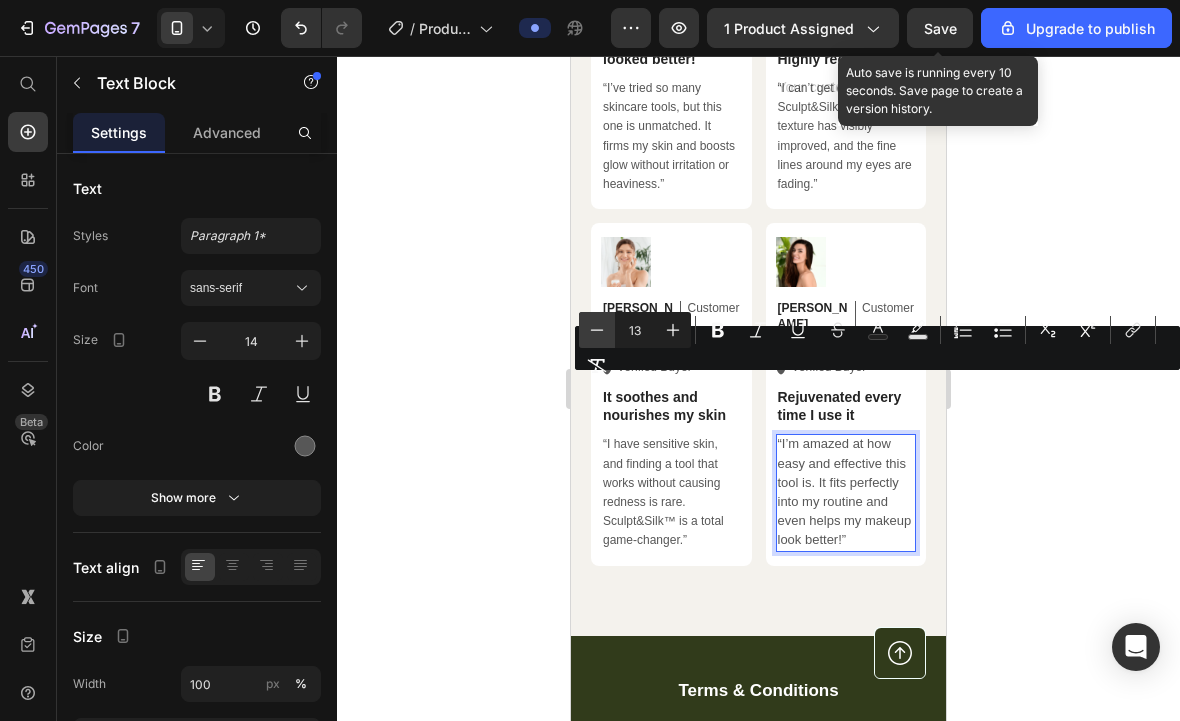 type on "12" 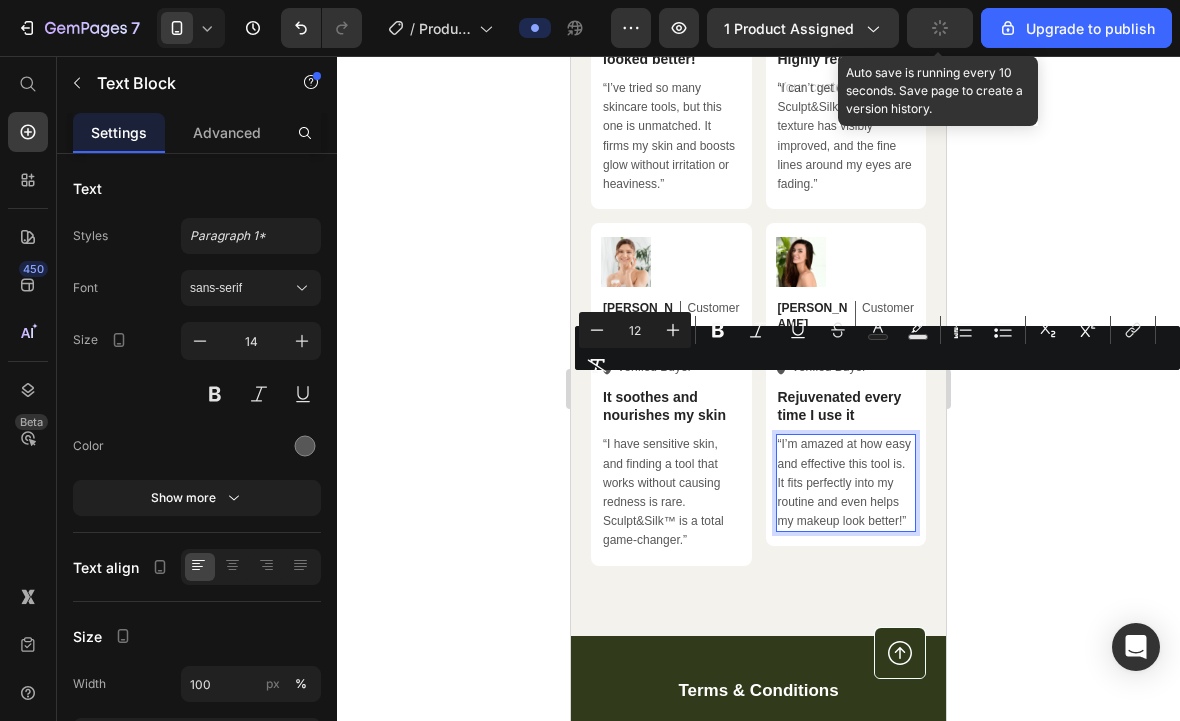 click 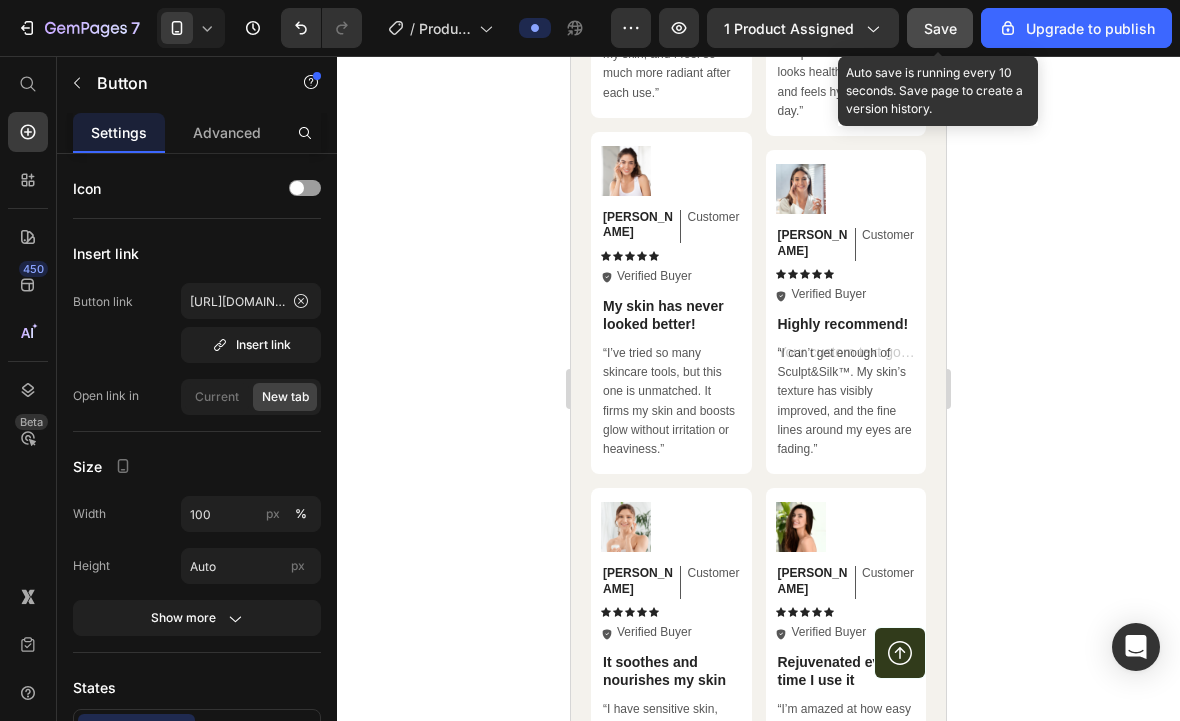 click on "Save" 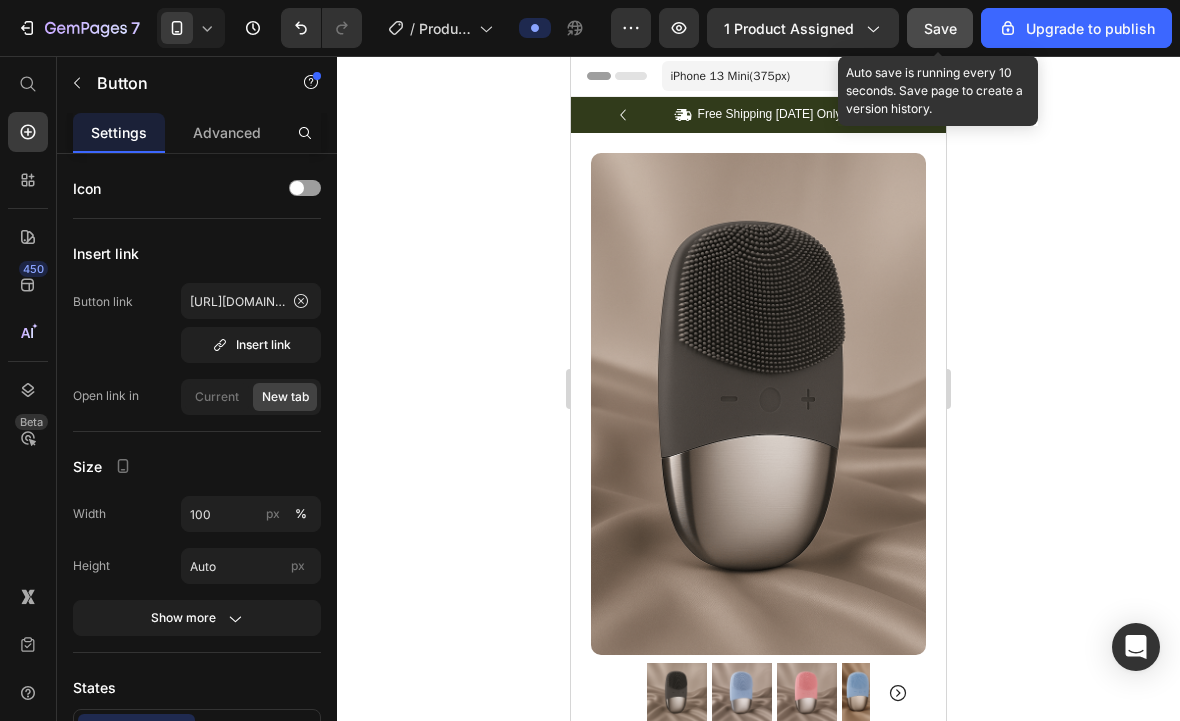 scroll, scrollTop: 0, scrollLeft: 0, axis: both 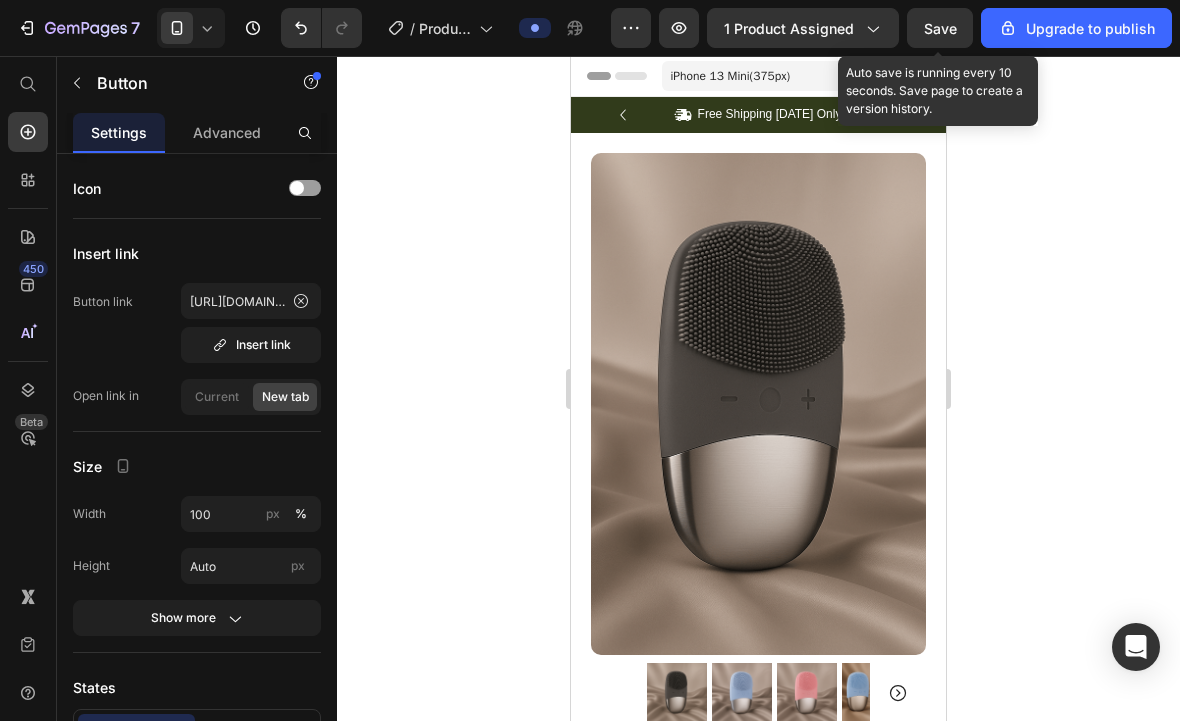 click on "Save" at bounding box center (940, 28) 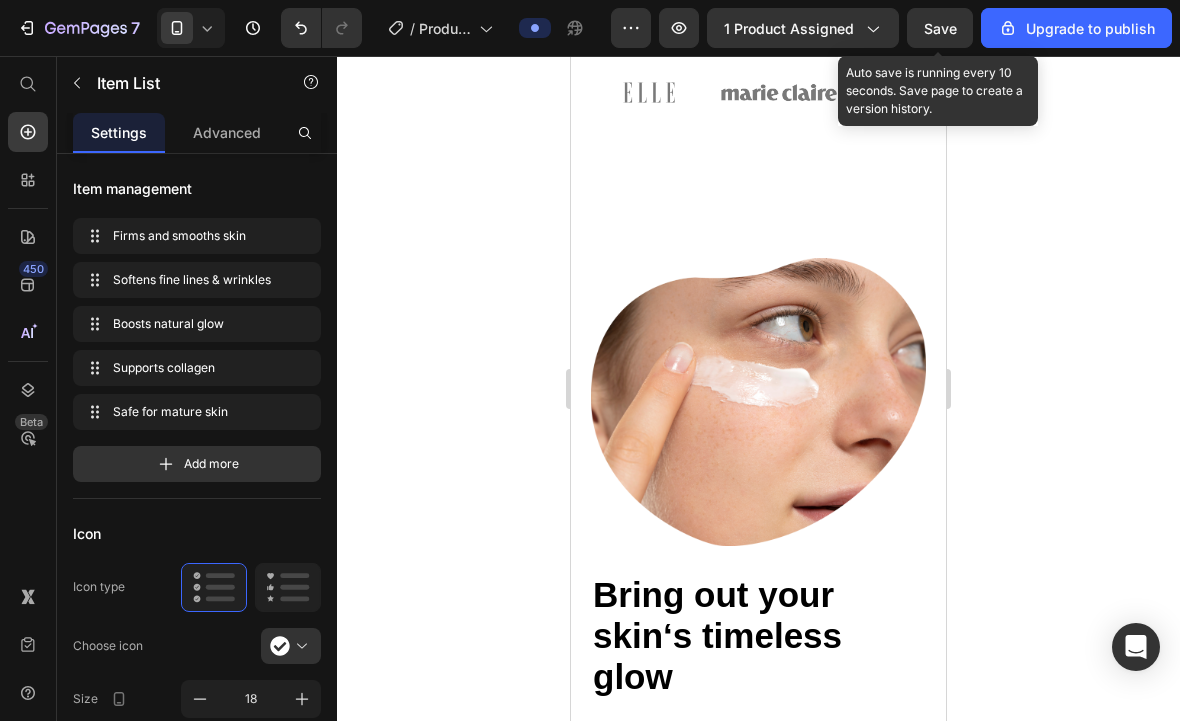 scroll, scrollTop: 1912, scrollLeft: 0, axis: vertical 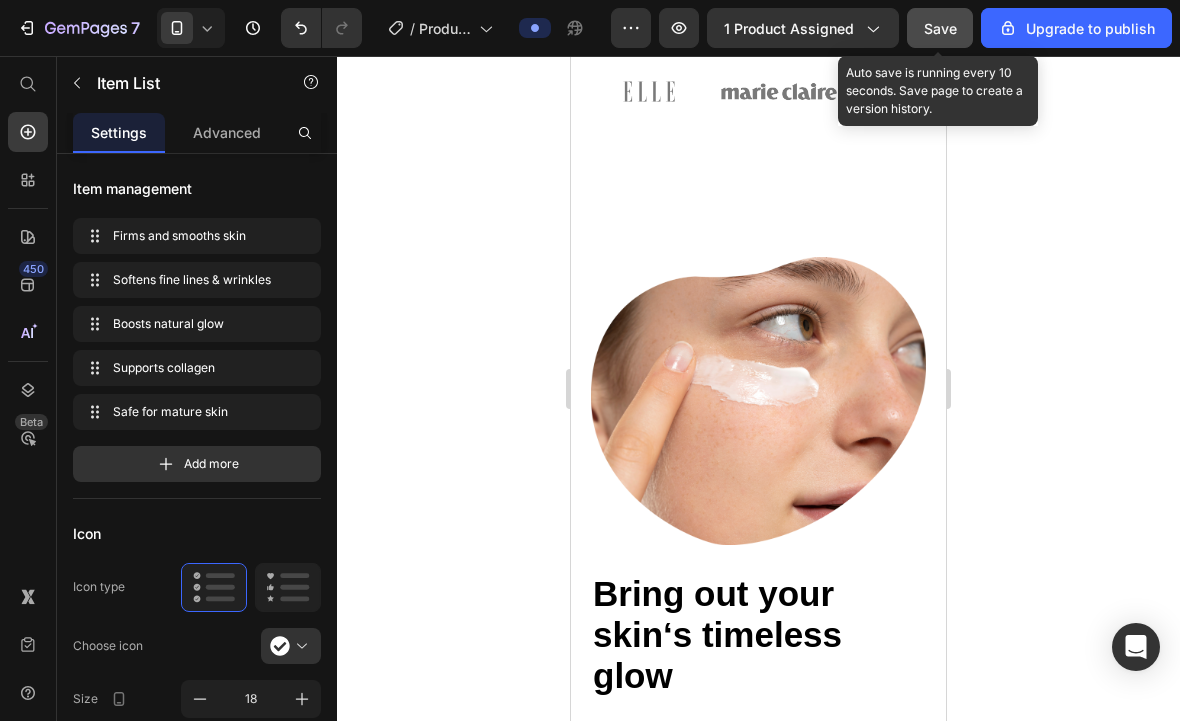 click on "Save" 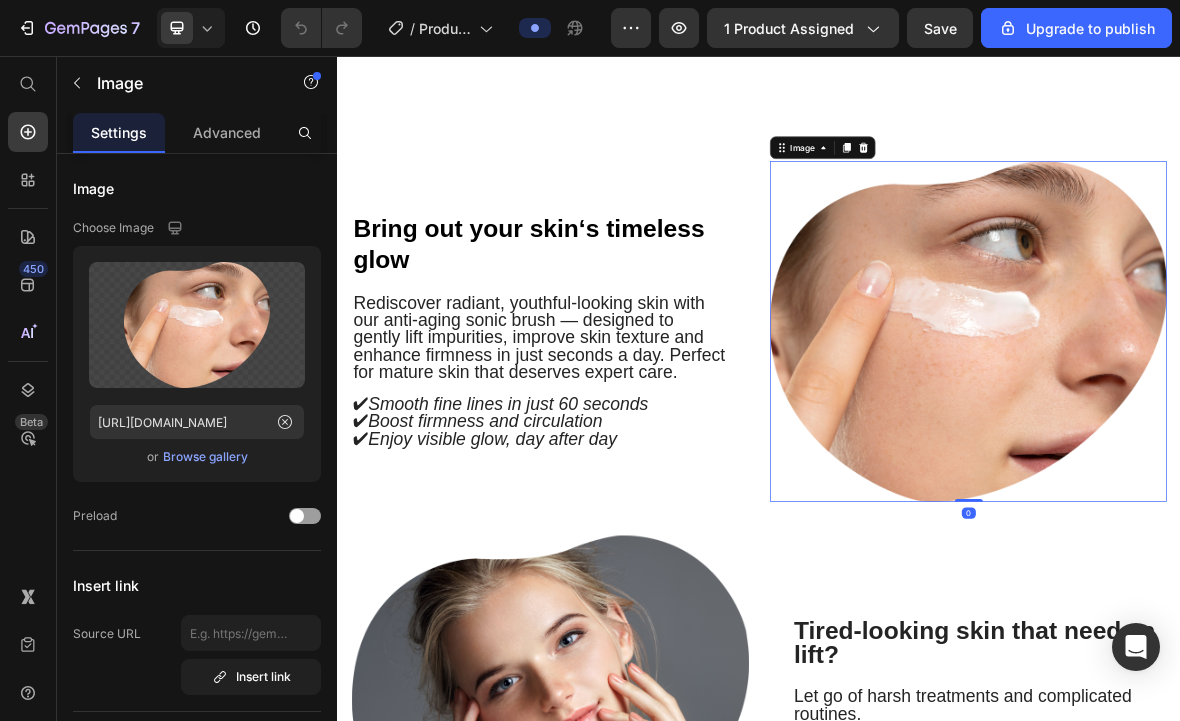 scroll, scrollTop: 1481, scrollLeft: 0, axis: vertical 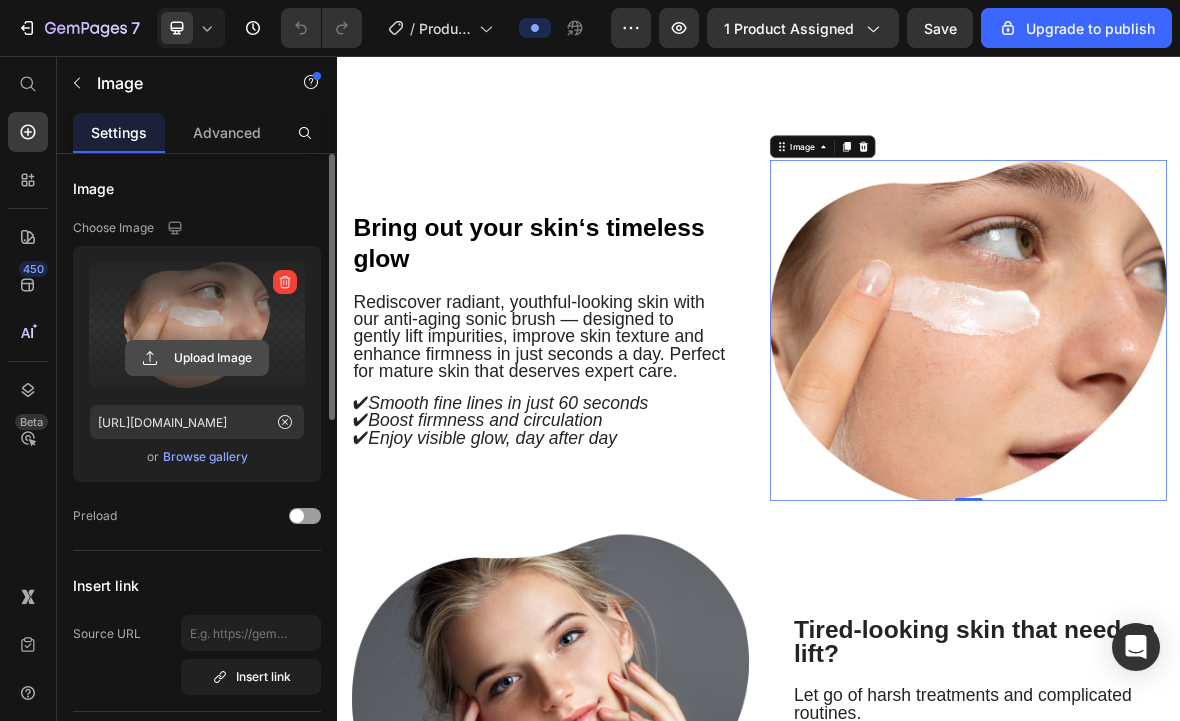 click 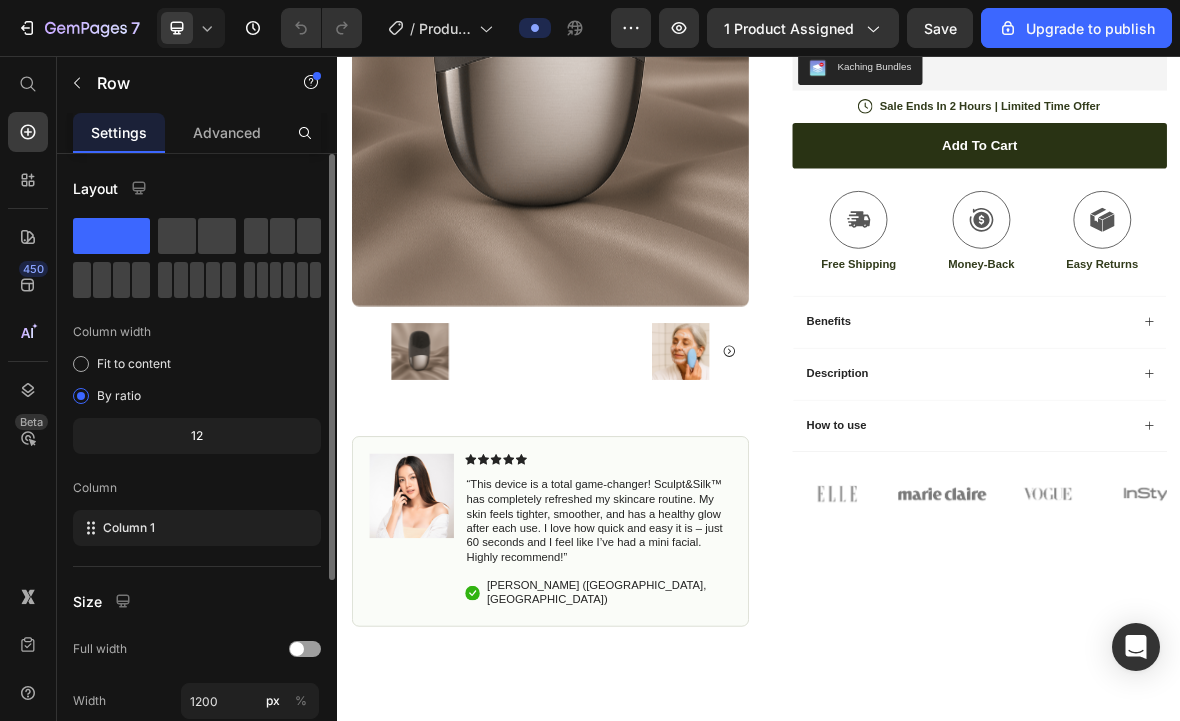 scroll, scrollTop: 613, scrollLeft: 0, axis: vertical 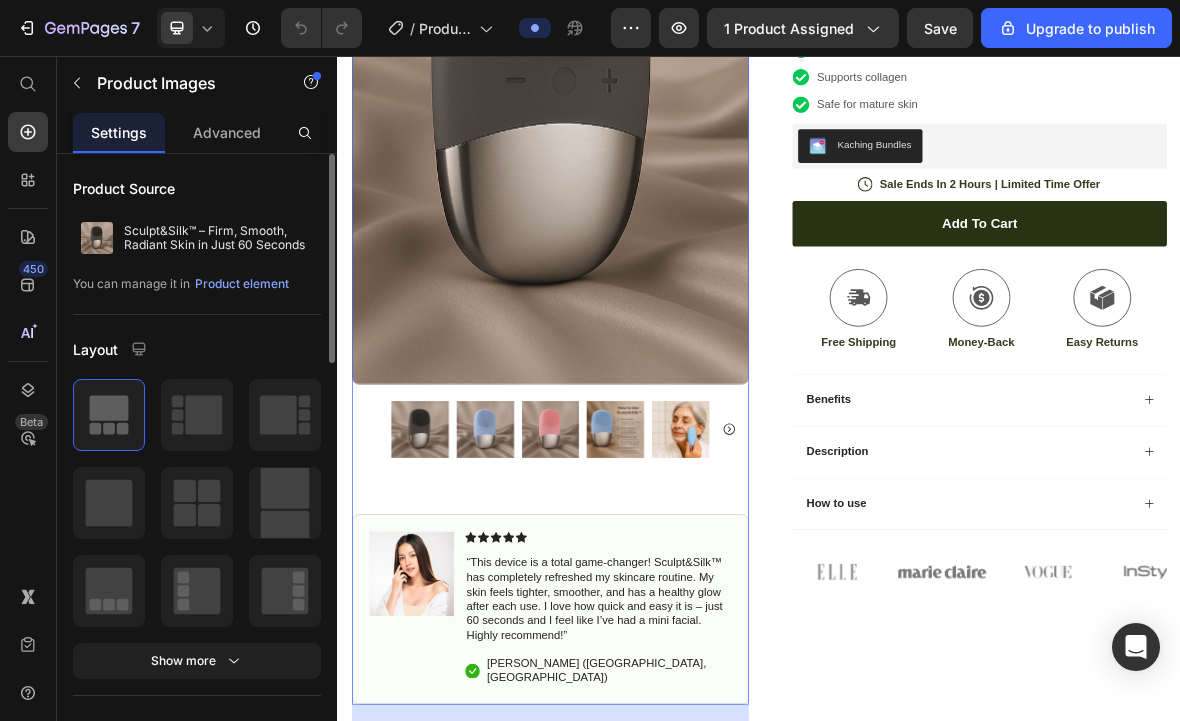 click at bounding box center [894, 588] 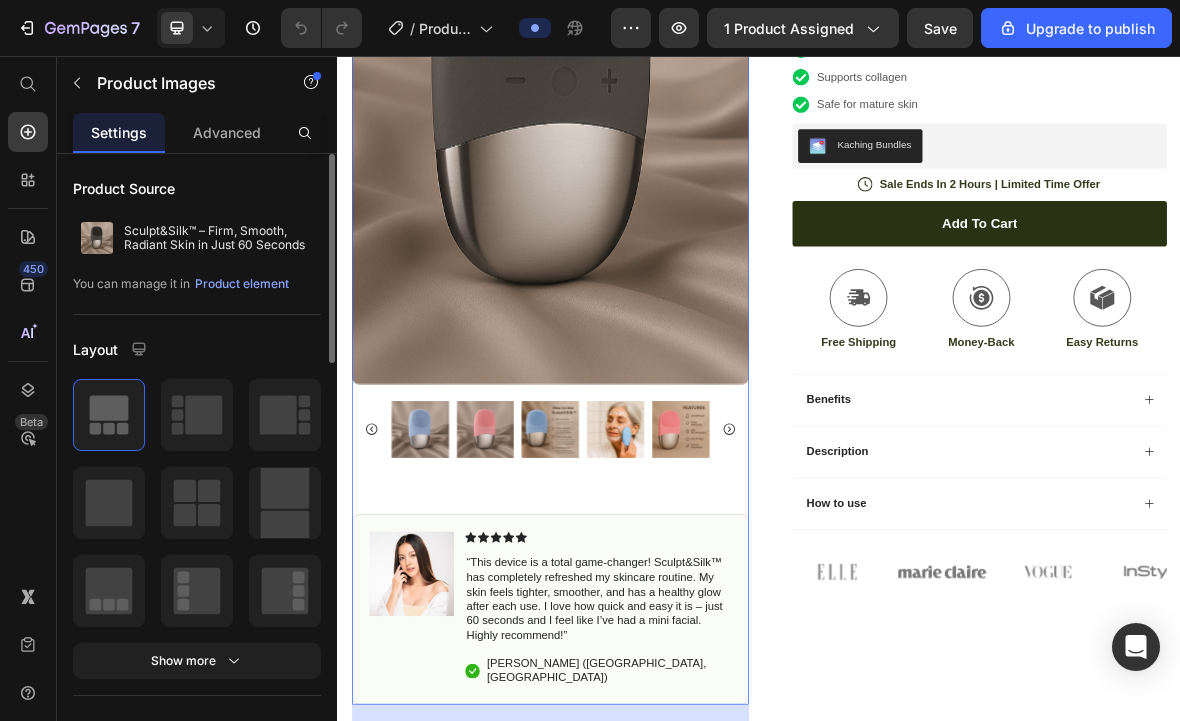 click 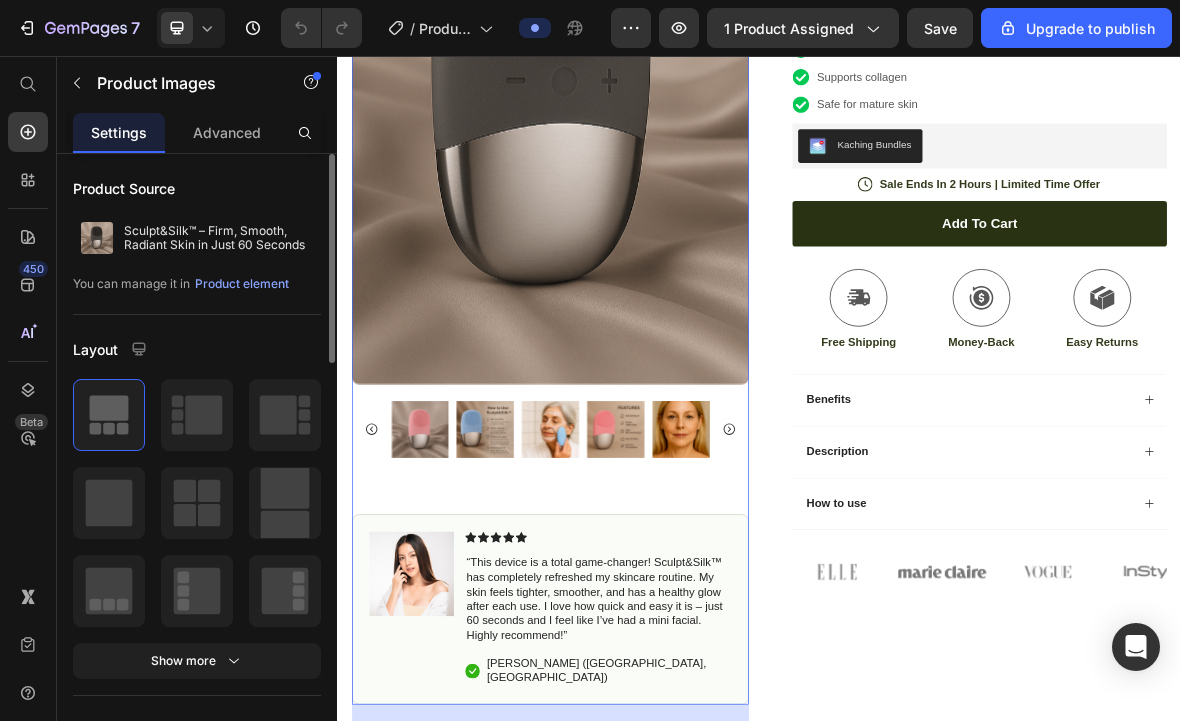 click 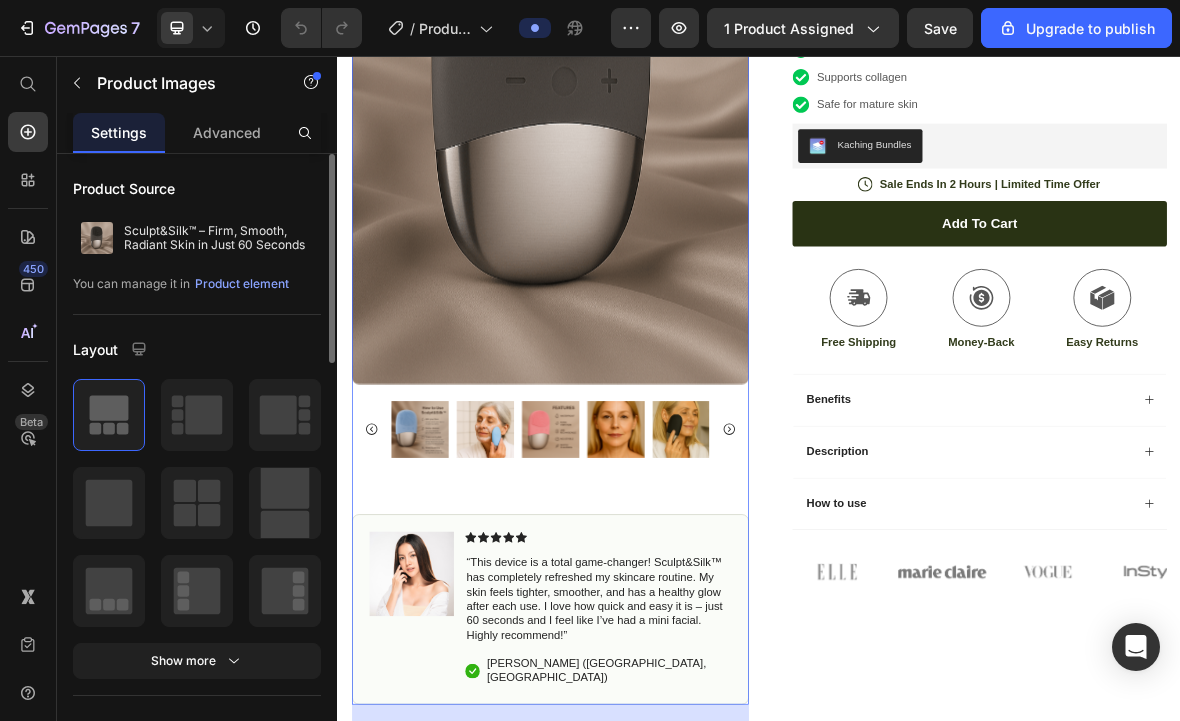 click 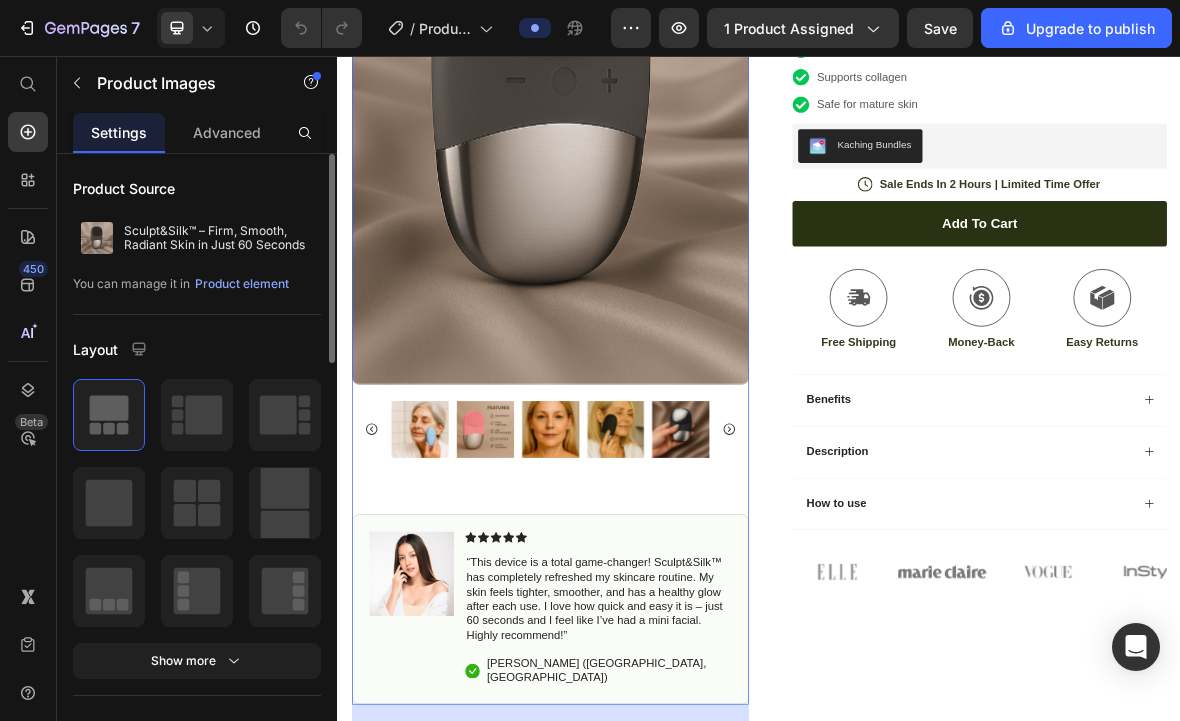 click 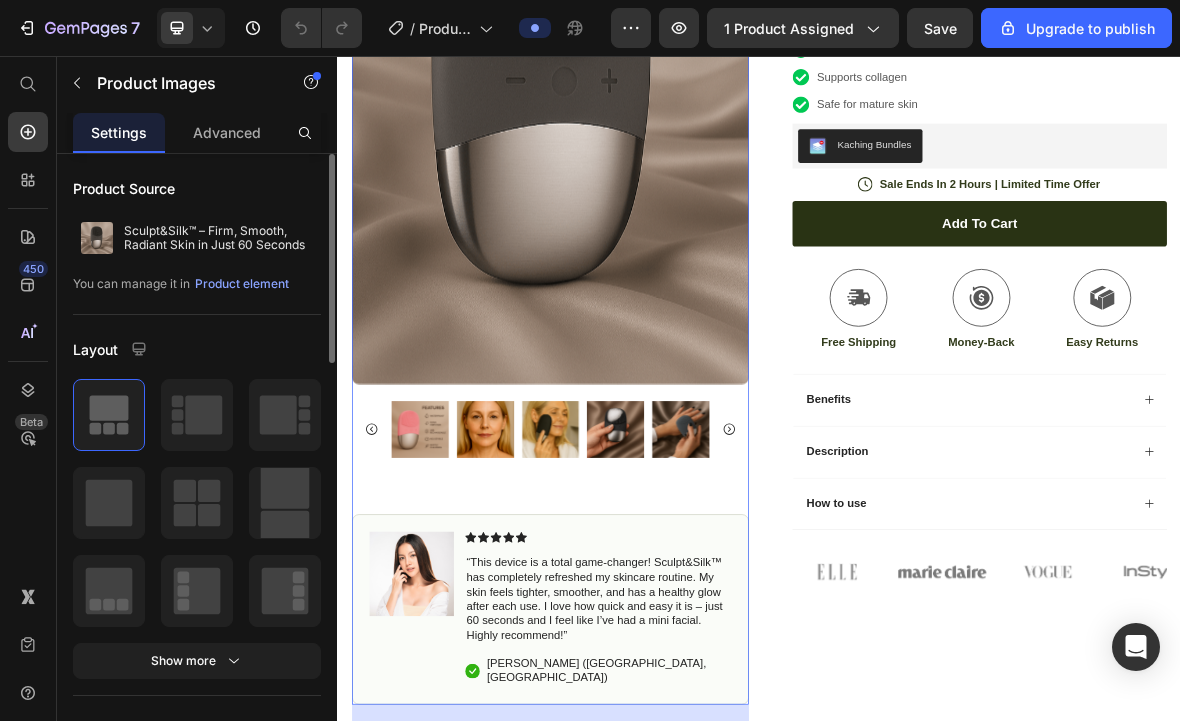 click 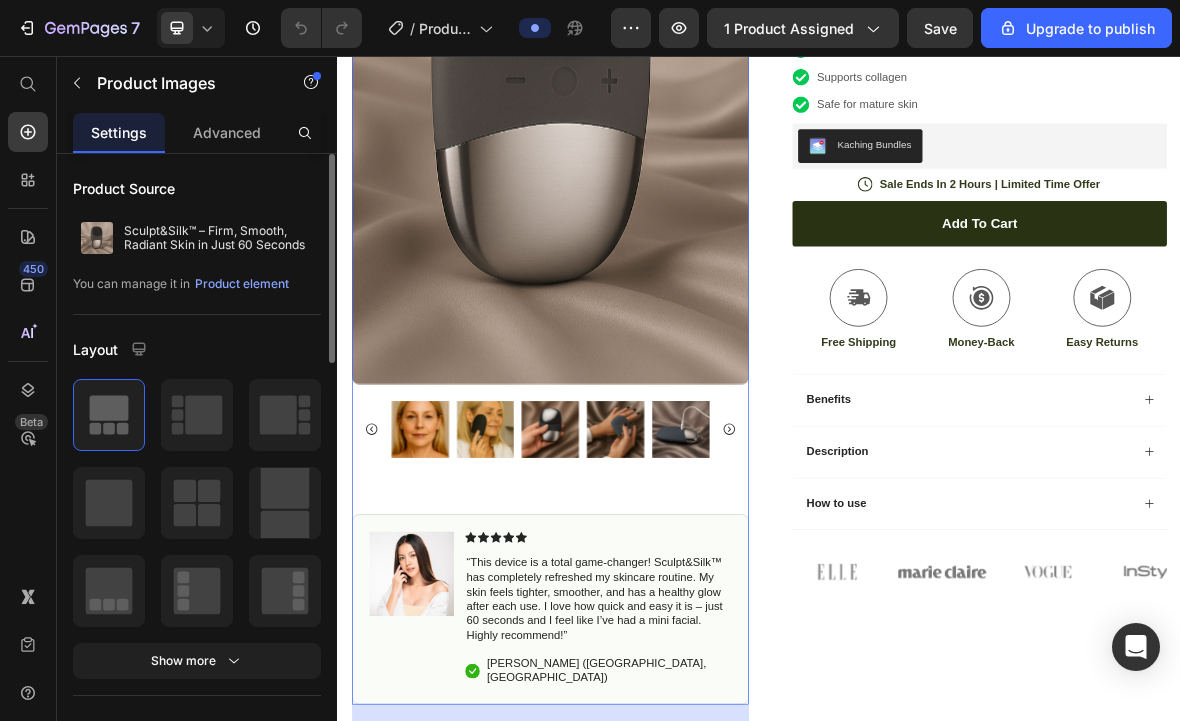 click 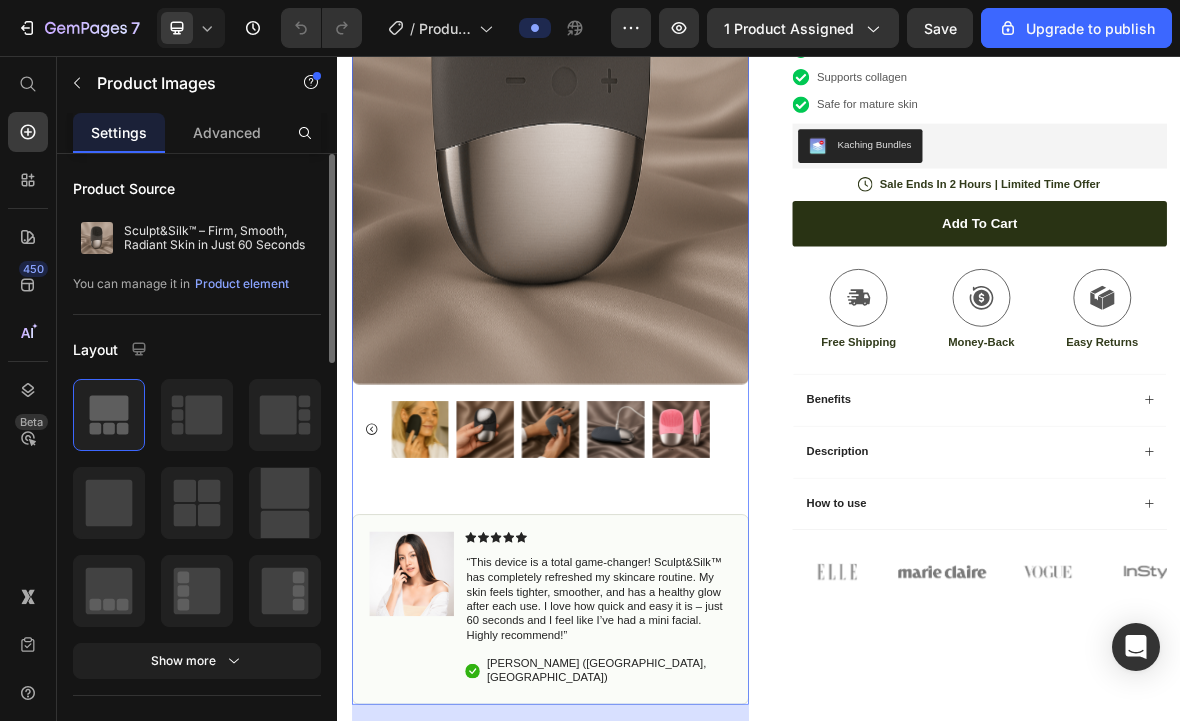 click at bounding box center (825, 589) 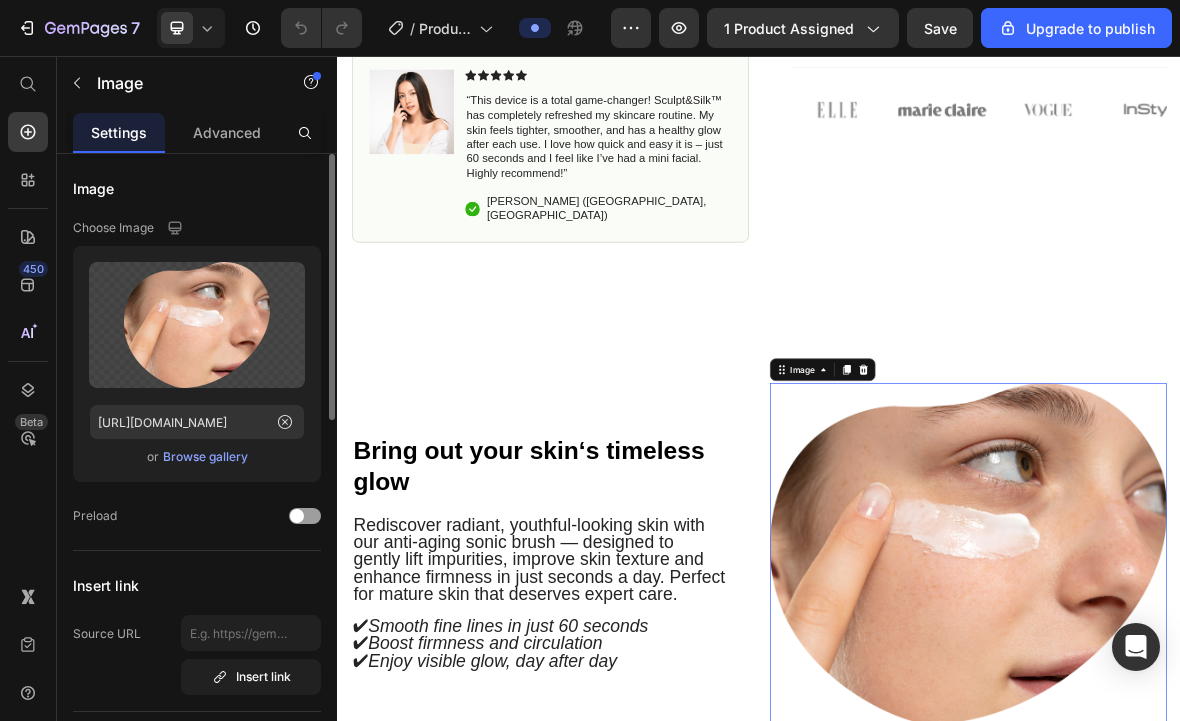 scroll, scrollTop: 1174, scrollLeft: 0, axis: vertical 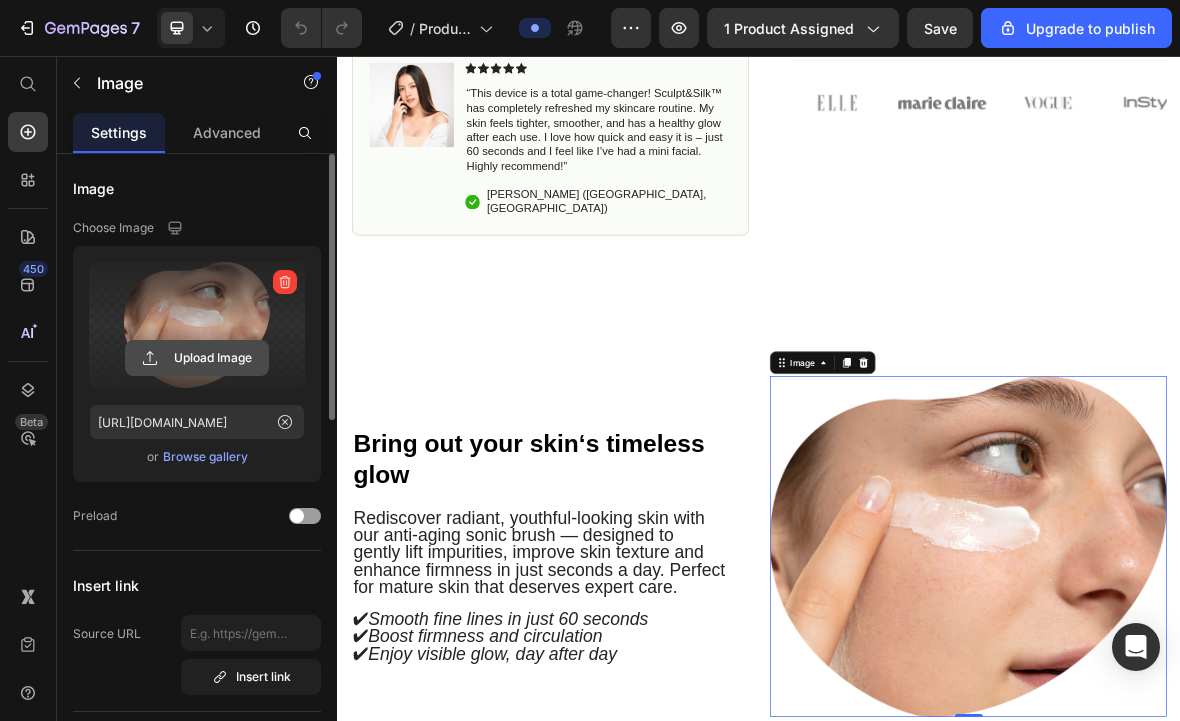 click 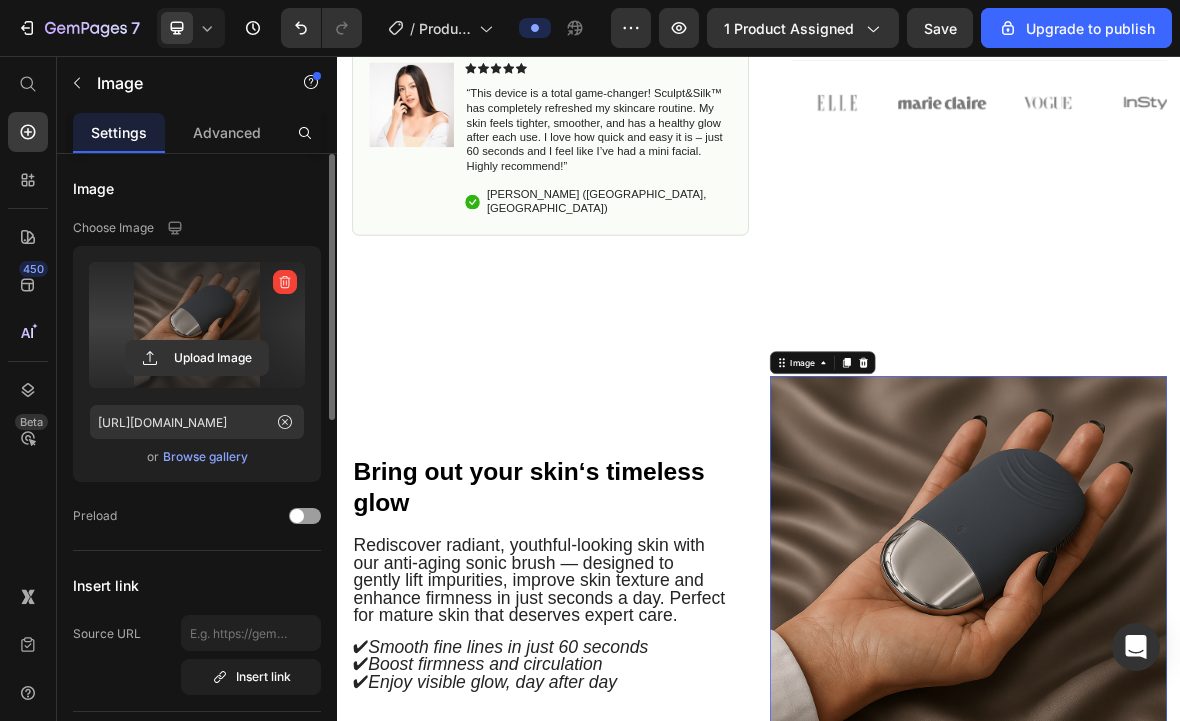type on "[URL][DOMAIN_NAME]" 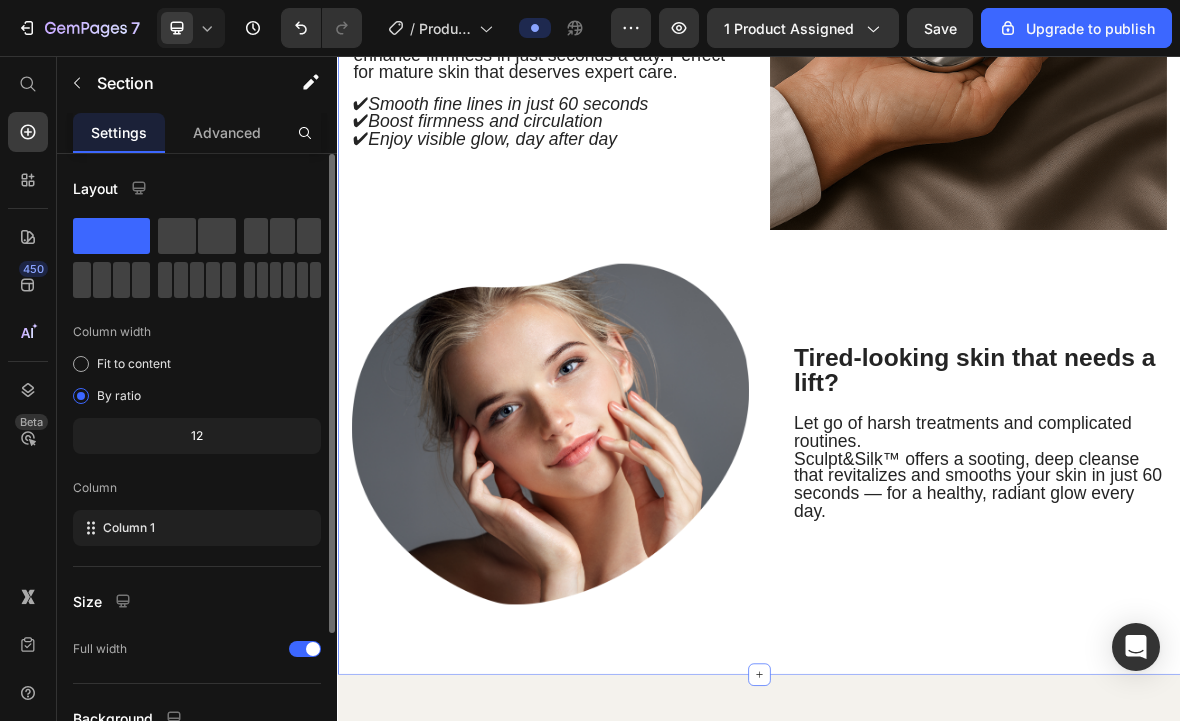 scroll, scrollTop: 1956, scrollLeft: 0, axis: vertical 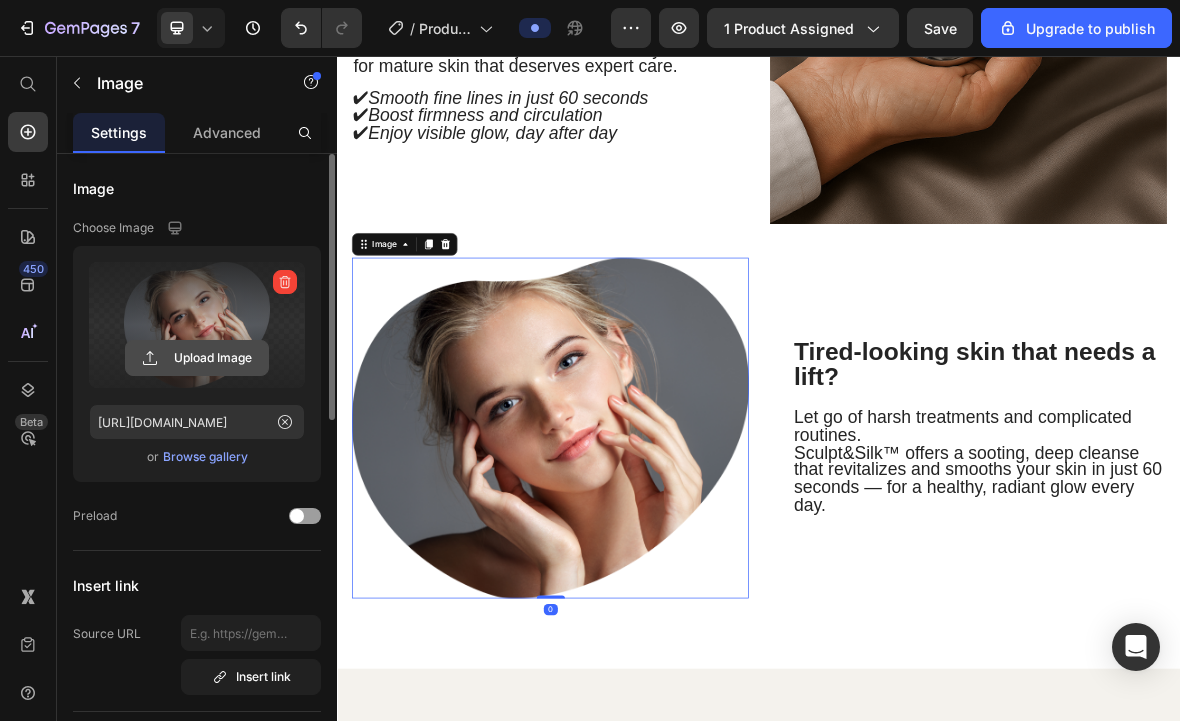 click 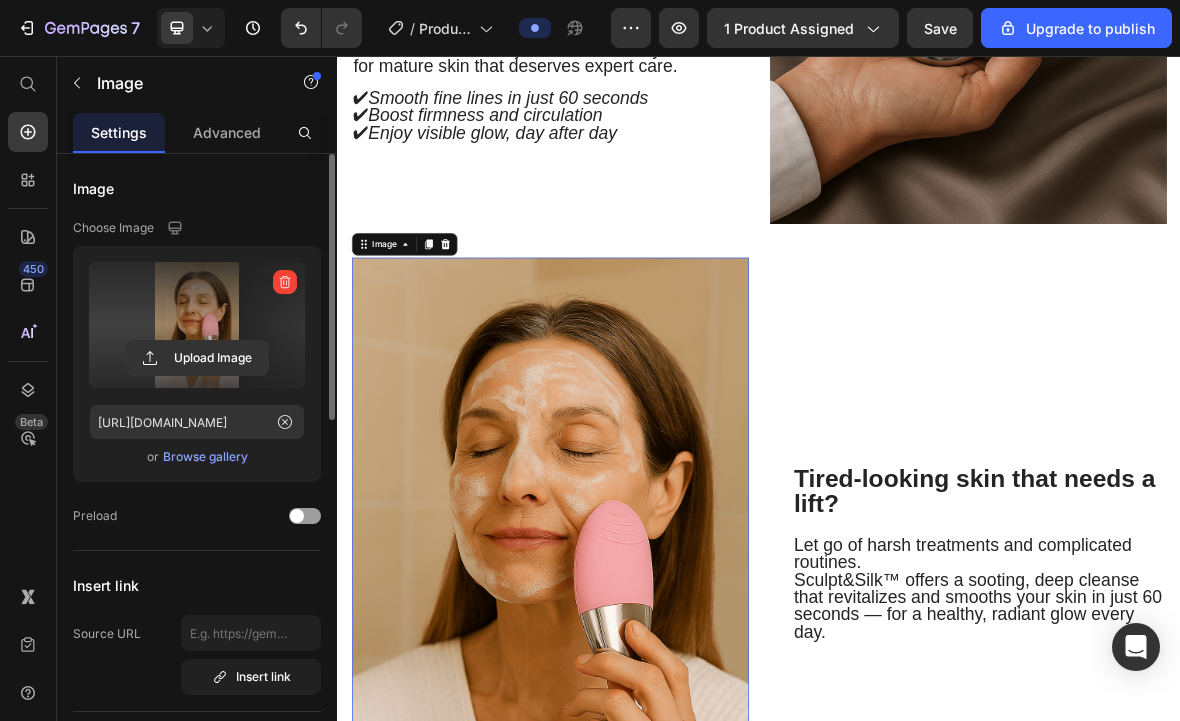 type on "[URL][DOMAIN_NAME]" 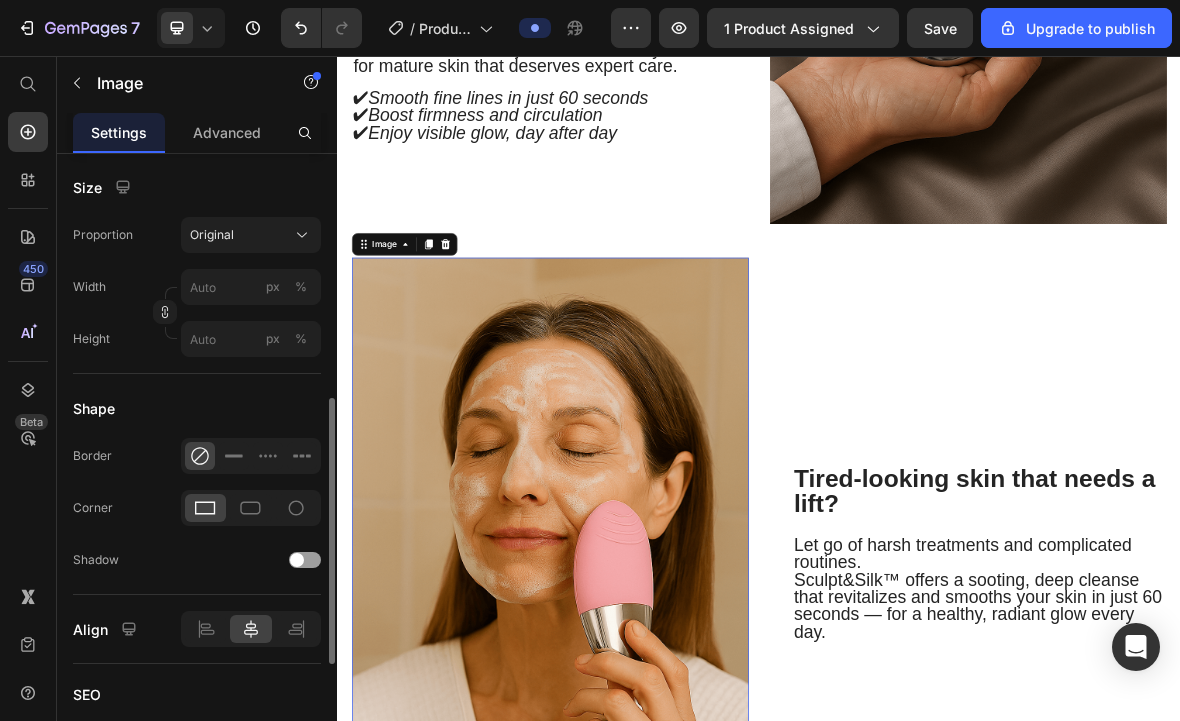 scroll, scrollTop: 563, scrollLeft: 0, axis: vertical 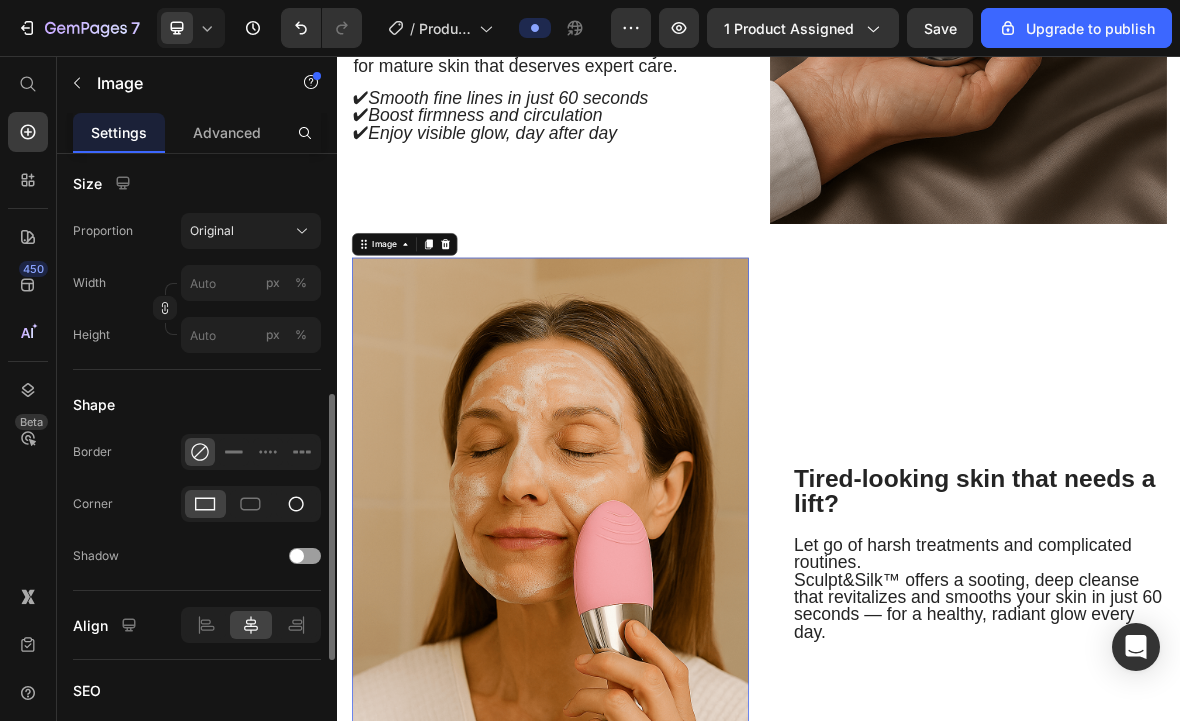 click 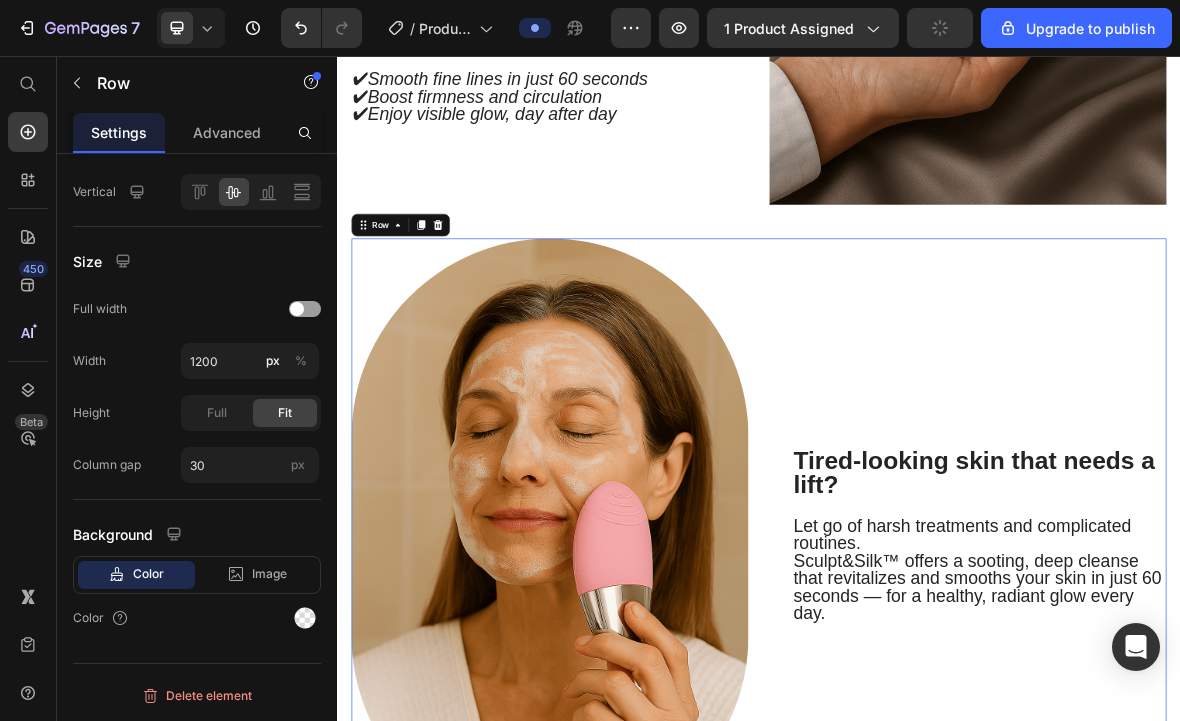 scroll, scrollTop: 0, scrollLeft: 0, axis: both 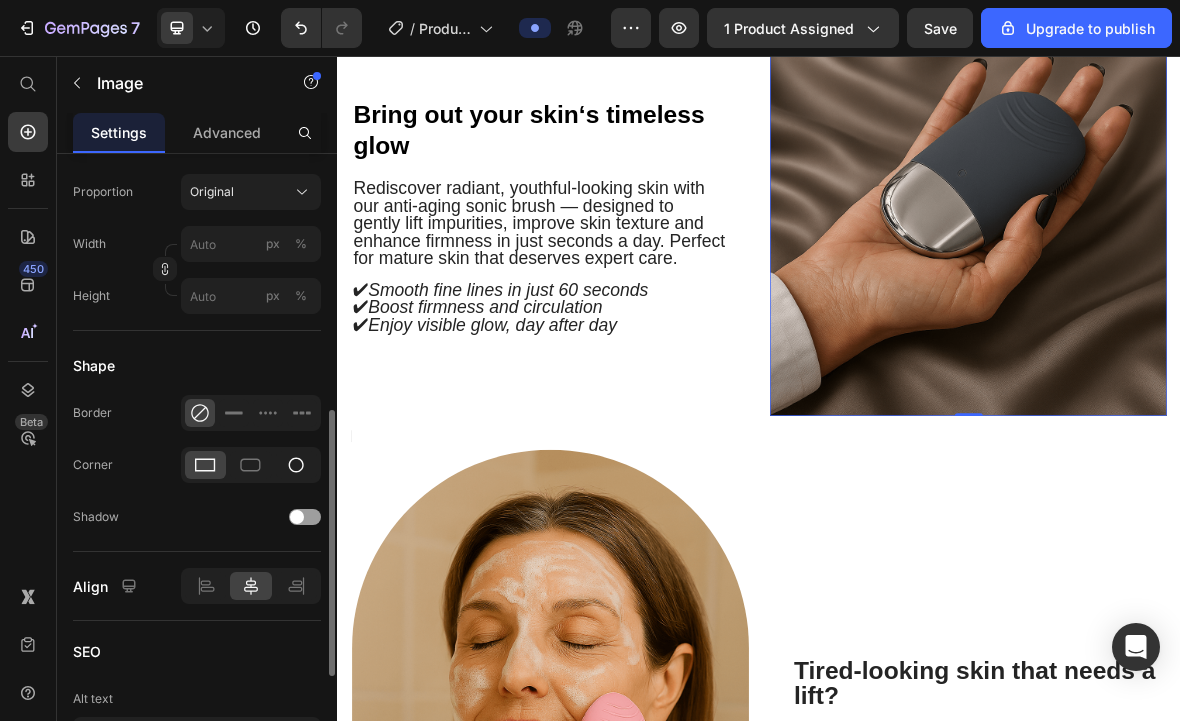 click 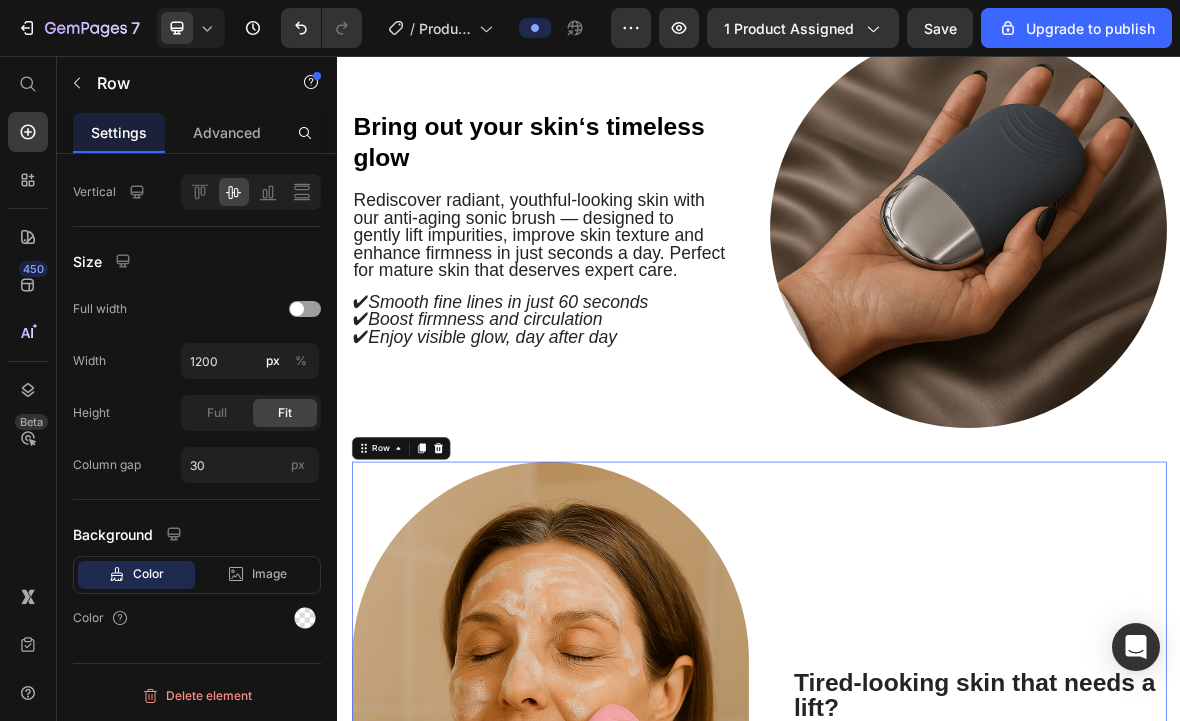 scroll, scrollTop: 0, scrollLeft: 0, axis: both 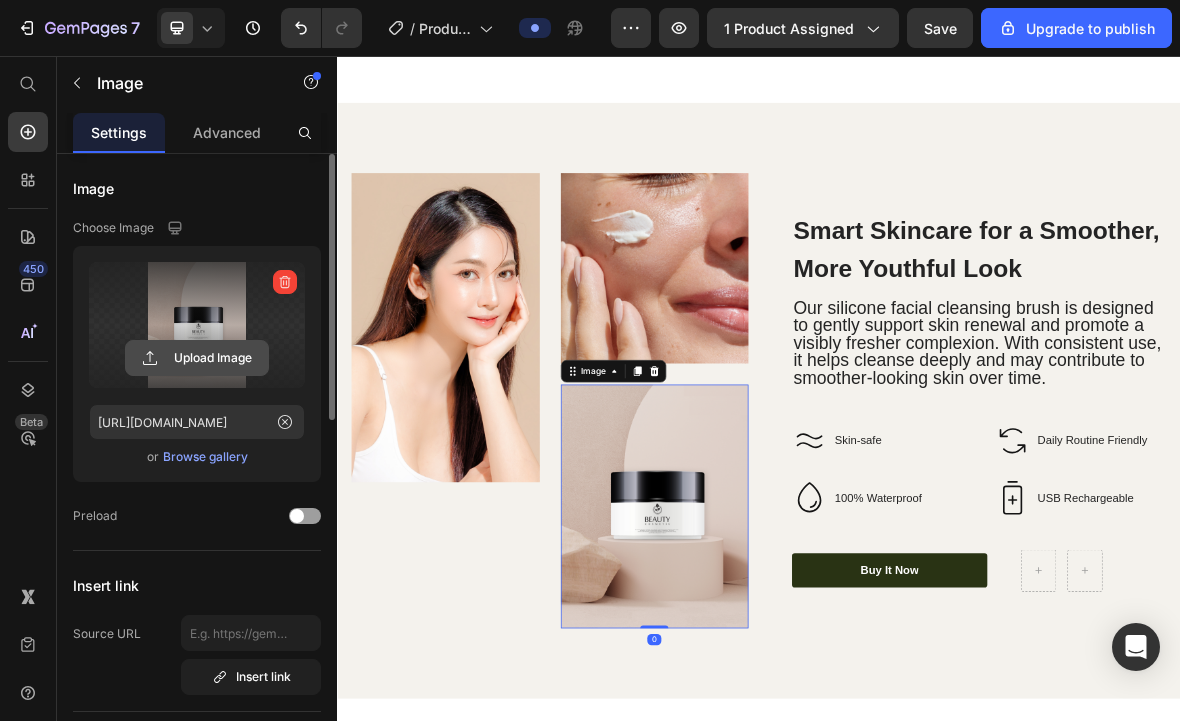 click 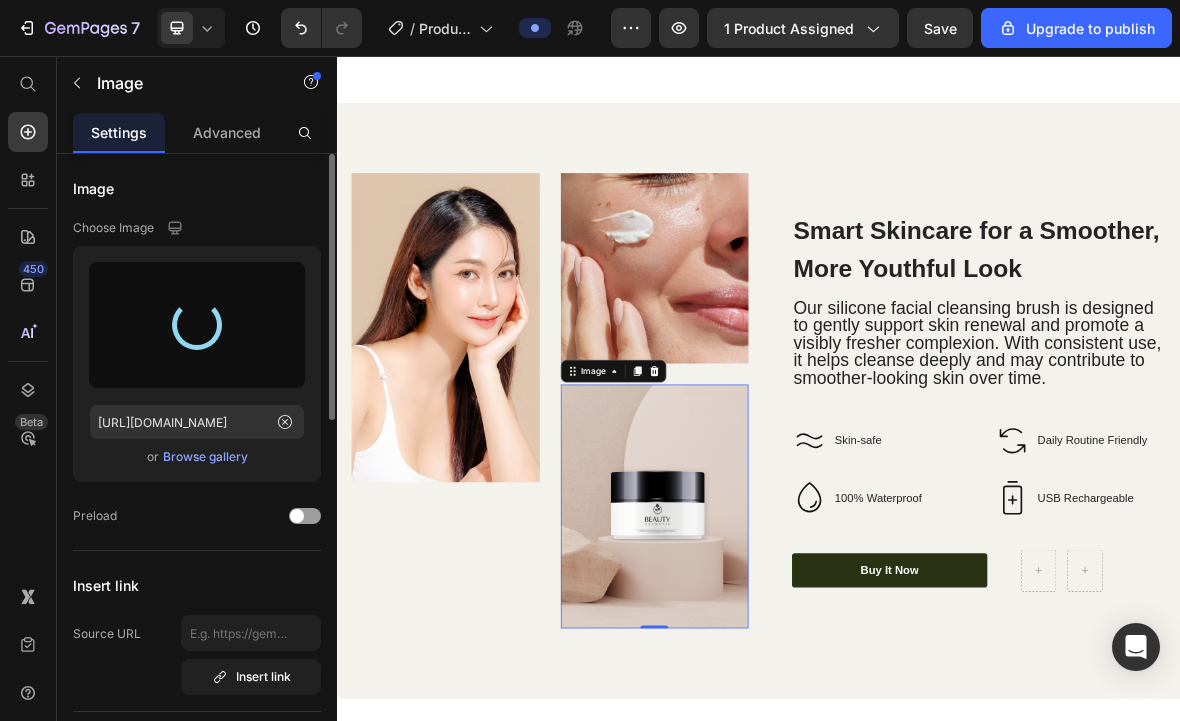type on "[URL][DOMAIN_NAME]" 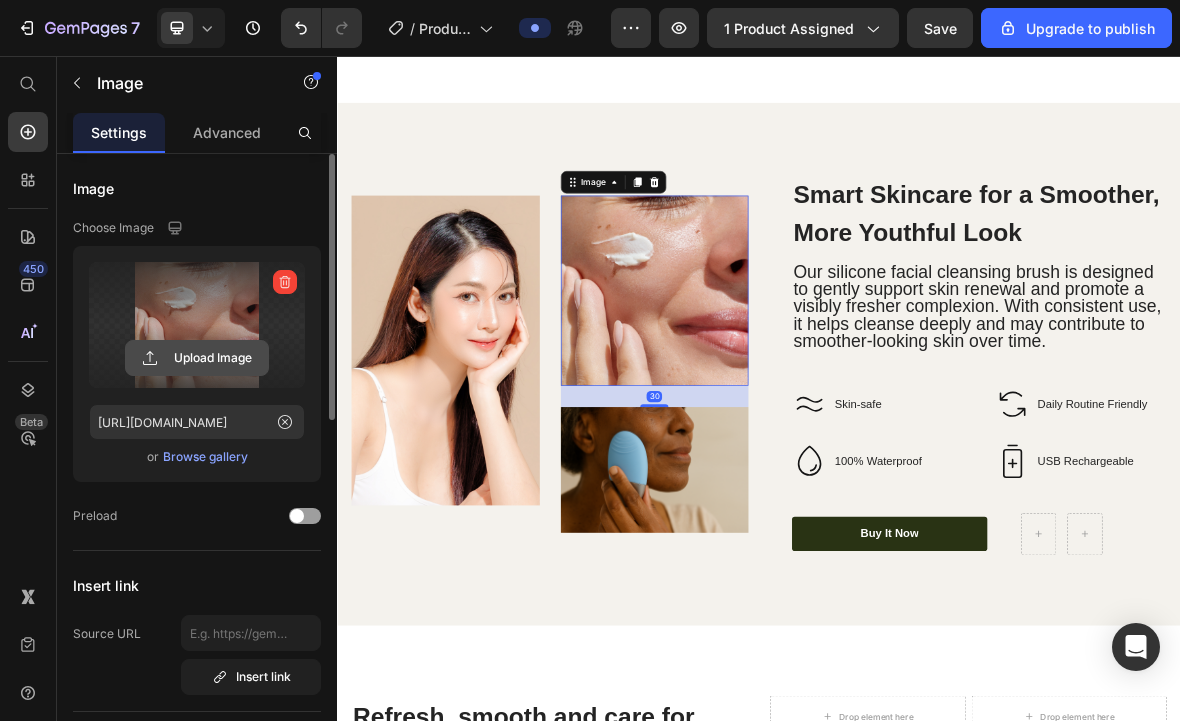 click 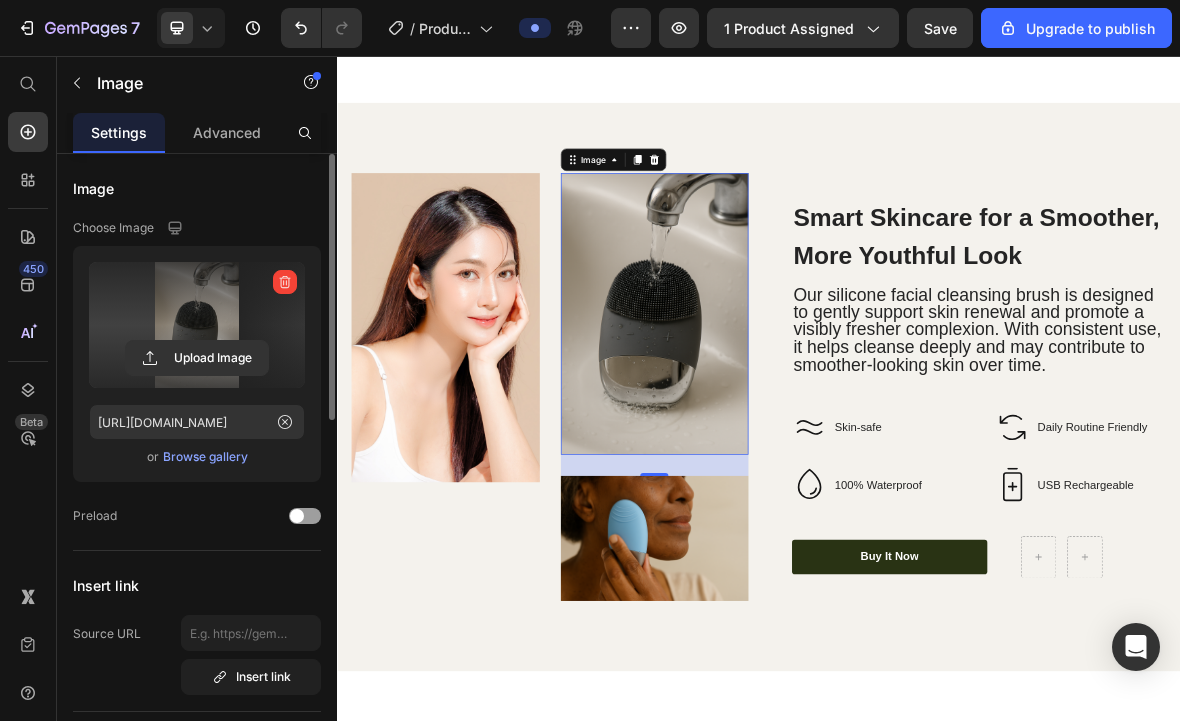 type on "[URL][DOMAIN_NAME]" 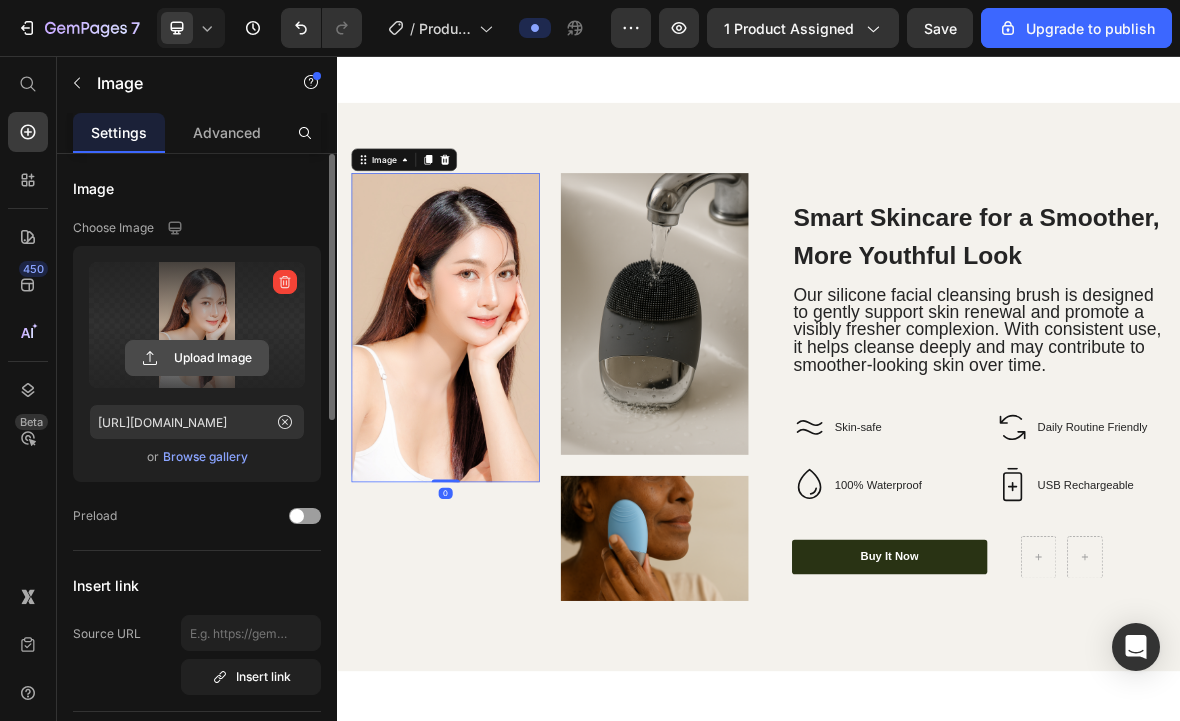 click 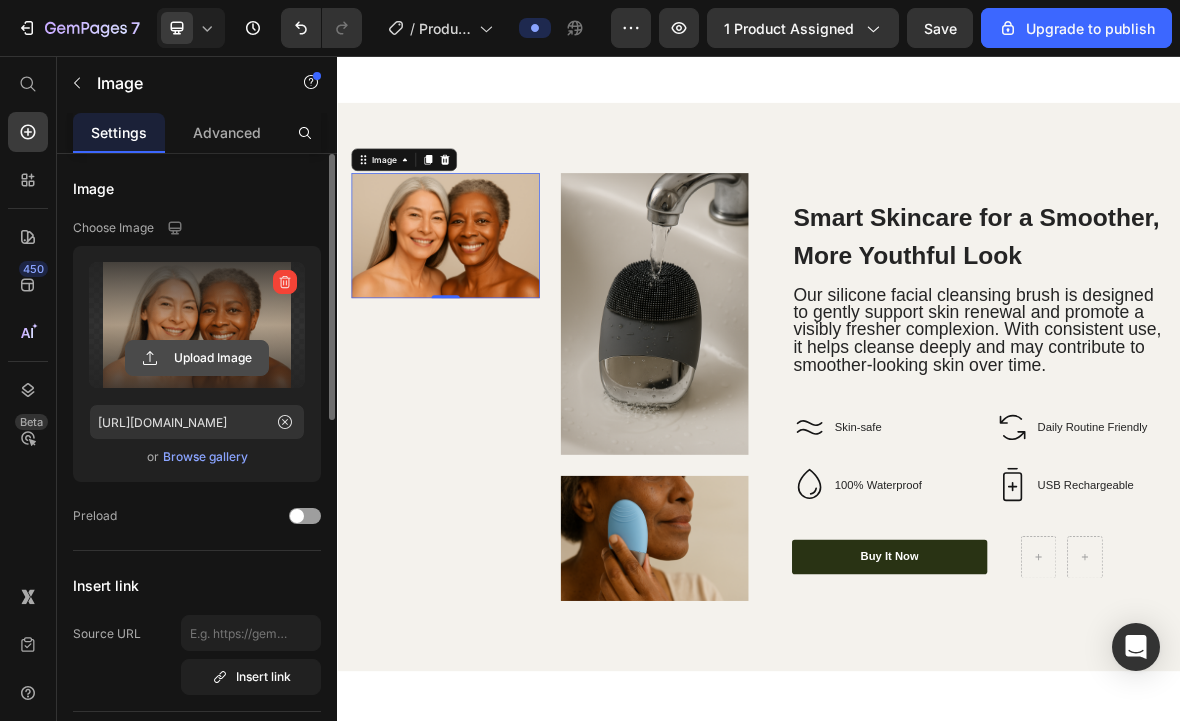 click 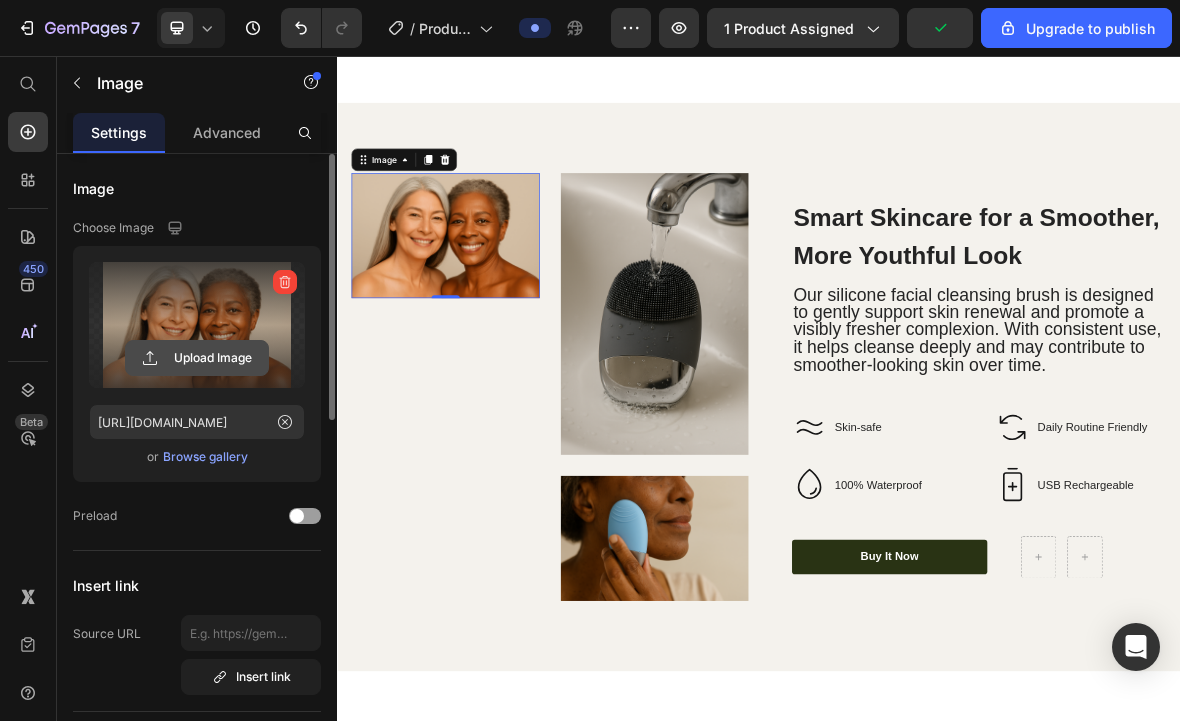 click 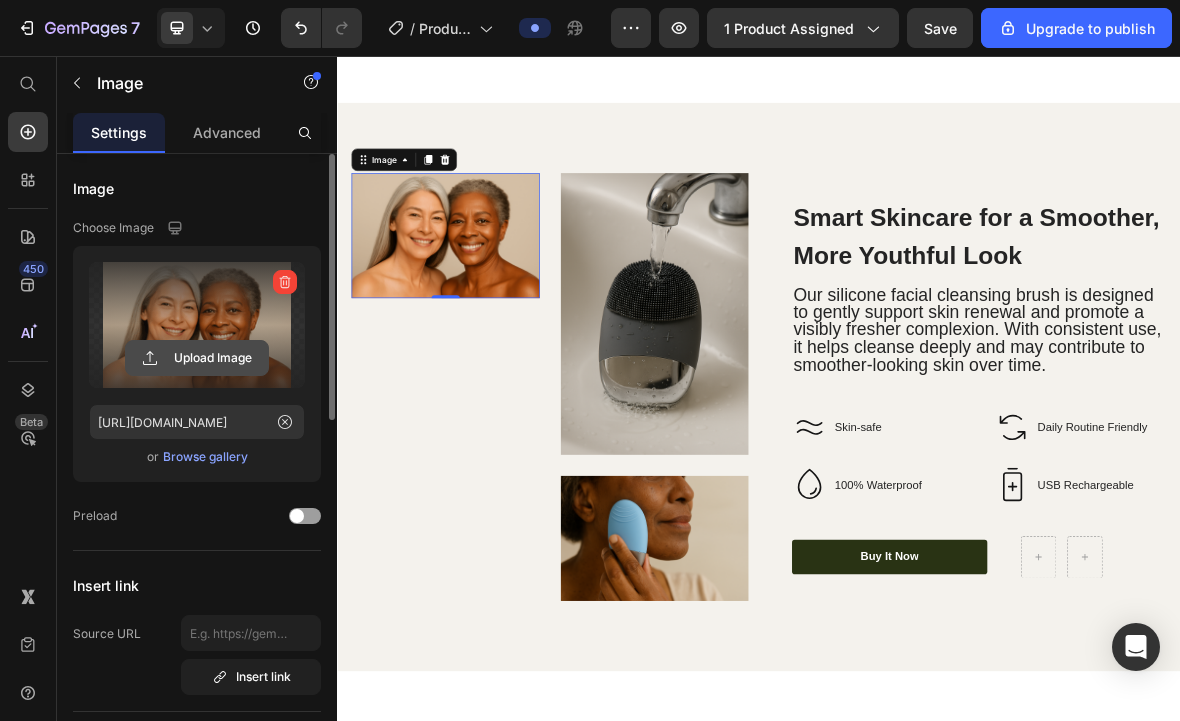 click 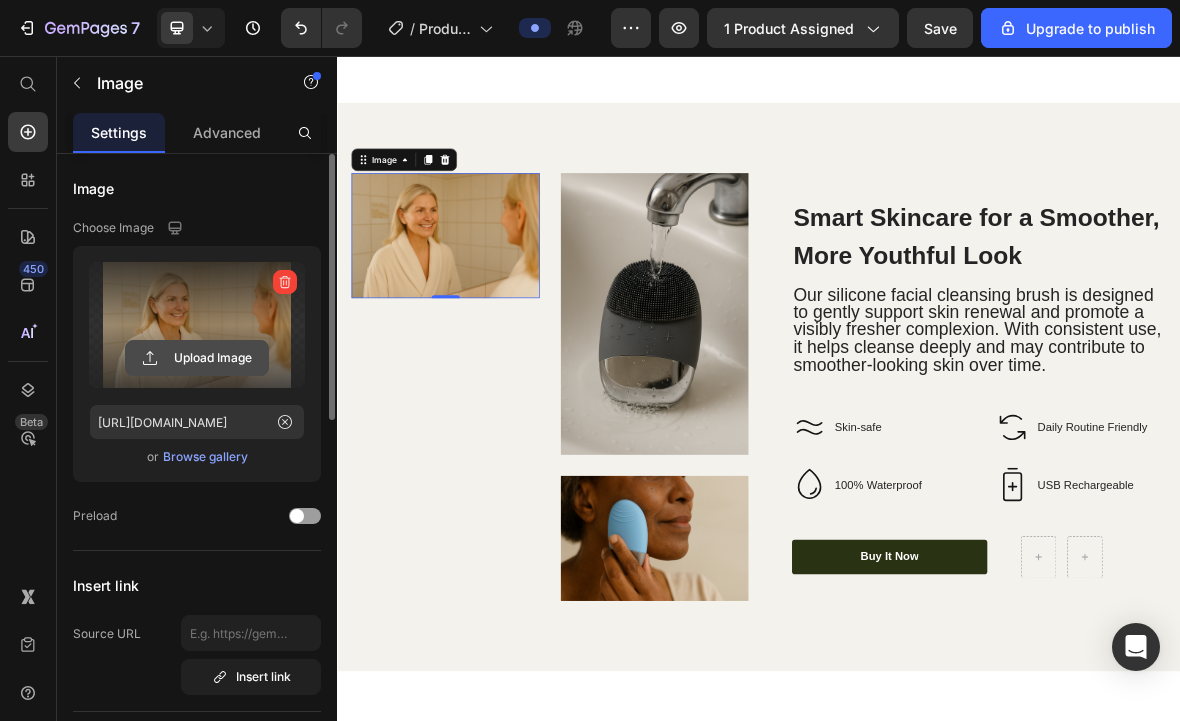 click 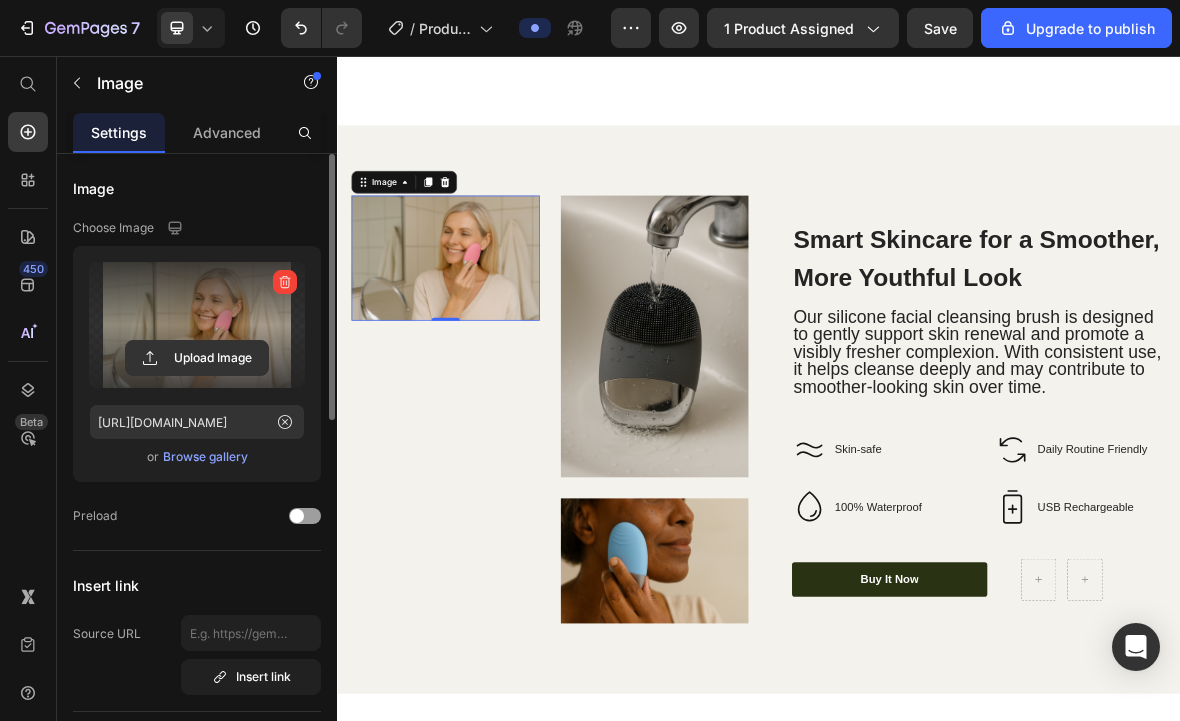 scroll, scrollTop: 3060, scrollLeft: 0, axis: vertical 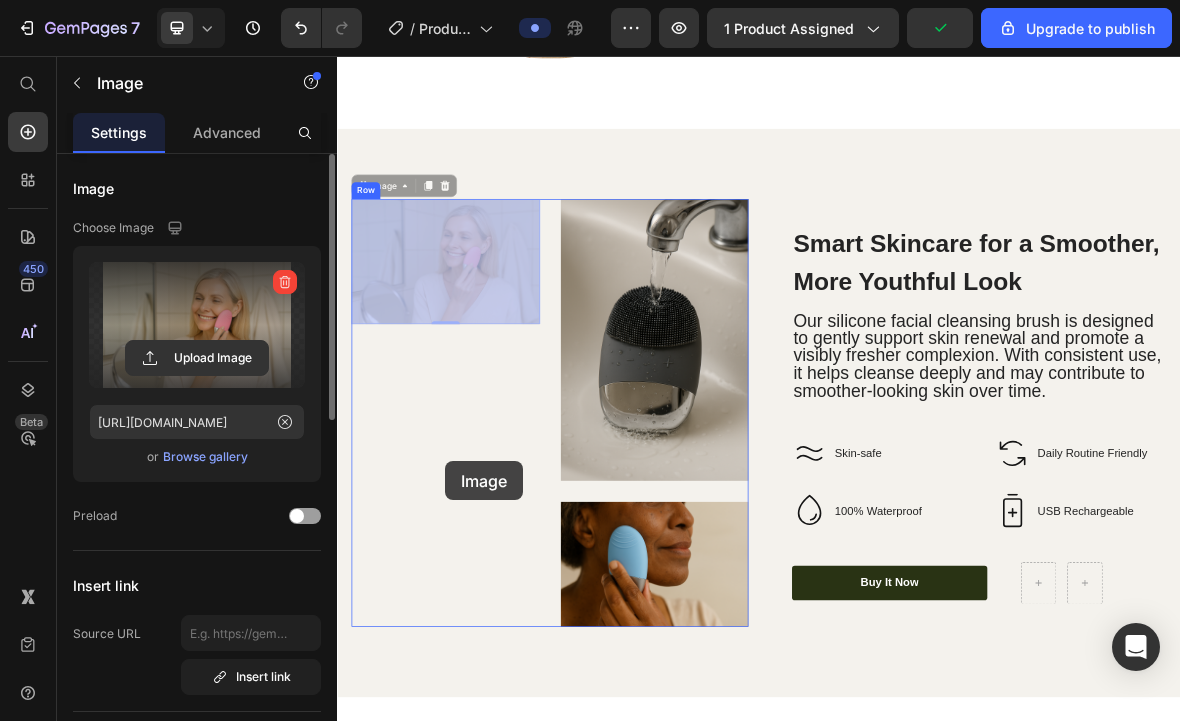 drag, startPoint x: 494, startPoint y: 432, endPoint x: 491, endPoint y: 633, distance: 201.02238 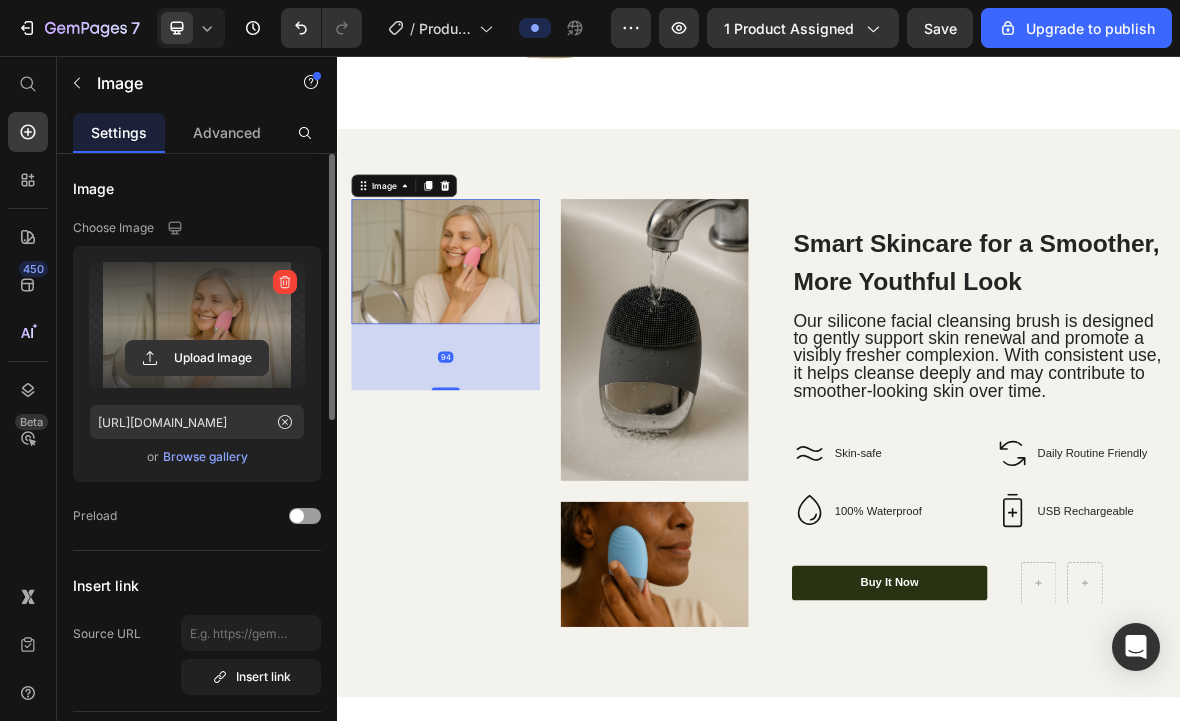 drag, startPoint x: 498, startPoint y: 436, endPoint x: 514, endPoint y: 529, distance: 94.36631 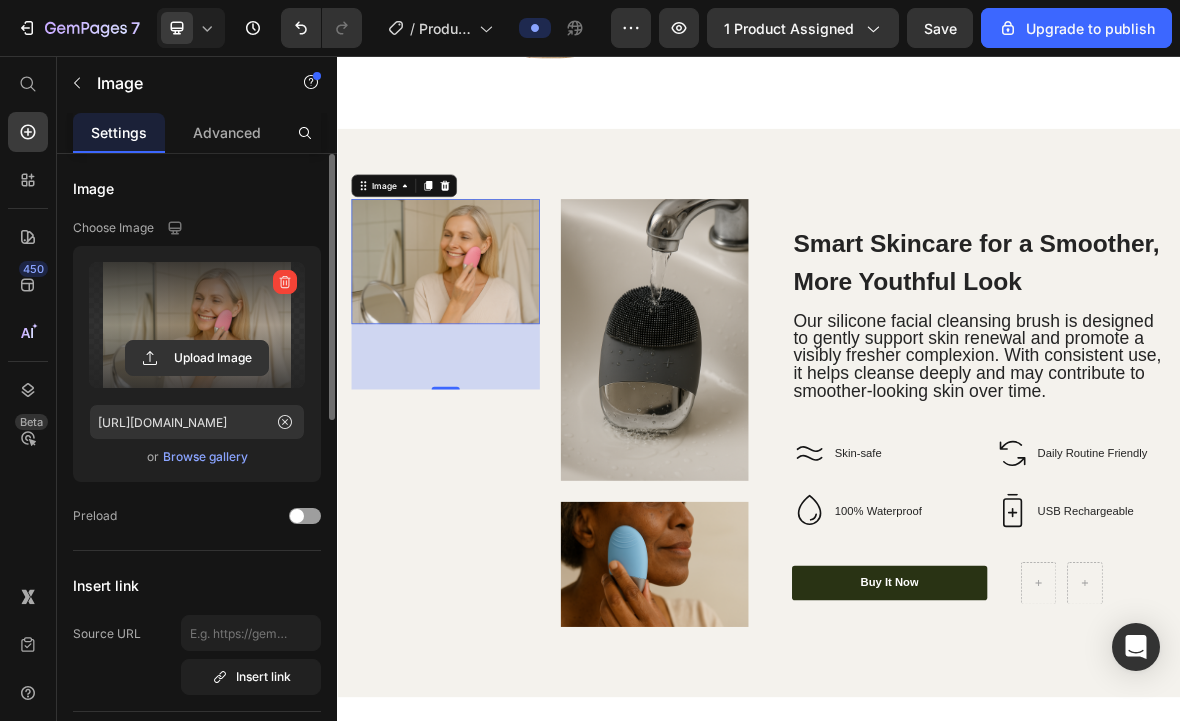 drag, startPoint x: 508, startPoint y: 524, endPoint x: 495, endPoint y: 494, distance: 32.695564 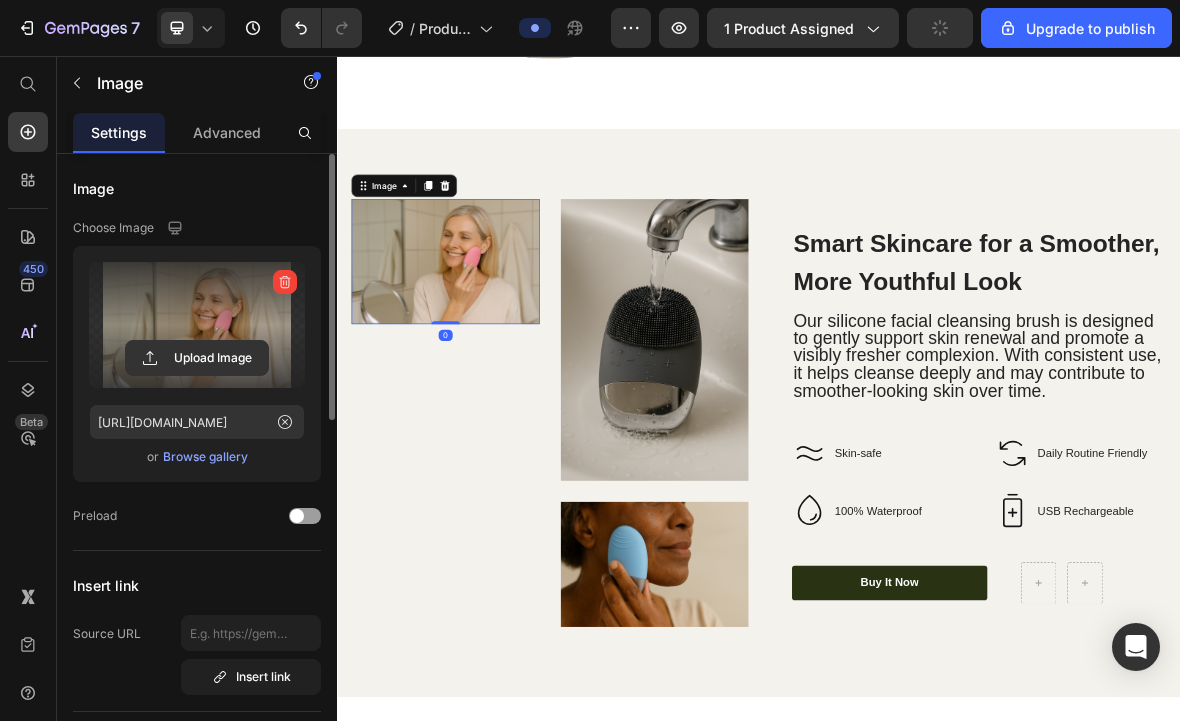 drag, startPoint x: 489, startPoint y: 526, endPoint x: 472, endPoint y: 433, distance: 94.54099 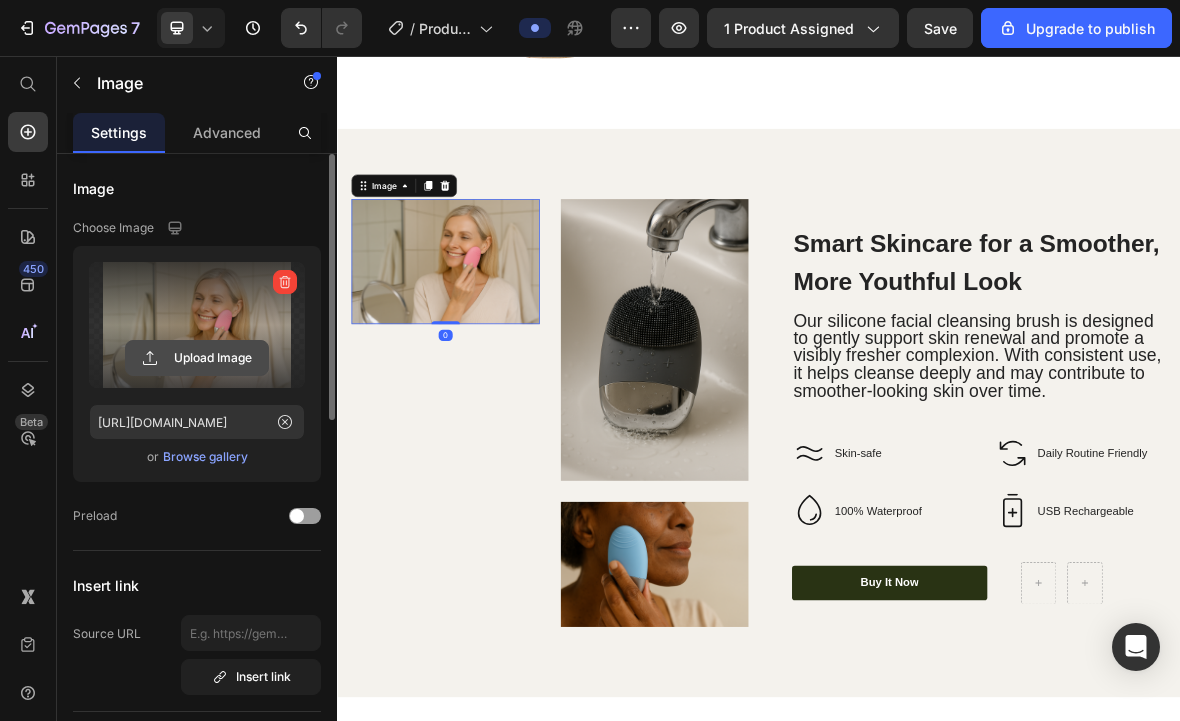 click 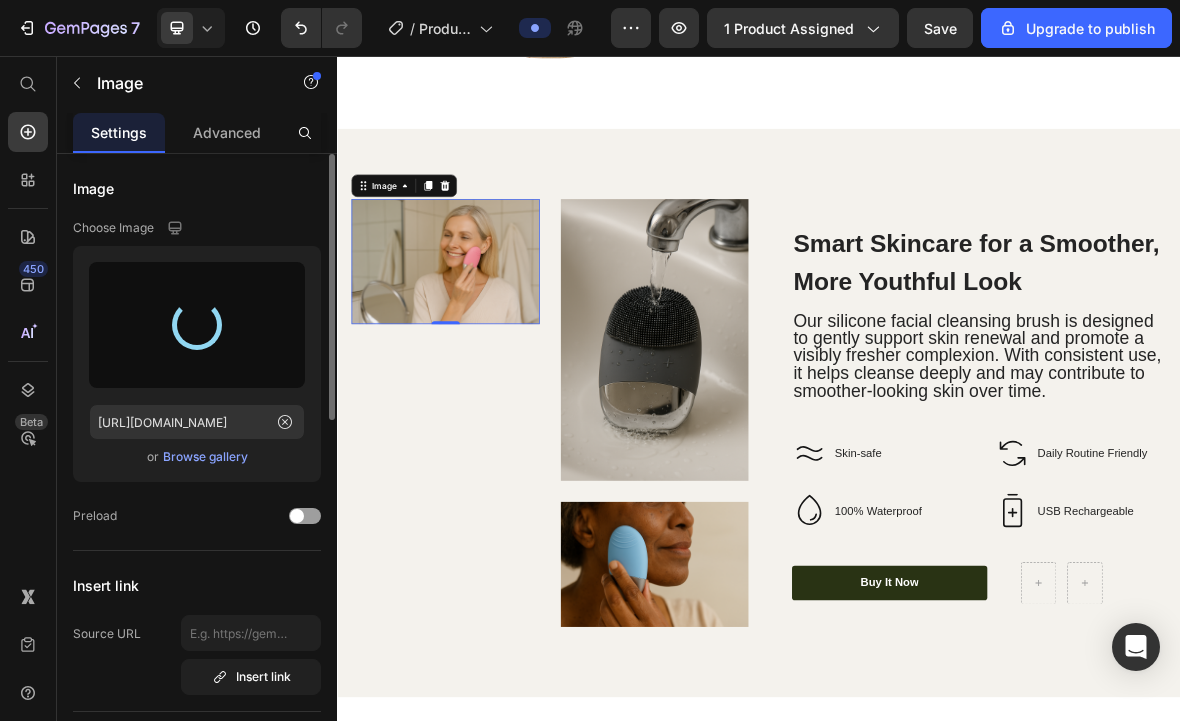 type on "https://cdn.shopify.com/s/files/1/0847/1629/0375/files/gempages_571322681484379288-75486aa4-c5fa-420b-a5a9-3c774b567ff8.png" 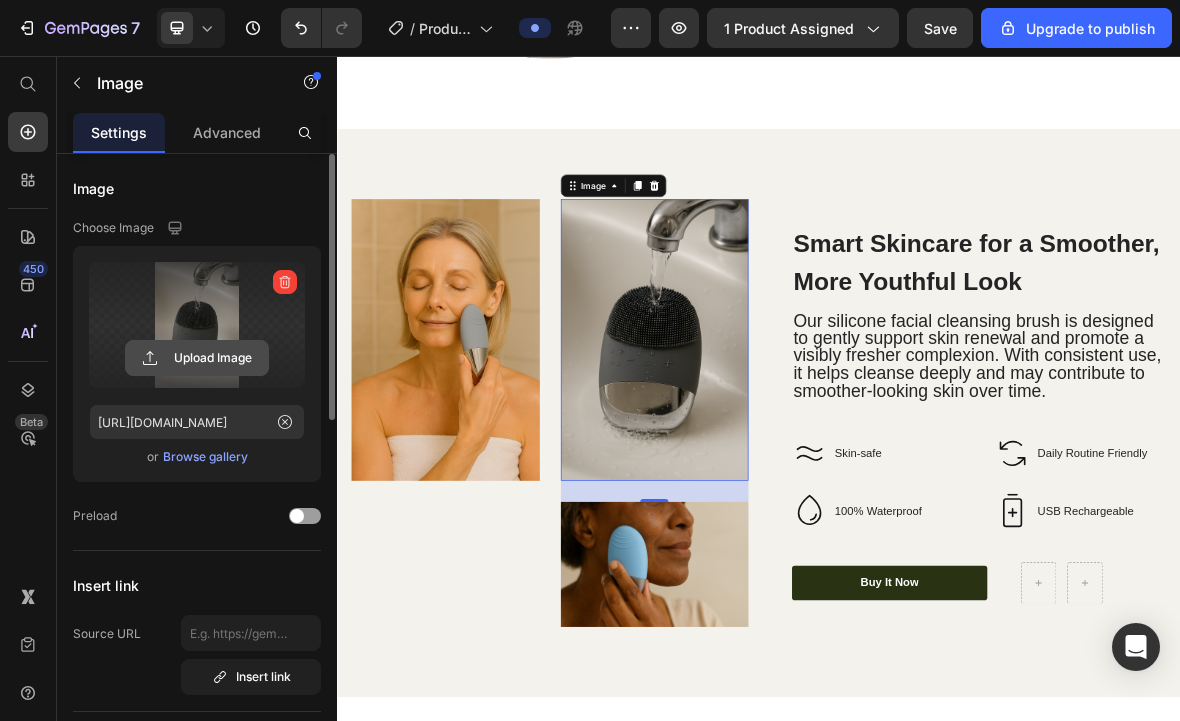click 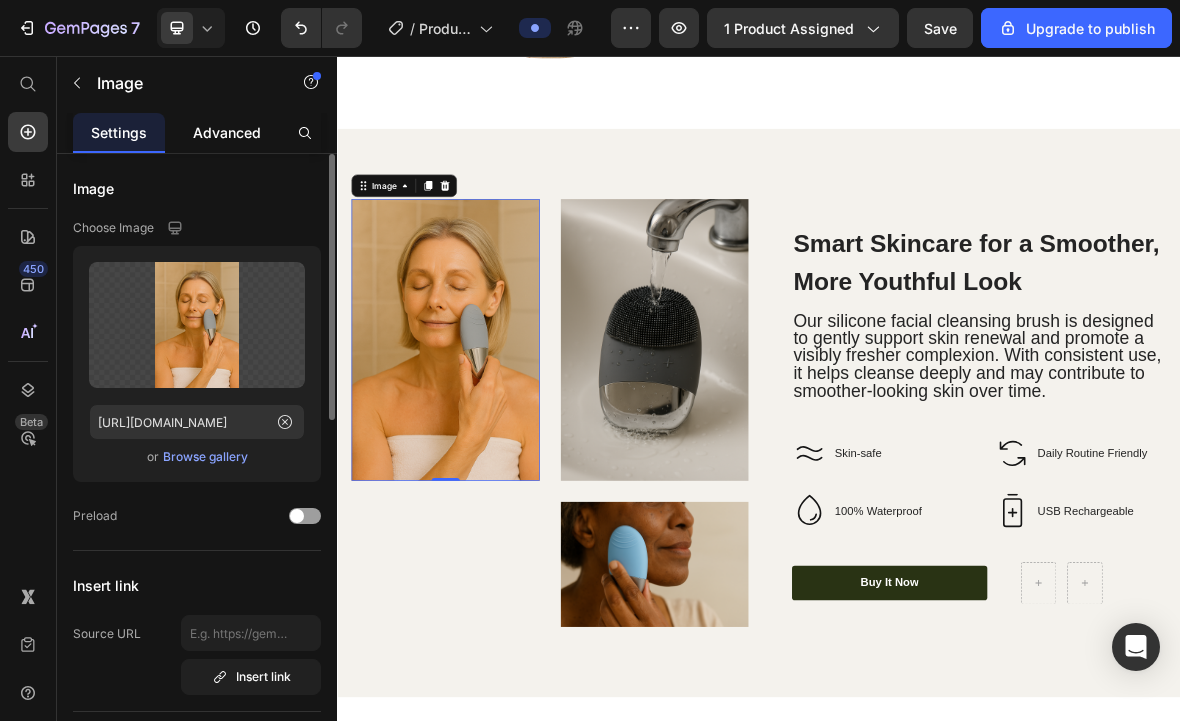 click on "Advanced" at bounding box center [227, 132] 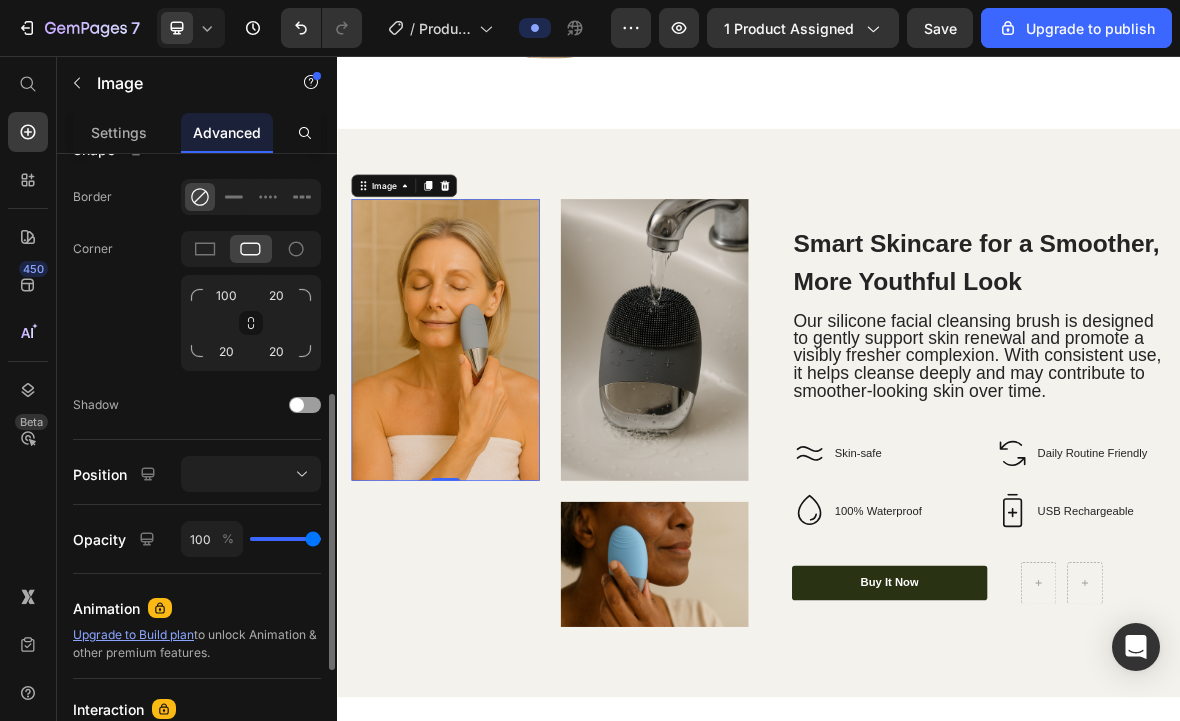 scroll, scrollTop: 540, scrollLeft: 0, axis: vertical 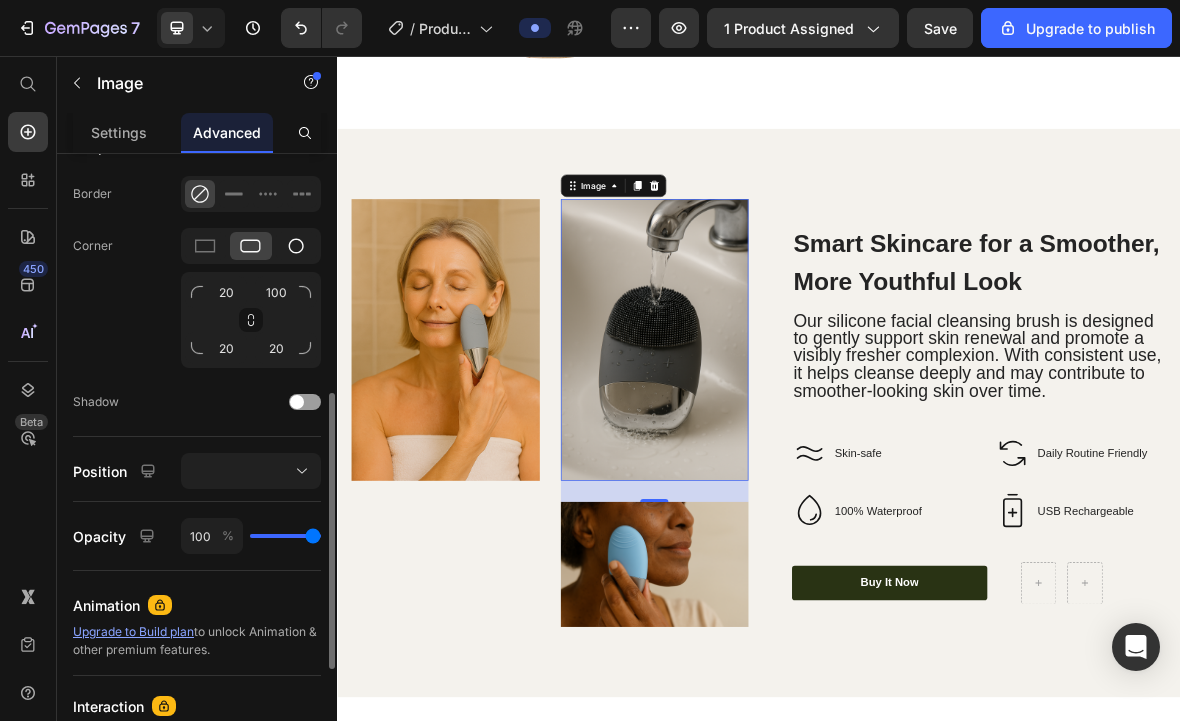 click 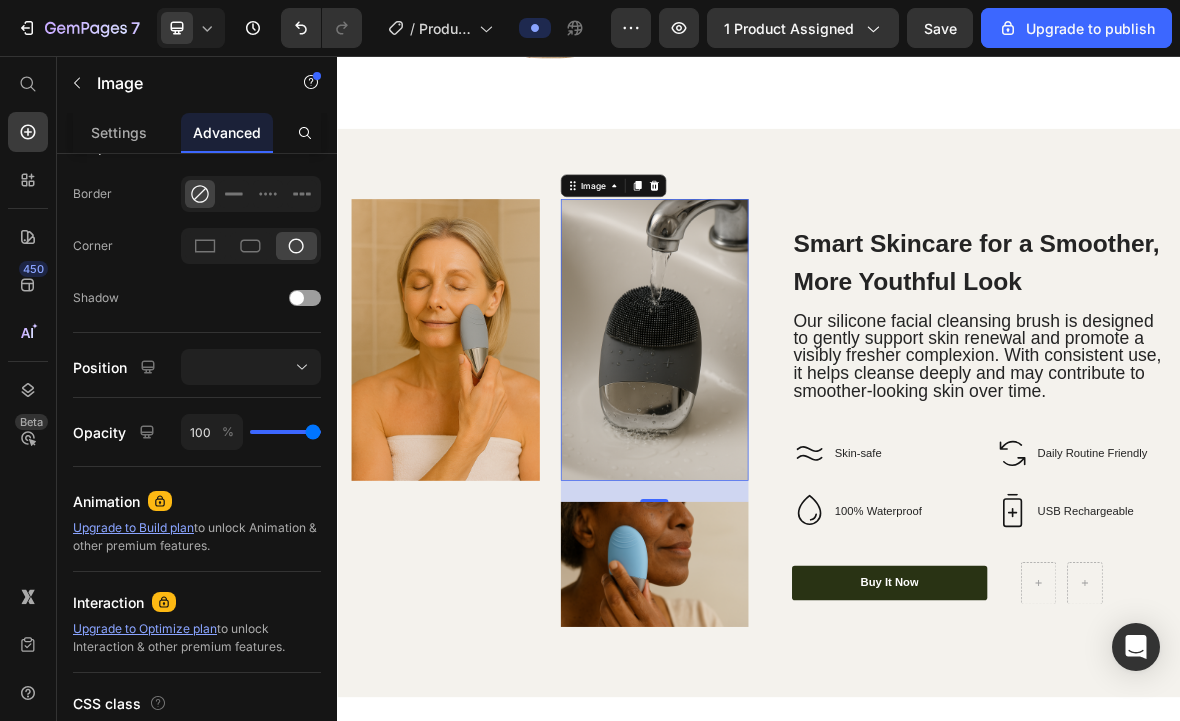 click at bounding box center [789, 460] 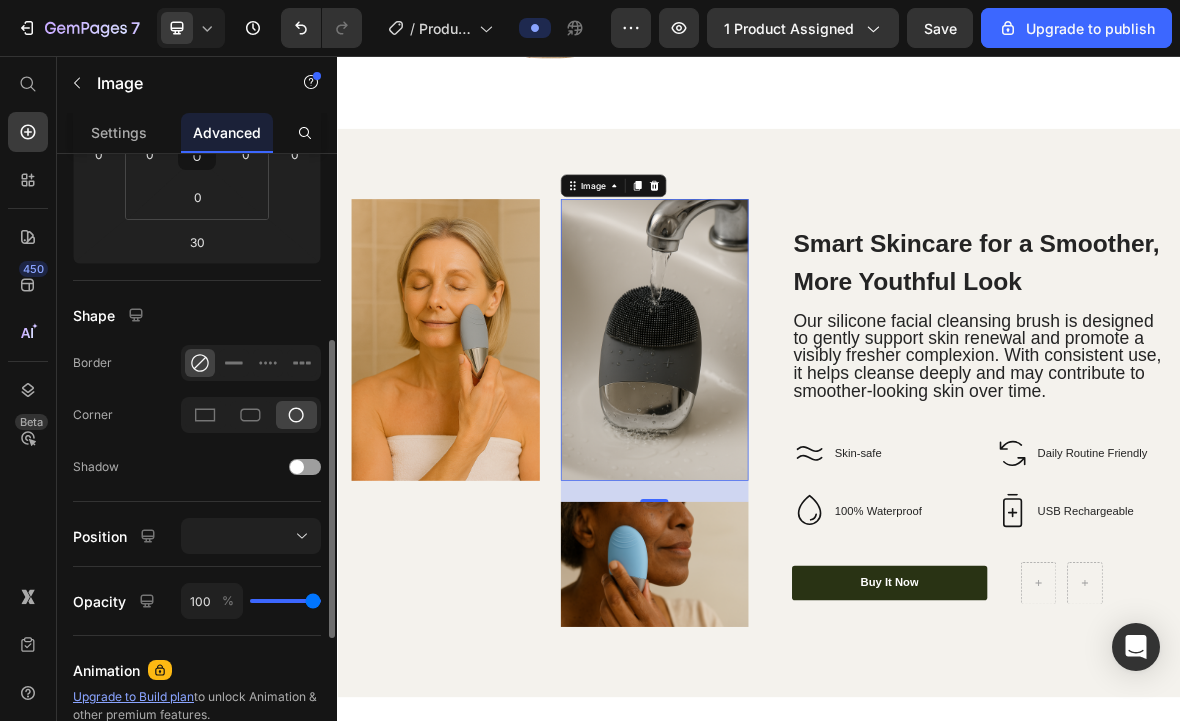 scroll, scrollTop: 378, scrollLeft: 0, axis: vertical 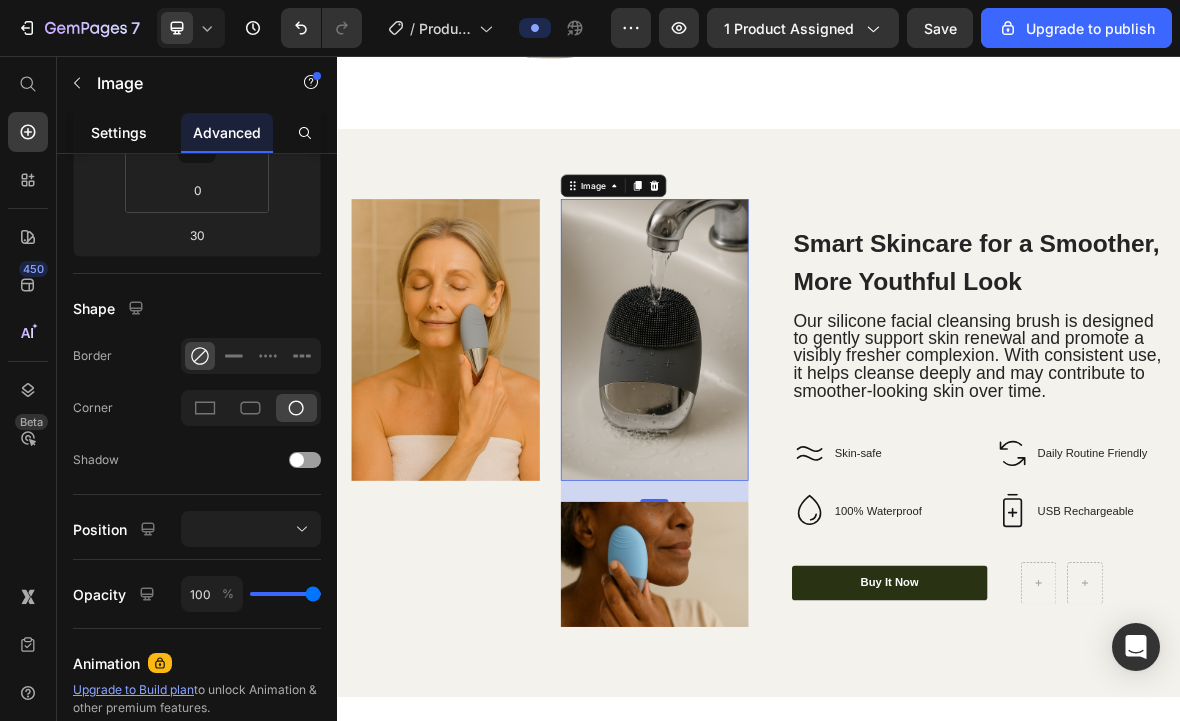 click on "Settings" 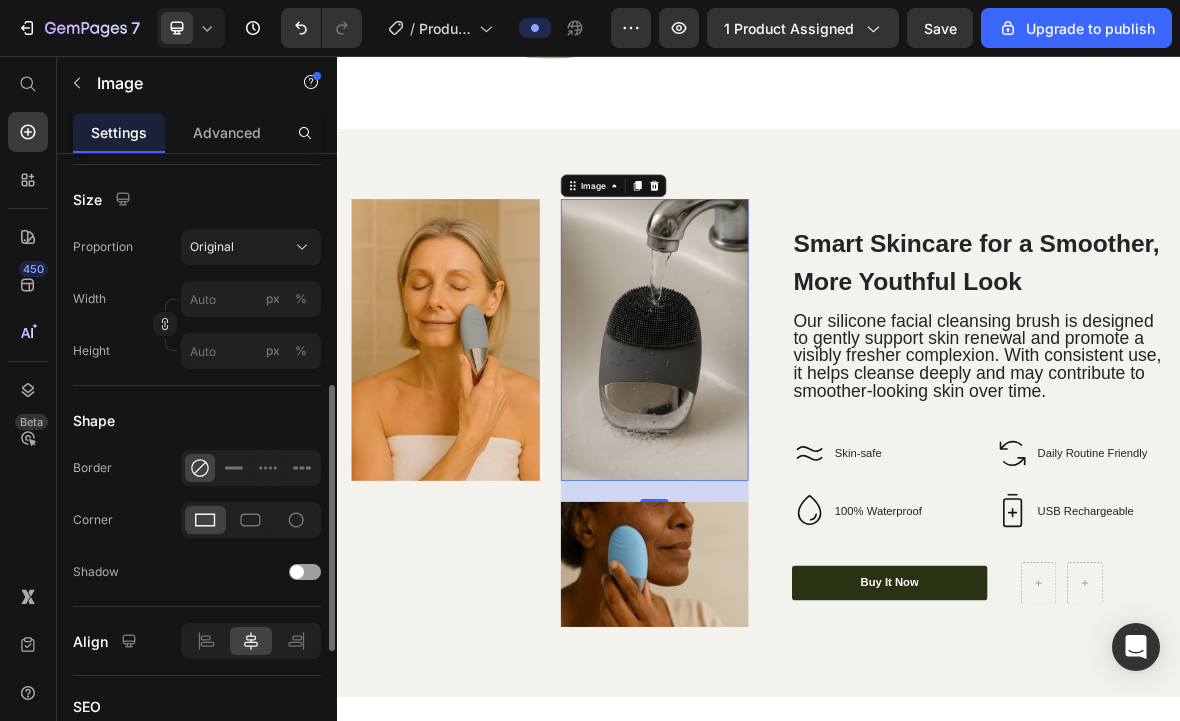 scroll, scrollTop: 550, scrollLeft: 0, axis: vertical 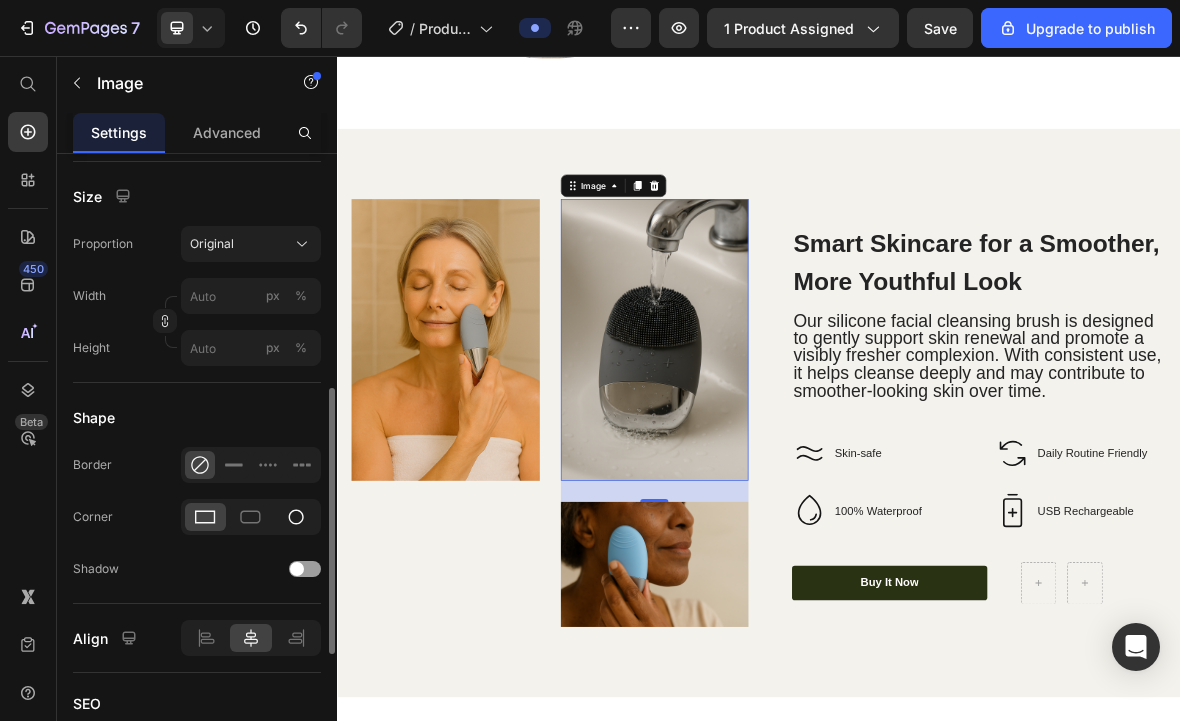 click 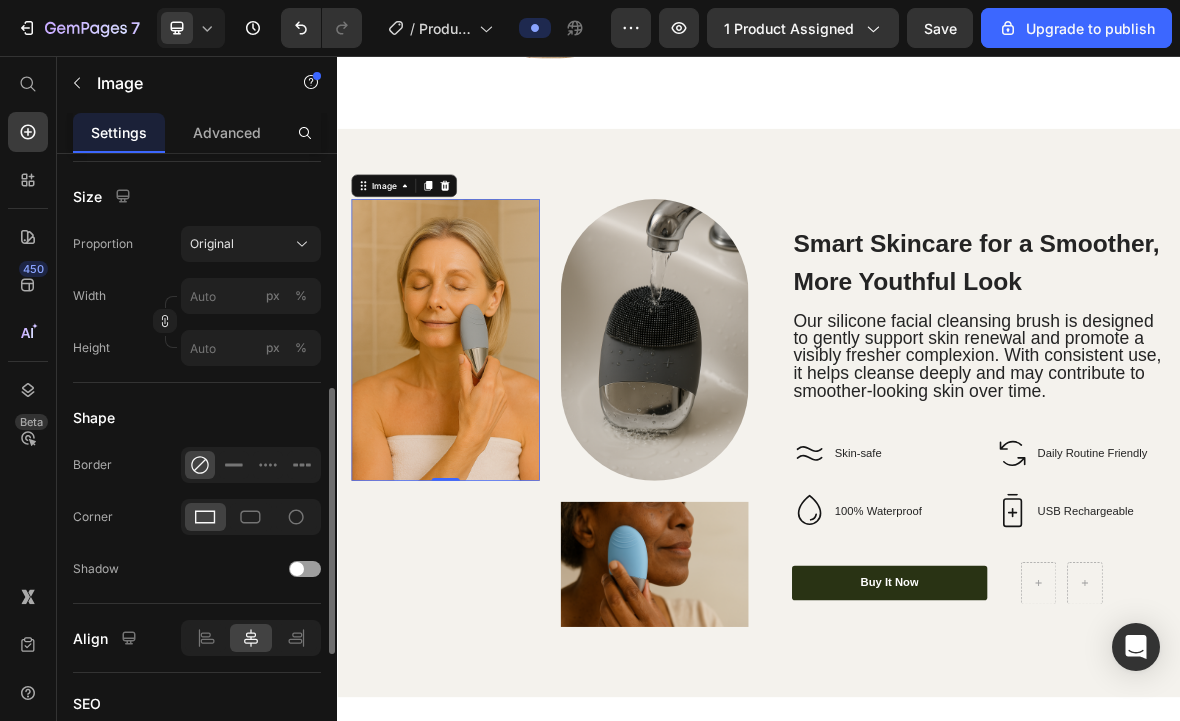 click at bounding box center (491, 460) 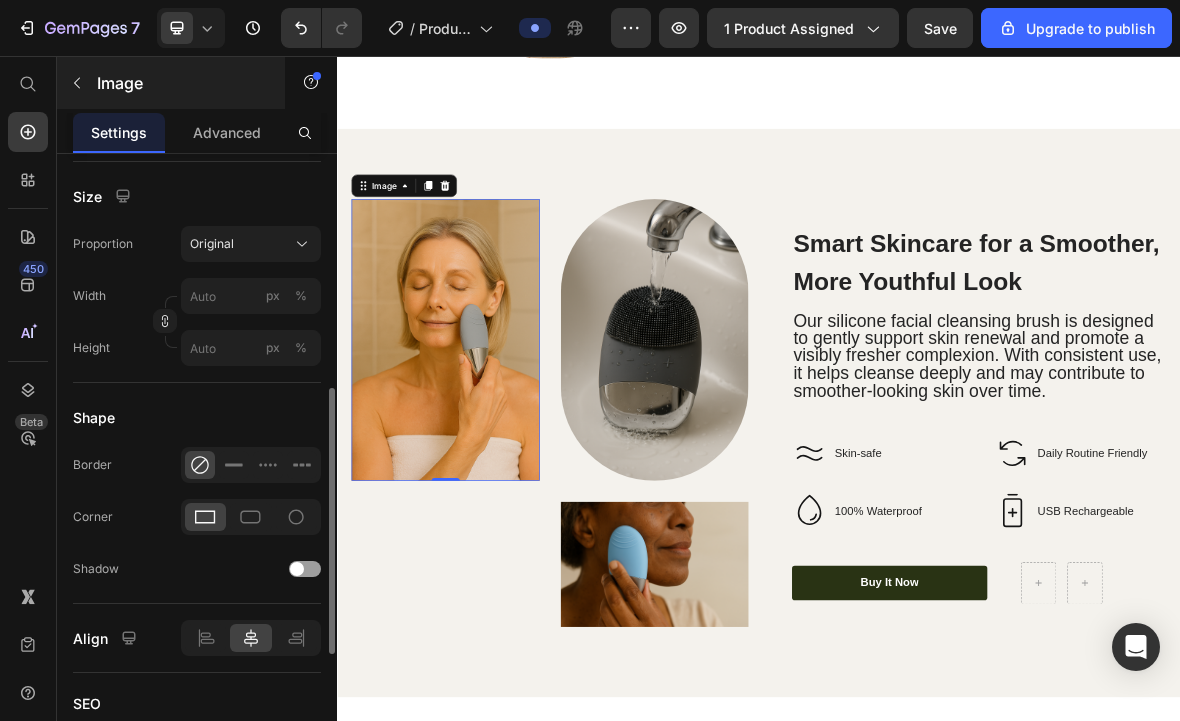 click on "Image" at bounding box center (182, 83) 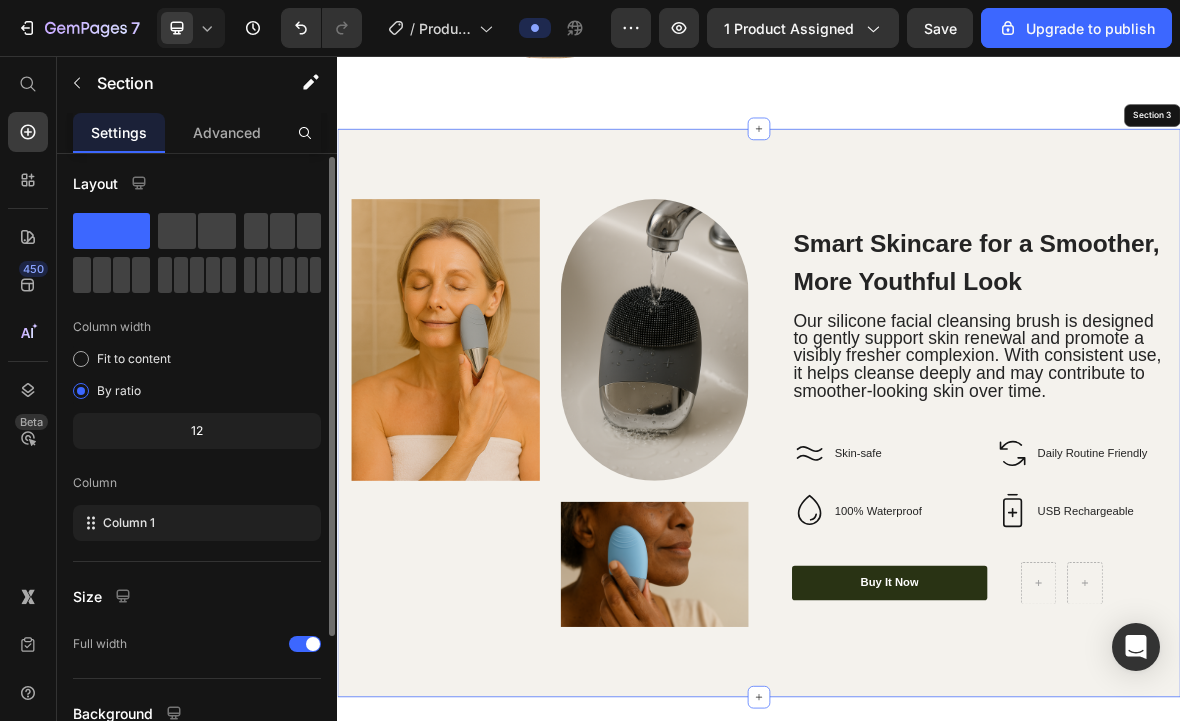 scroll, scrollTop: 0, scrollLeft: 0, axis: both 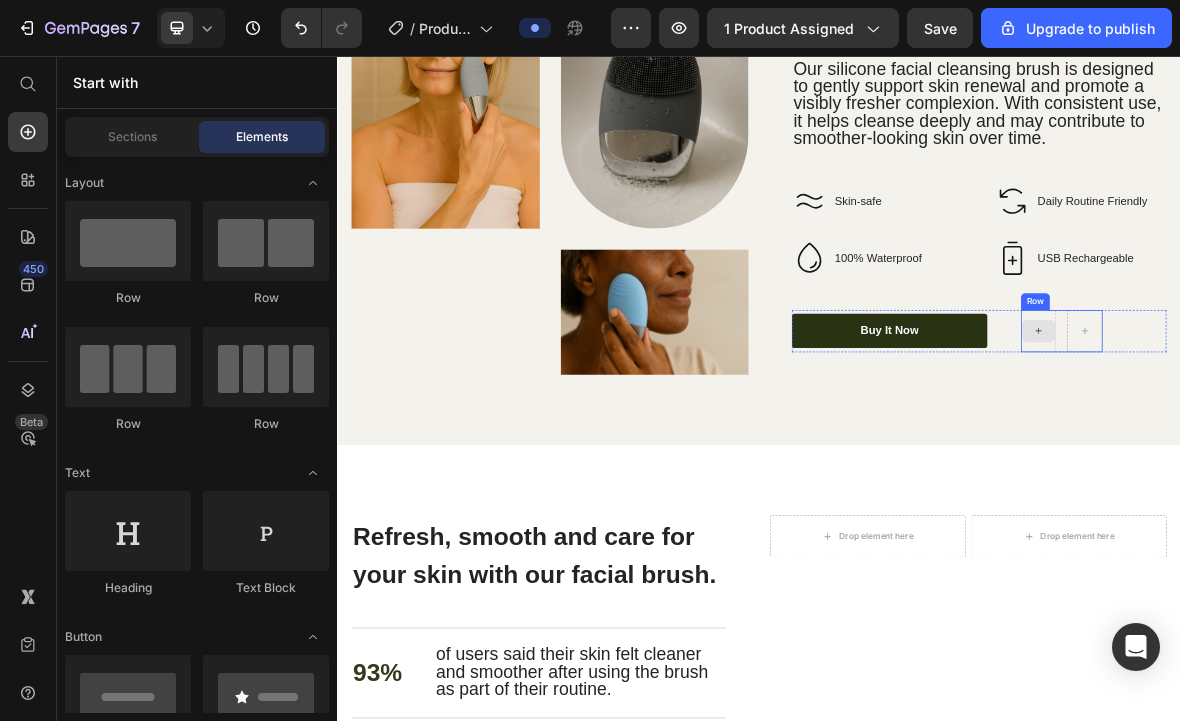 click at bounding box center (1335, 448) 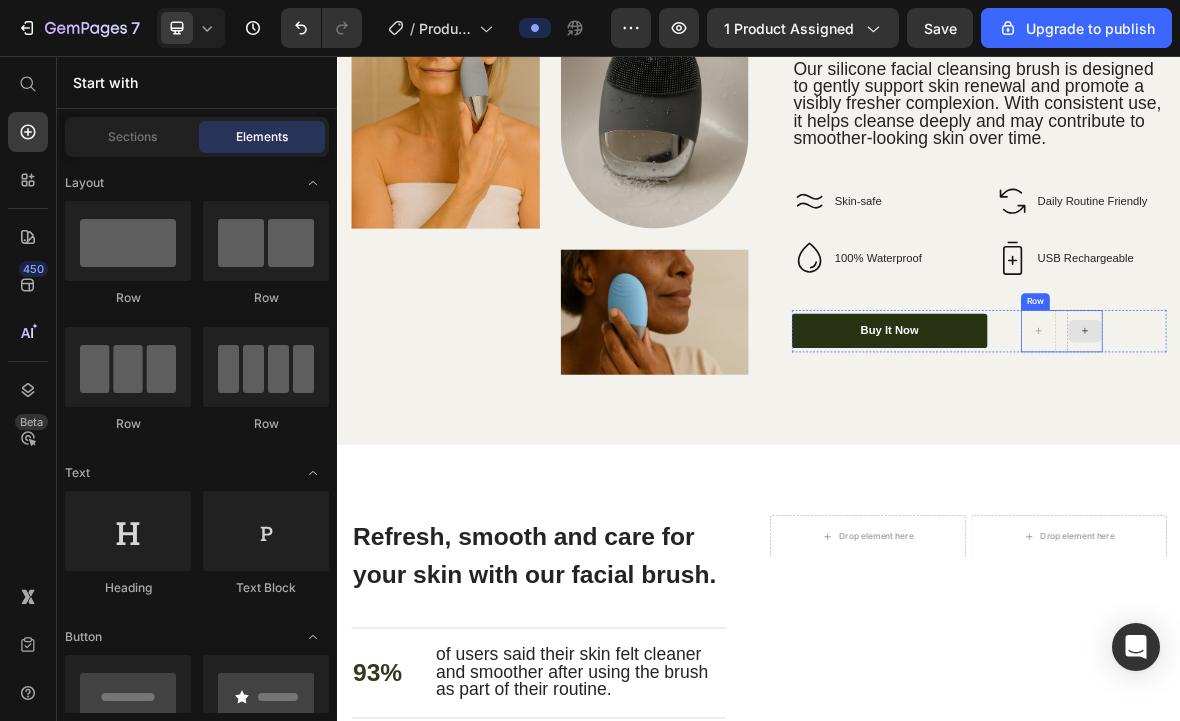 click at bounding box center [1401, 448] 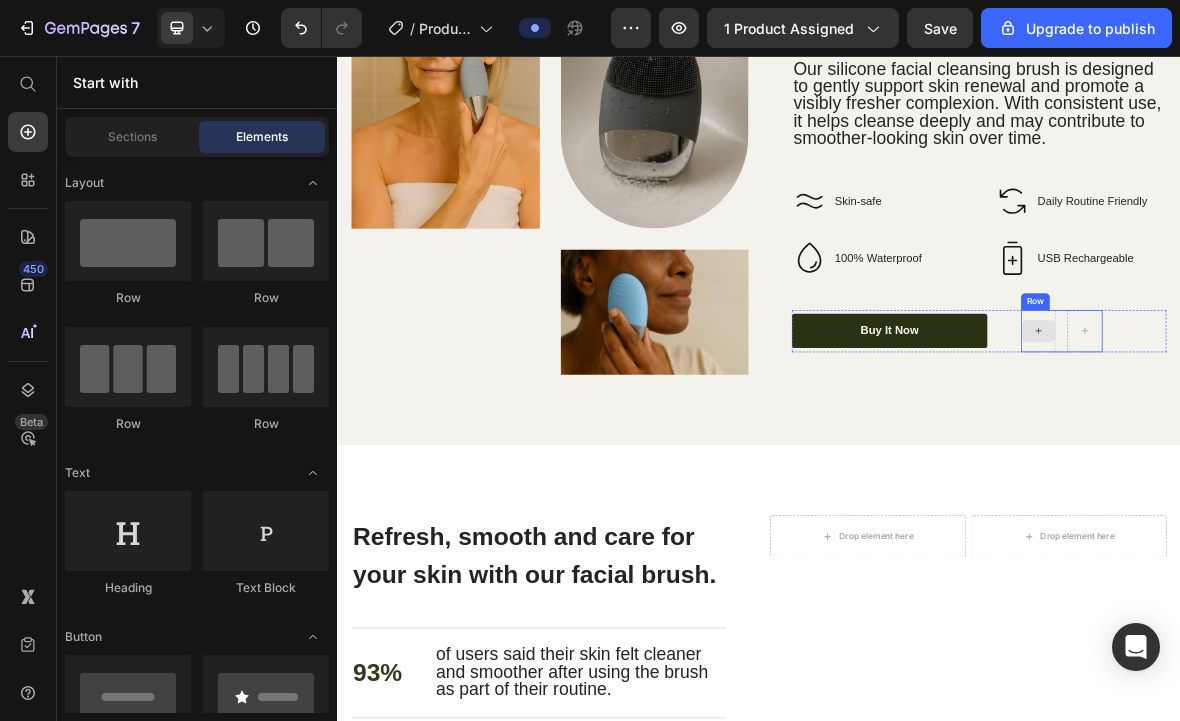 click at bounding box center (1335, 448) 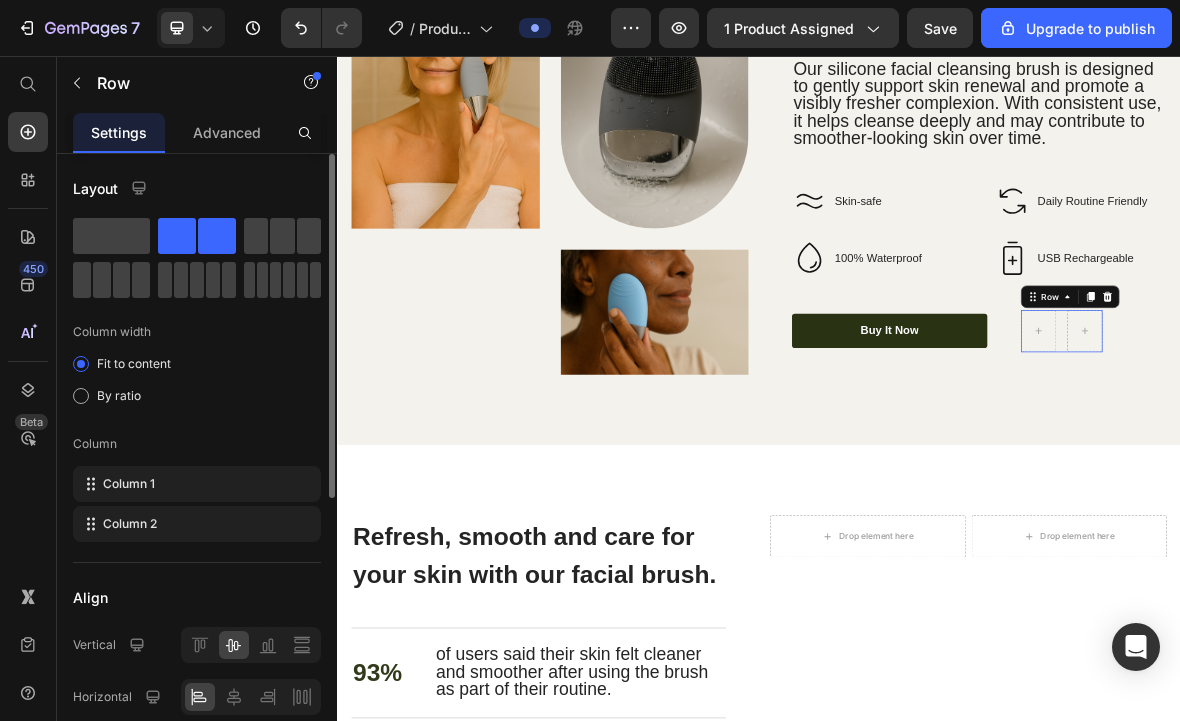 click on "Row   0" at bounding box center [1368, 448] 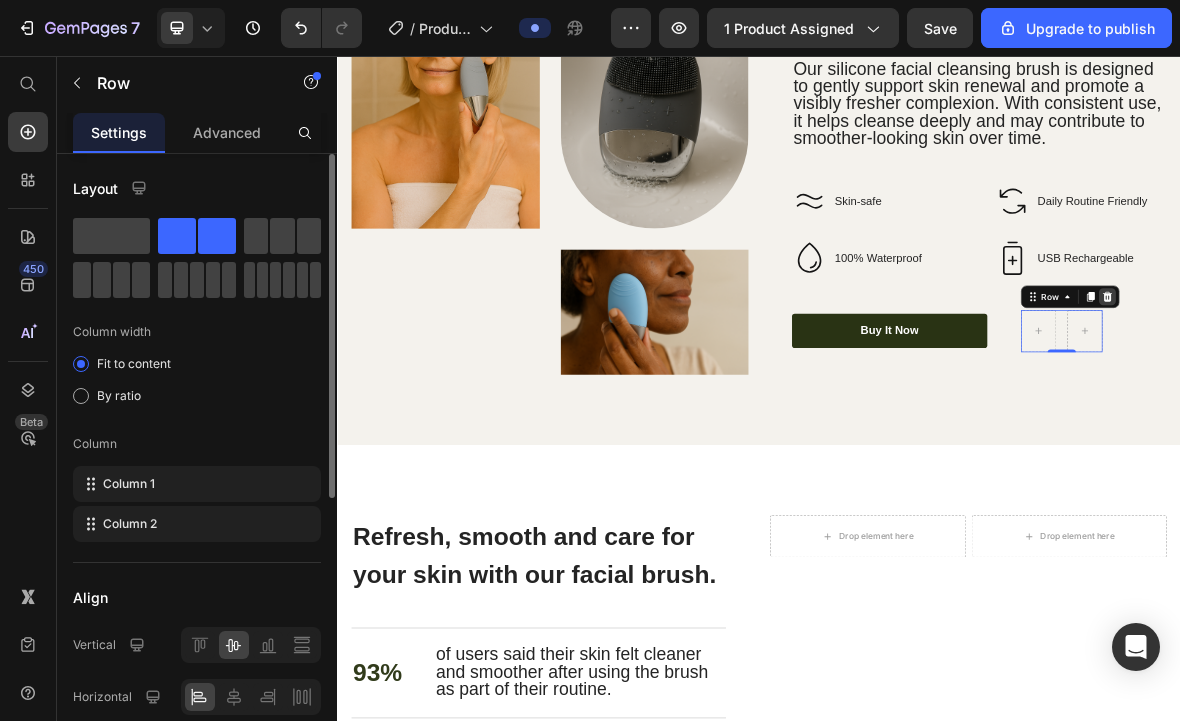 click 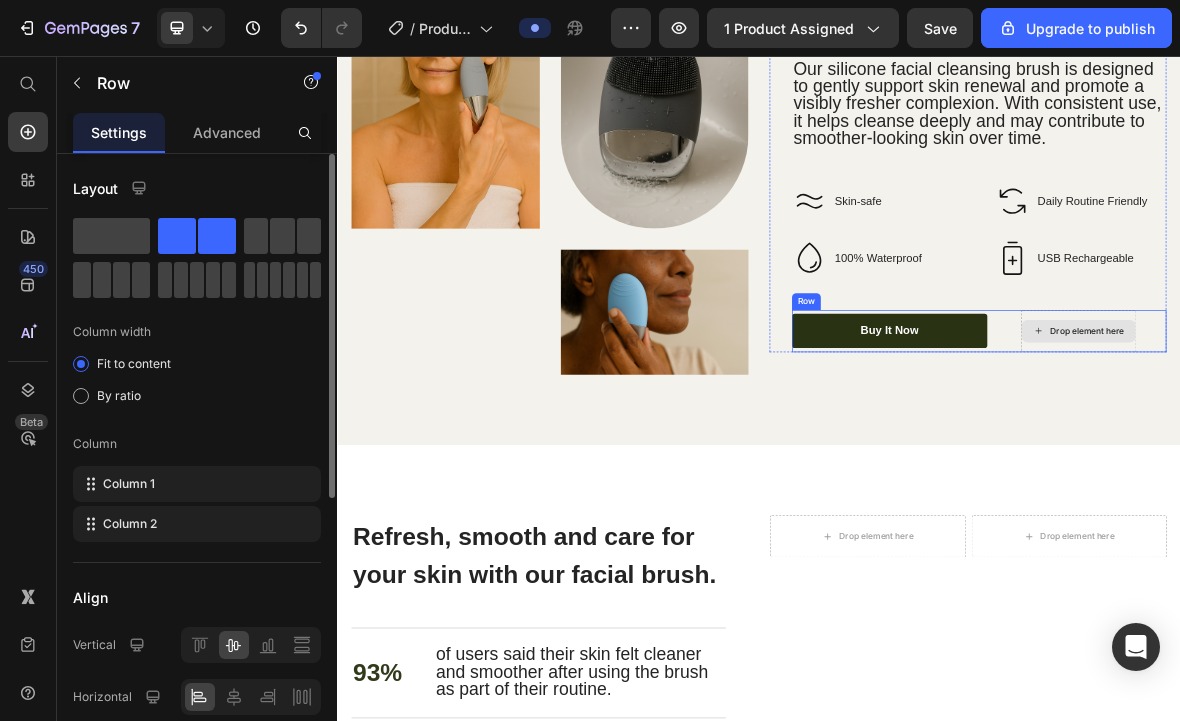 click on "Drop element here" at bounding box center [1392, 448] 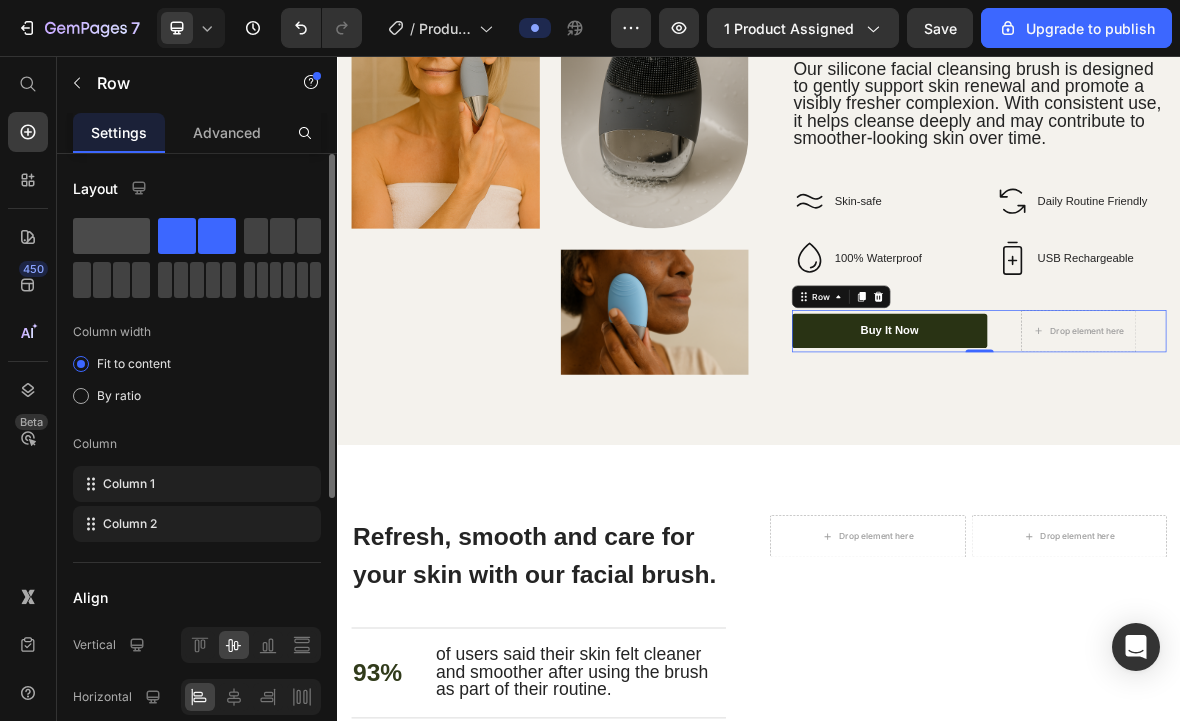click 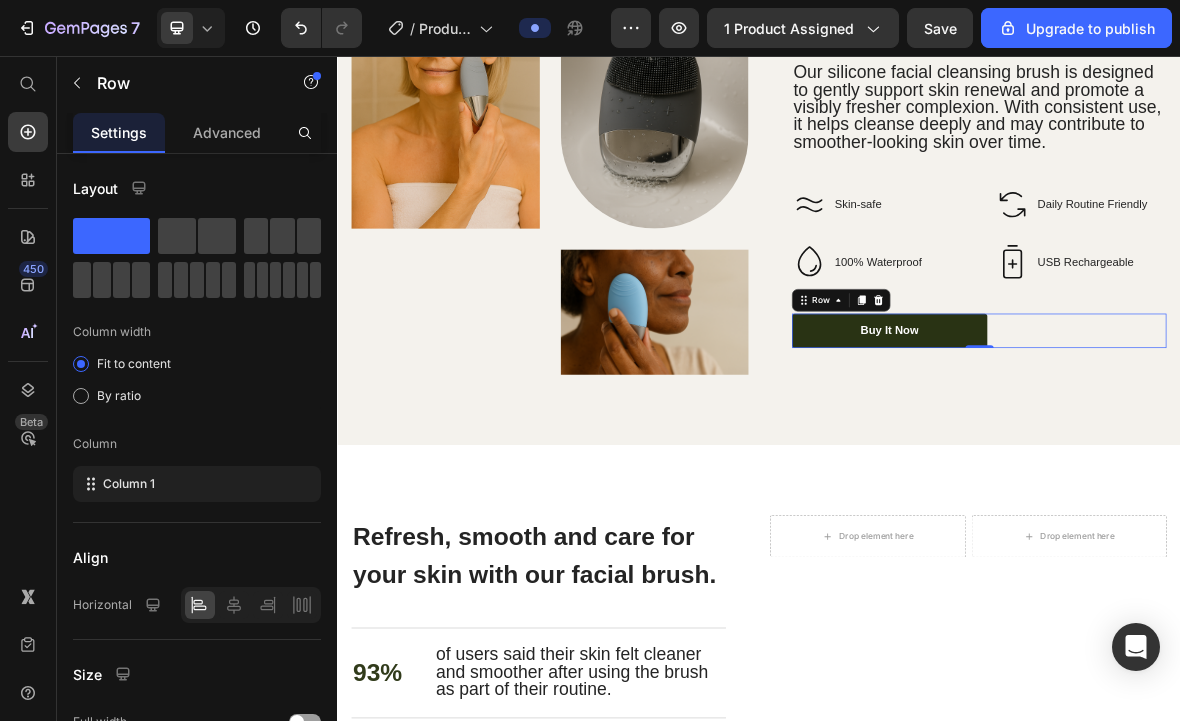 click on "buy it now Button Row   0" at bounding box center (1250, 447) 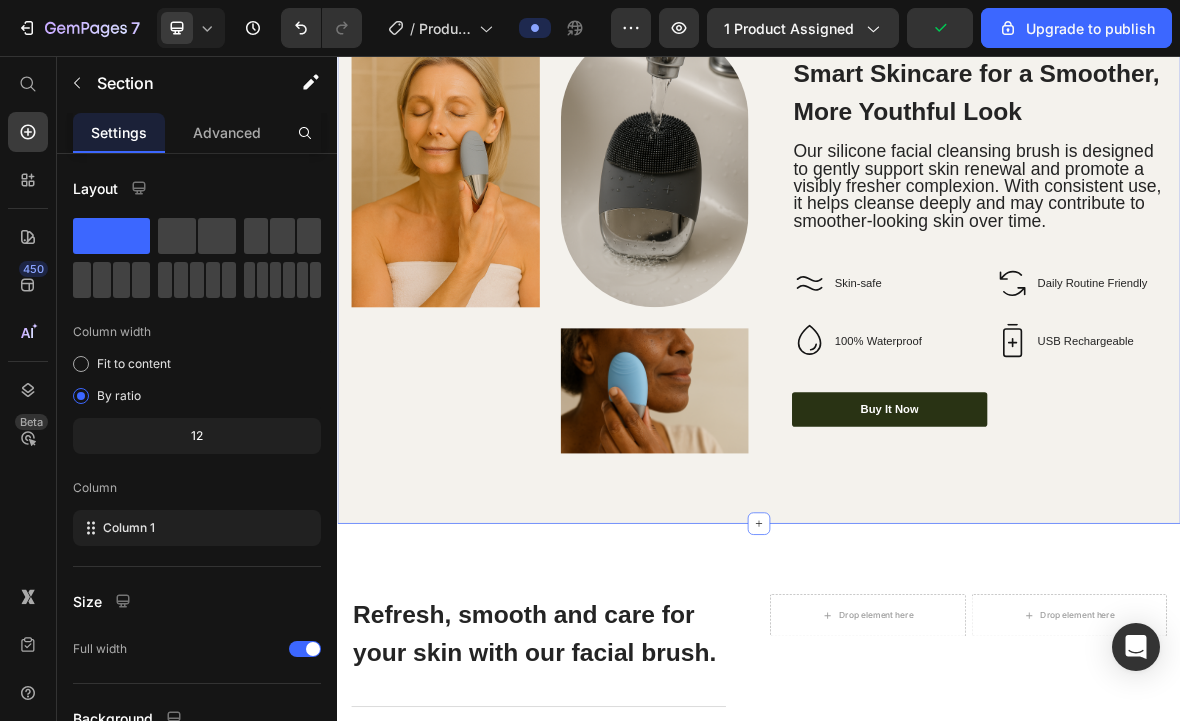 scroll, scrollTop: 3308, scrollLeft: 0, axis: vertical 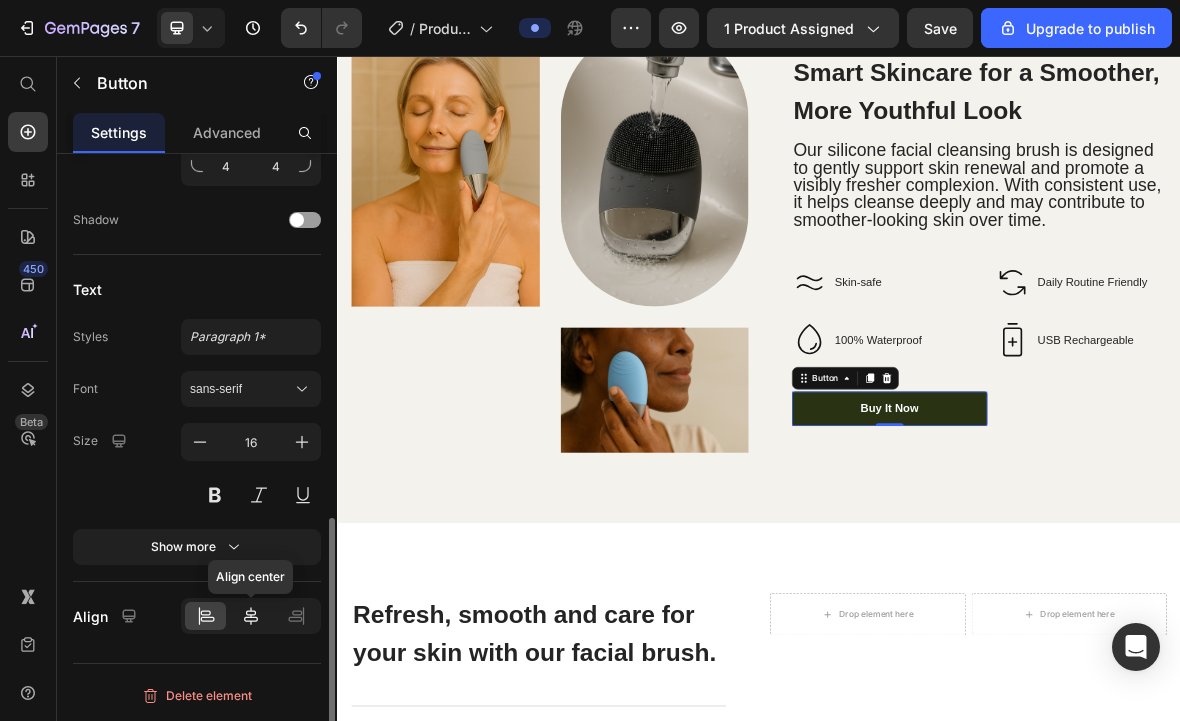 click 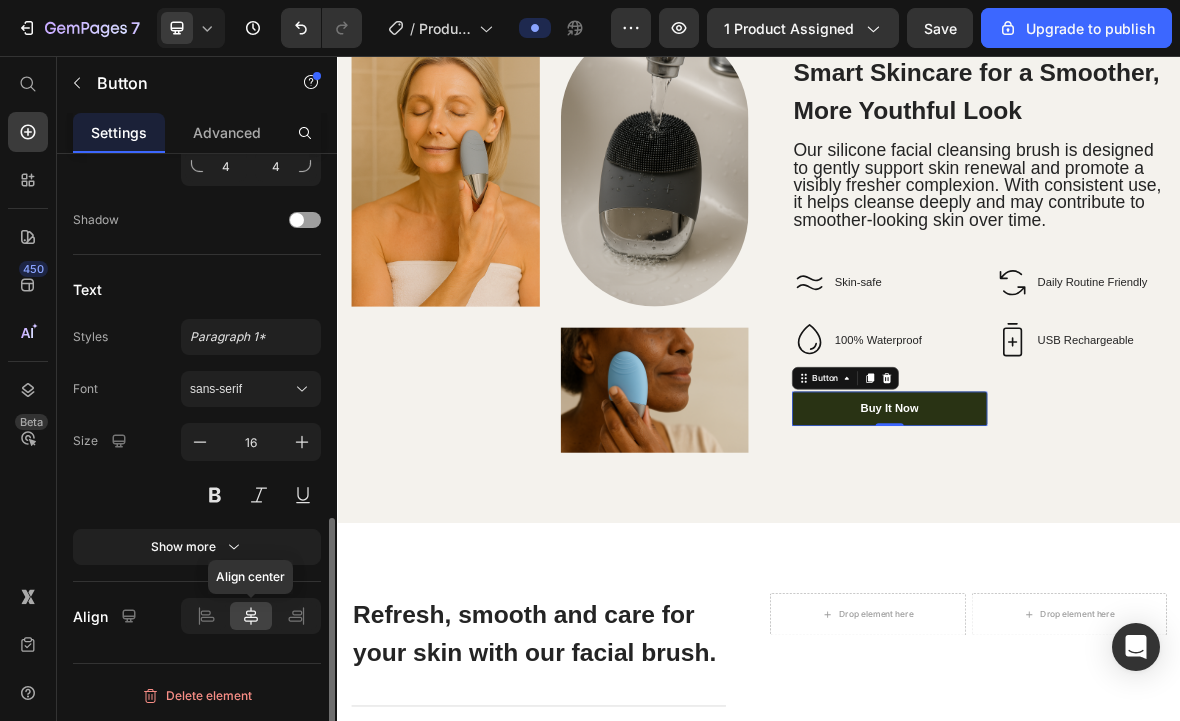 click 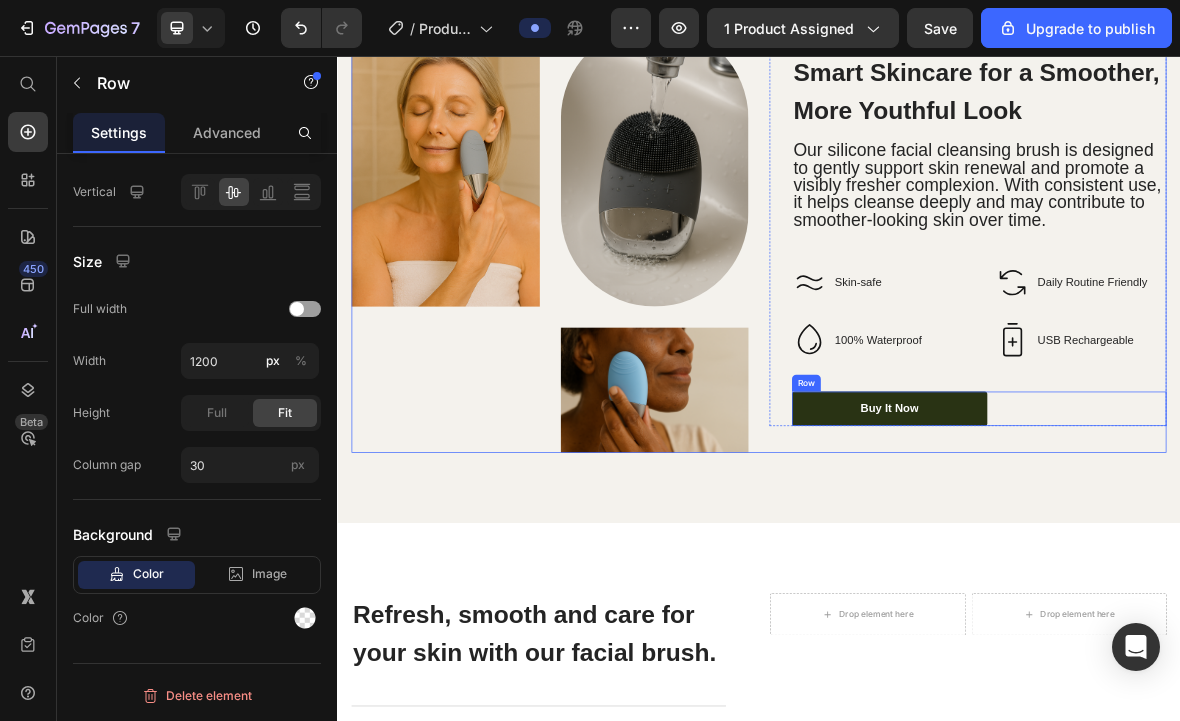 scroll, scrollTop: 0, scrollLeft: 0, axis: both 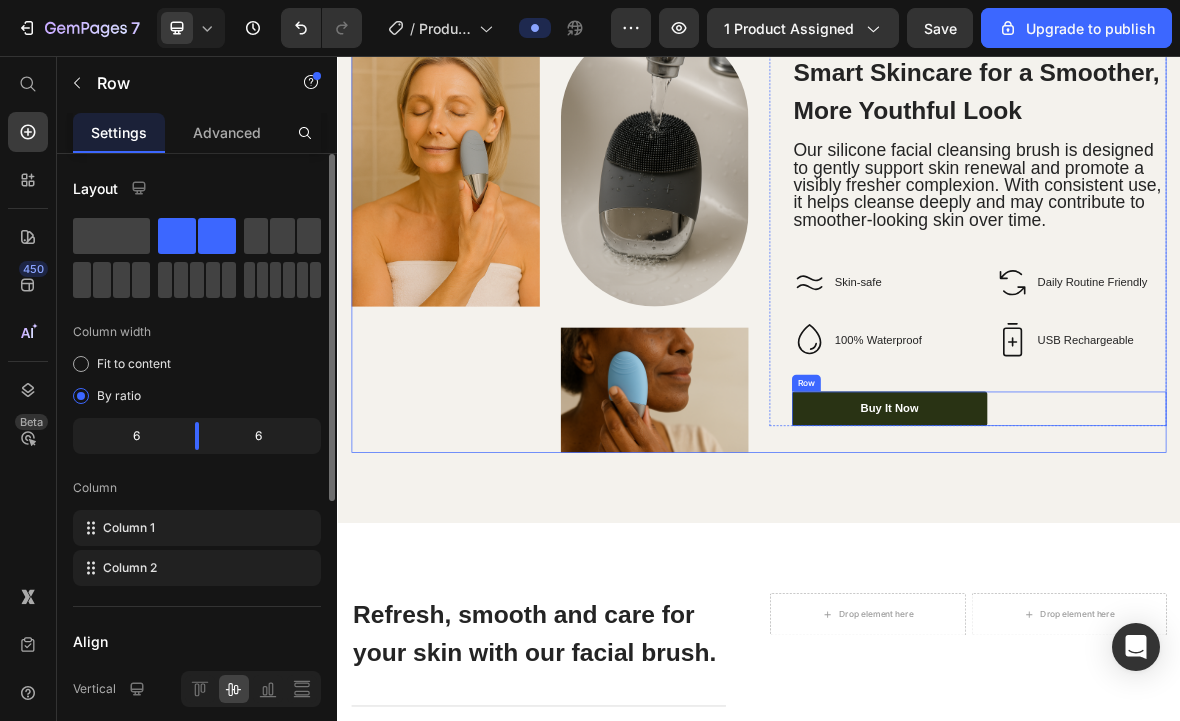 click on "Smart Skincare for a Smoother, More Youthful Look Heading Our silicone facial cleansing brush is designed to gently support skin renewal and promote a visibly fresher complexion. With consistent use, it helps cleanse deeply and may contribute to smoother-looking skin over time. Text Block
Organic
Sulfate-Free
Paraben-Free Item List
100% Vegan
Cruelty Free
Lab-Tested Item List Row
Skin-safe
100% Waterproof Item List
Daily Routine Friendly
USB Rechargeable Item List Row buy it now Button Row Row" at bounding box center (1234, 317) 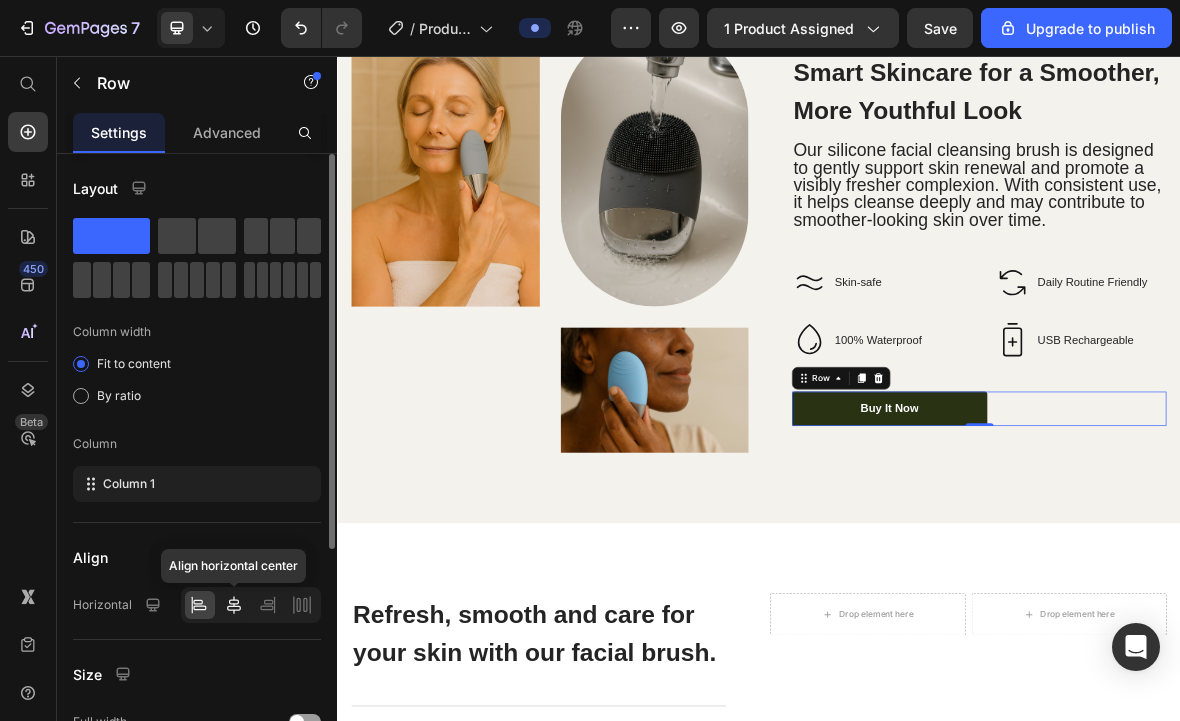 click 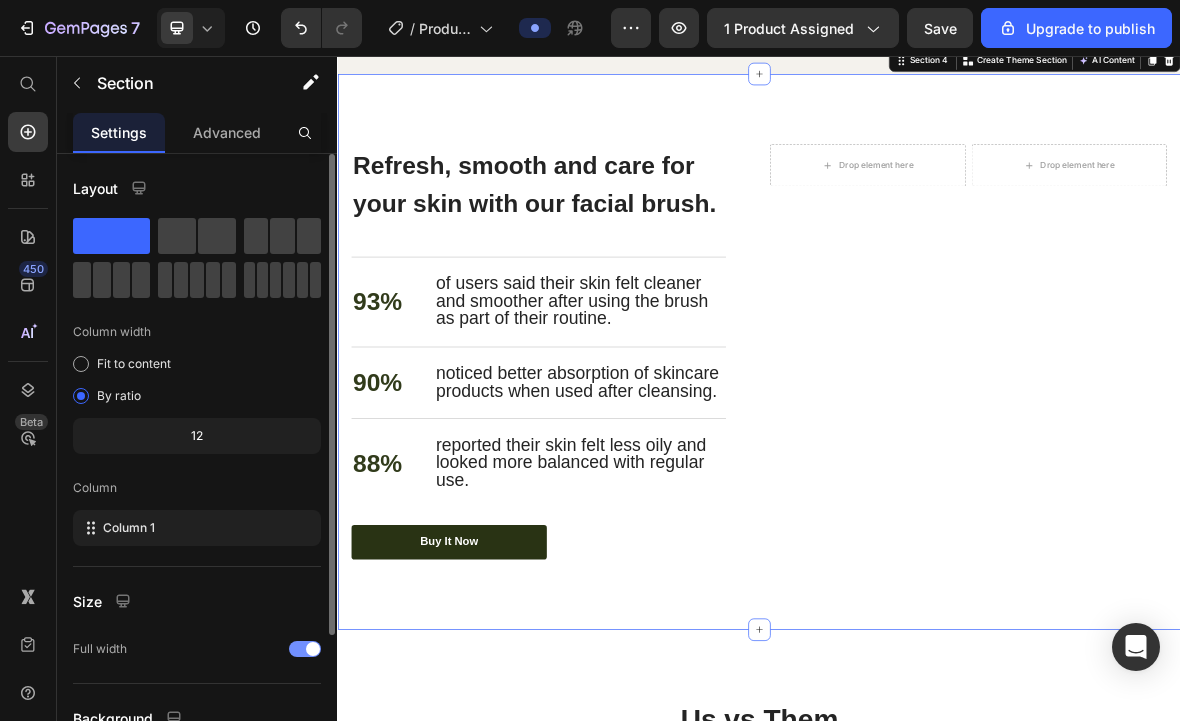 scroll, scrollTop: 3945, scrollLeft: 0, axis: vertical 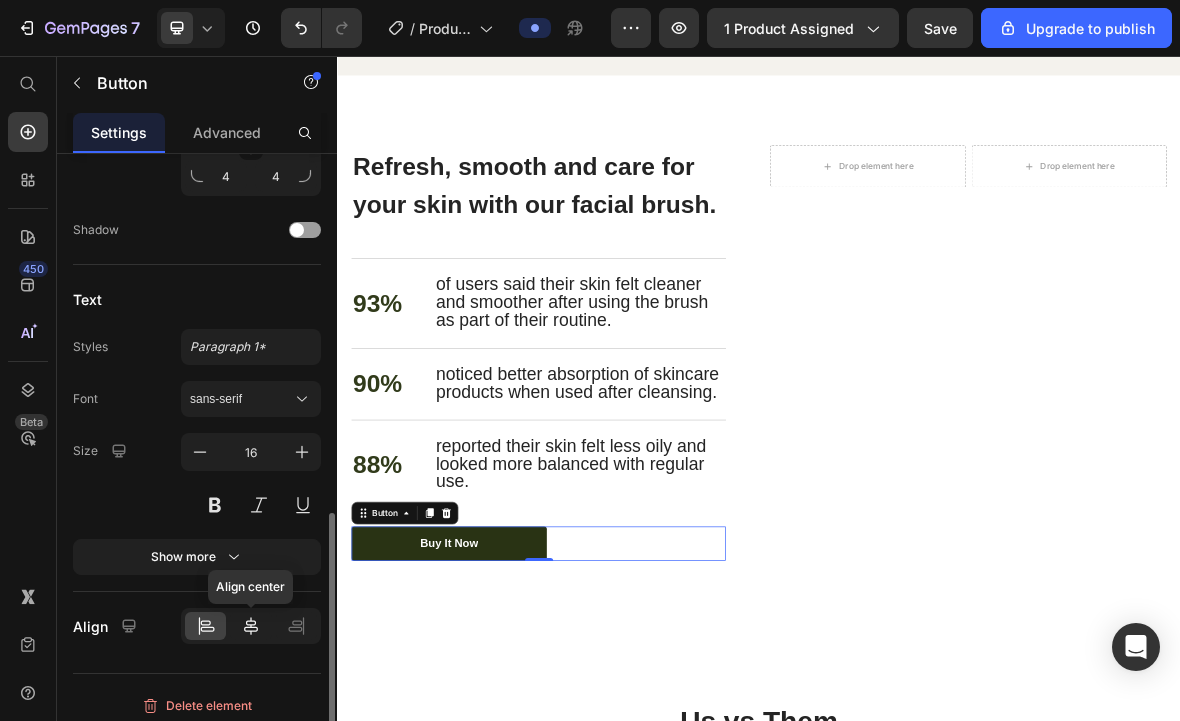 click 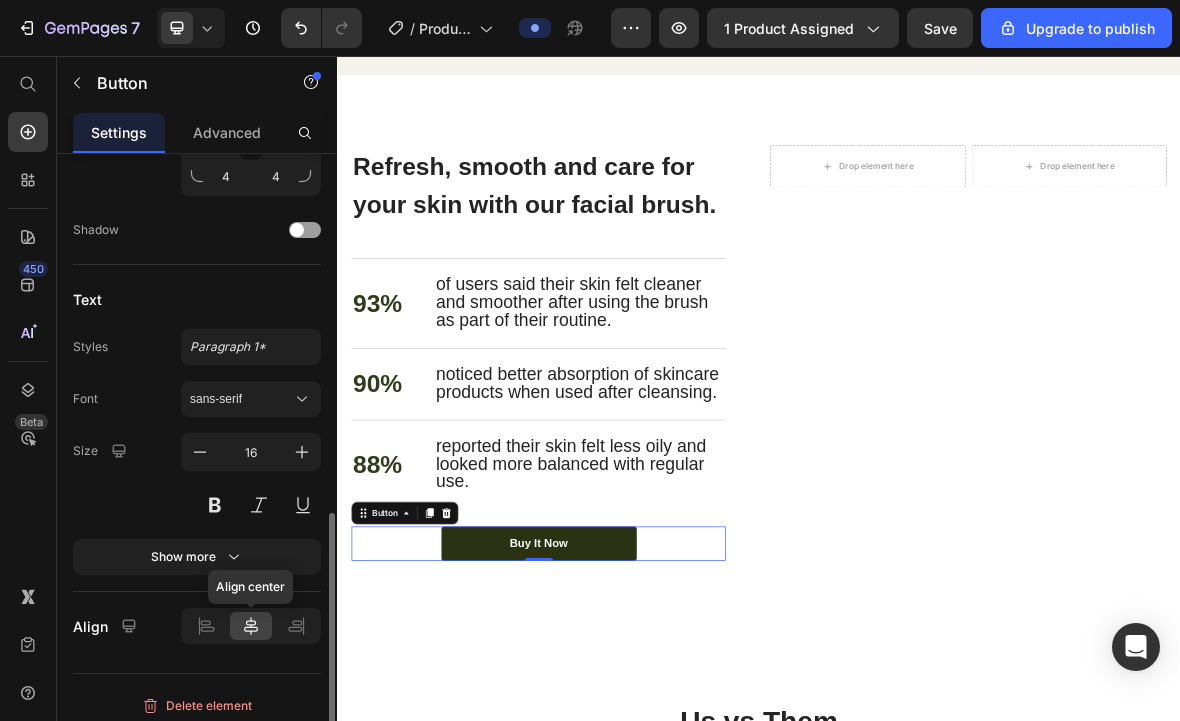 scroll, scrollTop: 3971, scrollLeft: 0, axis: vertical 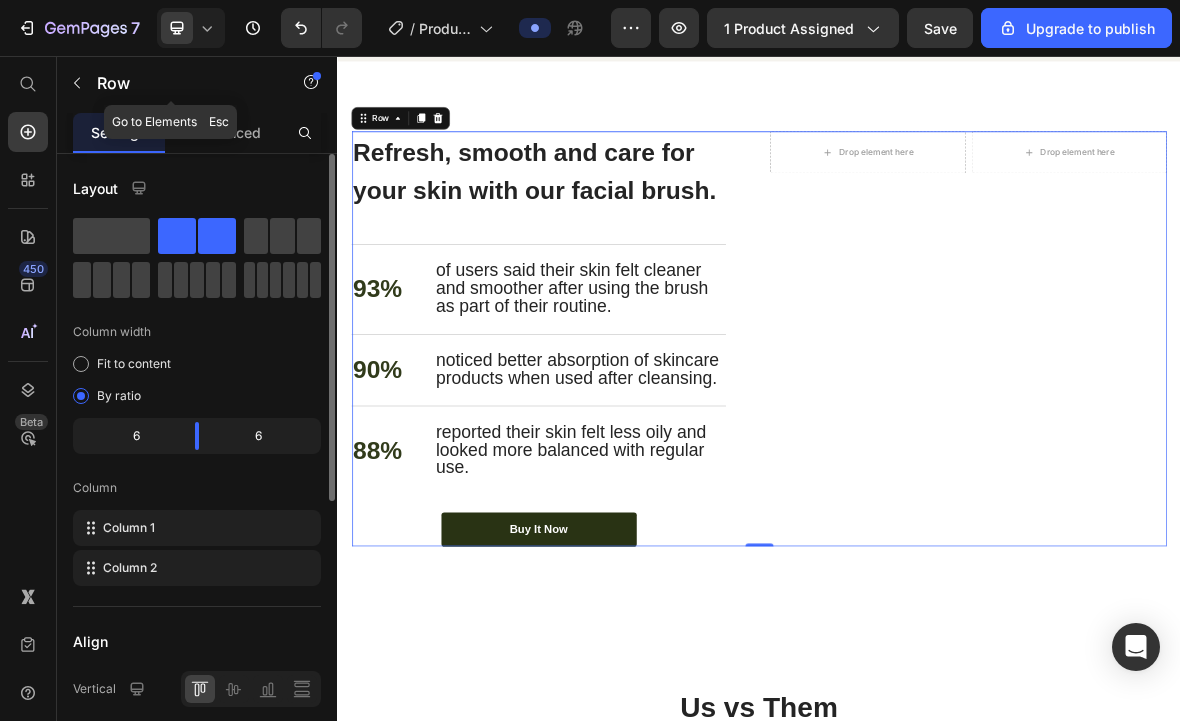 drag, startPoint x: 96, startPoint y: 91, endPoint x: 83, endPoint y: 91, distance: 13 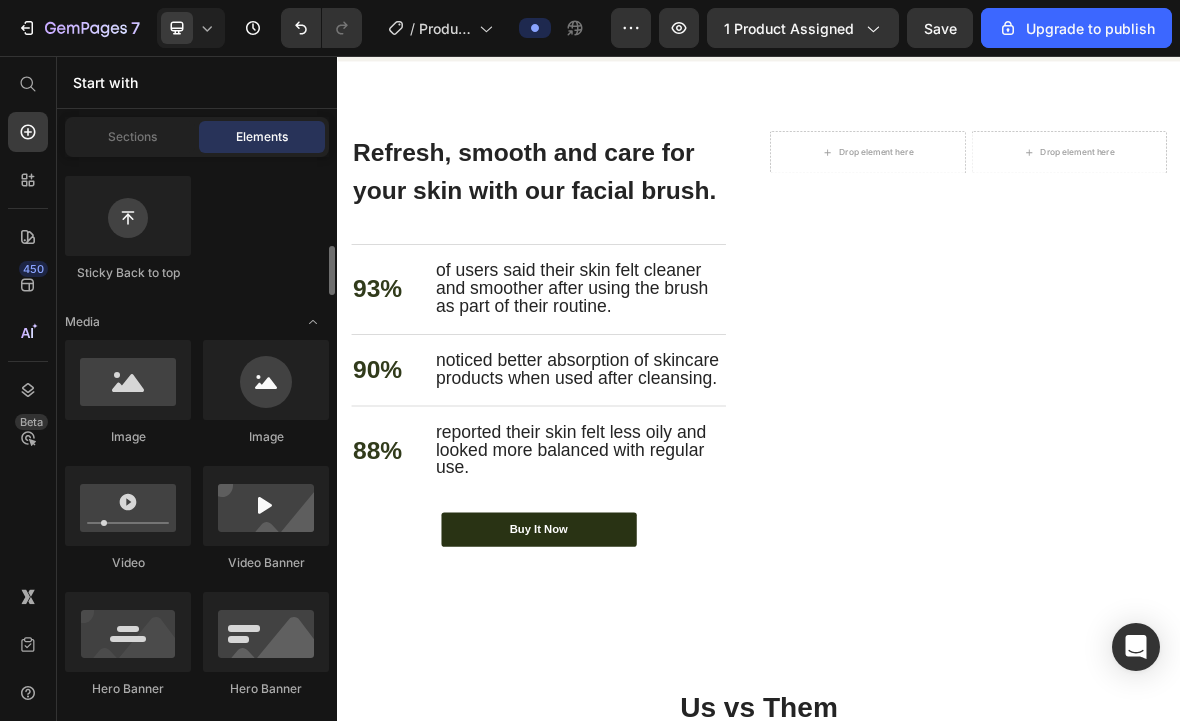 scroll, scrollTop: 644, scrollLeft: 0, axis: vertical 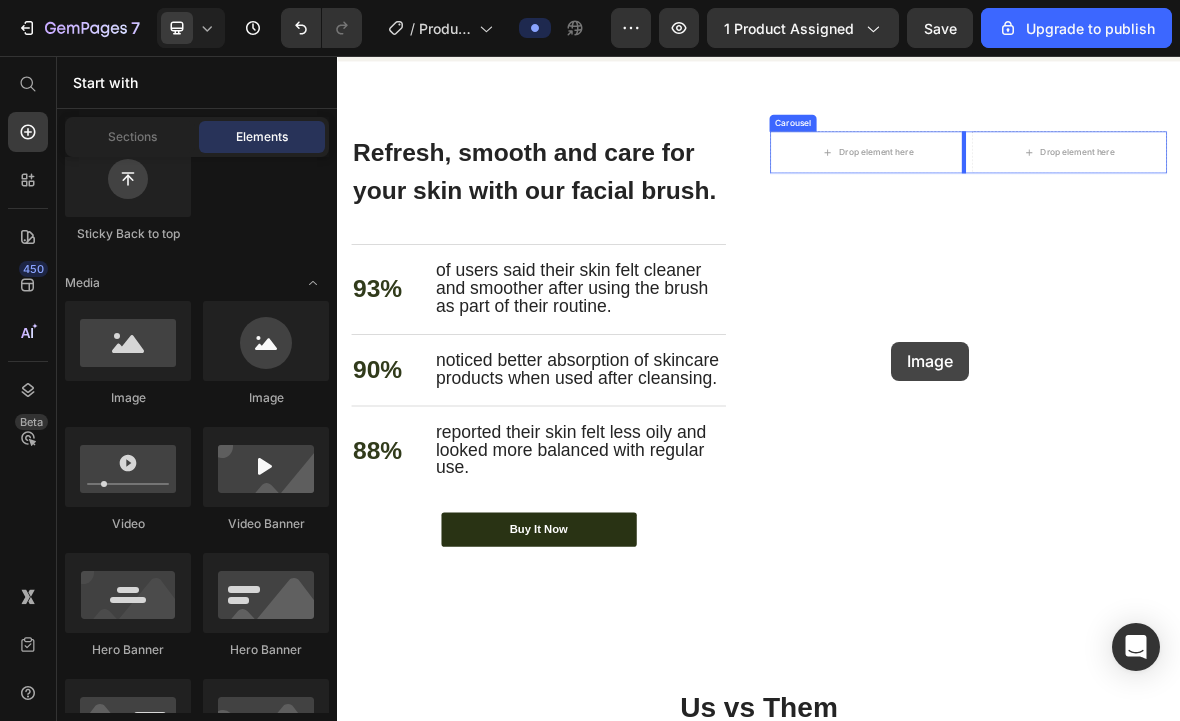 drag, startPoint x: 488, startPoint y: 386, endPoint x: 1123, endPoint y: 463, distance: 639.6515 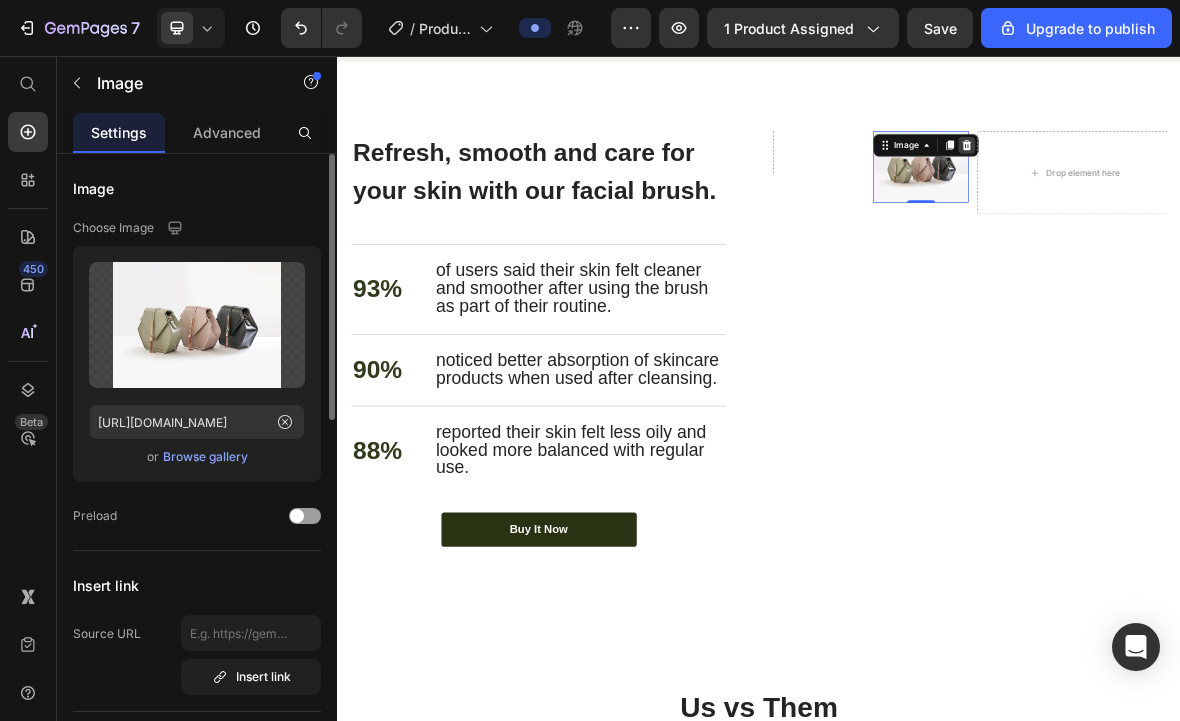 click at bounding box center [1232, 184] 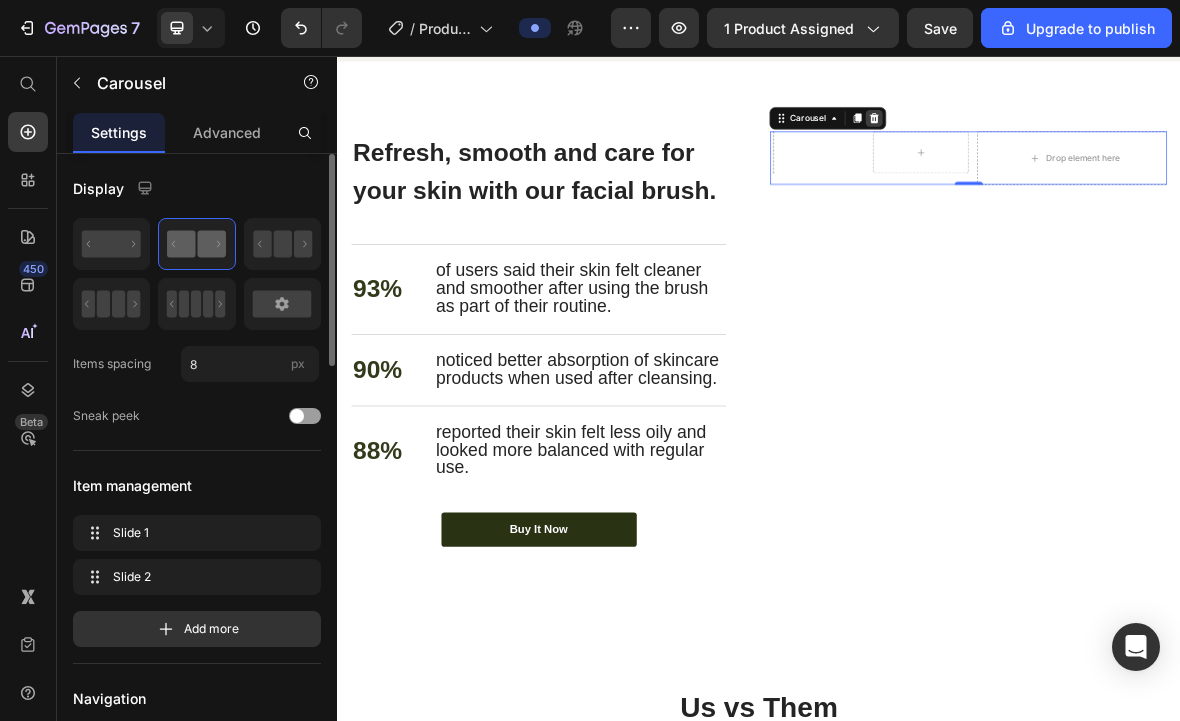 click at bounding box center [1101, 145] 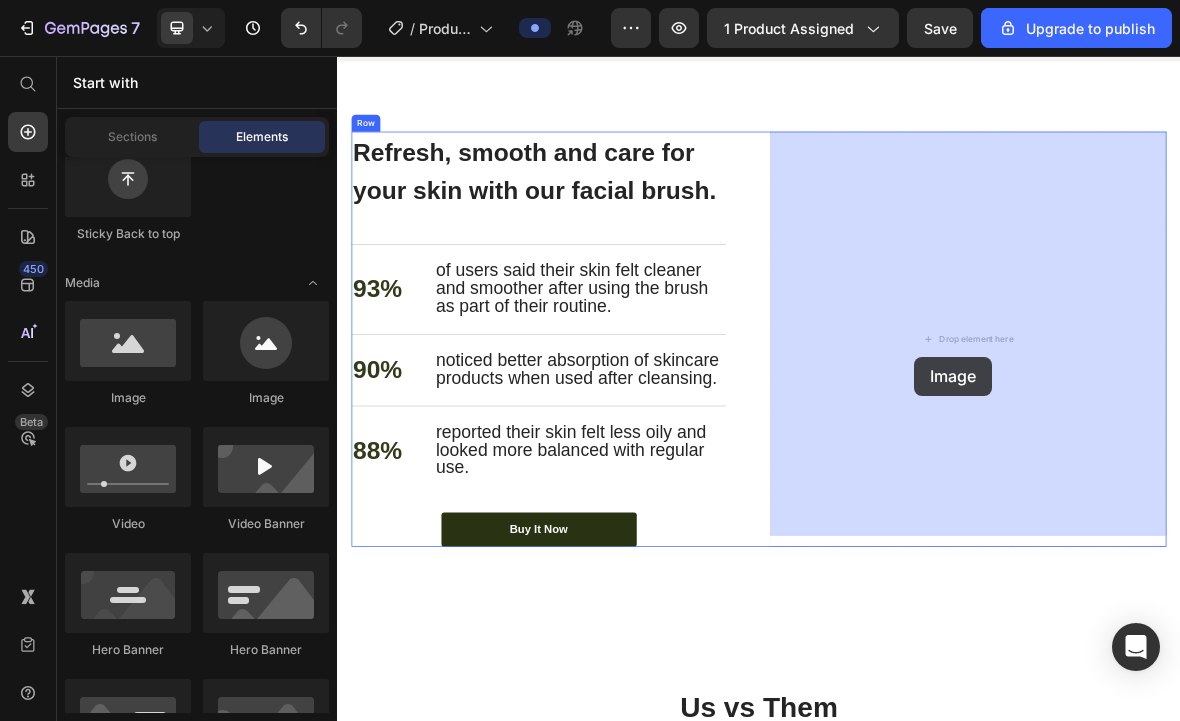 drag, startPoint x: 503, startPoint y: 411, endPoint x: 1158, endPoint y: 484, distance: 659.05536 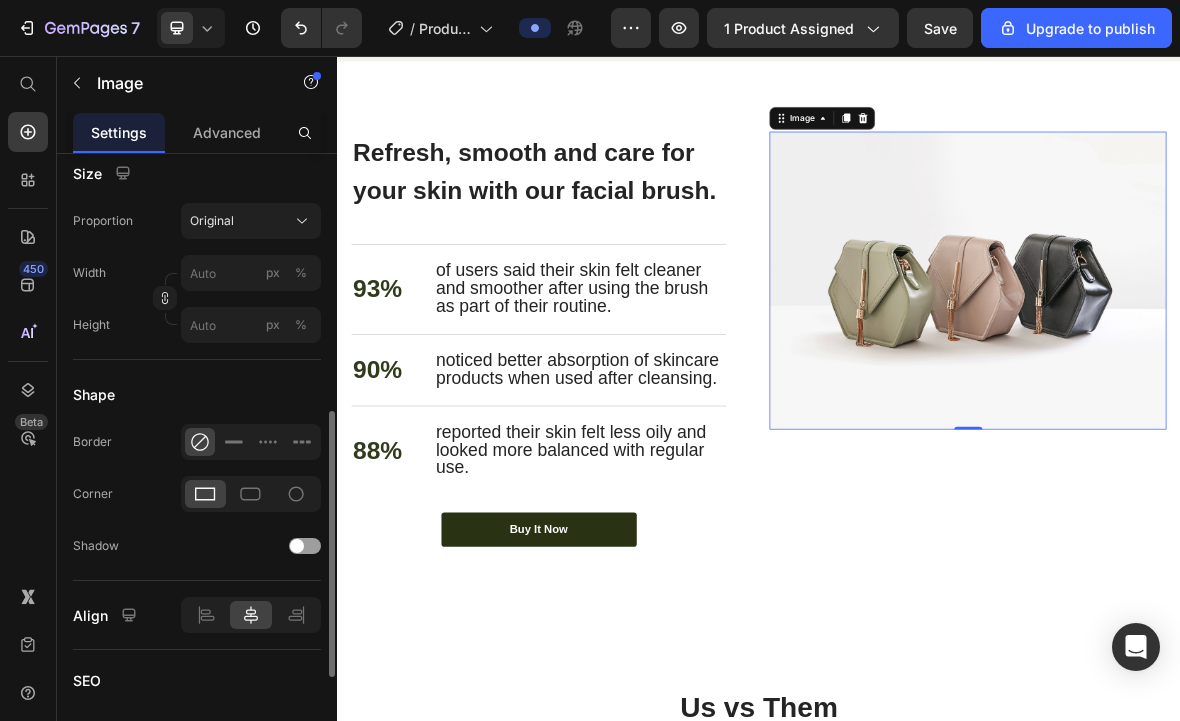 scroll, scrollTop: 567, scrollLeft: 0, axis: vertical 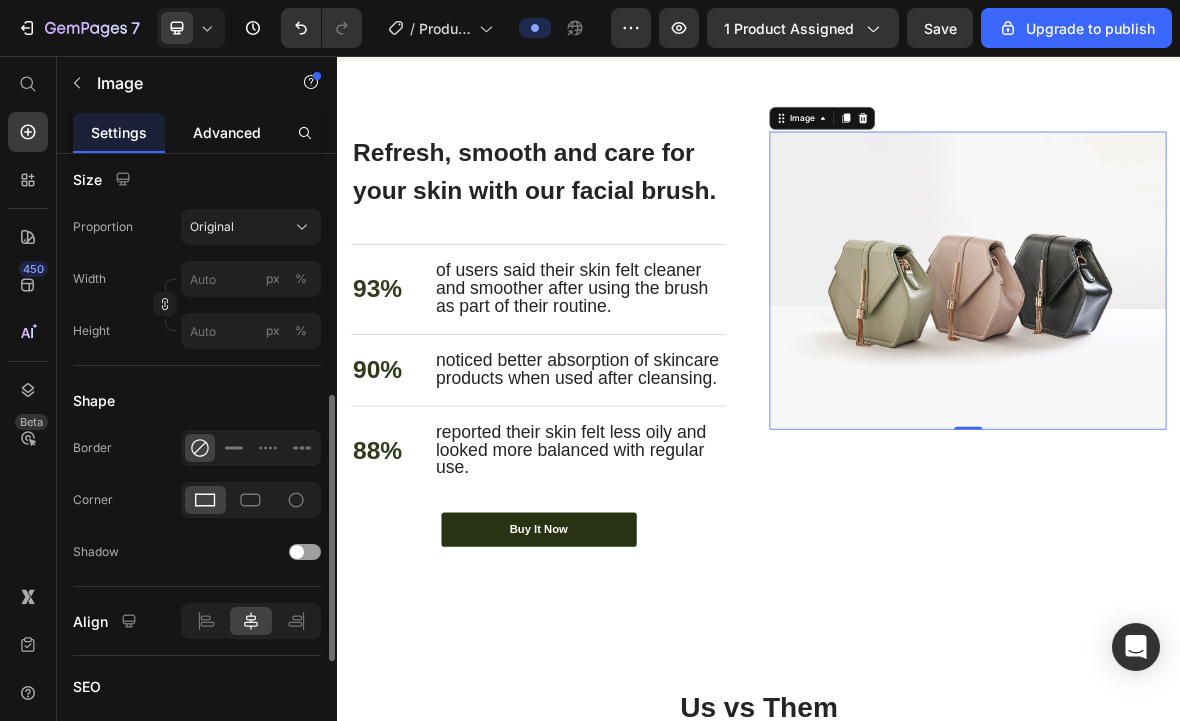 click on "Advanced" at bounding box center [227, 132] 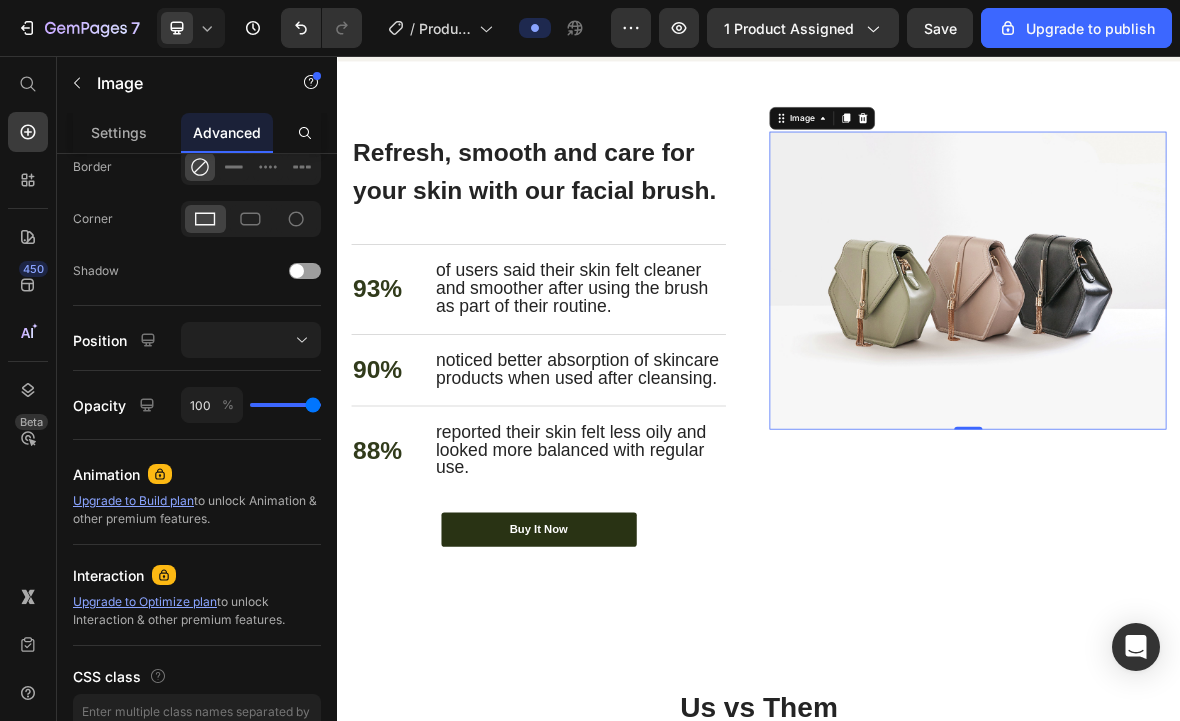 scroll, scrollTop: 0, scrollLeft: 0, axis: both 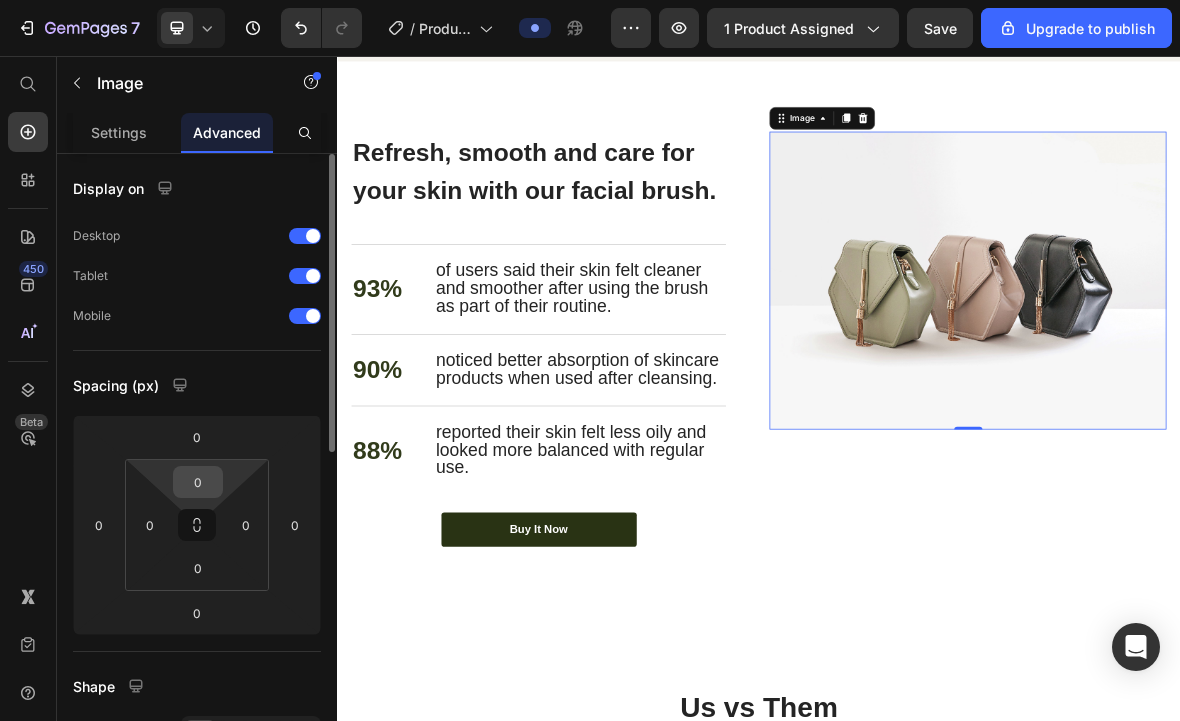 click on "0" at bounding box center (198, 482) 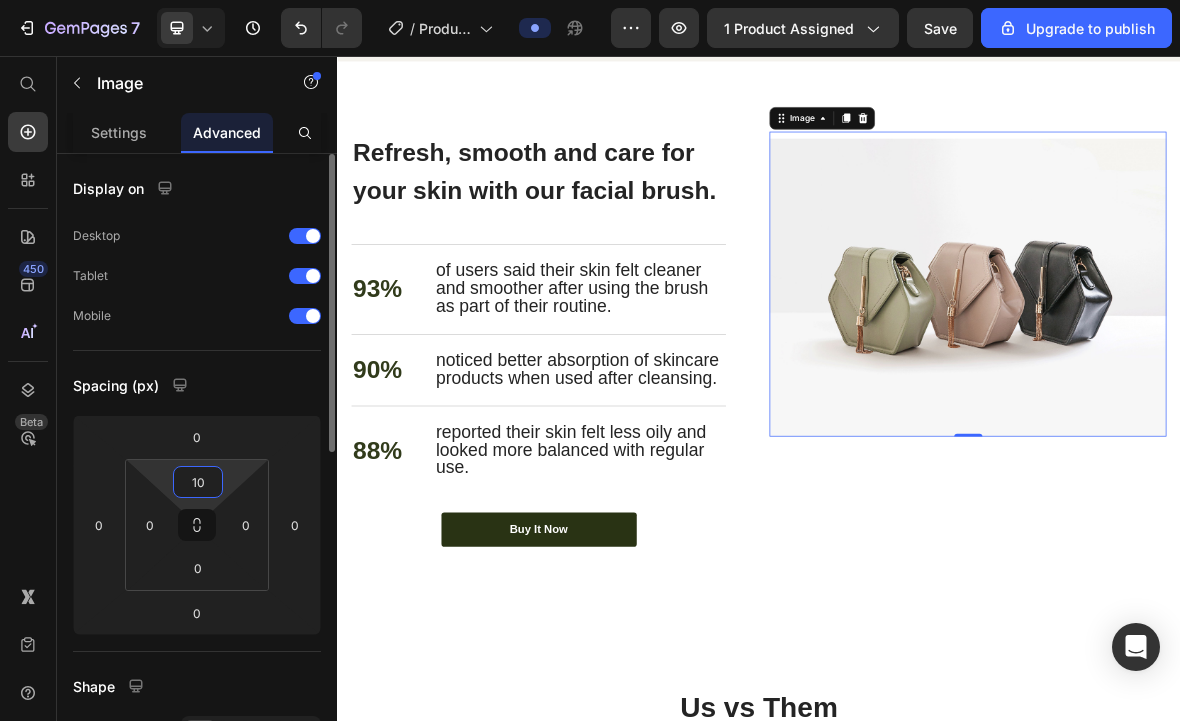 type on "1" 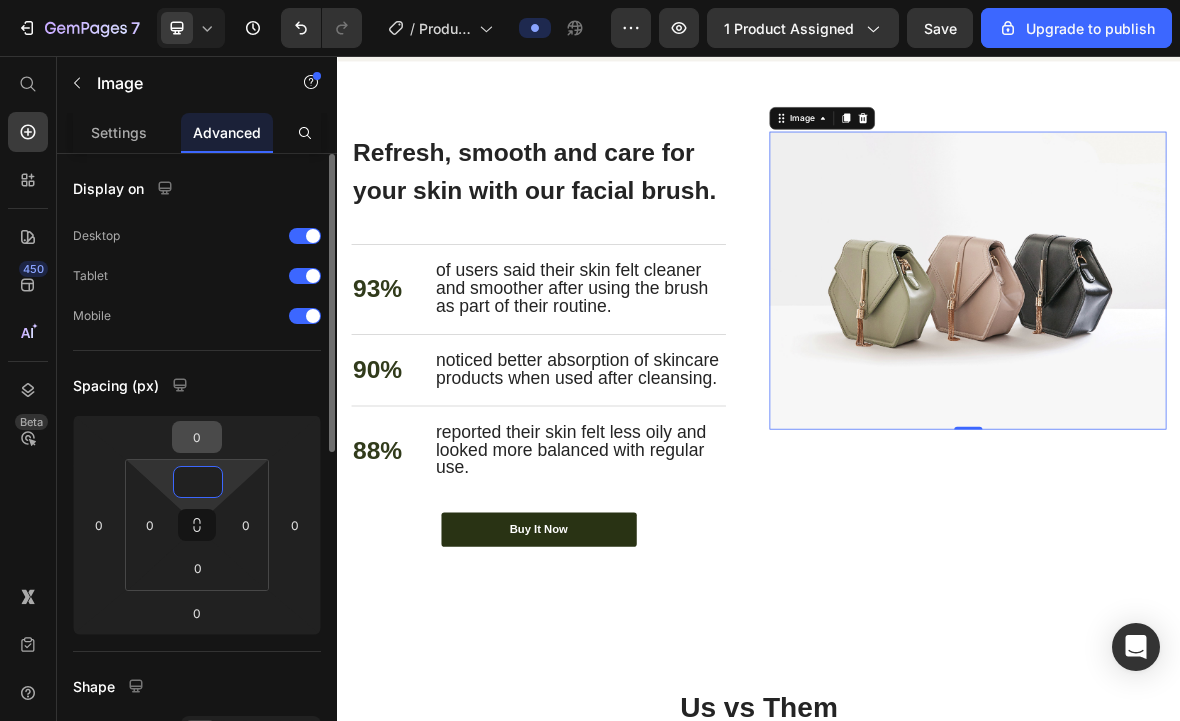 click on "0" at bounding box center [197, 437] 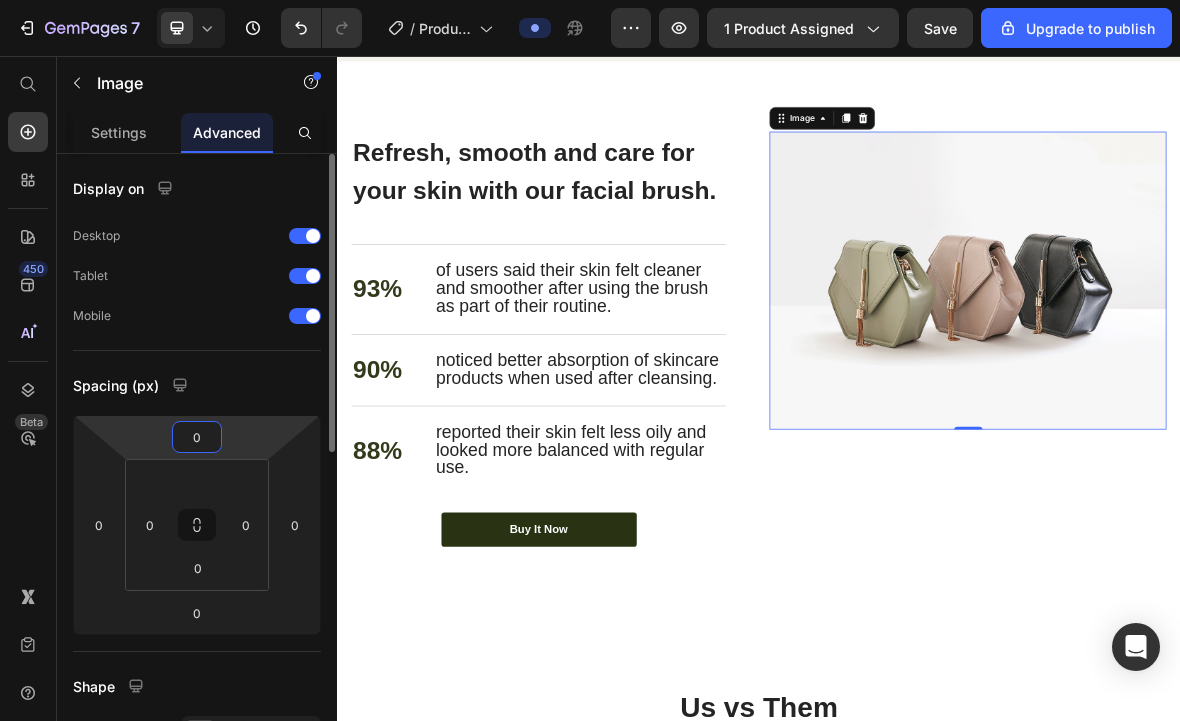 type on "0" 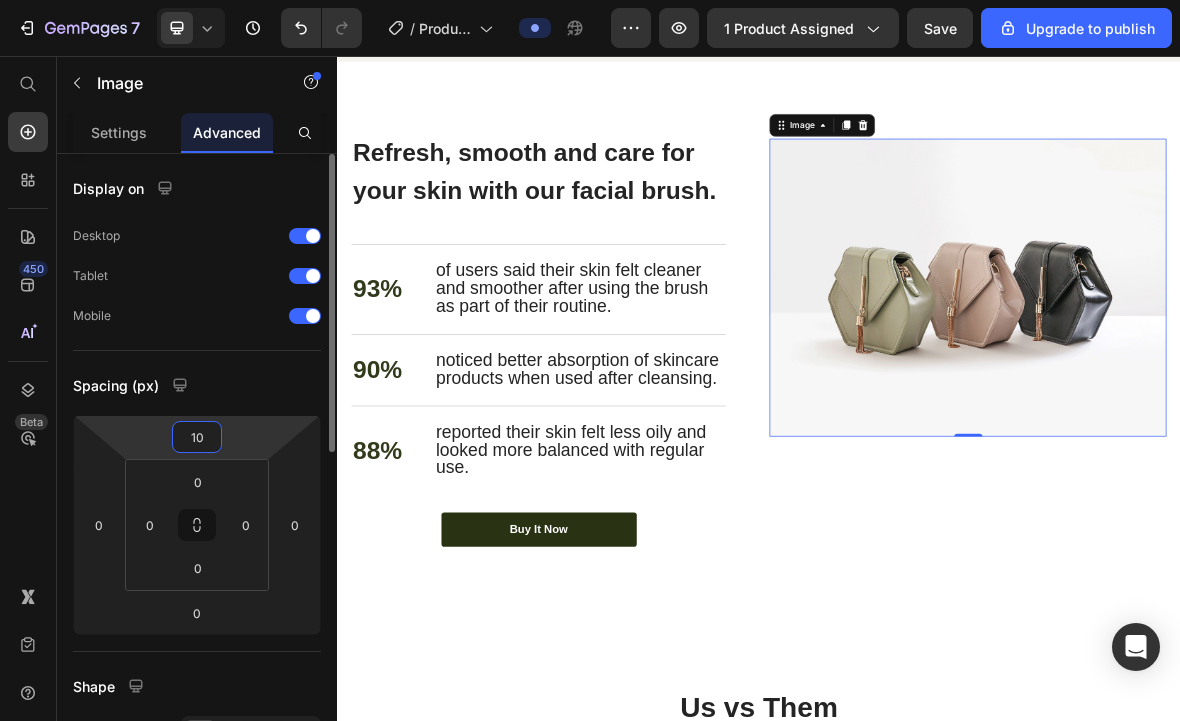 type on "100" 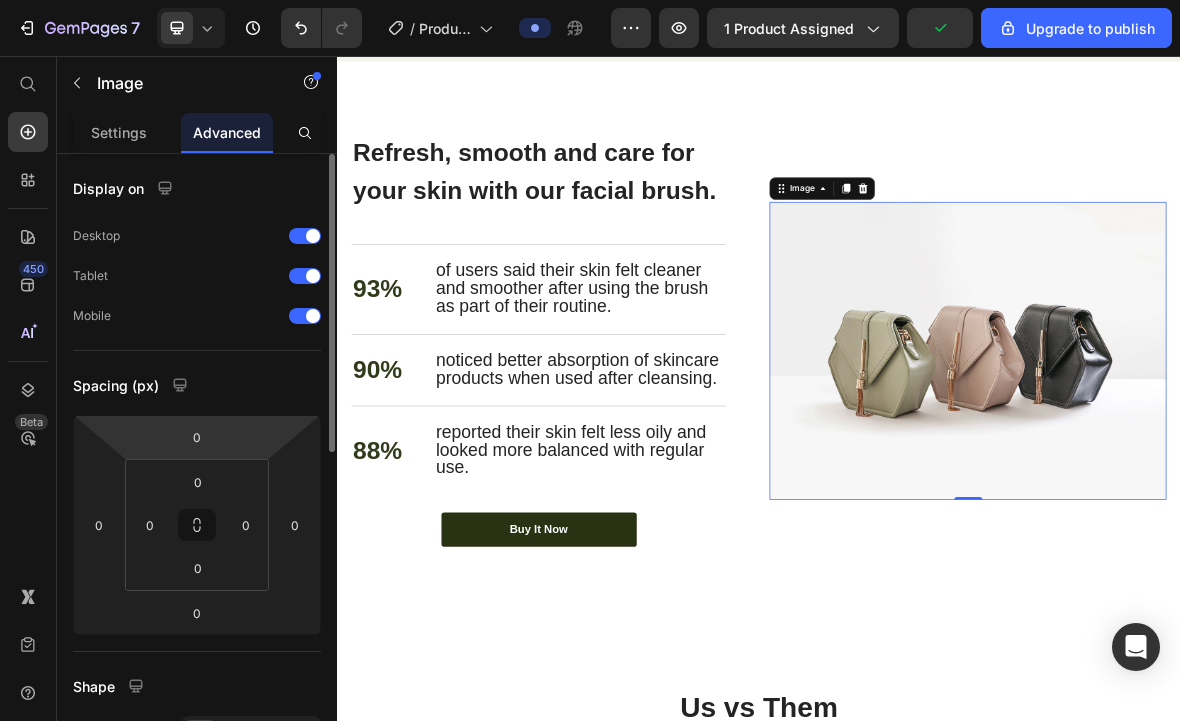 click on "7   /  Product Page - Jul 10, 11:01:09 Preview 1 product assigned Upgrade to publish 450 Beta Start with Sections Elements Hero Section Product Detail Brands Trusted Badges Guarantee Product Breakdown How to use Testimonials Compare Bundle FAQs Social Proof Brand Story Product List Collection Blog List Contact Sticky Add to Cart Custom Footer Browse Library 450 Layout
Row
Row
Row
Row Text
Heading
Text Block Button
Button
Button
Sticky Back to top Media
Image Image" at bounding box center [590, 0] 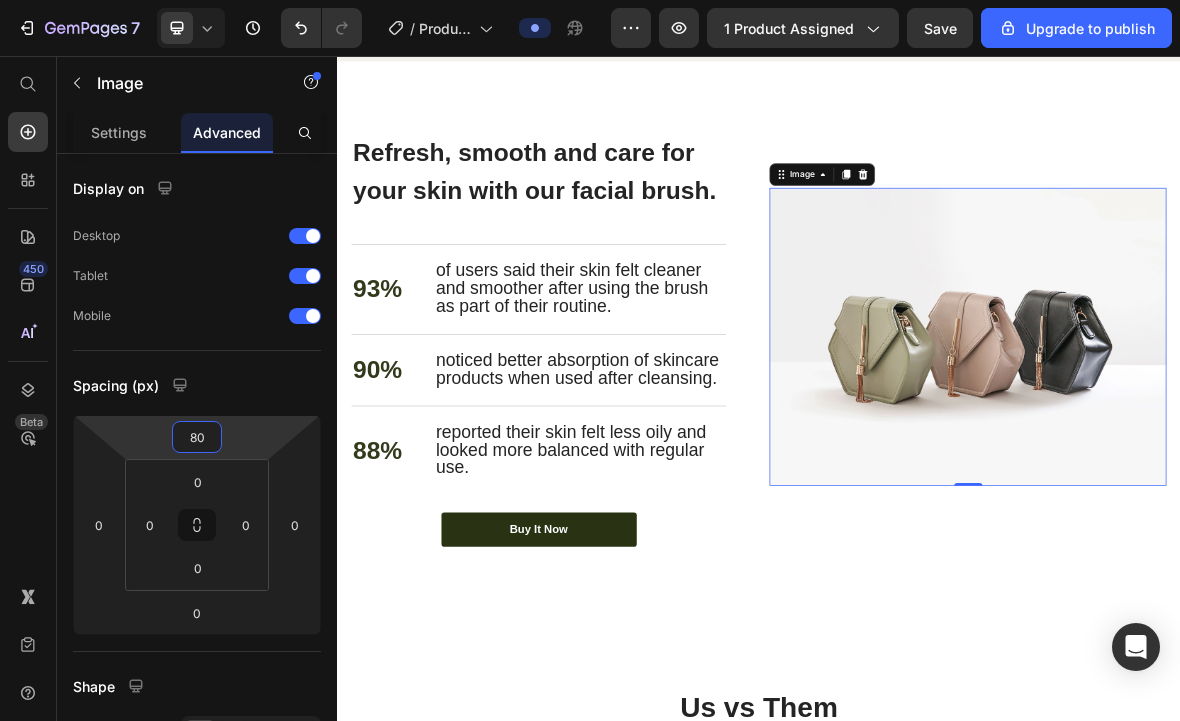 type on "80" 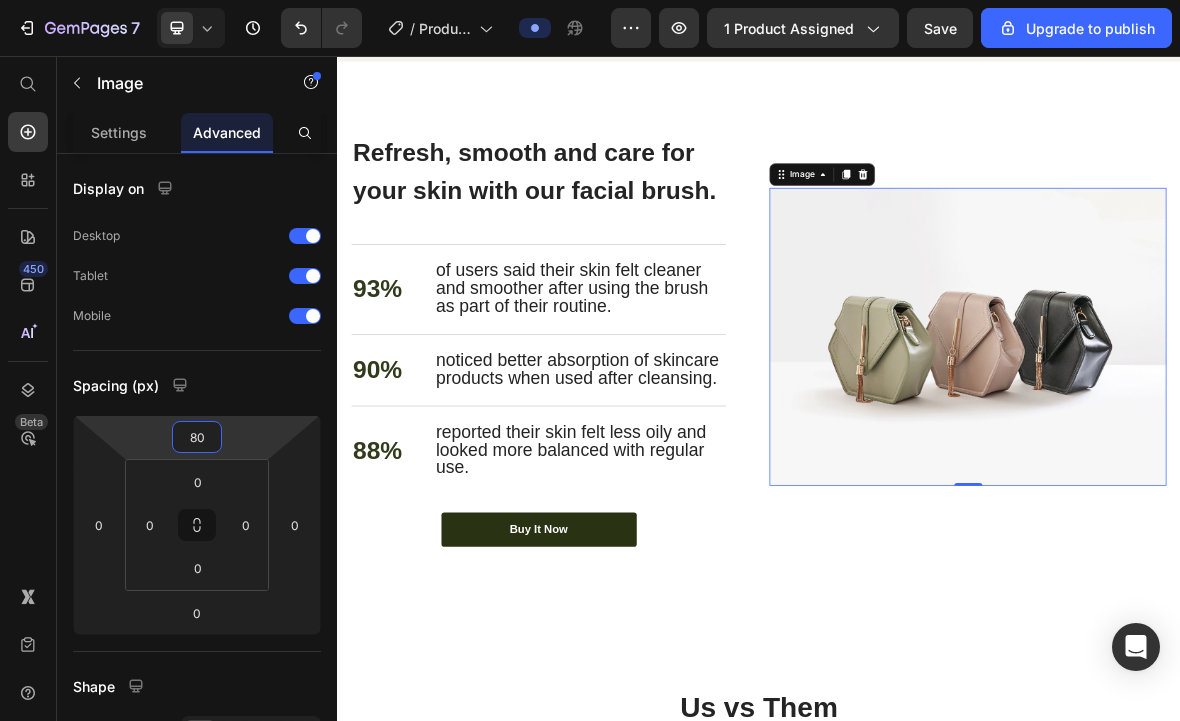 click at bounding box center [1234, 456] 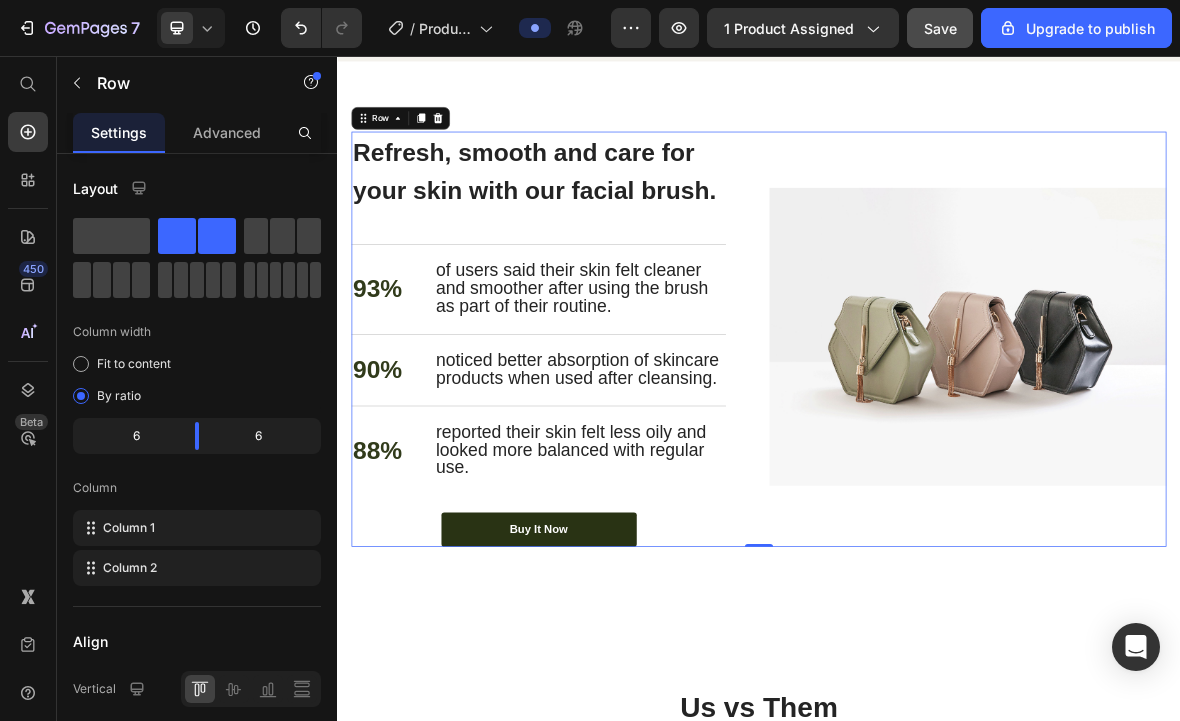 click on "Save" at bounding box center (940, 28) 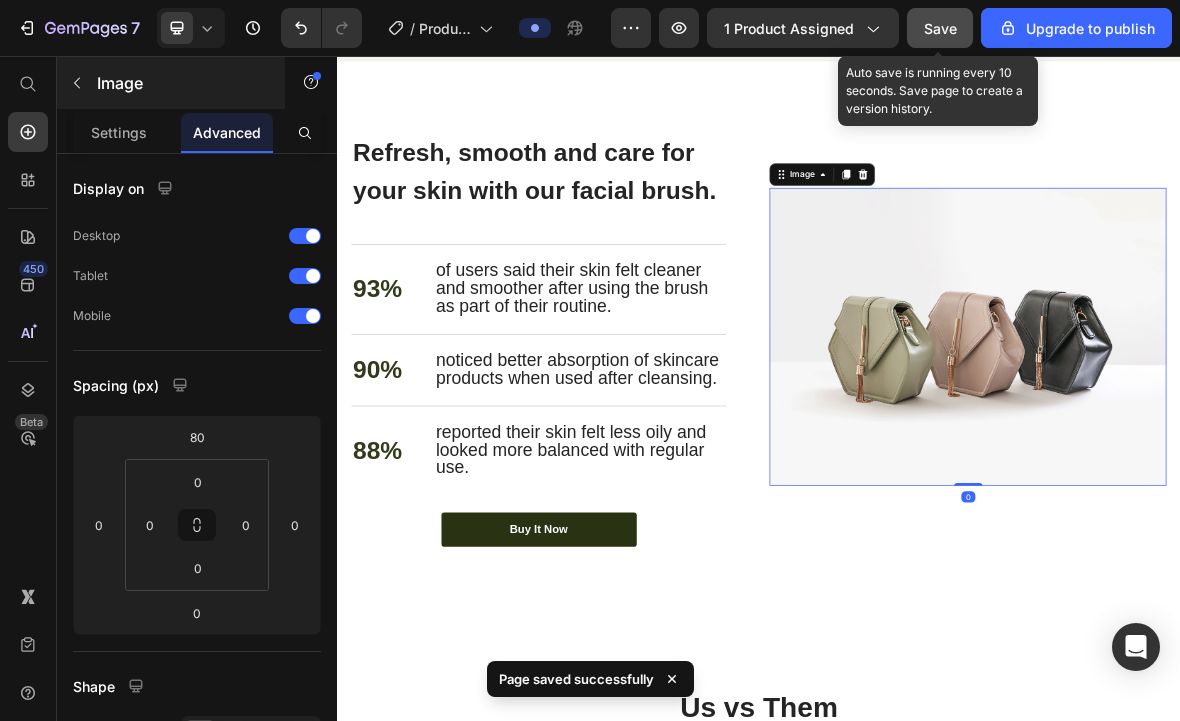 click at bounding box center [77, 83] 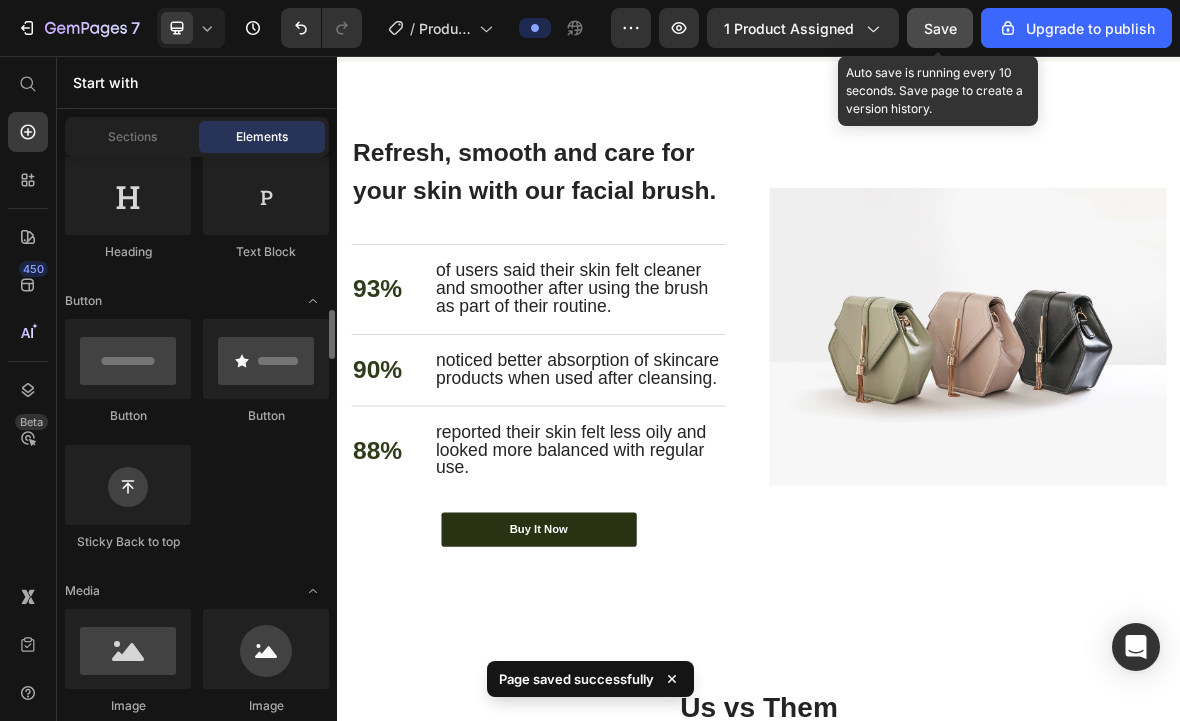 scroll, scrollTop: 0, scrollLeft: 0, axis: both 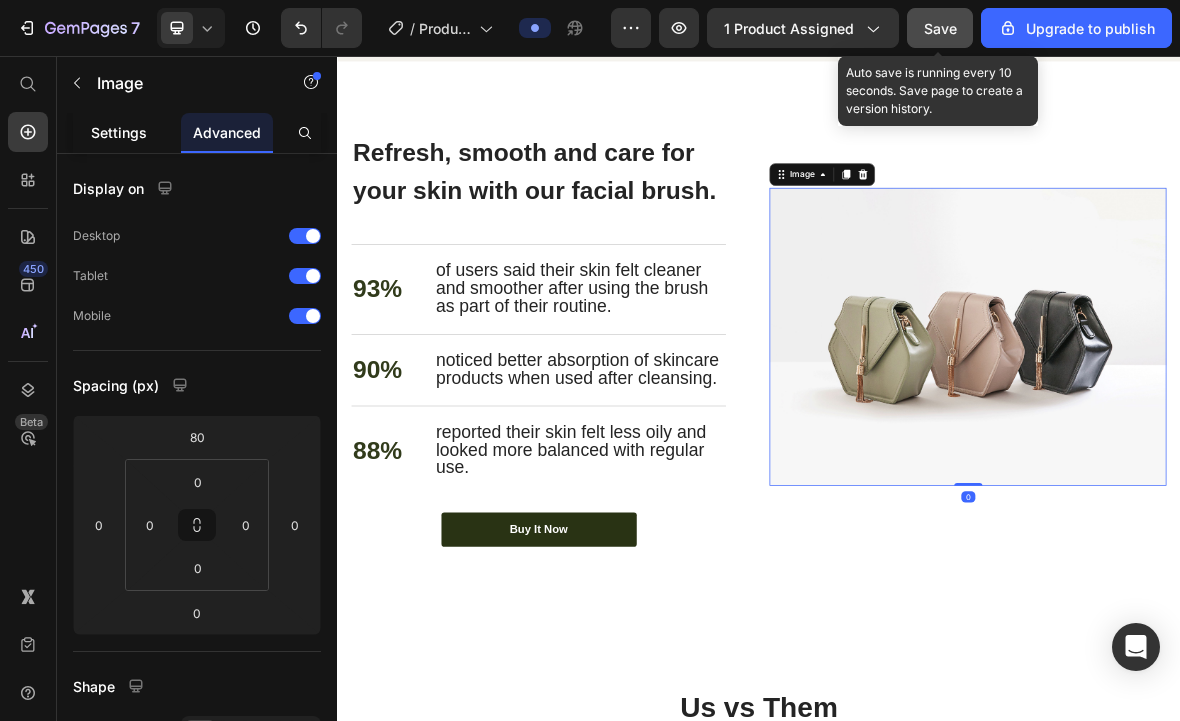 click on "Settings" at bounding box center [119, 132] 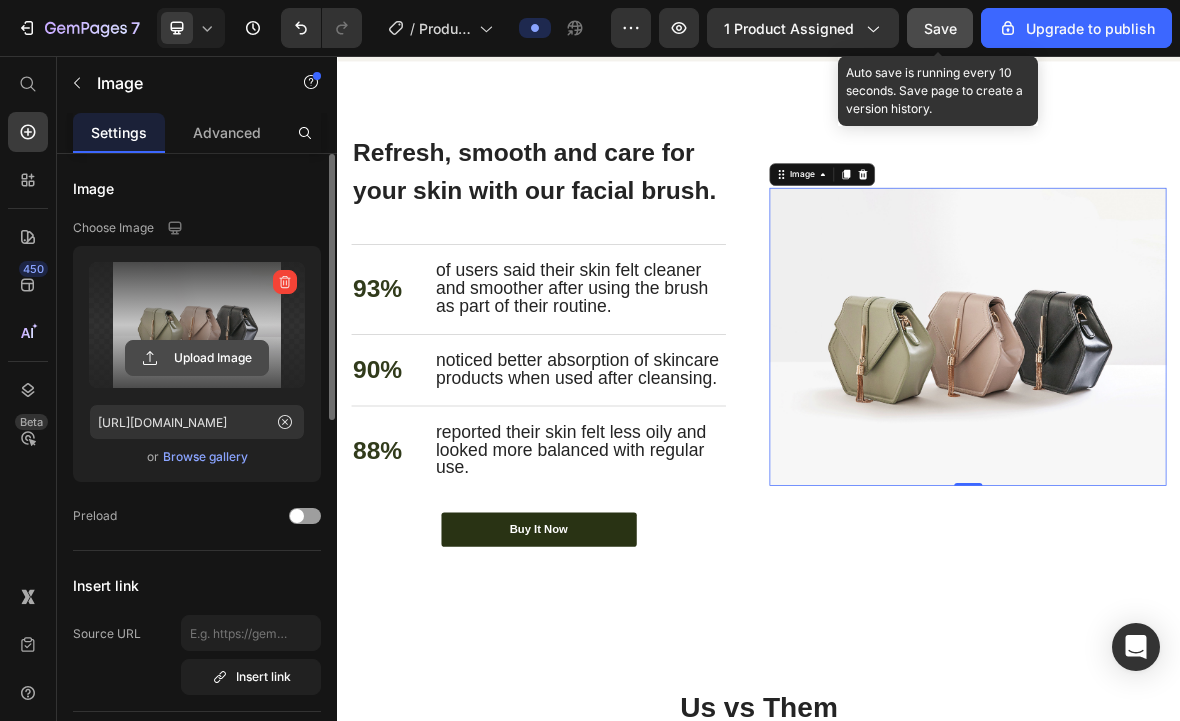 click 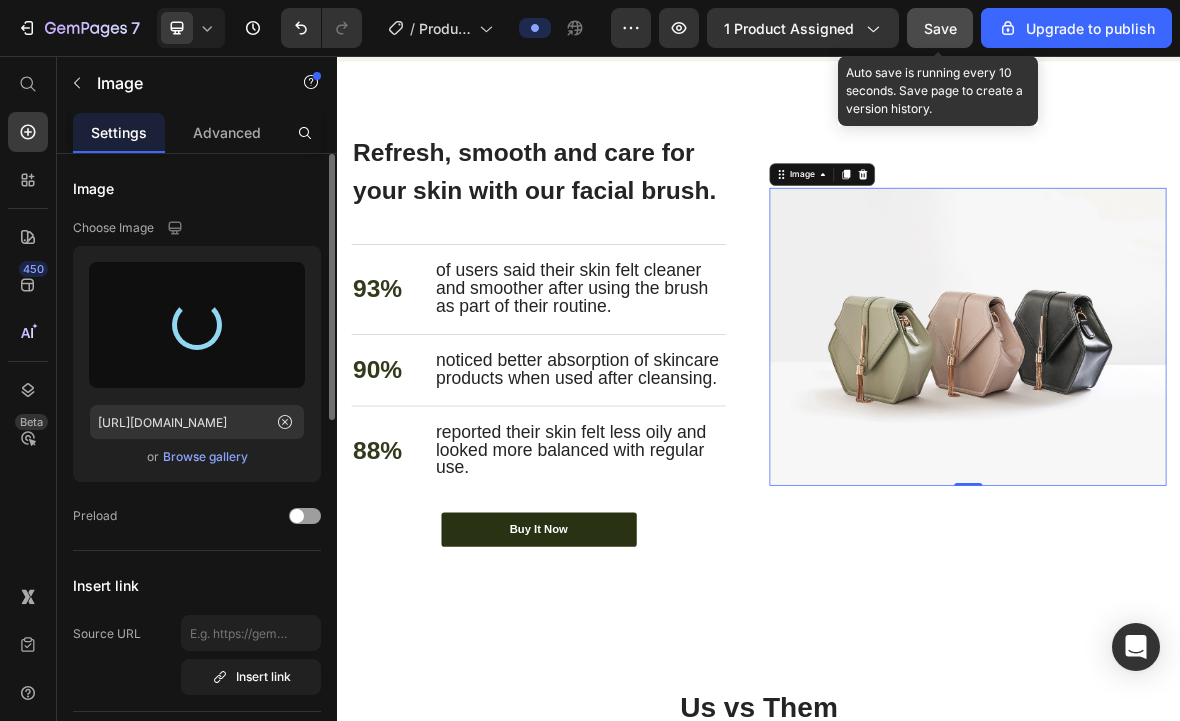 type on "https://cdn.shopify.com/s/files/1/0847/1629/0375/files/gempages_571322681484379288-7f4f089d-6019-4d81-a3f4-3c2d35b4b595.png" 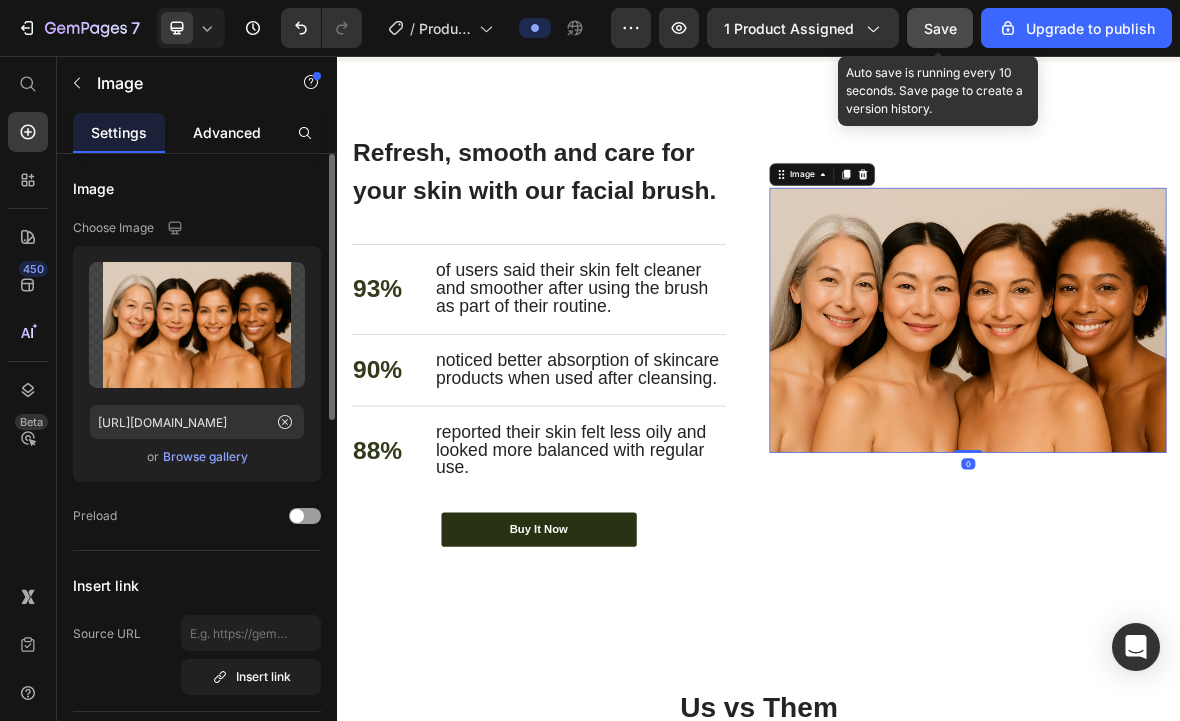 click on "Advanced" 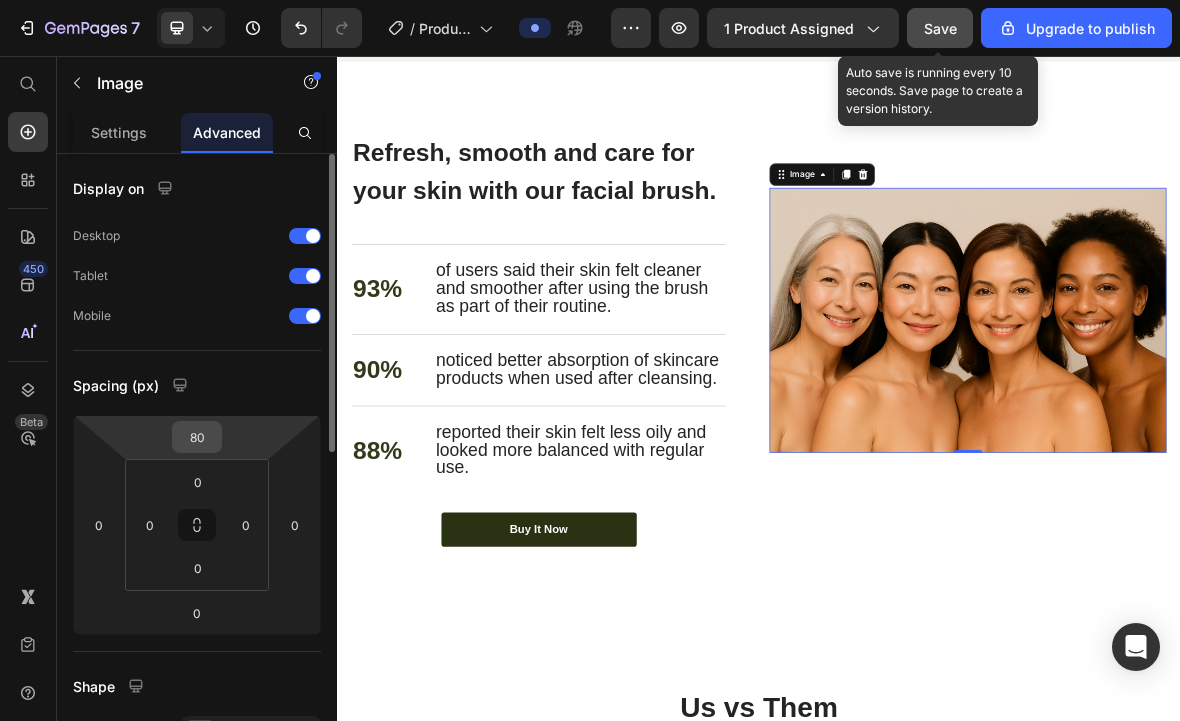 click on "80" at bounding box center [197, 437] 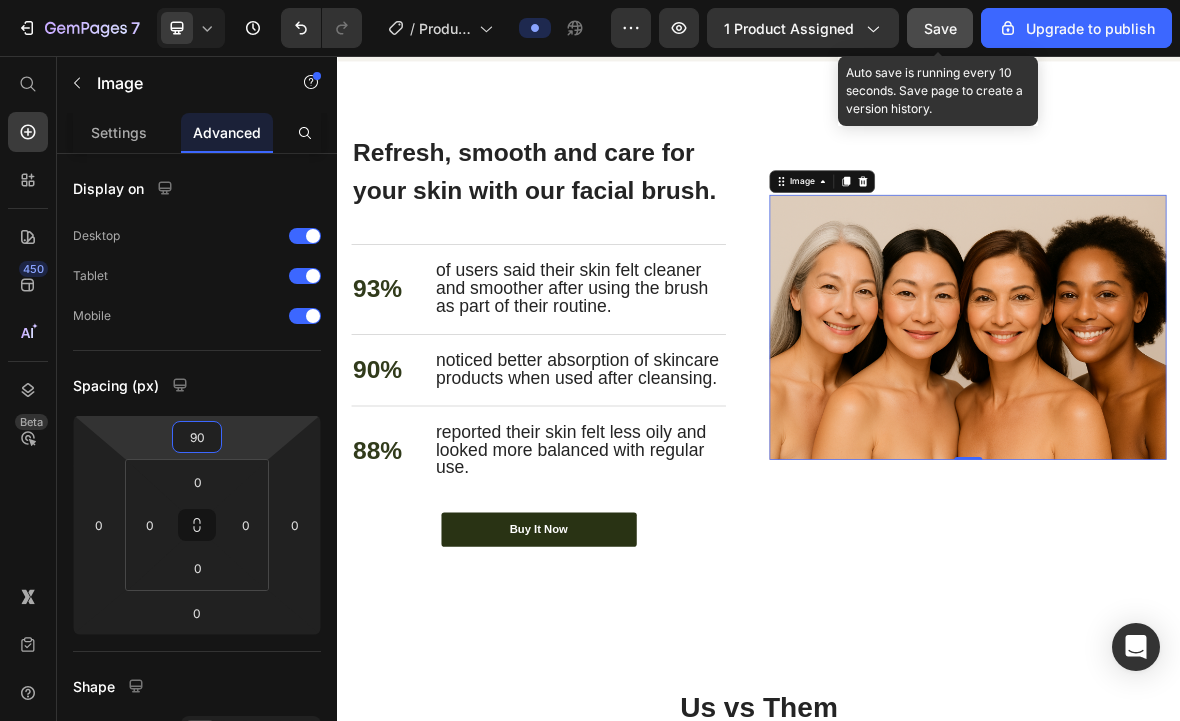 type on "90" 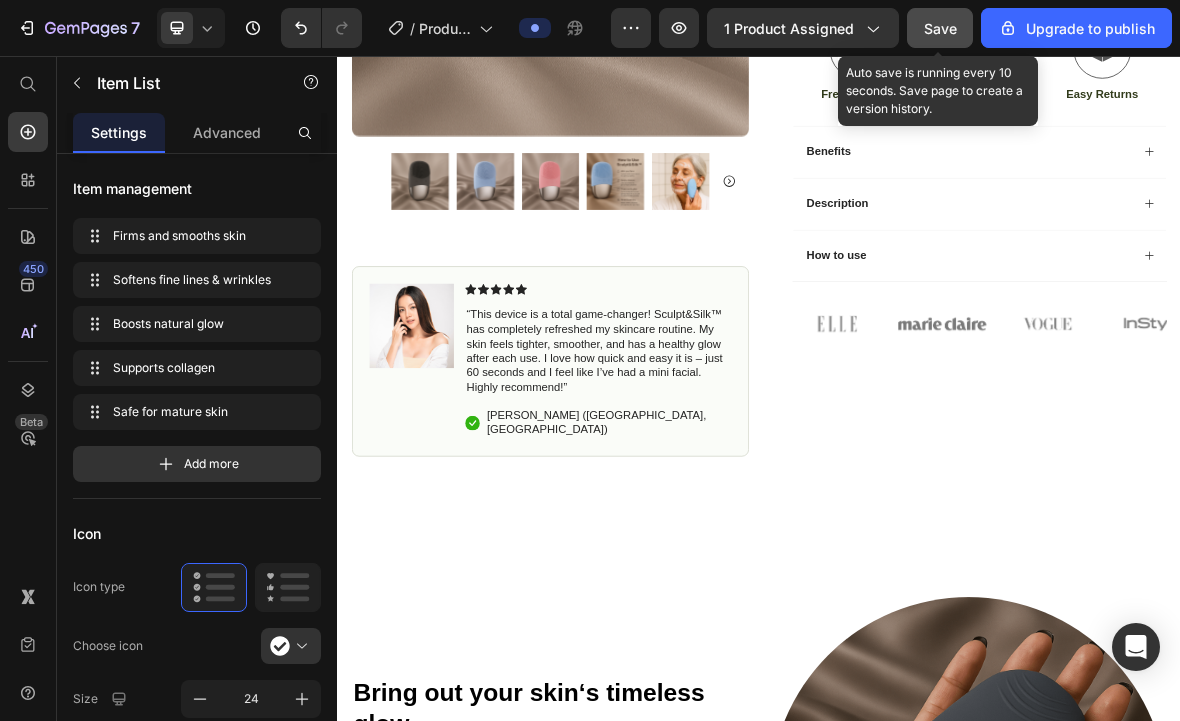 scroll, scrollTop: 861, scrollLeft: 0, axis: vertical 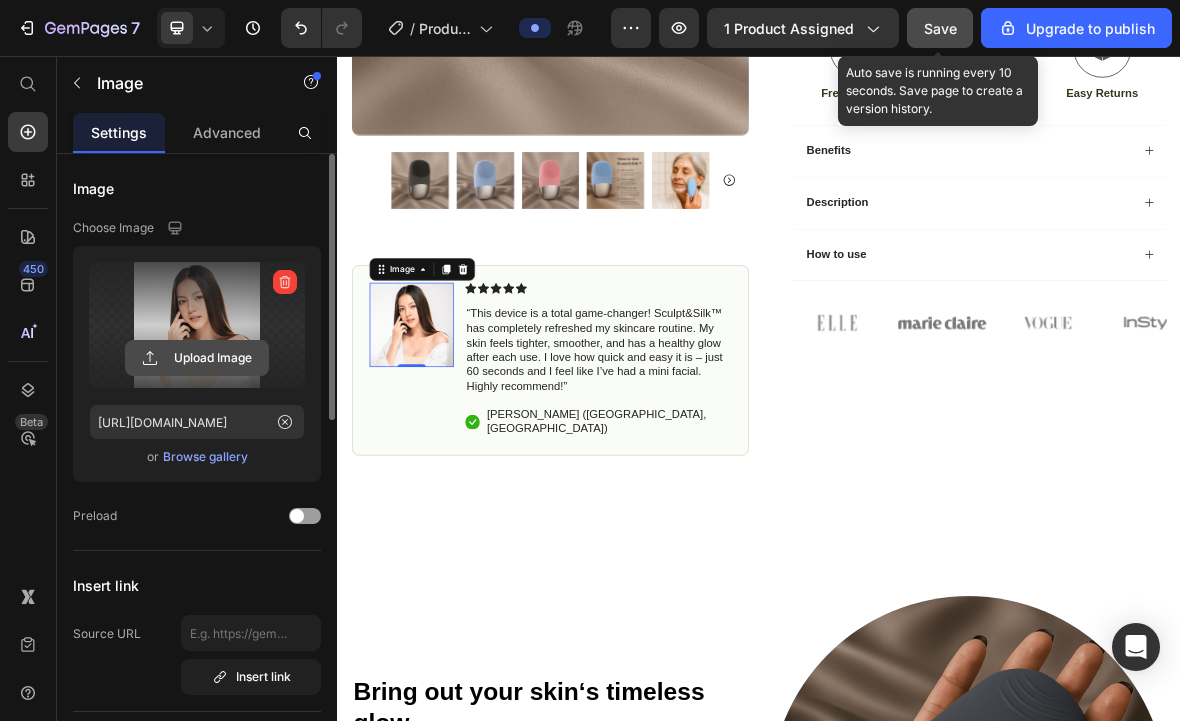 click 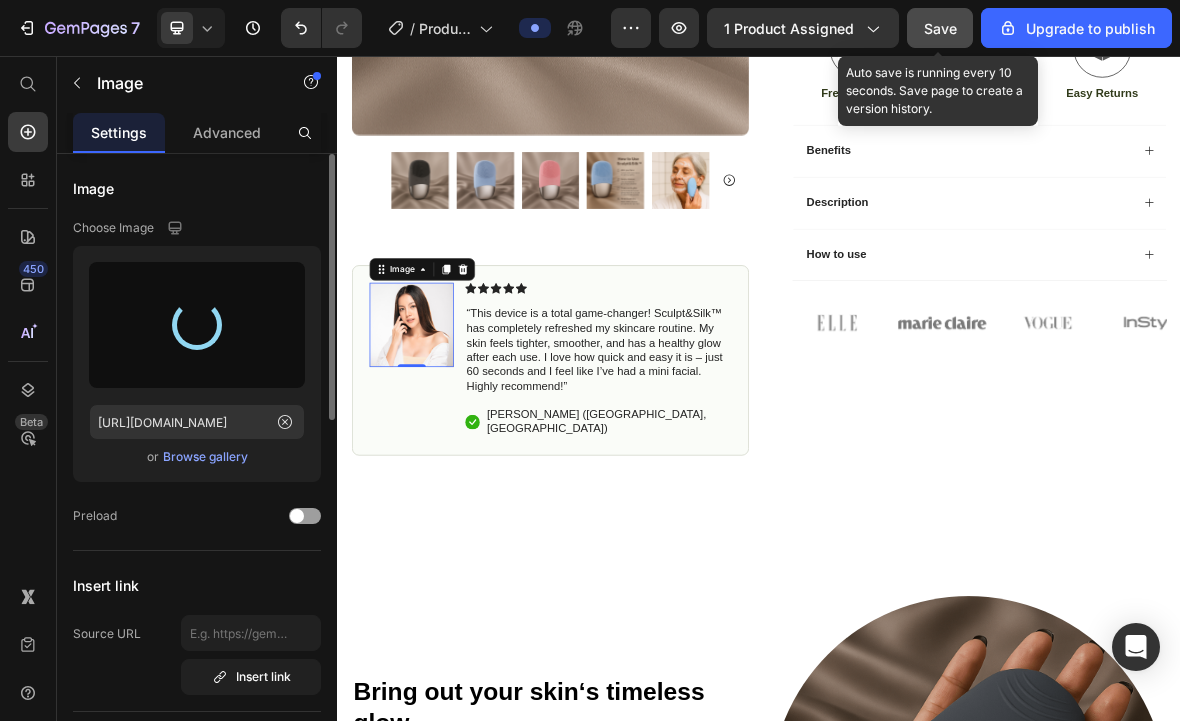 type on "https://cdn.shopify.com/s/files/1/0847/1629/0375/files/gempages_571322681484379288-765d92e7-5dc1-407e-87cf-e333cea35633.jpg" 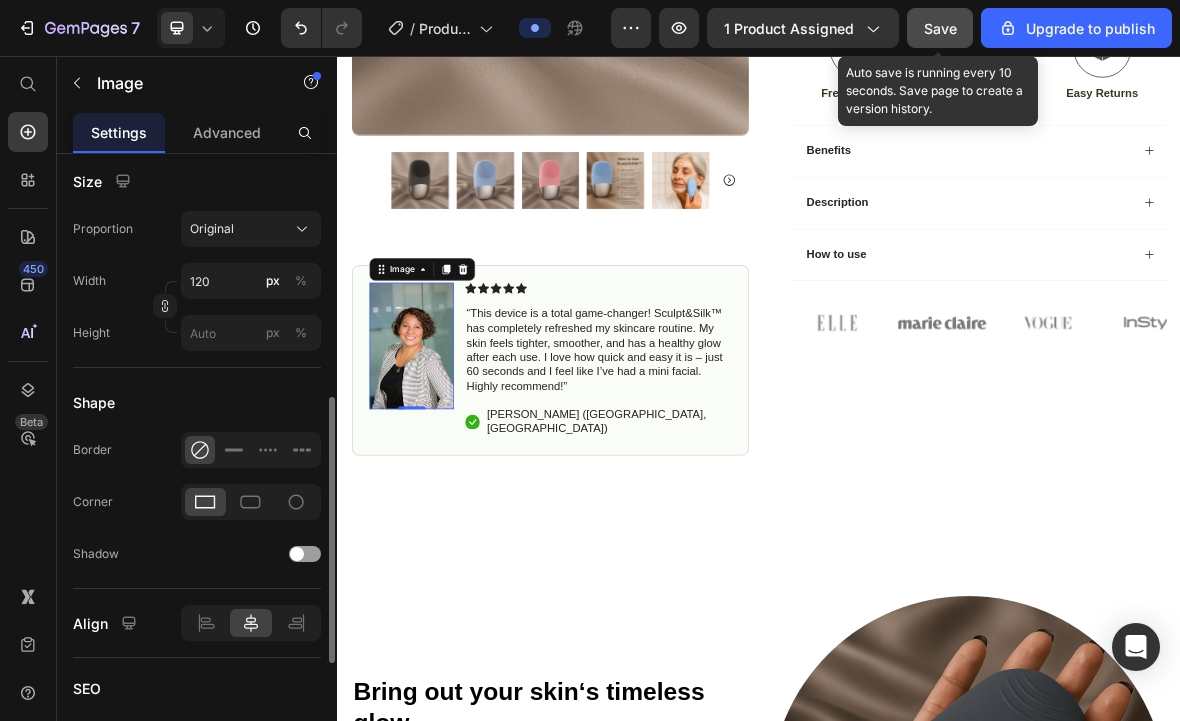 scroll, scrollTop: 567, scrollLeft: 0, axis: vertical 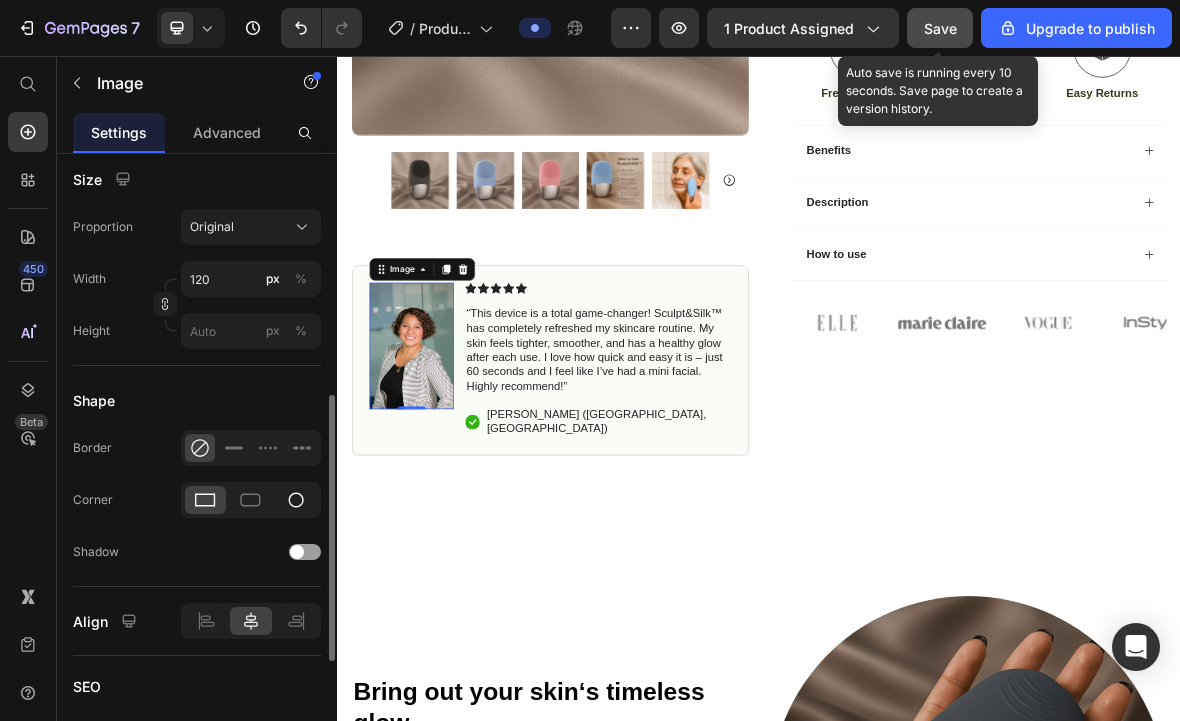 click 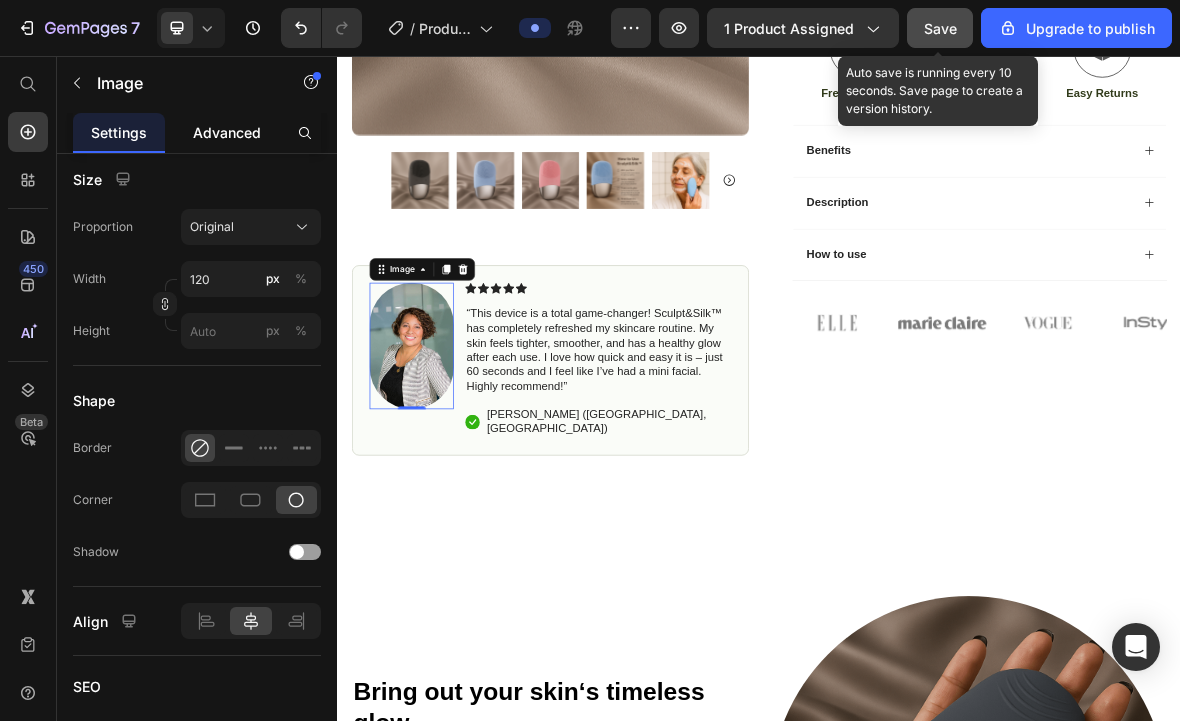 click on "Advanced" at bounding box center [227, 132] 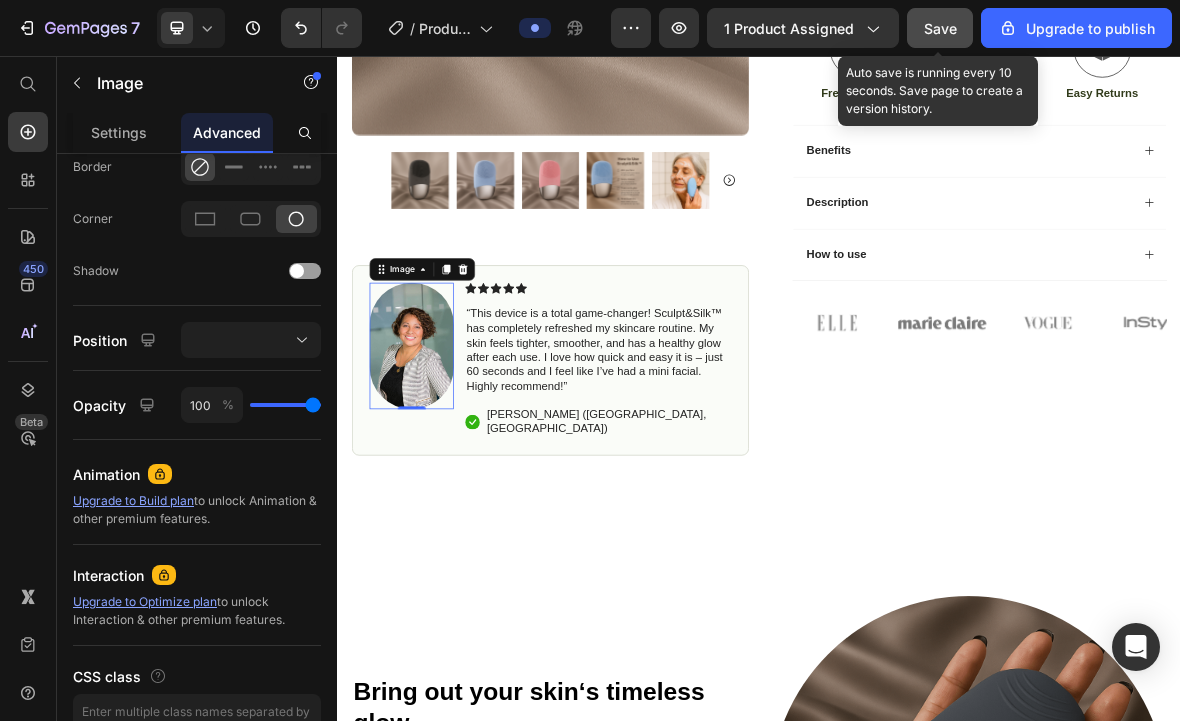 scroll, scrollTop: 0, scrollLeft: 0, axis: both 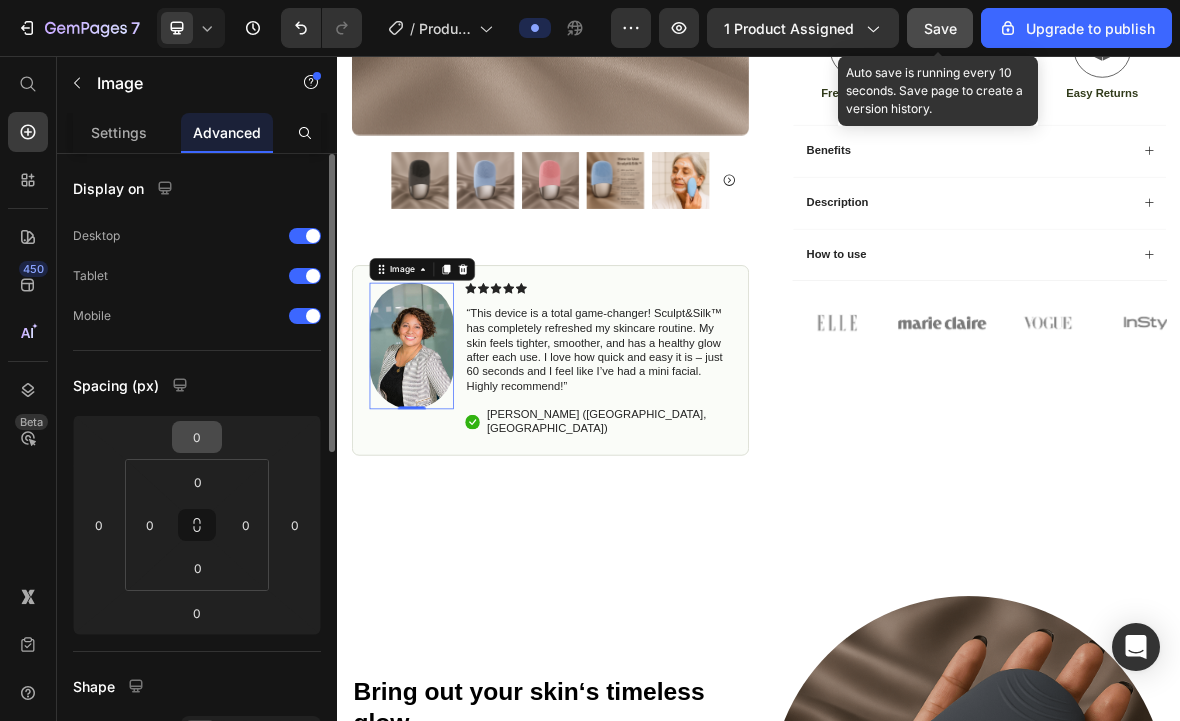 click on "0" at bounding box center [197, 437] 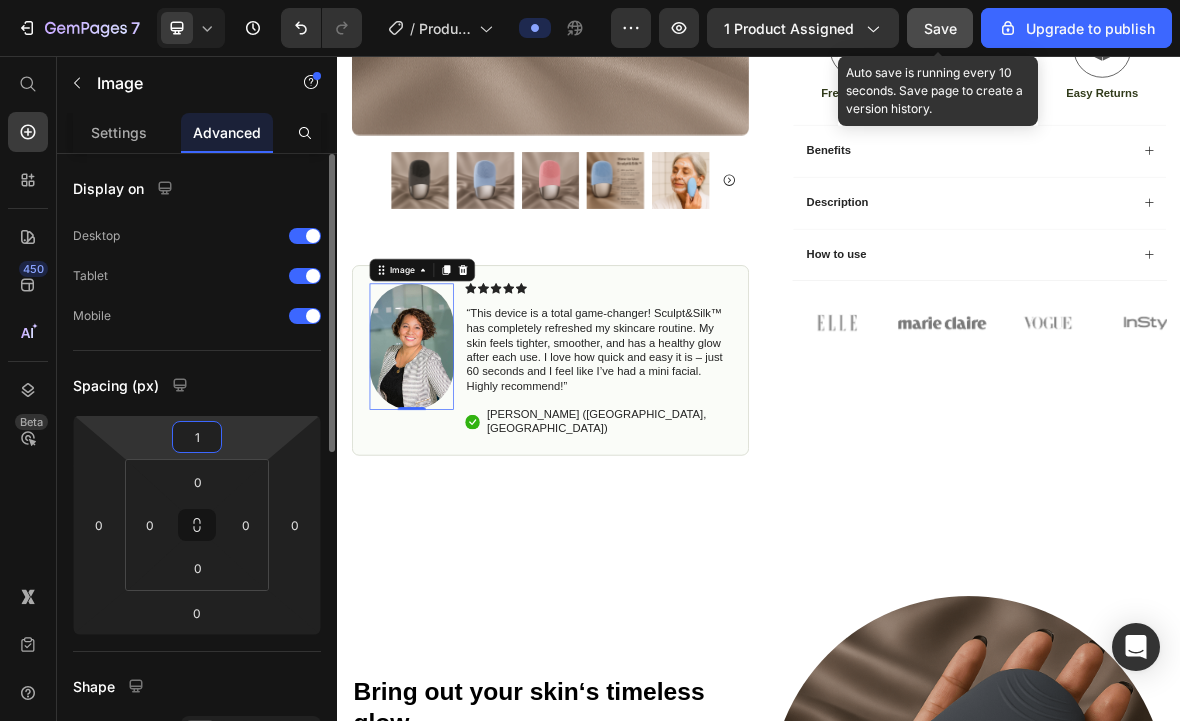 type on "10" 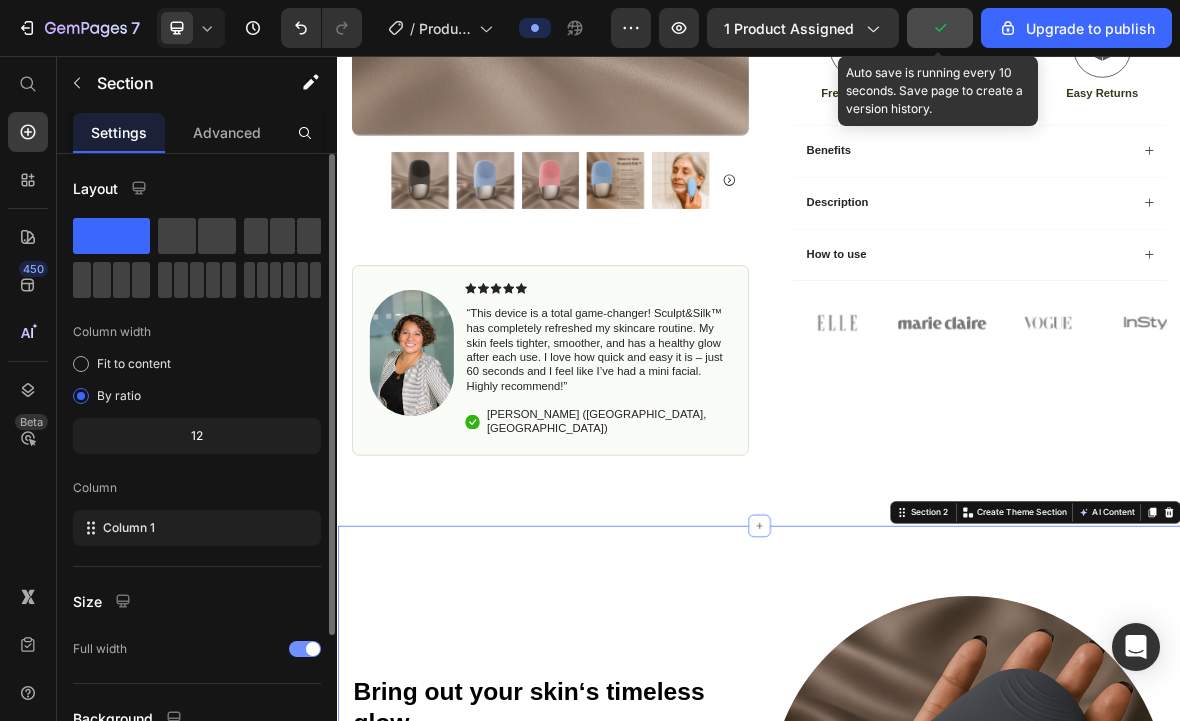 click 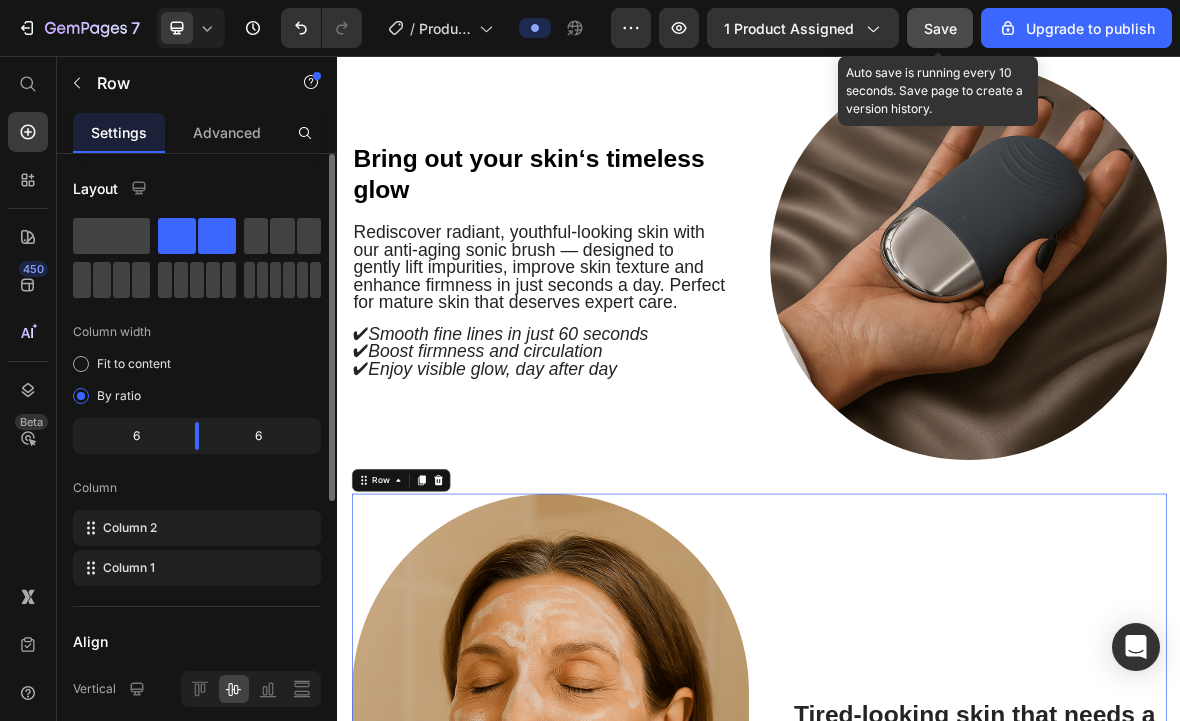 scroll, scrollTop: 1609, scrollLeft: 0, axis: vertical 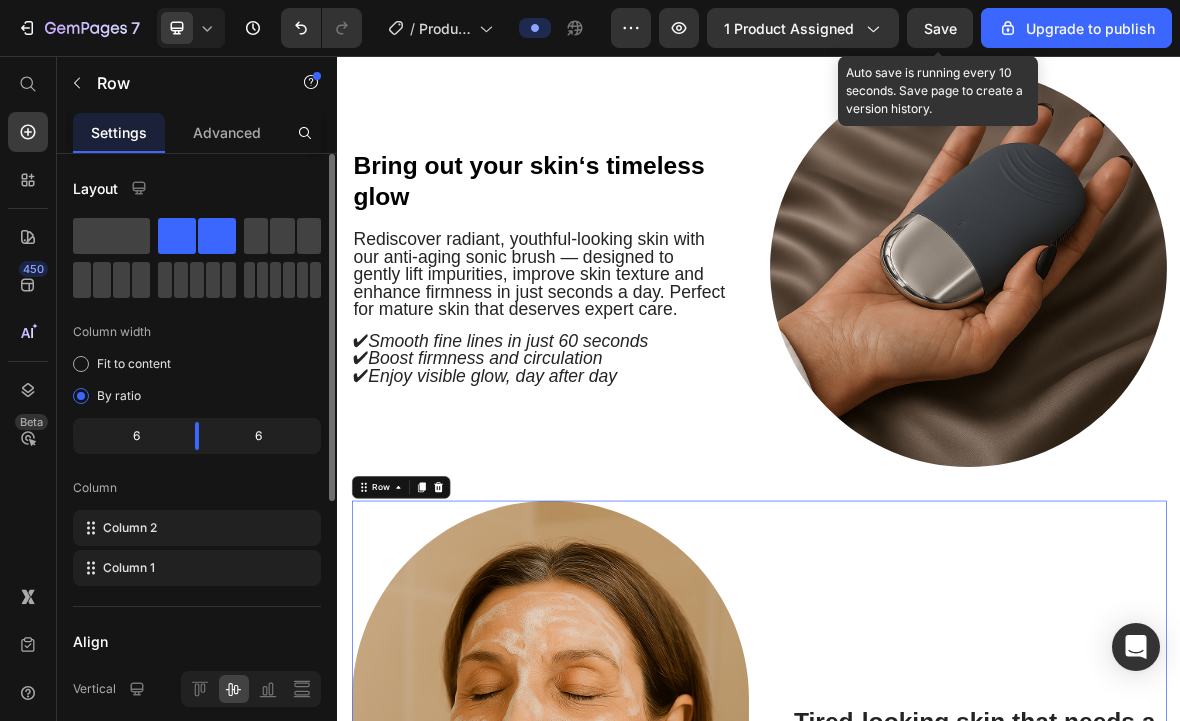 click on "Rediscover radiant, youthful-looking skin with our anti-aging sonic brush — designed to gently lift impurities, improve skin texture and enhance firmness in just seconds a day. Perfect for mature skin that deserves expert care." at bounding box center (623, 366) 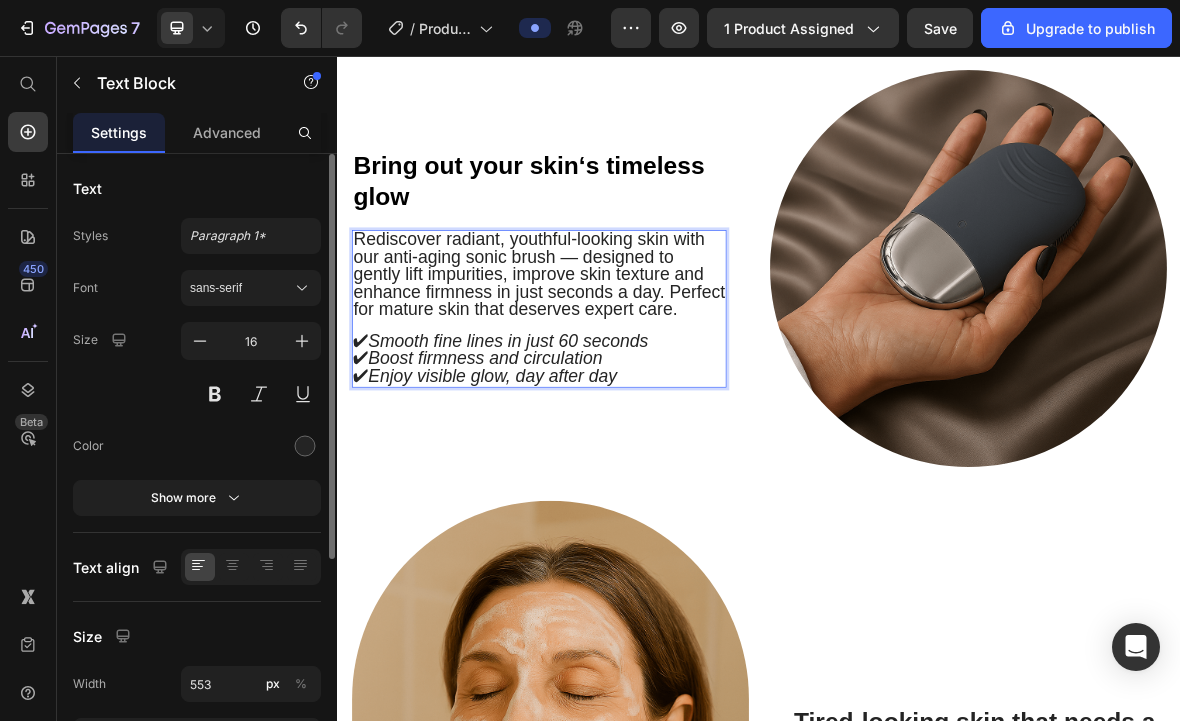 click on "Rediscover radiant, youthful-looking skin with our anti-aging sonic brush — designed to gently lift impurities, improve skin texture and enhance firmness in just seconds a day. Perfect for mature skin that deserves expert care." at bounding box center (623, 366) 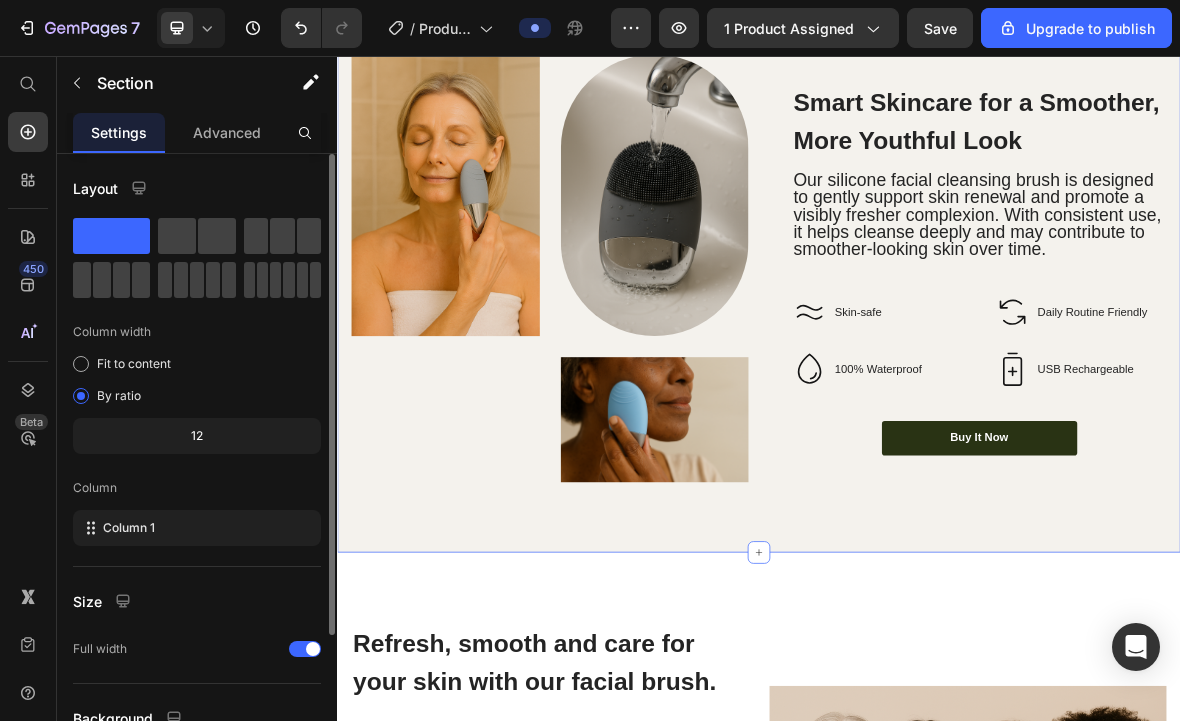 scroll, scrollTop: 3336, scrollLeft: 0, axis: vertical 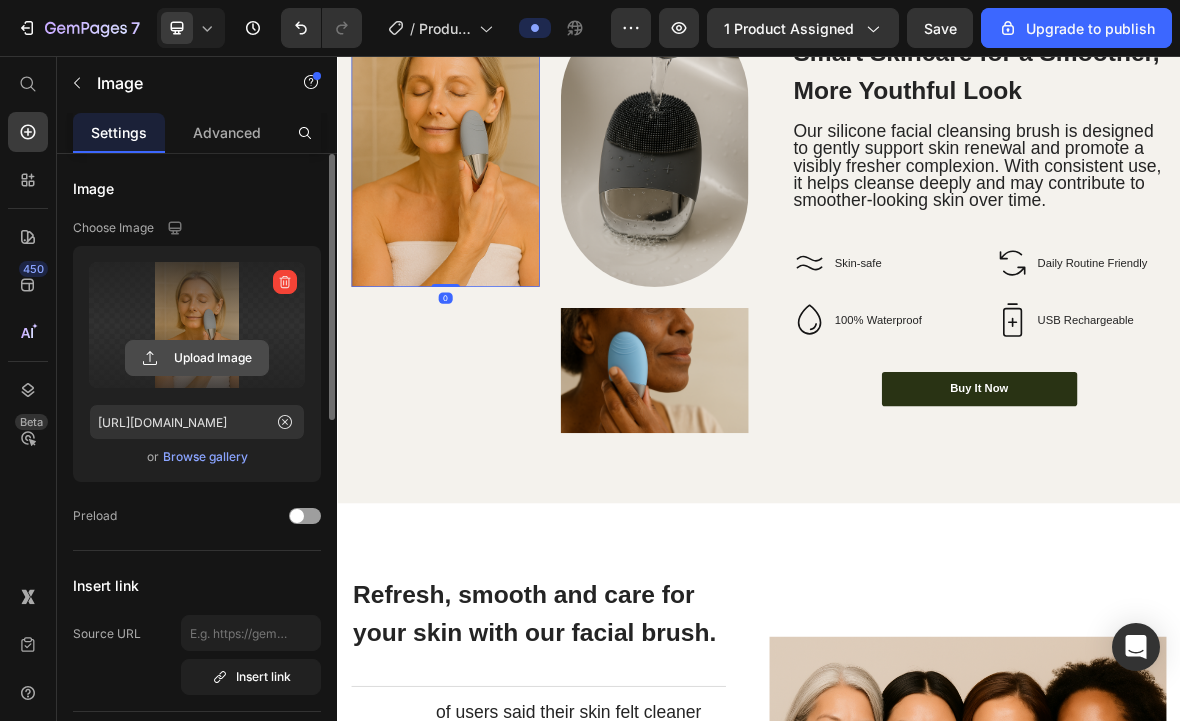 click 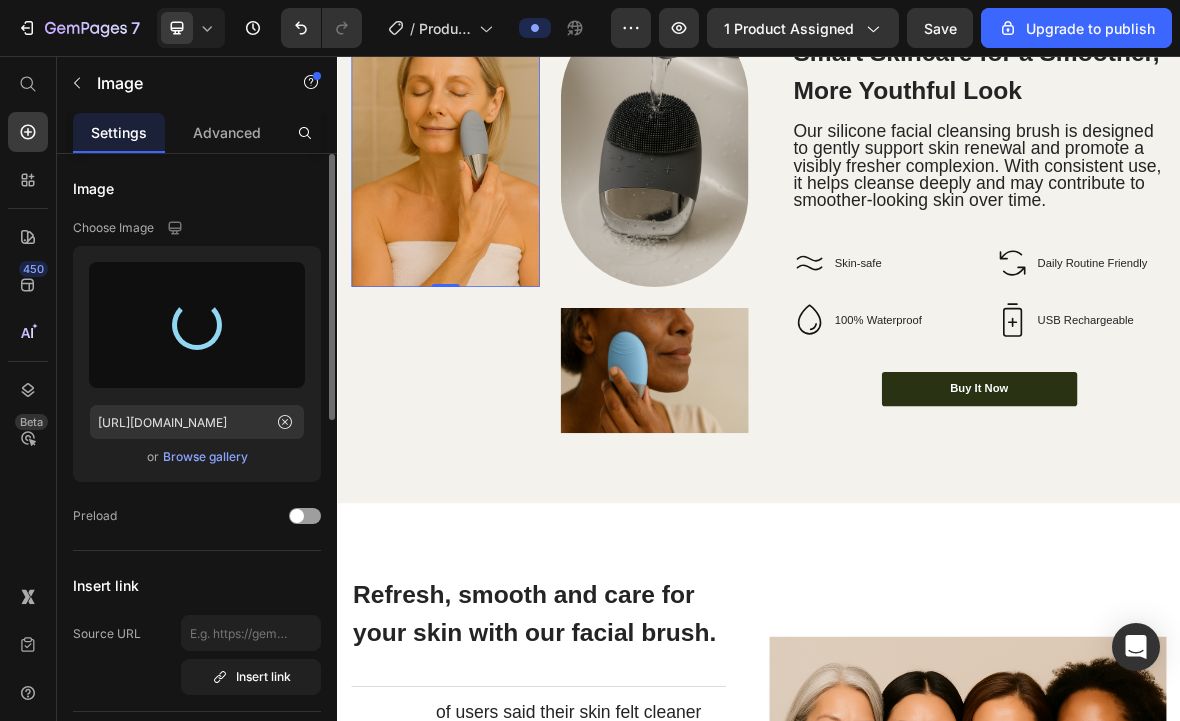 type on "https://cdn.shopify.com/s/files/1/0847/1629/0375/files/gempages_571322681484379288-45461b6b-477f-4d98-ab1a-a96c0f187f21.png" 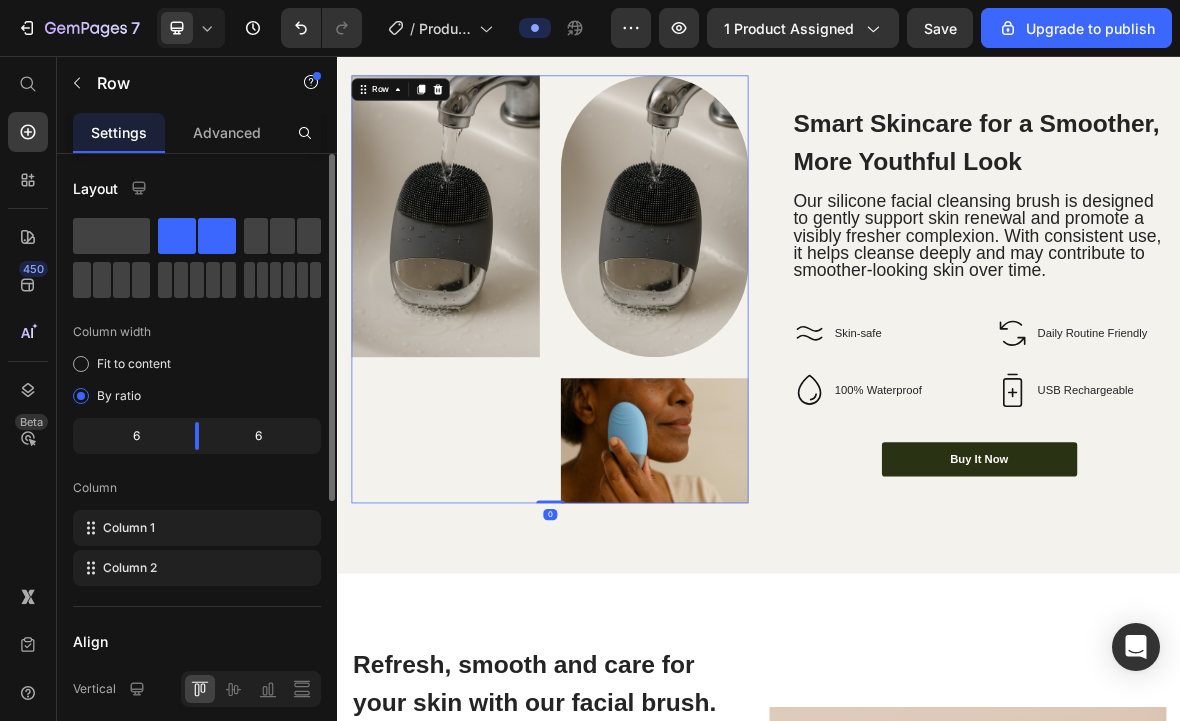 scroll, scrollTop: 3235, scrollLeft: 0, axis: vertical 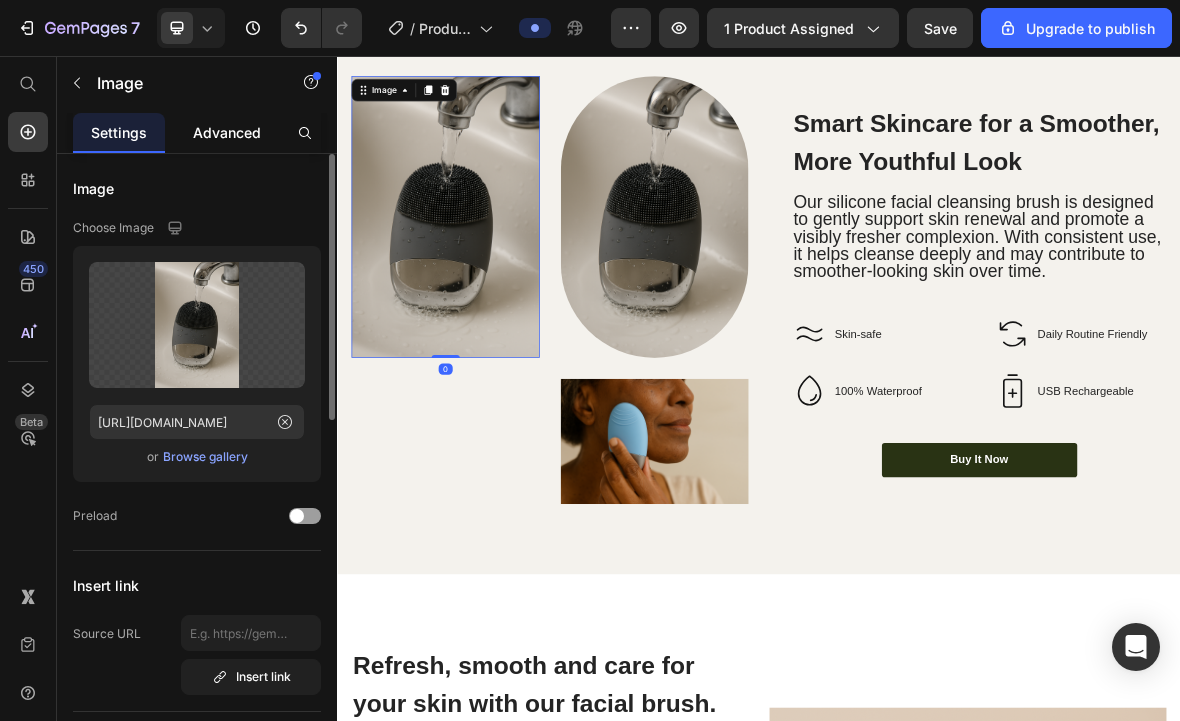 click on "Advanced" at bounding box center (227, 132) 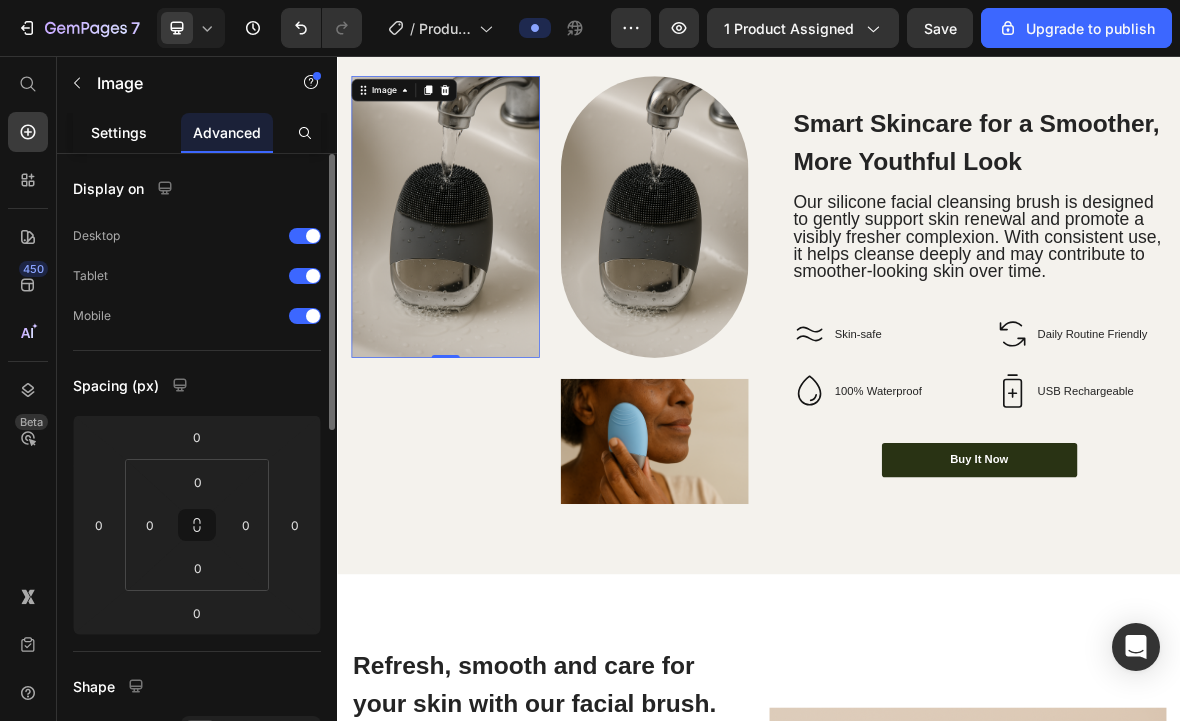 click on "Settings" 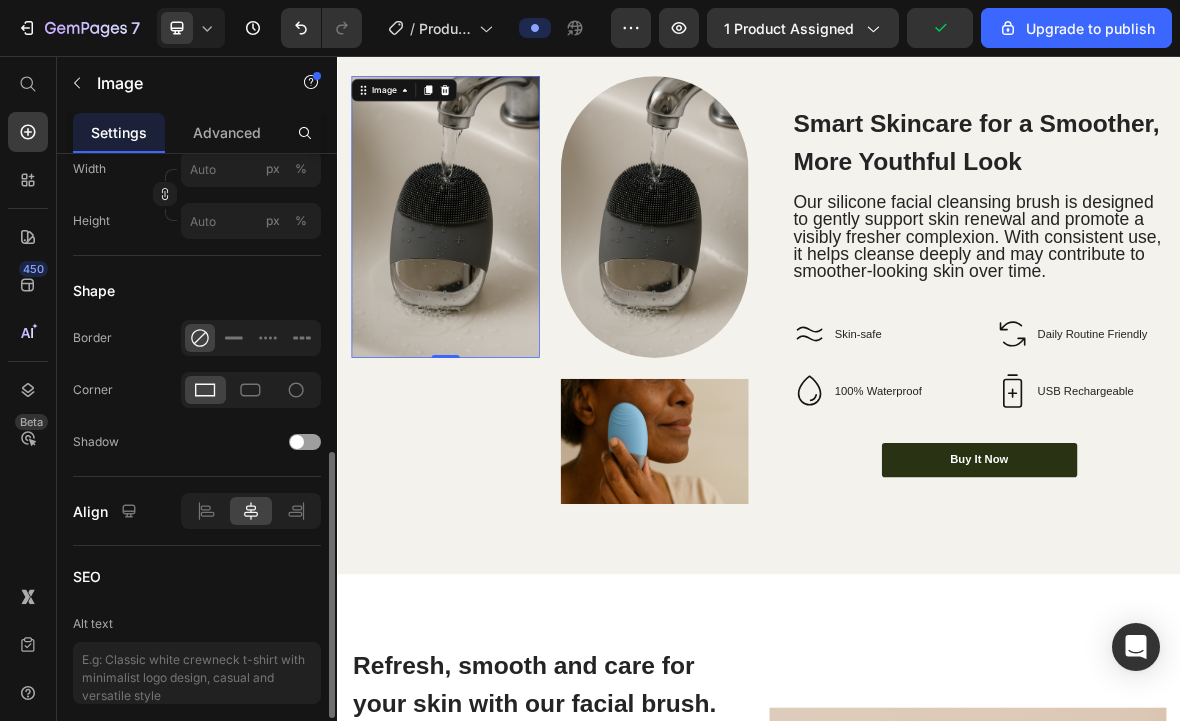 scroll, scrollTop: 684, scrollLeft: 0, axis: vertical 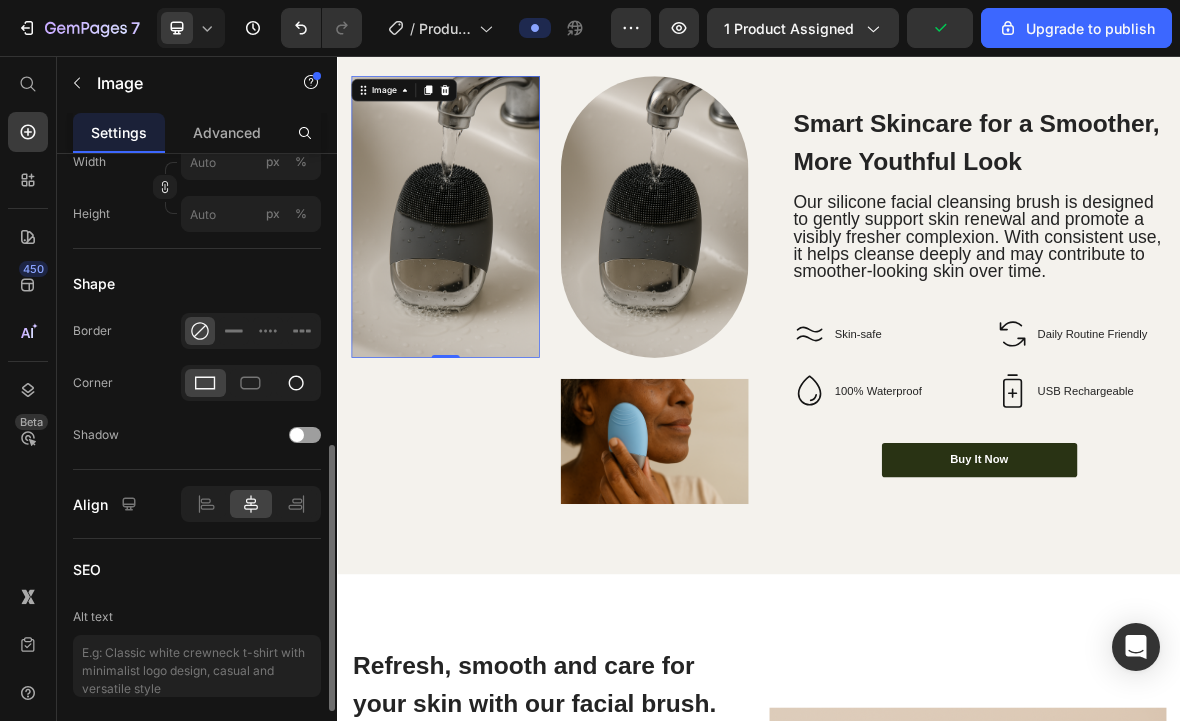 click 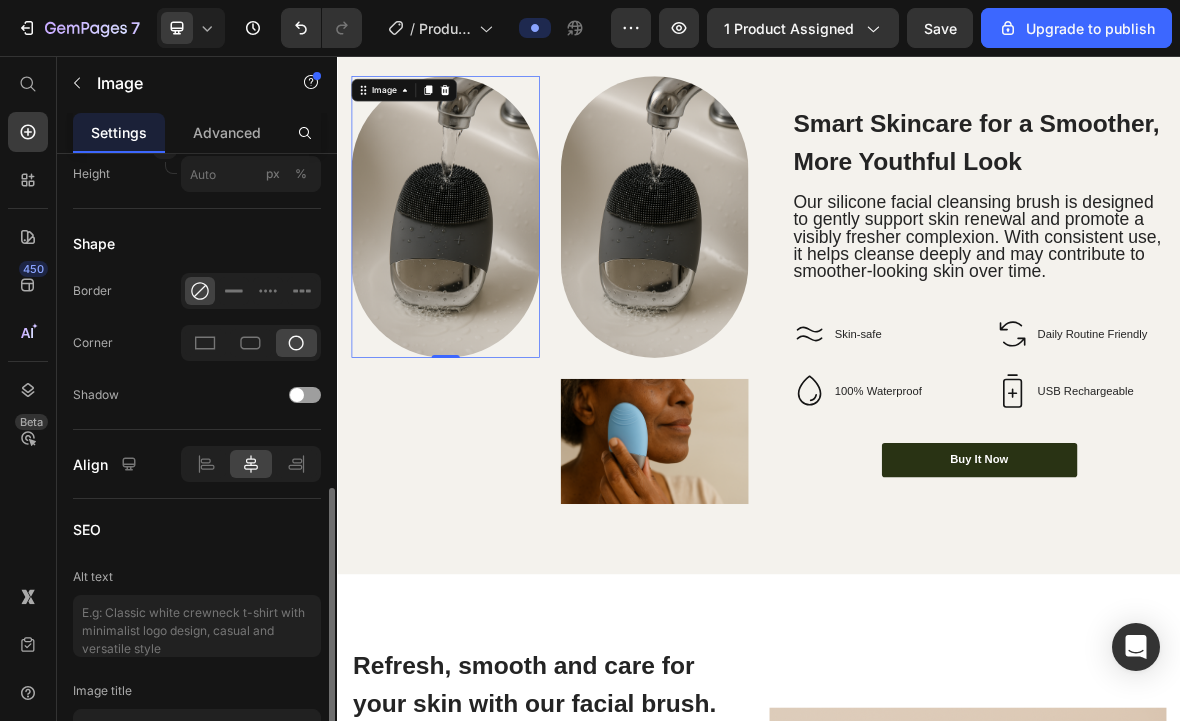 scroll, scrollTop: 708, scrollLeft: 0, axis: vertical 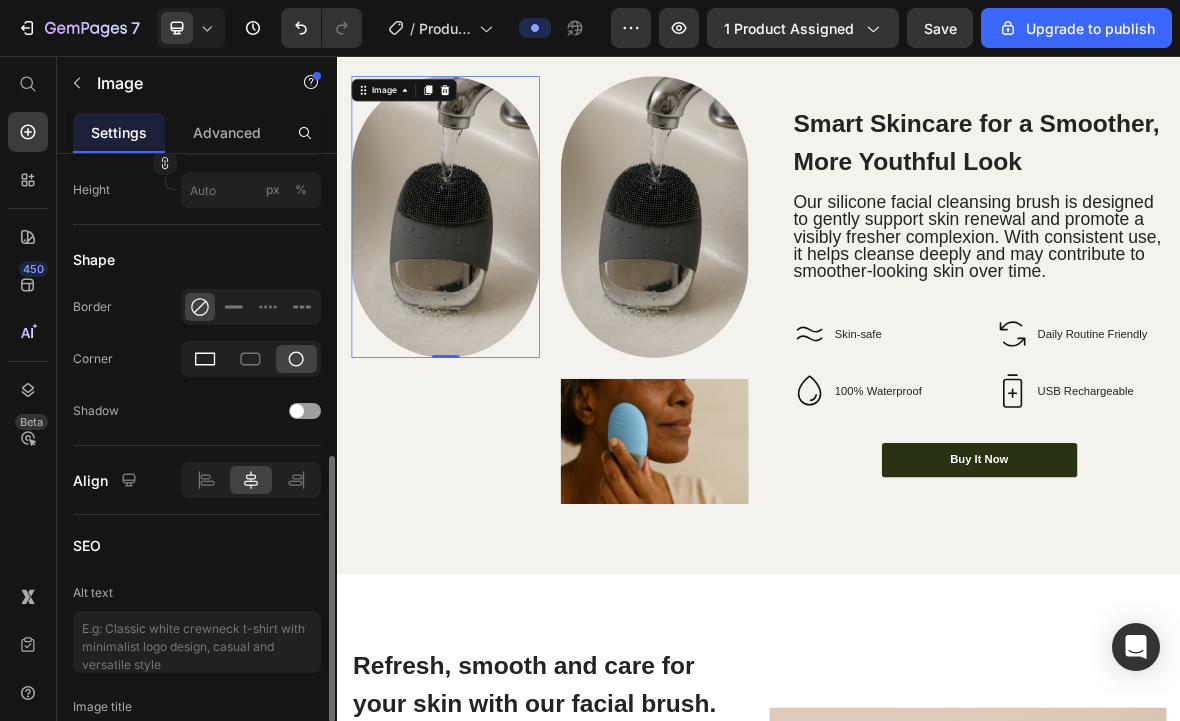 click 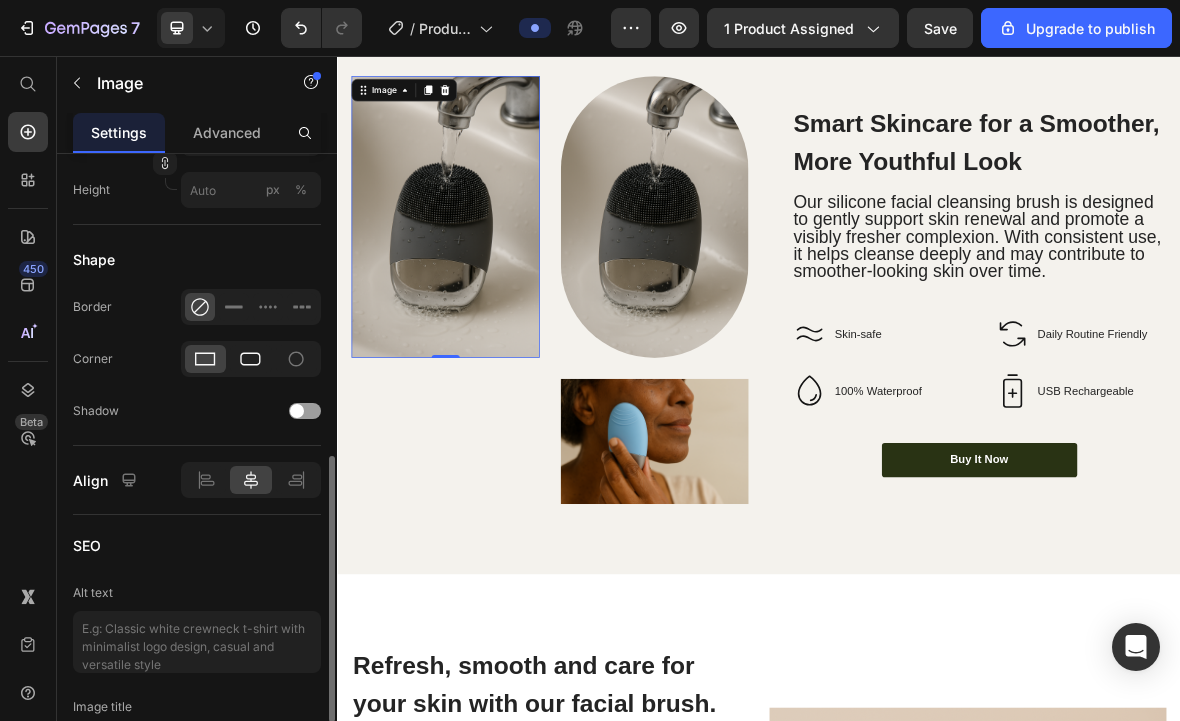 click 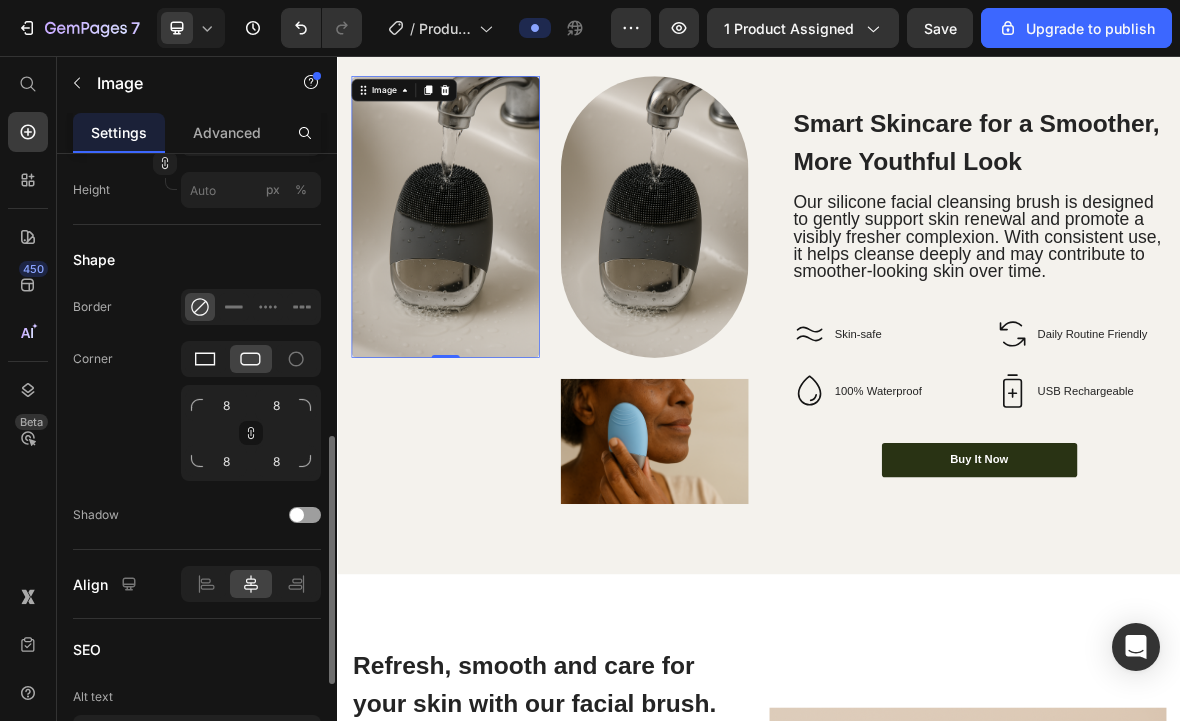 click 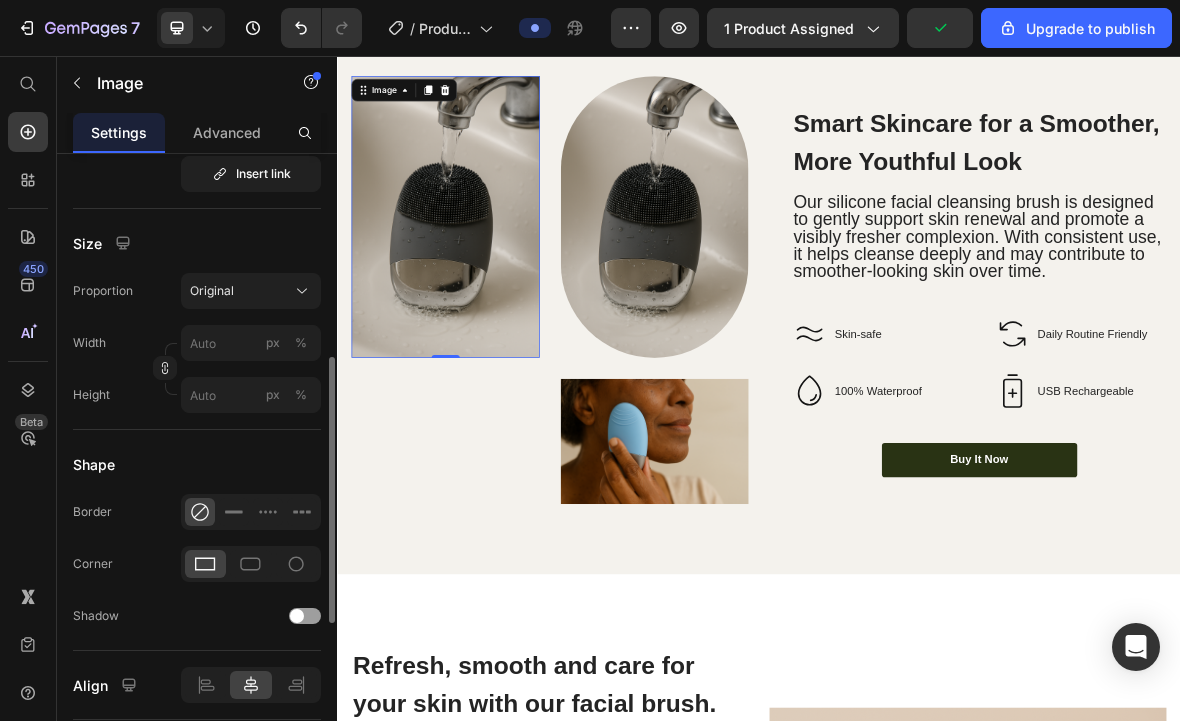 scroll, scrollTop: 495, scrollLeft: 0, axis: vertical 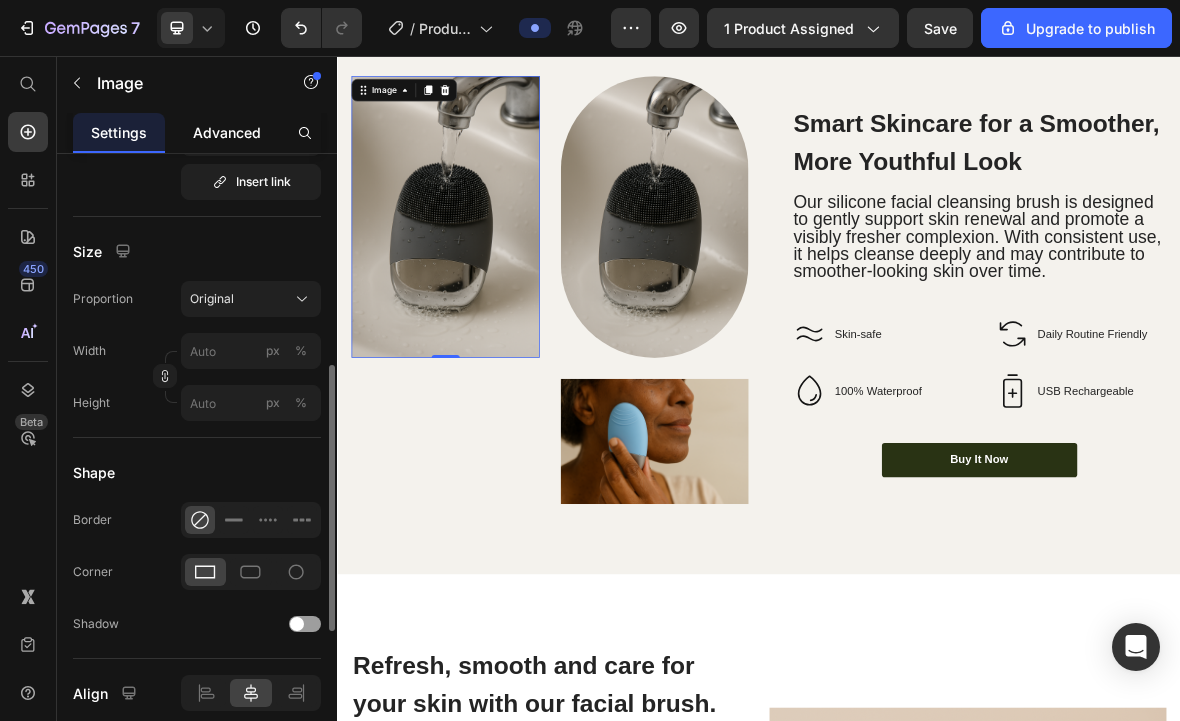 click on "Advanced" at bounding box center [227, 132] 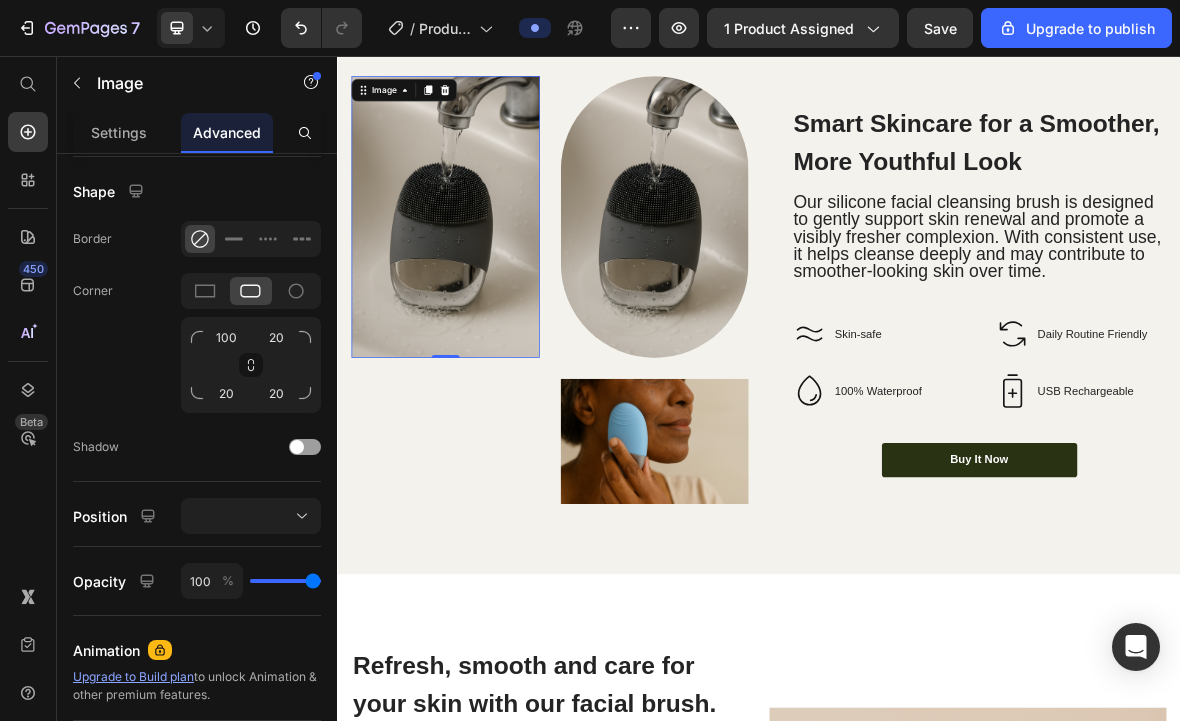 scroll, scrollTop: 0, scrollLeft: 0, axis: both 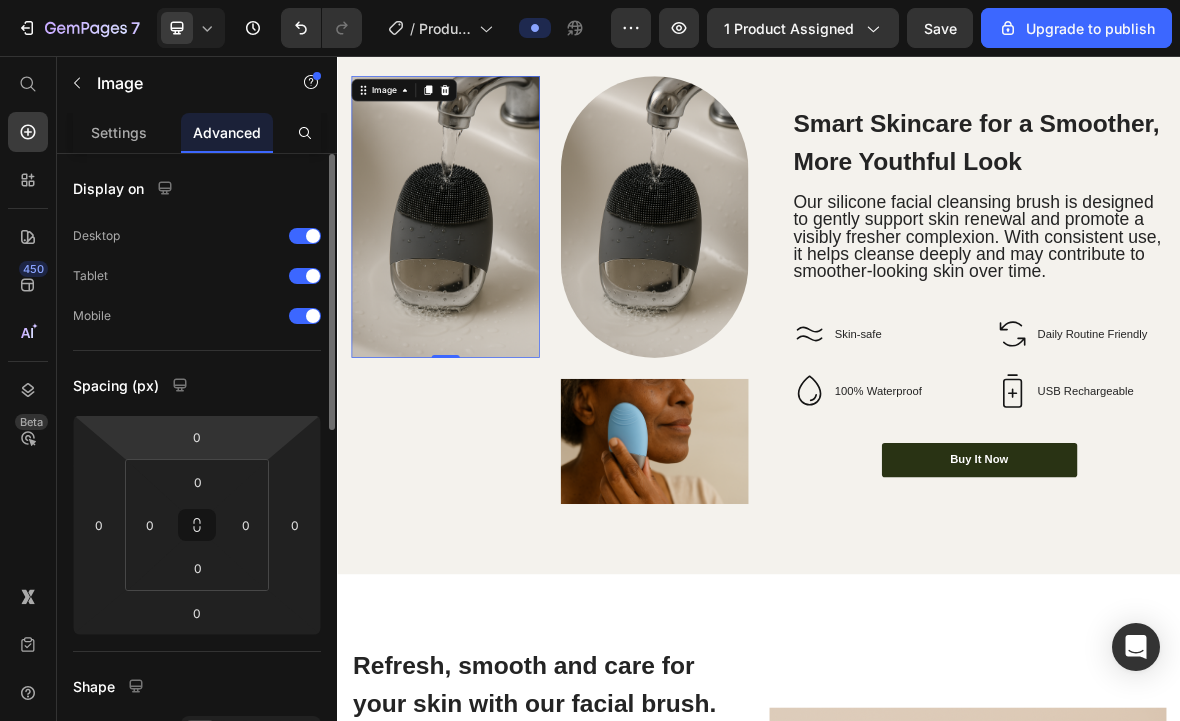 click on "7   /  Product Page - Jul 10, 11:01:09 Preview 1 product assigned  Save  Upgrade to publish 450 Beta Start with Sections Elements Hero Section Product Detail Brands Trusted Badges Guarantee Product Breakdown How to use Testimonials Compare Bundle FAQs Social Proof Brand Story Product List Collection Blog List Contact Sticky Add to Cart Custom Footer Browse Library 450 Layout
Row
Row
Row
Row Text
Heading
Text Block Button
Button
Button
Sticky Back to top Media
Image" at bounding box center [590, 0] 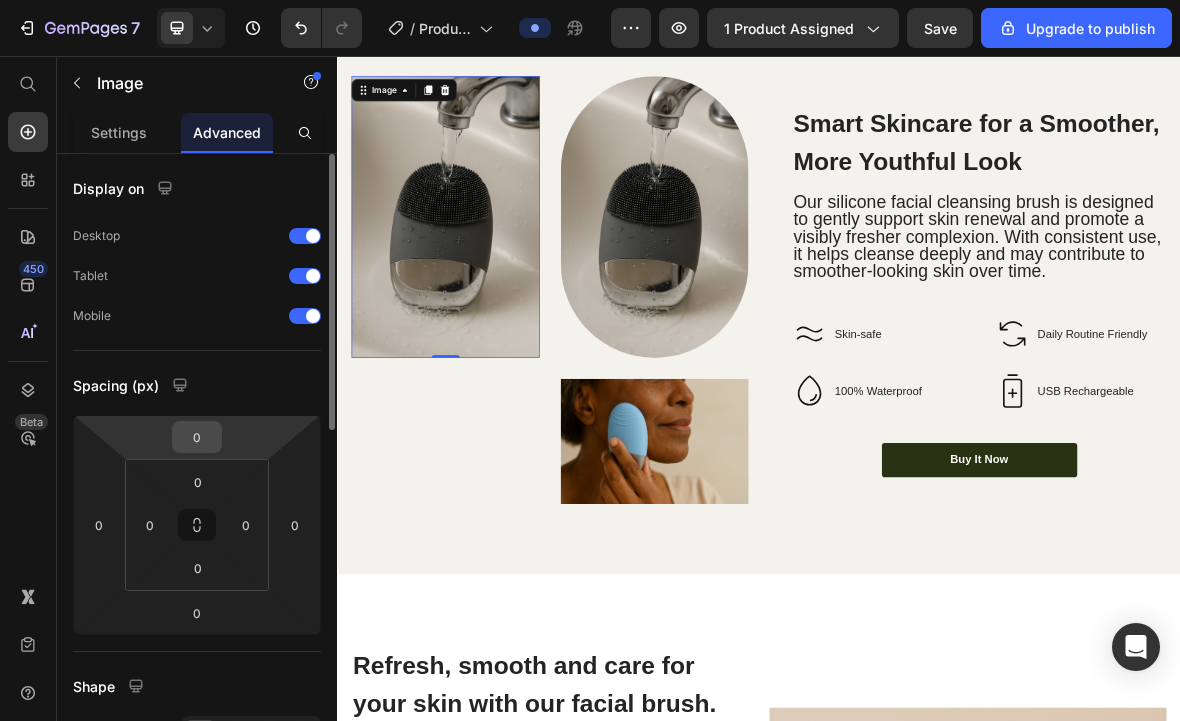 click on "0" at bounding box center [197, 437] 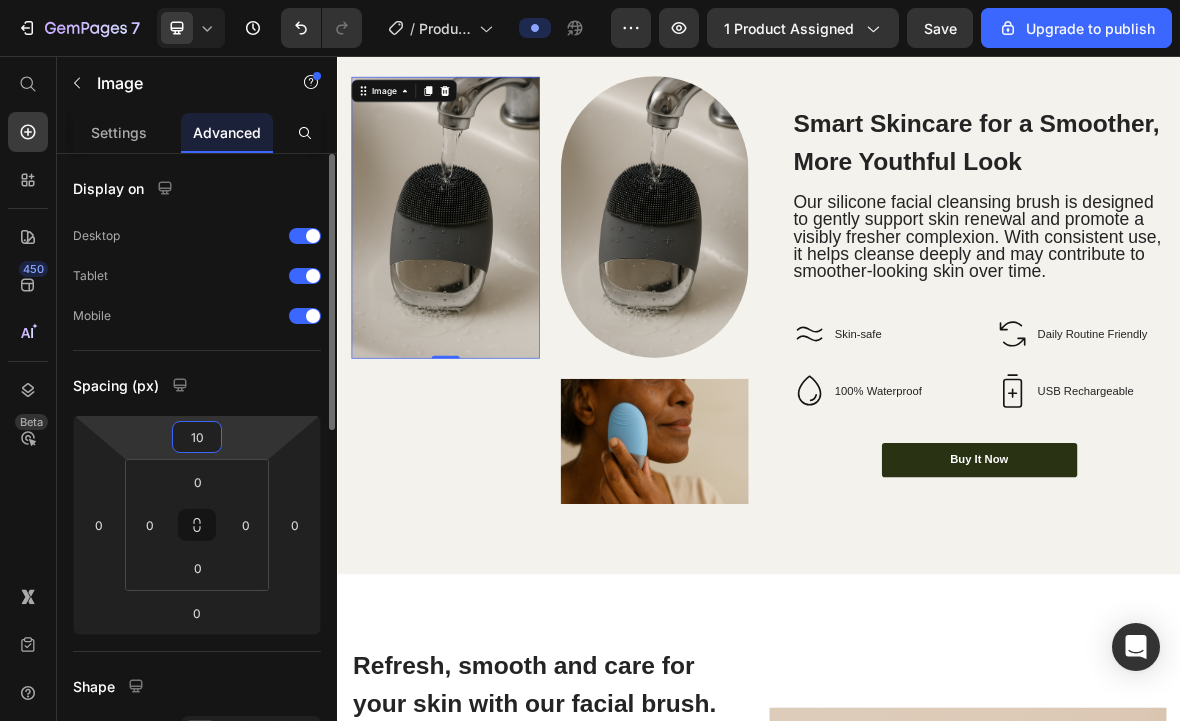 type on "100" 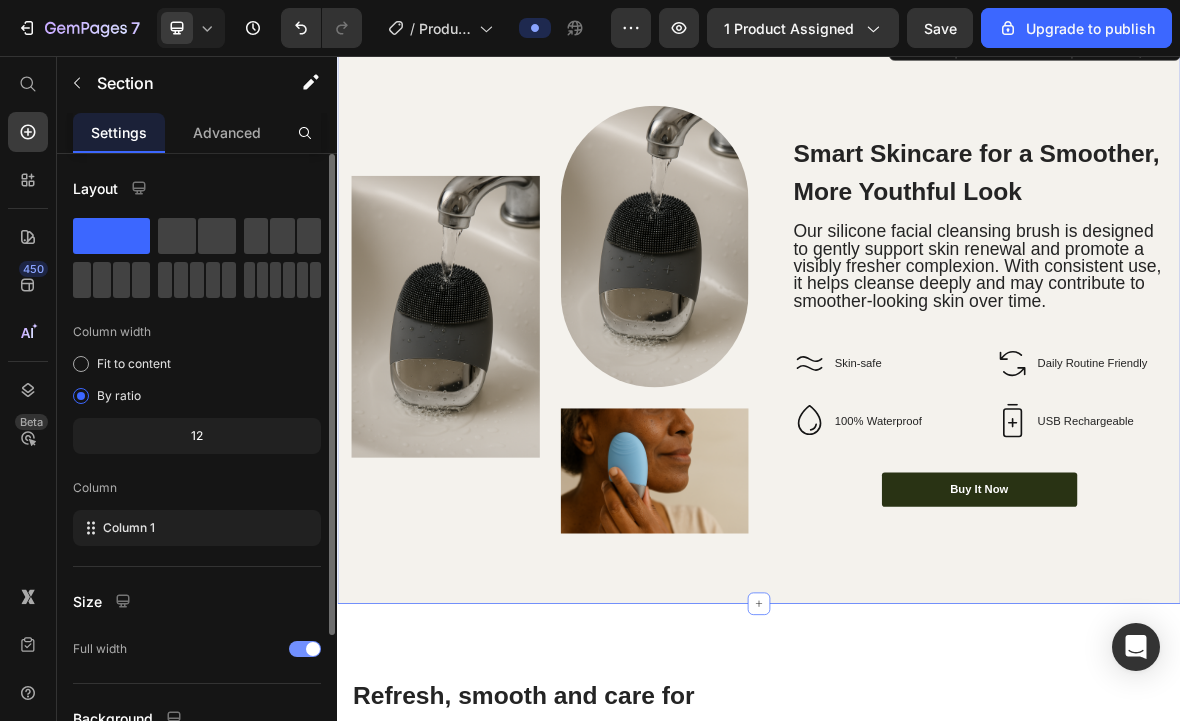 scroll, scrollTop: 3195, scrollLeft: 0, axis: vertical 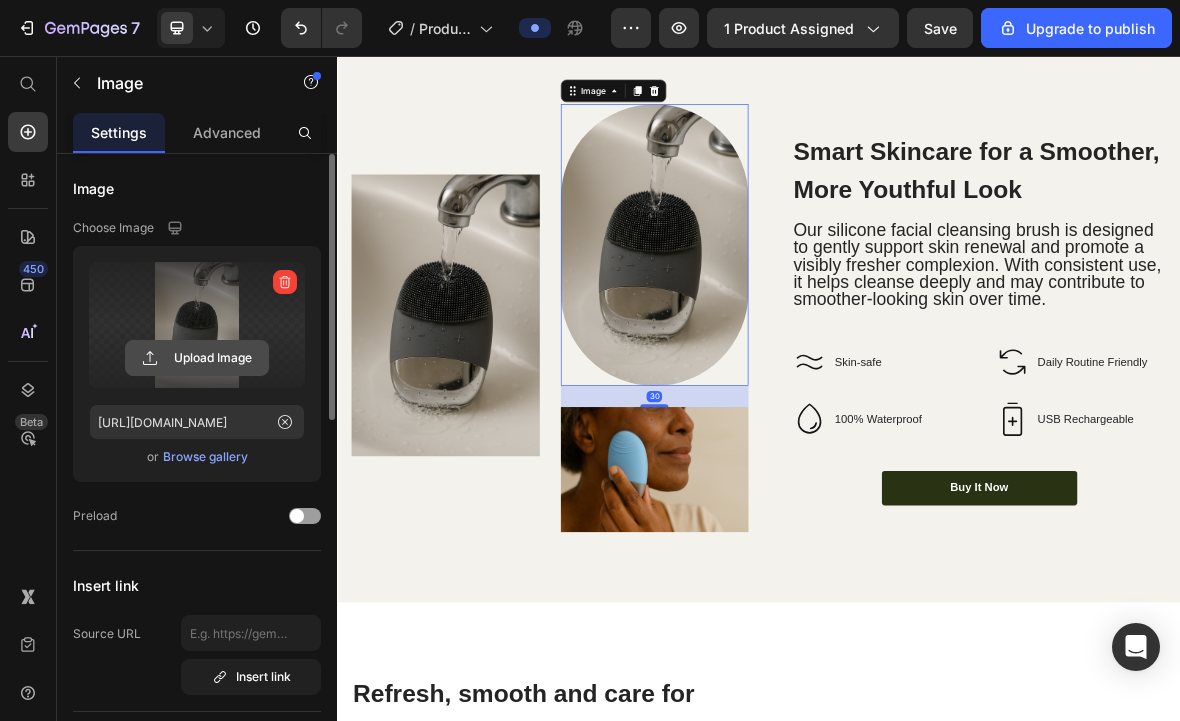 click 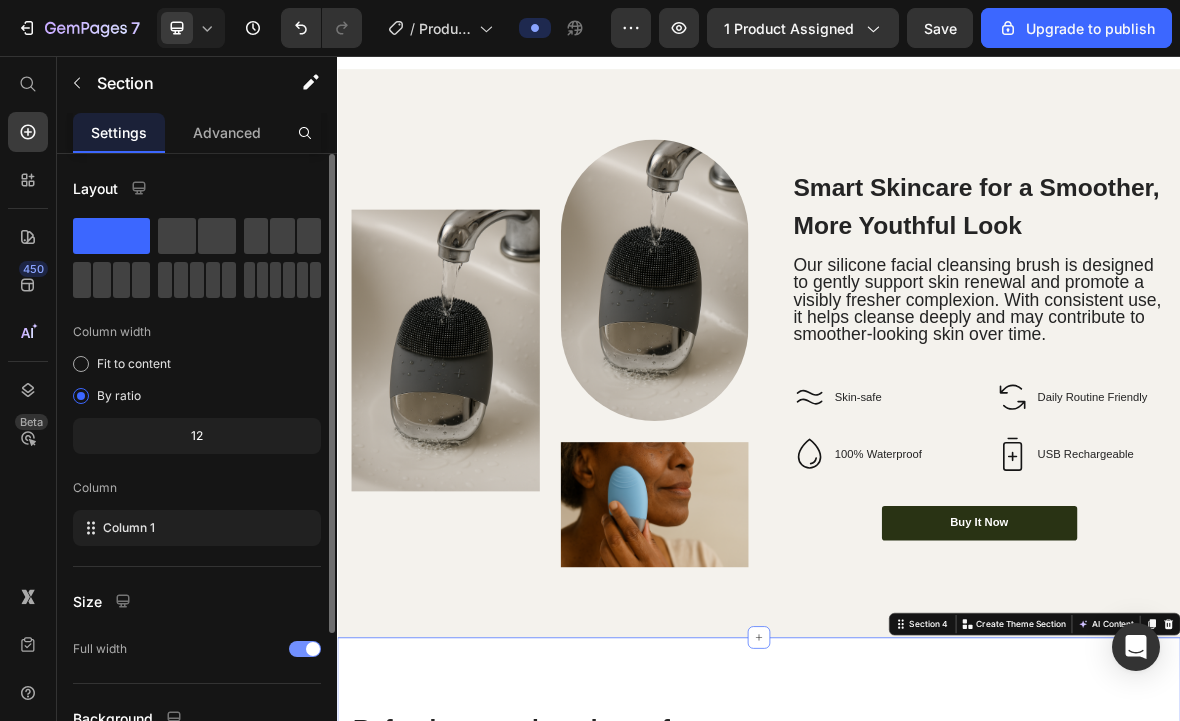 scroll, scrollTop: 3148, scrollLeft: 0, axis: vertical 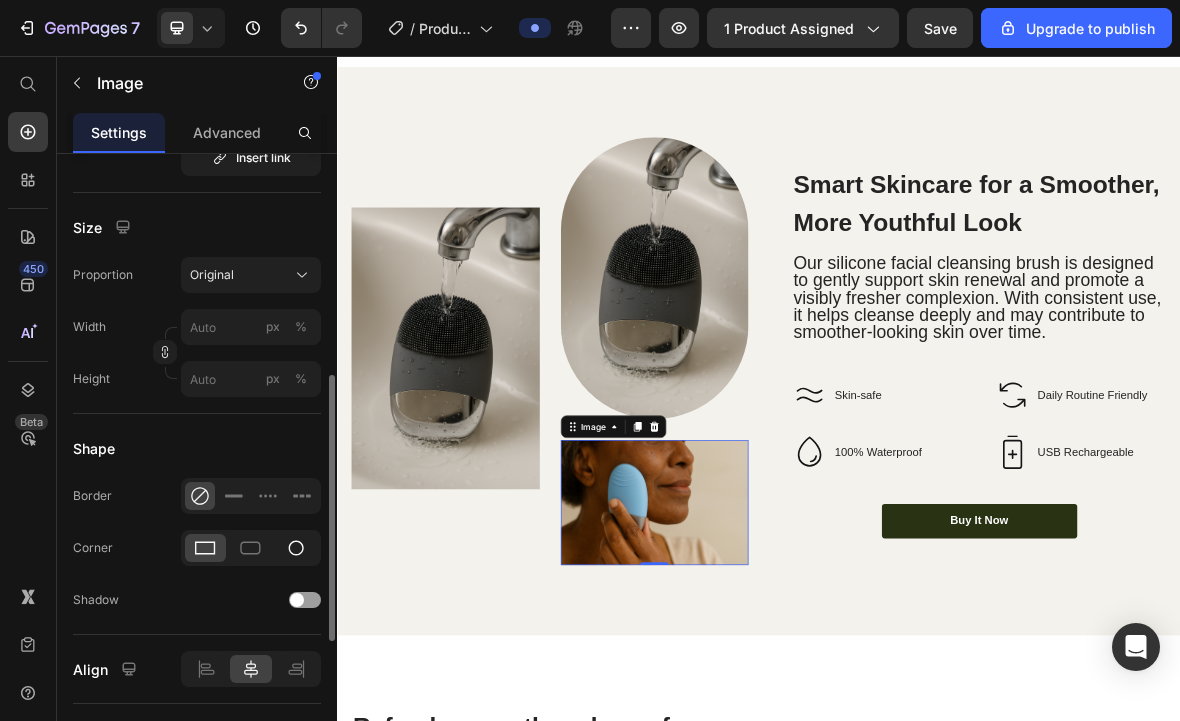 click 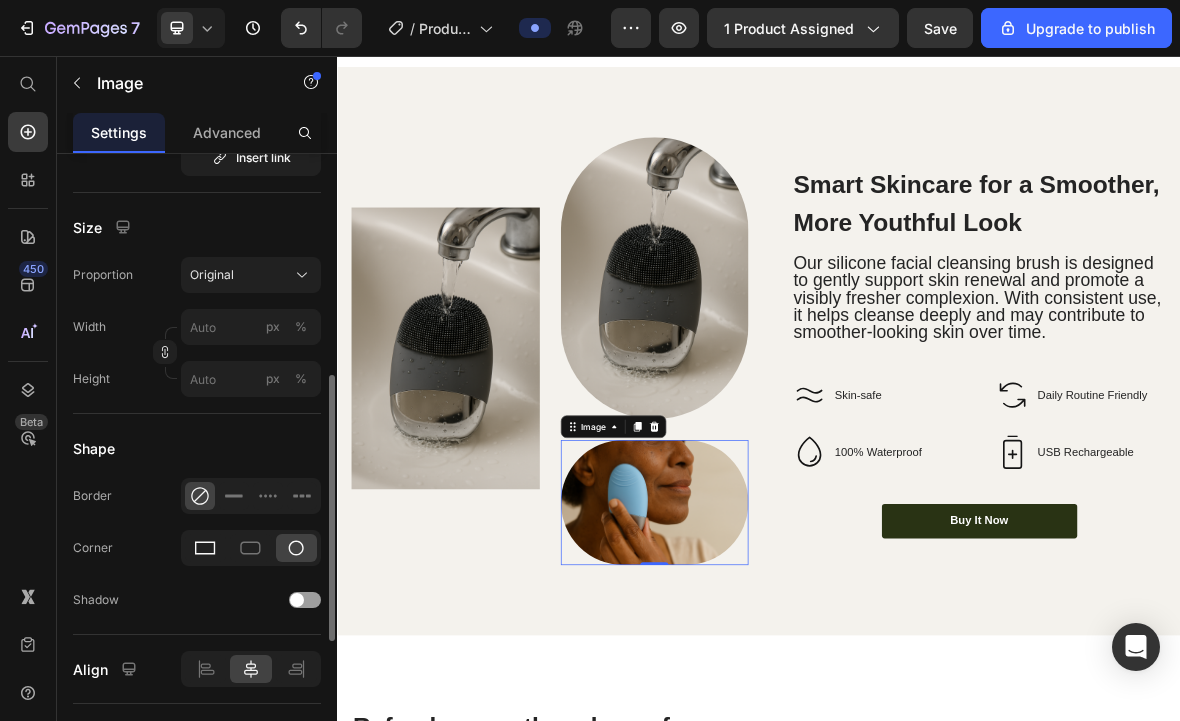 click 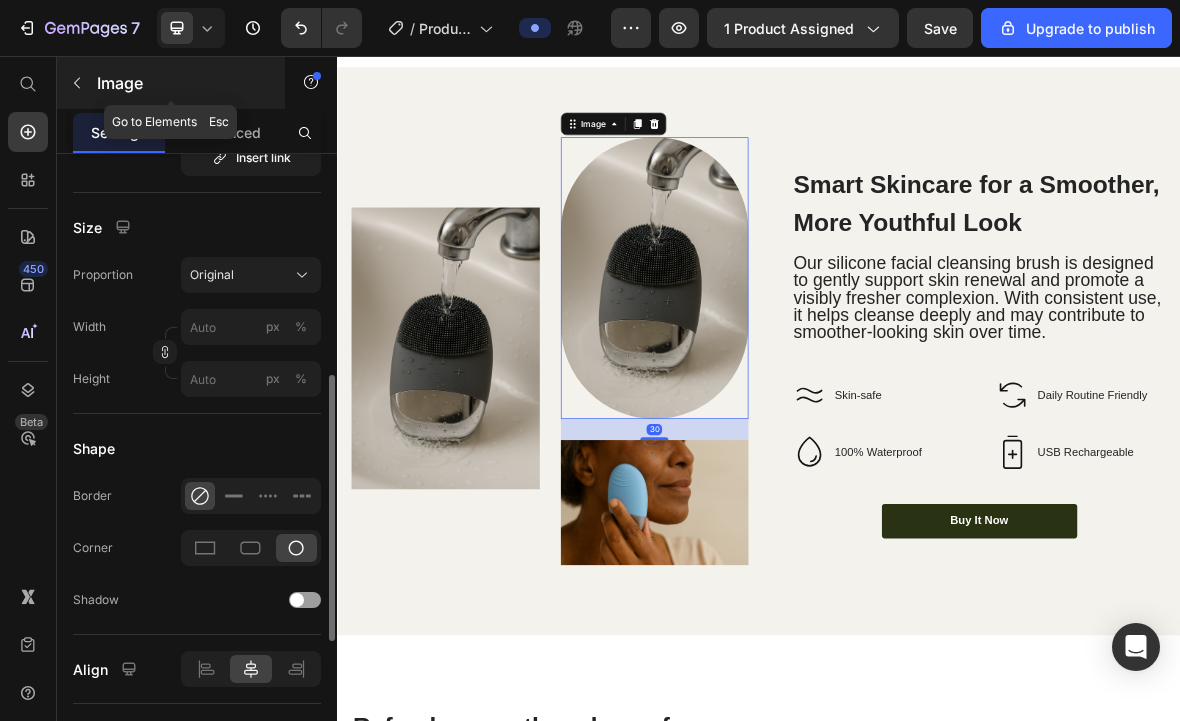 click on "Image" at bounding box center [182, 83] 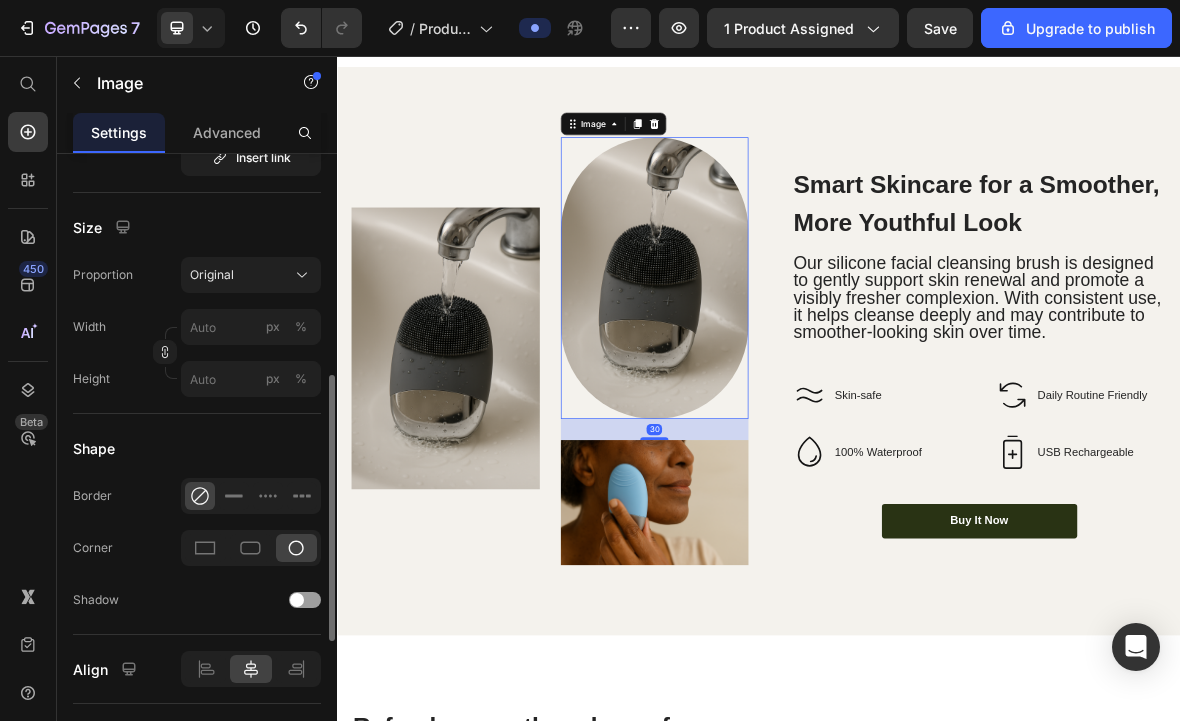 click on "Settings" at bounding box center (119, 132) 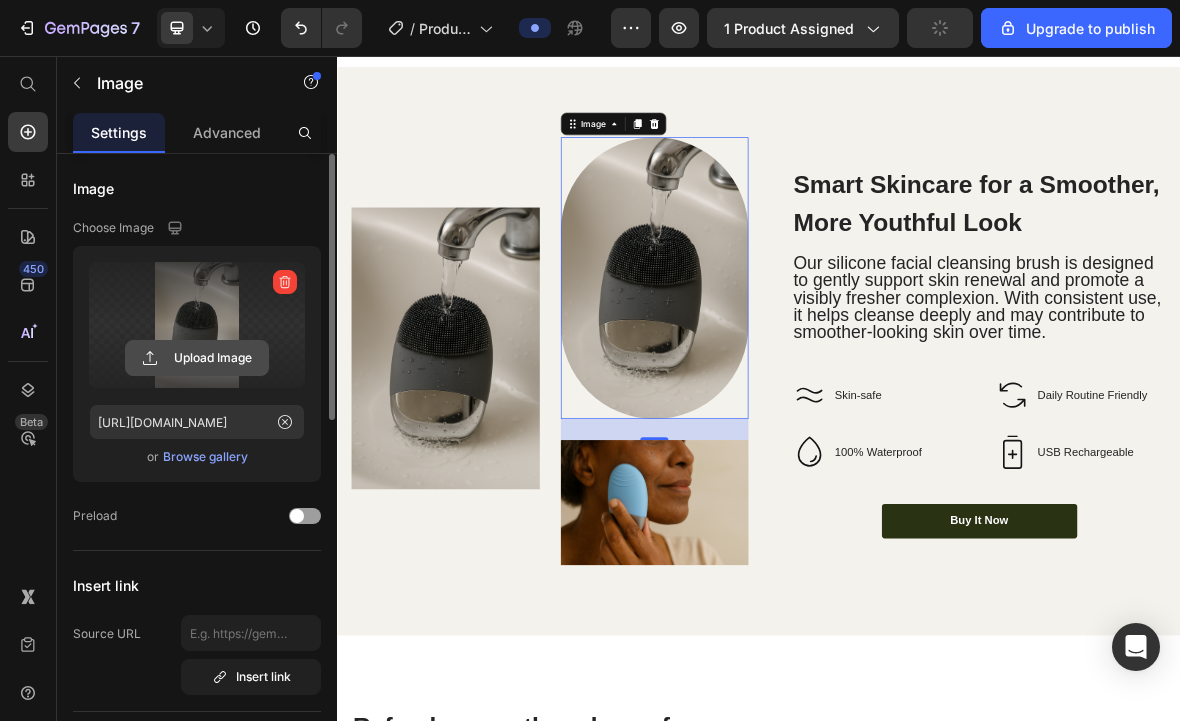 click 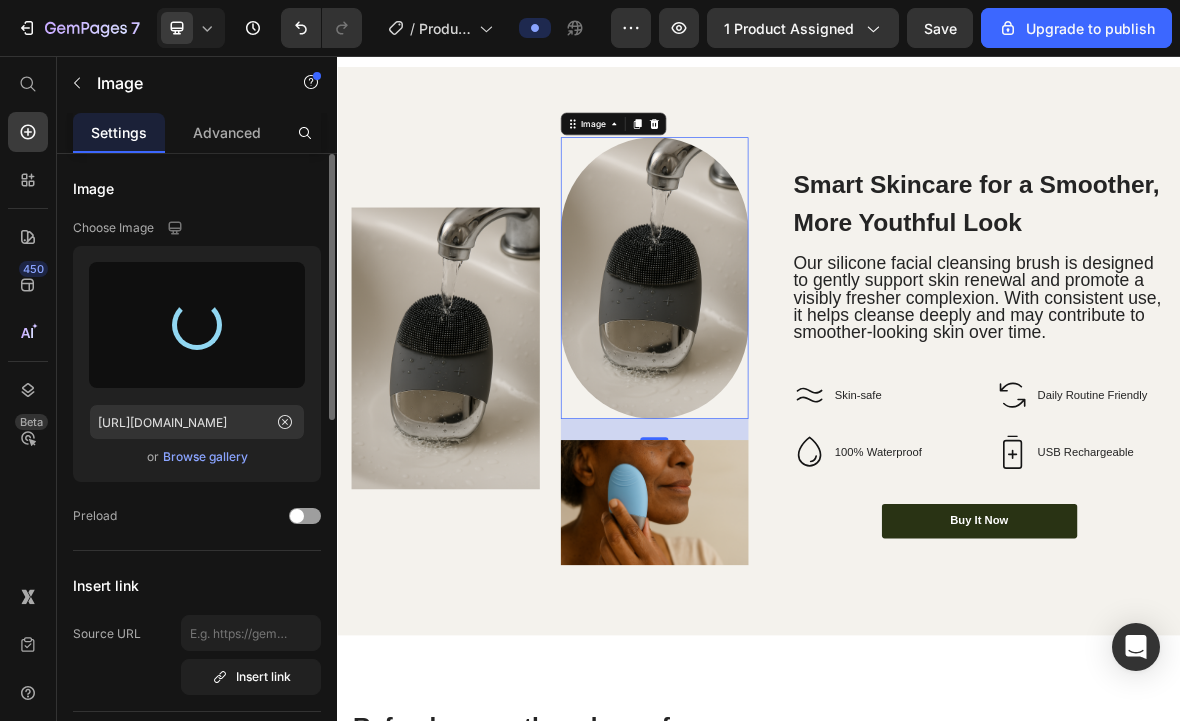 type on "https://cdn.shopify.com/s/files/1/0847/1629/0375/files/gempages_571322681484379288-9dca5a27-e3e5-4236-bd26-ac8831575ae9.png" 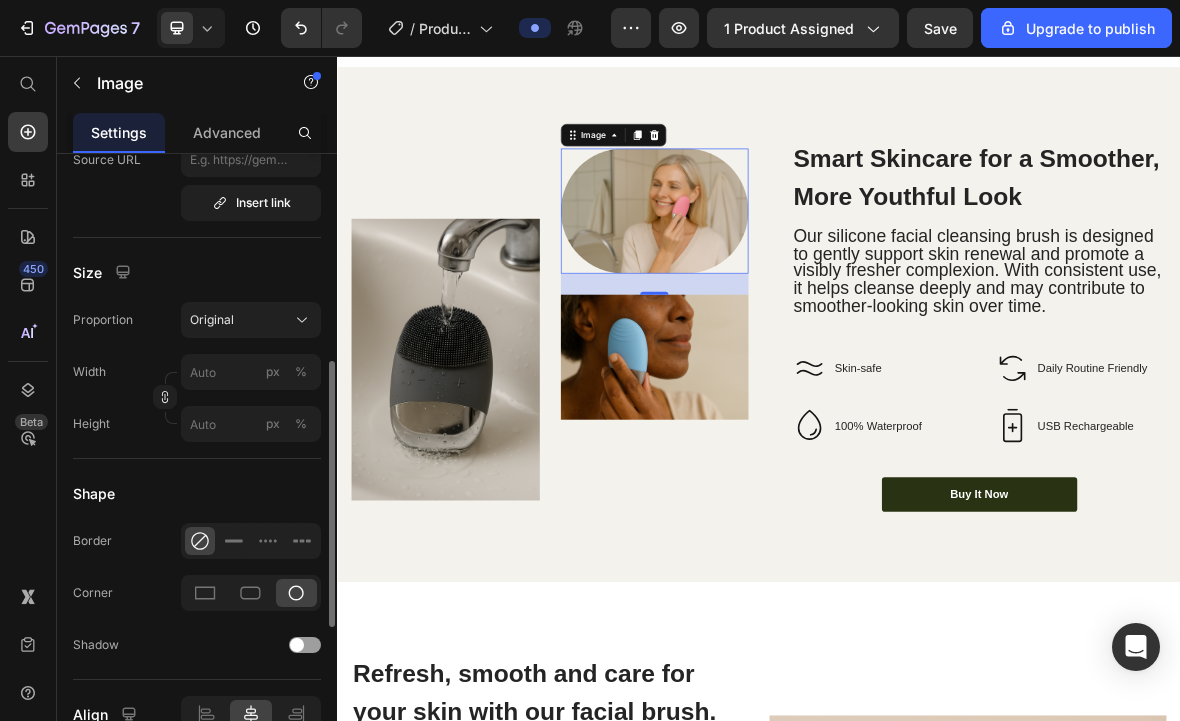 scroll, scrollTop: 481, scrollLeft: 0, axis: vertical 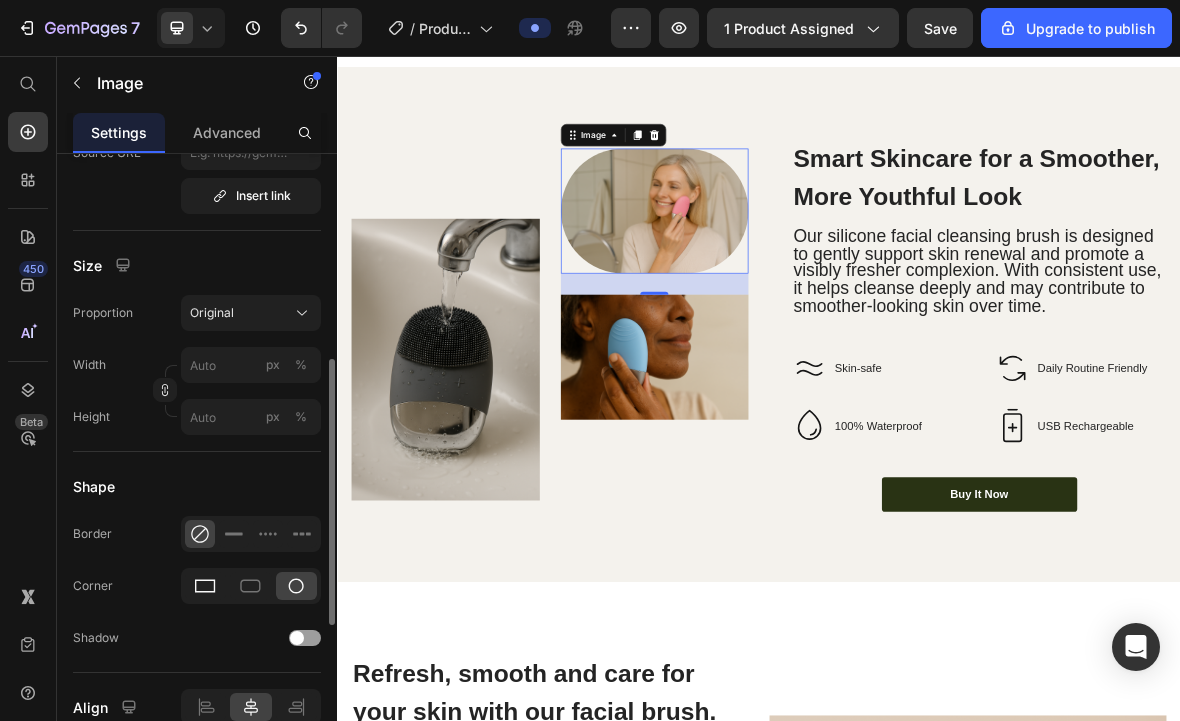 click 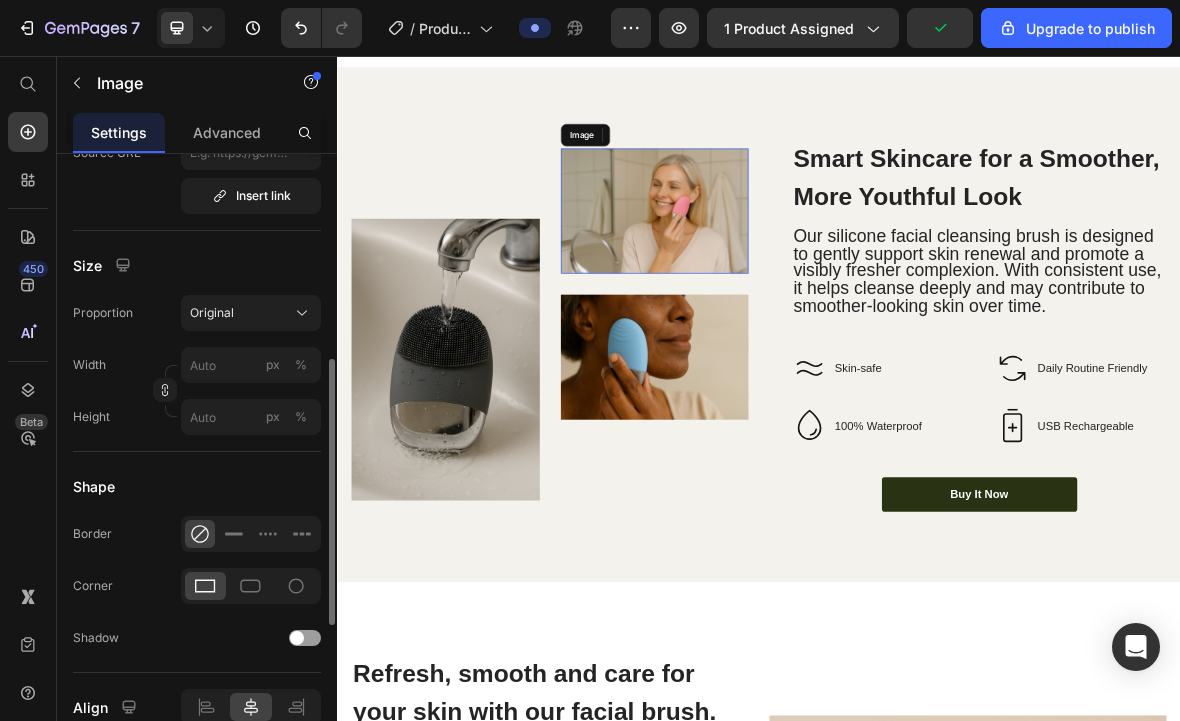 click at bounding box center [789, 277] 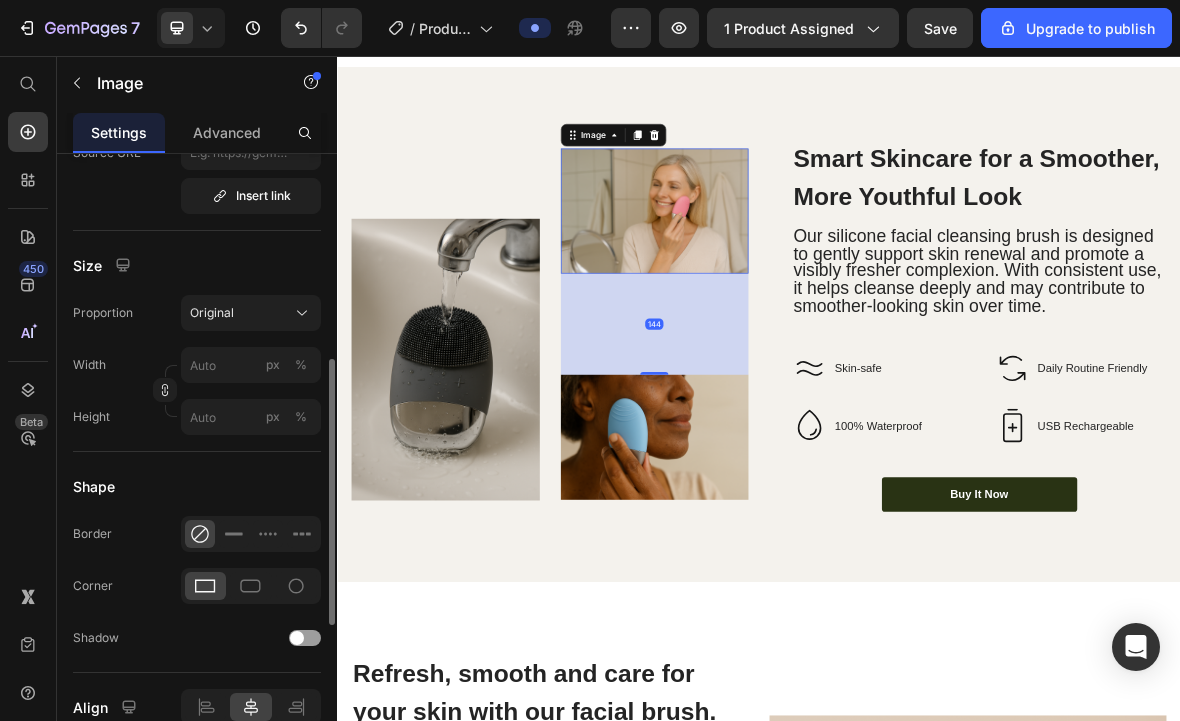 drag, startPoint x: 794, startPoint y: 389, endPoint x: 751, endPoint y: 507, distance: 125.59061 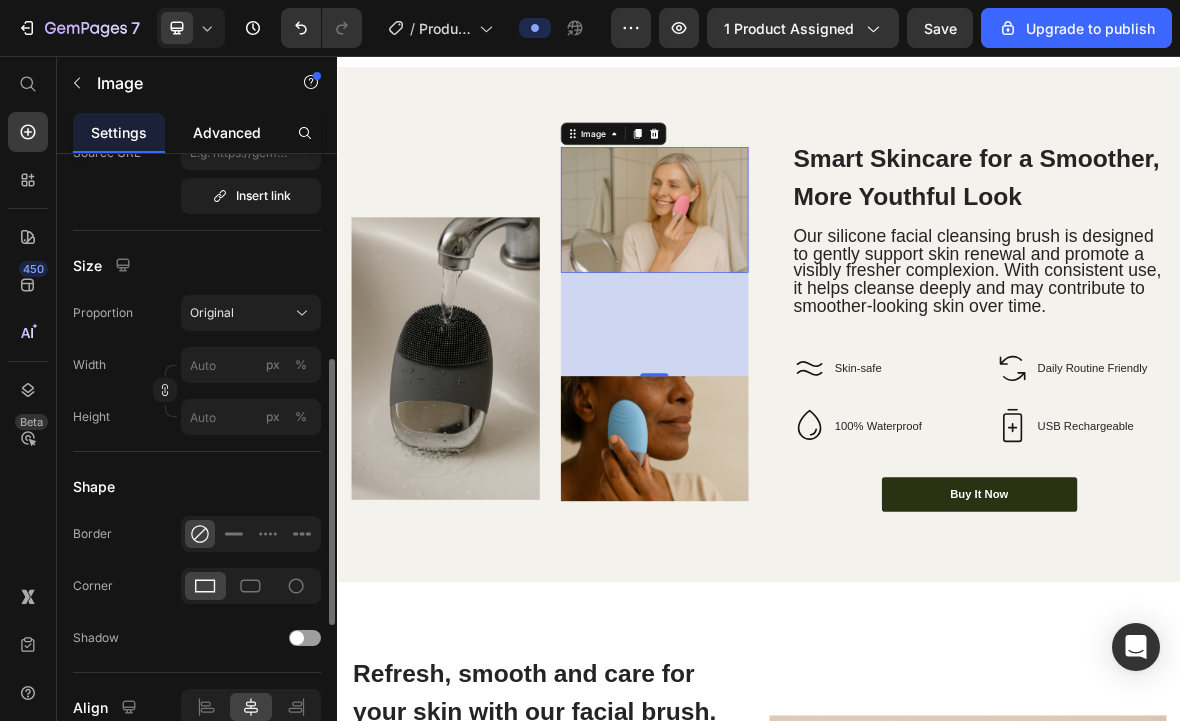 click on "Advanced" at bounding box center (227, 132) 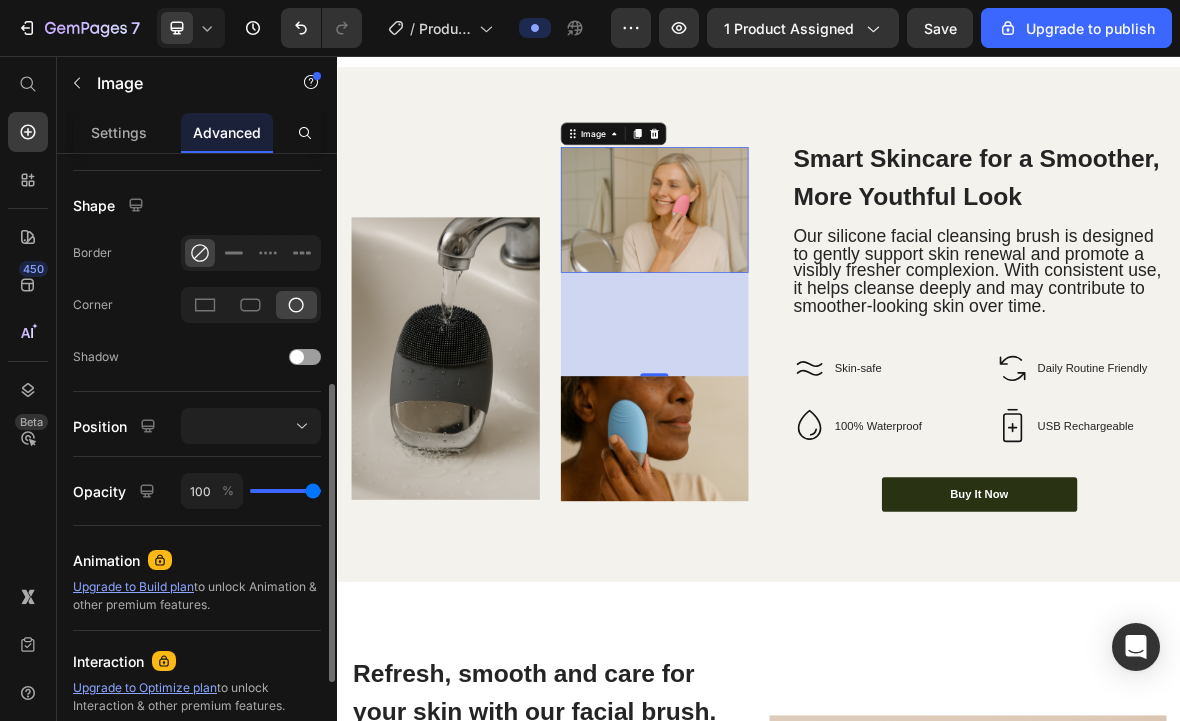 scroll, scrollTop: 0, scrollLeft: 0, axis: both 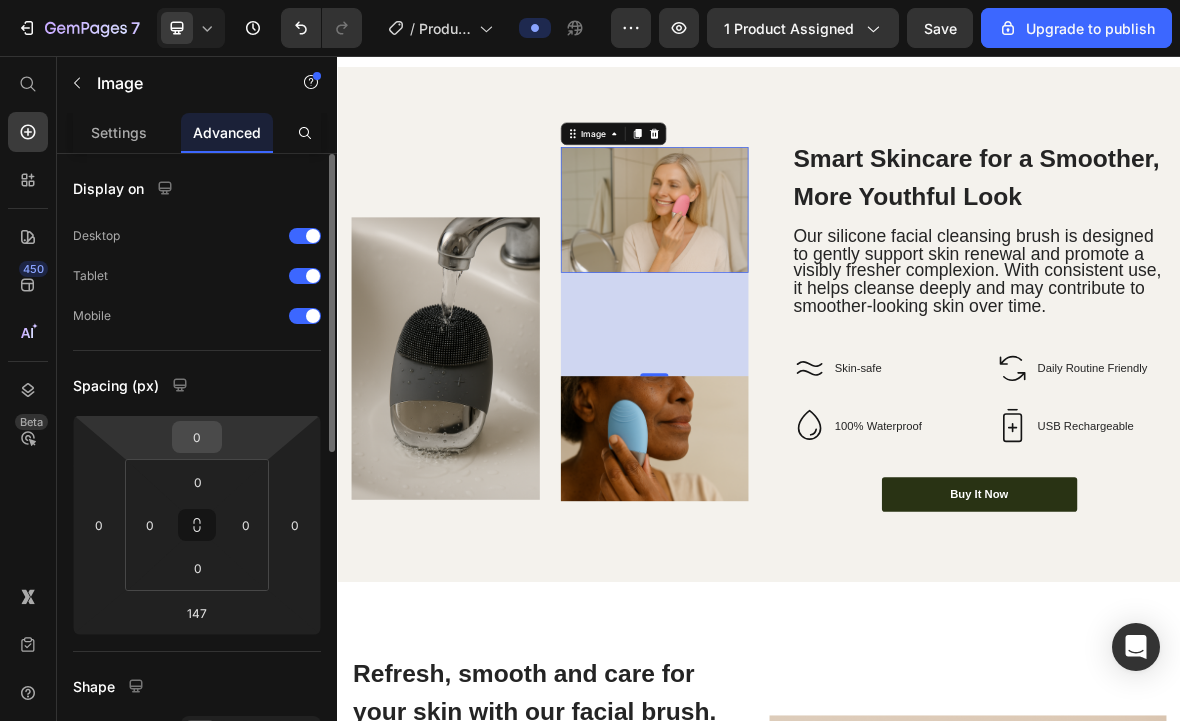 click on "0" at bounding box center [197, 437] 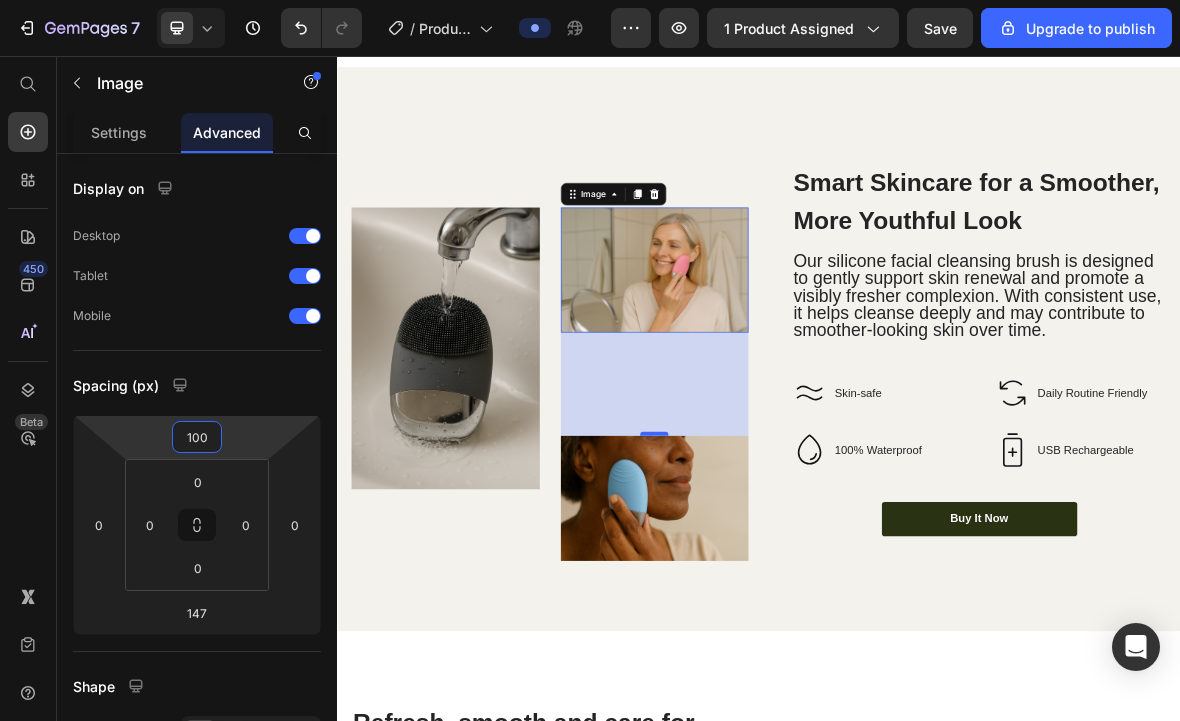 type on "100" 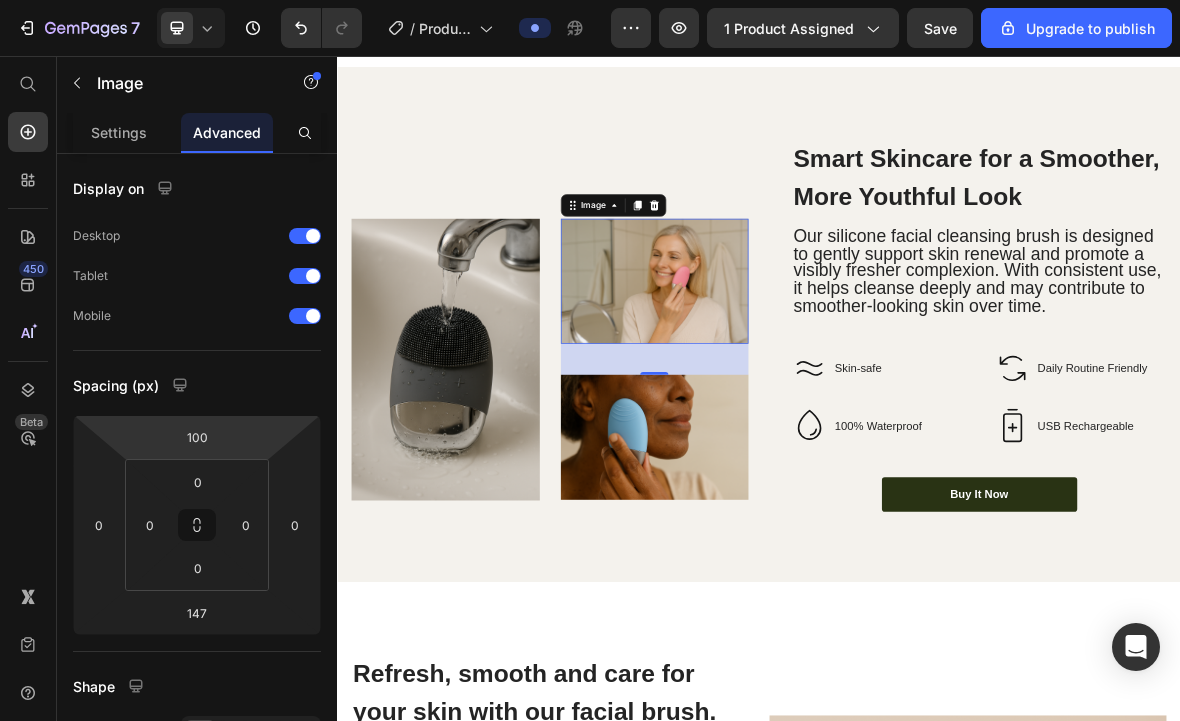drag, startPoint x: 794, startPoint y: 593, endPoint x: 629, endPoint y: 465, distance: 208.82768 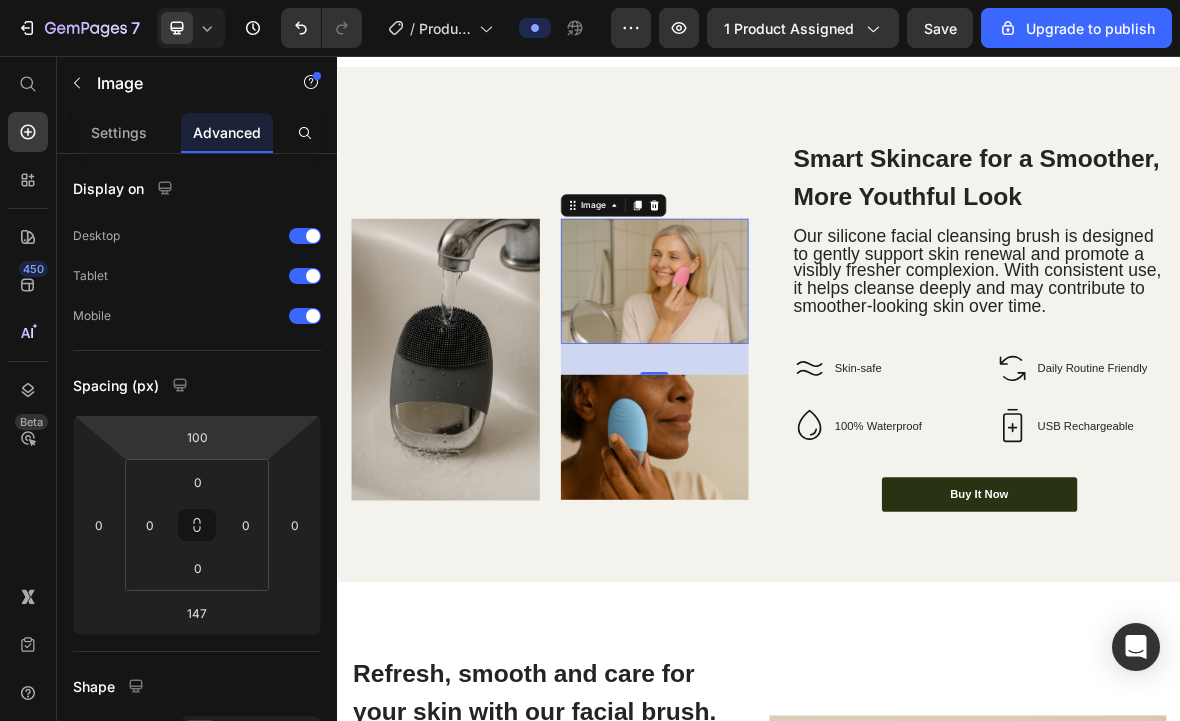 click on "44" at bounding box center (789, 466) 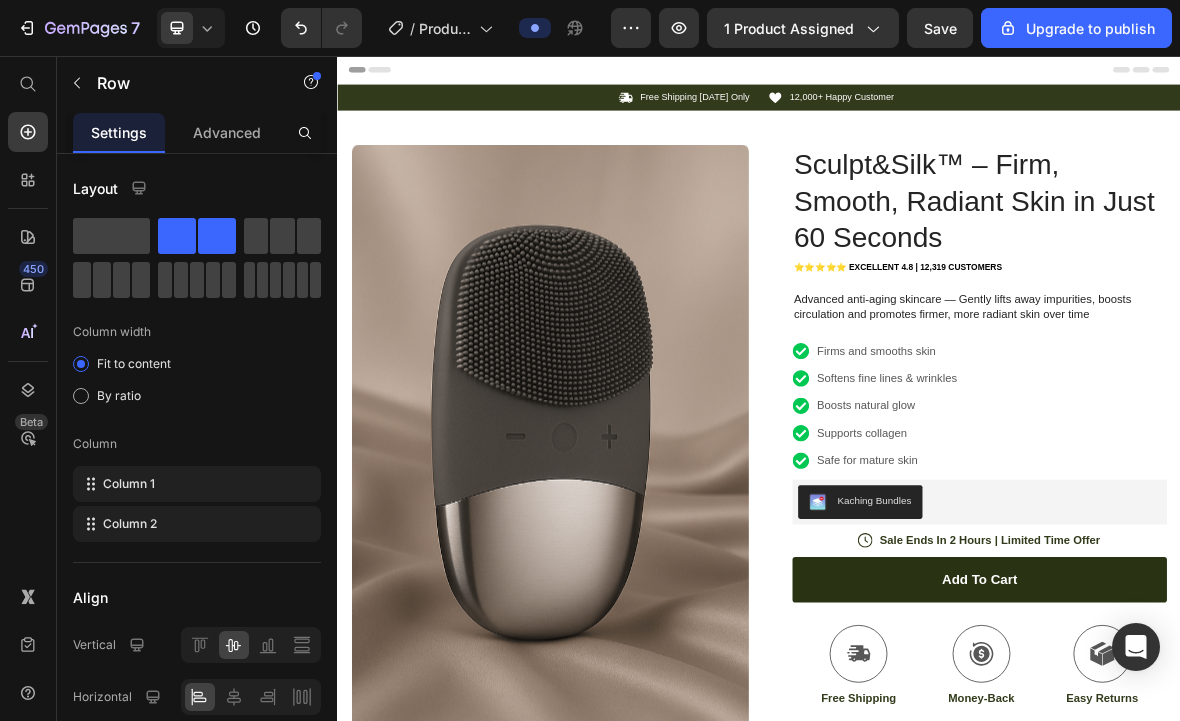 scroll, scrollTop: 0, scrollLeft: 0, axis: both 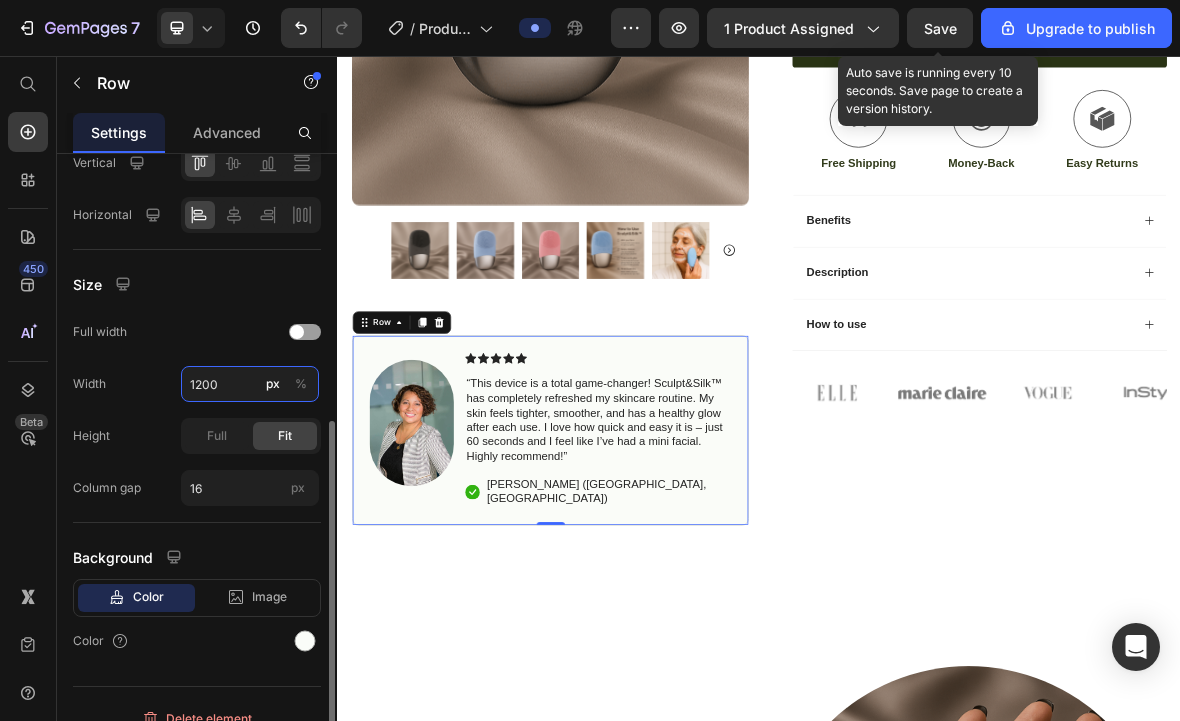 click on "1200" at bounding box center [250, 384] 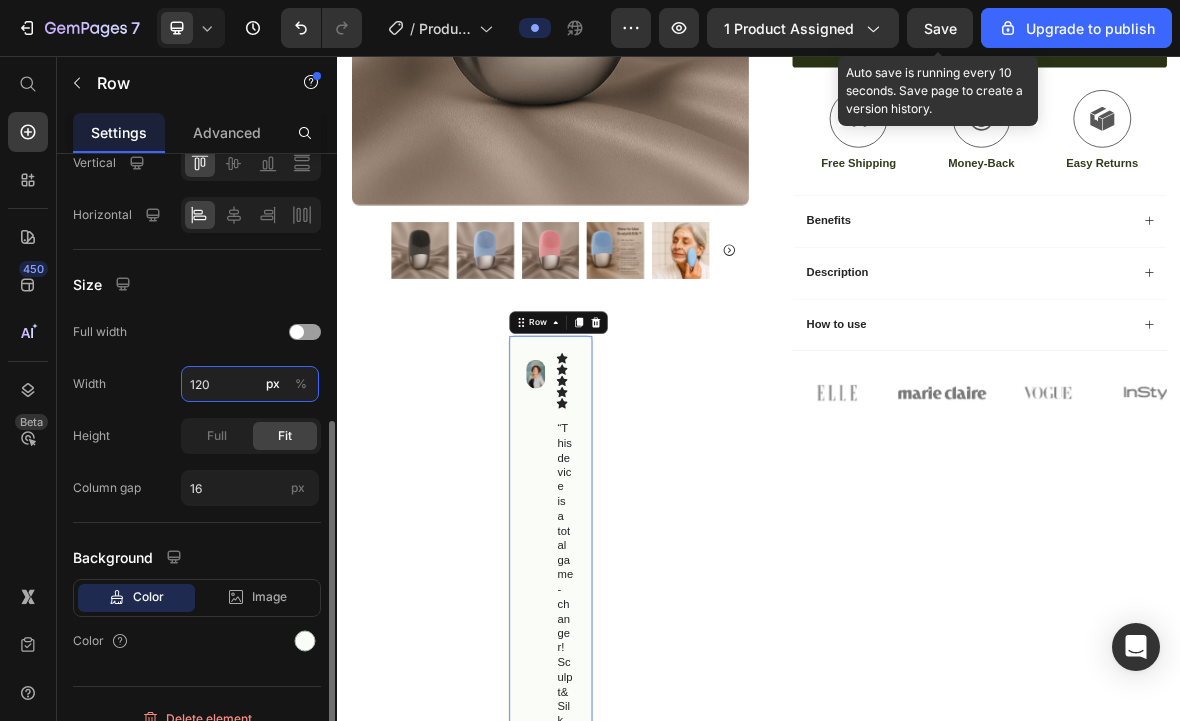 type on "1200" 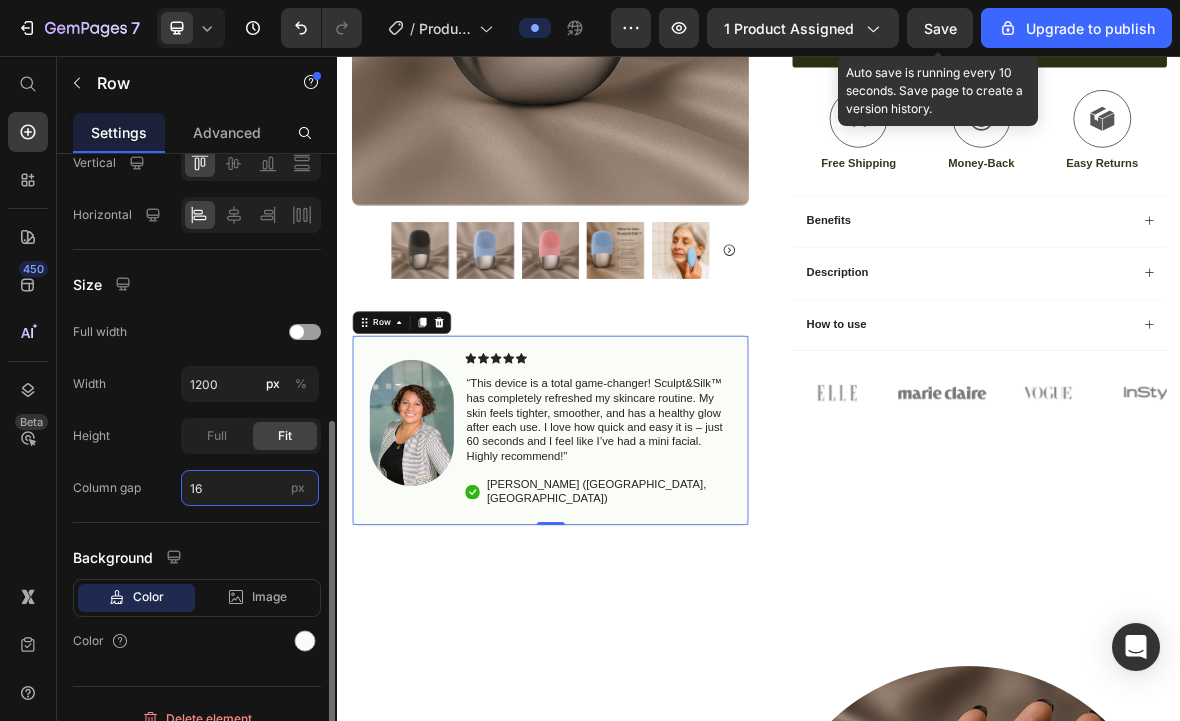 click on "16" at bounding box center [250, 488] 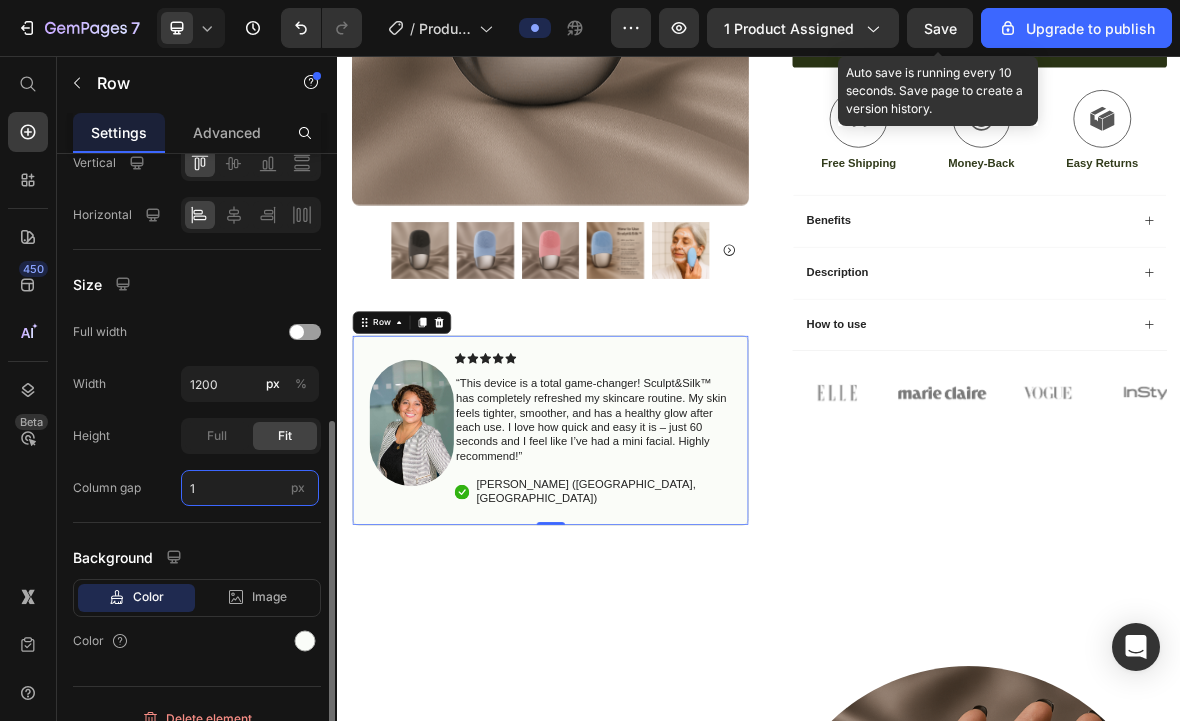 type on "16" 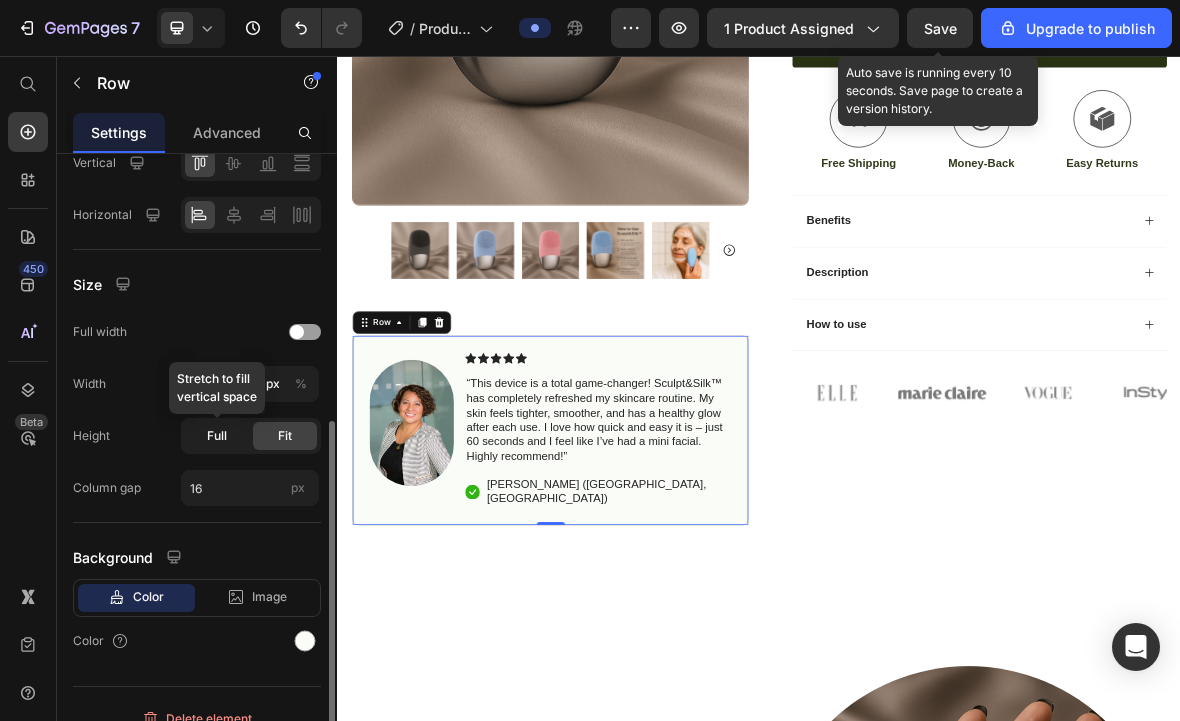 click on "Full" 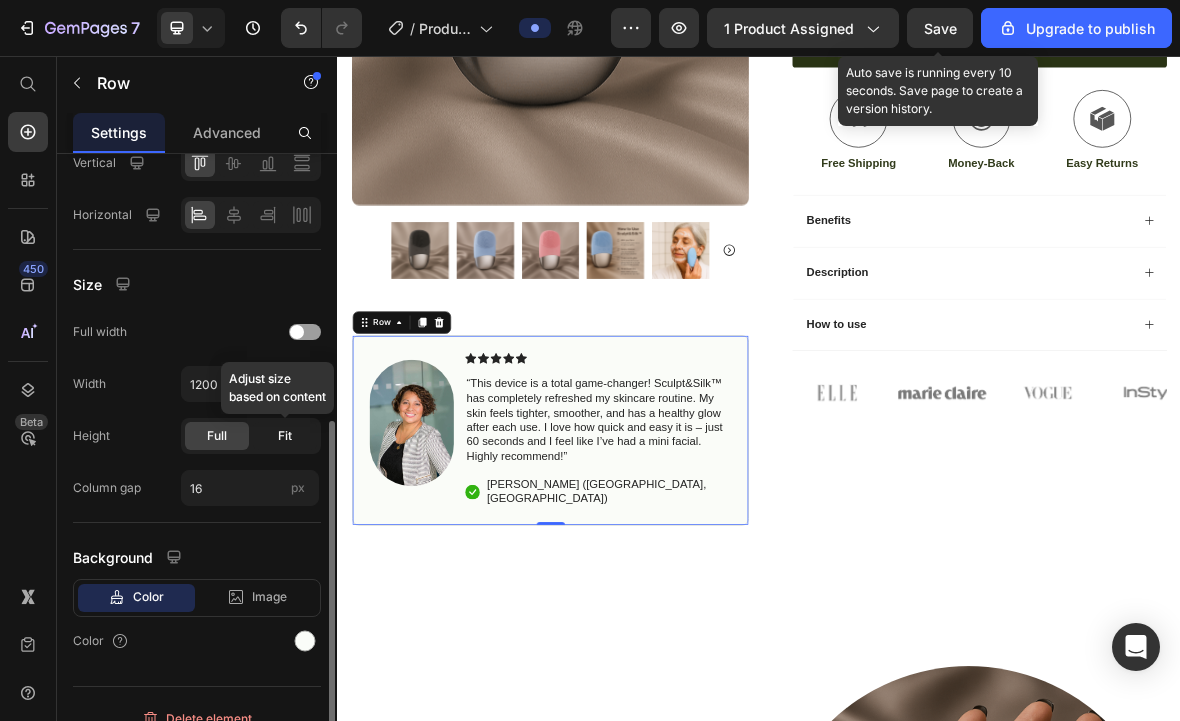 click on "Fit" 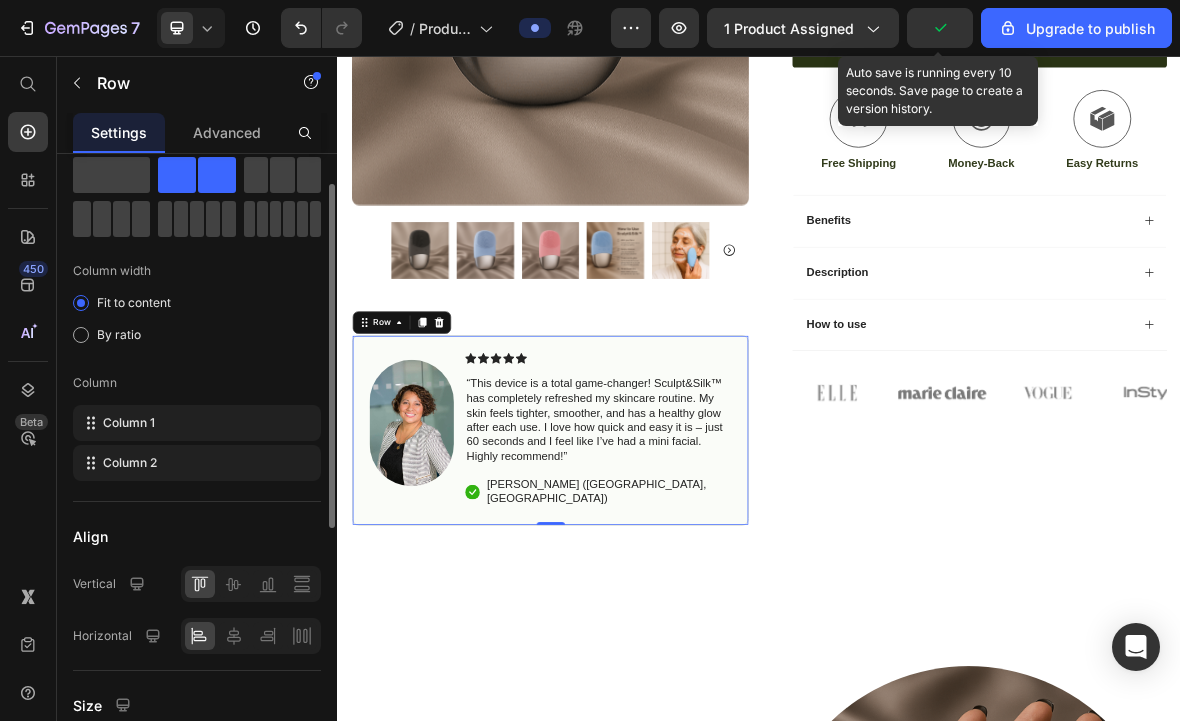 scroll, scrollTop: 51, scrollLeft: 0, axis: vertical 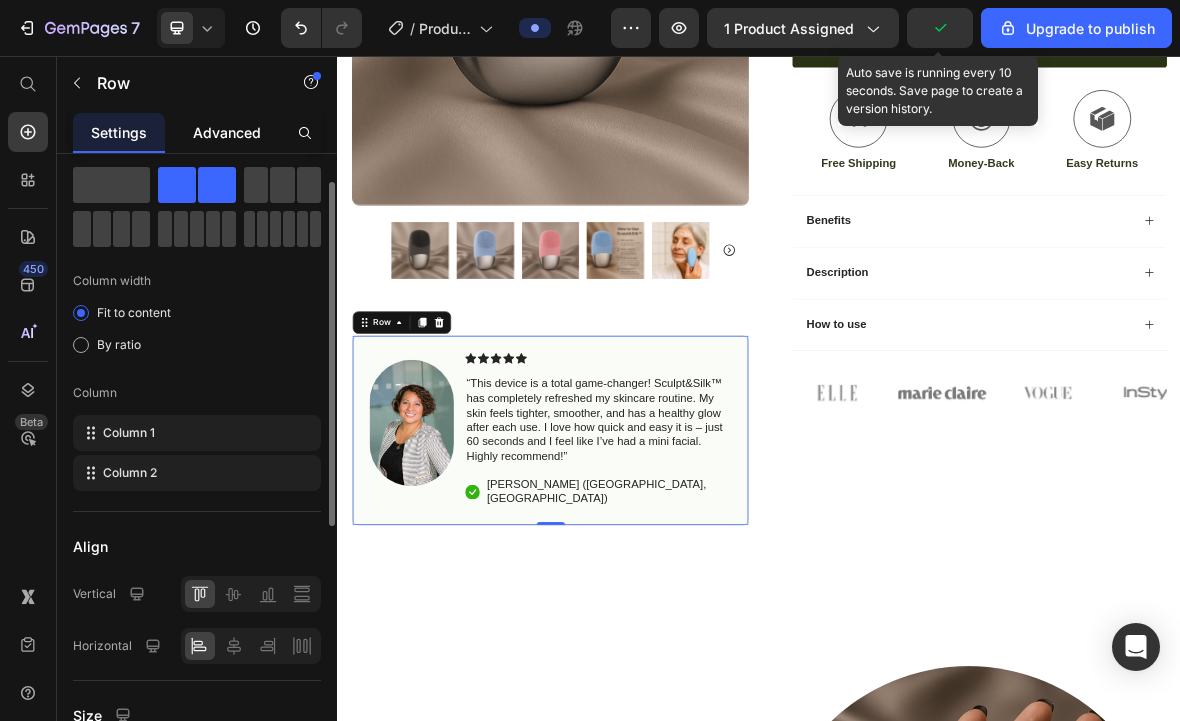 click on "Advanced" at bounding box center [227, 132] 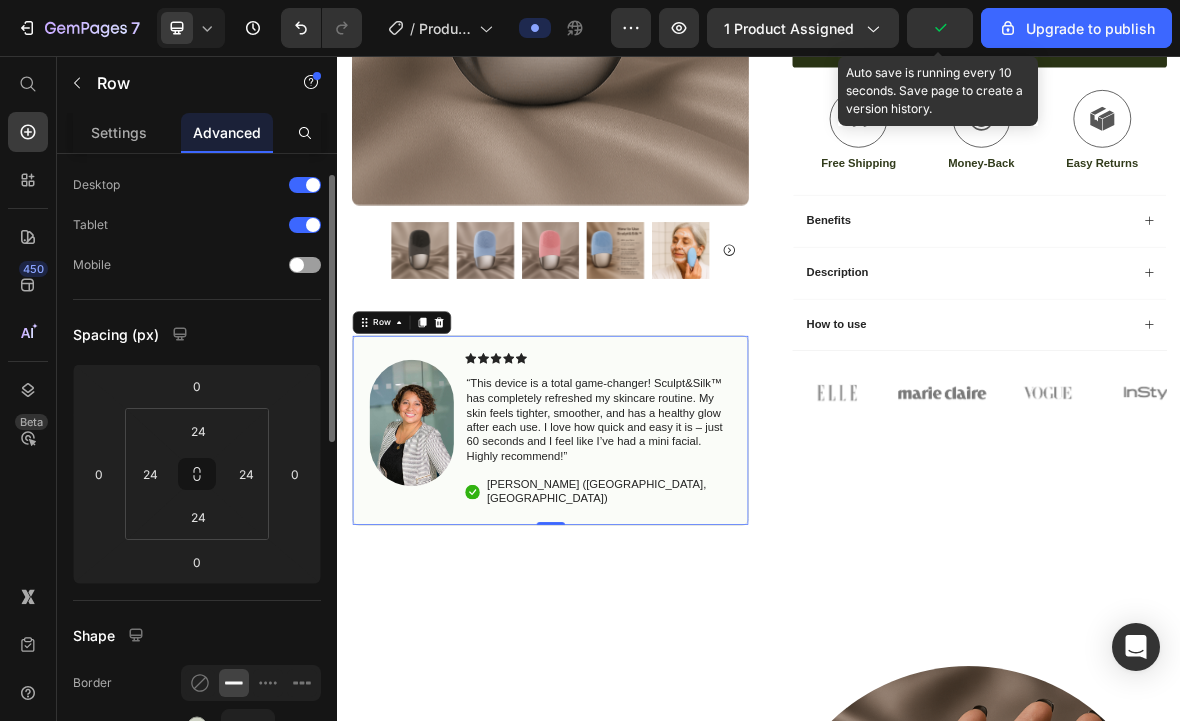 scroll, scrollTop: 0, scrollLeft: 0, axis: both 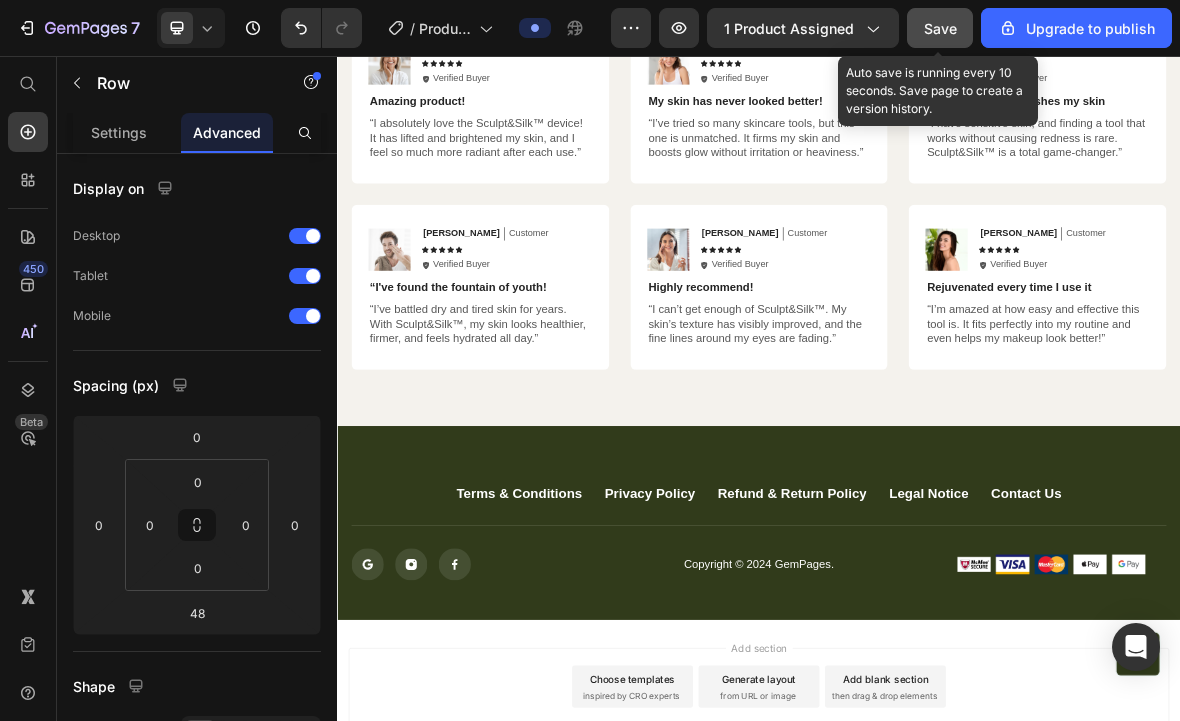 click on "Save" 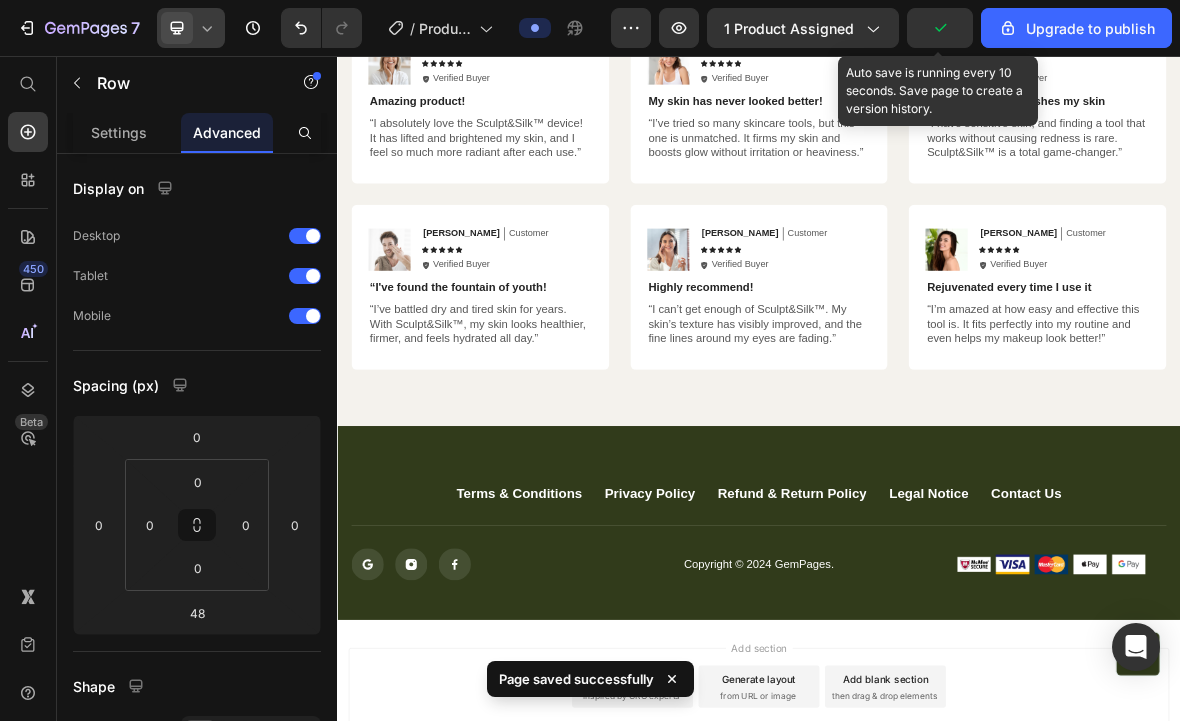 click 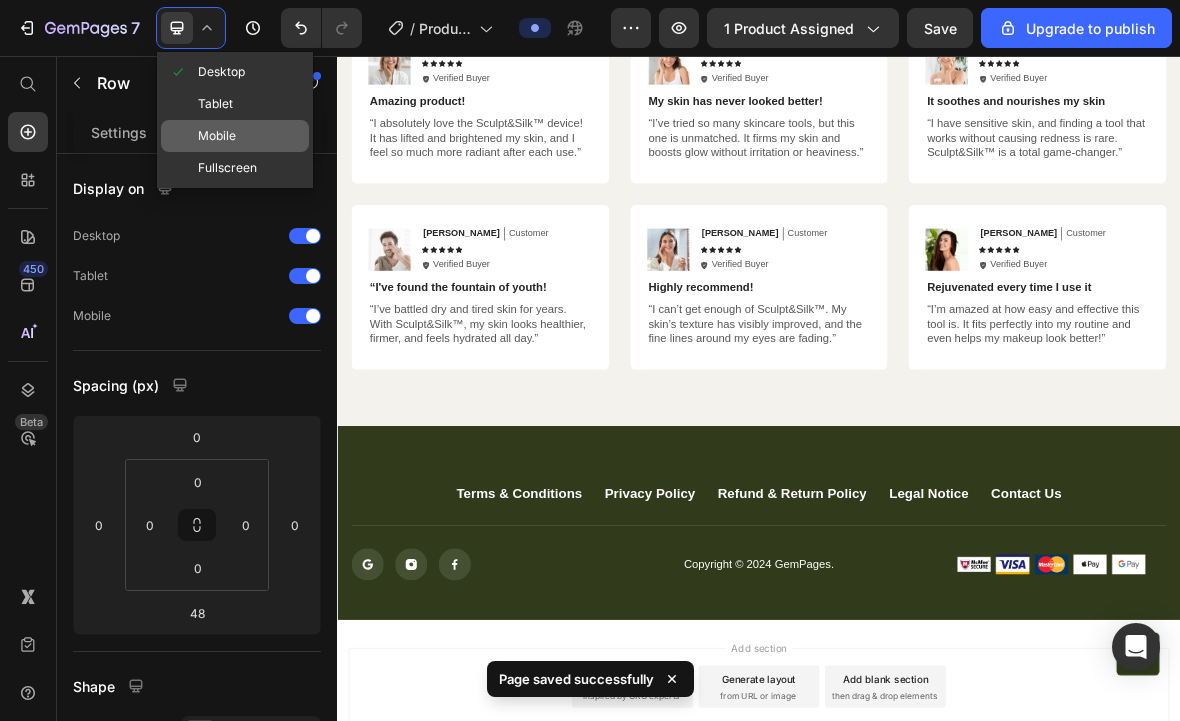click on "Mobile" 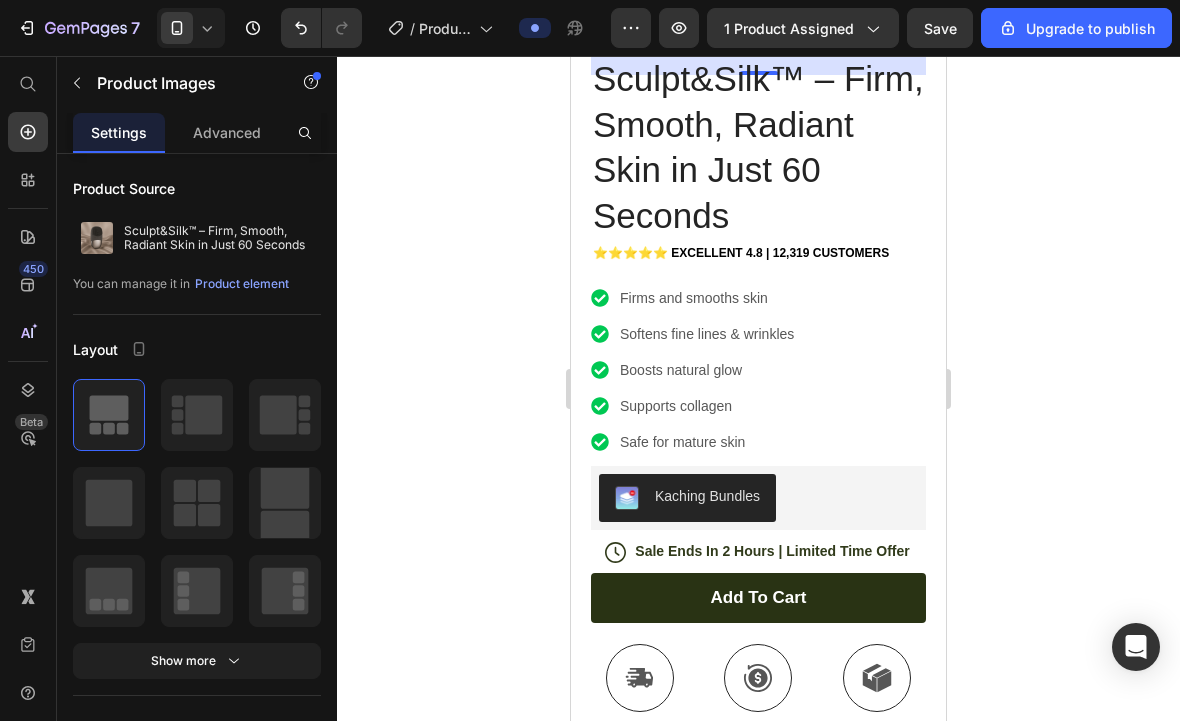 scroll, scrollTop: 691, scrollLeft: 0, axis: vertical 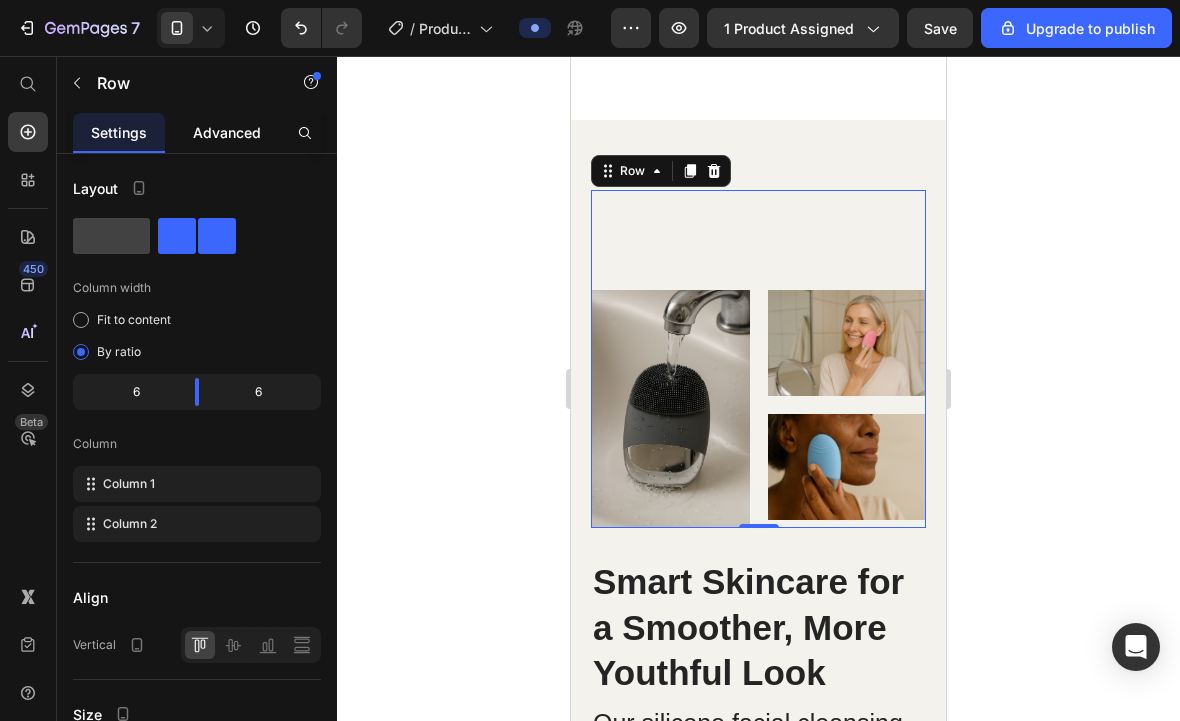 click on "Advanced" at bounding box center [227, 132] 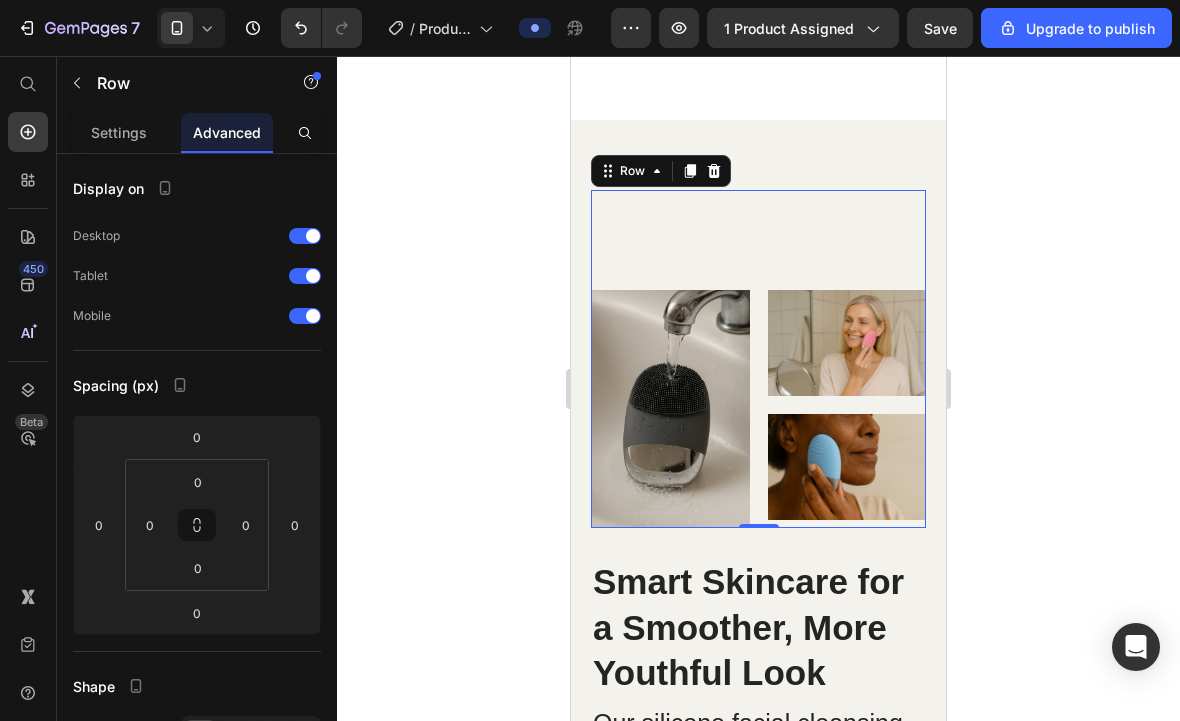 click on "450 Beta" at bounding box center [28, 320] 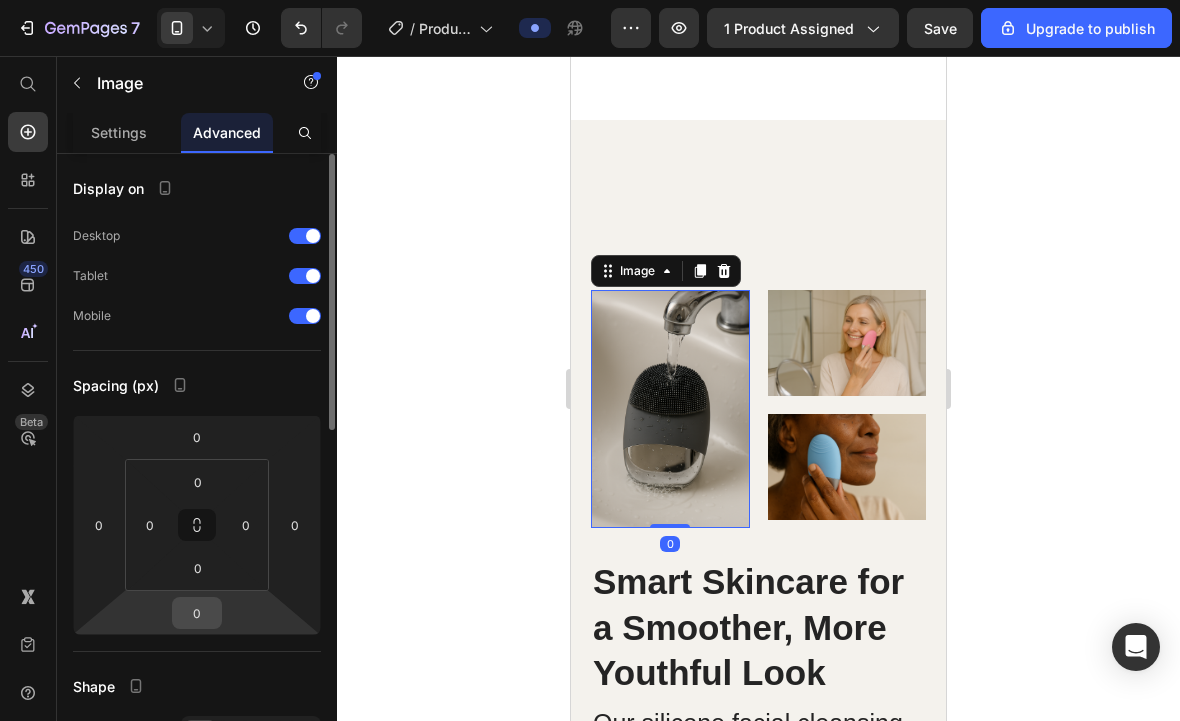 click on "0" at bounding box center (197, 613) 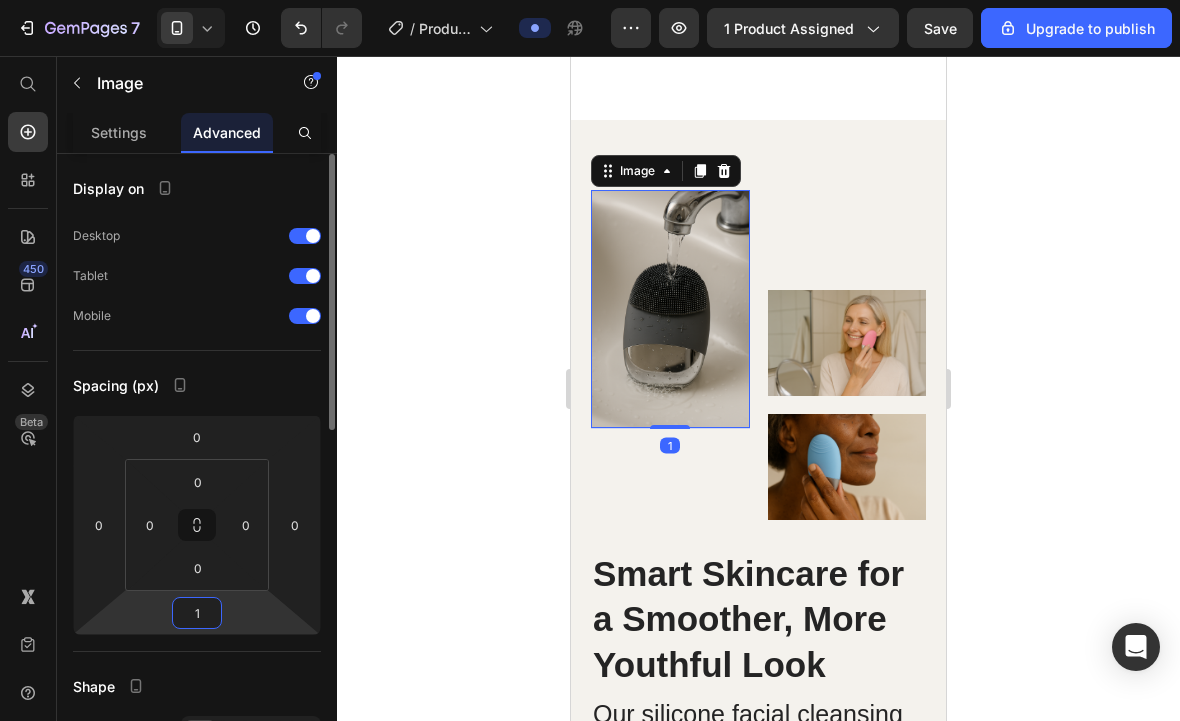 type on "10" 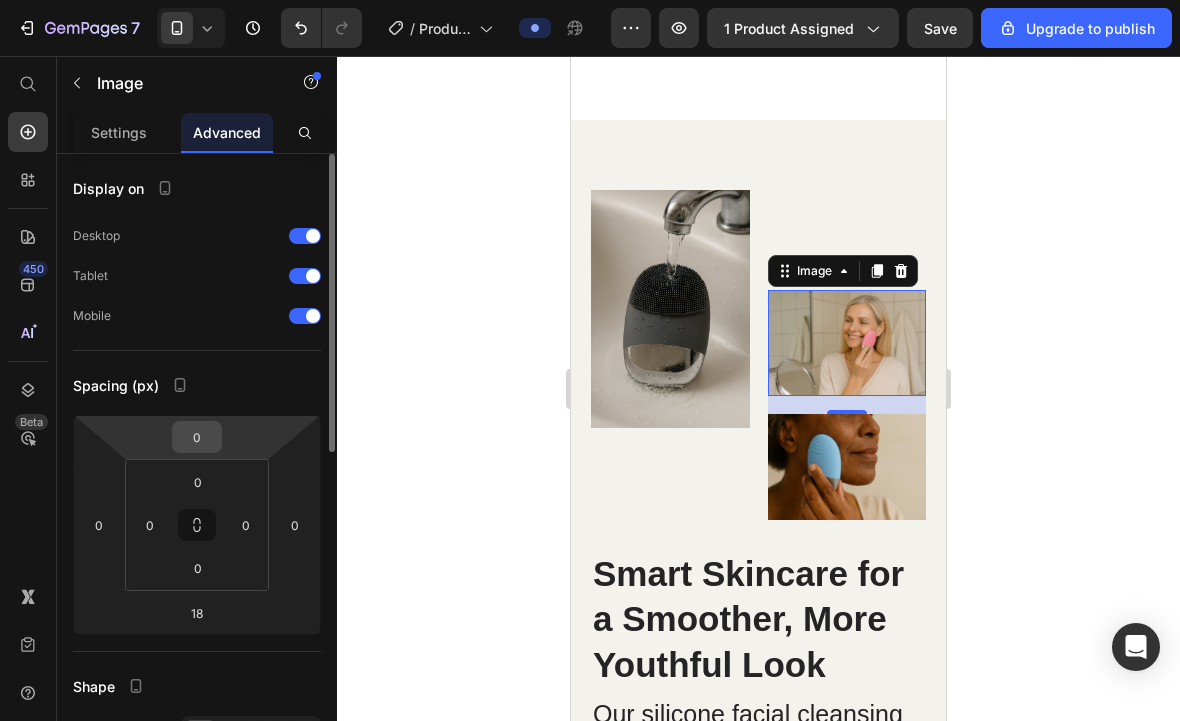 click on "0" at bounding box center (197, 437) 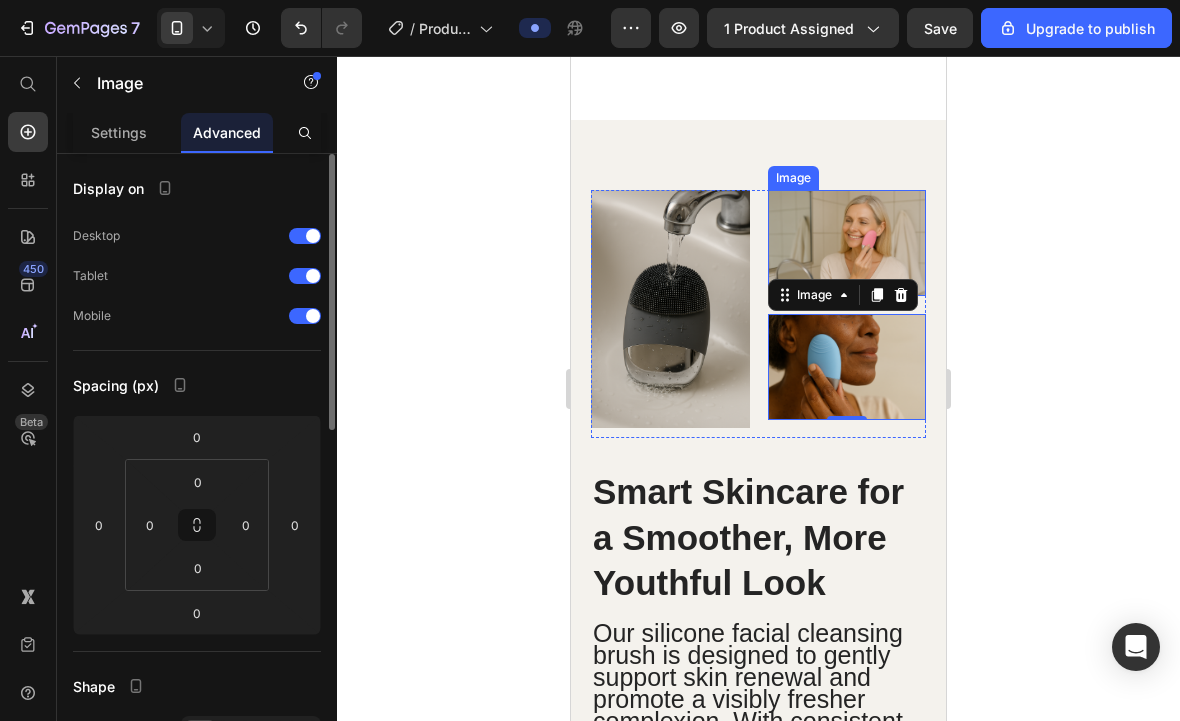 click at bounding box center (847, 243) 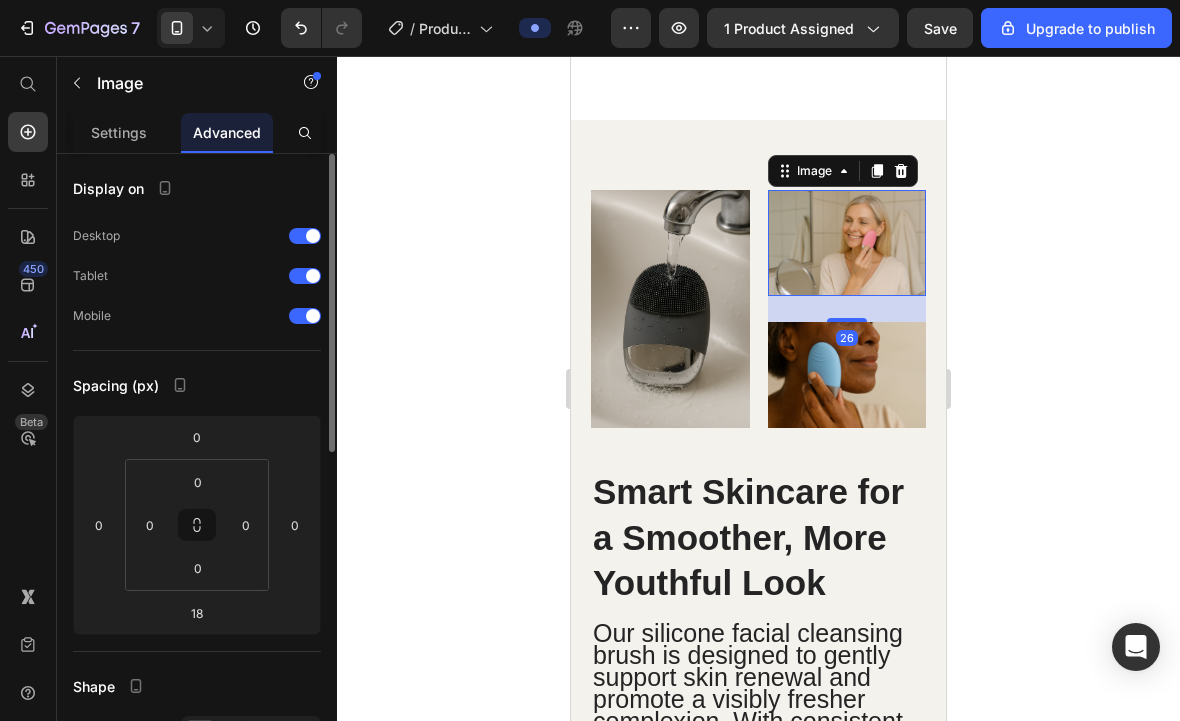 click at bounding box center [847, 320] 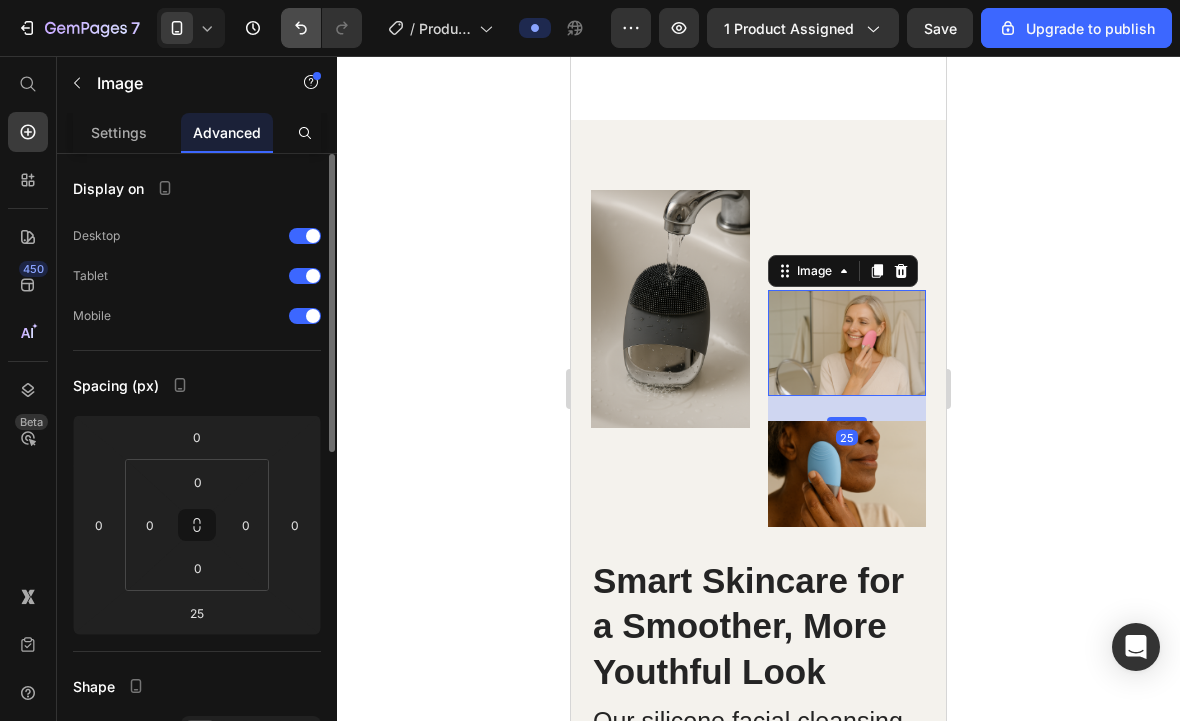 click 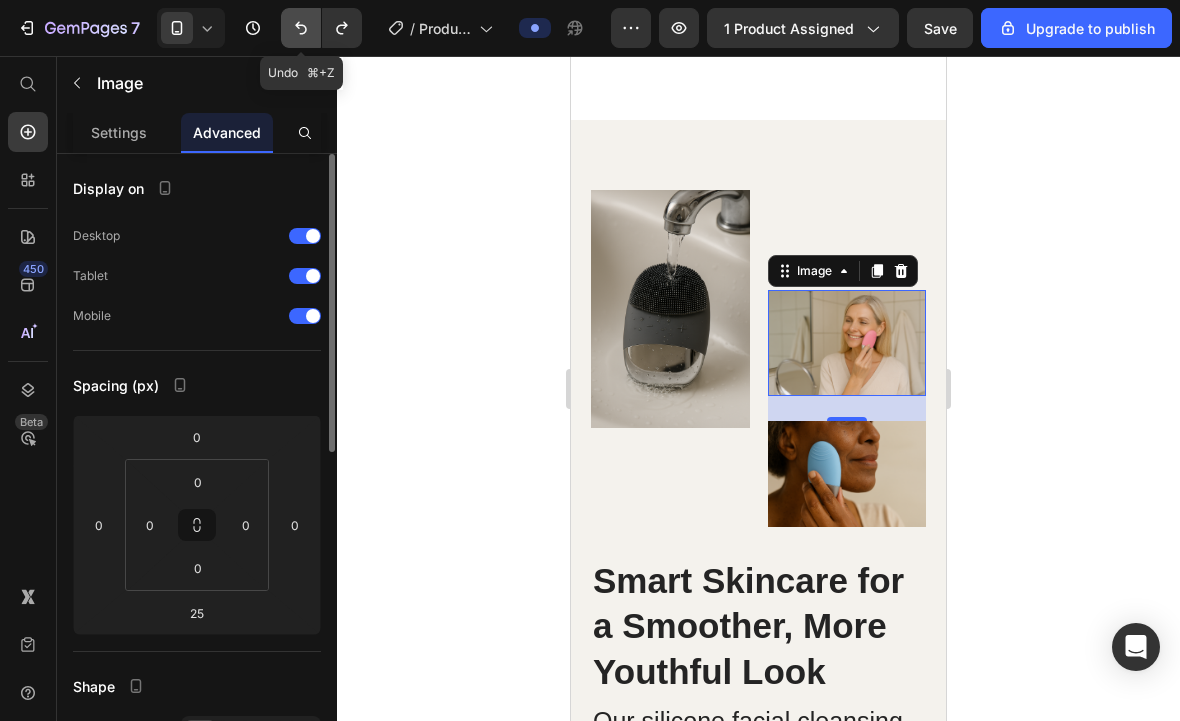 click 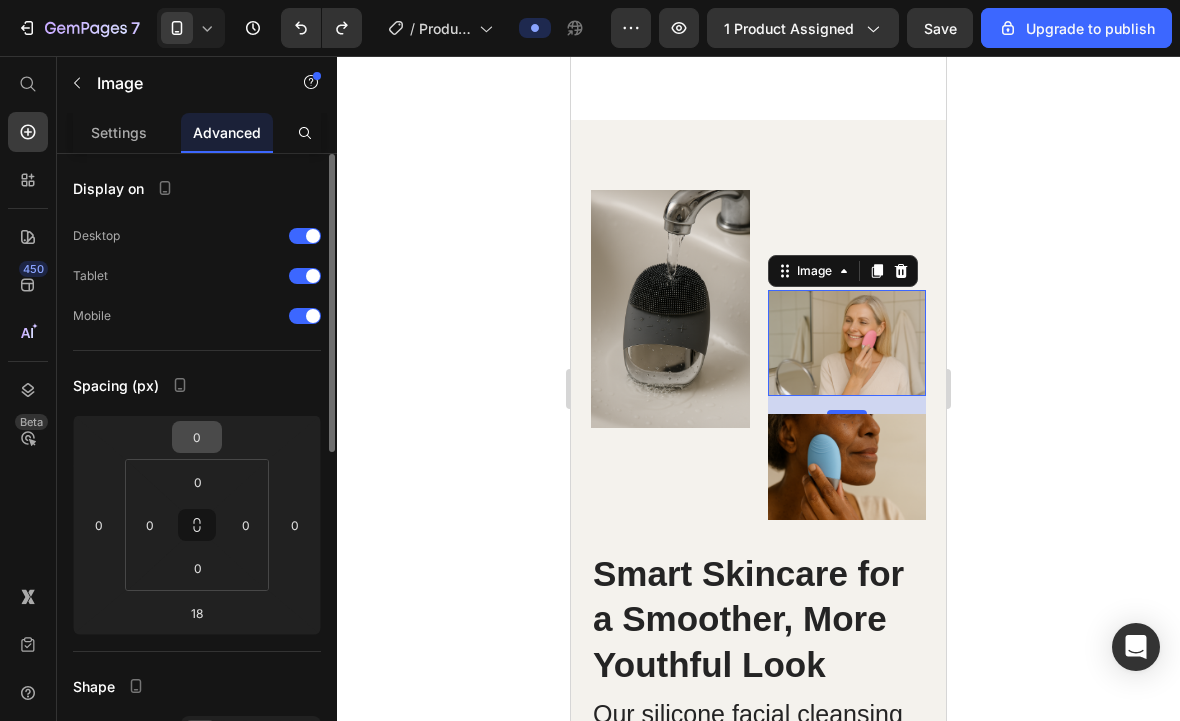 click on "0" at bounding box center (197, 437) 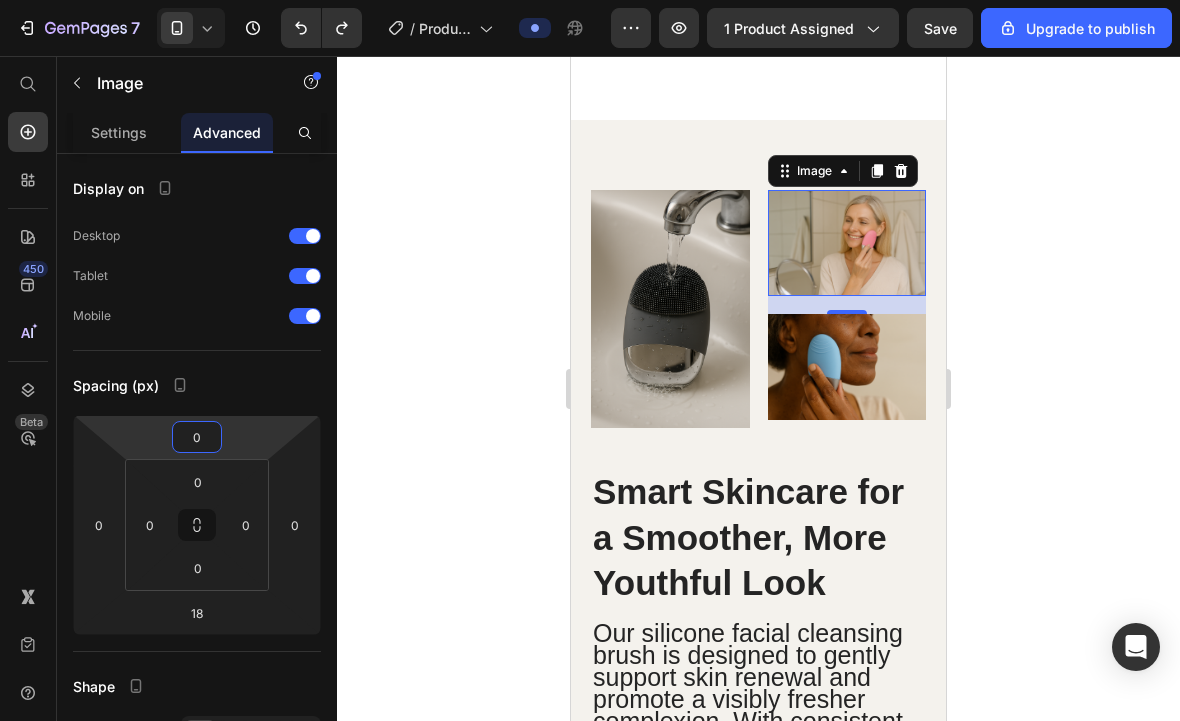 click on "Save" 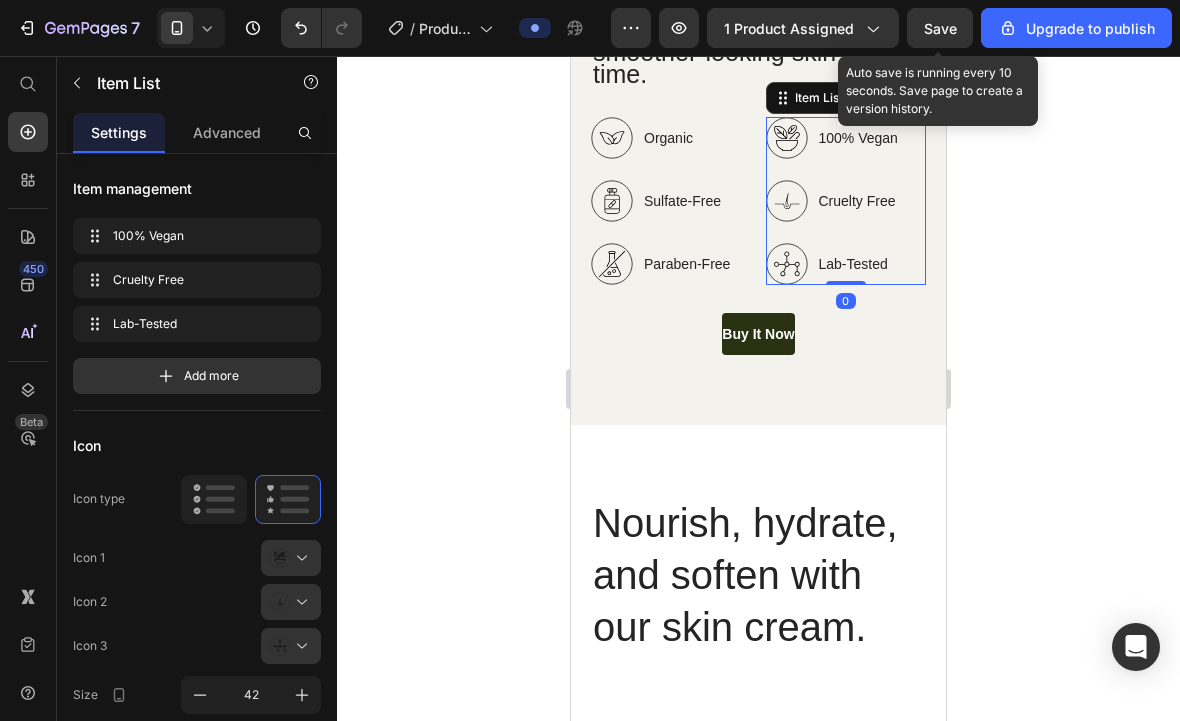 scroll, scrollTop: 4507, scrollLeft: 0, axis: vertical 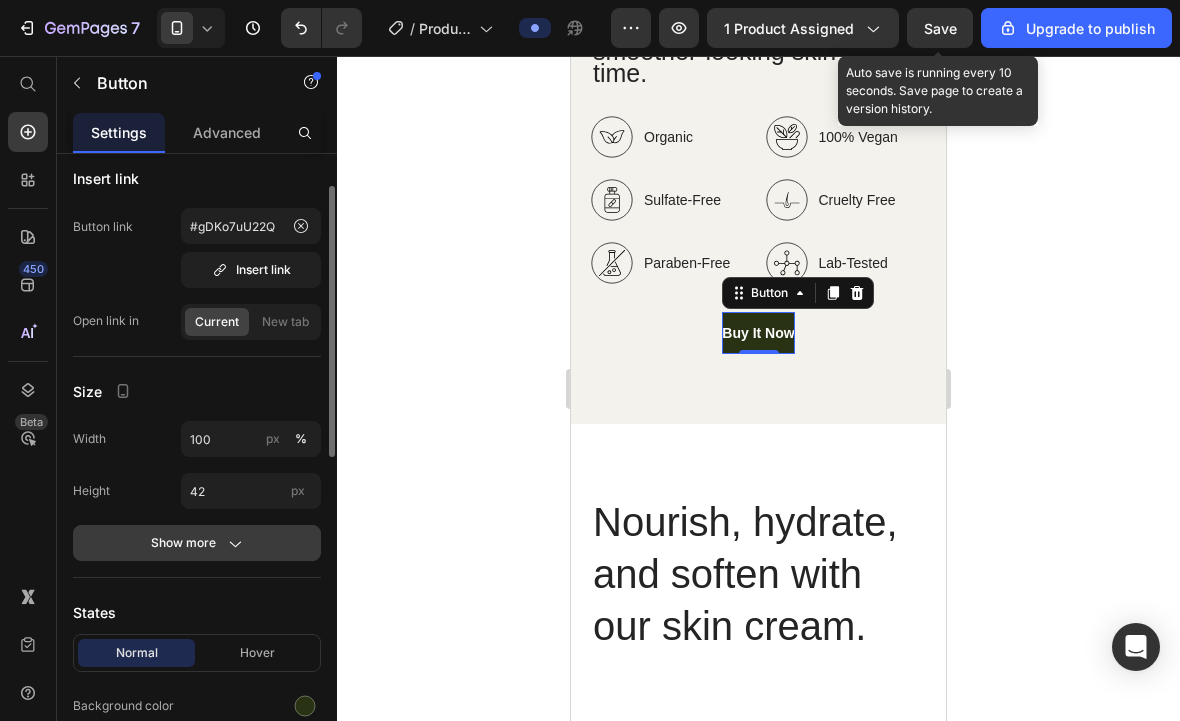 click on "Show more" 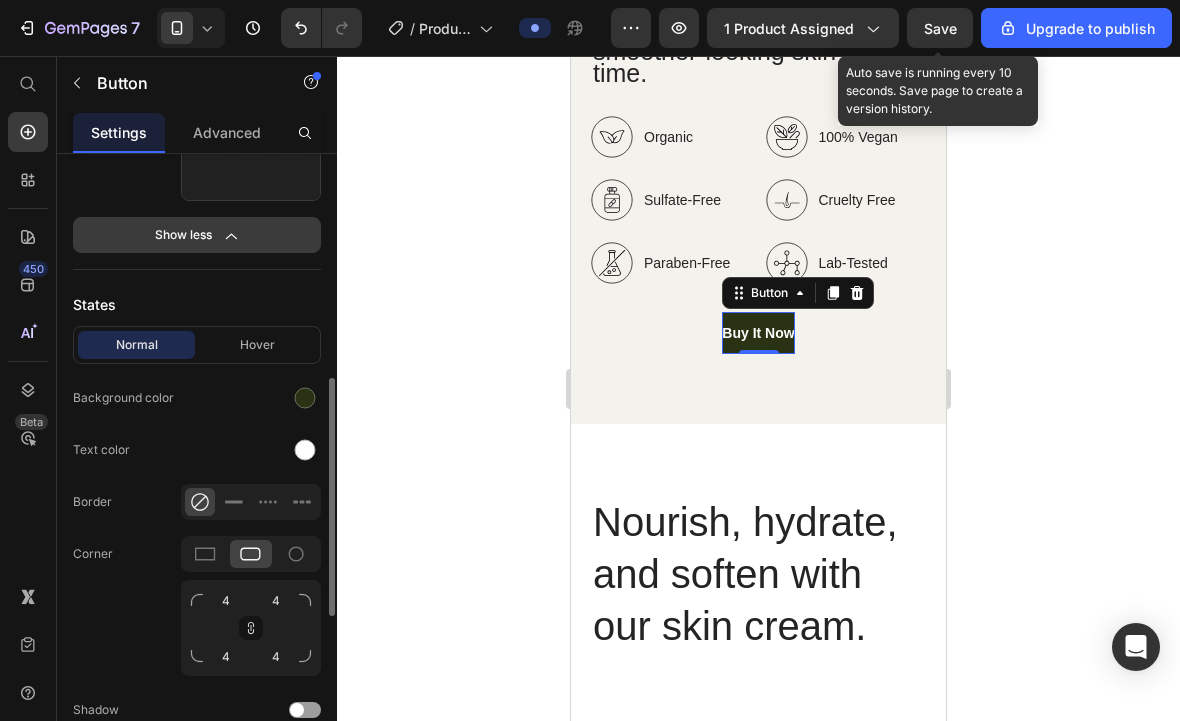 scroll, scrollTop: 584, scrollLeft: 0, axis: vertical 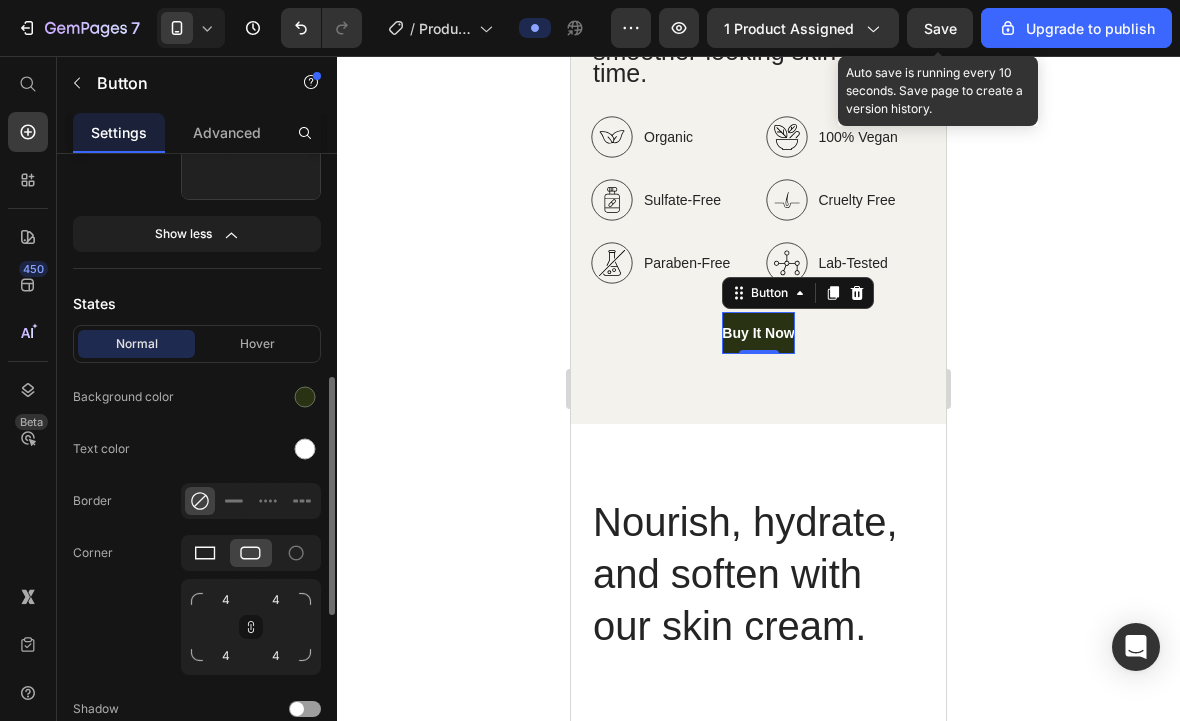 click 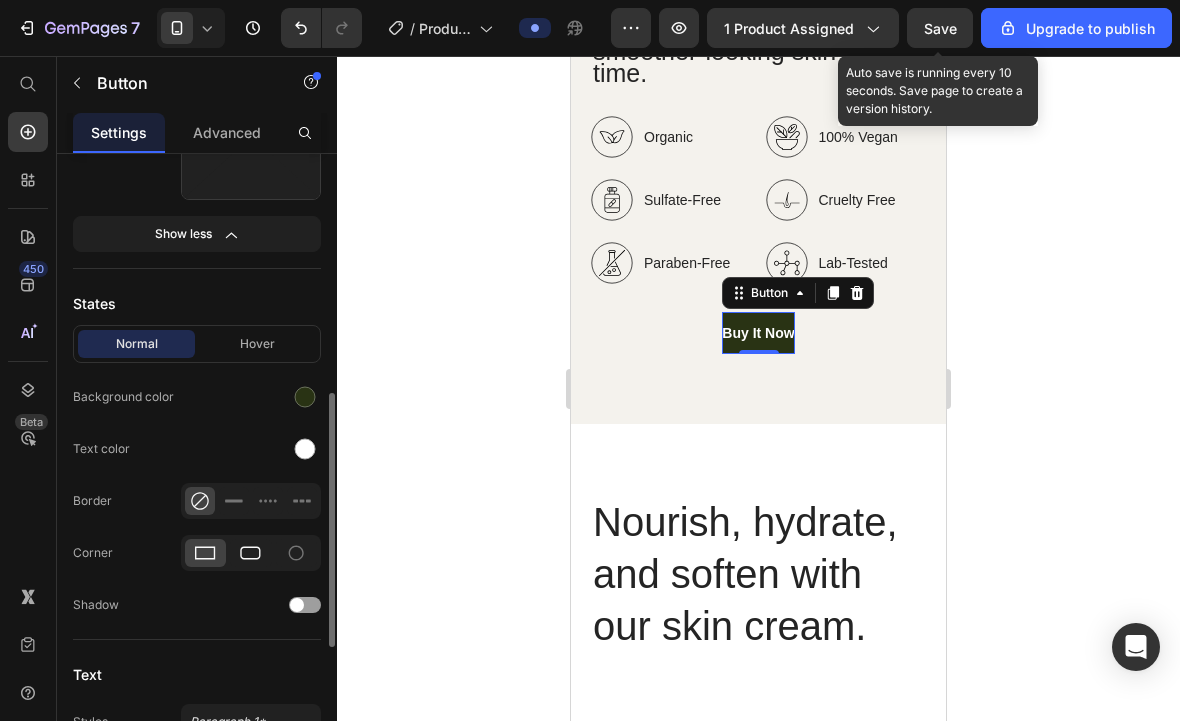 click 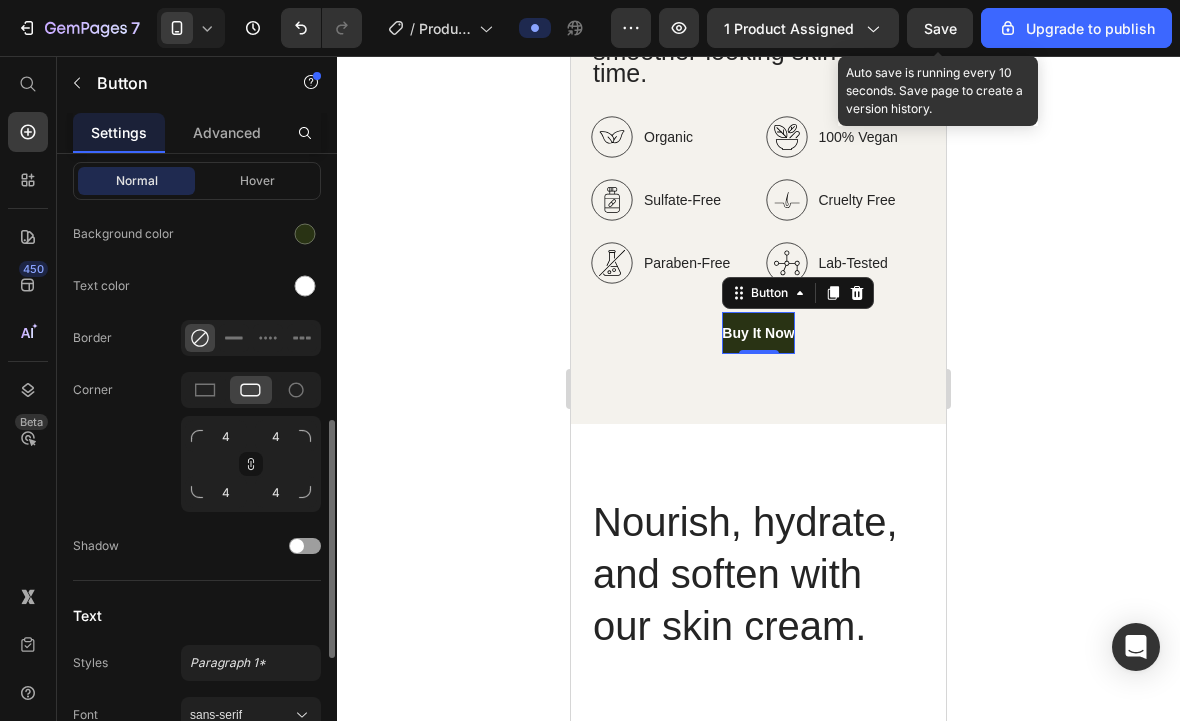 scroll, scrollTop: 750, scrollLeft: 0, axis: vertical 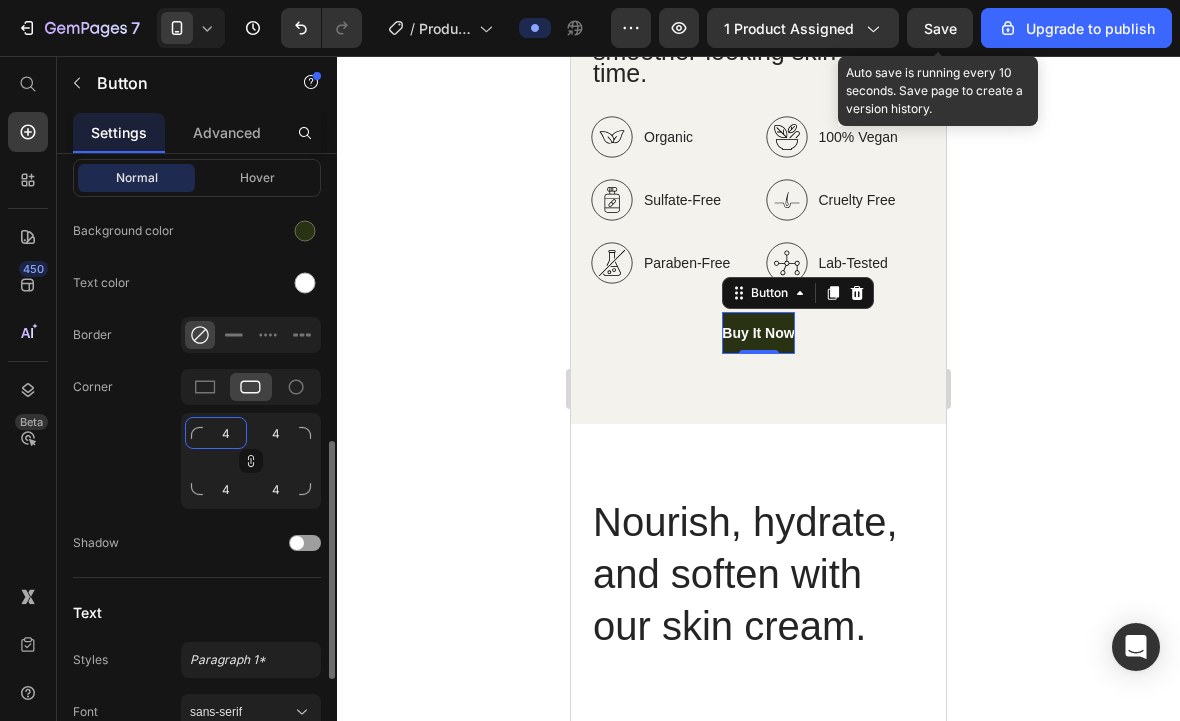 click on "4" 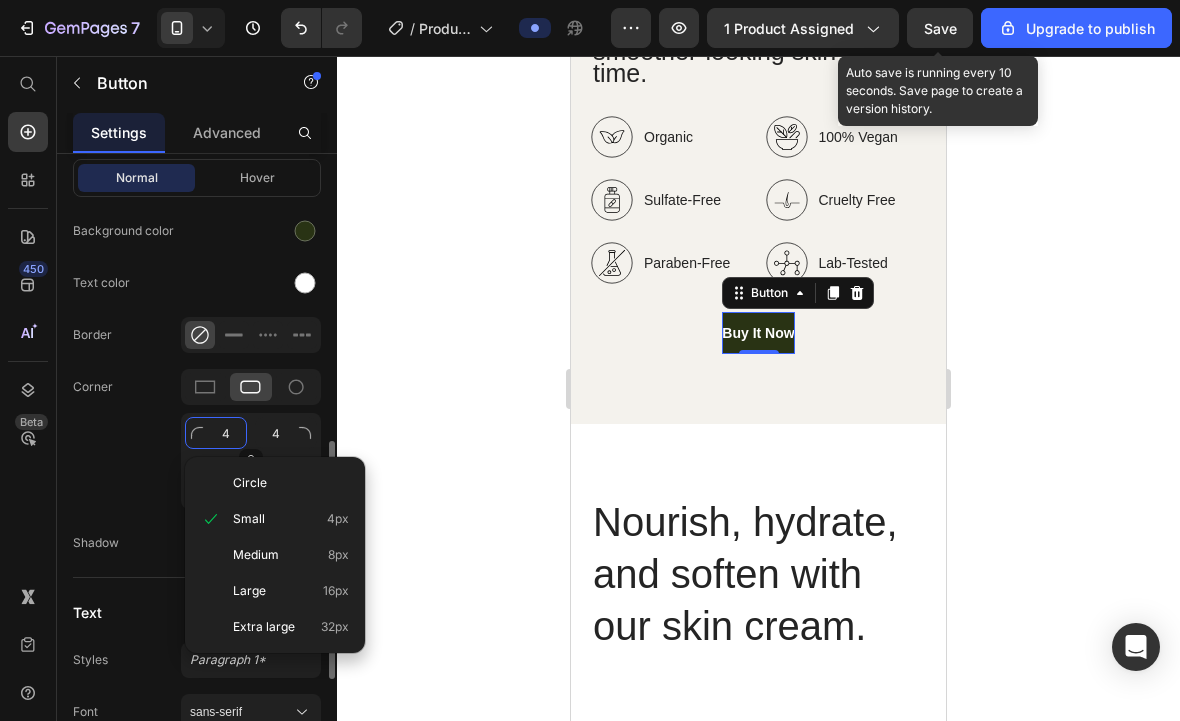 type on "6" 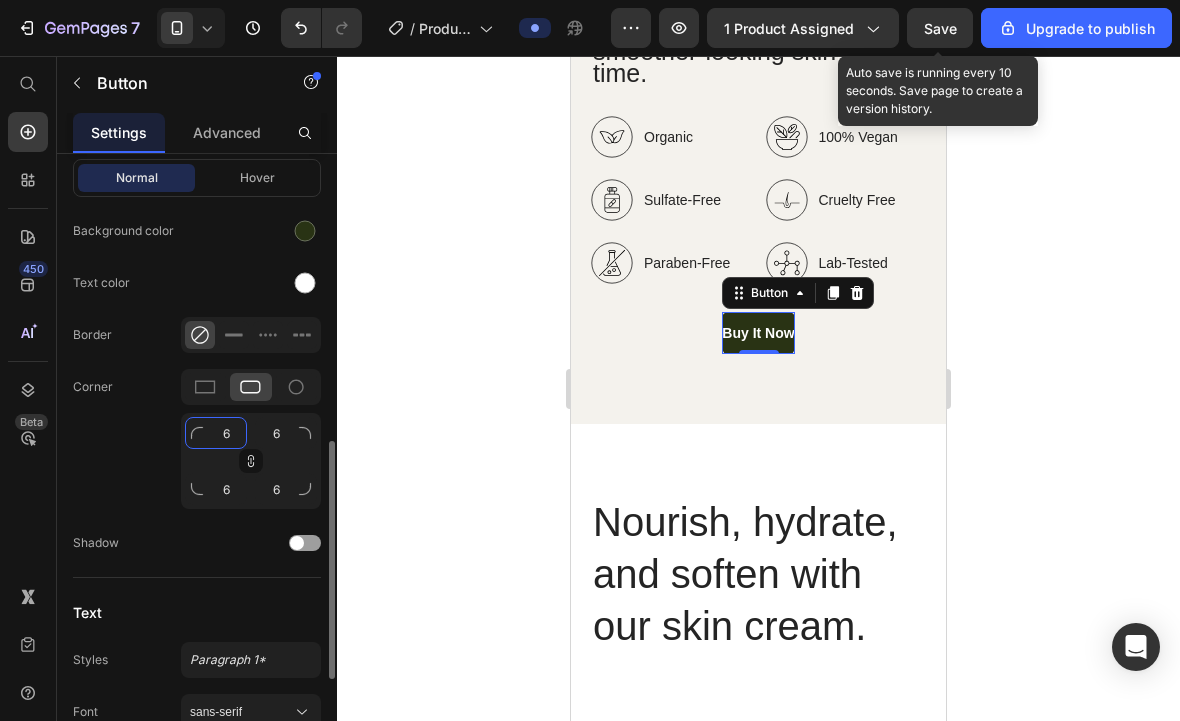 type 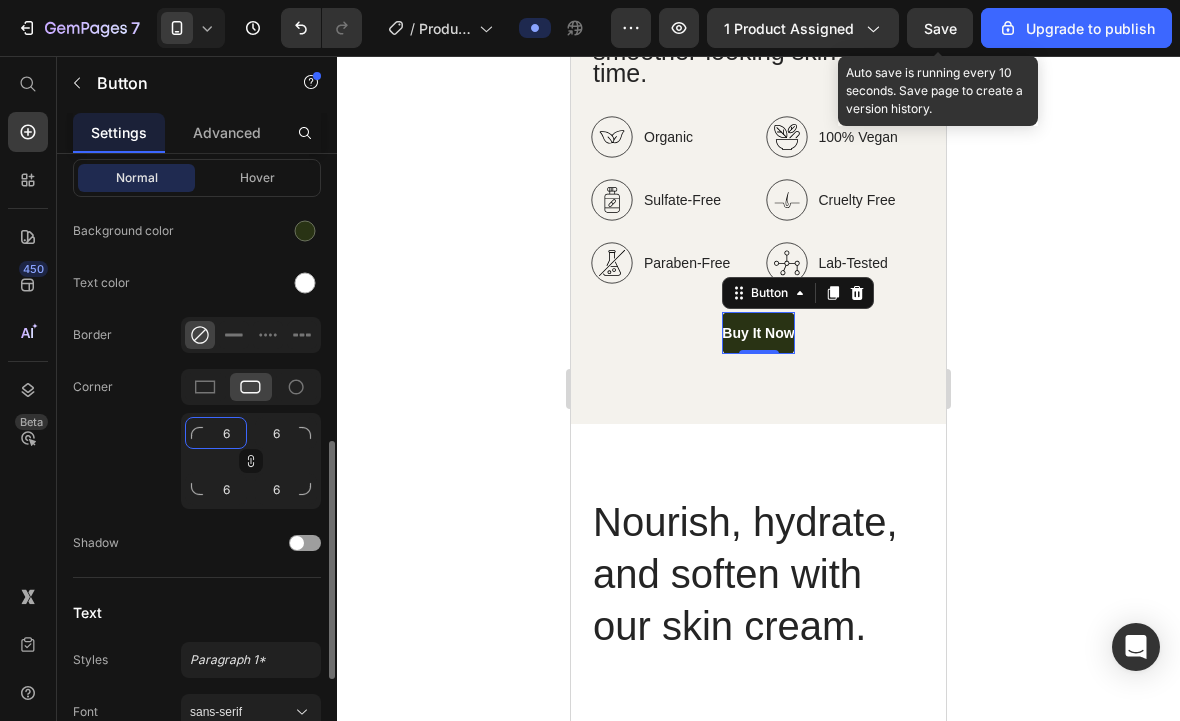 type 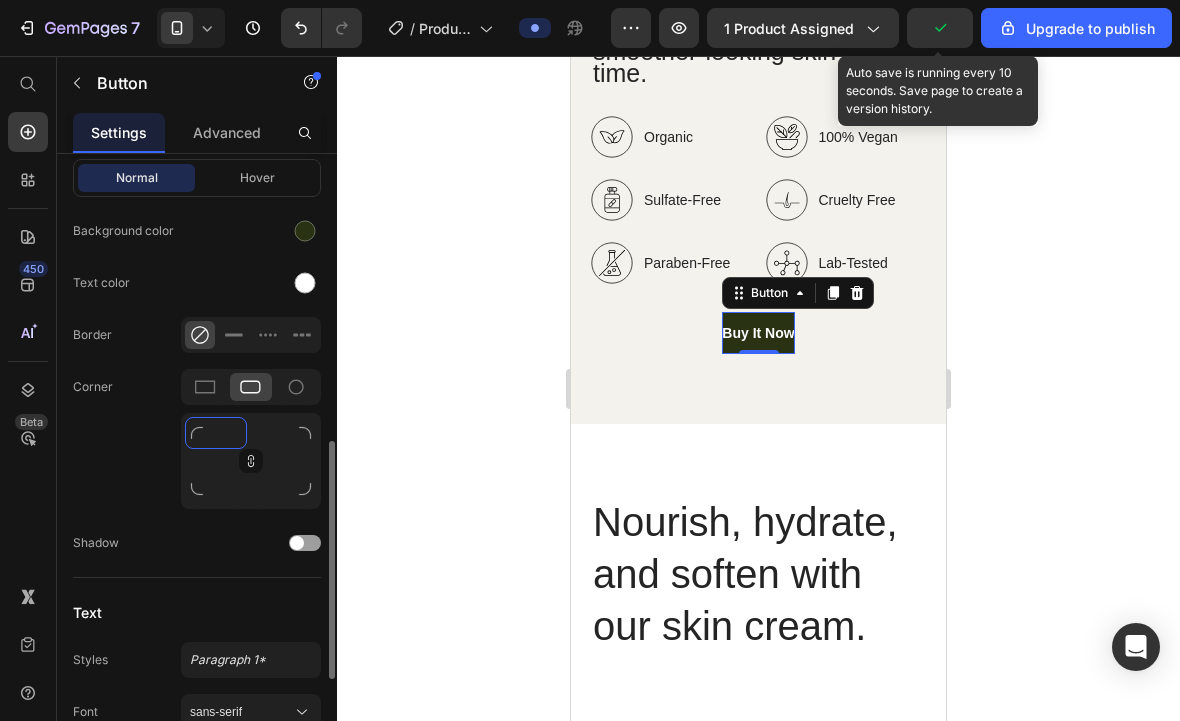 type on "4" 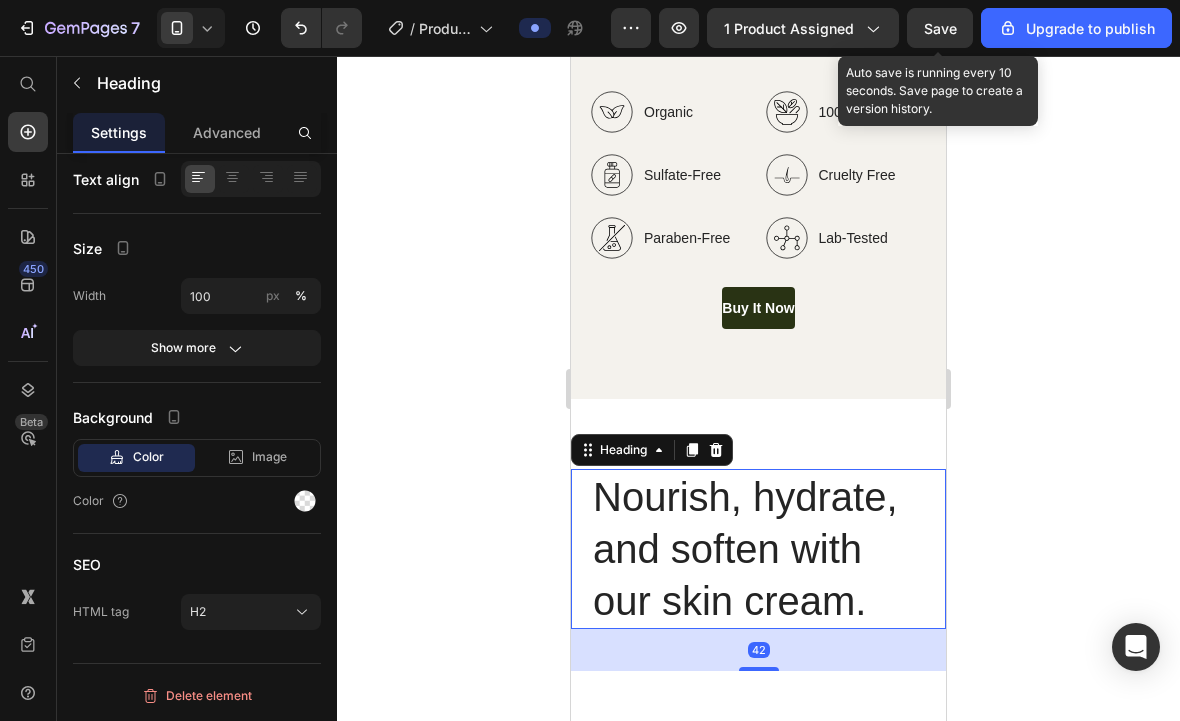 scroll, scrollTop: 0, scrollLeft: 0, axis: both 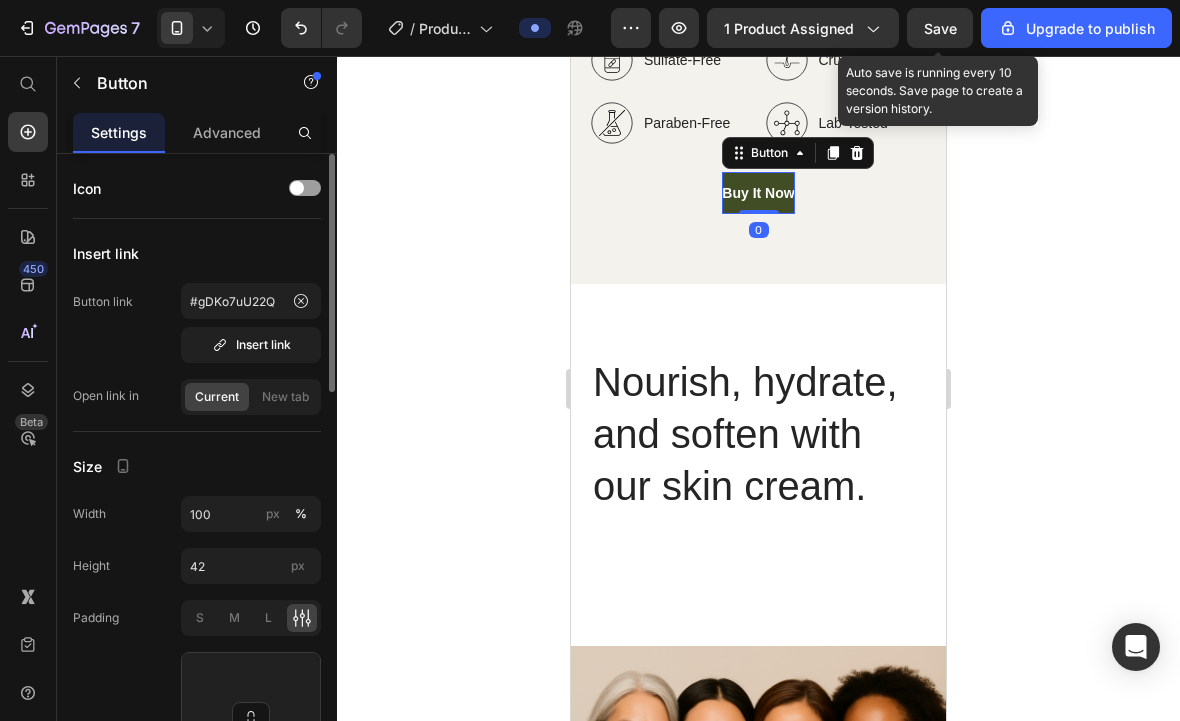 click on "buy it now" at bounding box center [758, 193] 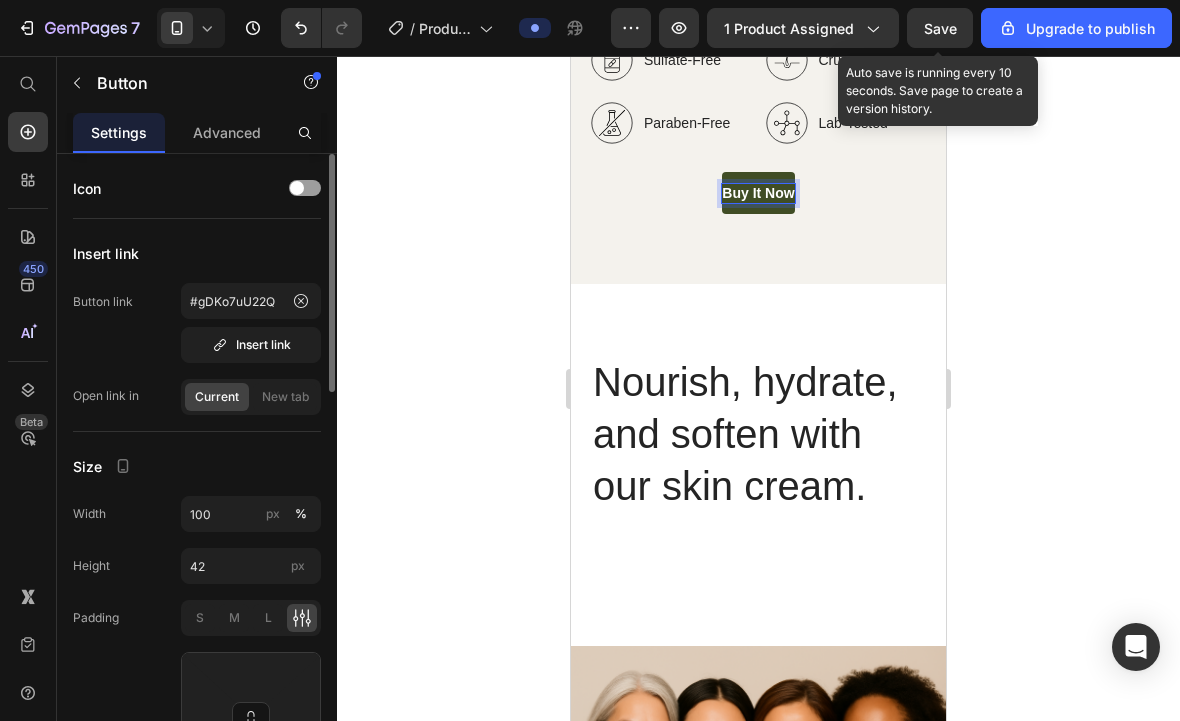 click on "buy it now" at bounding box center (758, 193) 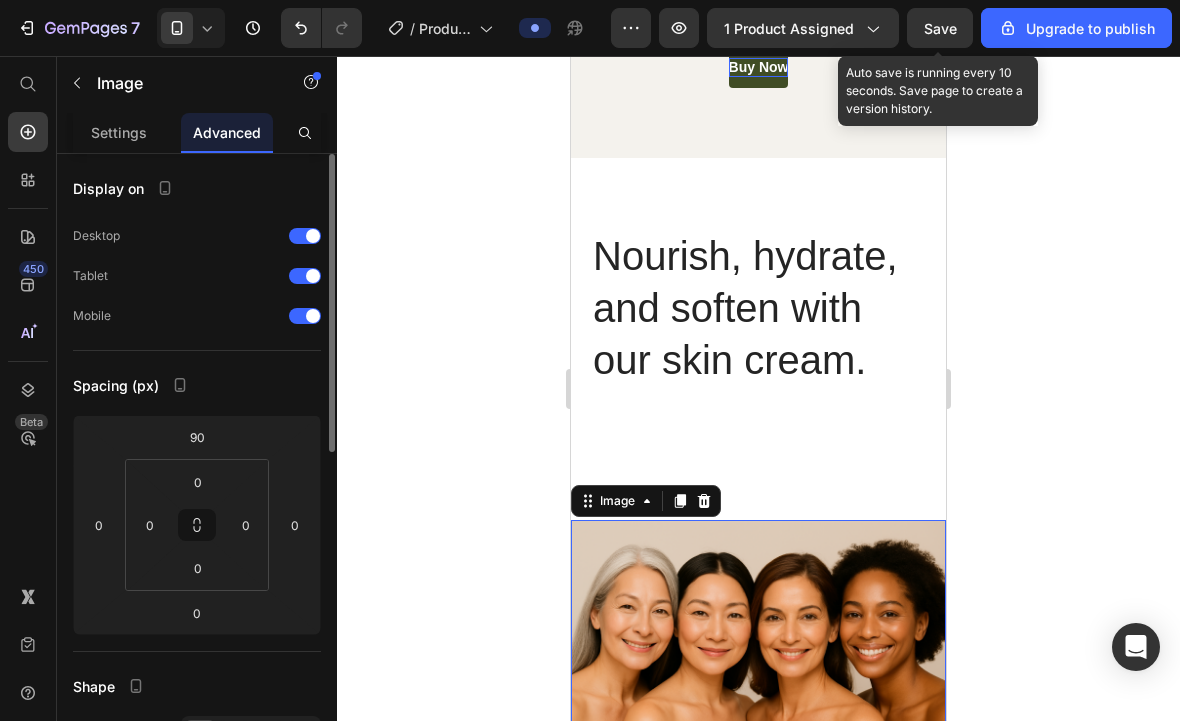 scroll, scrollTop: 4754, scrollLeft: 0, axis: vertical 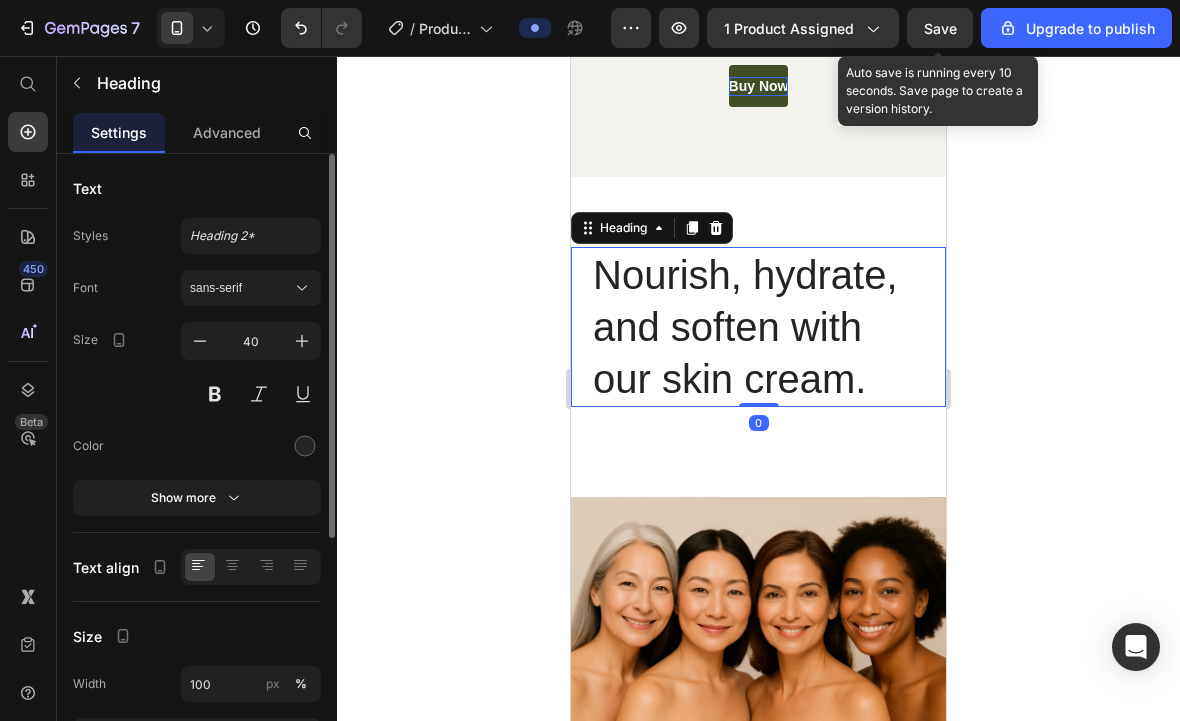 drag, startPoint x: 770, startPoint y: 444, endPoint x: 754, endPoint y: 394, distance: 52.49762 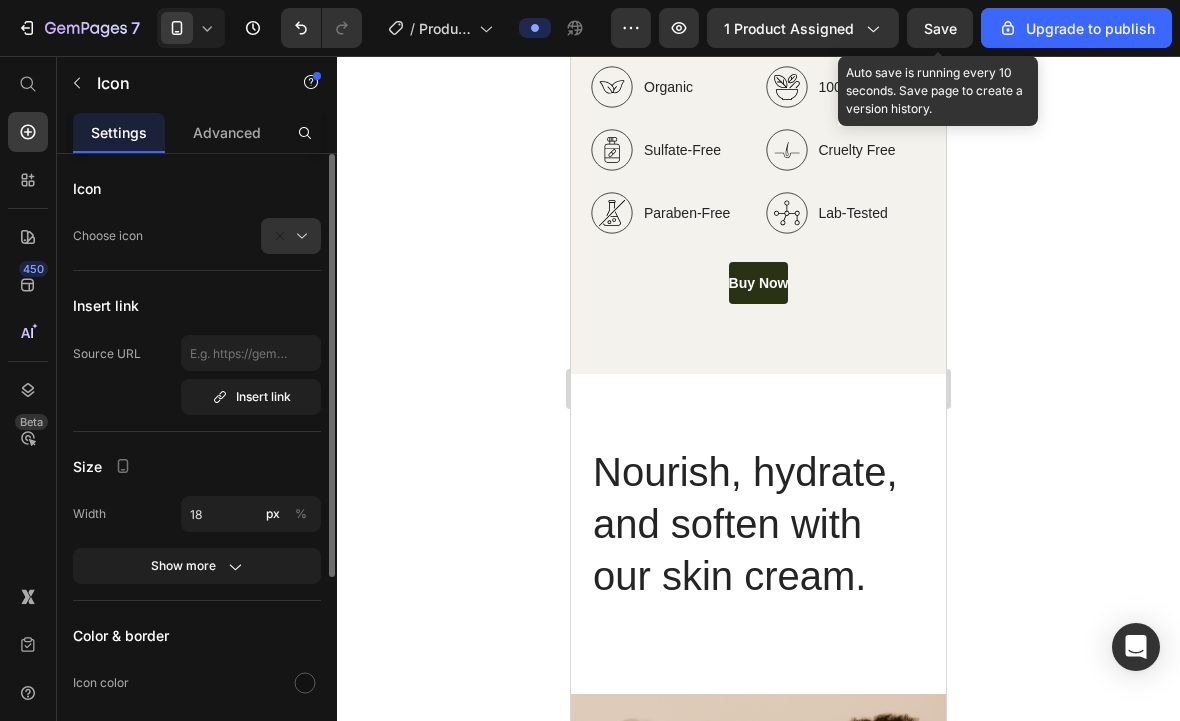 scroll, scrollTop: 4548, scrollLeft: 0, axis: vertical 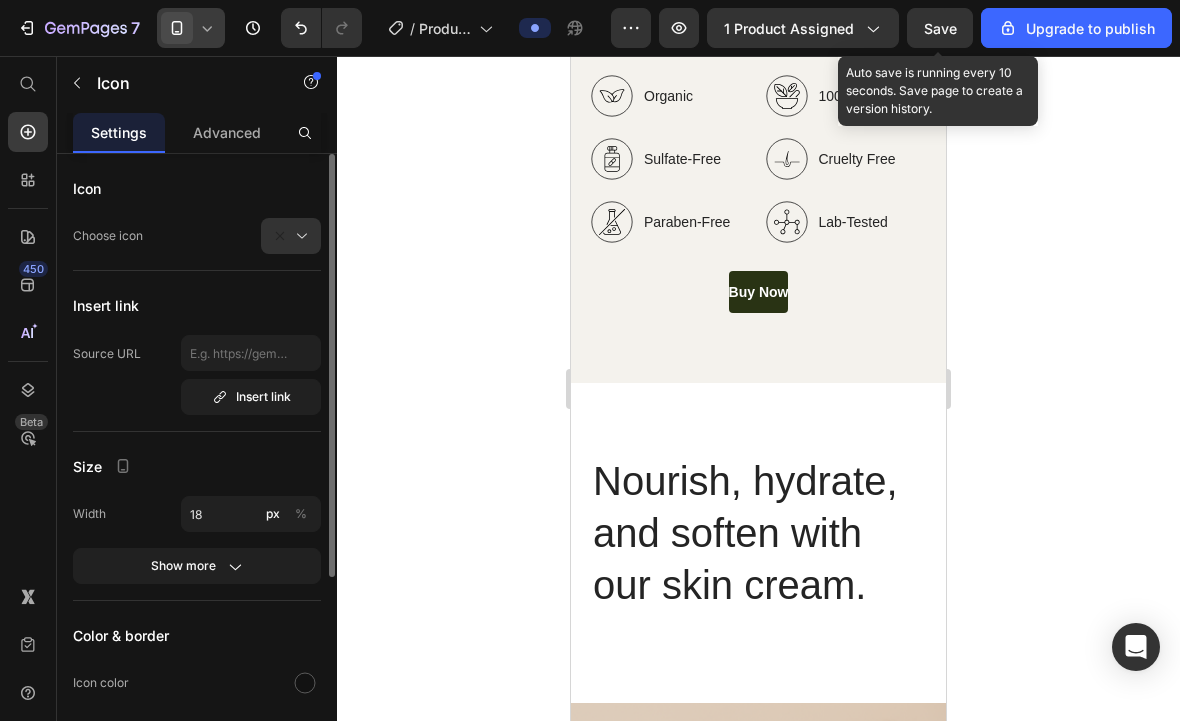 click 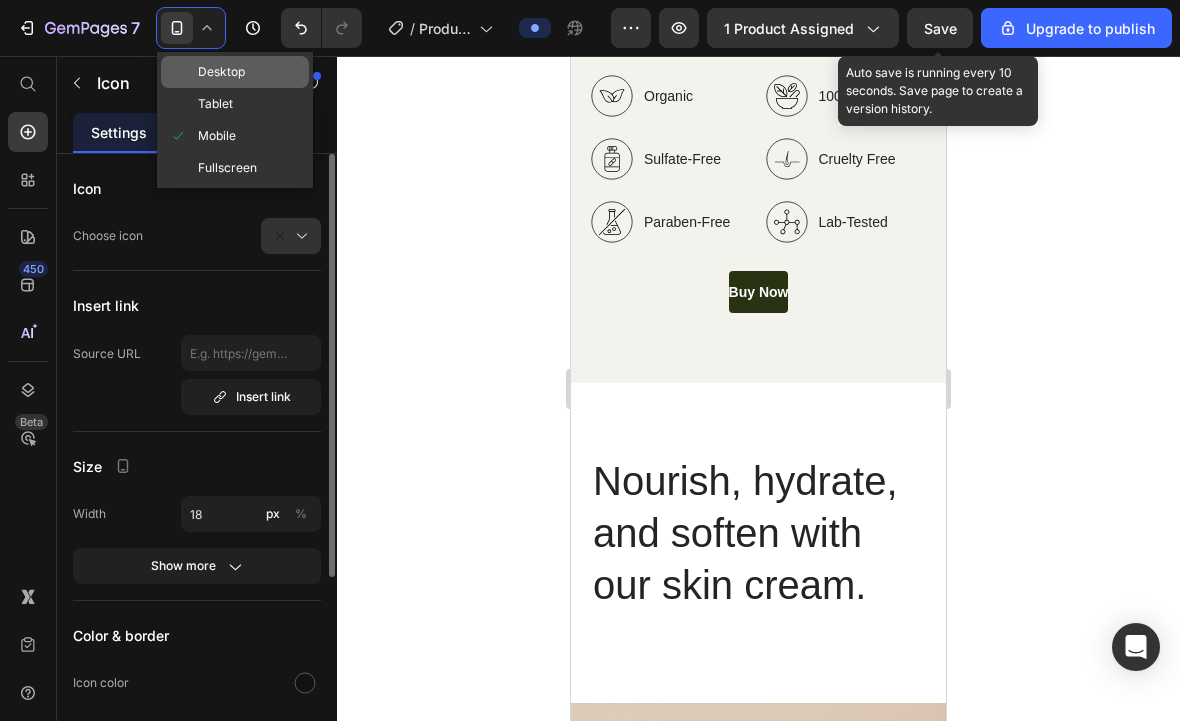 click on "Desktop" at bounding box center (221, 72) 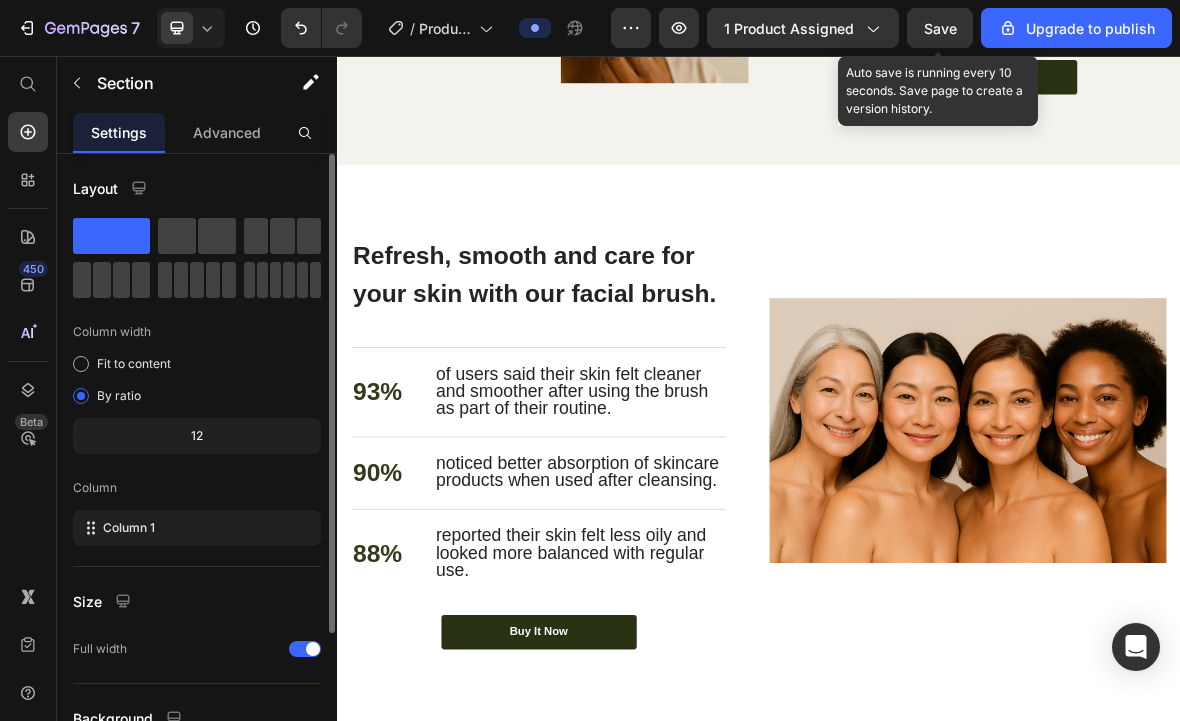 scroll, scrollTop: 3386, scrollLeft: 0, axis: vertical 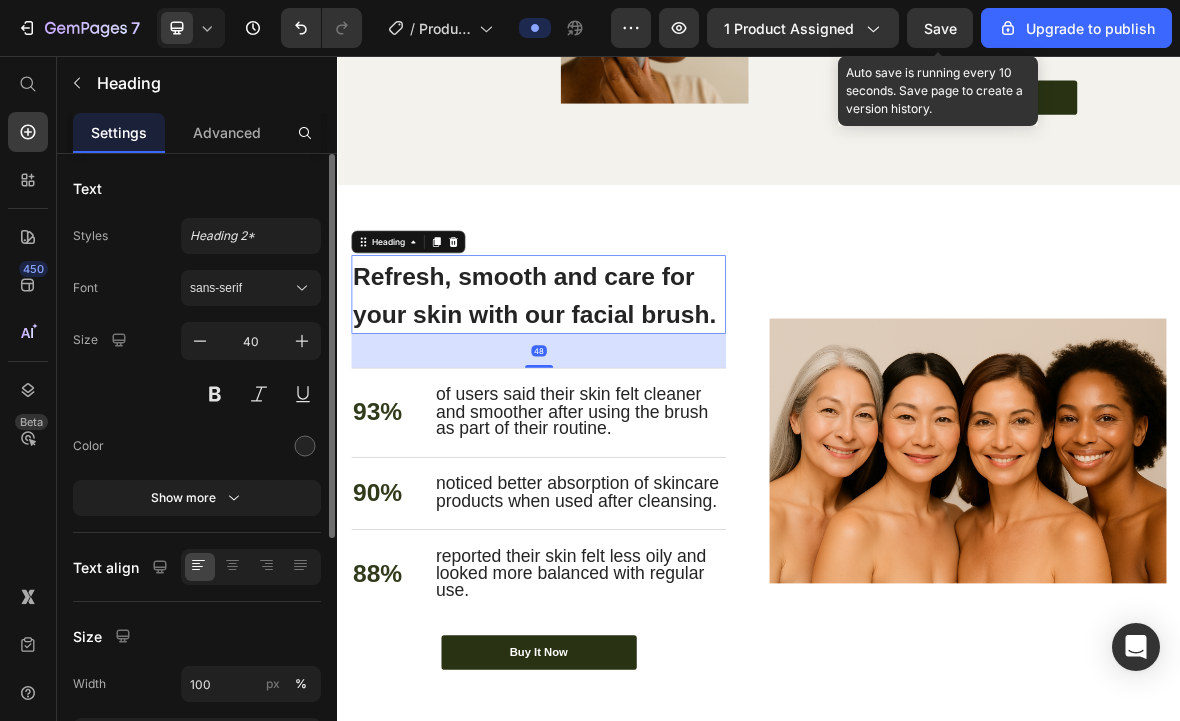 click on "Refresh, smooth and care for your skin with our facial brush." at bounding box center (617, 396) 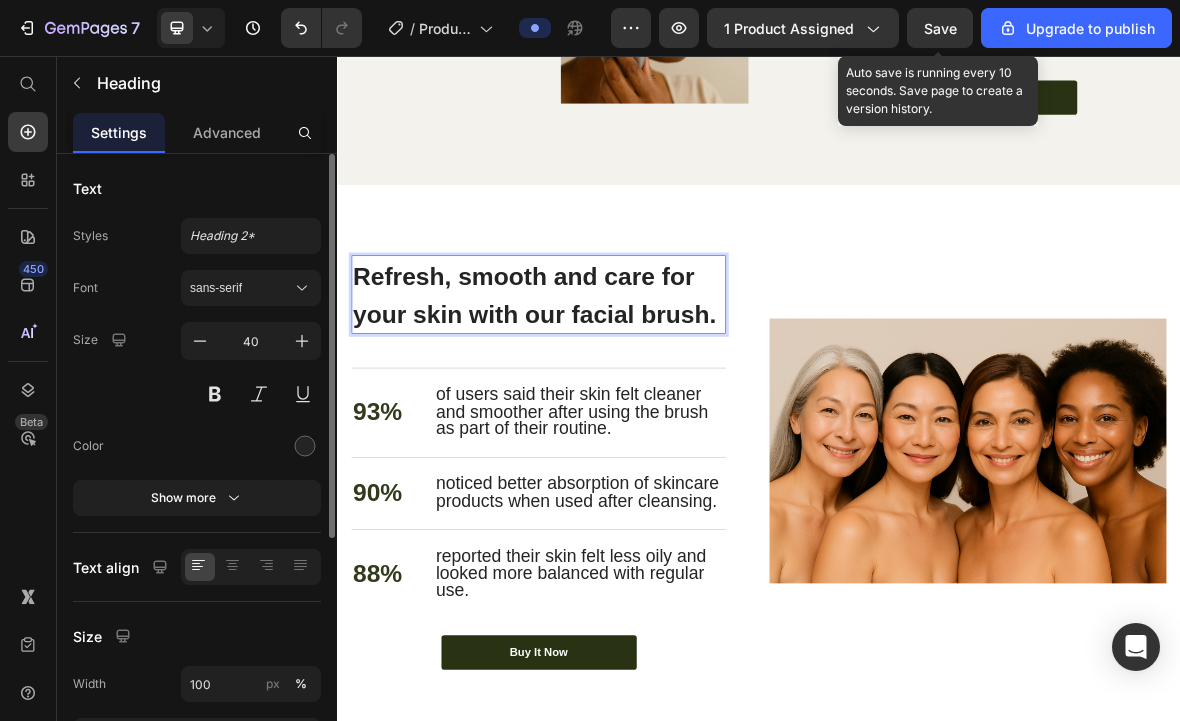 click on "Refresh, smooth and care for your skin with our facial brush." at bounding box center (617, 396) 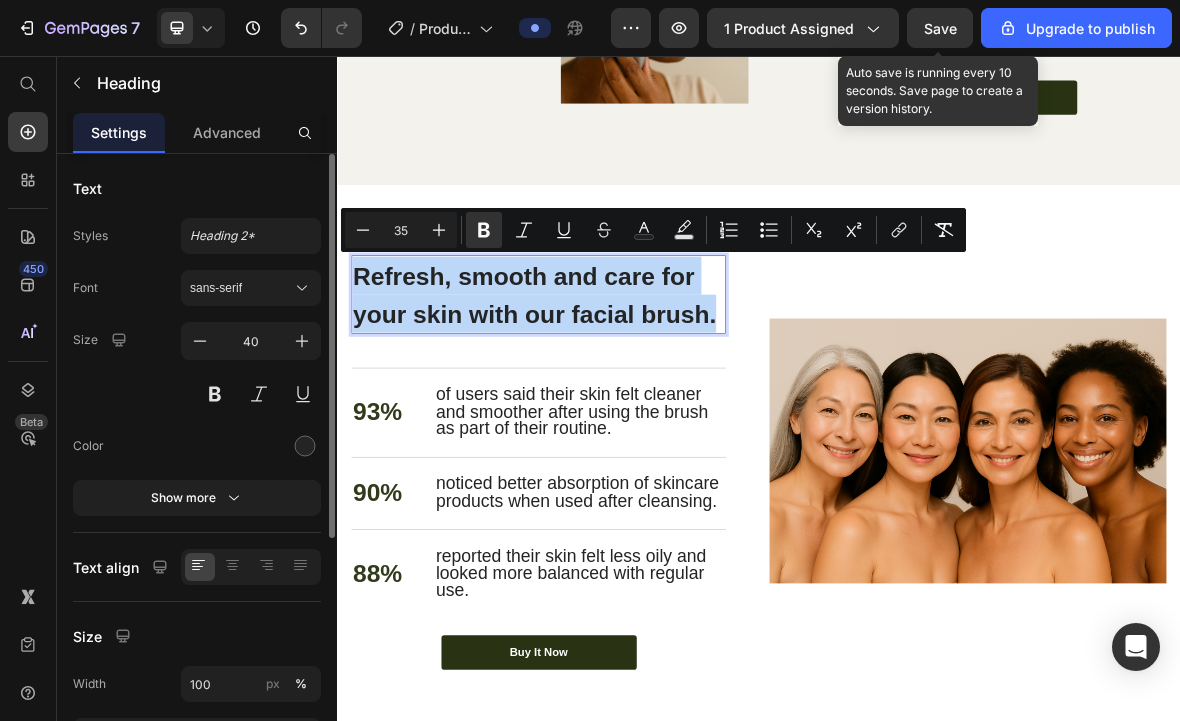 copy on "Refresh, smooth and care for your skin with our facial brush." 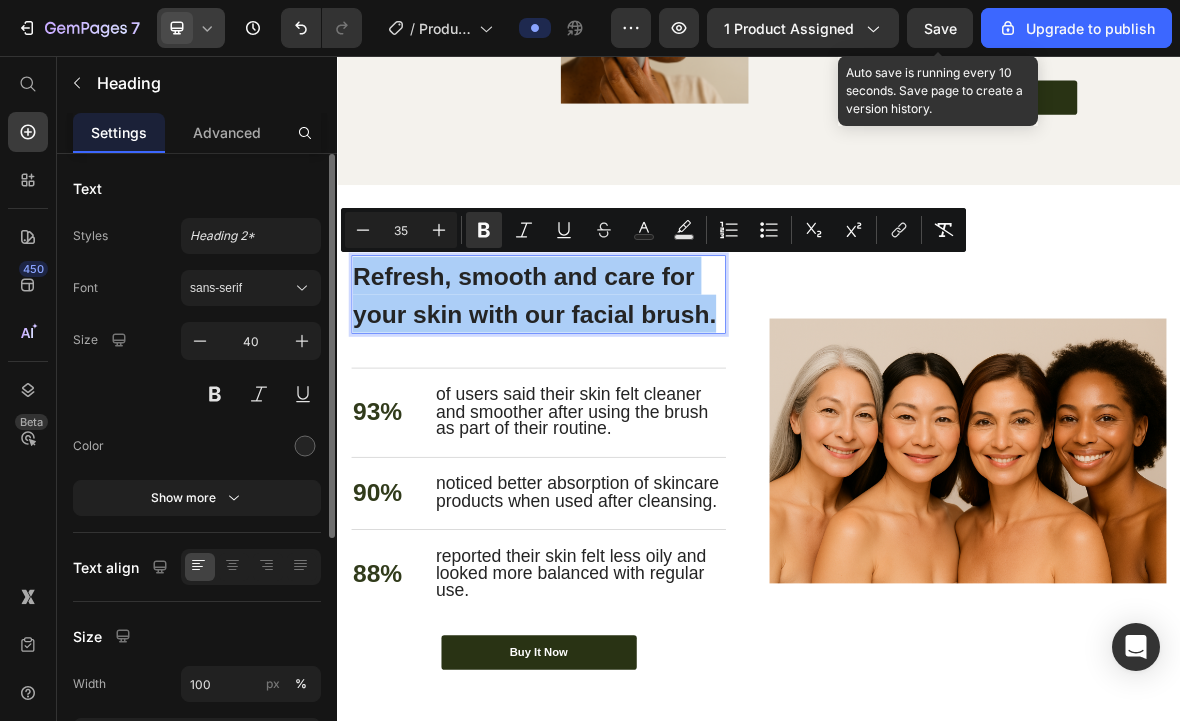 click 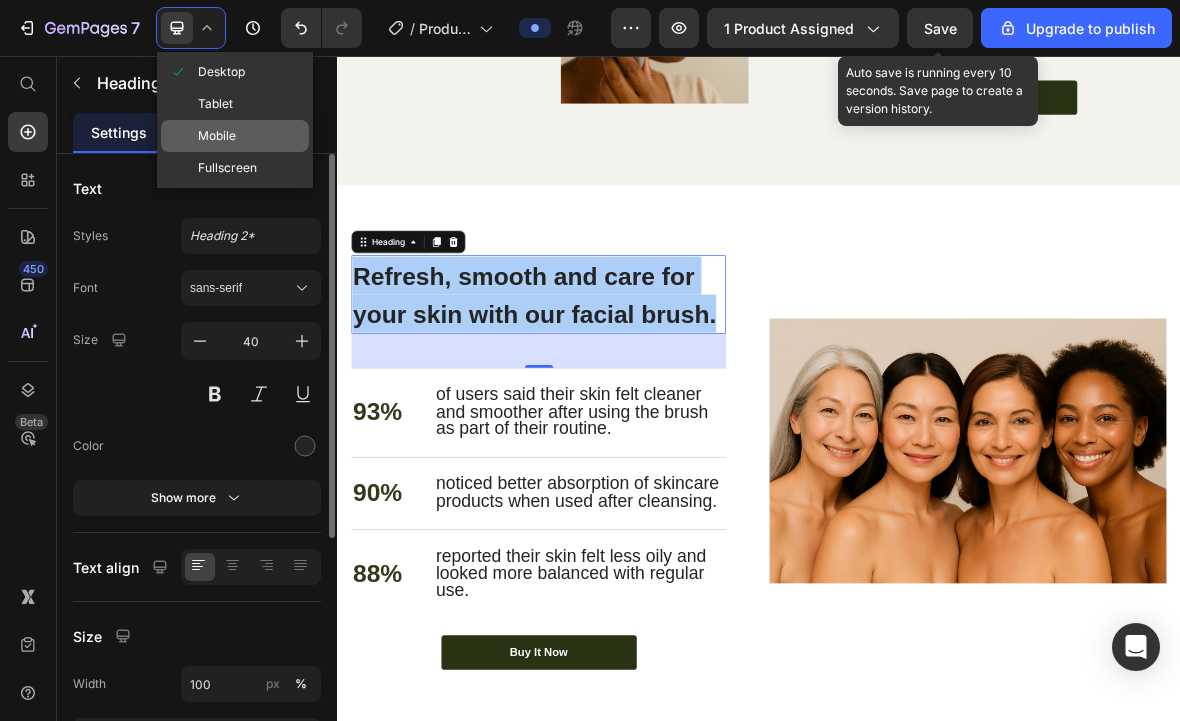 click on "Mobile" at bounding box center (217, 136) 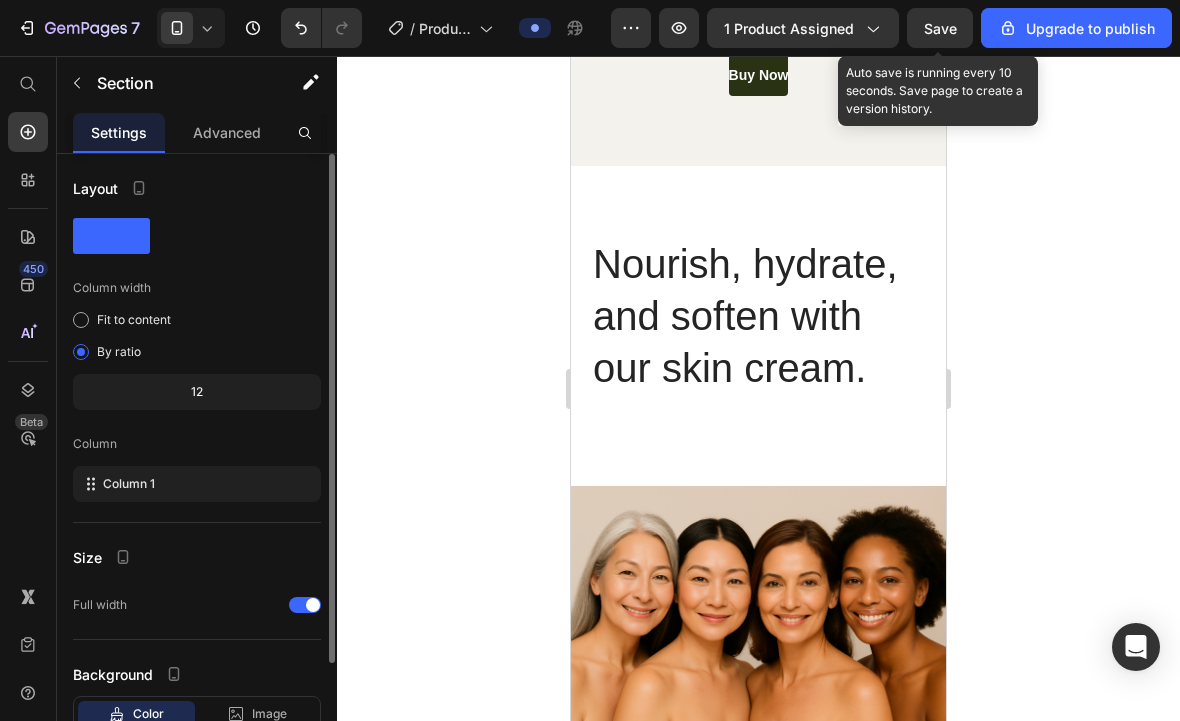 scroll, scrollTop: 4420, scrollLeft: 0, axis: vertical 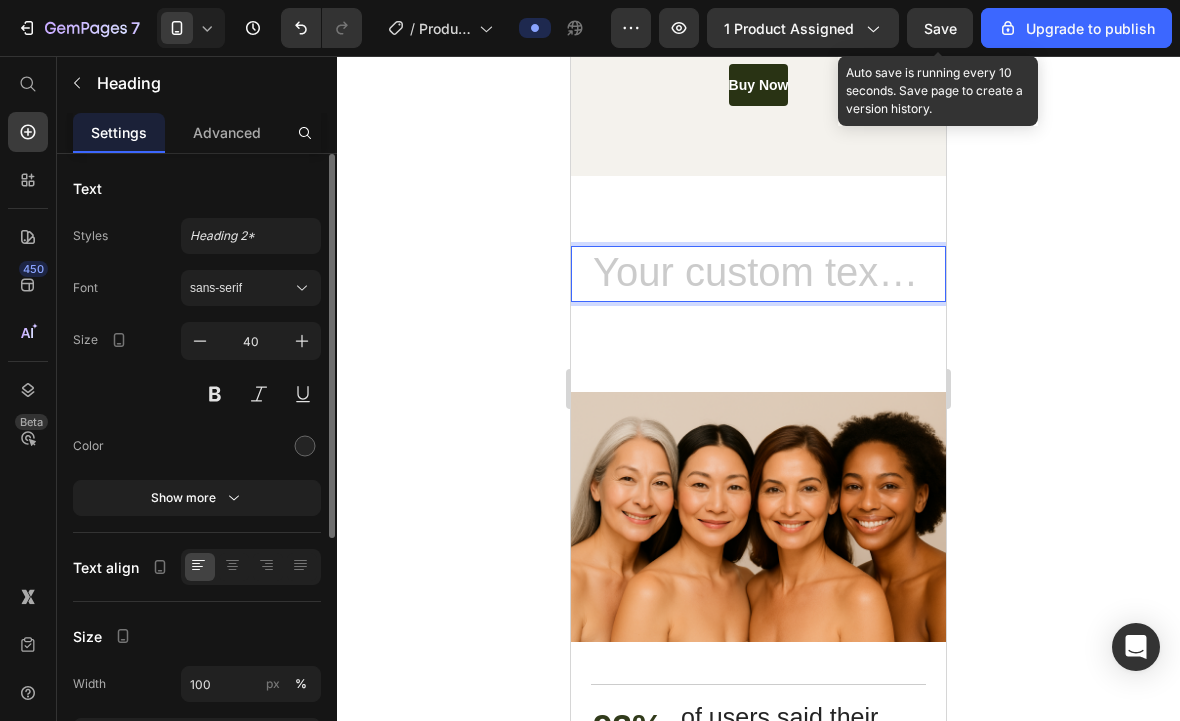 click at bounding box center (758, 274) 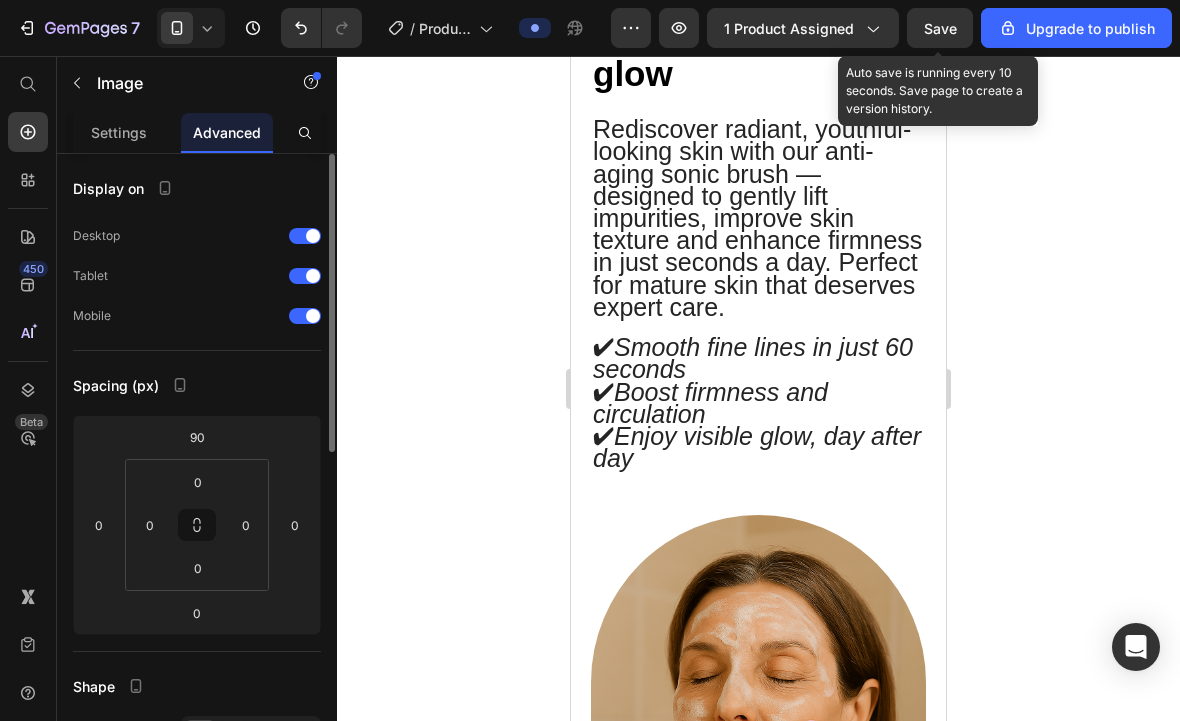 scroll, scrollTop: 3239, scrollLeft: 0, axis: vertical 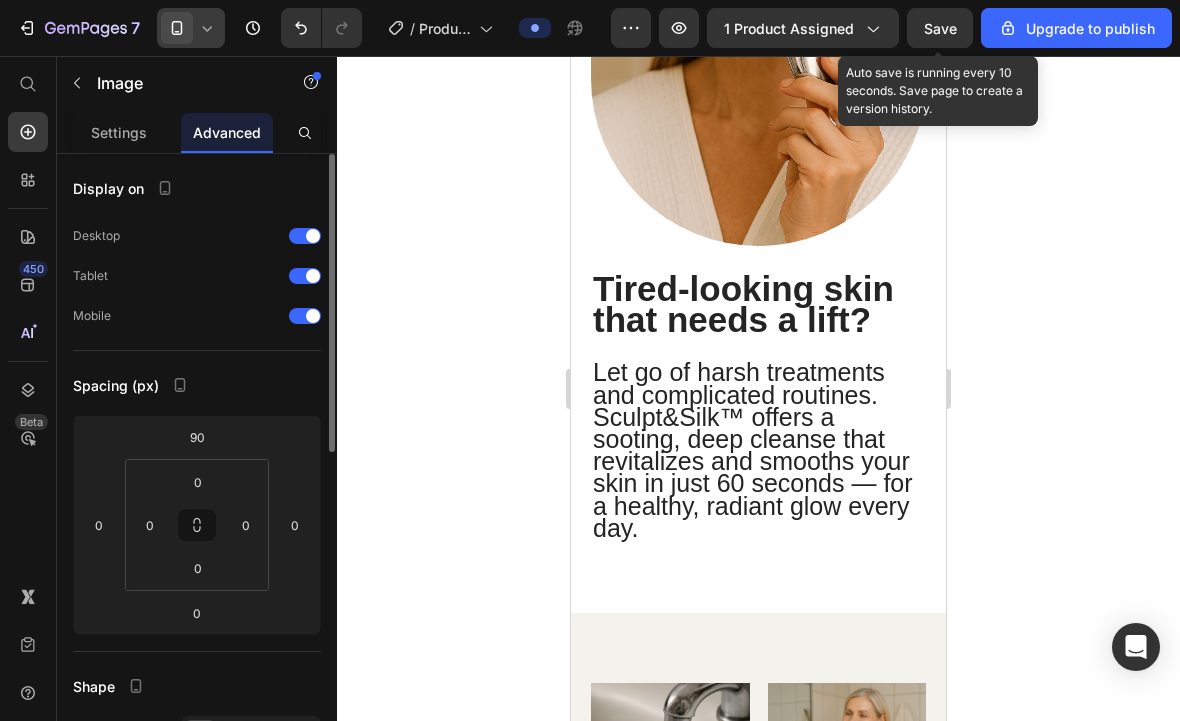 click at bounding box center (177, 28) 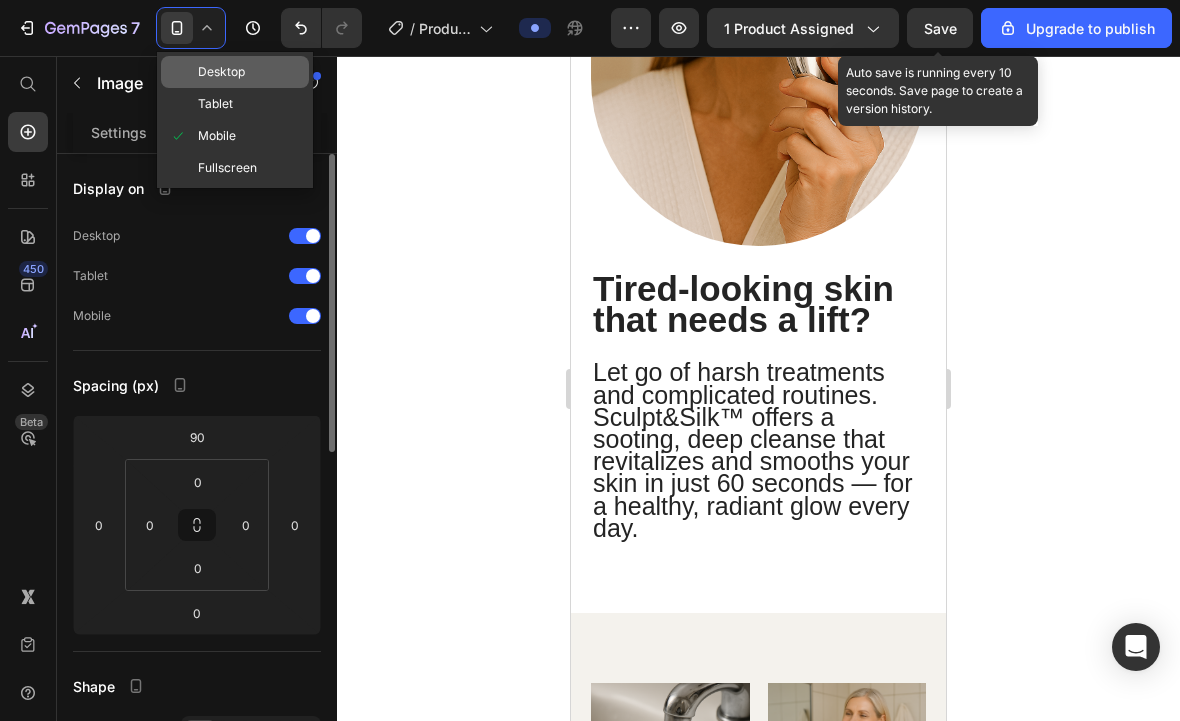 click on "Desktop" at bounding box center (221, 72) 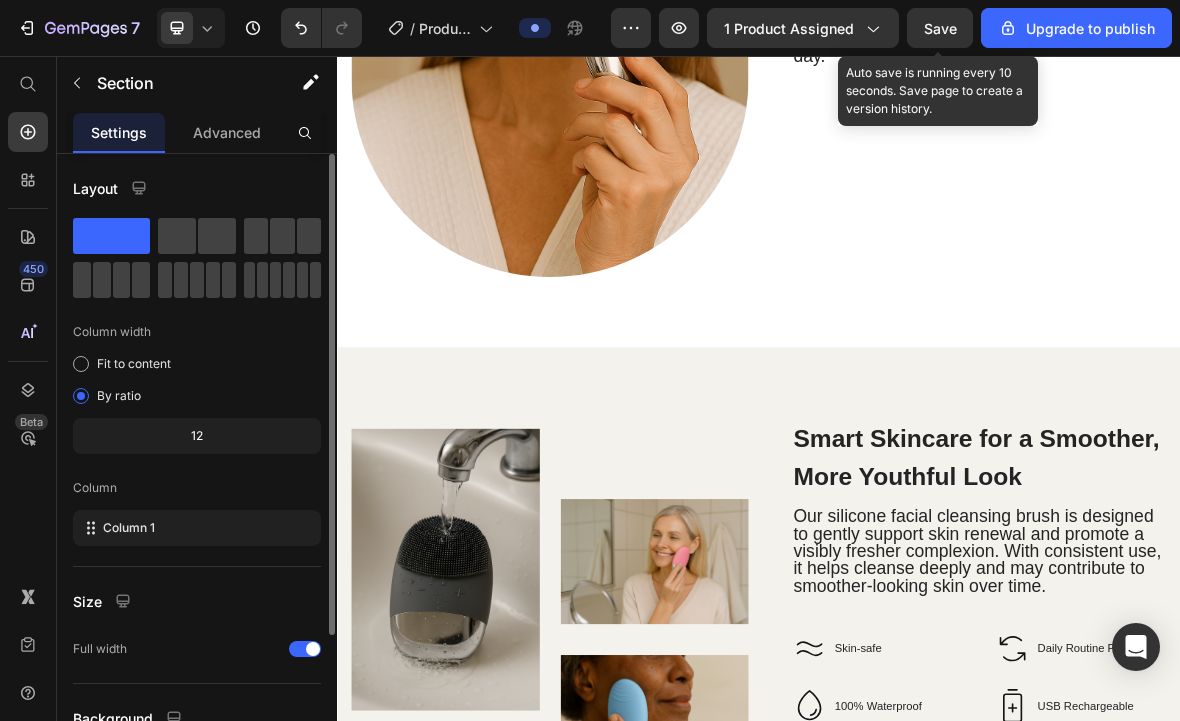 scroll, scrollTop: 2982, scrollLeft: 0, axis: vertical 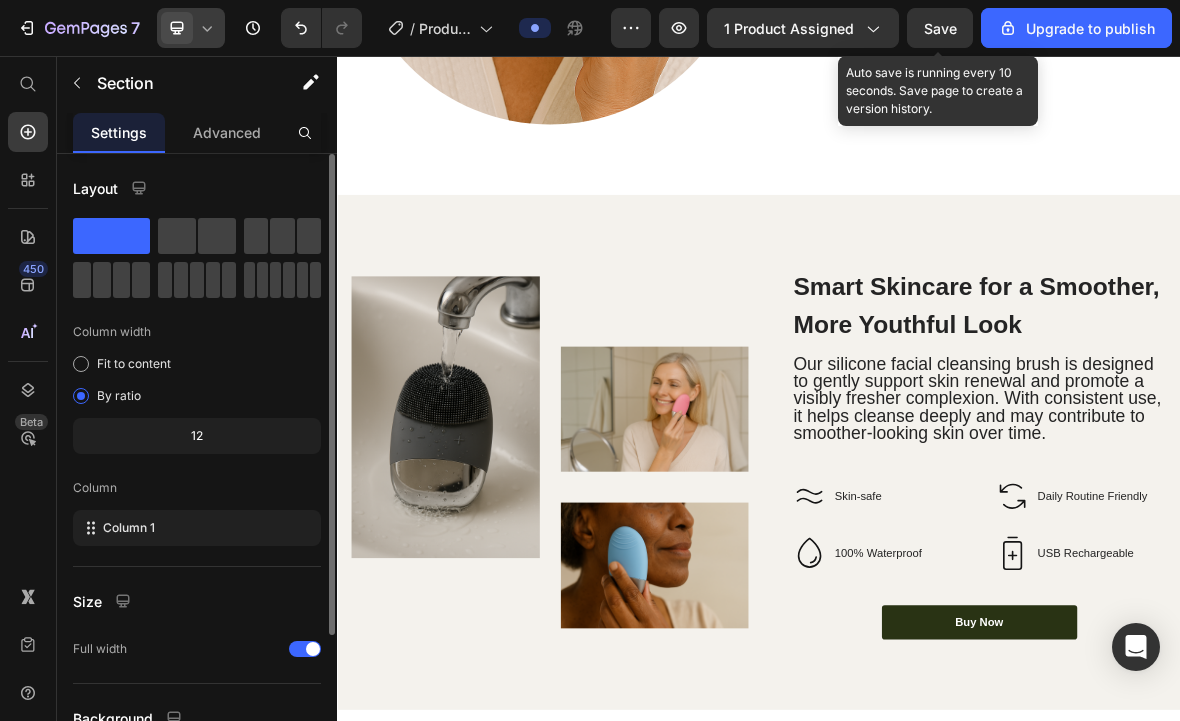 click 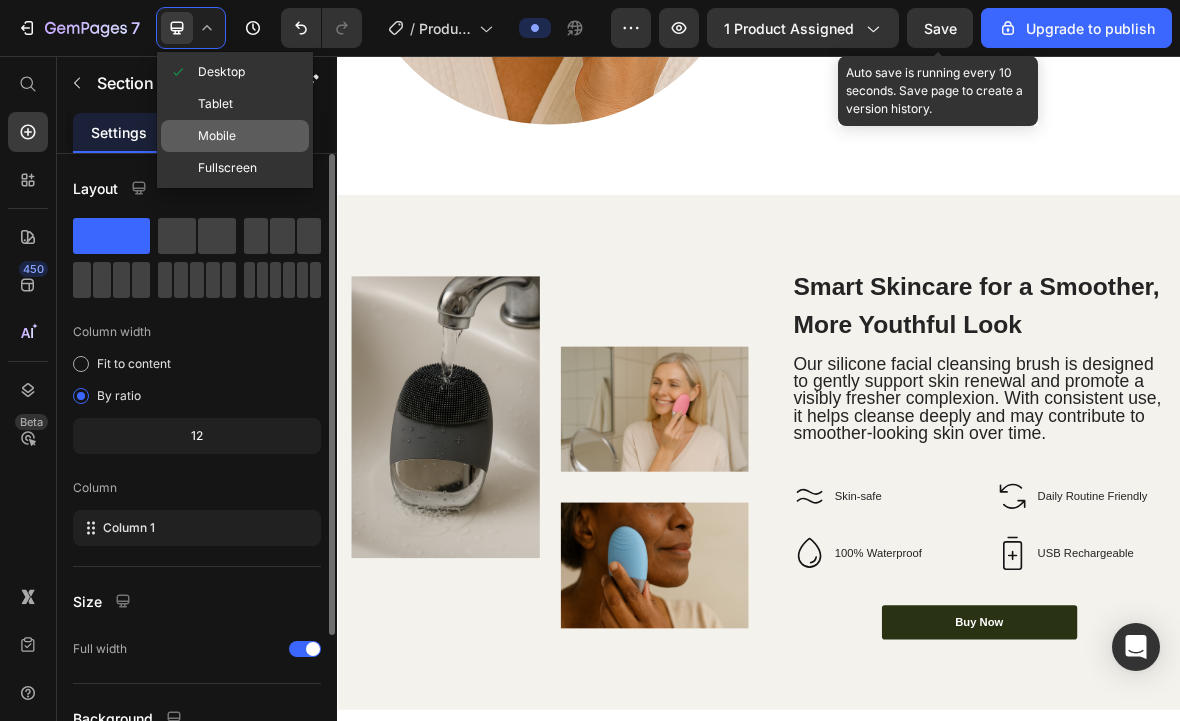 click on "Mobile" 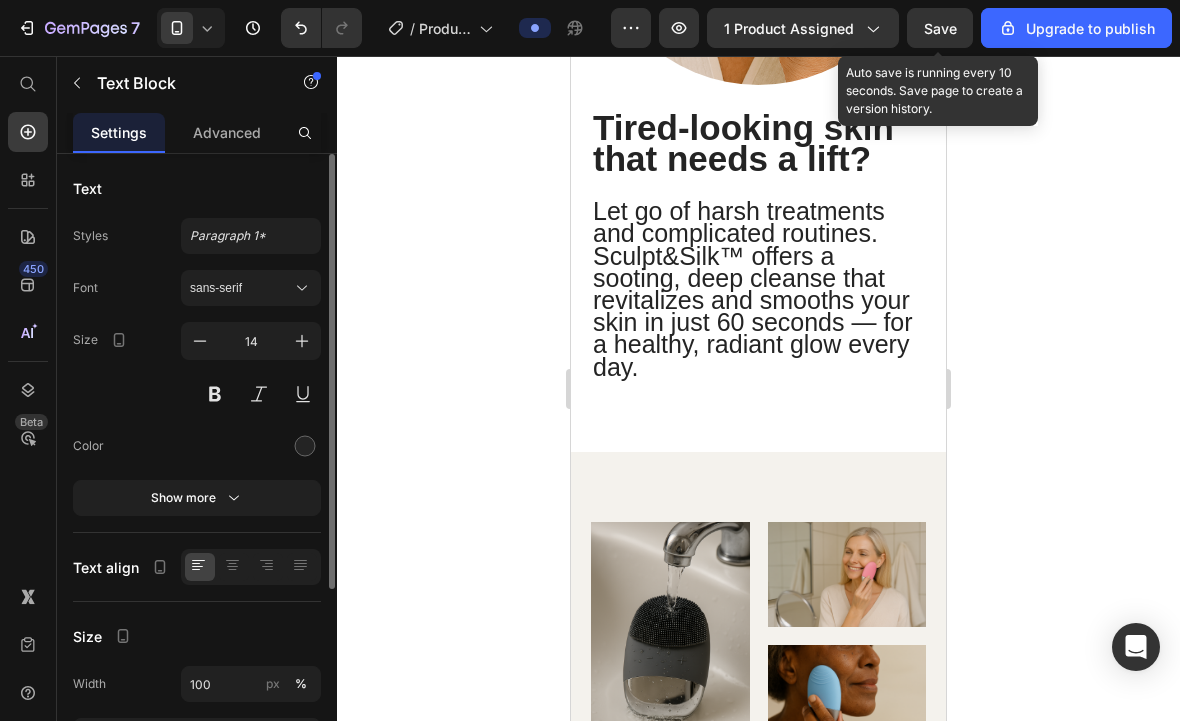 scroll, scrollTop: 2943, scrollLeft: 0, axis: vertical 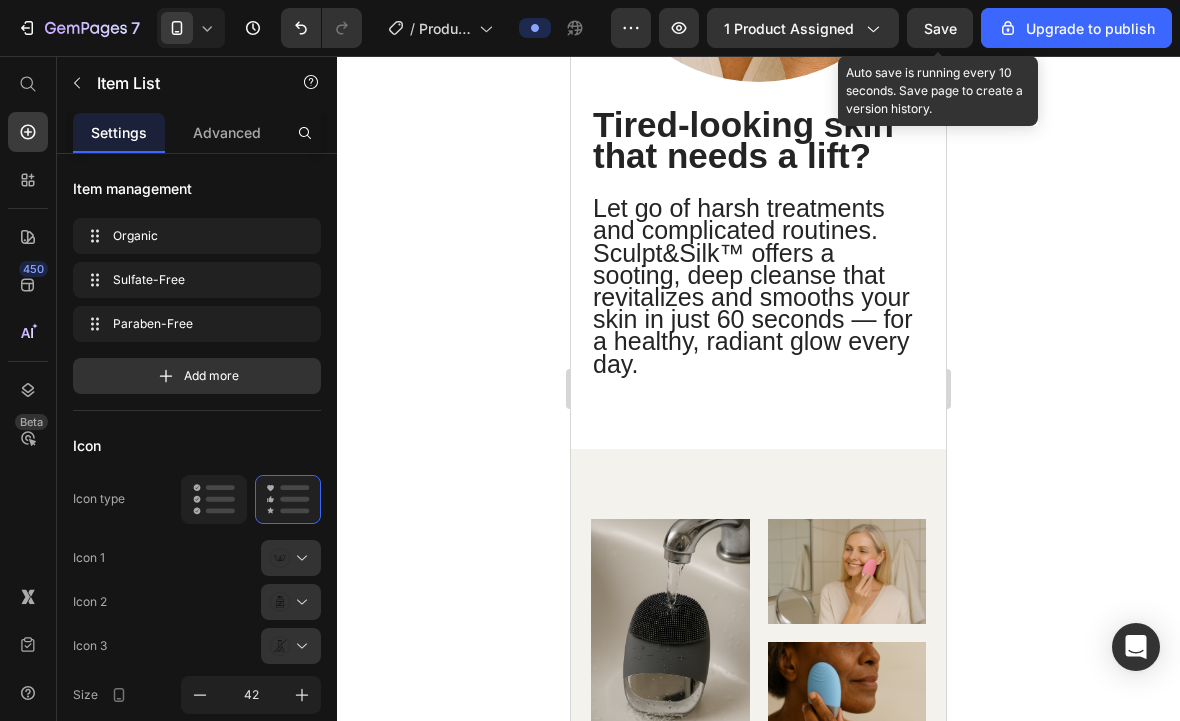 click on "Paraben-Free" at bounding box center (687, 1328) 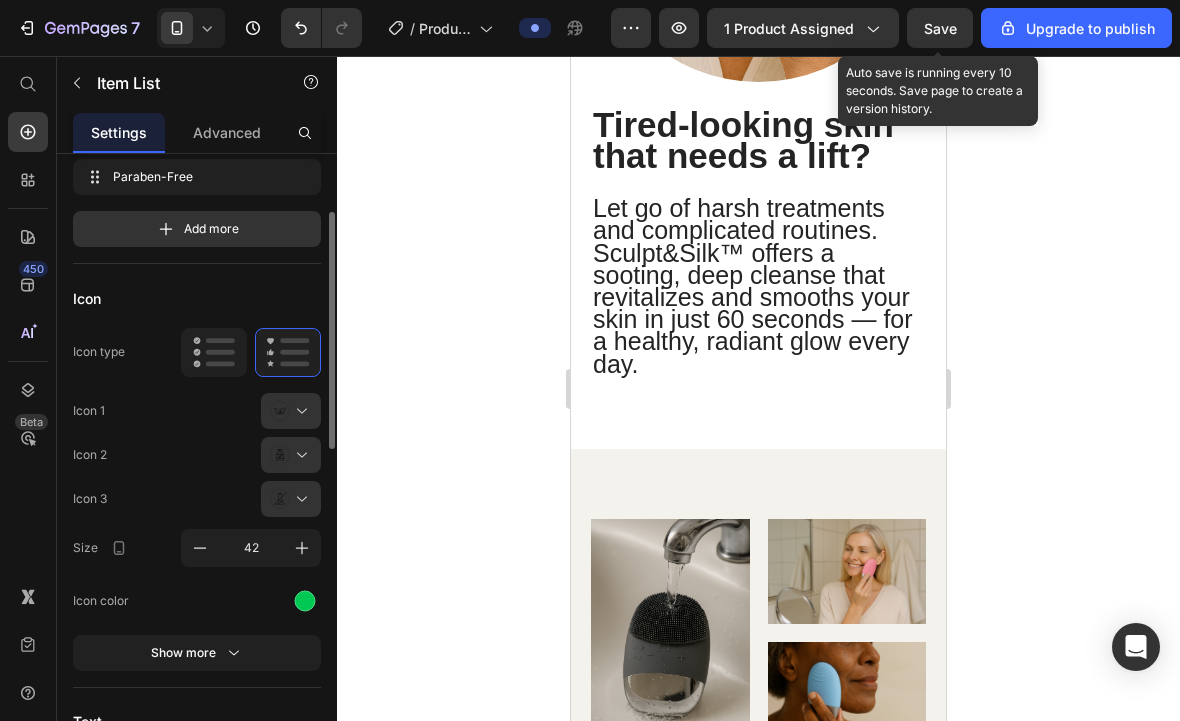 scroll, scrollTop: 150, scrollLeft: 0, axis: vertical 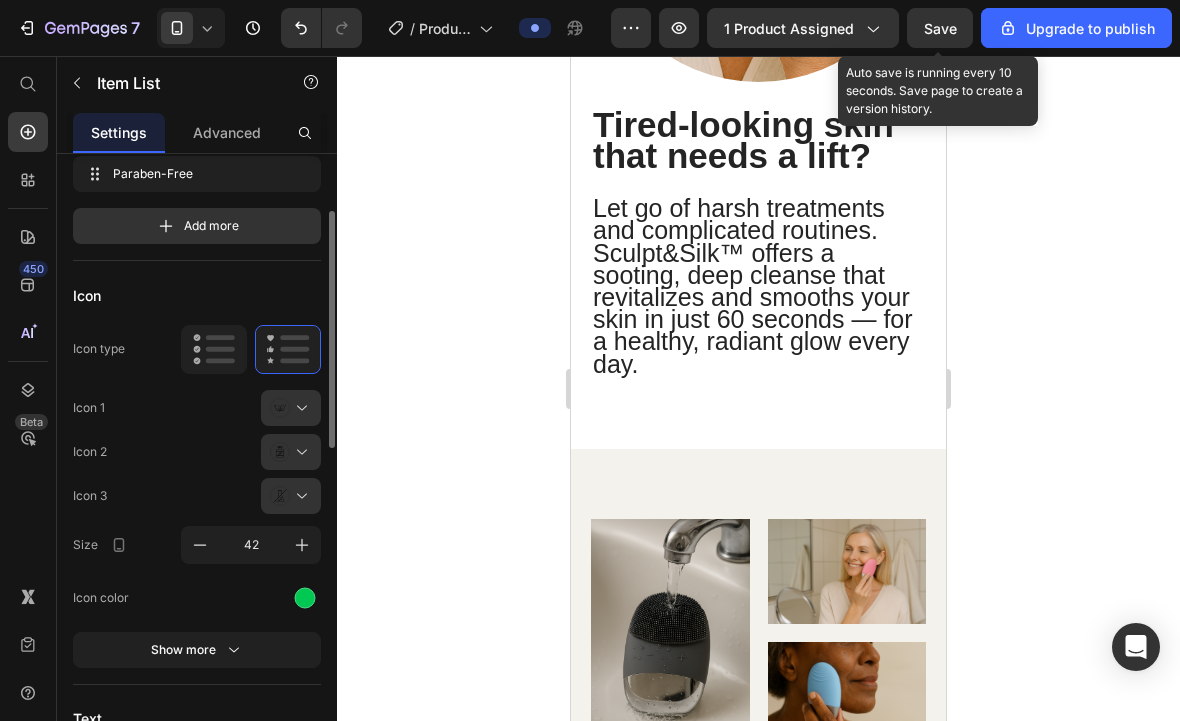 click on "Icon 3" 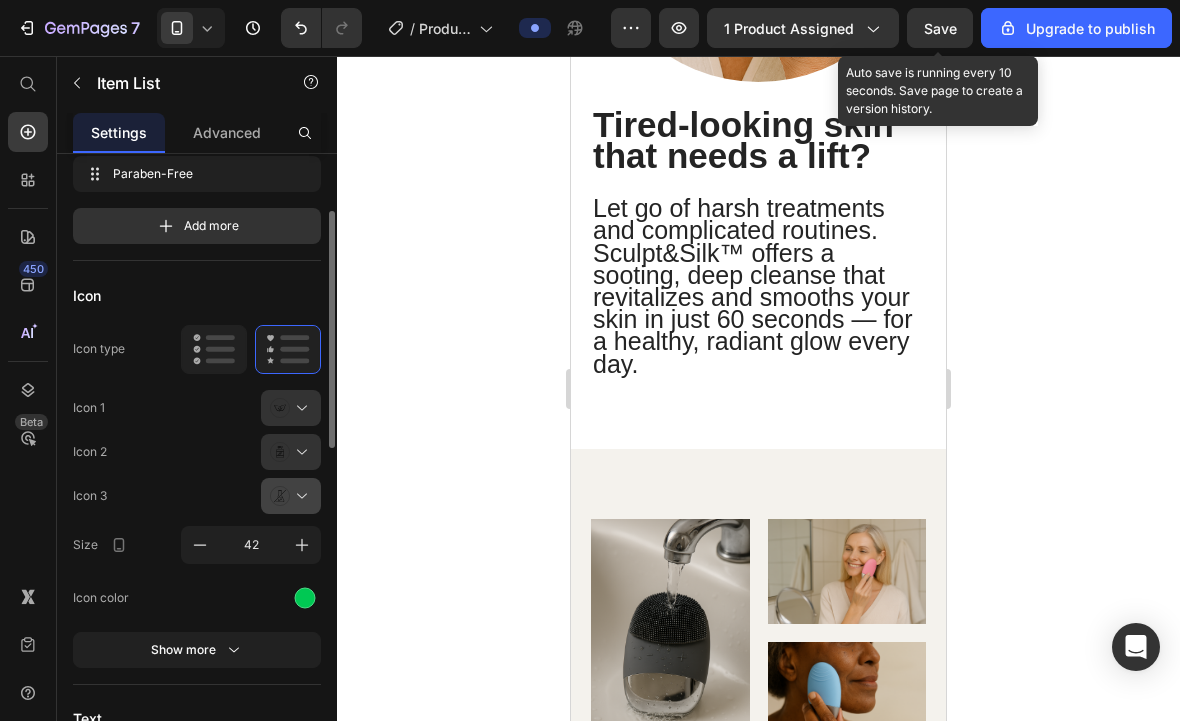 click at bounding box center [299, 496] 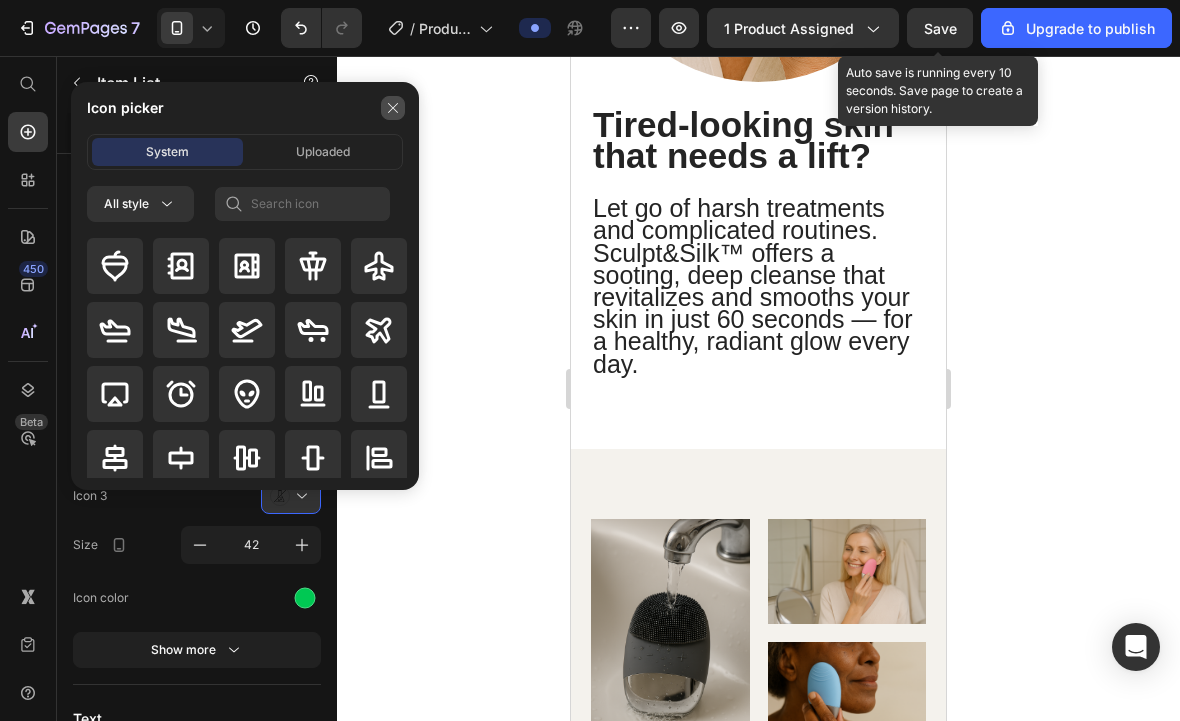 click 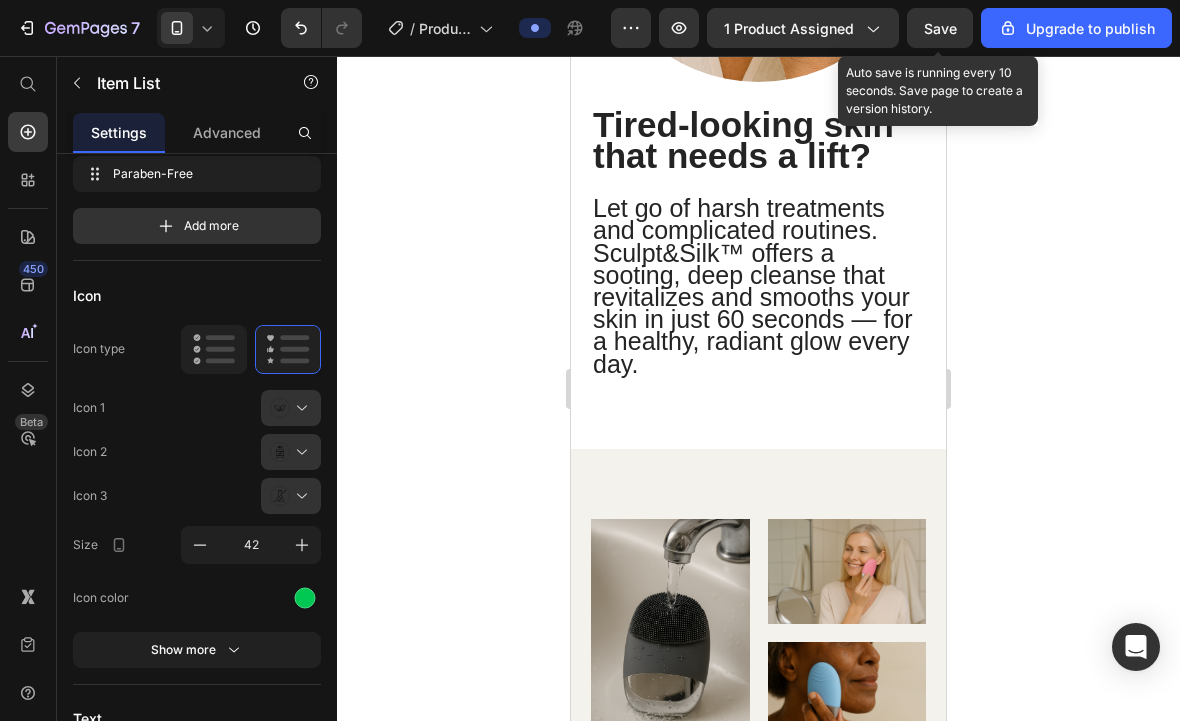 click 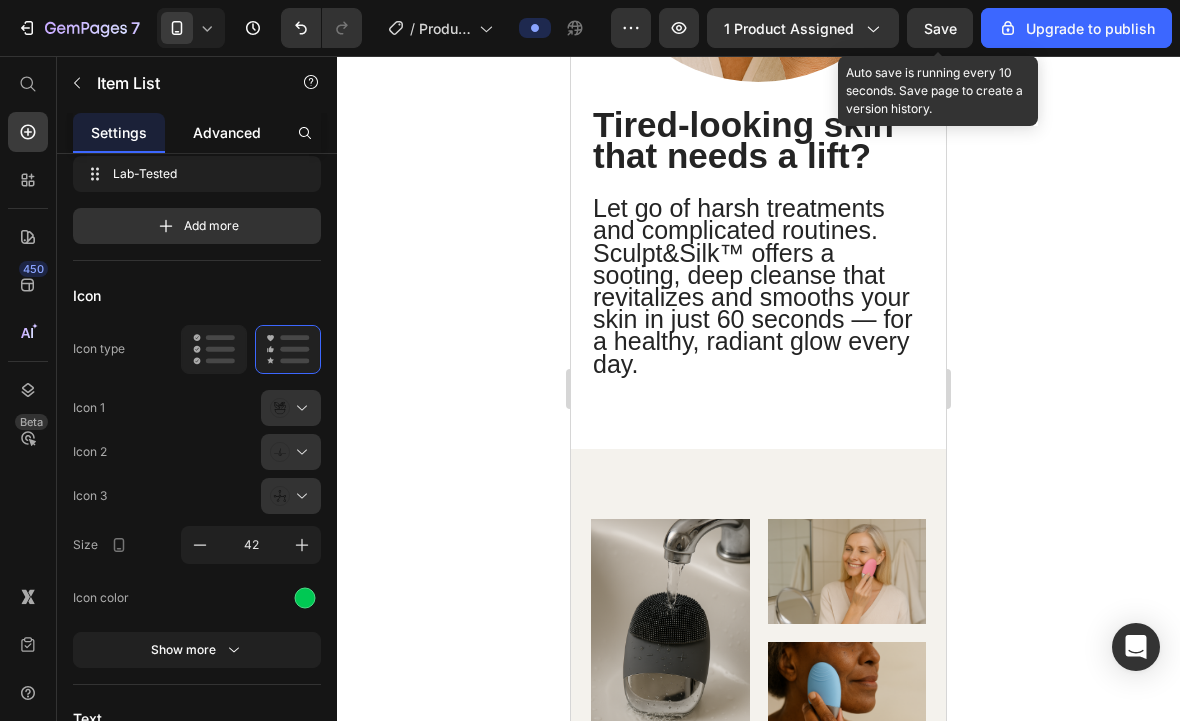 click on "Advanced" at bounding box center (227, 132) 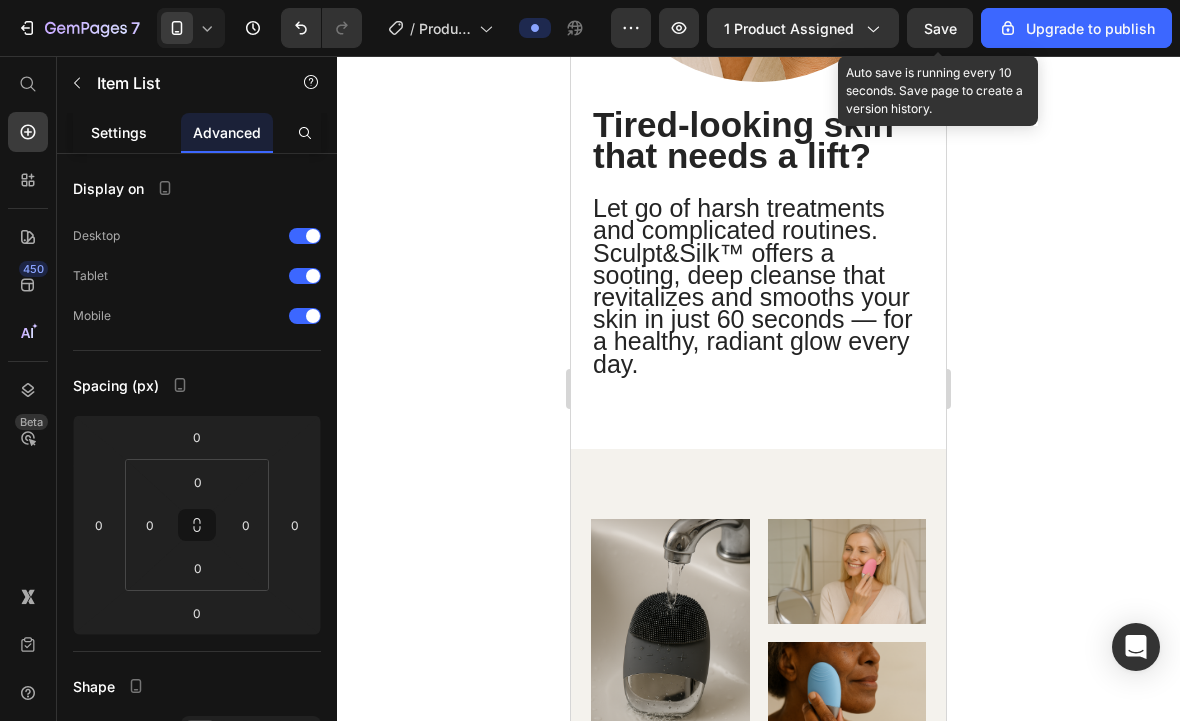 click on "Settings" at bounding box center (119, 132) 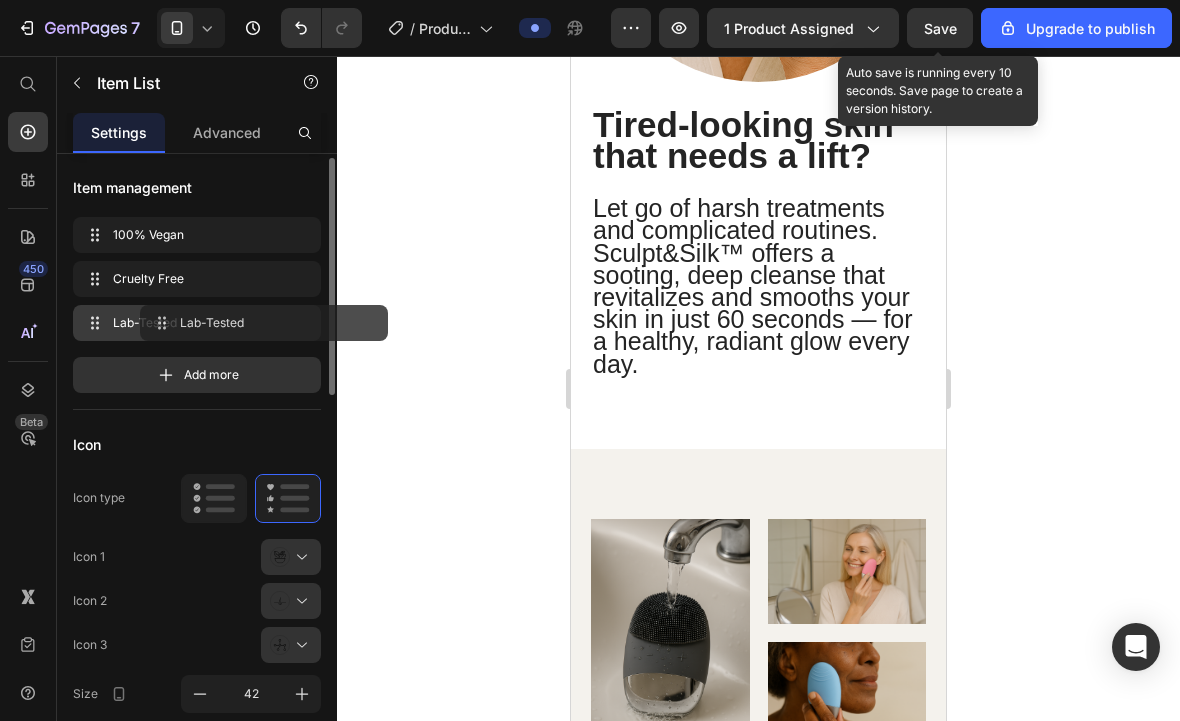 scroll, scrollTop: 14, scrollLeft: 0, axis: vertical 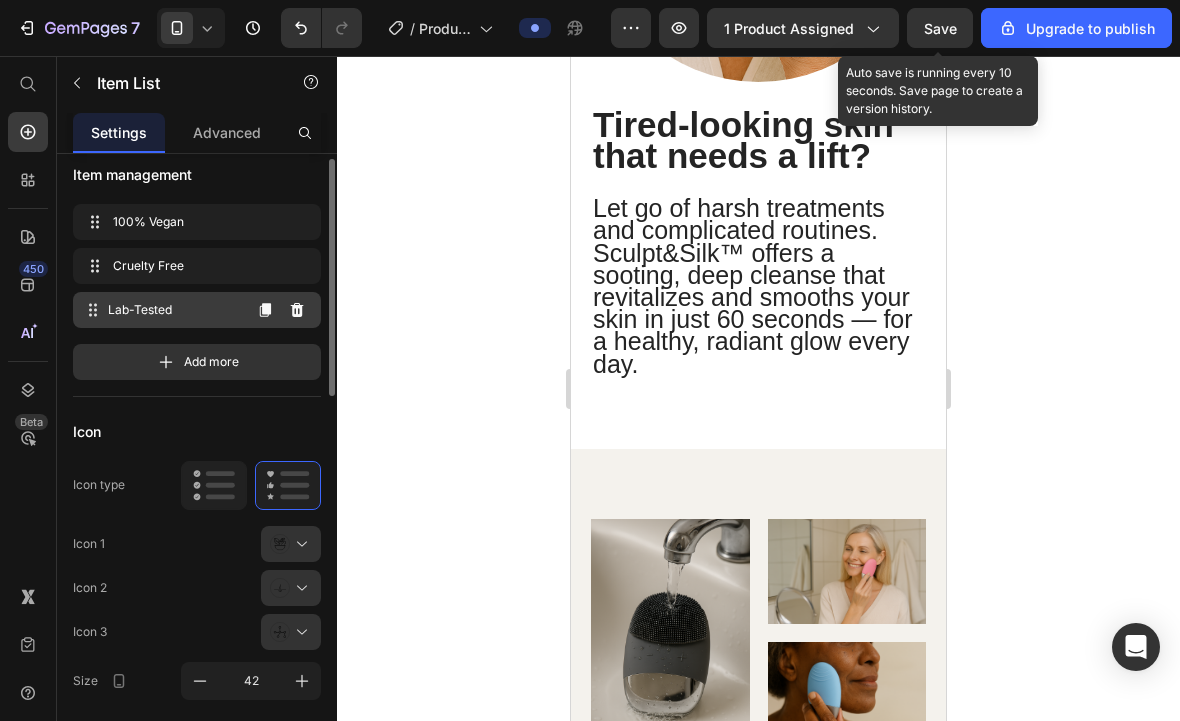 click 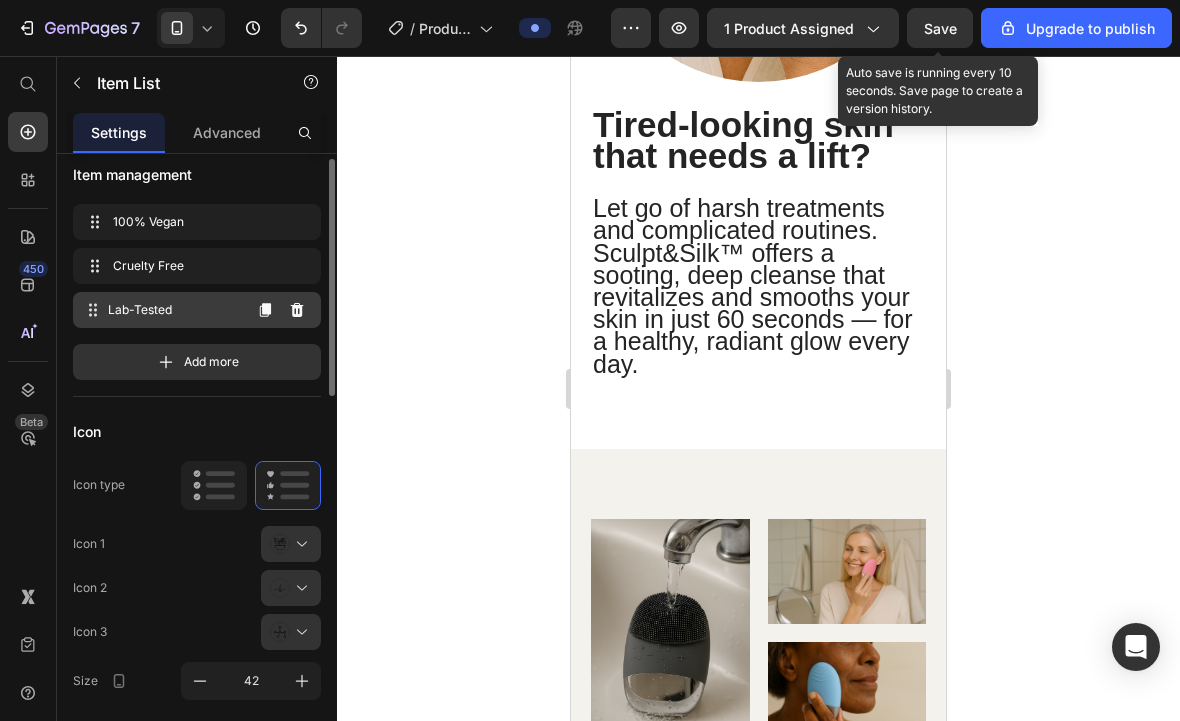 click 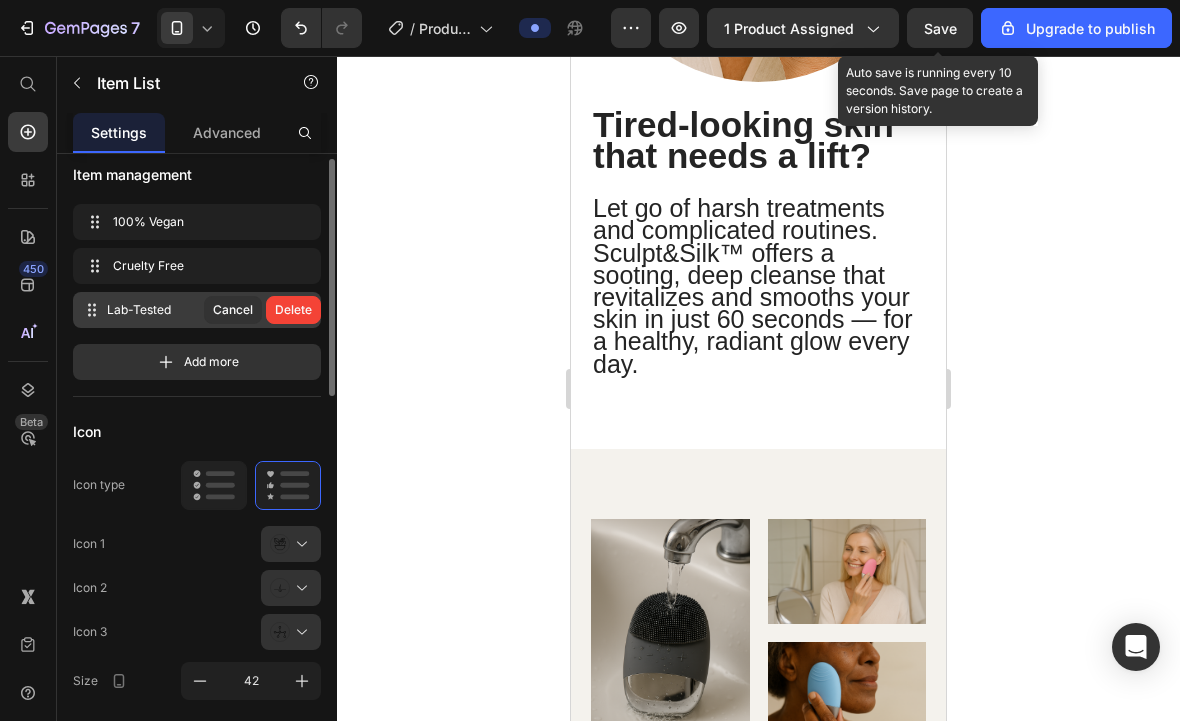 click on "Delete" at bounding box center [293, 310] 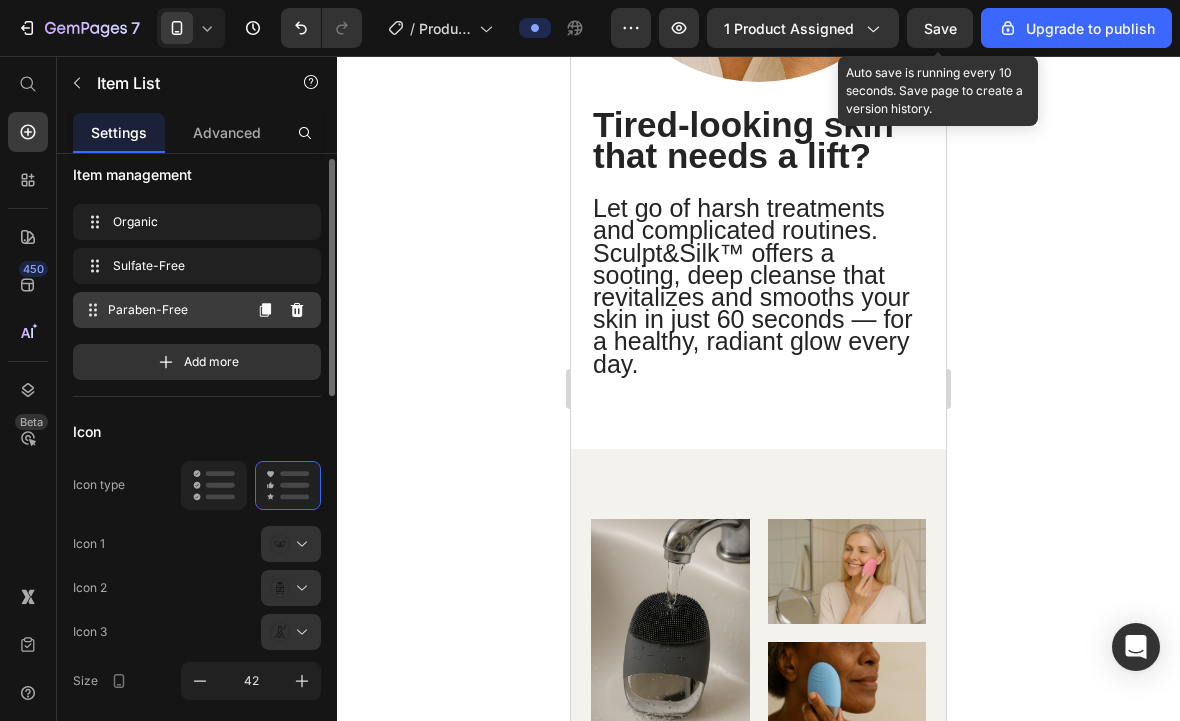 click 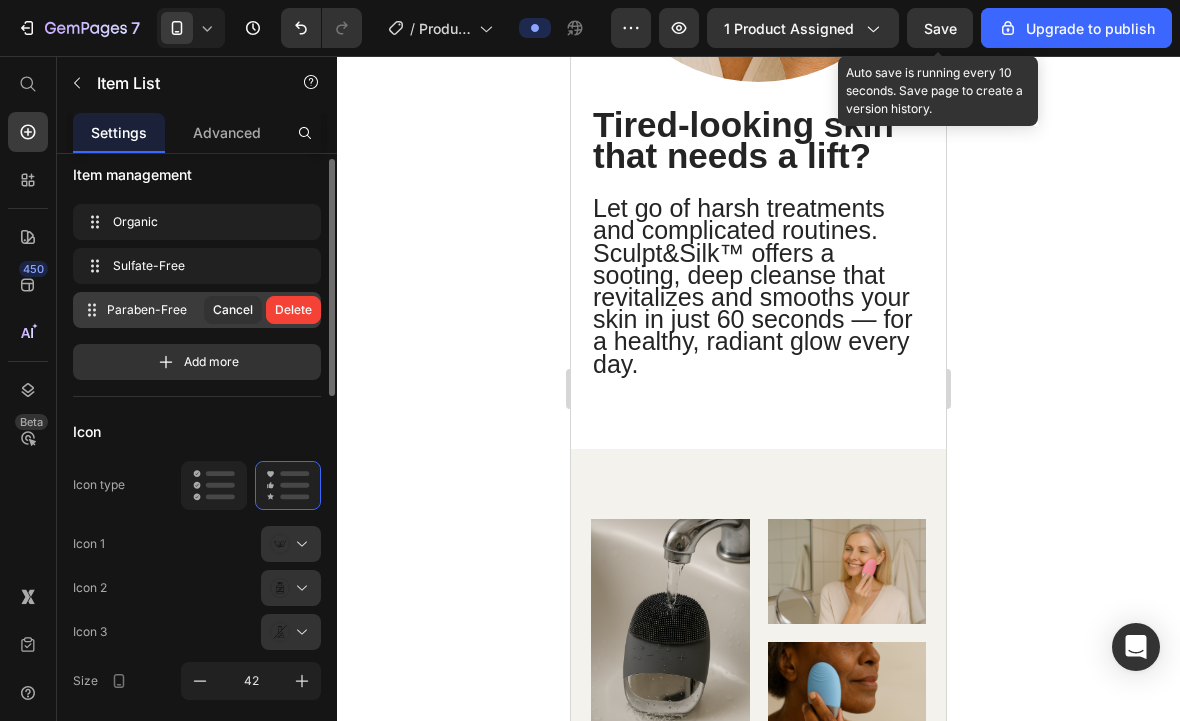 click on "Delete" at bounding box center [293, 310] 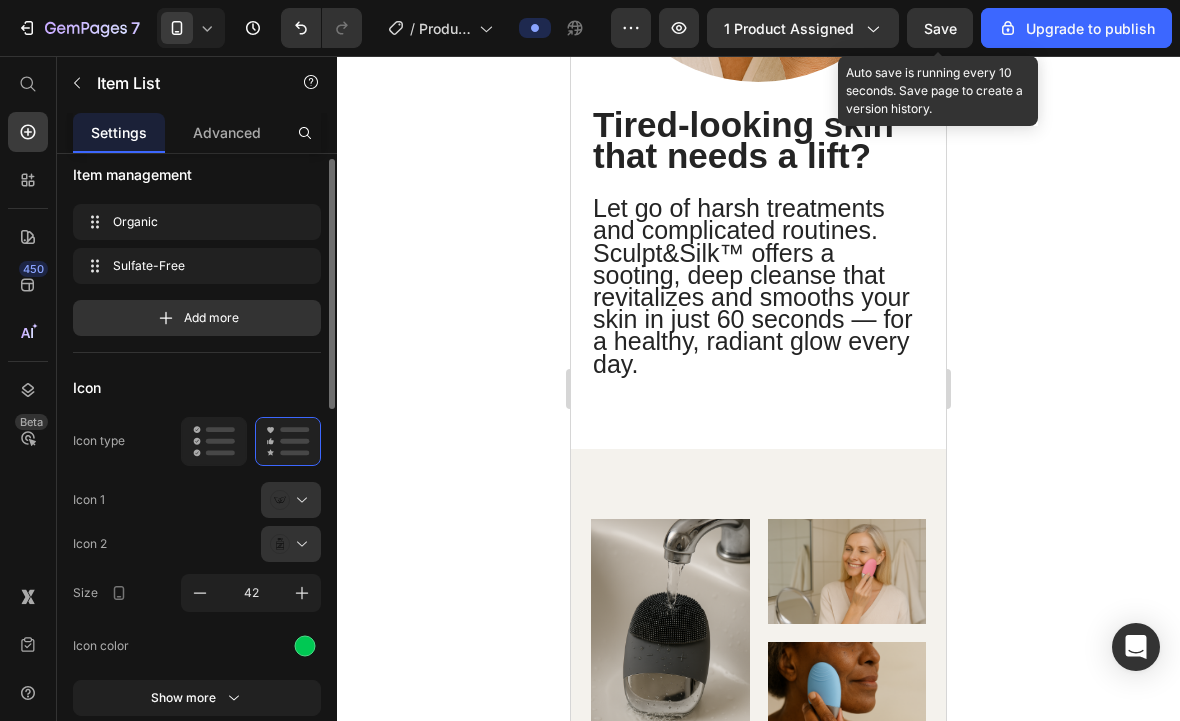 click 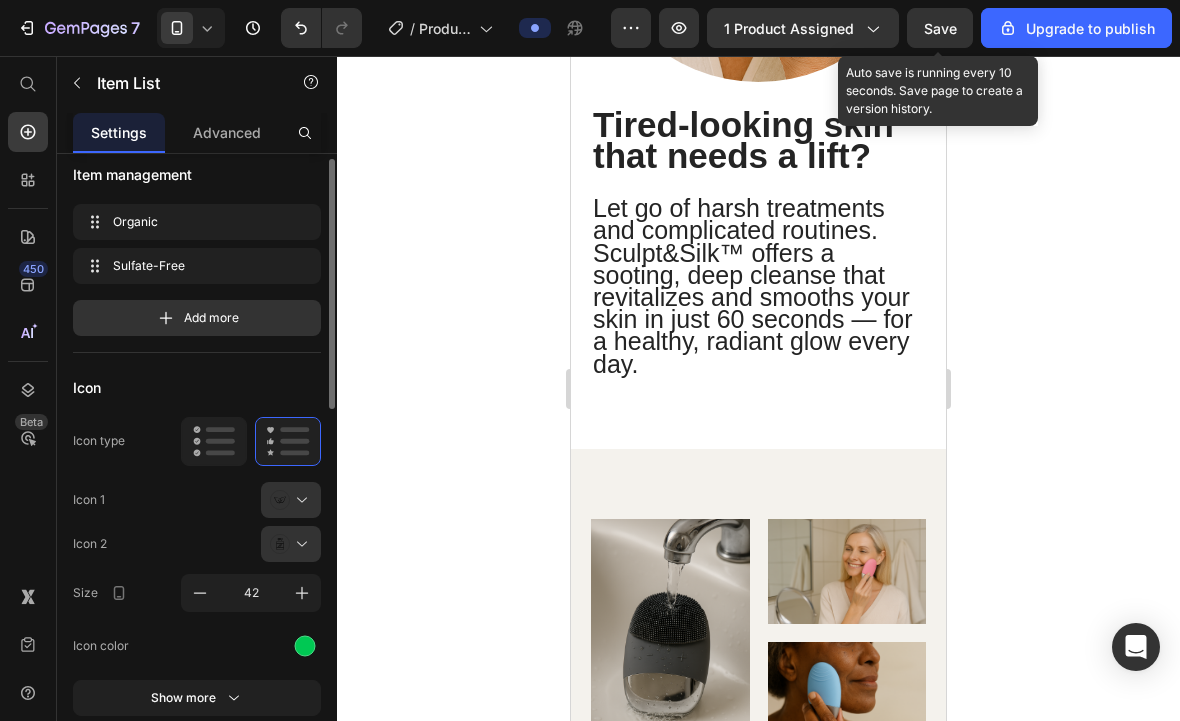 click at bounding box center (299, 500) 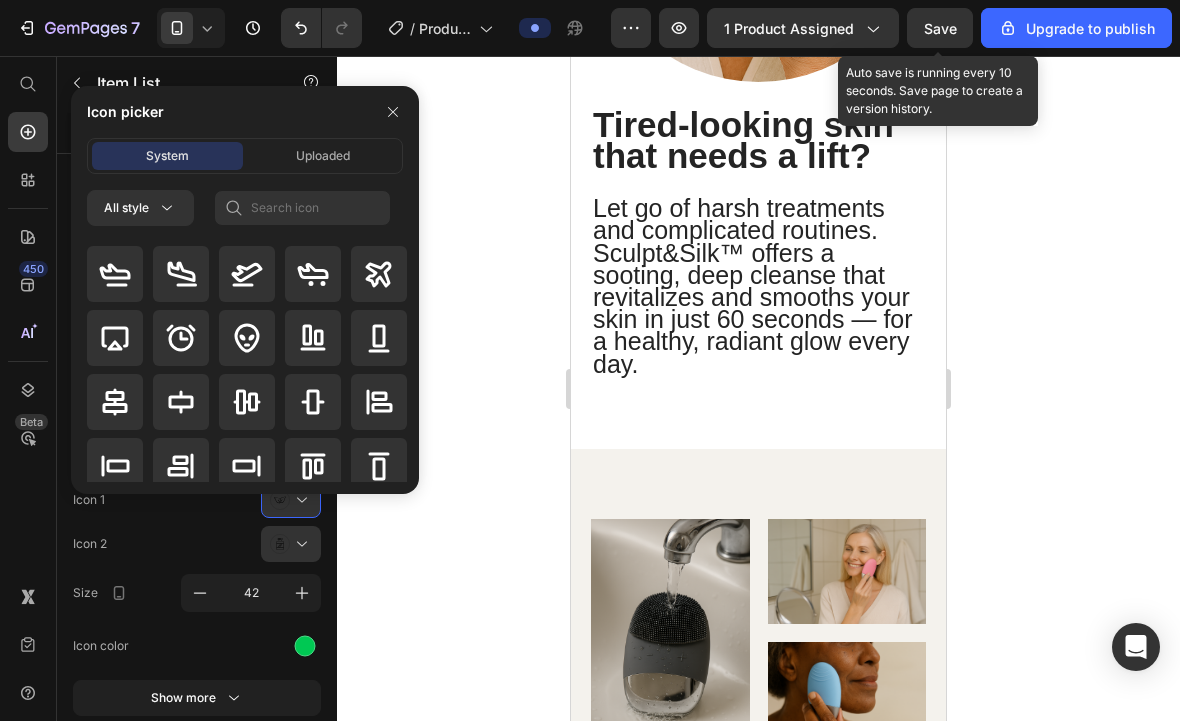 scroll, scrollTop: 20, scrollLeft: 0, axis: vertical 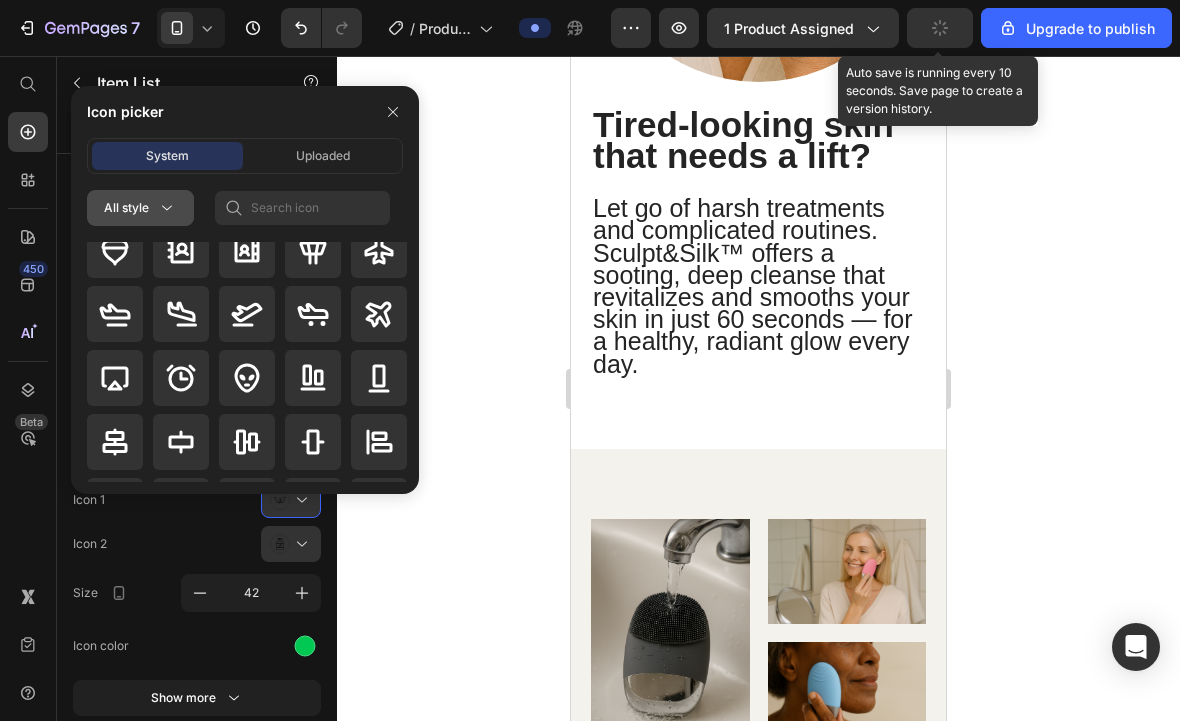 click 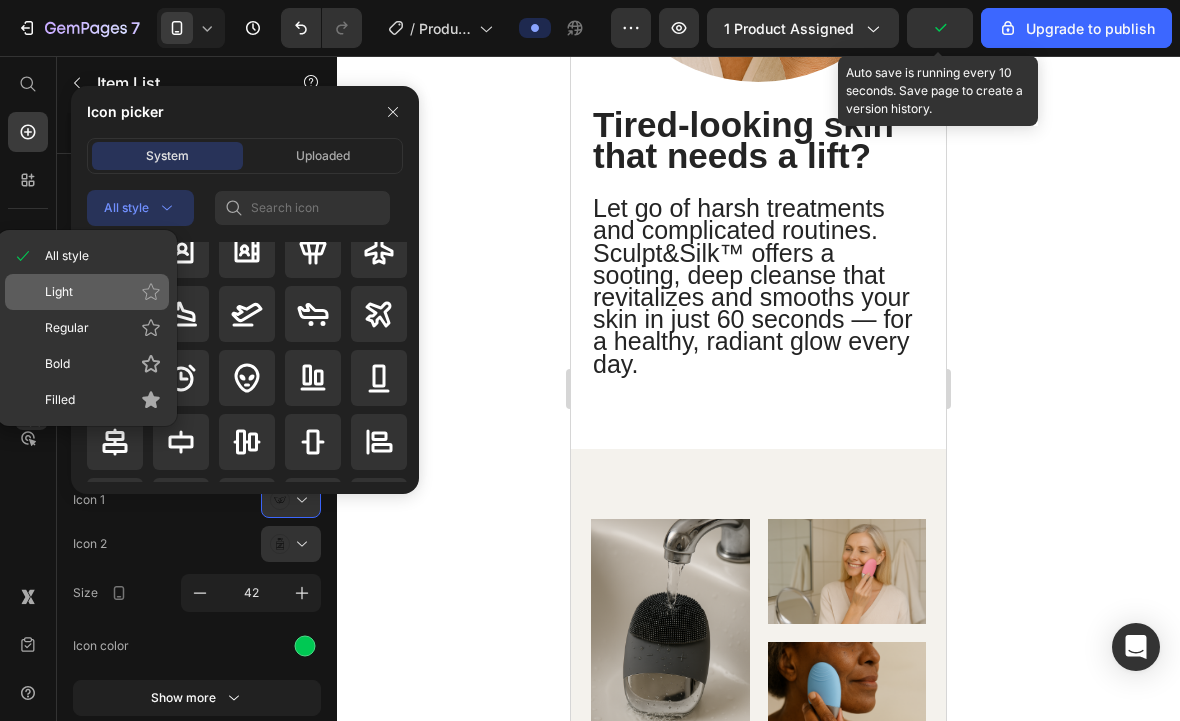 click on "Light" 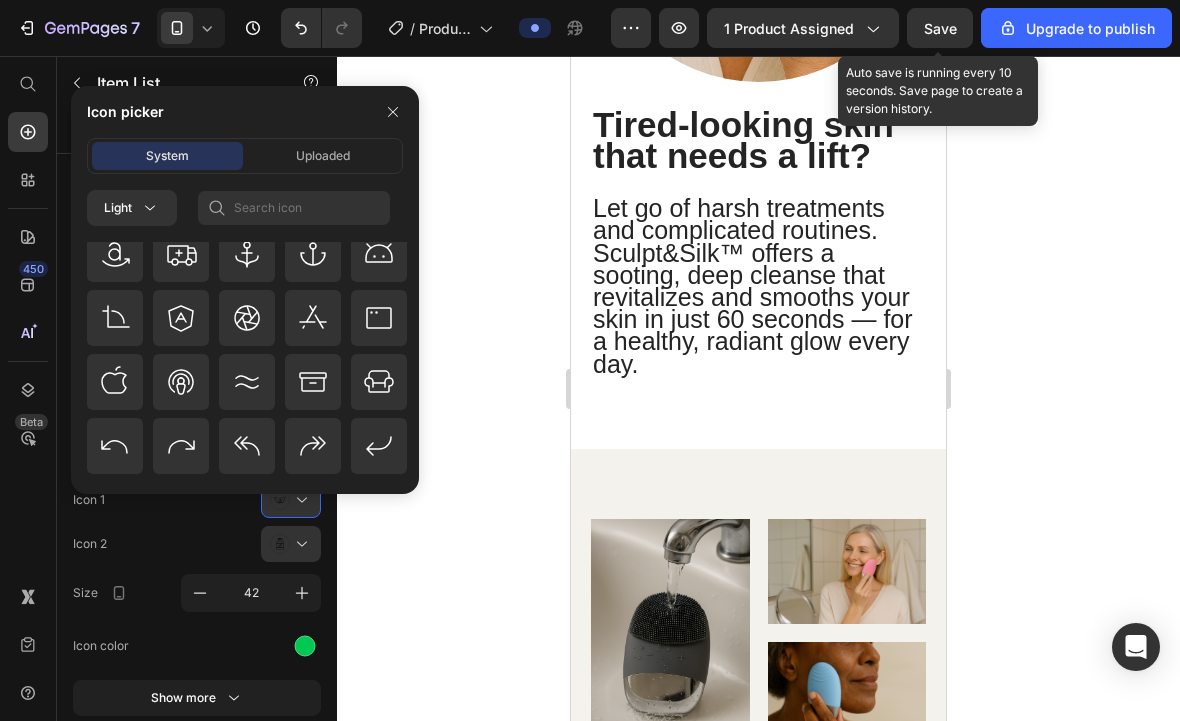 scroll, scrollTop: 324, scrollLeft: 0, axis: vertical 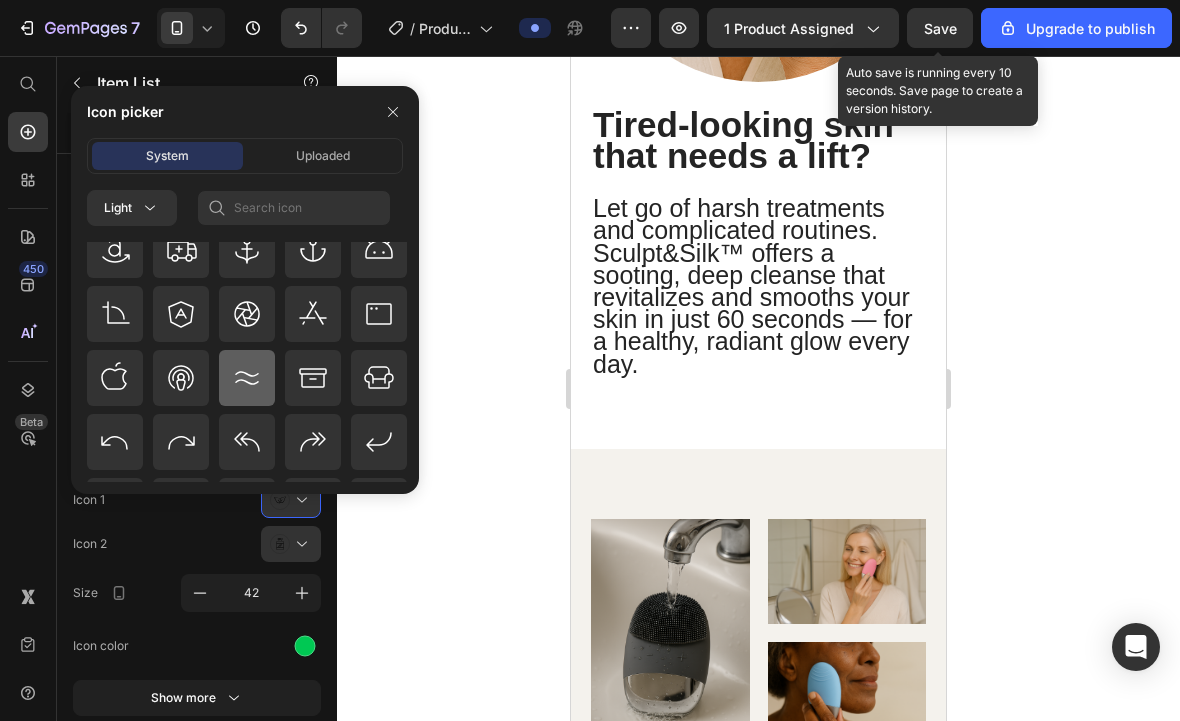 click 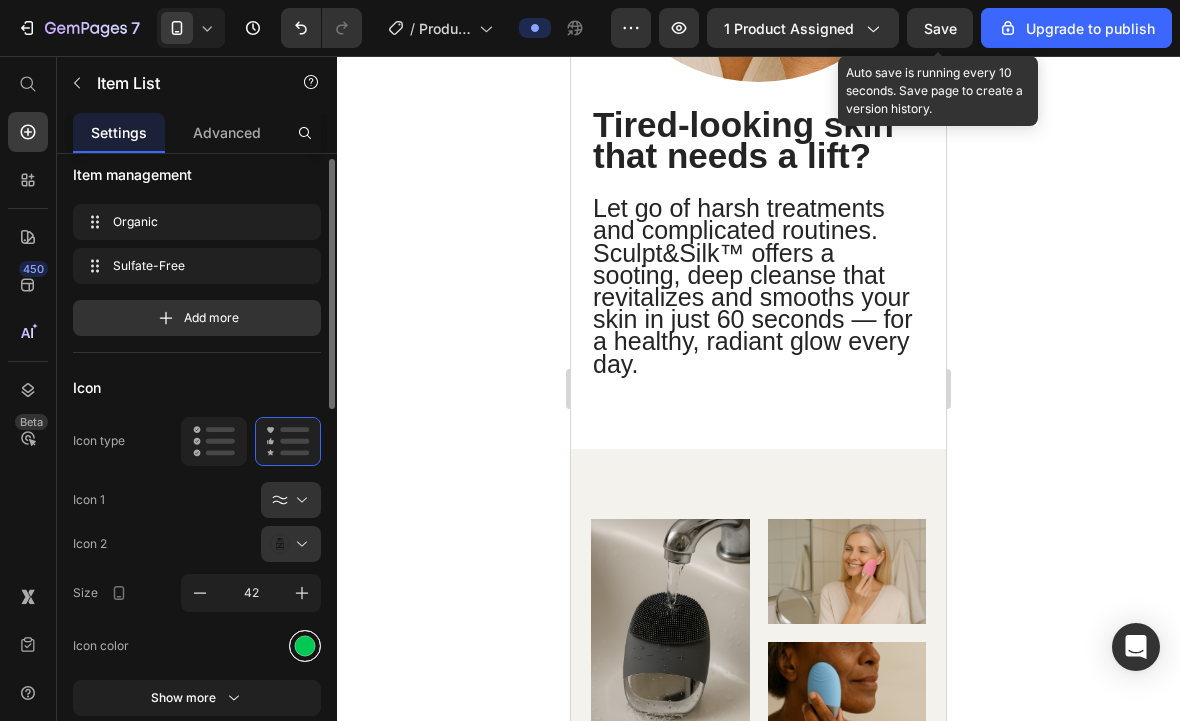 click at bounding box center [305, 645] 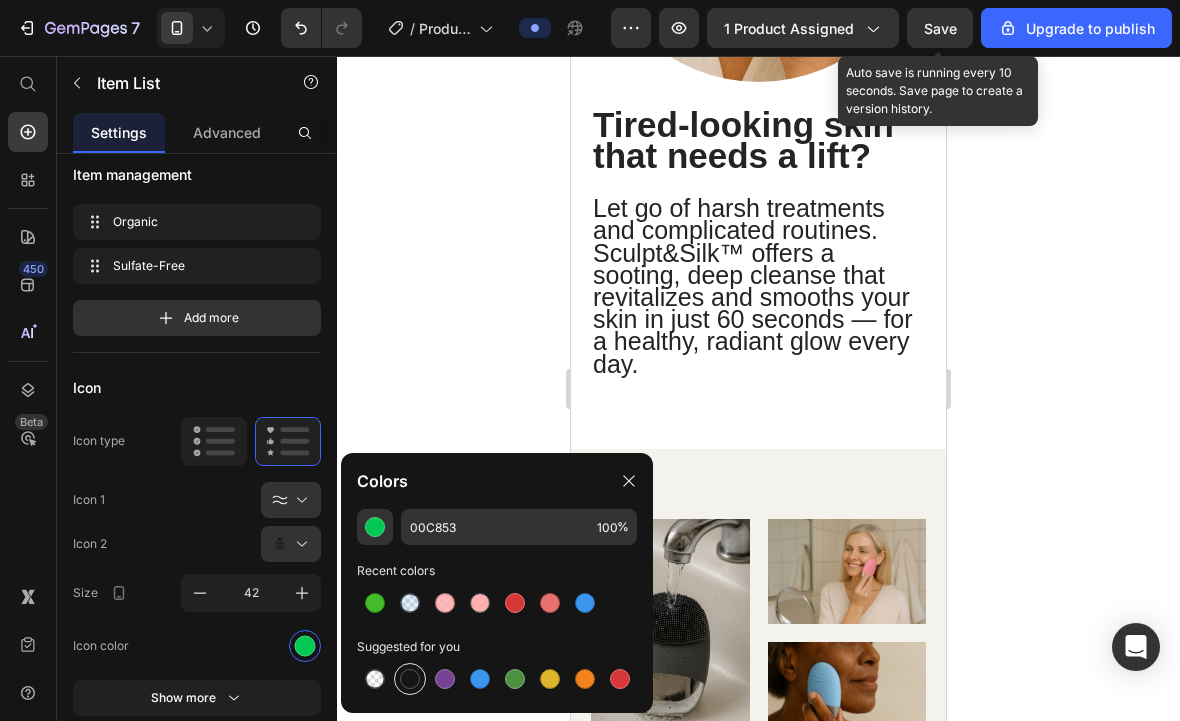click at bounding box center (410, 679) 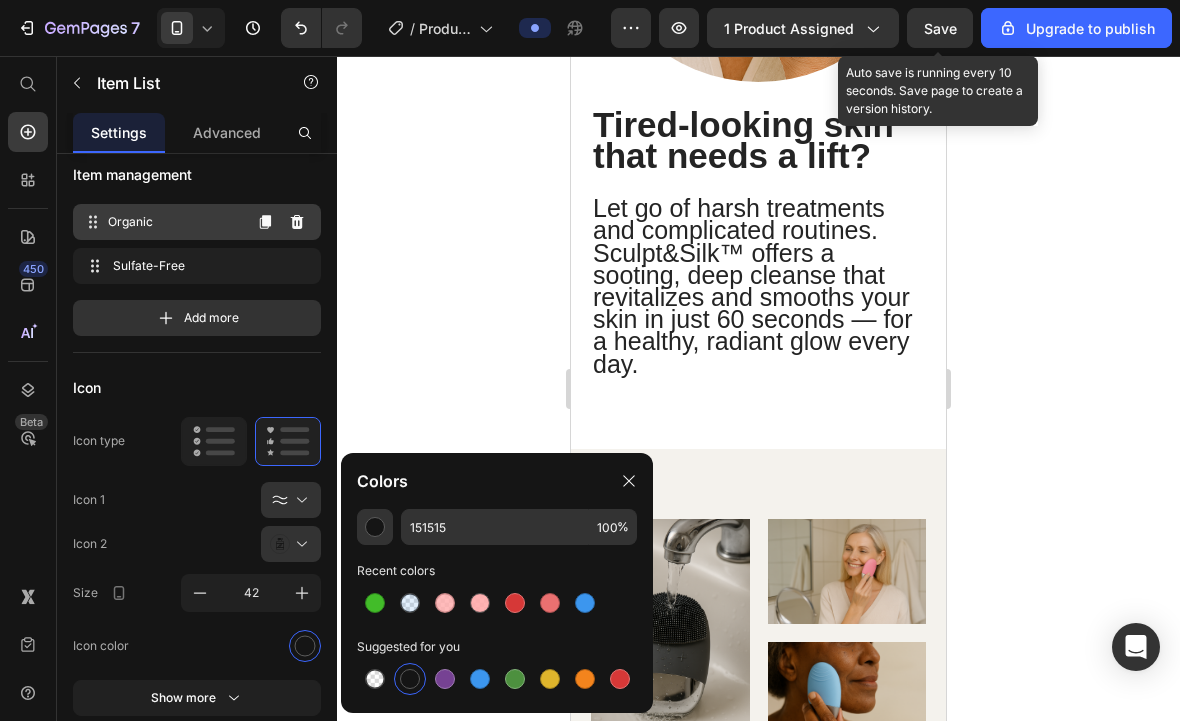 click on "Organic" at bounding box center (174, 222) 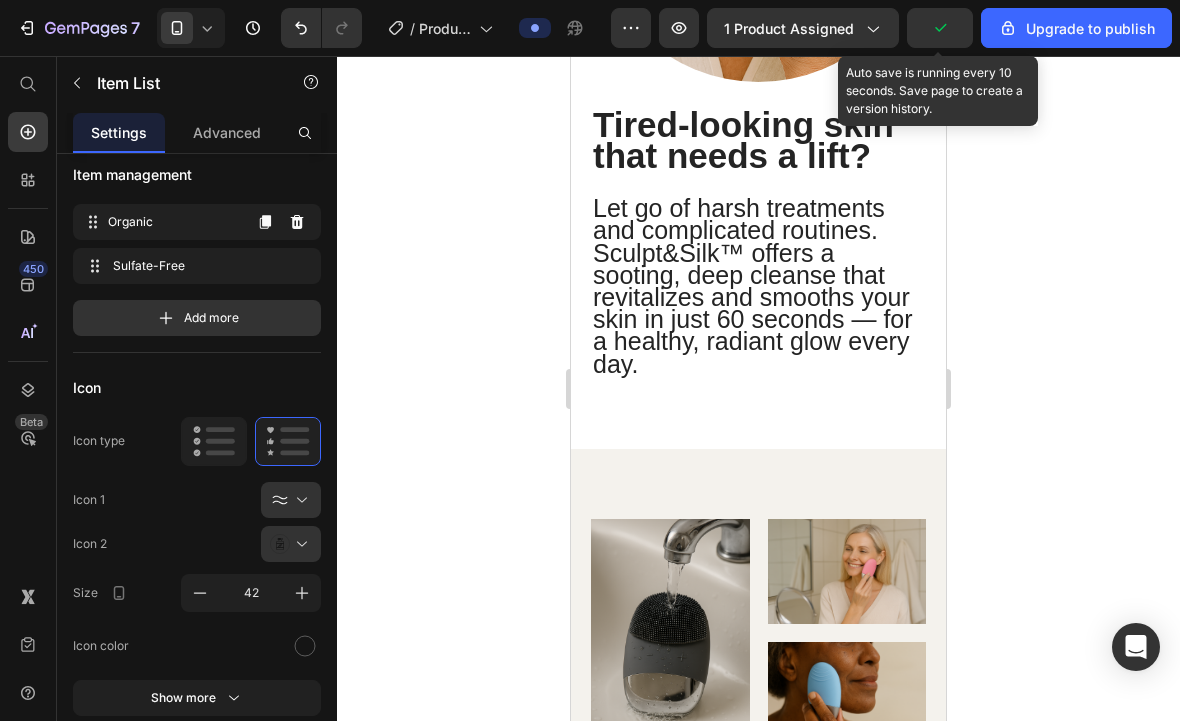 click on "Organic" at bounding box center [682, 1202] 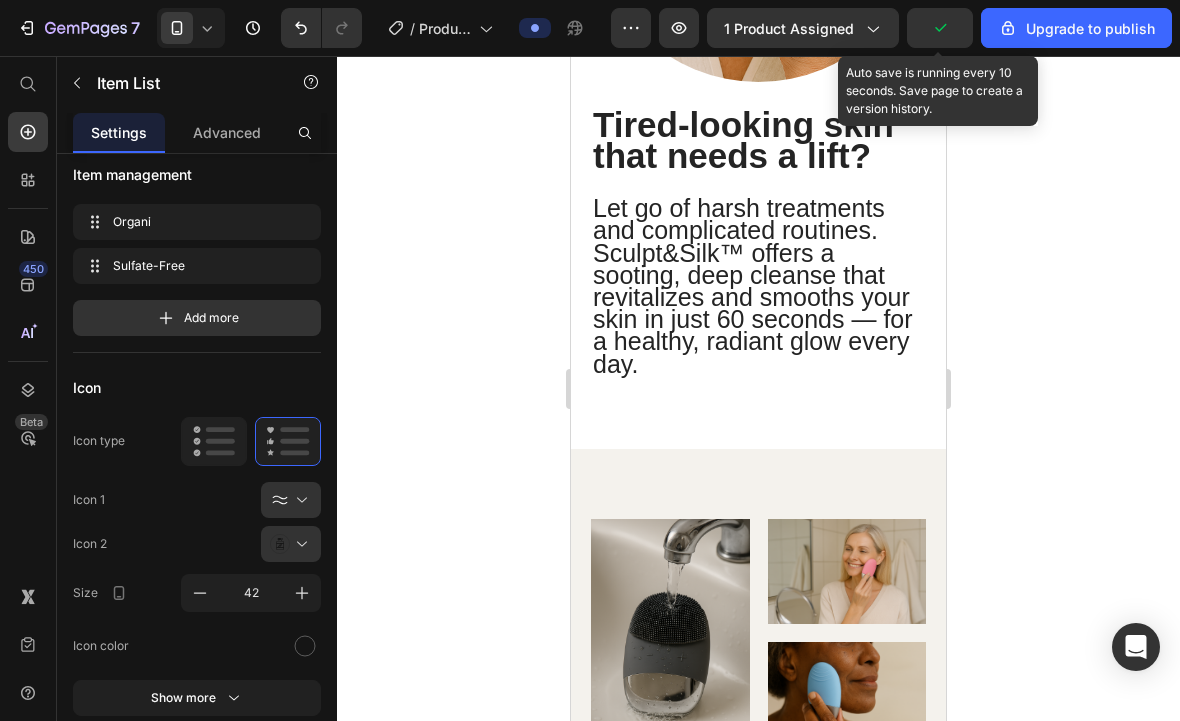 type 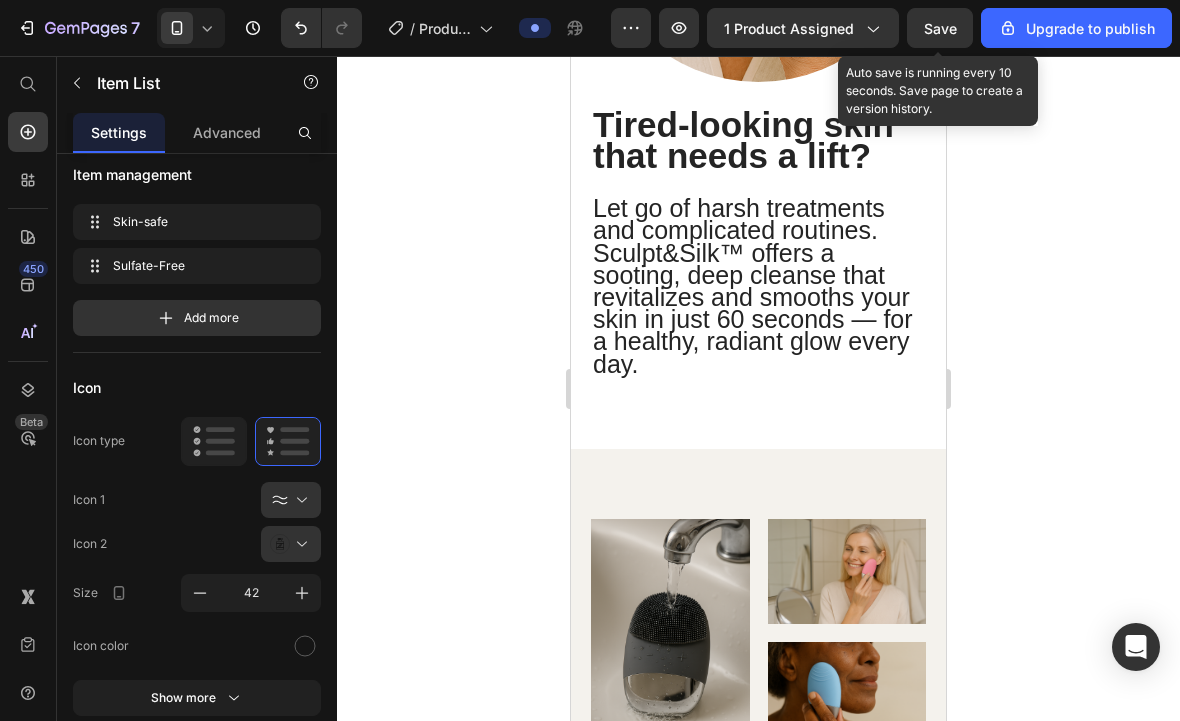 click 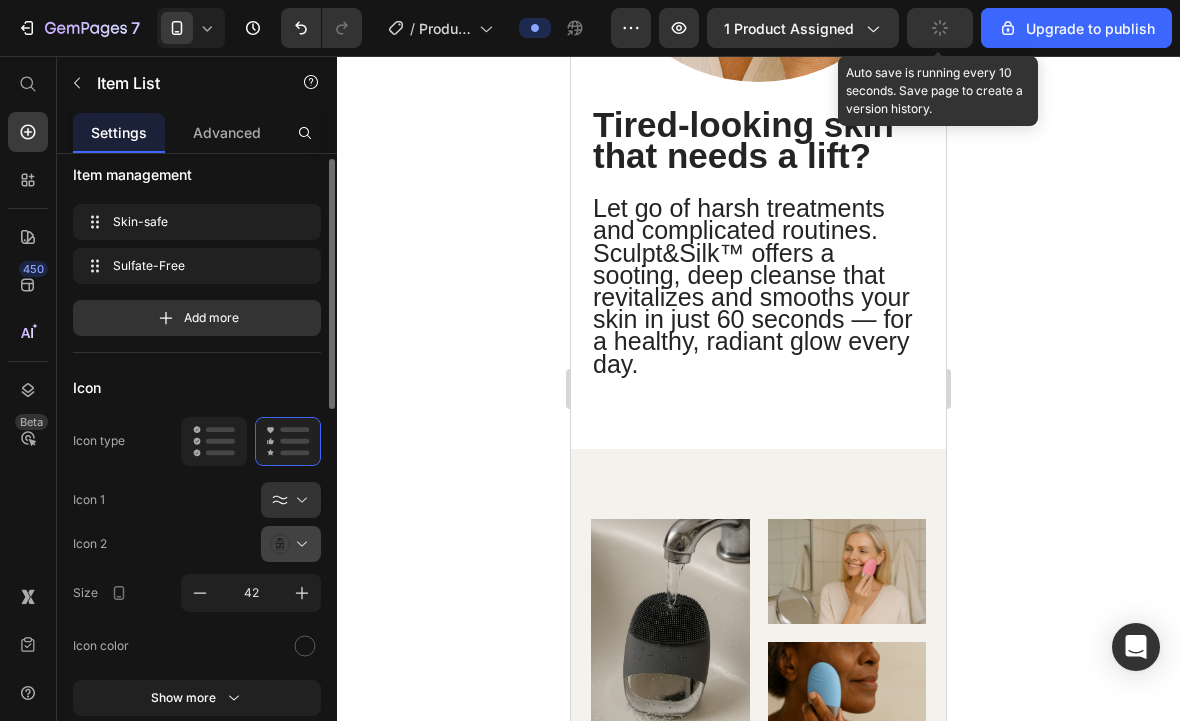 click at bounding box center (299, 544) 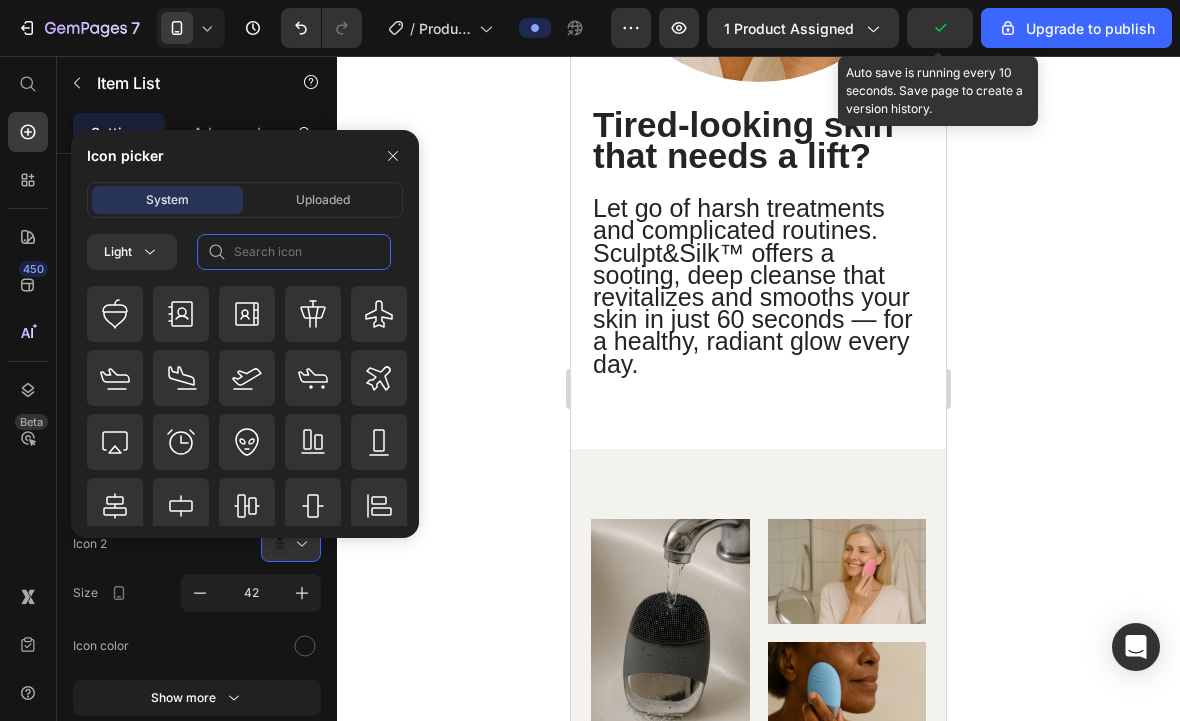 click 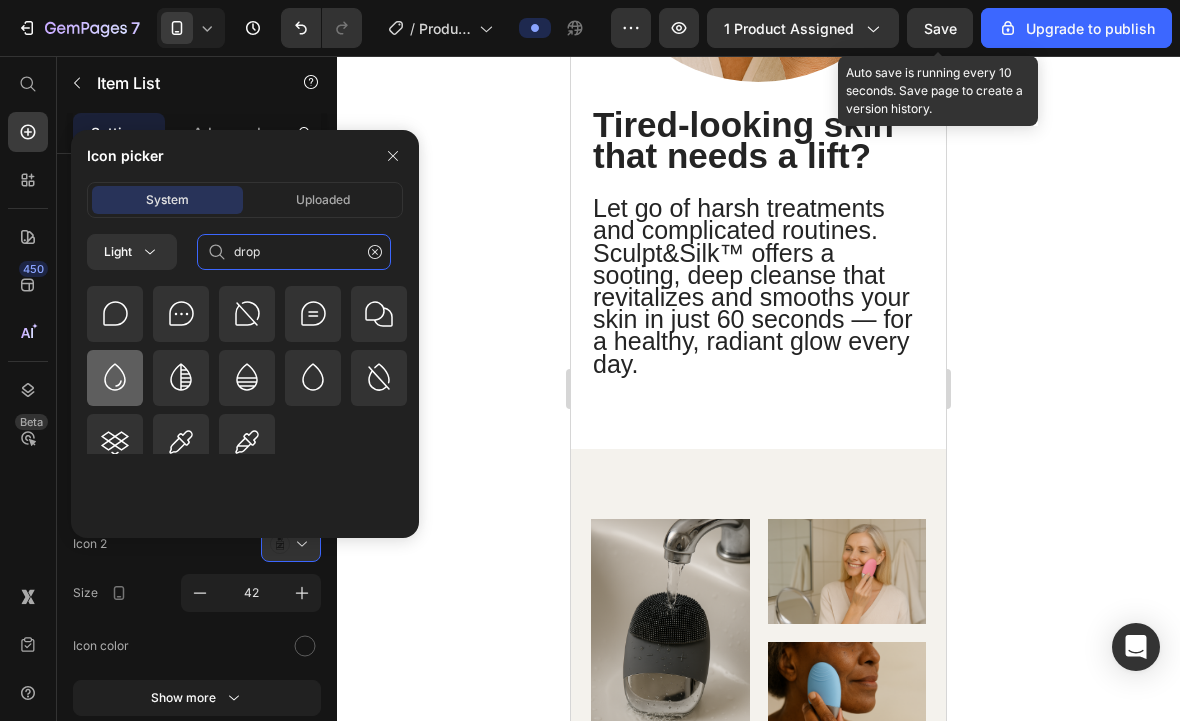 type on "drop" 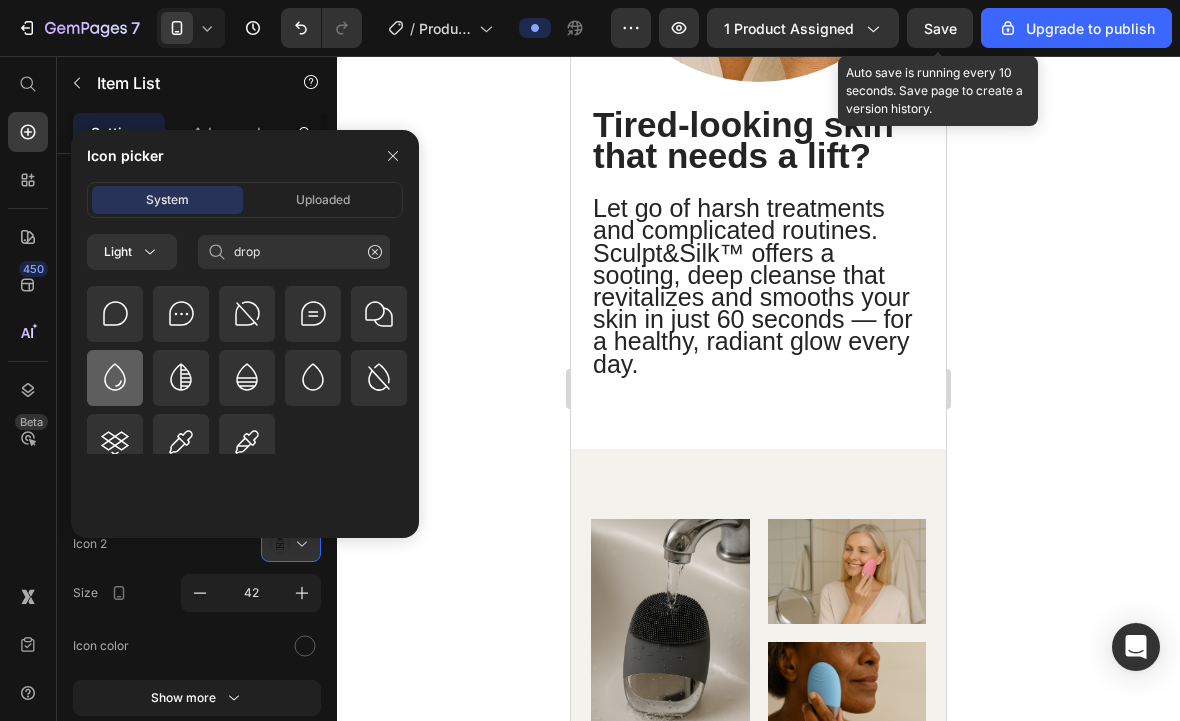 click 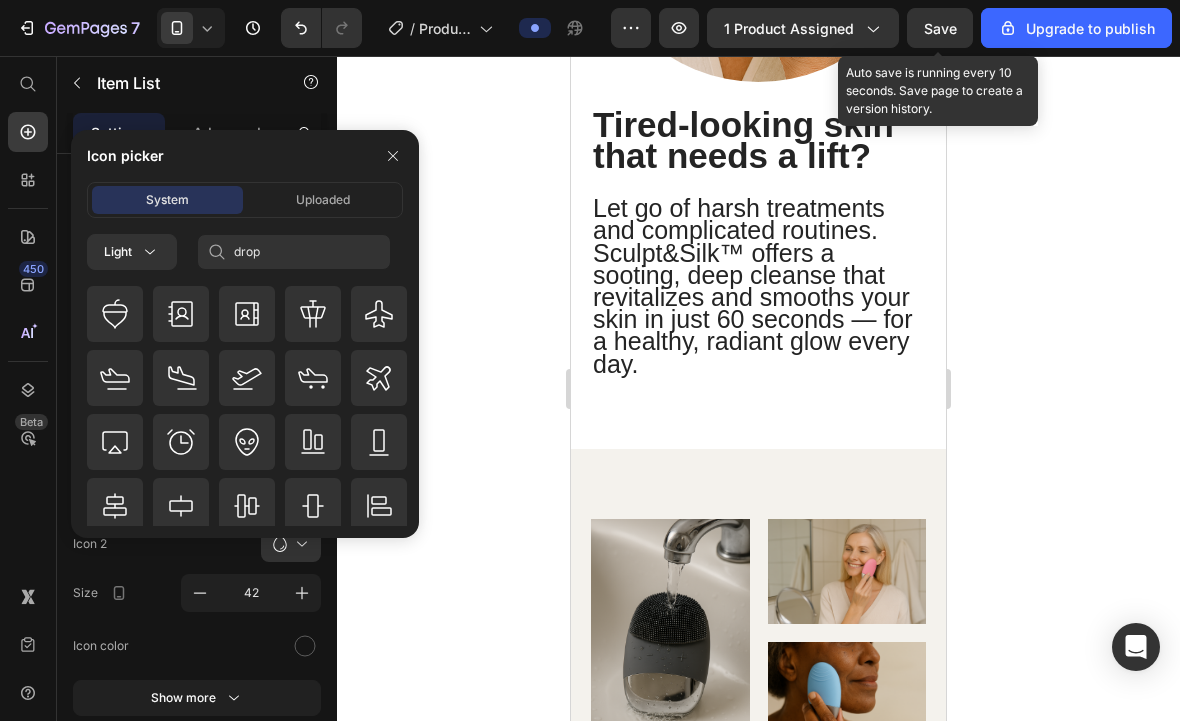 type 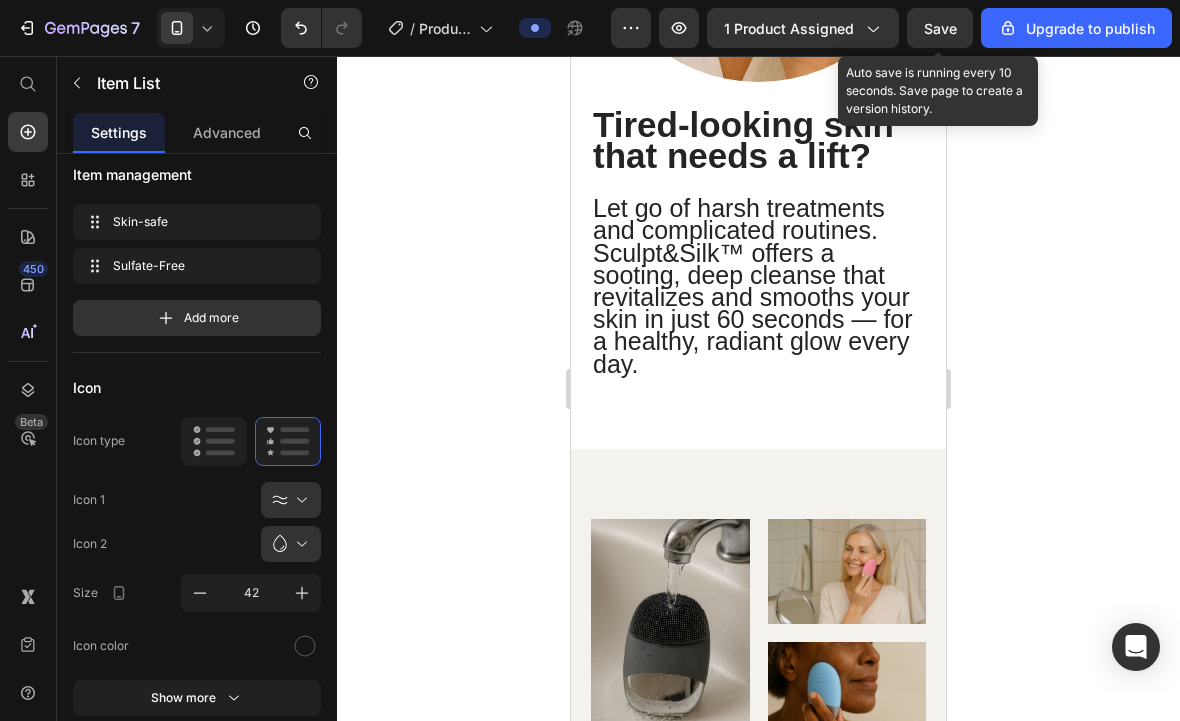 click on "Sulfate-Free" at bounding box center (682, 1265) 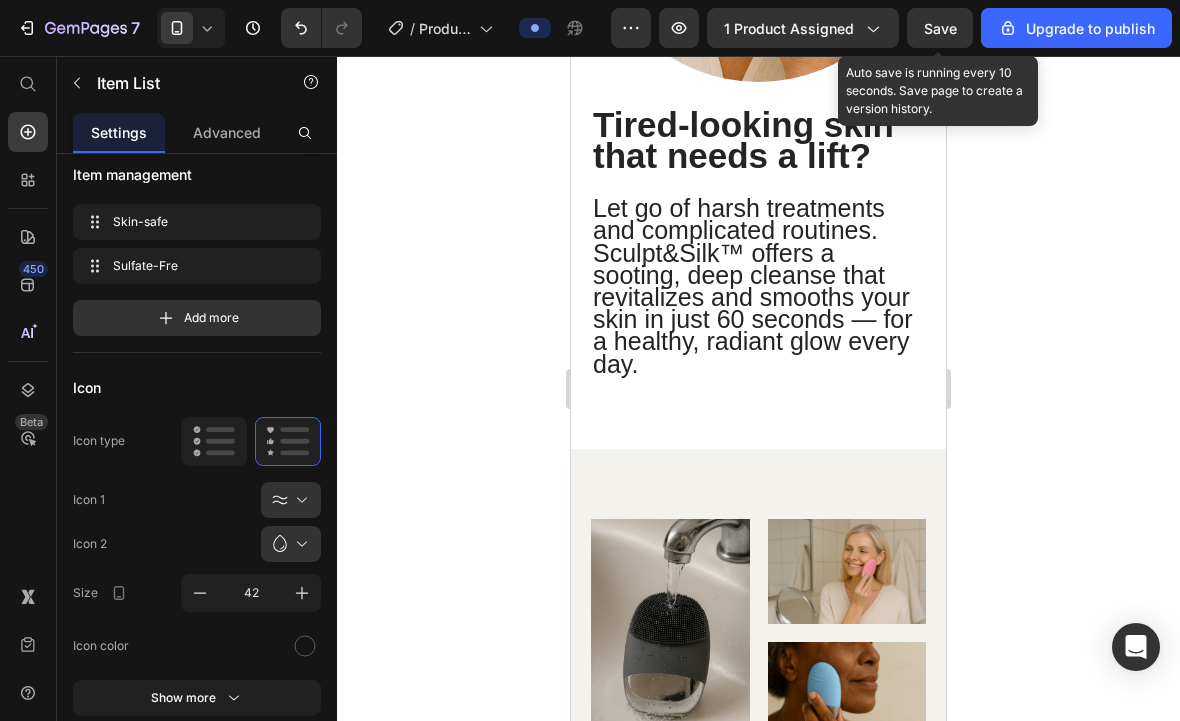 type 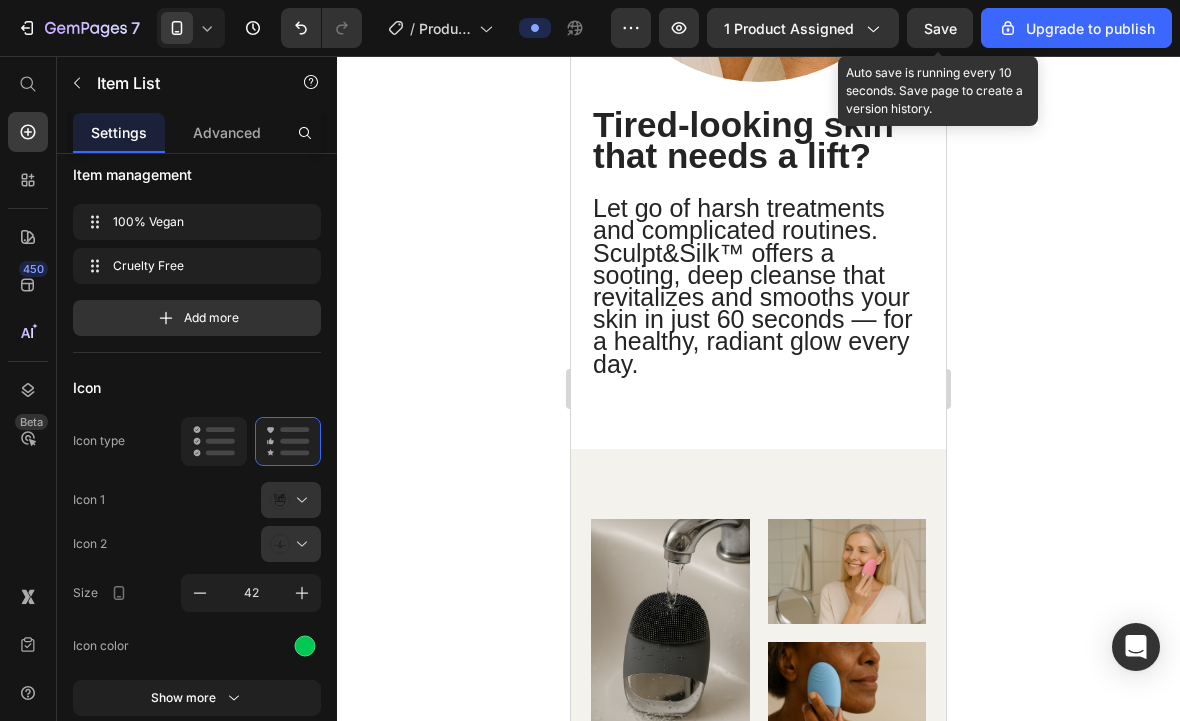 click 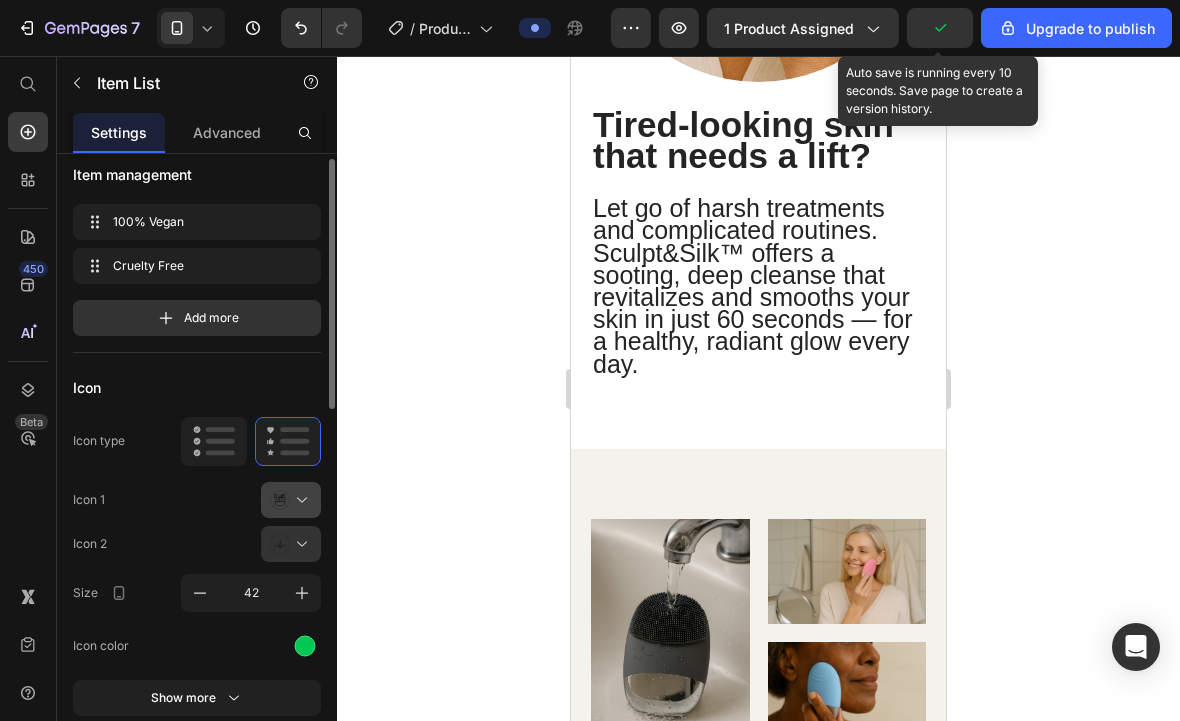 click at bounding box center (299, 500) 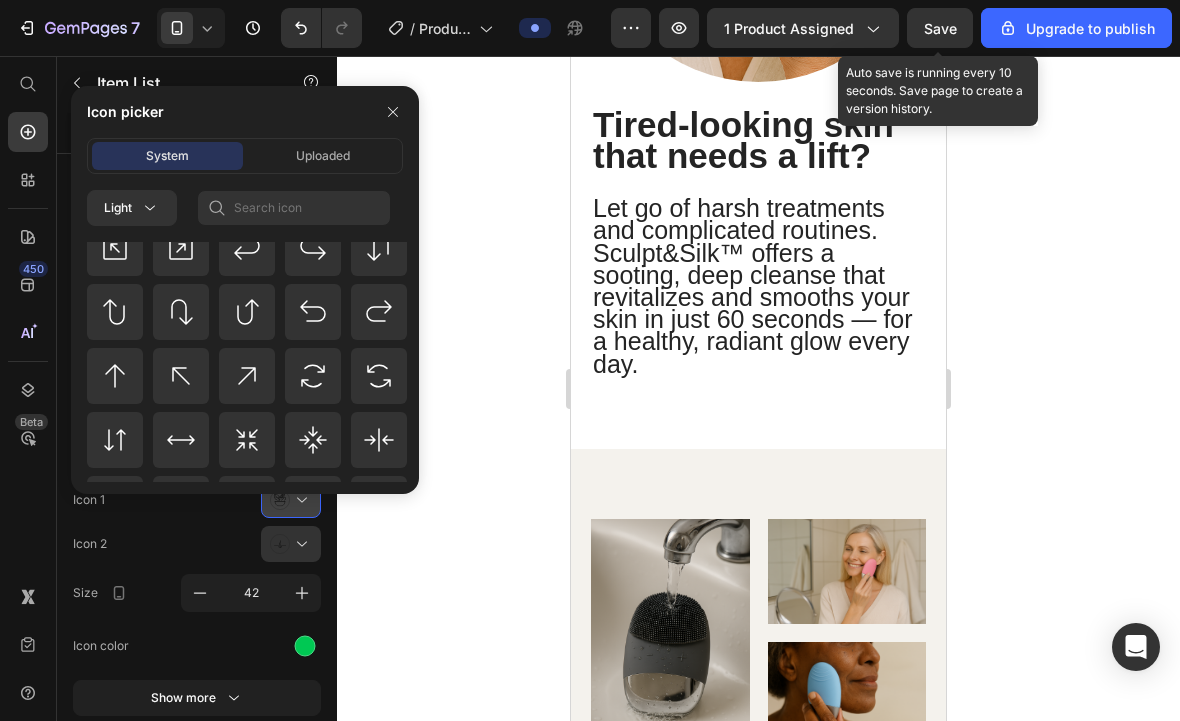 scroll, scrollTop: 1224, scrollLeft: 0, axis: vertical 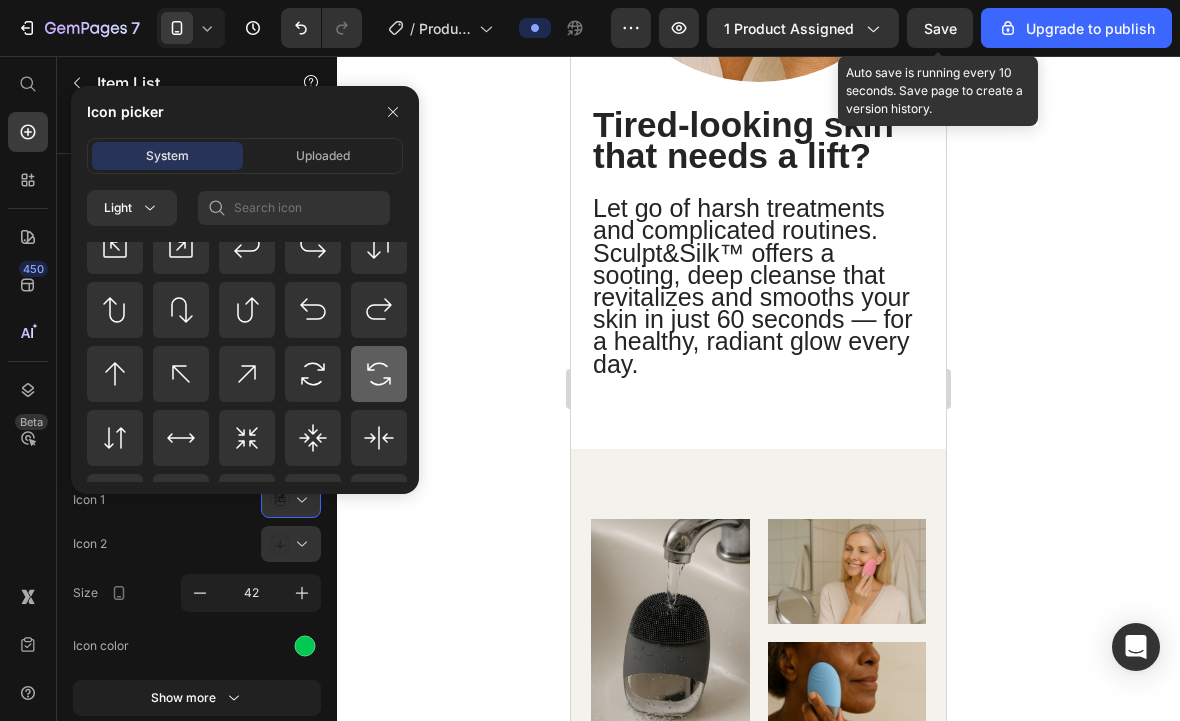 click 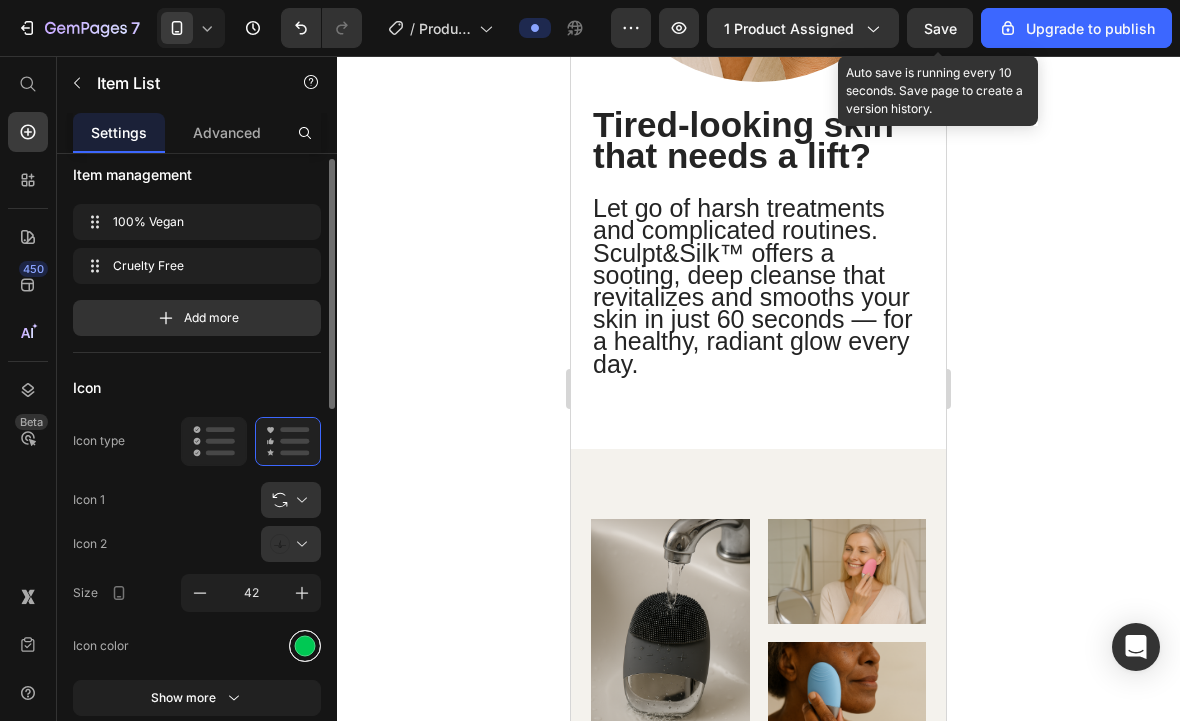 click at bounding box center (305, 645) 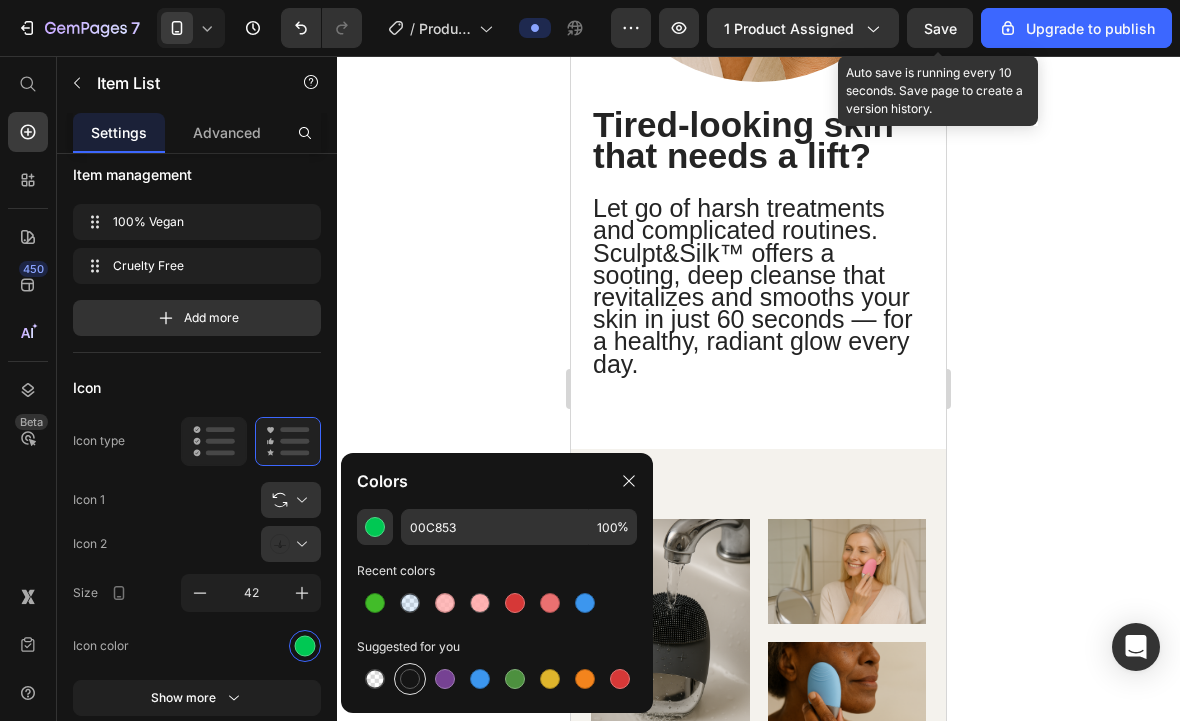 click at bounding box center [410, 679] 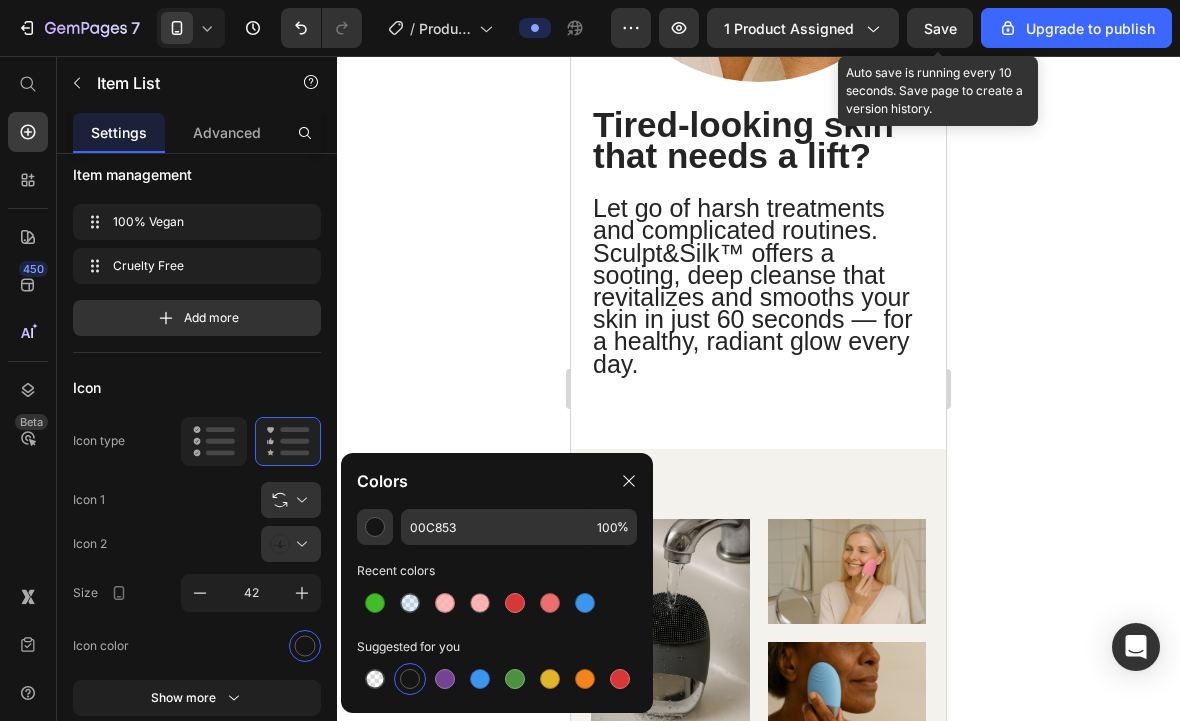 type on "151515" 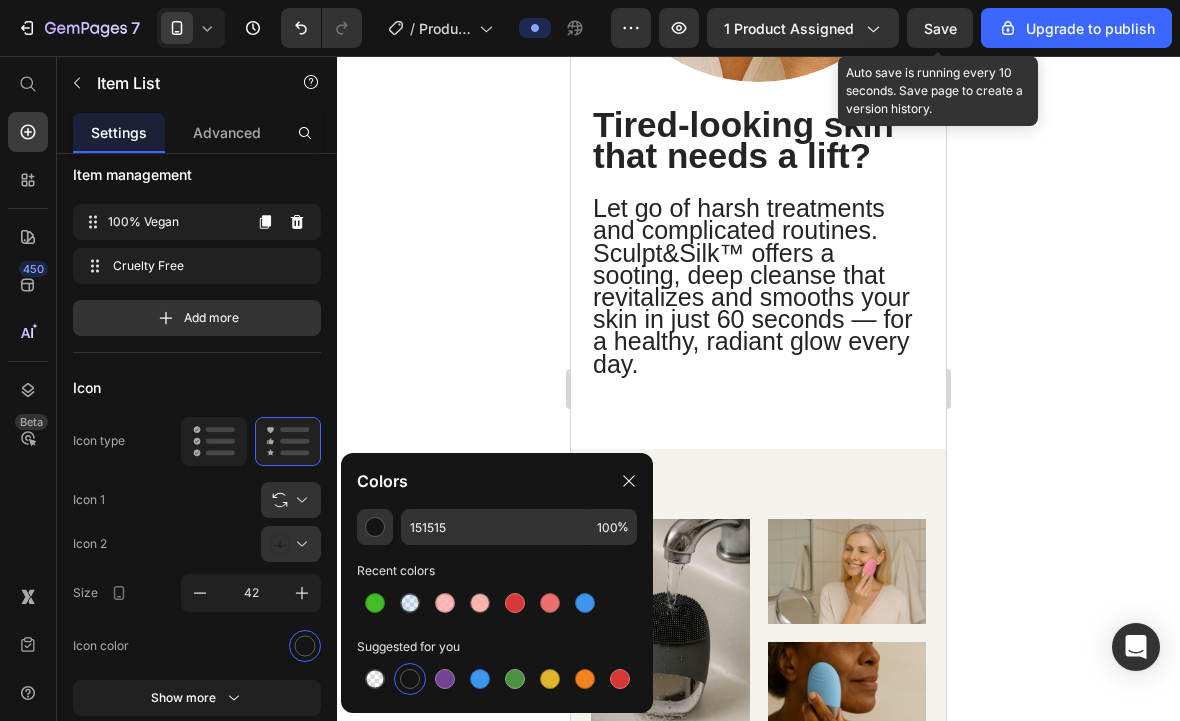 click on "100% Vegan" at bounding box center (858, 1202) 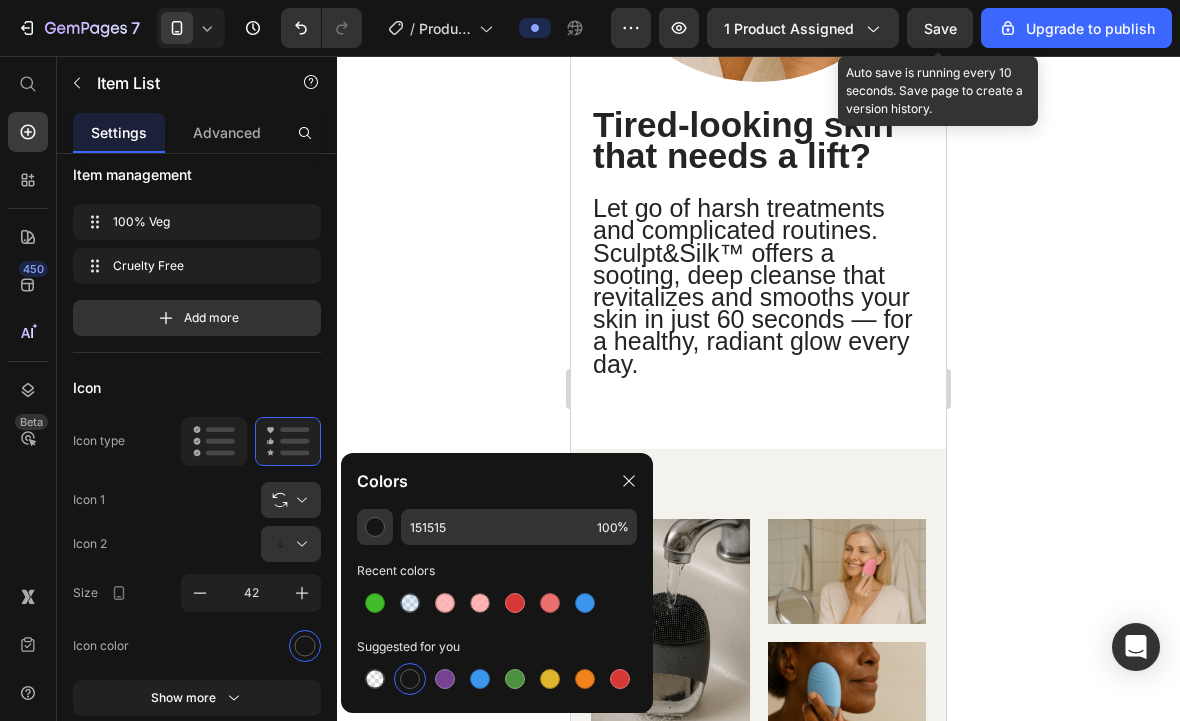 type 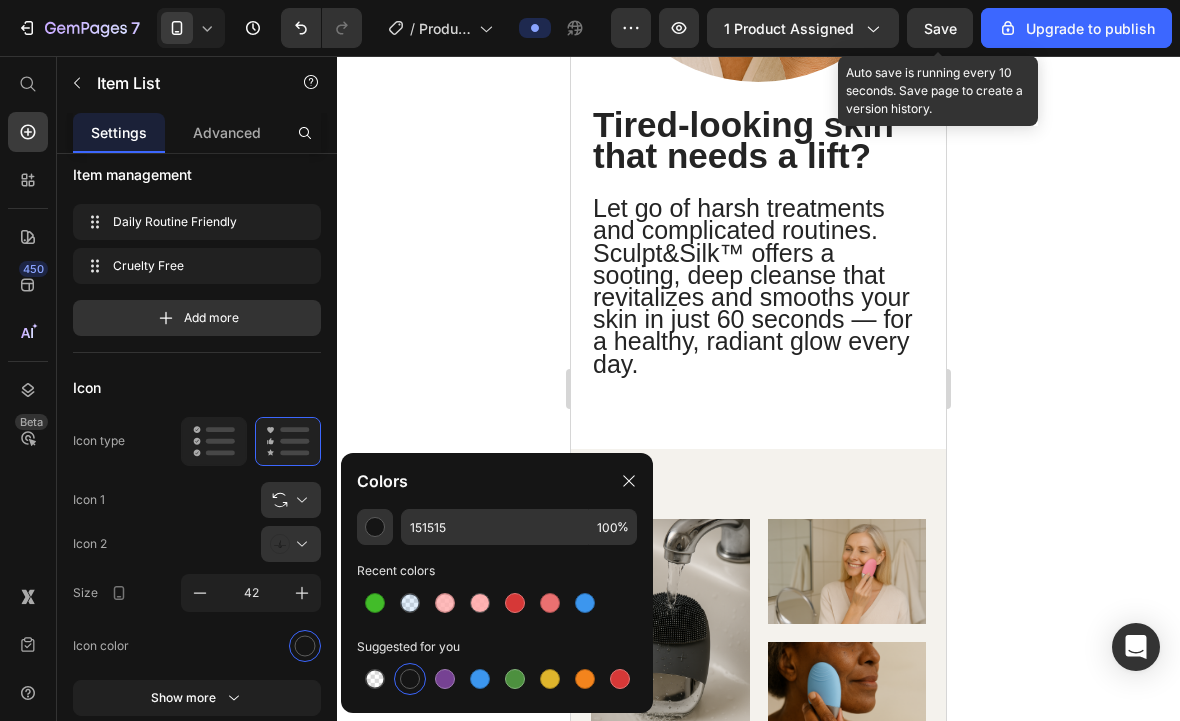 click 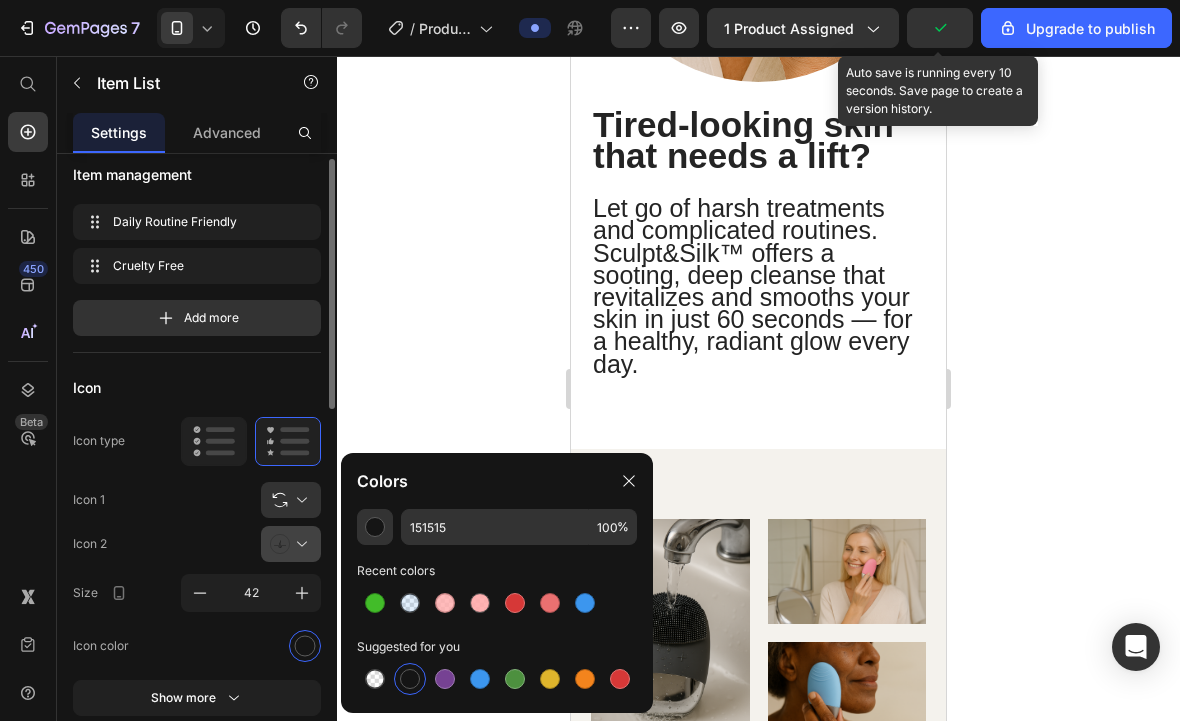 click at bounding box center (299, 544) 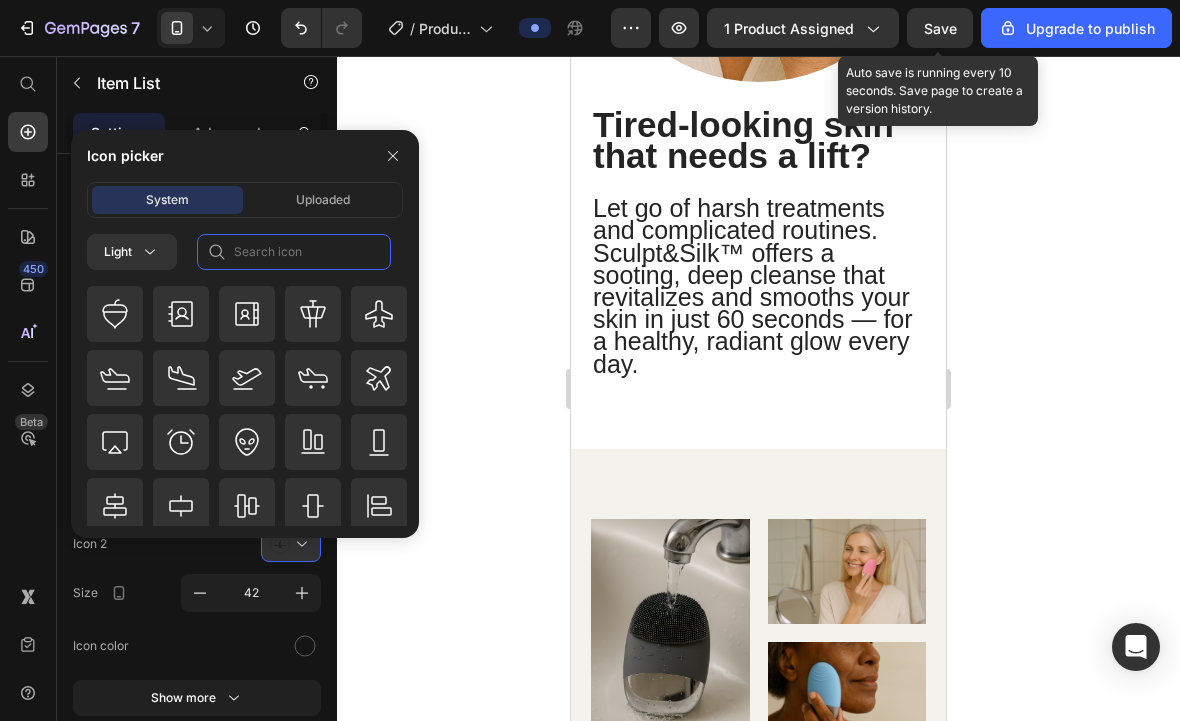 click 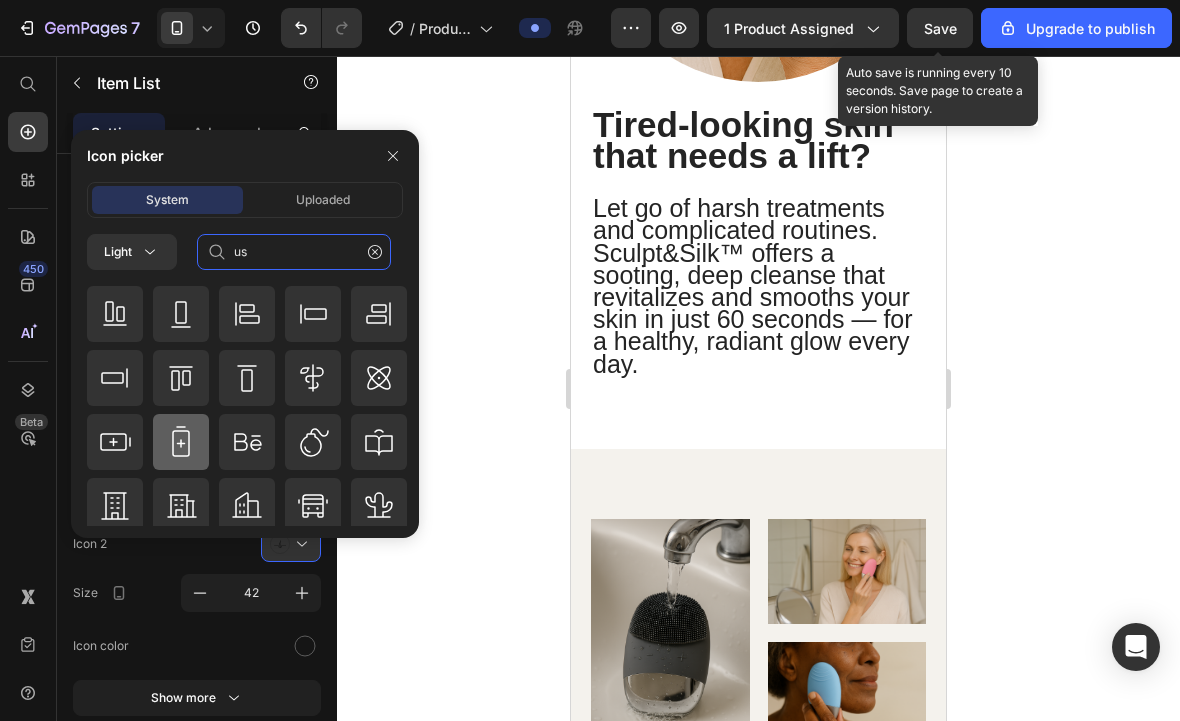 type on "us" 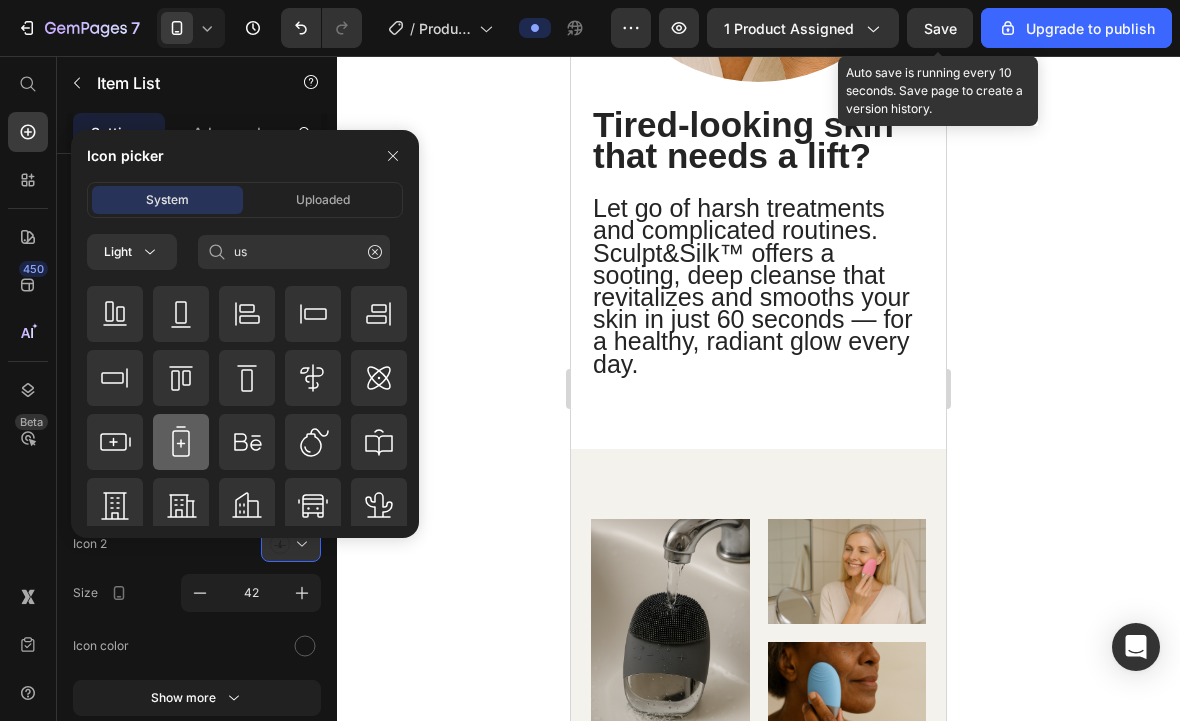 click 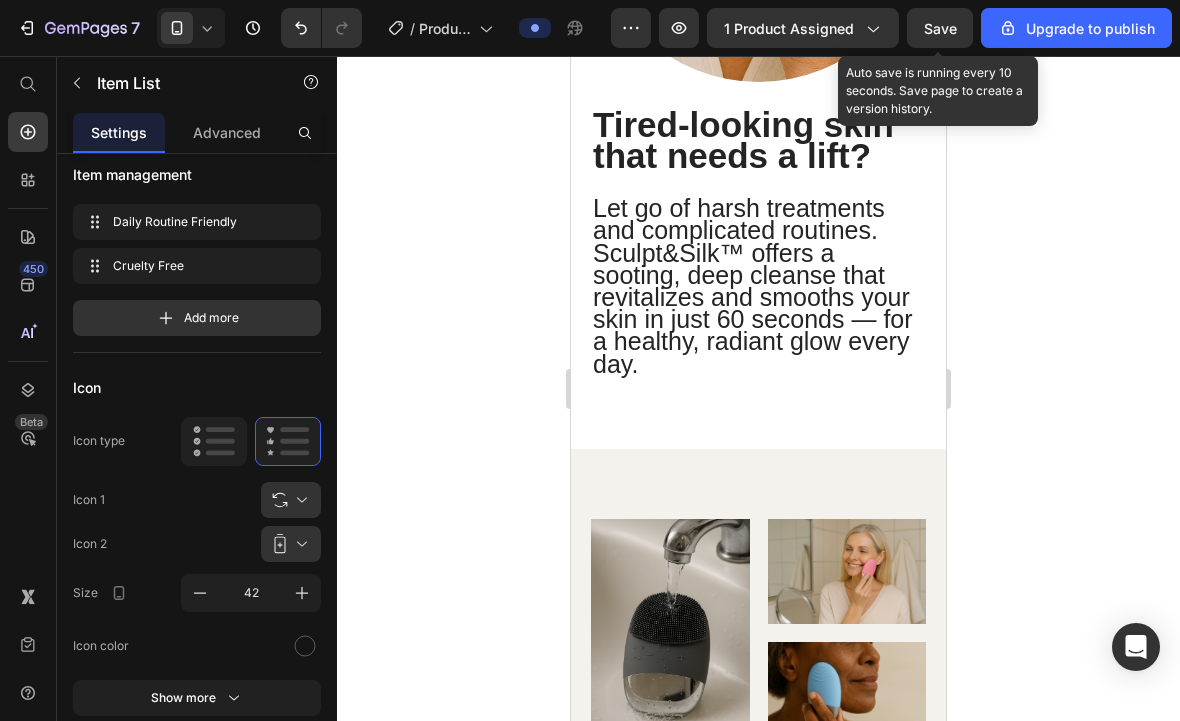 click on "Cruelty Free" at bounding box center (871, 1271) 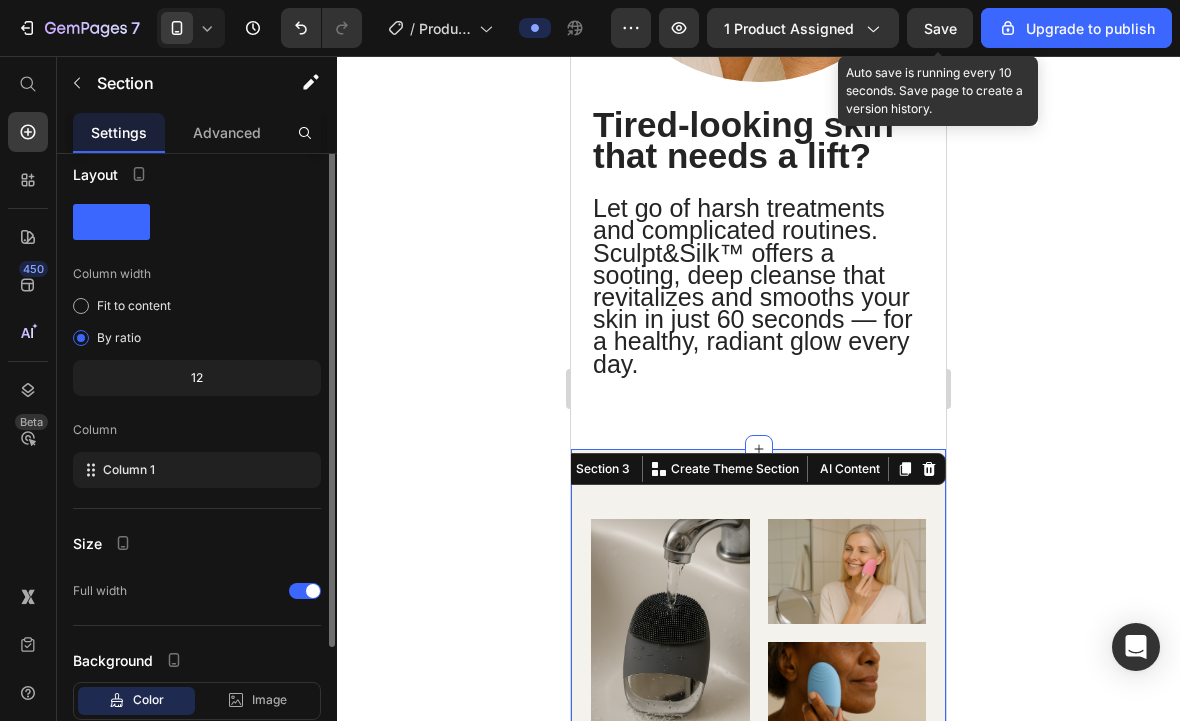 scroll, scrollTop: 3024, scrollLeft: 0, axis: vertical 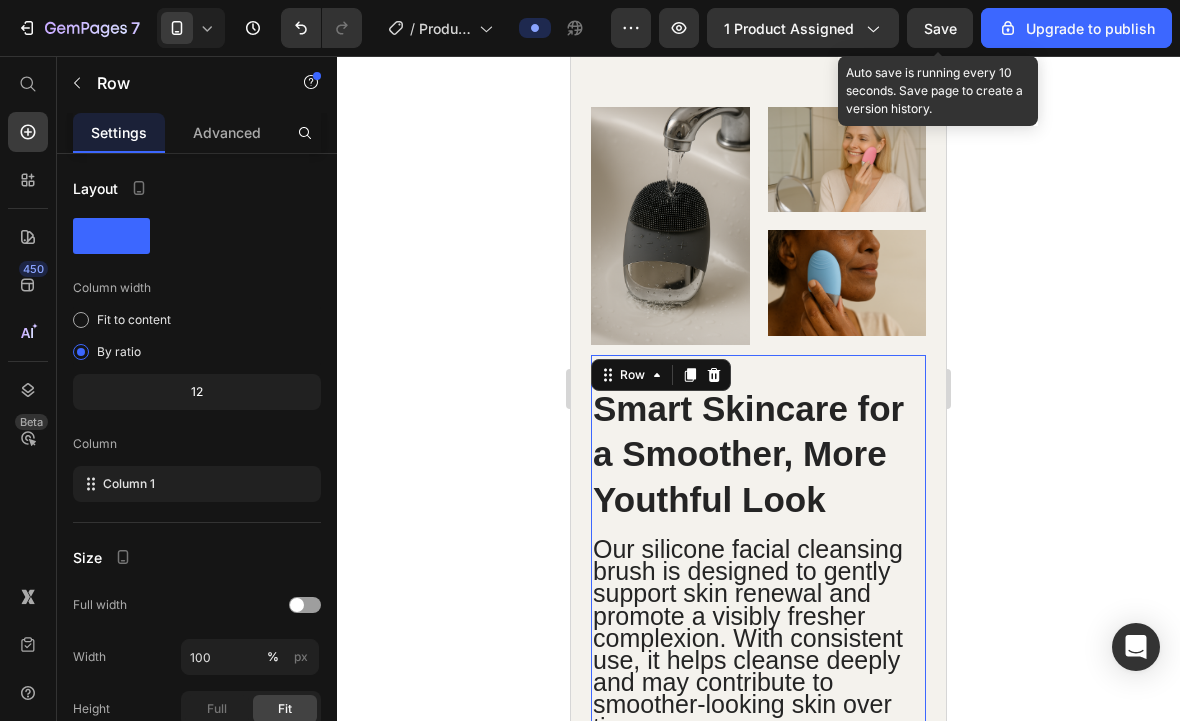 click on "Save" at bounding box center (940, 28) 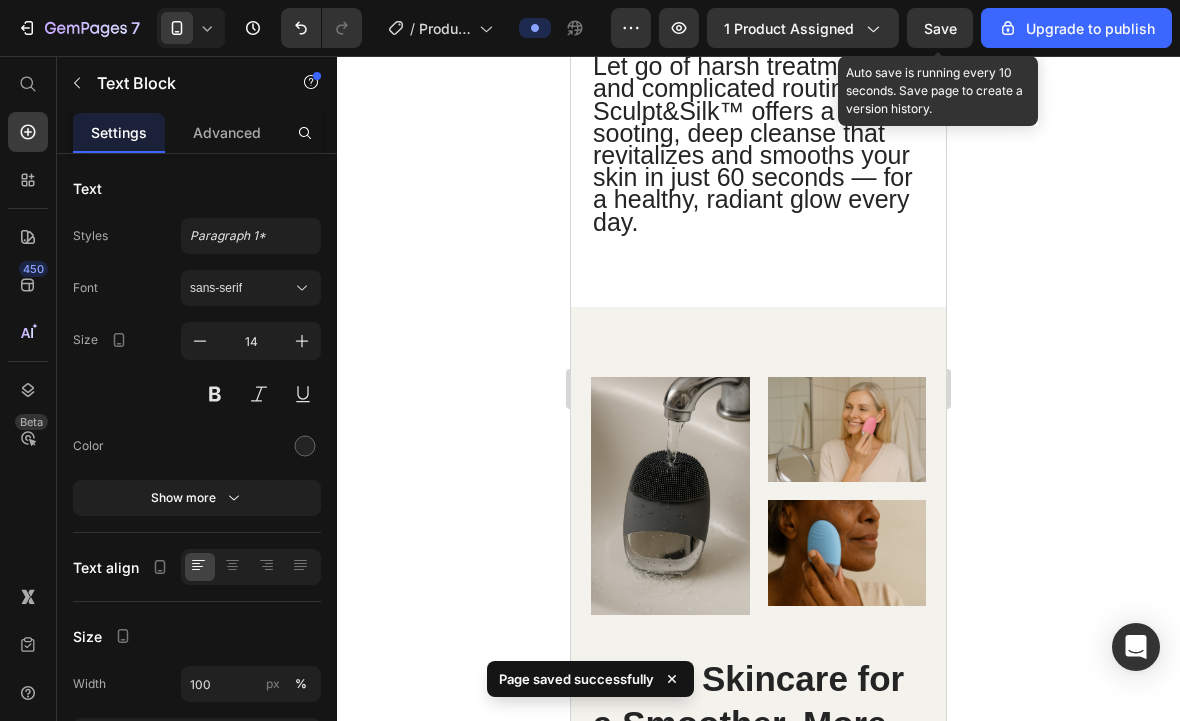 scroll, scrollTop: 3041, scrollLeft: 0, axis: vertical 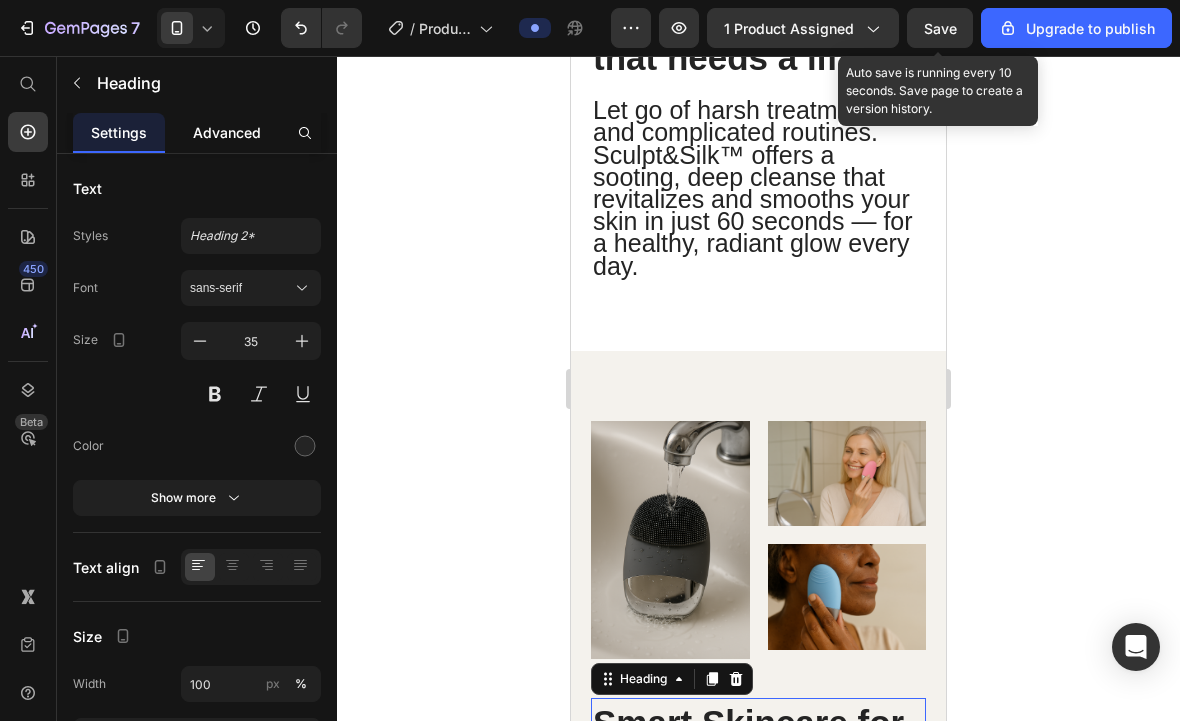 click on "Advanced" at bounding box center [227, 132] 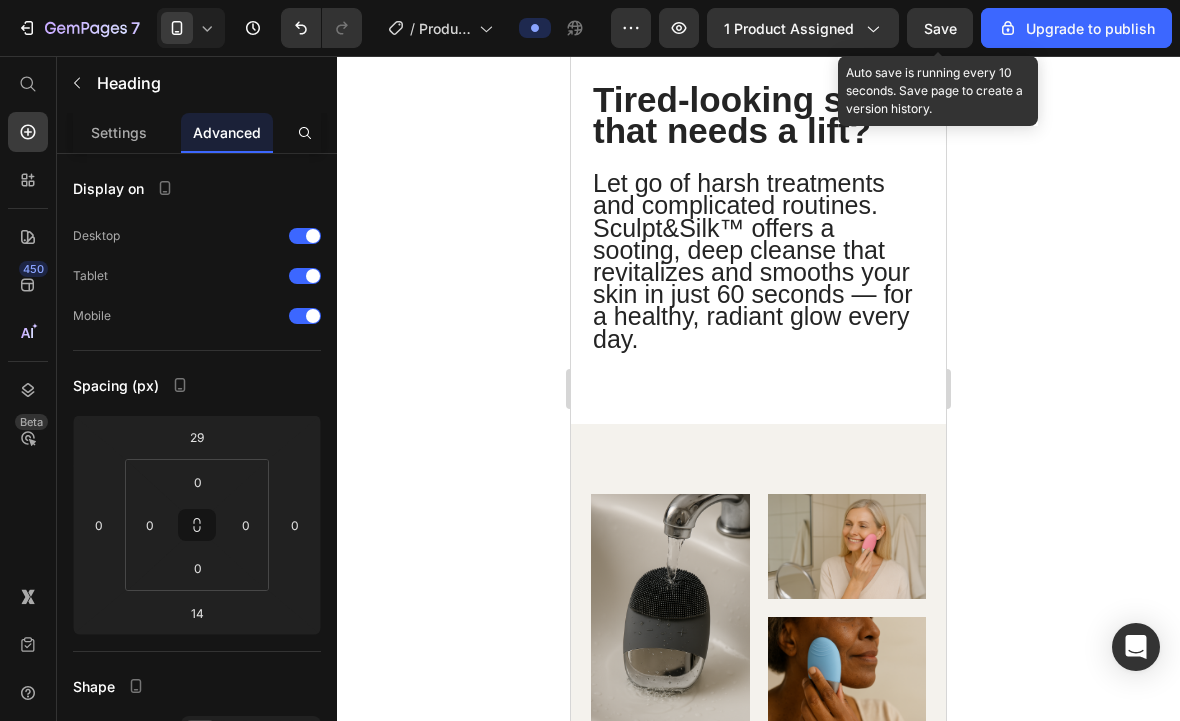 scroll, scrollTop: 2939, scrollLeft: 0, axis: vertical 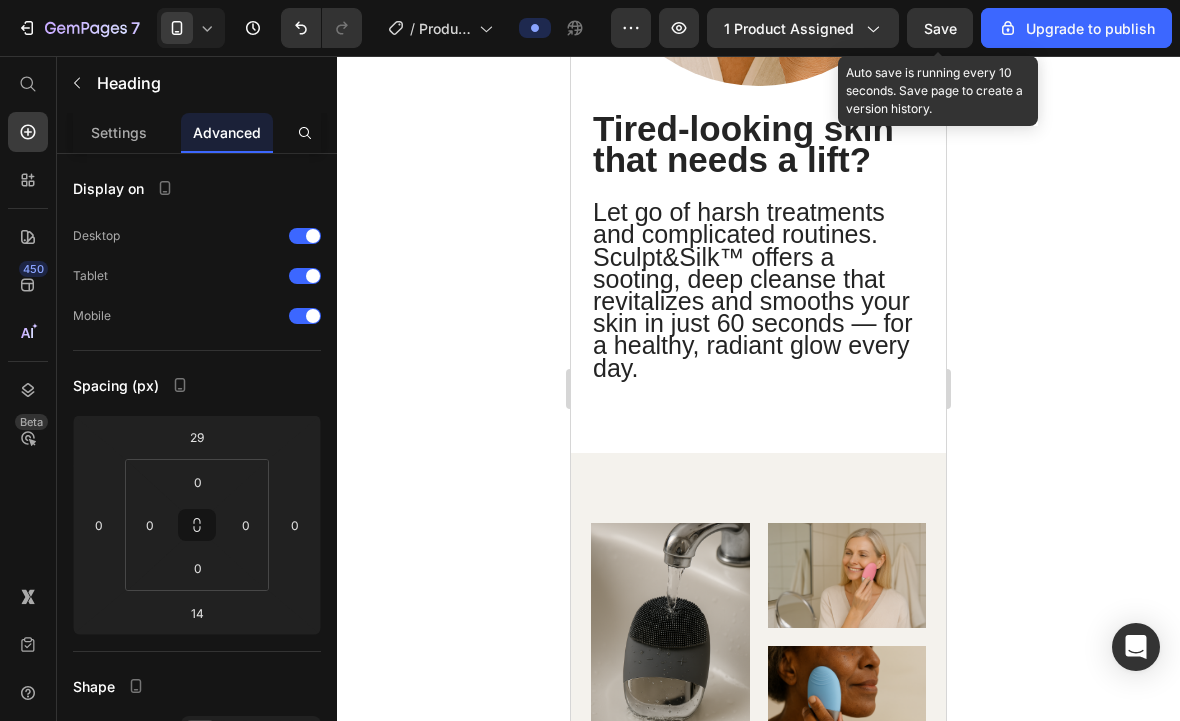 drag, startPoint x: 852, startPoint y: 475, endPoint x: 861, endPoint y: 447, distance: 29.410883 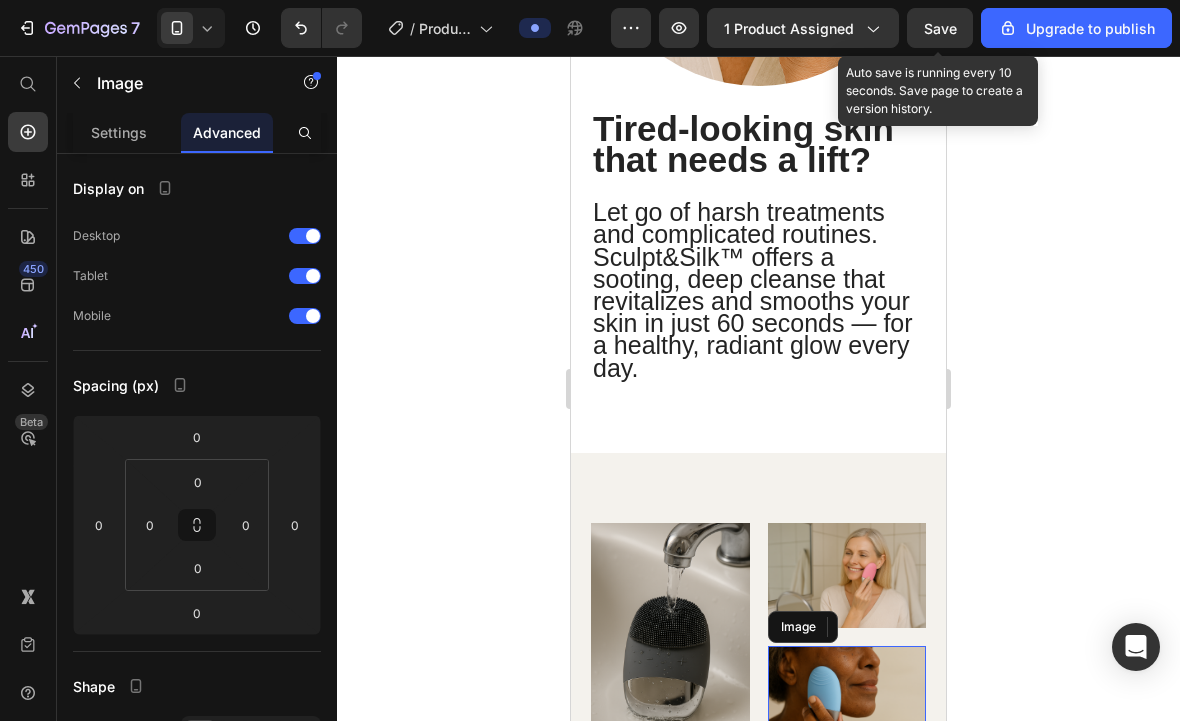 click at bounding box center [847, 699] 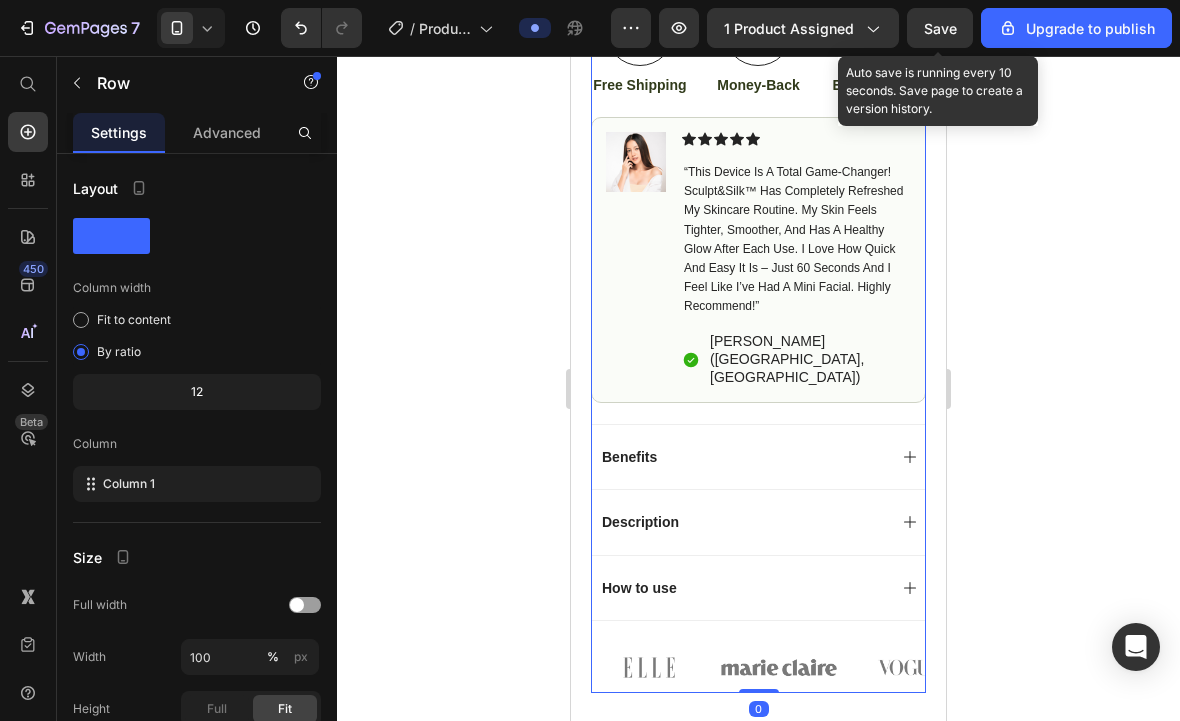 scroll, scrollTop: 1354, scrollLeft: 0, axis: vertical 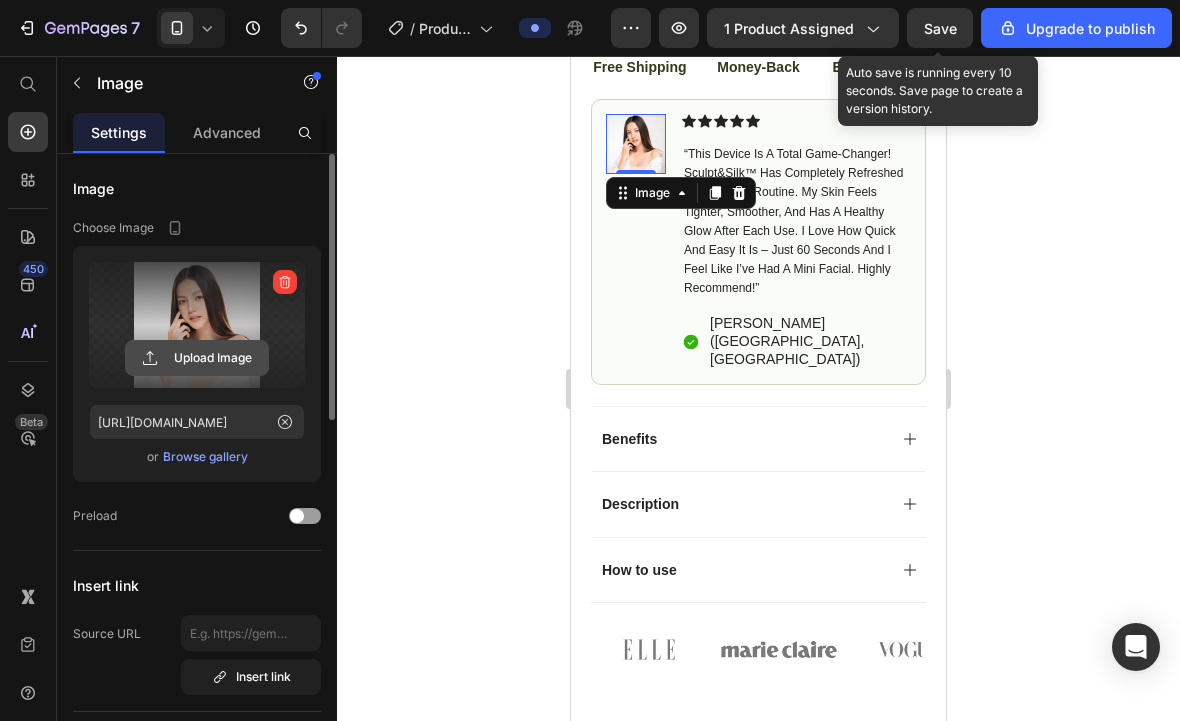 click 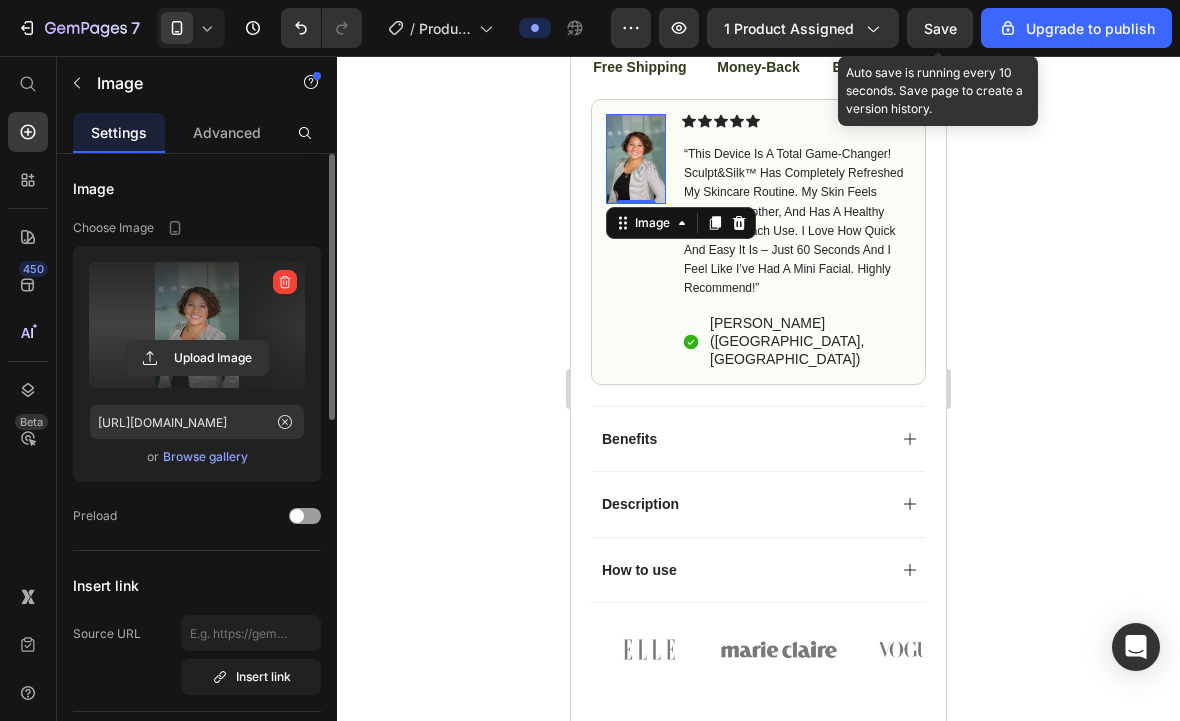 type on "[URL][DOMAIN_NAME]" 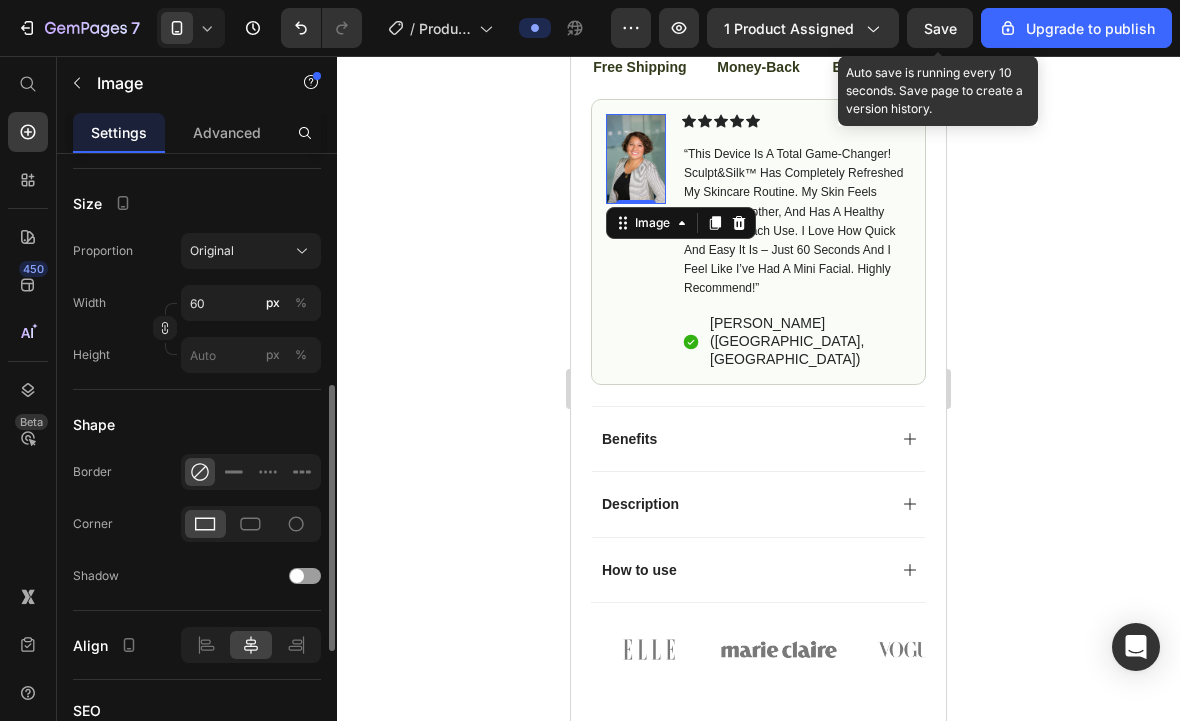 scroll, scrollTop: 543, scrollLeft: 0, axis: vertical 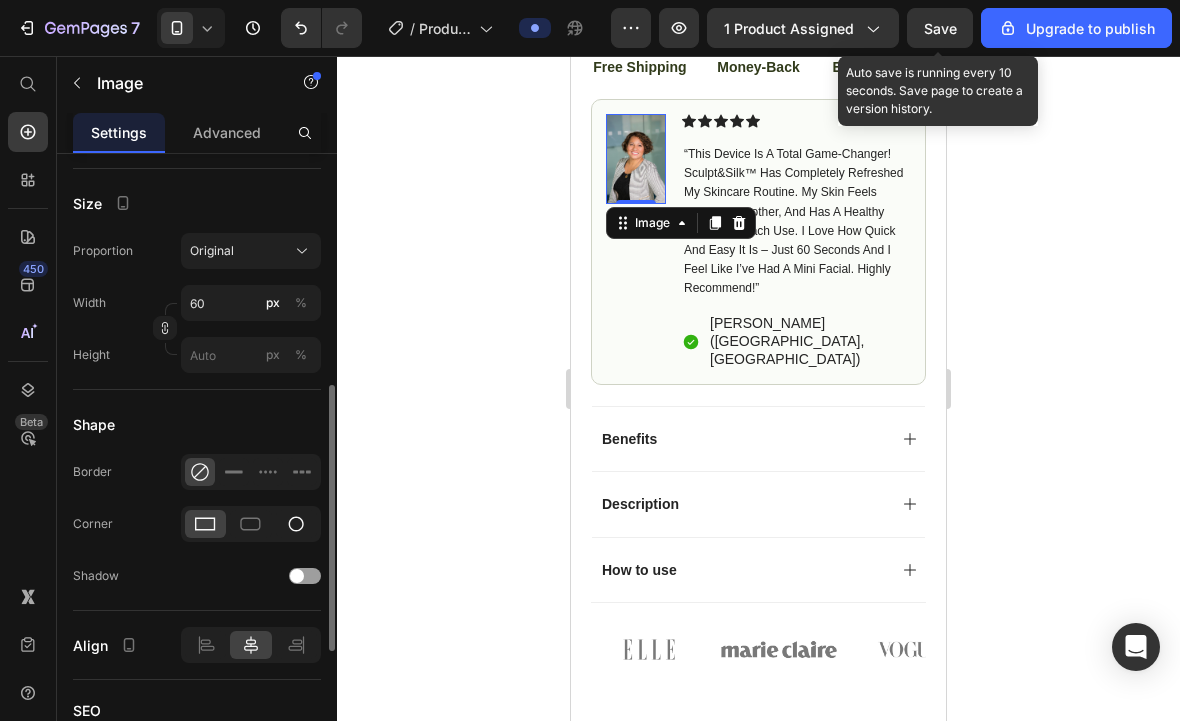 click 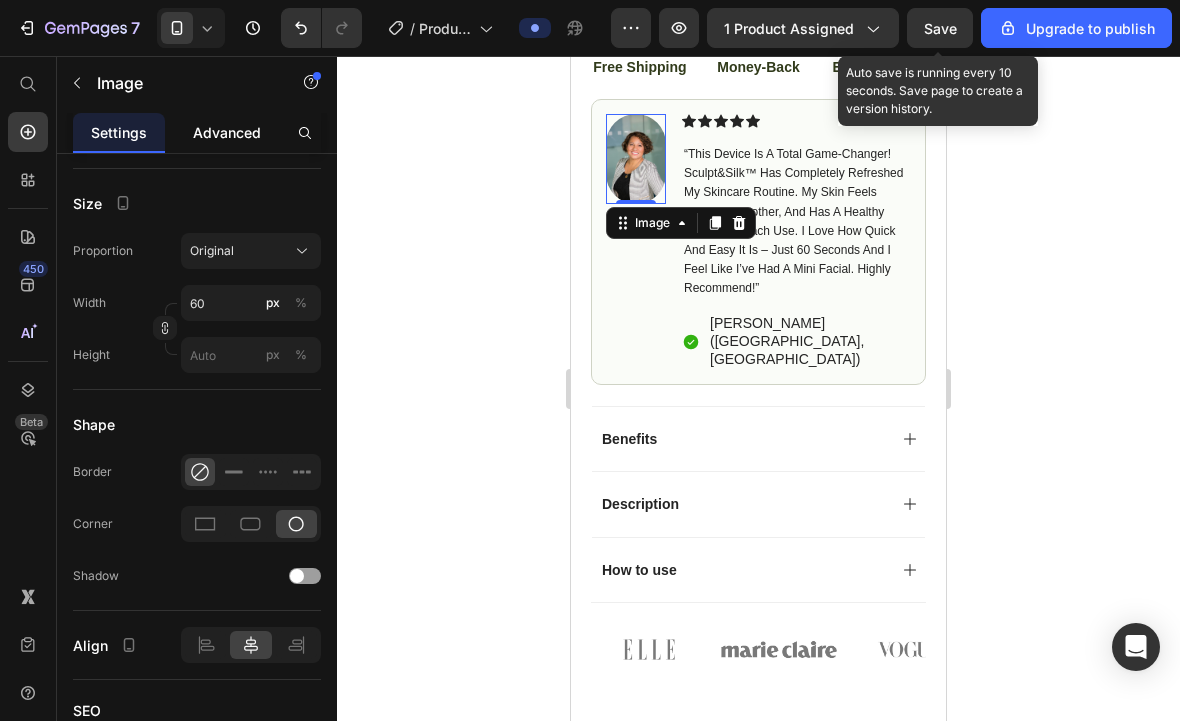 click on "Advanced" at bounding box center (227, 132) 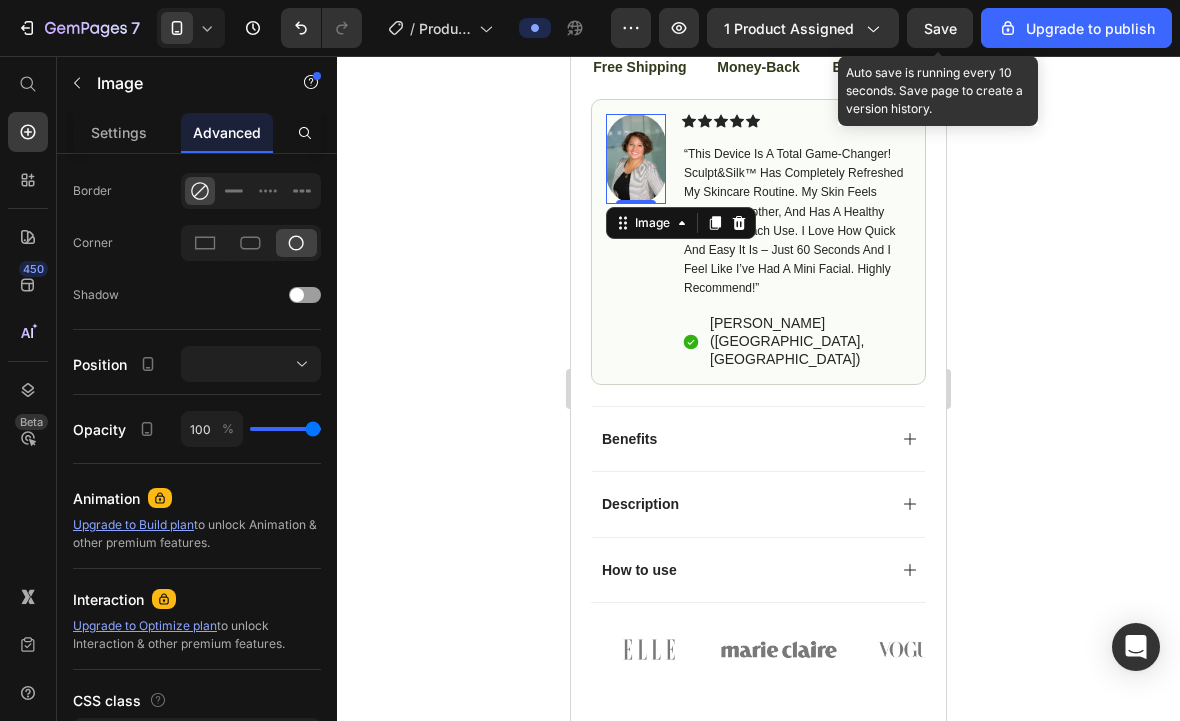 scroll, scrollTop: 0, scrollLeft: 0, axis: both 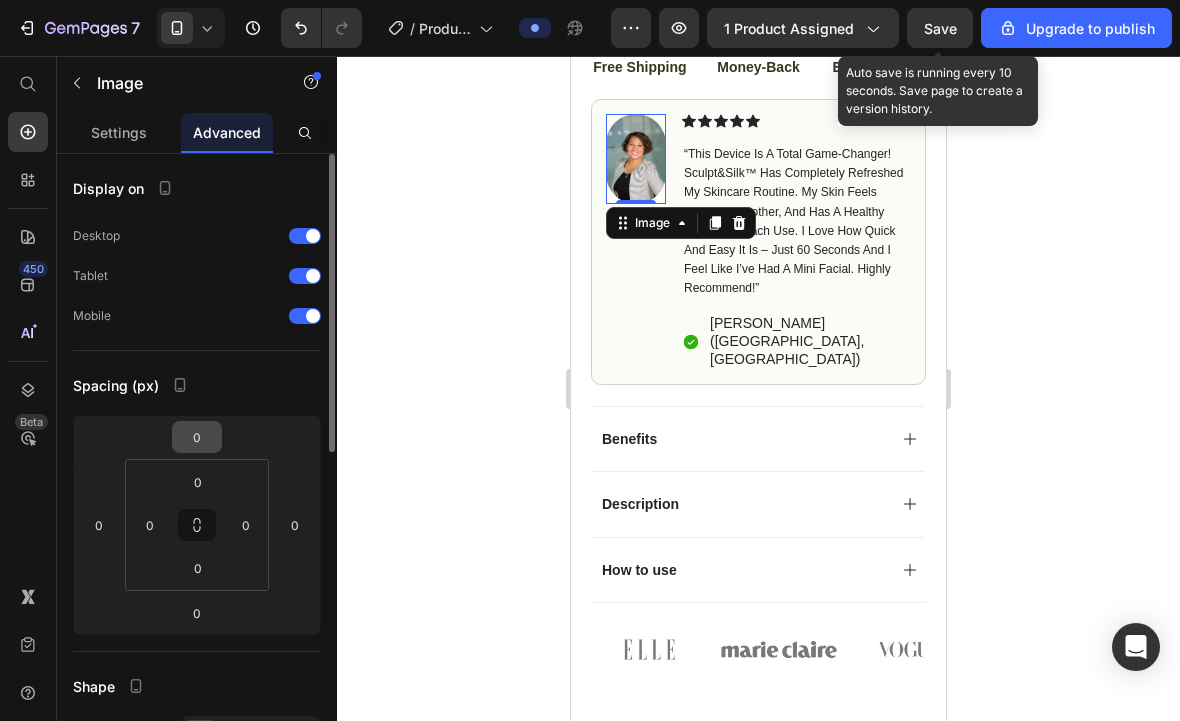 click on "0" at bounding box center (197, 437) 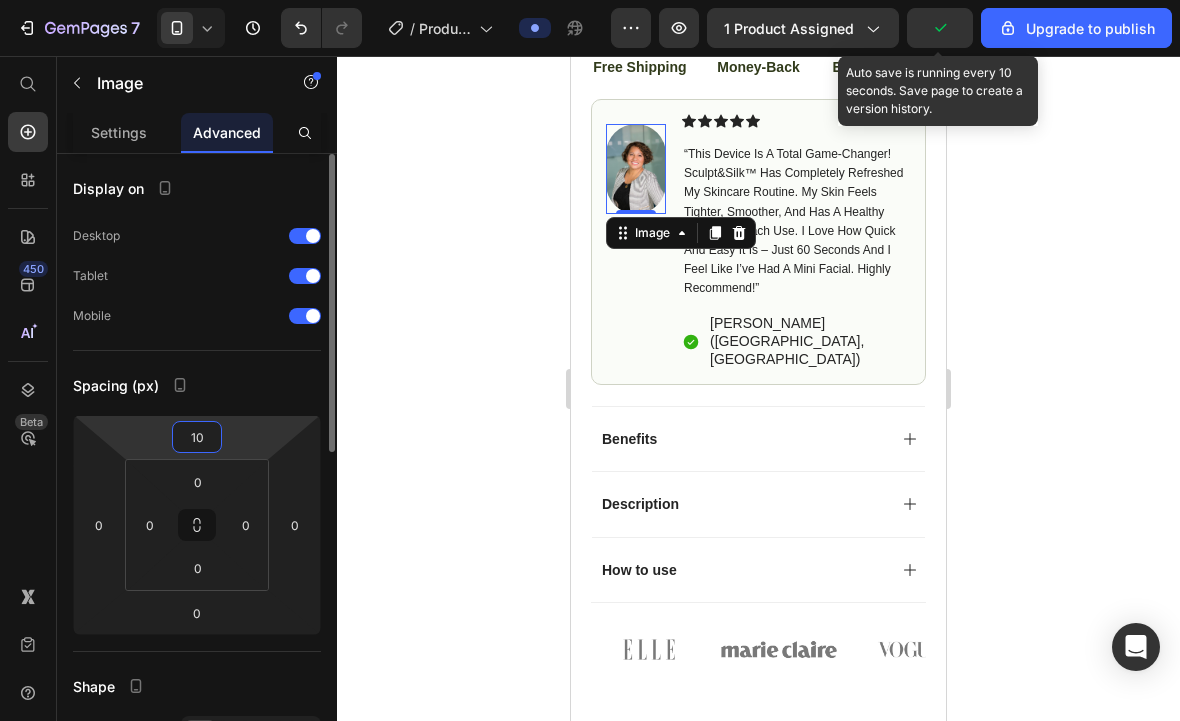 type on "1" 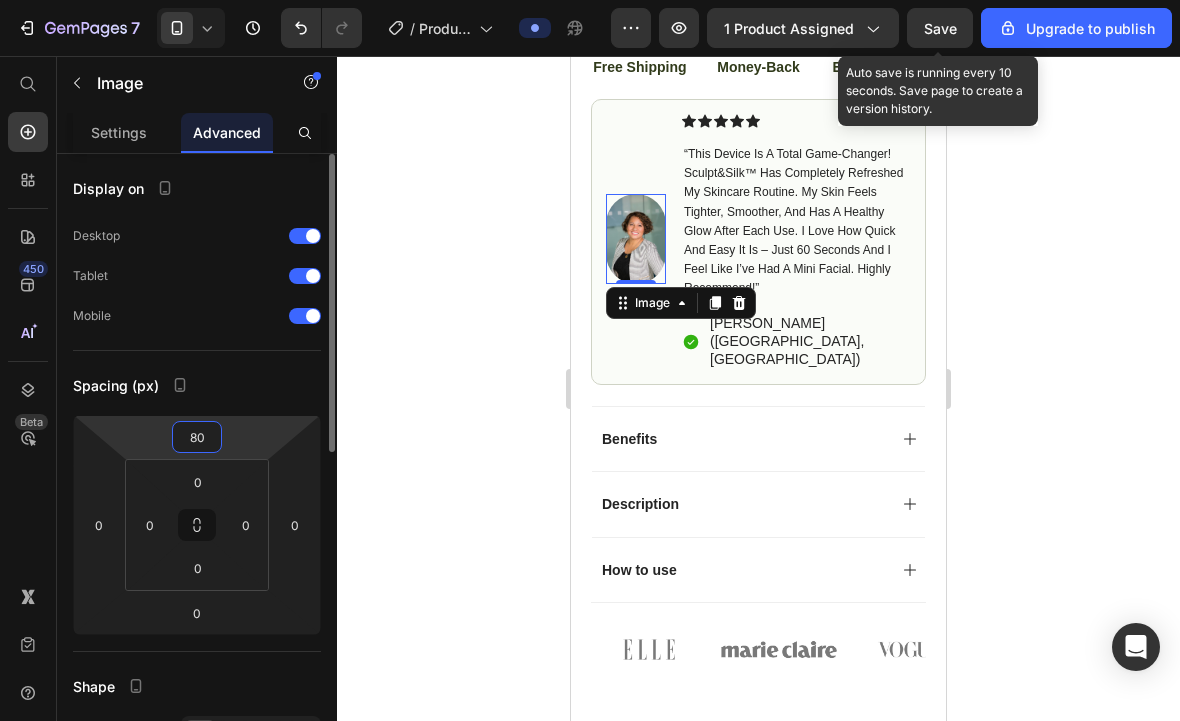 type on "8" 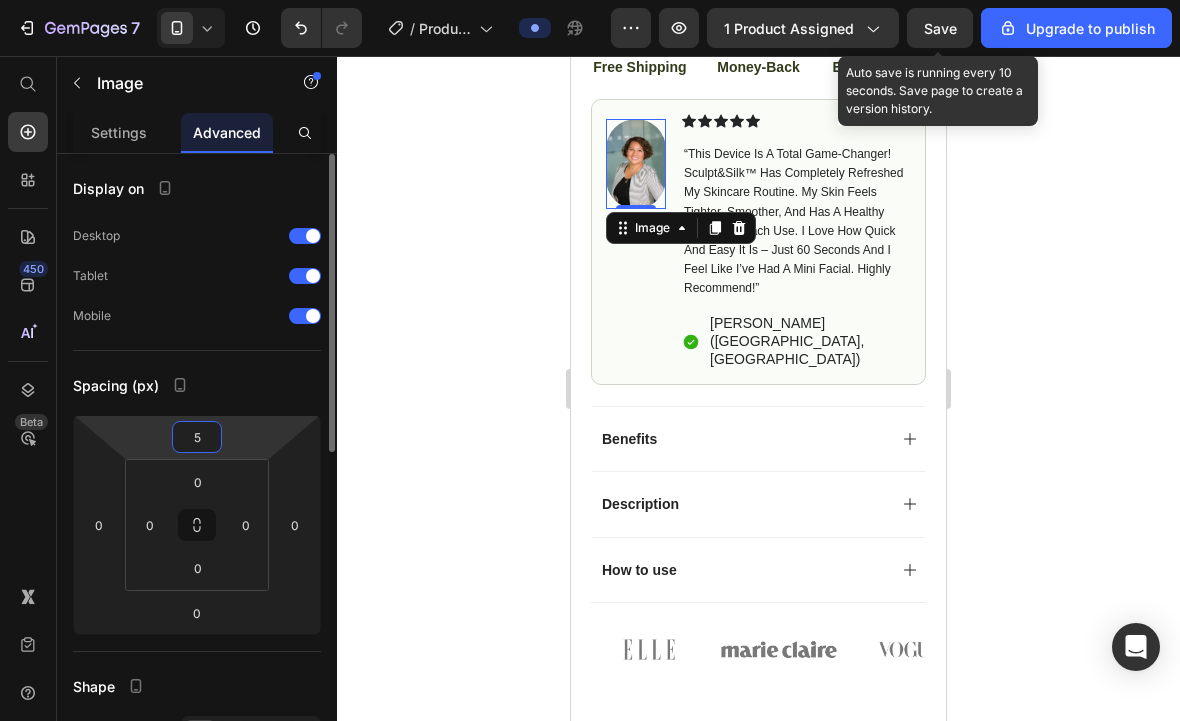 type on "50" 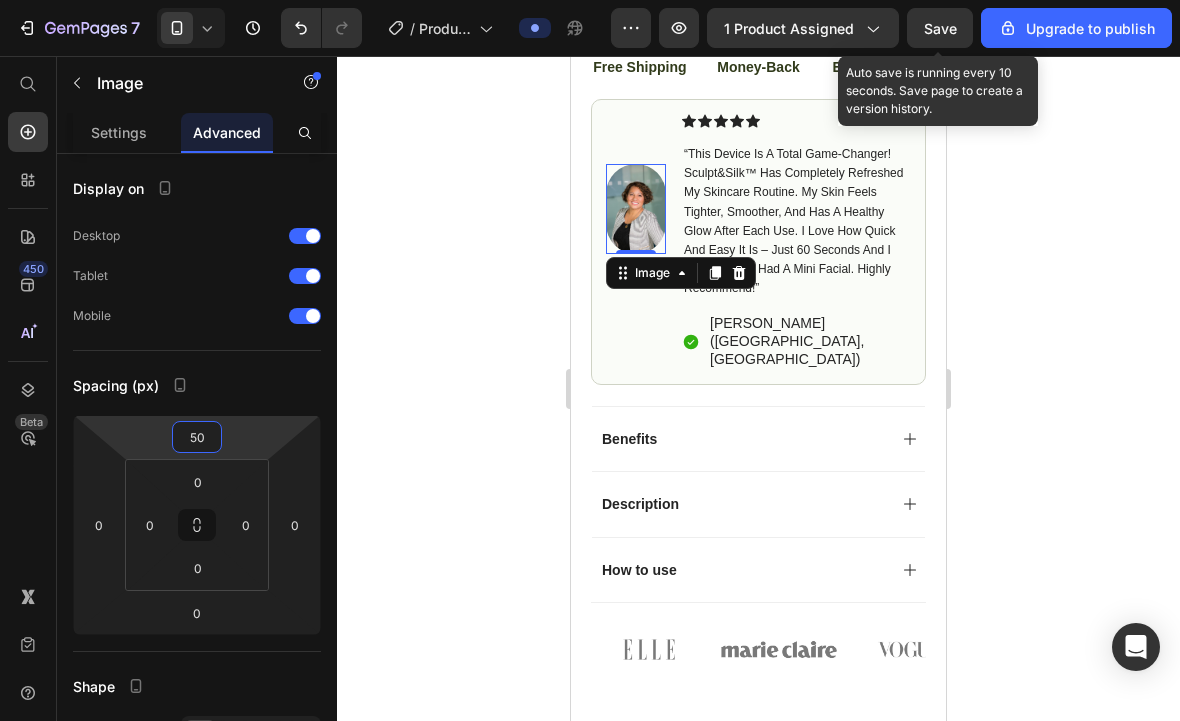 click 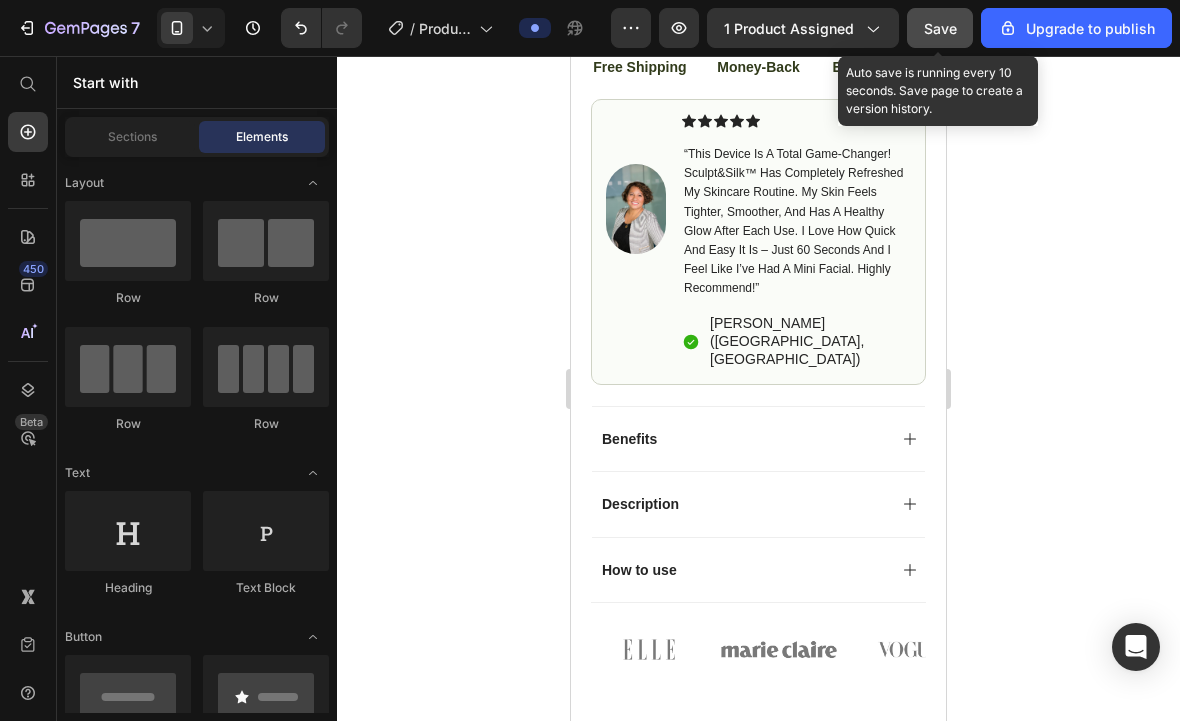 click on "Save" at bounding box center [940, 28] 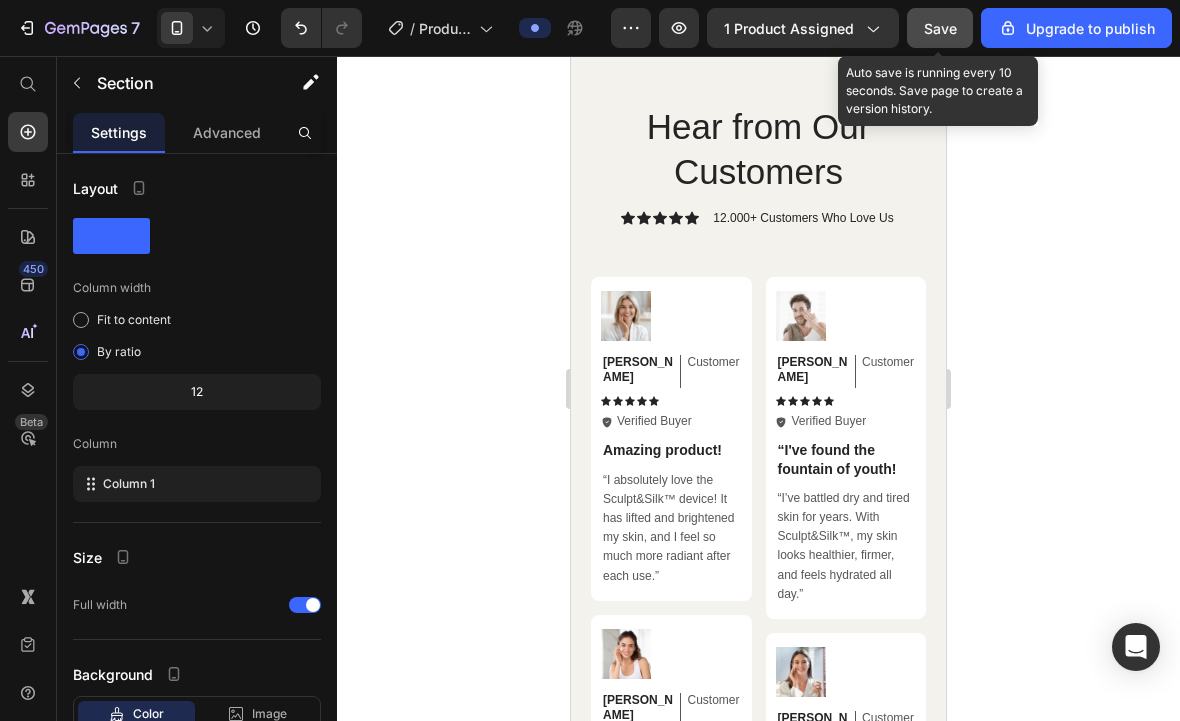 scroll, scrollTop: 6755, scrollLeft: 0, axis: vertical 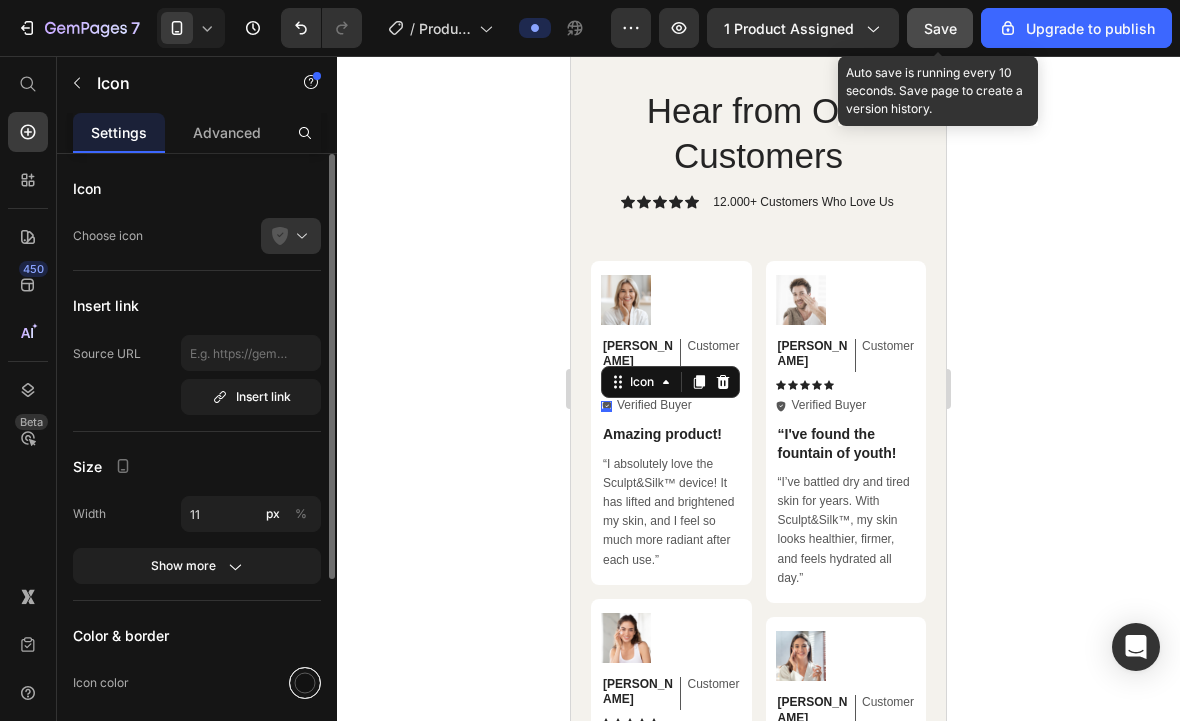 click at bounding box center (305, 683) 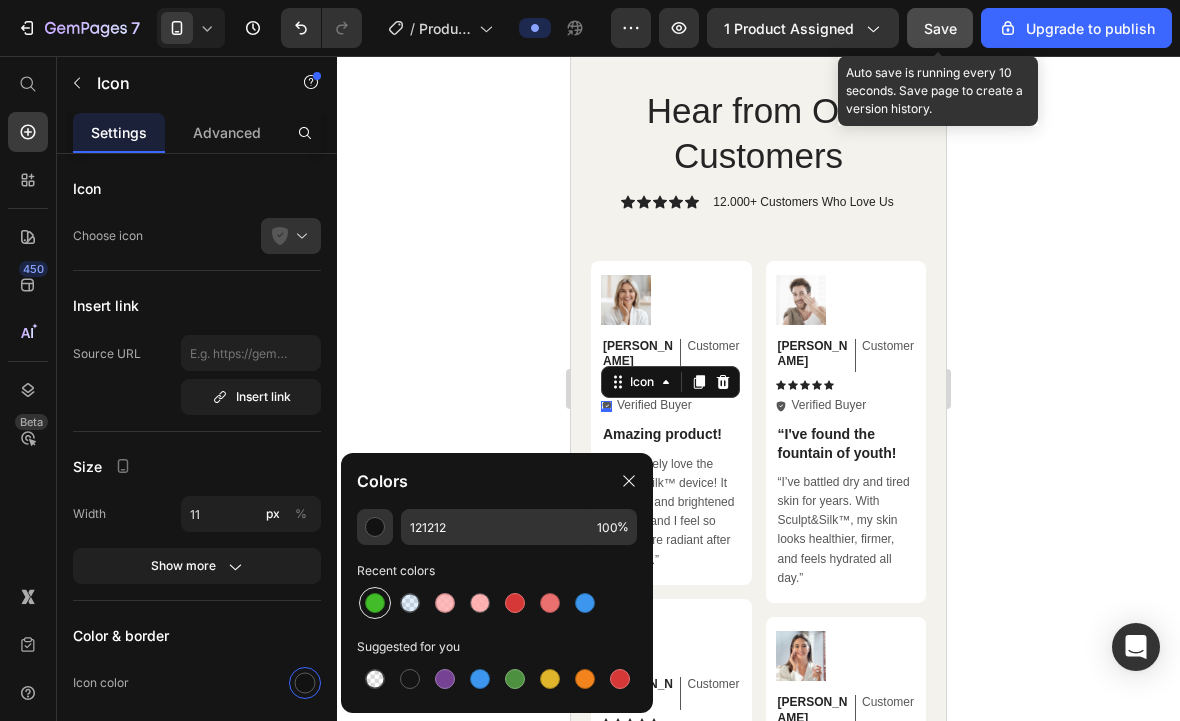 click at bounding box center (375, 603) 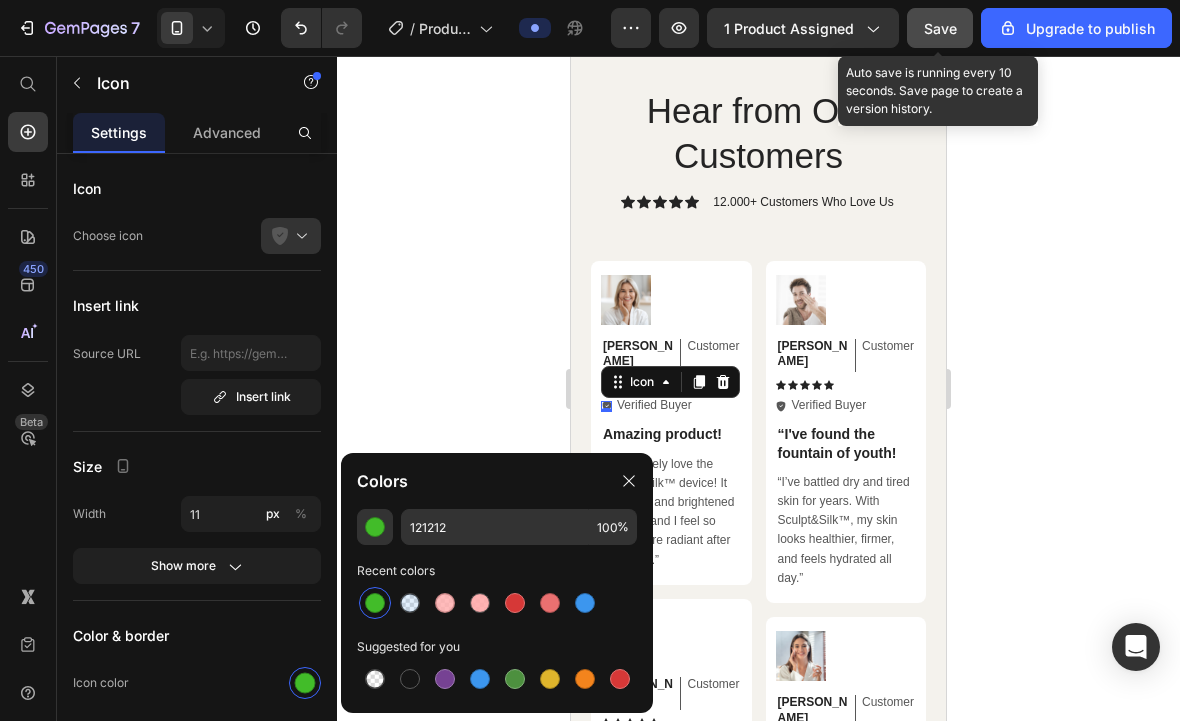type on "42BC29" 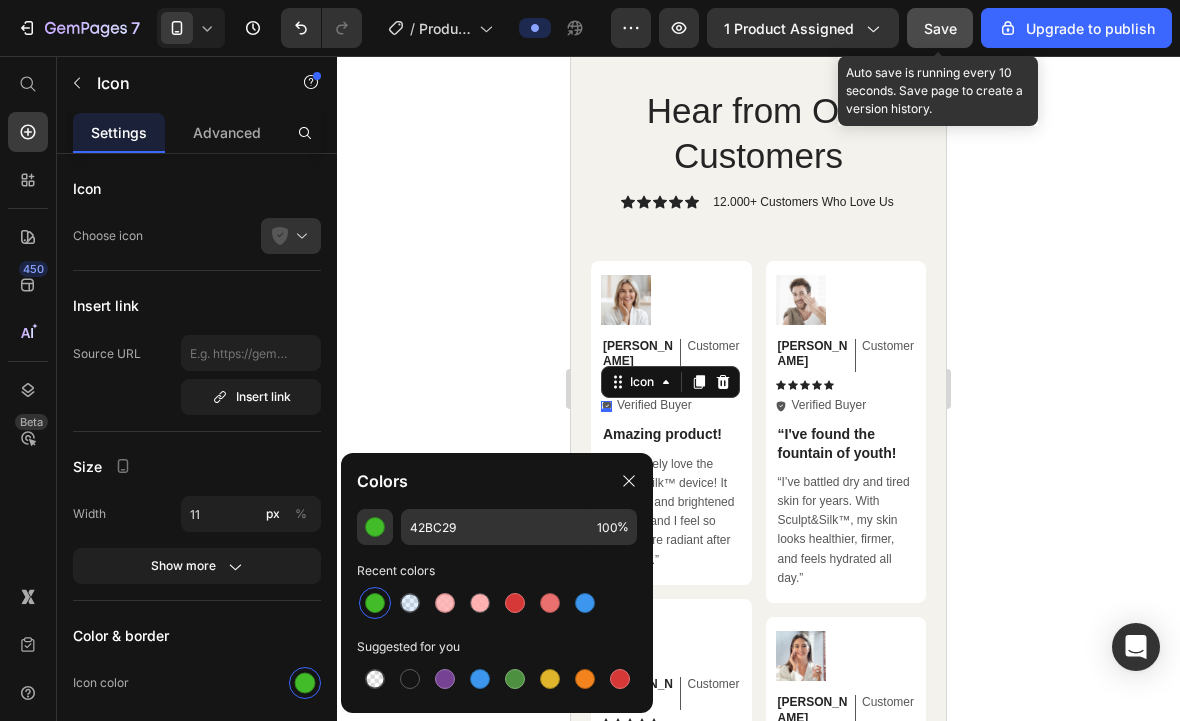 click 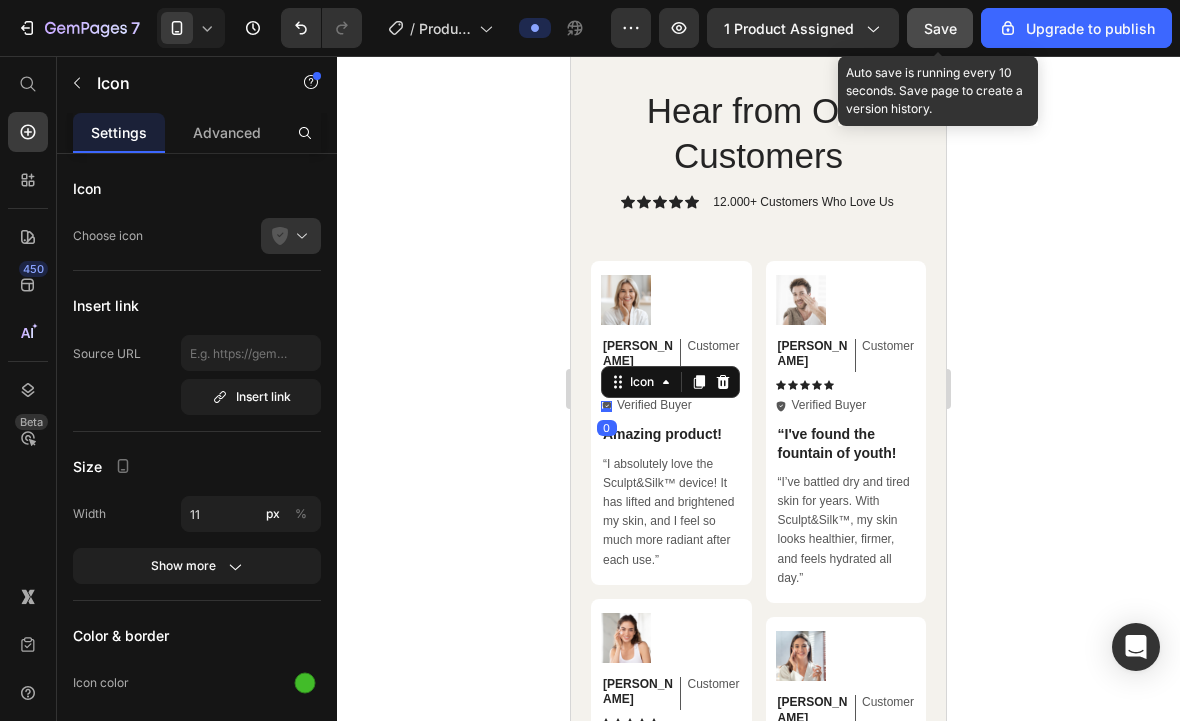 click on "Icon   0" at bounding box center [606, 406] 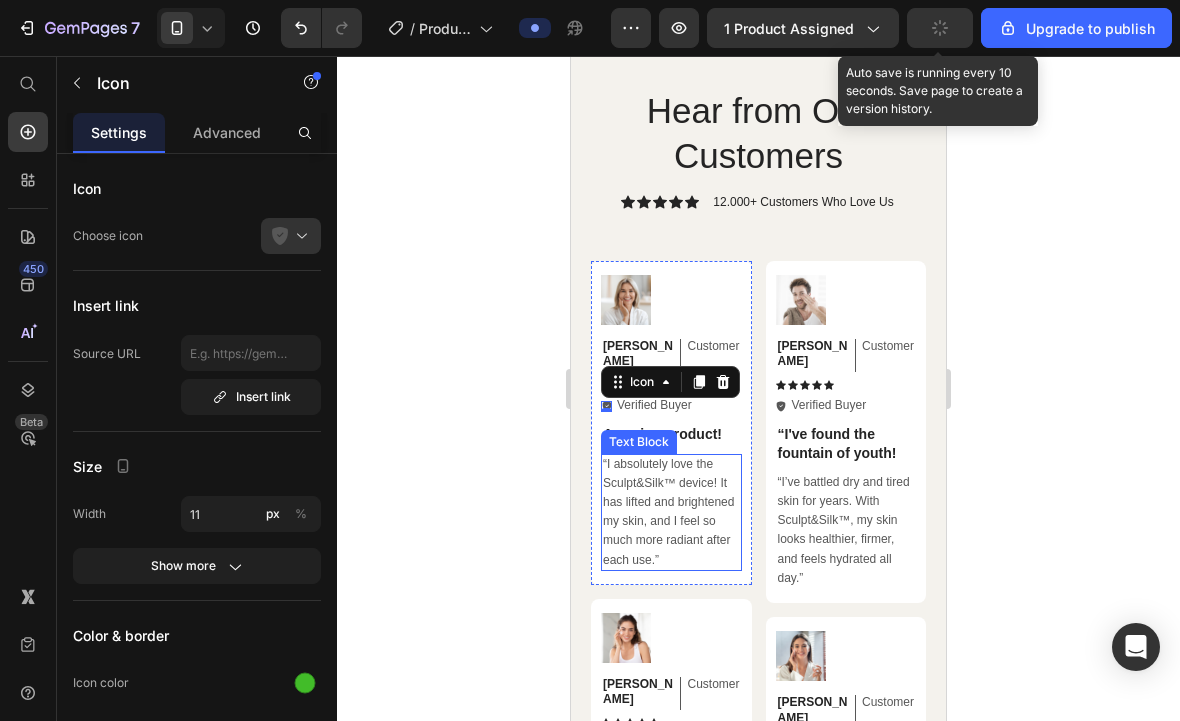 click 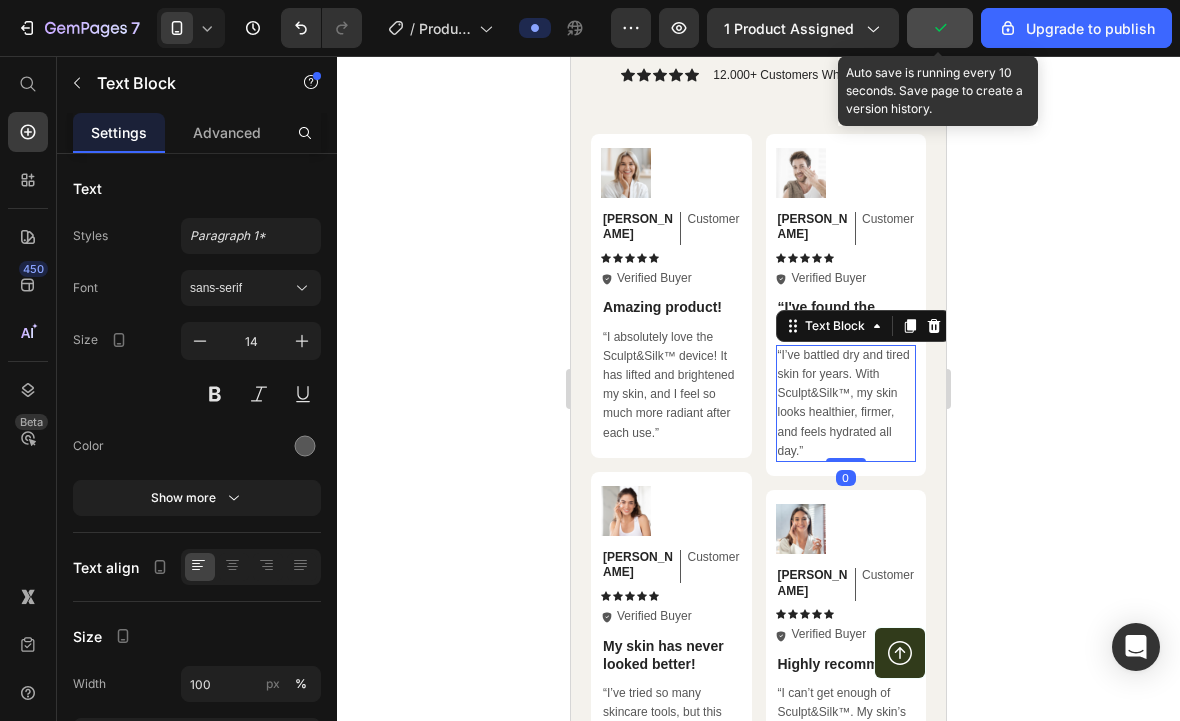 scroll, scrollTop: 6893, scrollLeft: 0, axis: vertical 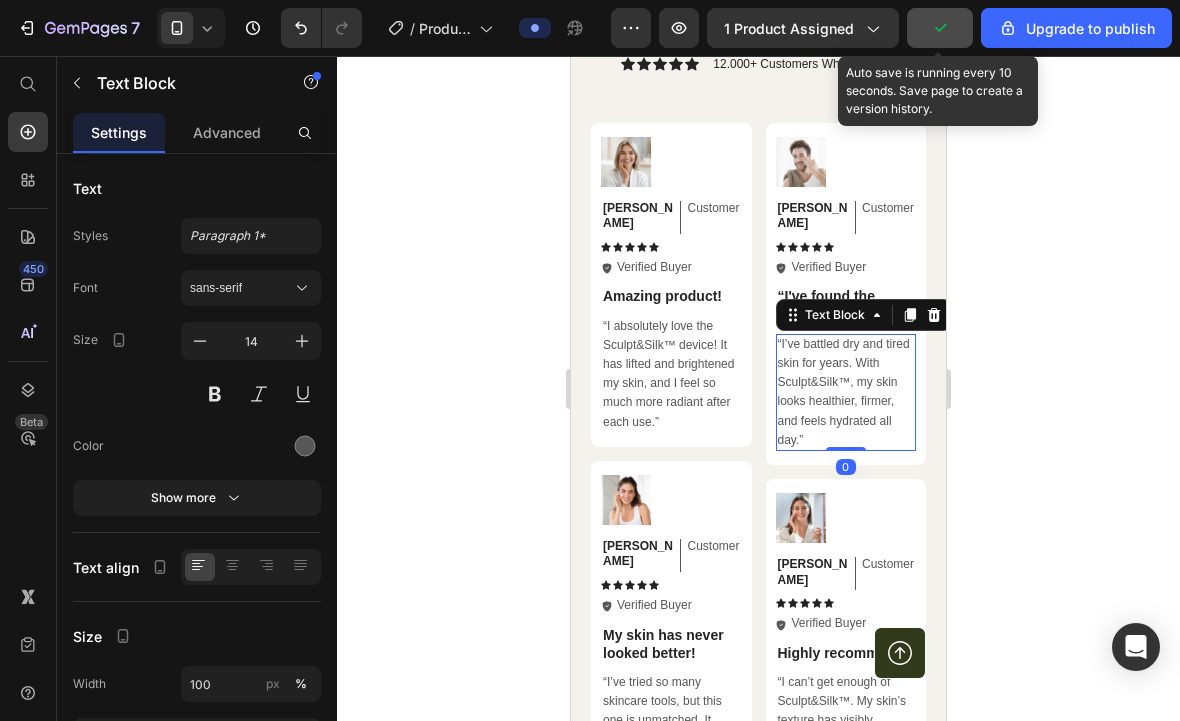 click 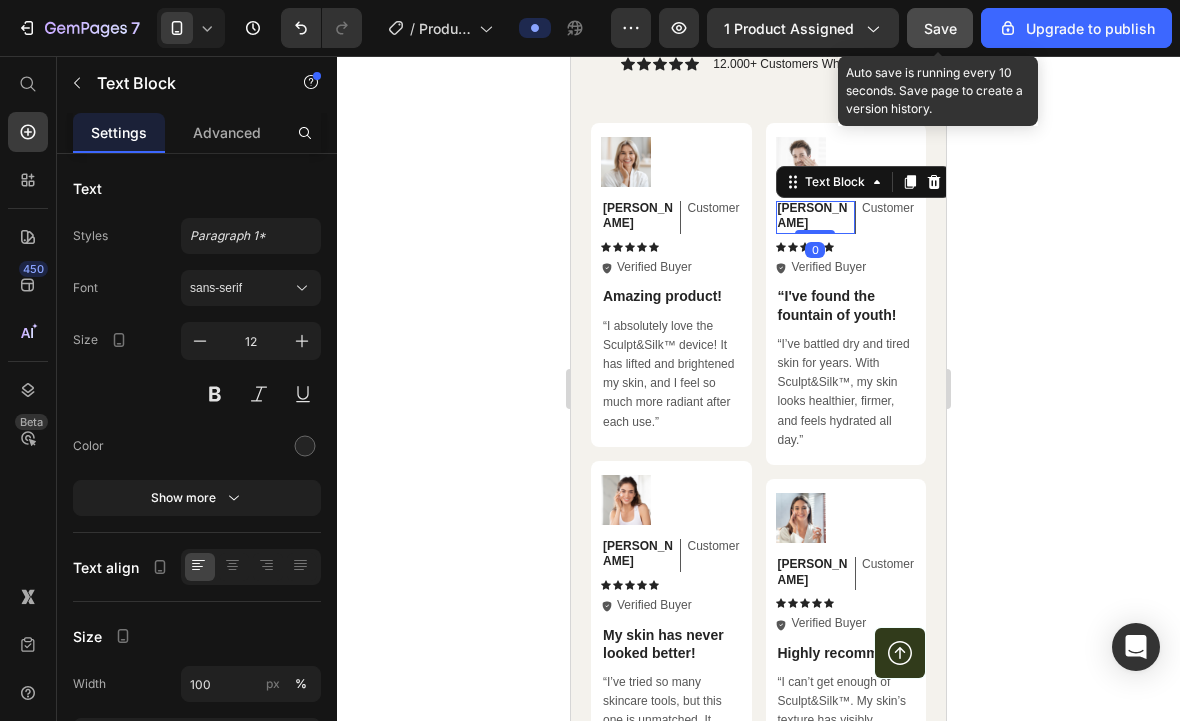 click on "Michael" at bounding box center [813, 216] 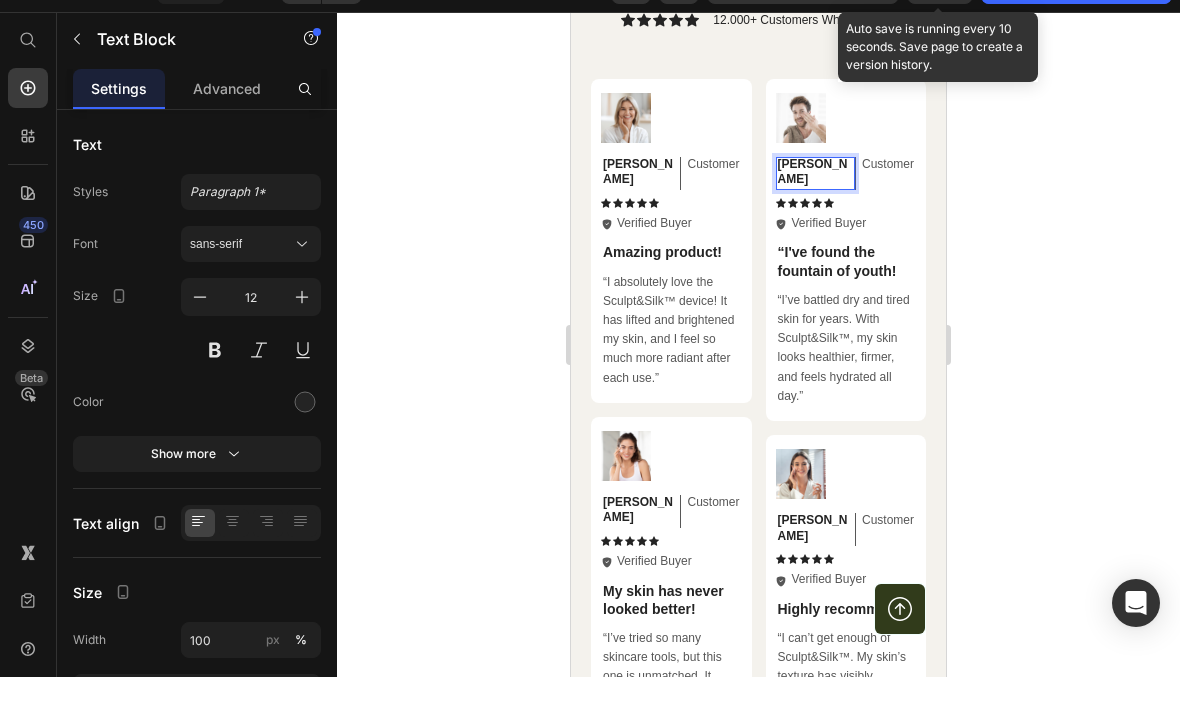 scroll, scrollTop: 927, scrollLeft: 0, axis: vertical 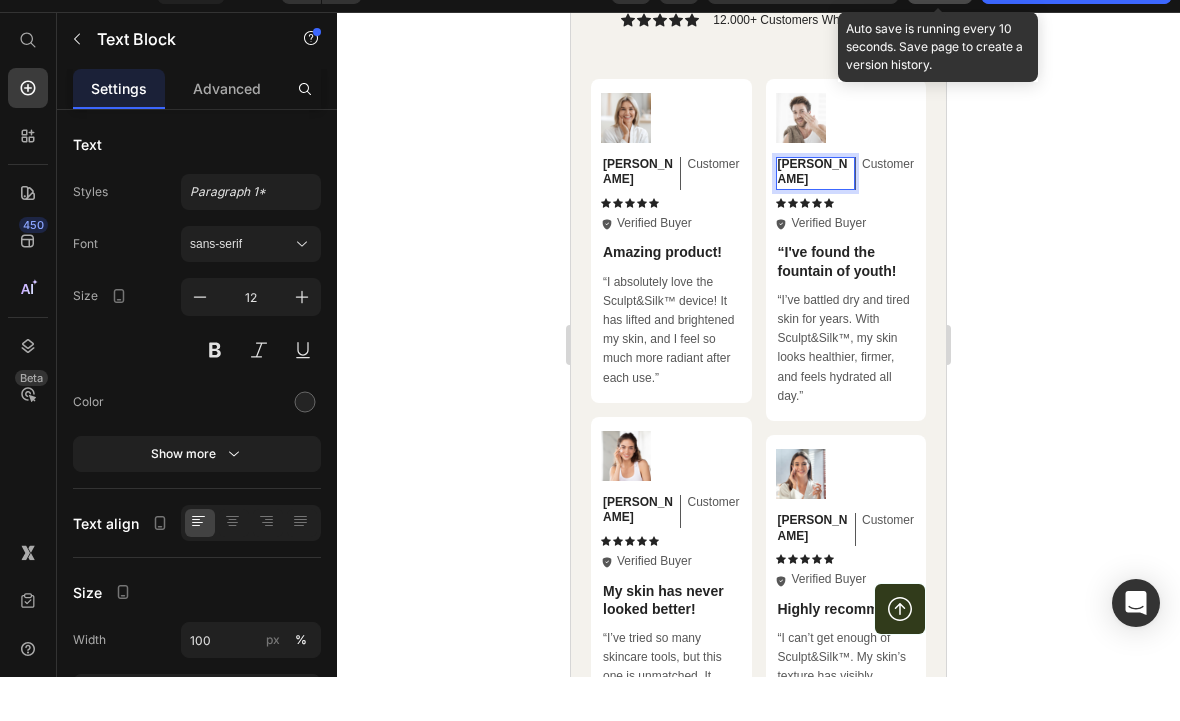 click 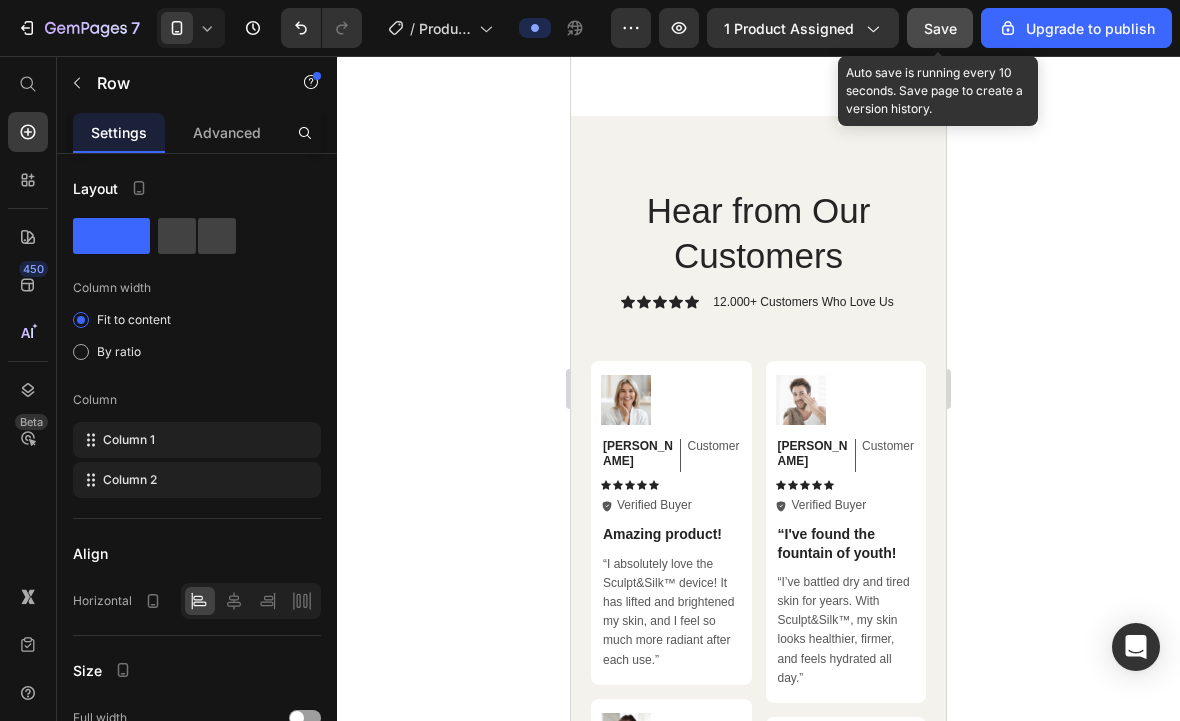 scroll, scrollTop: 6656, scrollLeft: 0, axis: vertical 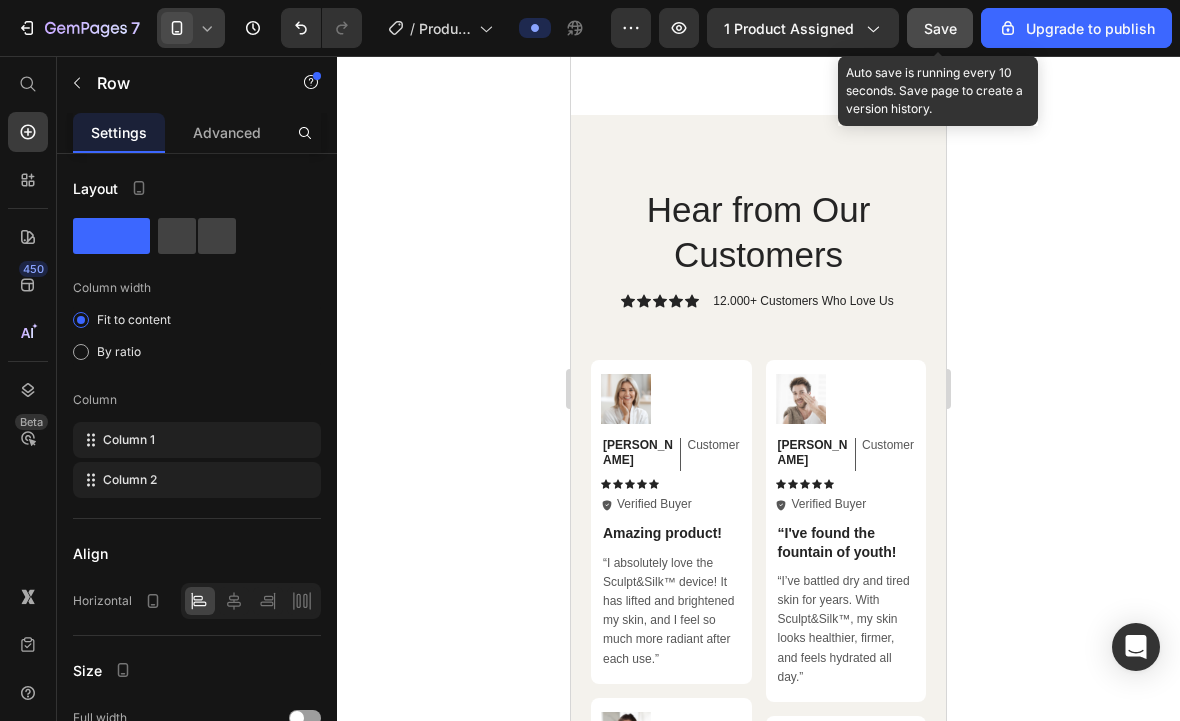click 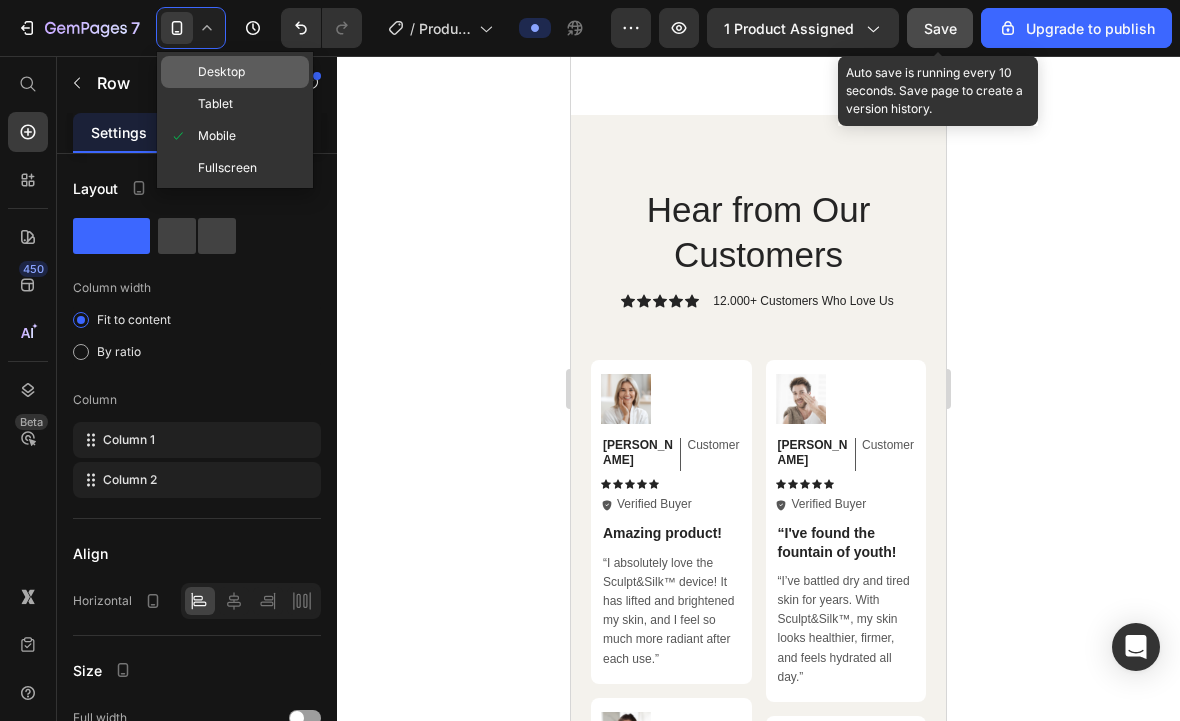 click on "Desktop" at bounding box center [221, 72] 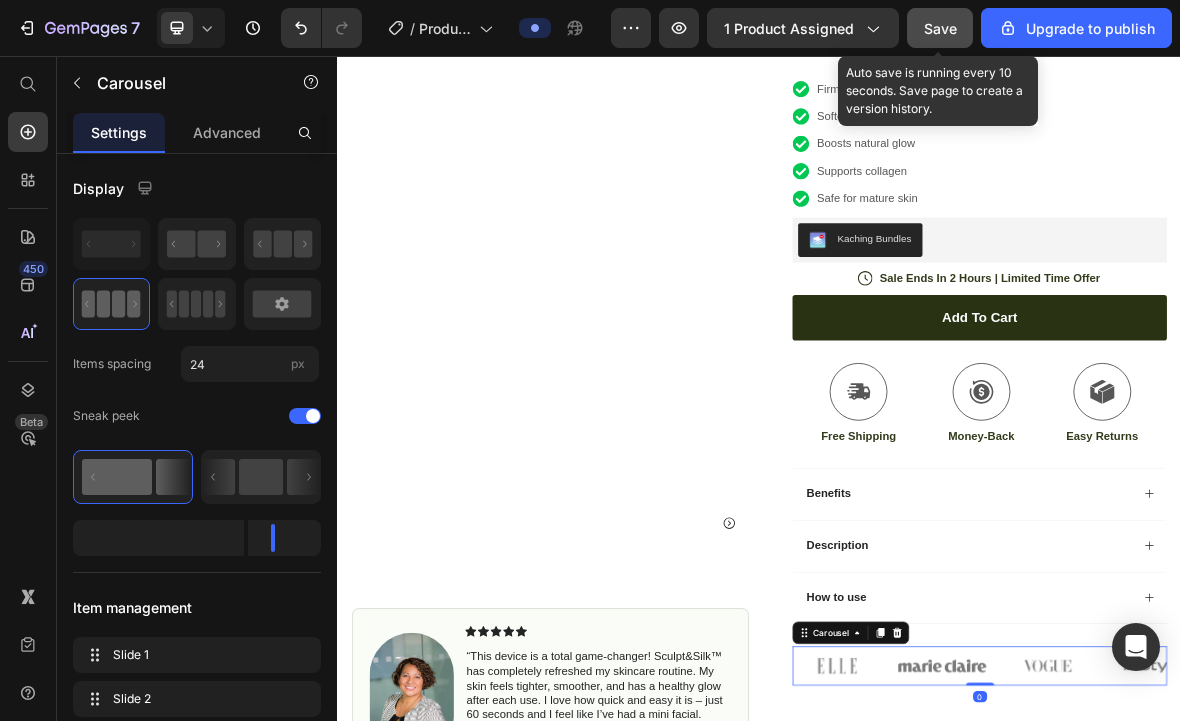 scroll, scrollTop: 355, scrollLeft: 0, axis: vertical 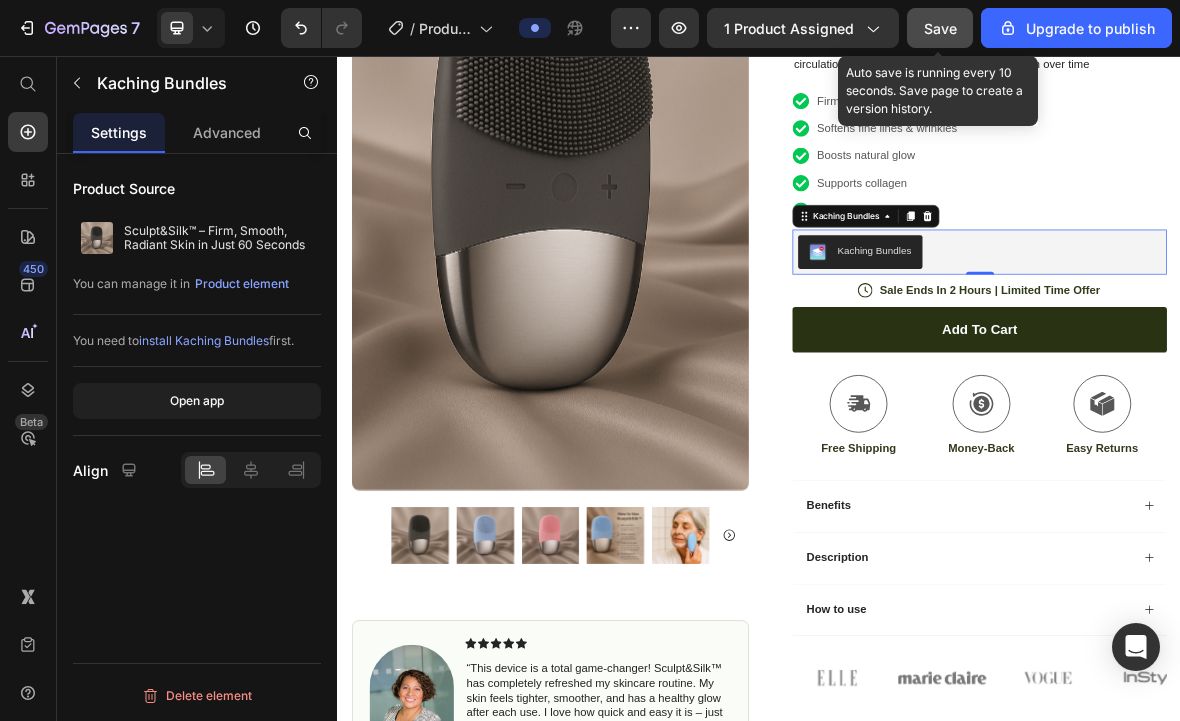 click on "Save" 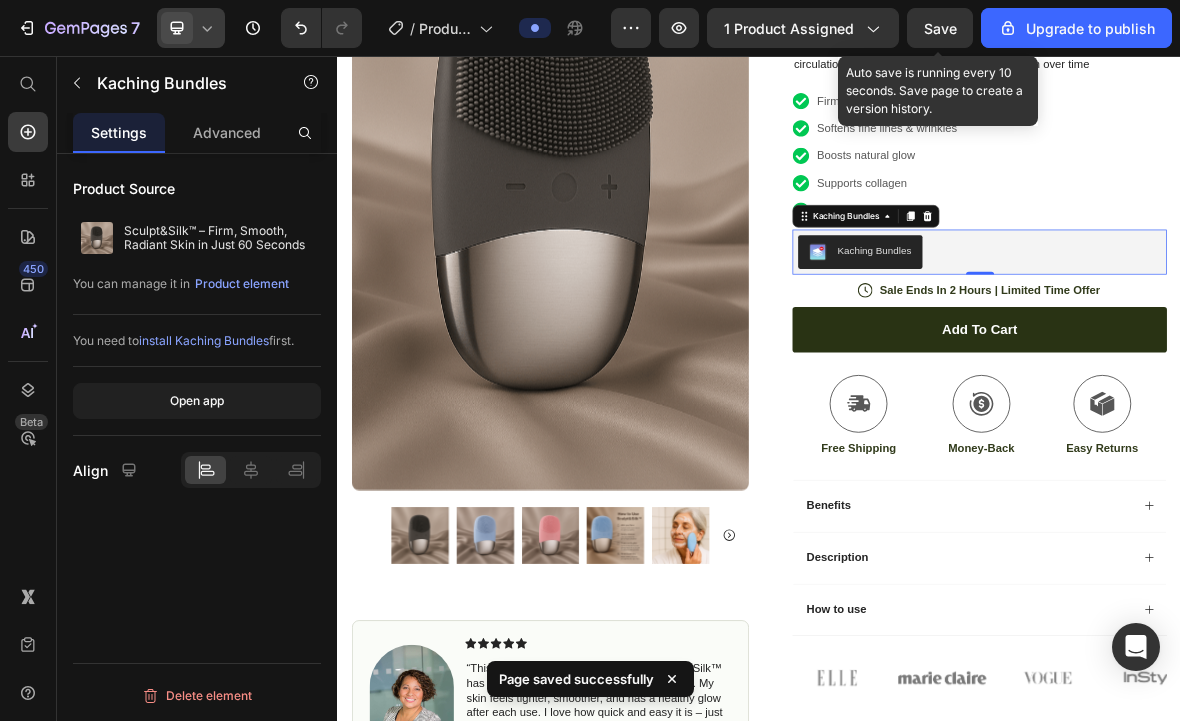 click 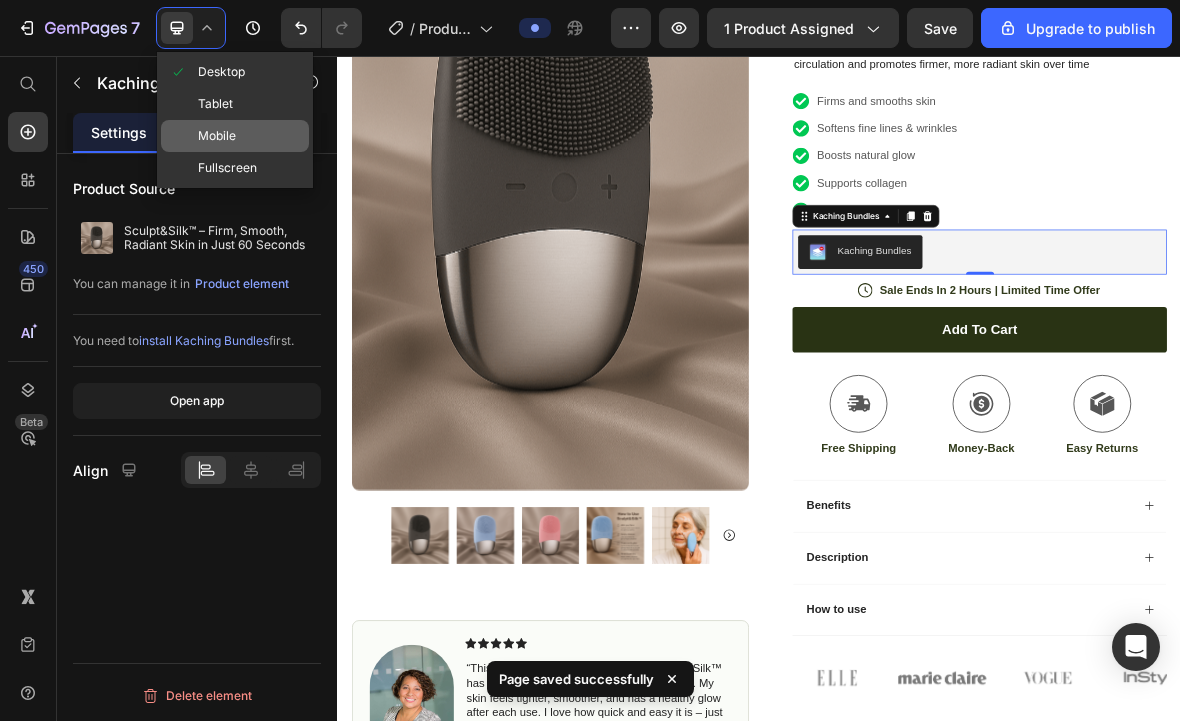 click on "Mobile" 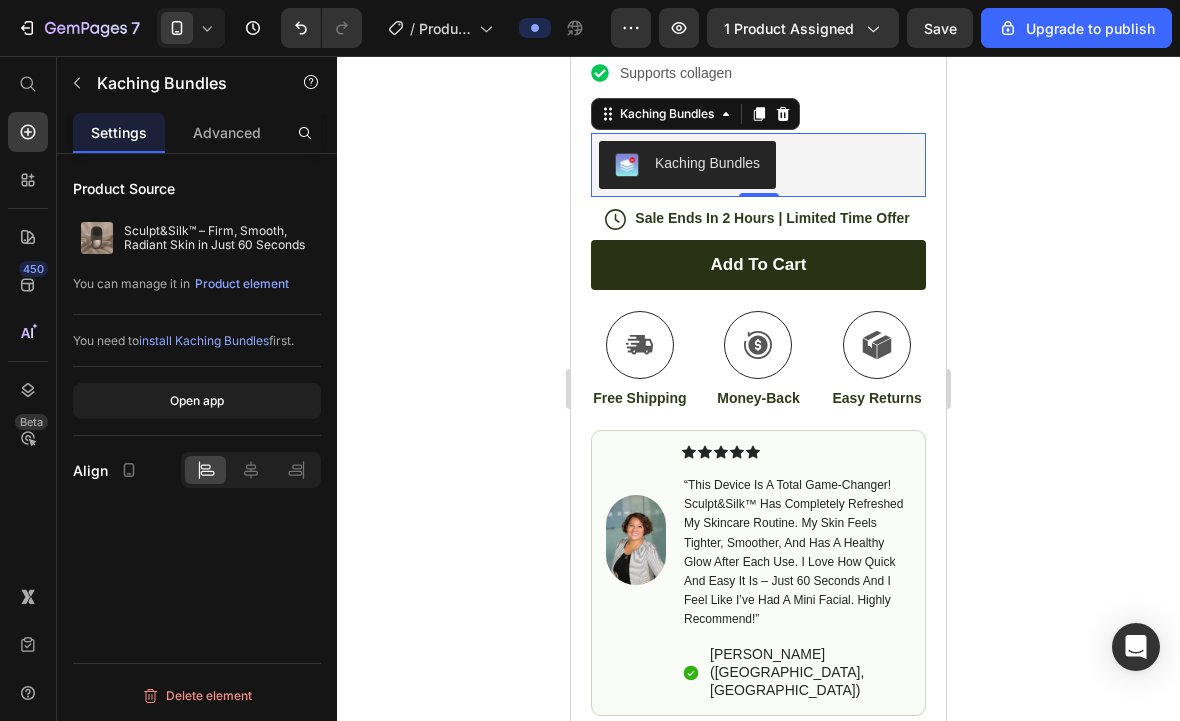 scroll, scrollTop: 1026, scrollLeft: 0, axis: vertical 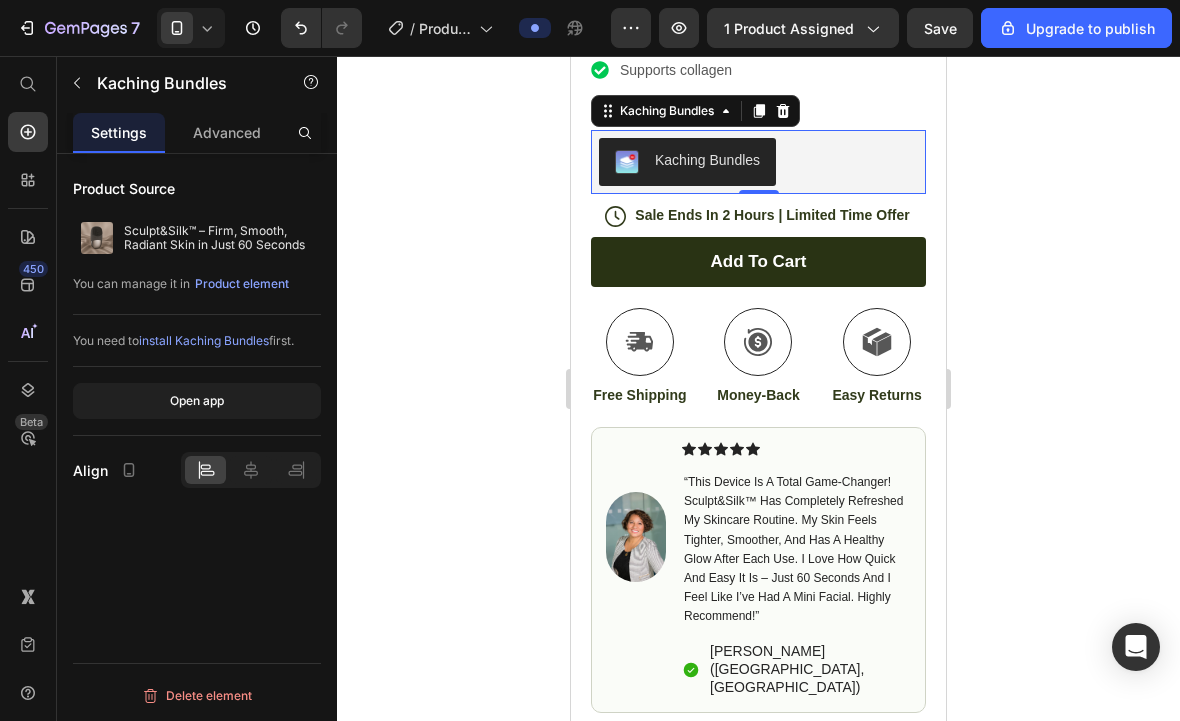 click on "Kaching Bundles" at bounding box center (758, 162) 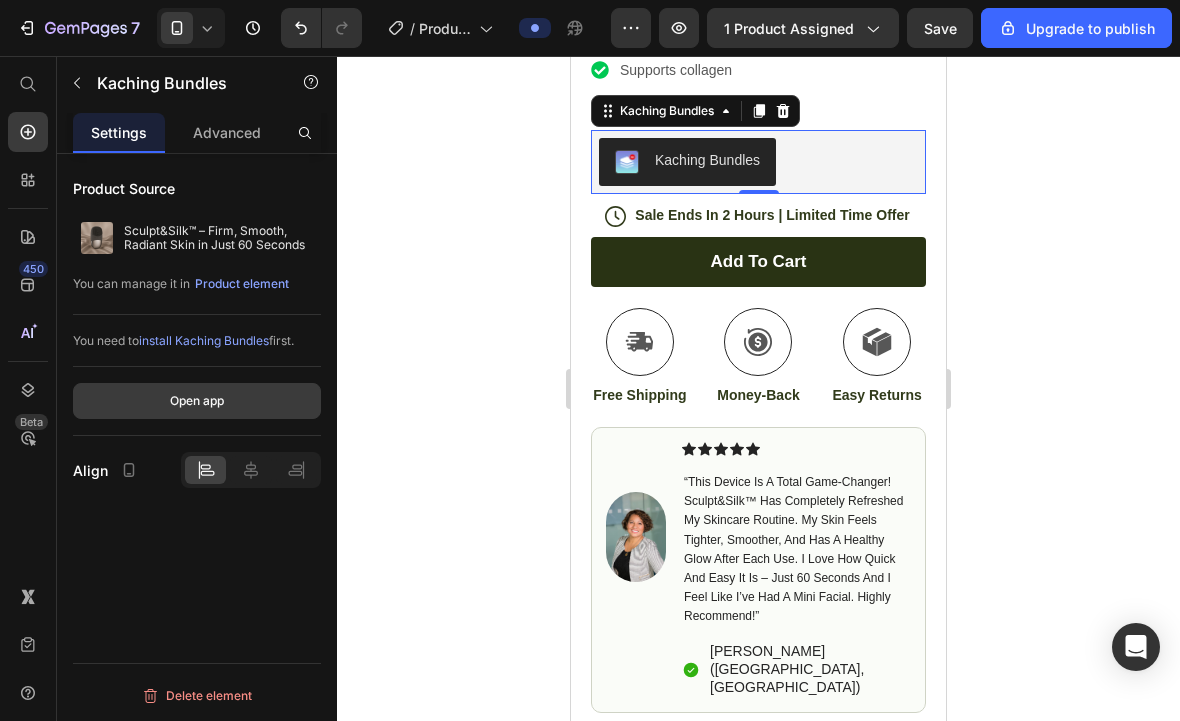 click on "Open app" at bounding box center (197, 401) 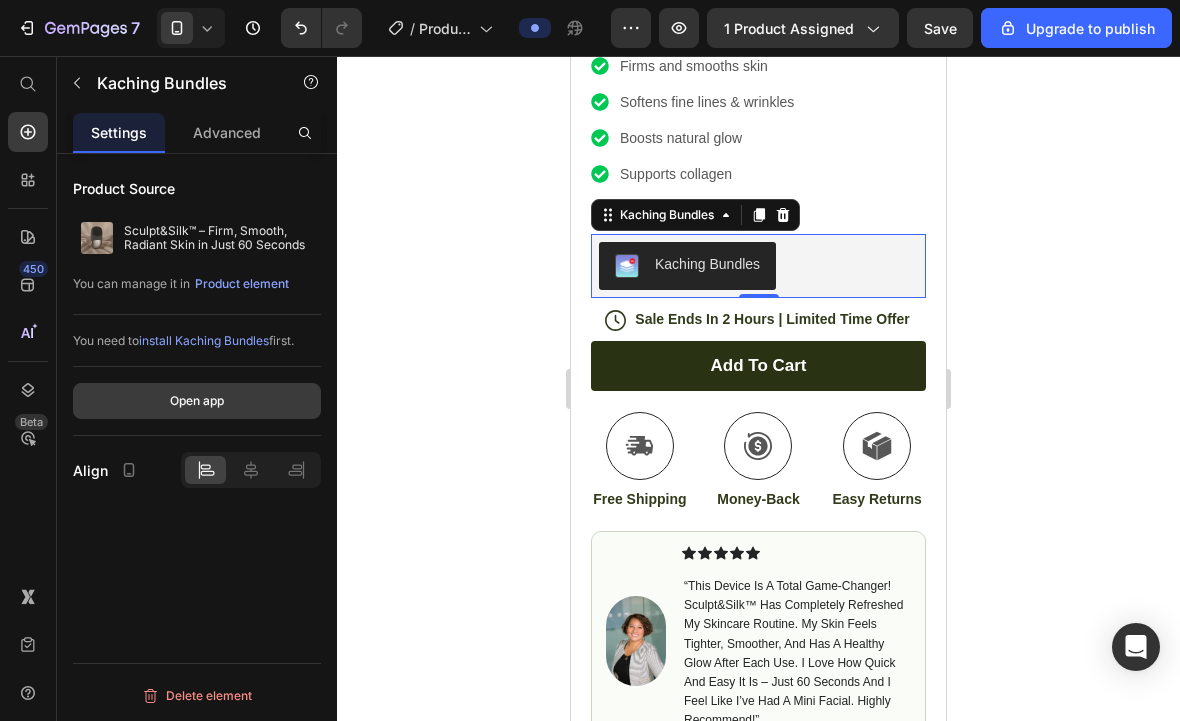 scroll, scrollTop: 916, scrollLeft: 0, axis: vertical 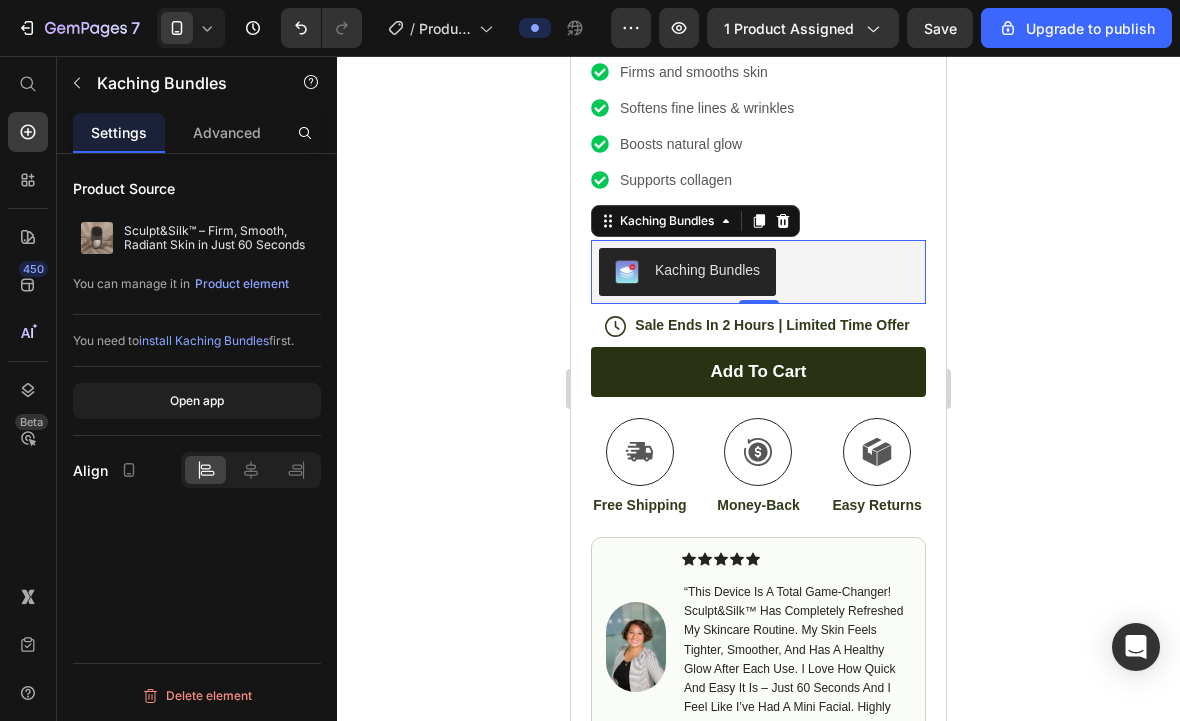 click on "Save" at bounding box center (940, 28) 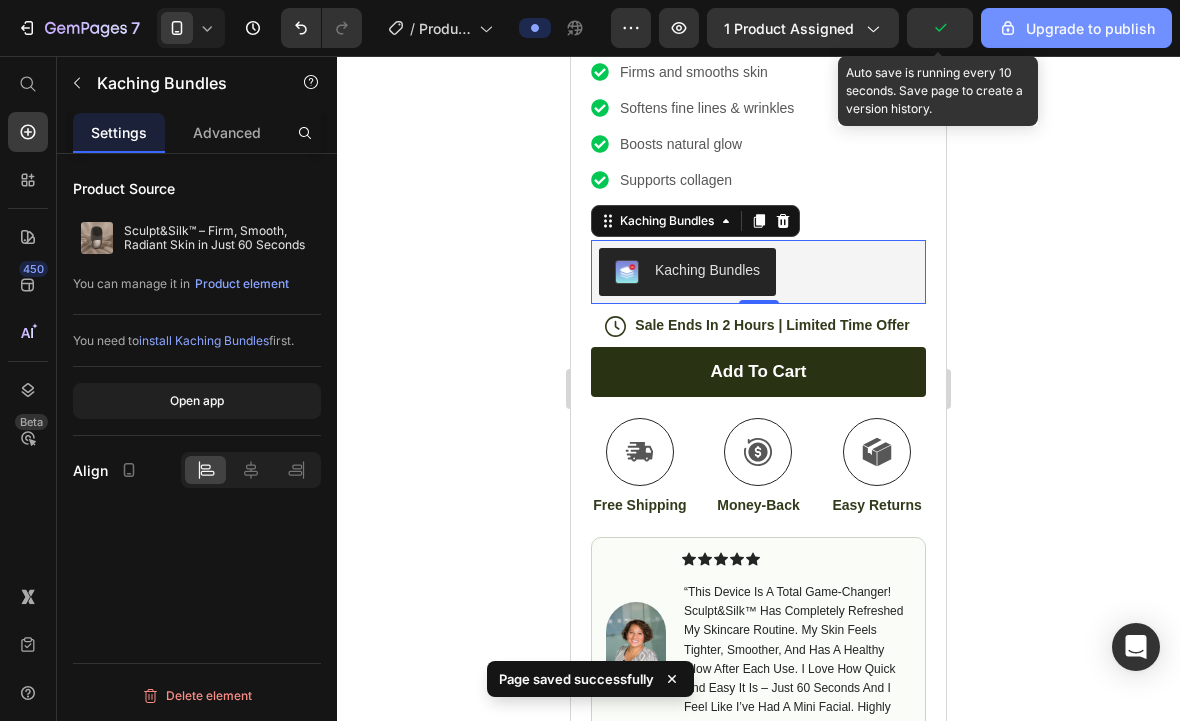 click on "Upgrade to publish" at bounding box center [1076, 28] 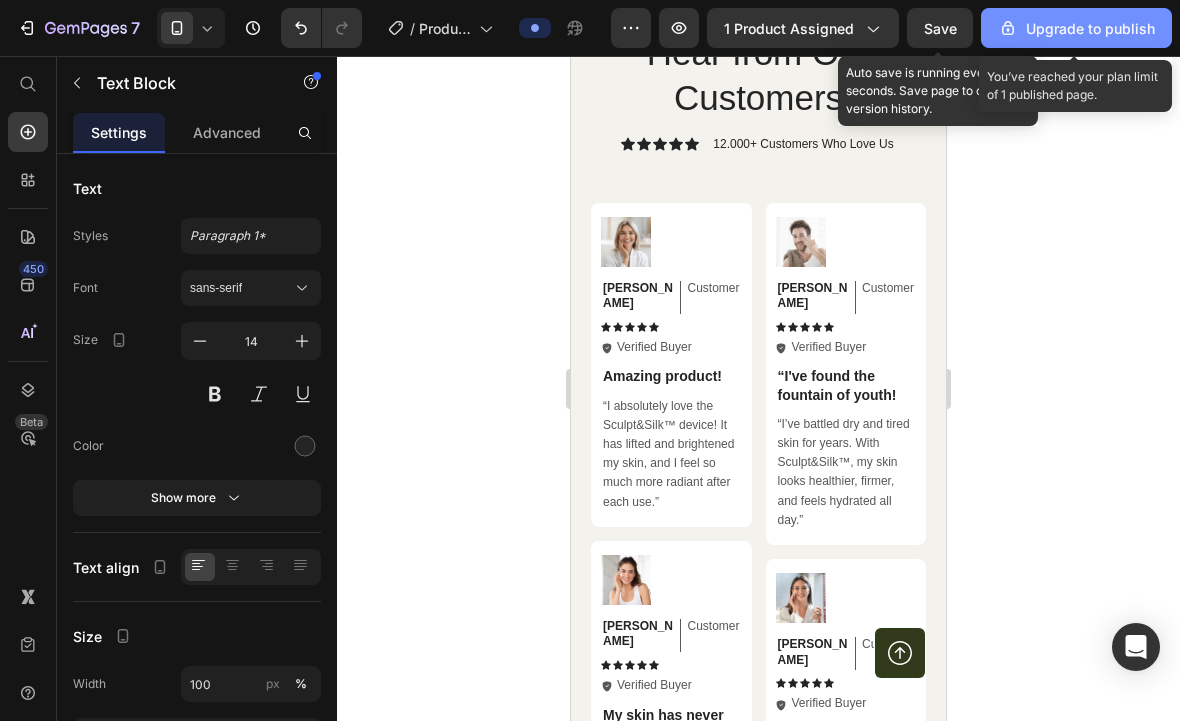 scroll, scrollTop: 6912, scrollLeft: 0, axis: vertical 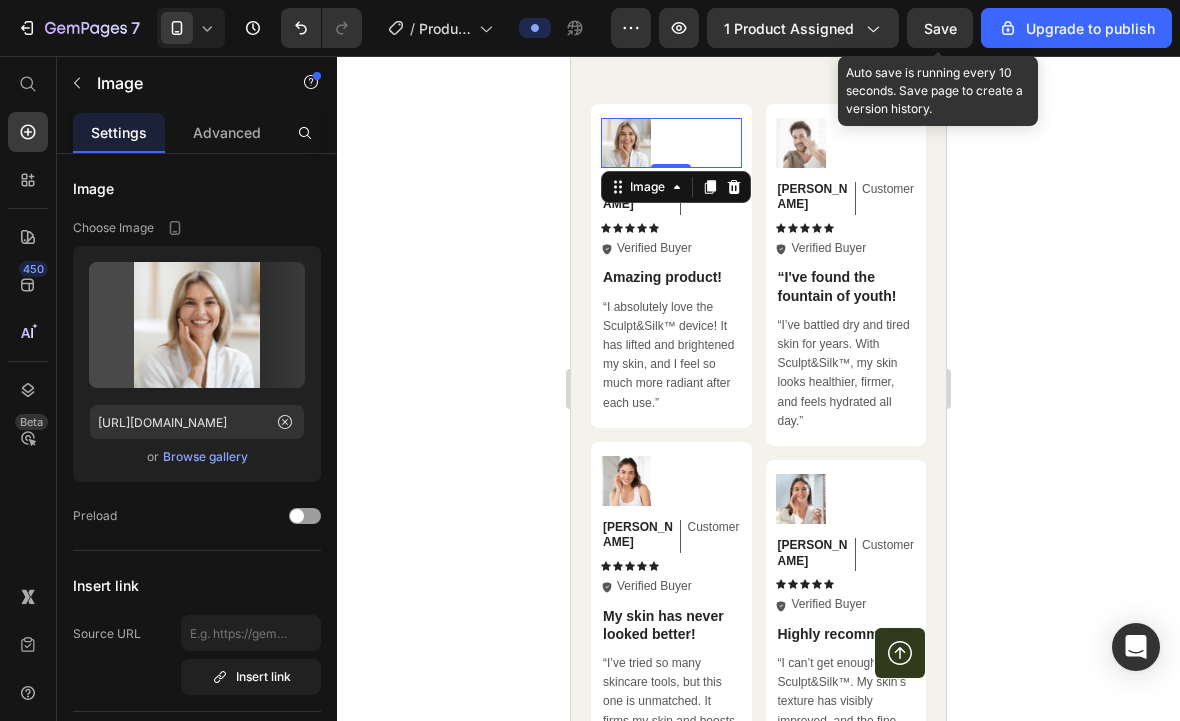click at bounding box center (671, 143) 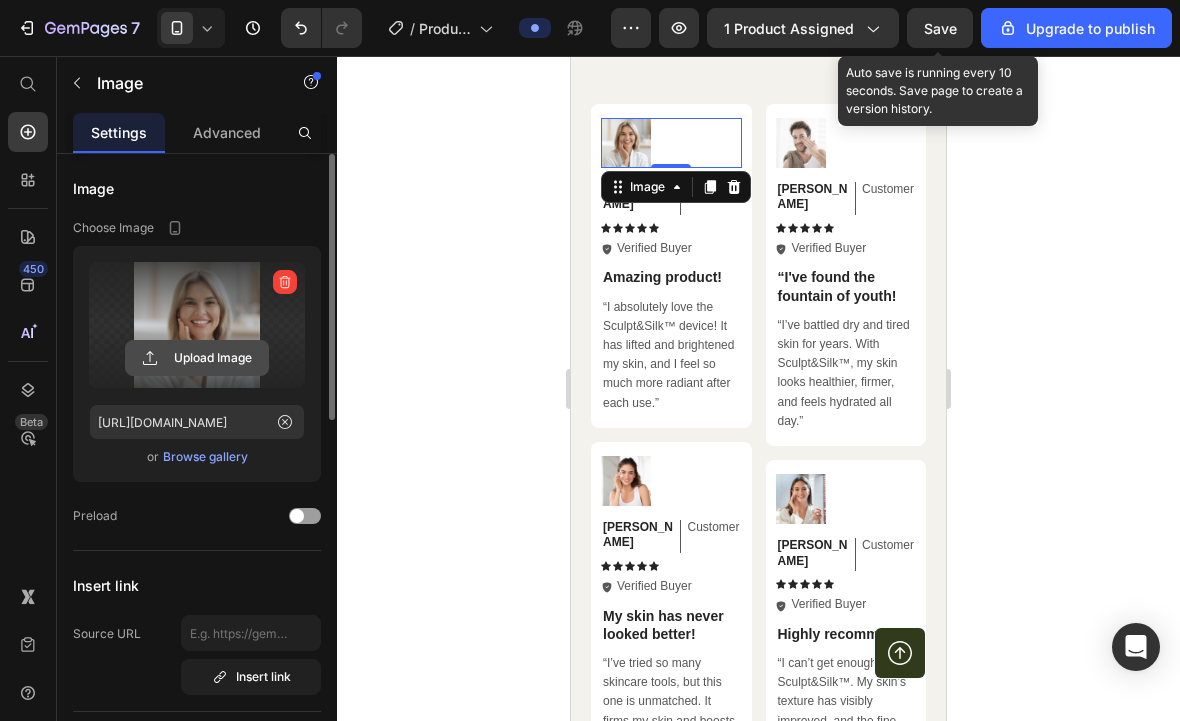 click 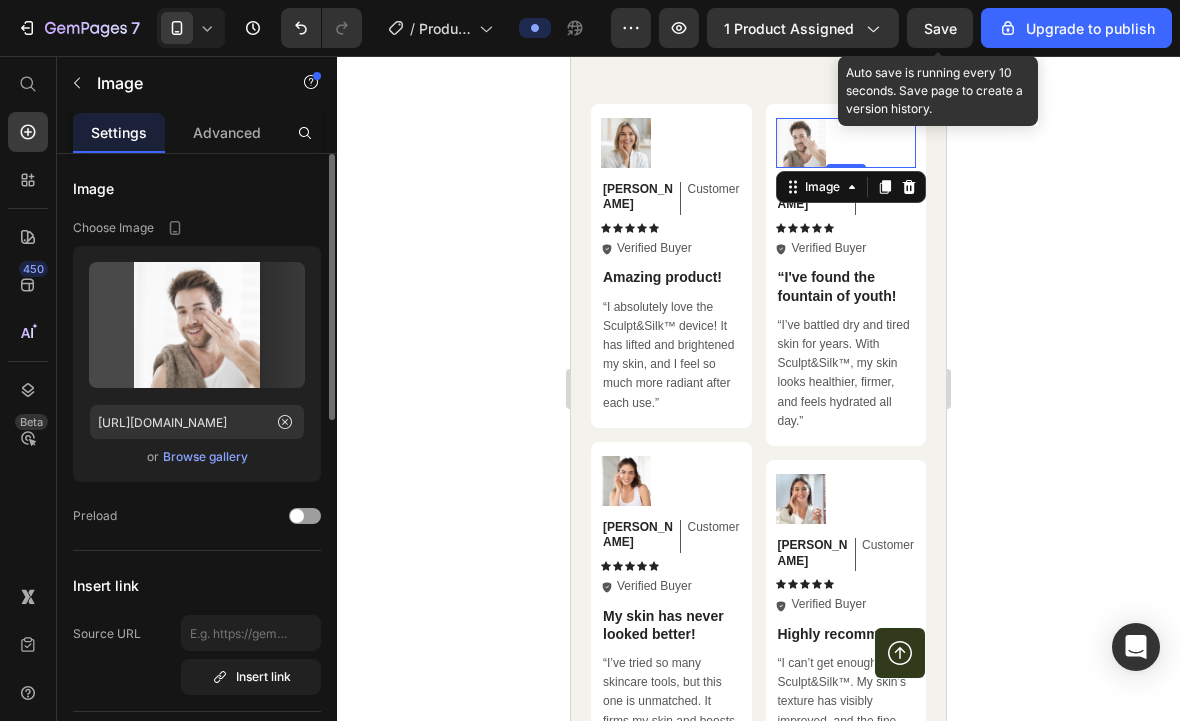 click at bounding box center (846, 143) 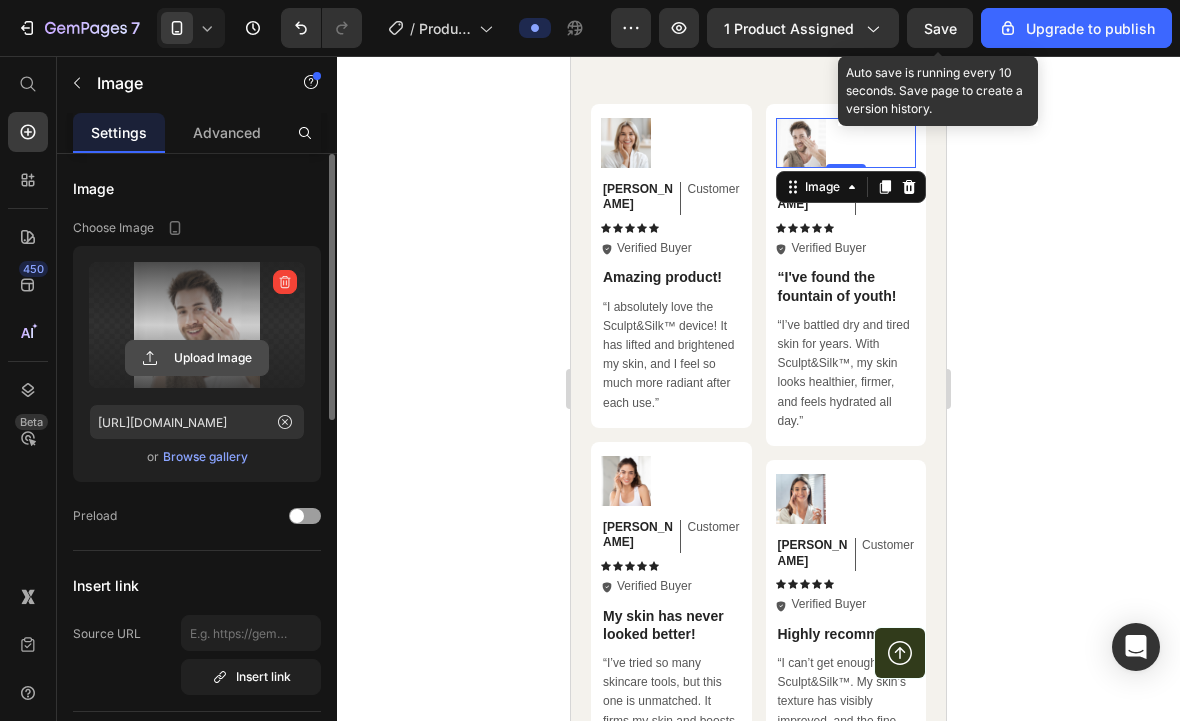 click 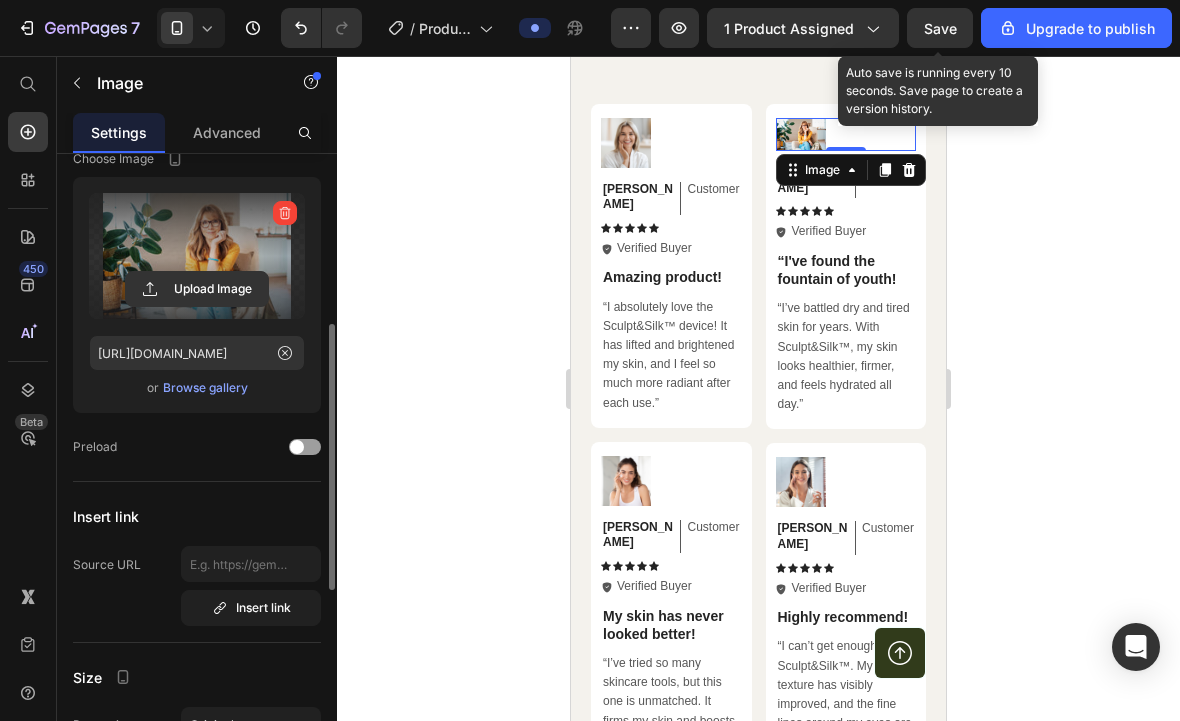 scroll, scrollTop: 60, scrollLeft: 0, axis: vertical 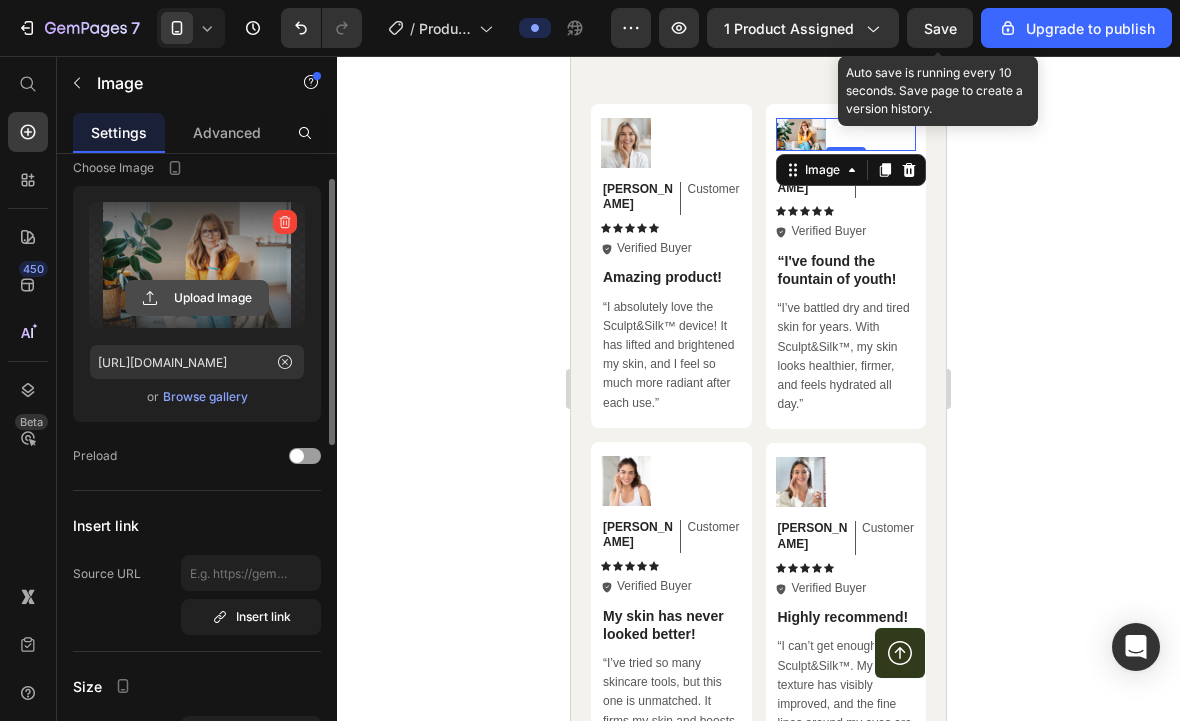 click 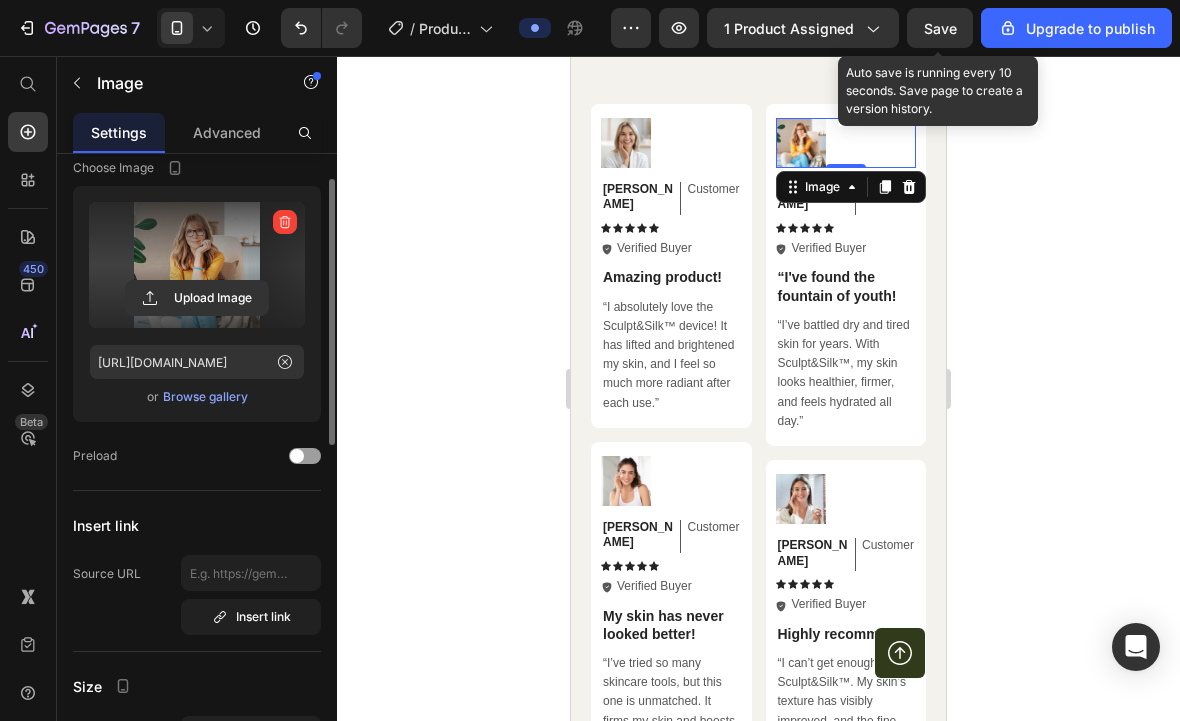 type on "https://cdn.shopify.com/s/files/1/0847/1629/0375/files/gempages_571322681484379288-67790523-bbf1-4721-98ce-de781dbf74fa.jpg" 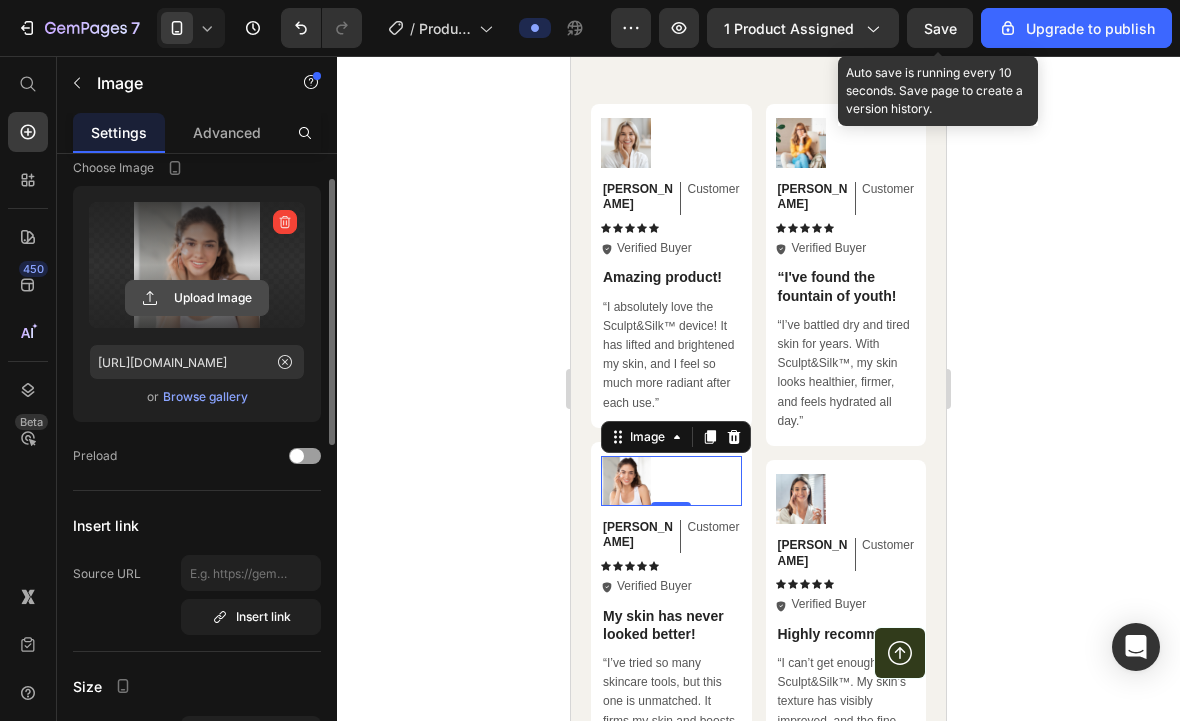 click 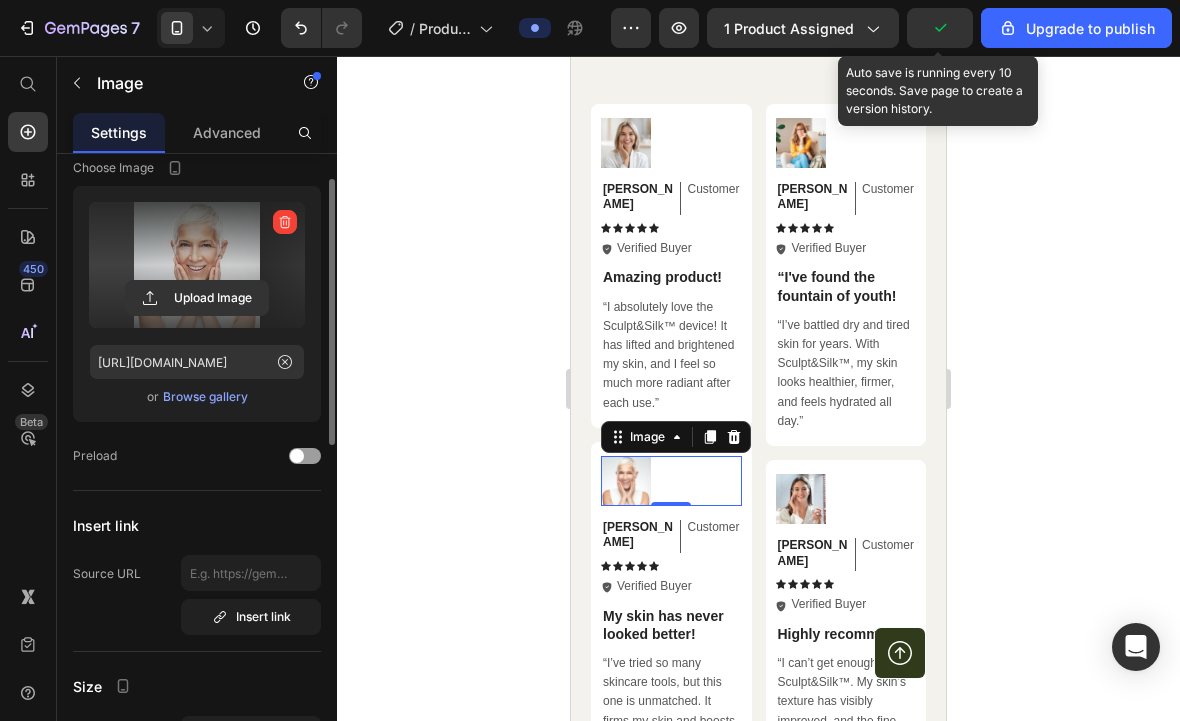 type on "https://cdn.shopify.com/s/files/1/0847/1629/0375/files/gempages_571322681484379288-4f01beb9-1b6e-4ffe-ad3f-42103a9e7c2b.jpg" 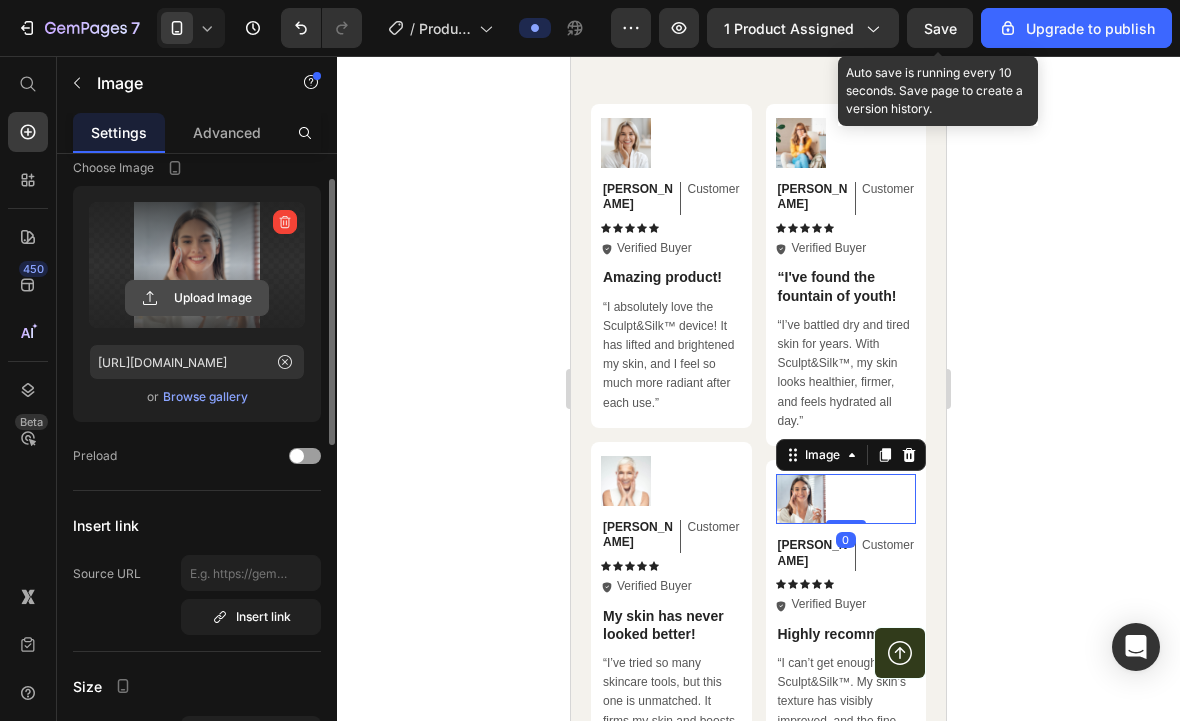 click 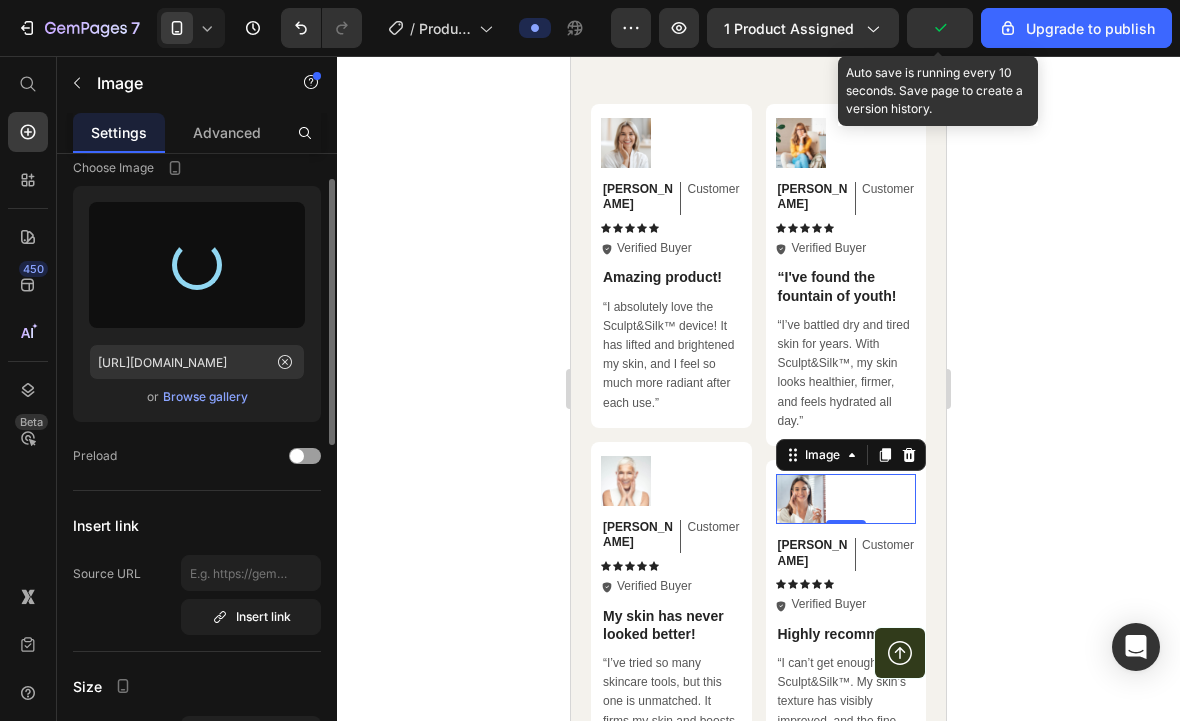 type on "https://cdn.shopify.com/s/files/1/0847/1629/0375/files/gempages_571322681484379288-d1089df2-83d1-4277-ad4c-8903da5cbcce.jpg" 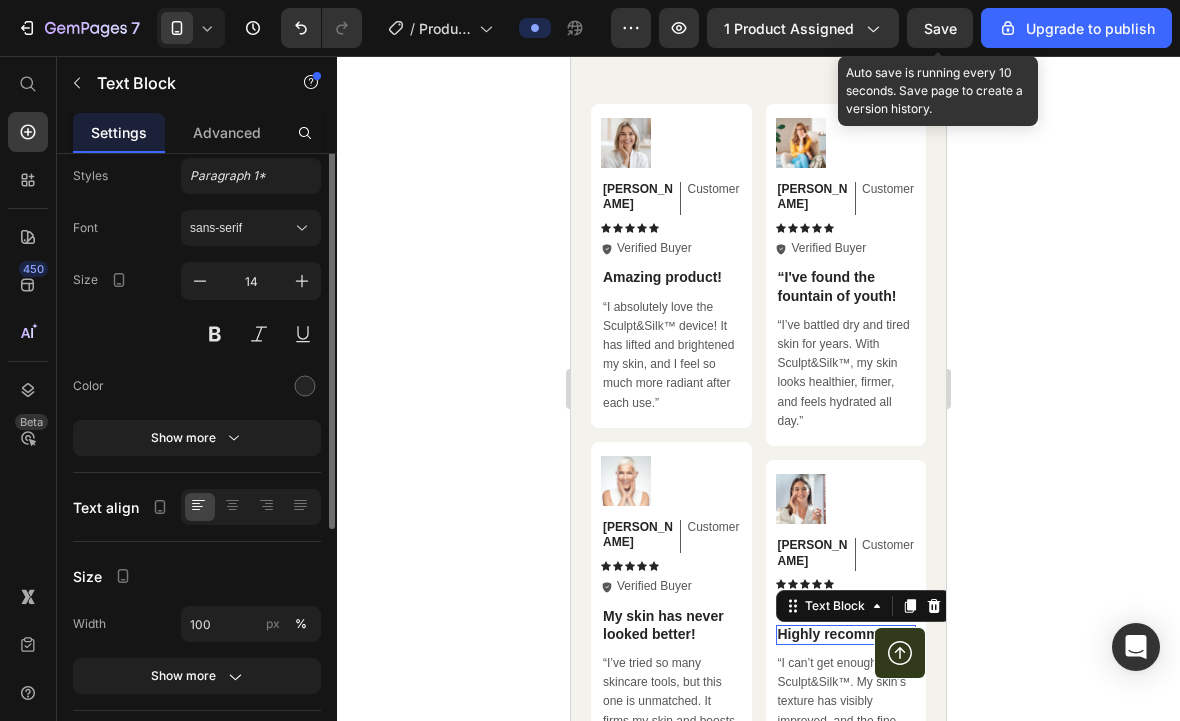 scroll, scrollTop: 6959, scrollLeft: 0, axis: vertical 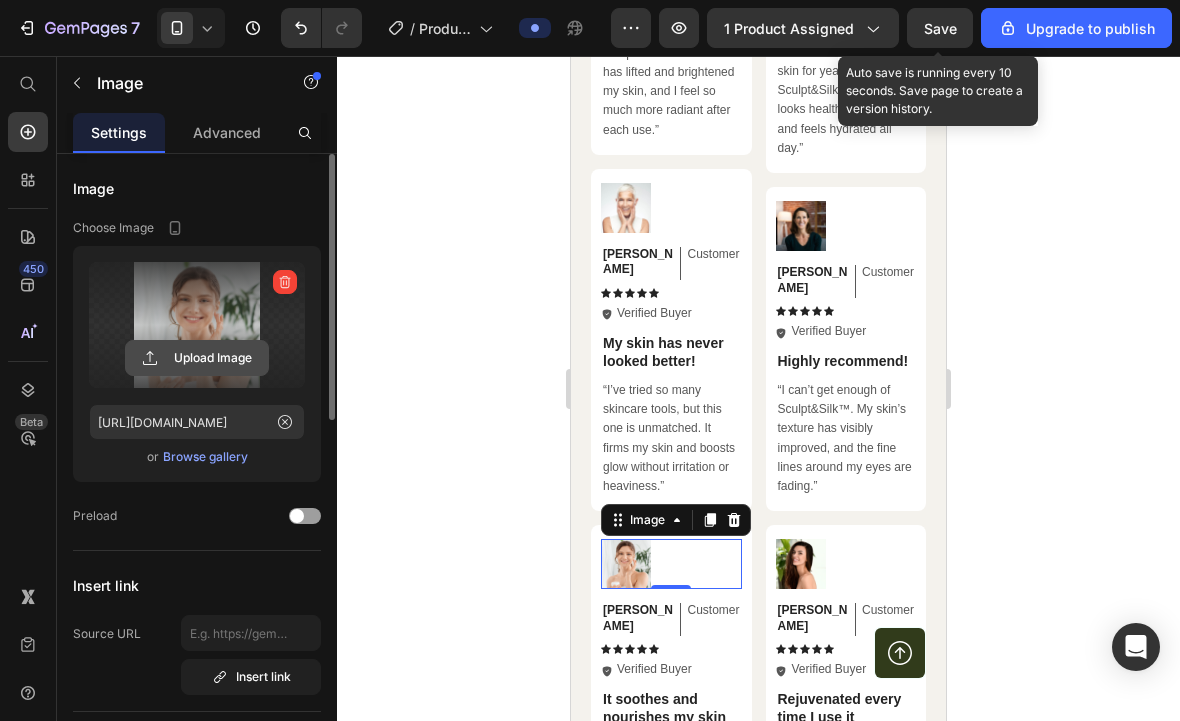 click 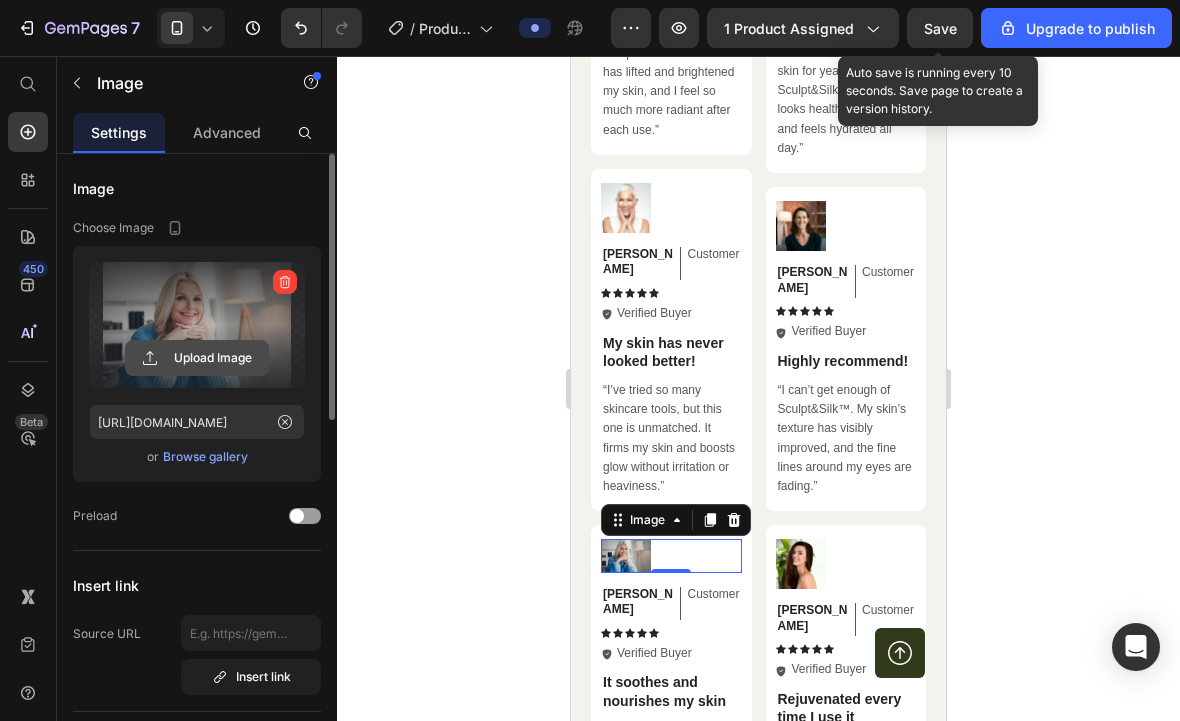 click 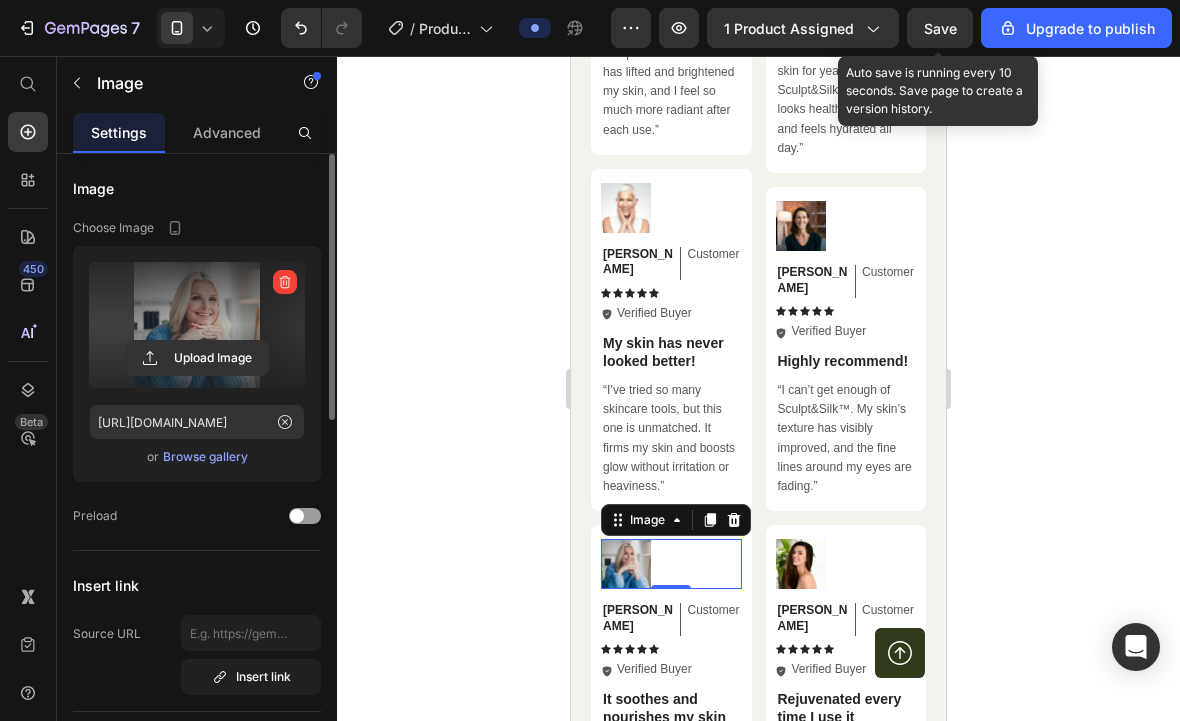 type on "https://cdn.shopify.com/s/files/1/0847/1629/0375/files/gempages_571322681484379288-8a27600d-8cb5-4b93-8885-1a80e59d4598.jpg" 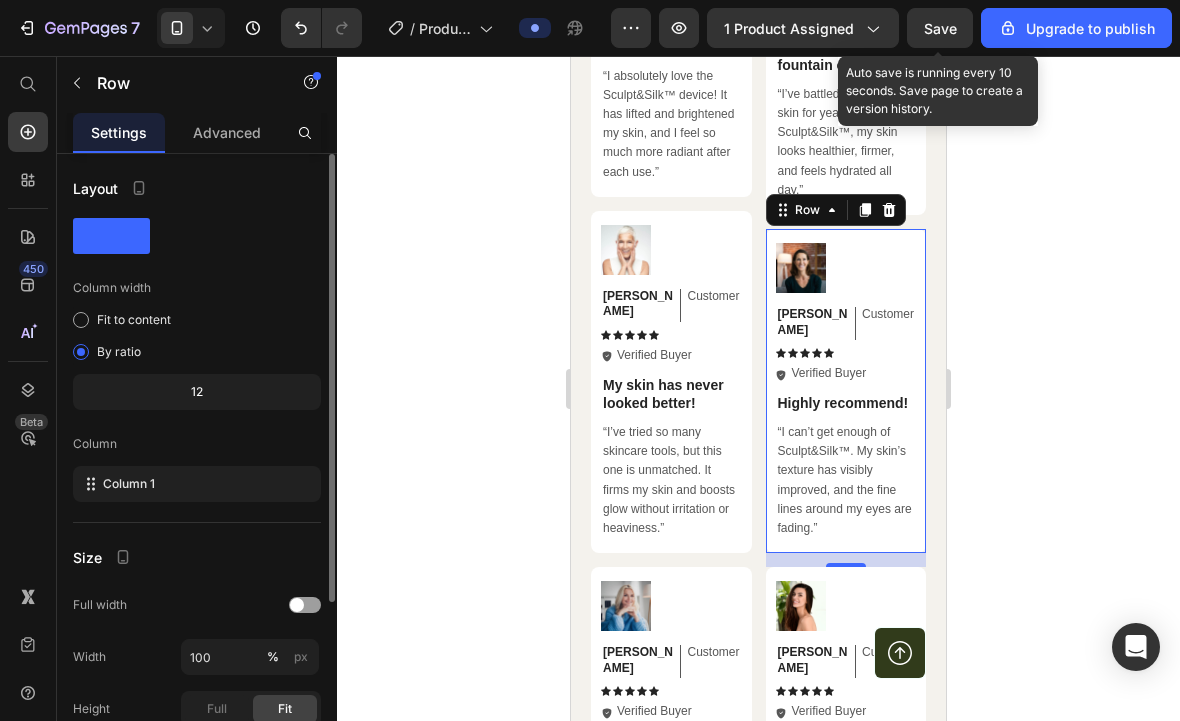 scroll, scrollTop: 7148, scrollLeft: 0, axis: vertical 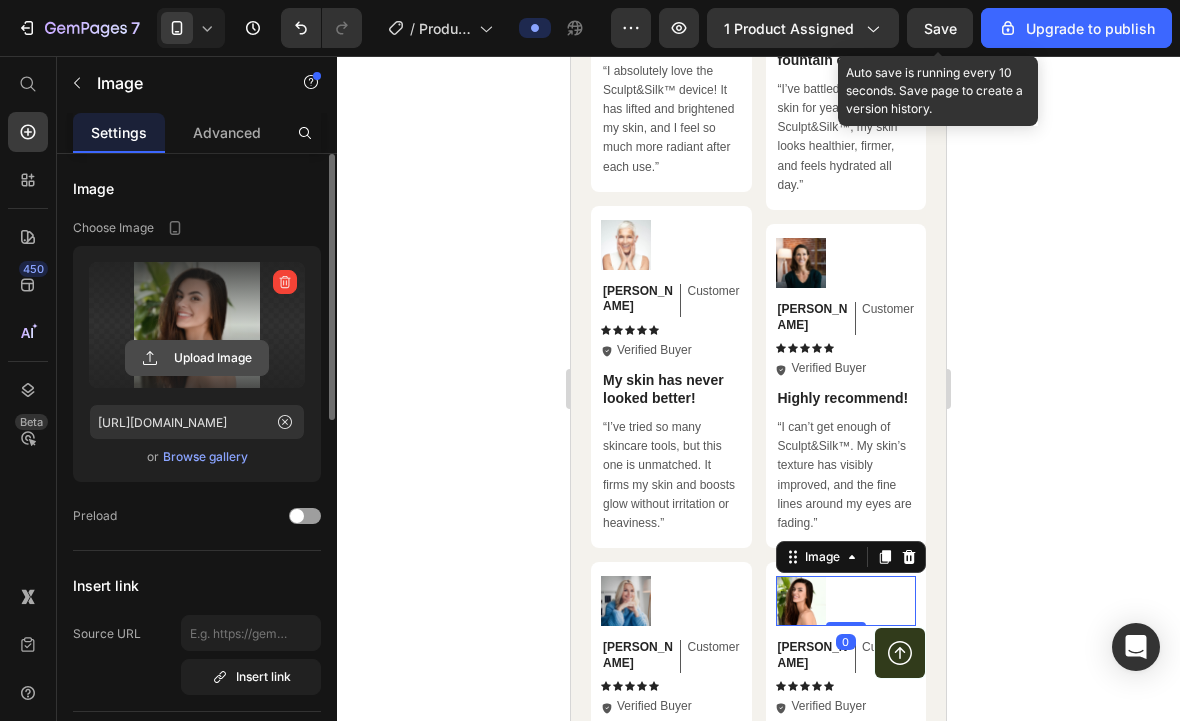 click 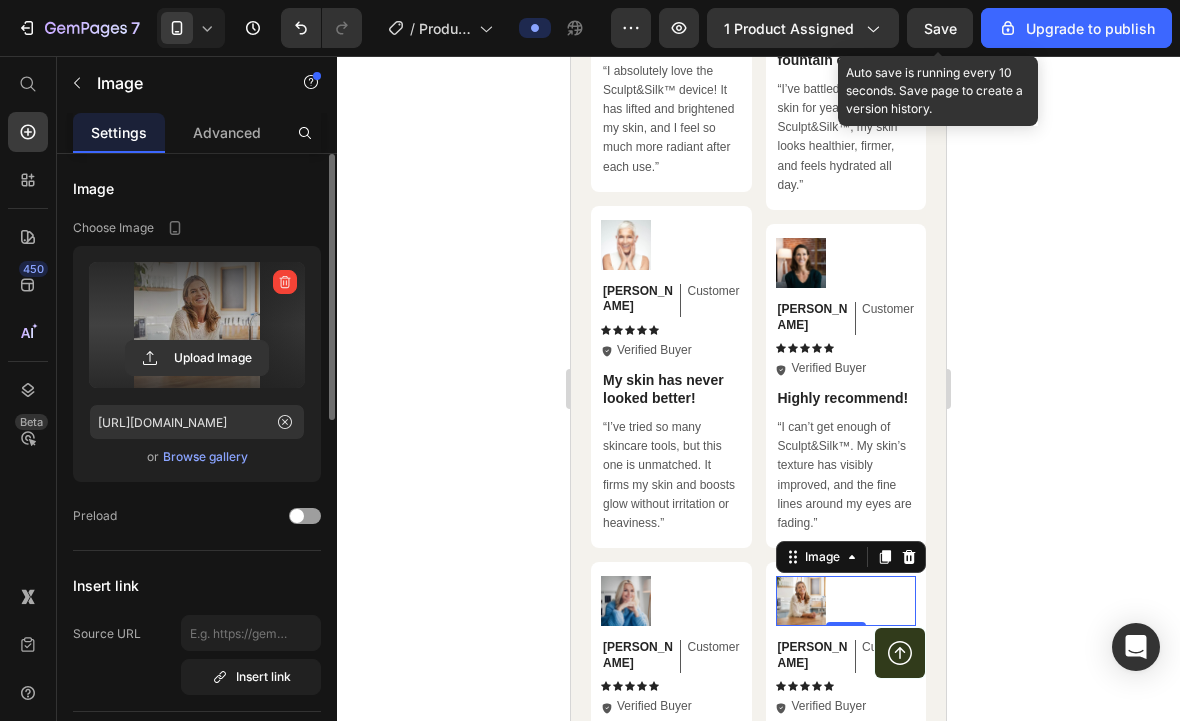type on "https://cdn.shopify.com/s/files/1/0847/1629/0375/files/gempages_571322681484379288-9b07333a-ee89-4a8d-a89a-dd64f4202682.jpg" 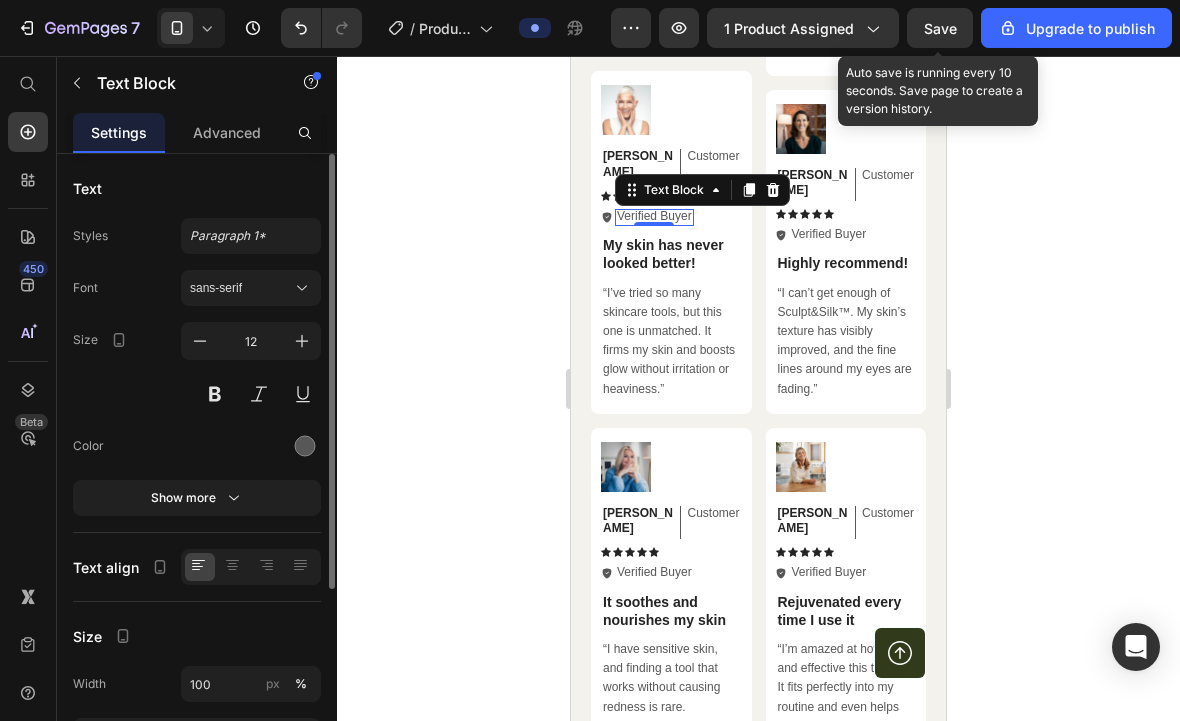 scroll, scrollTop: 7319, scrollLeft: 0, axis: vertical 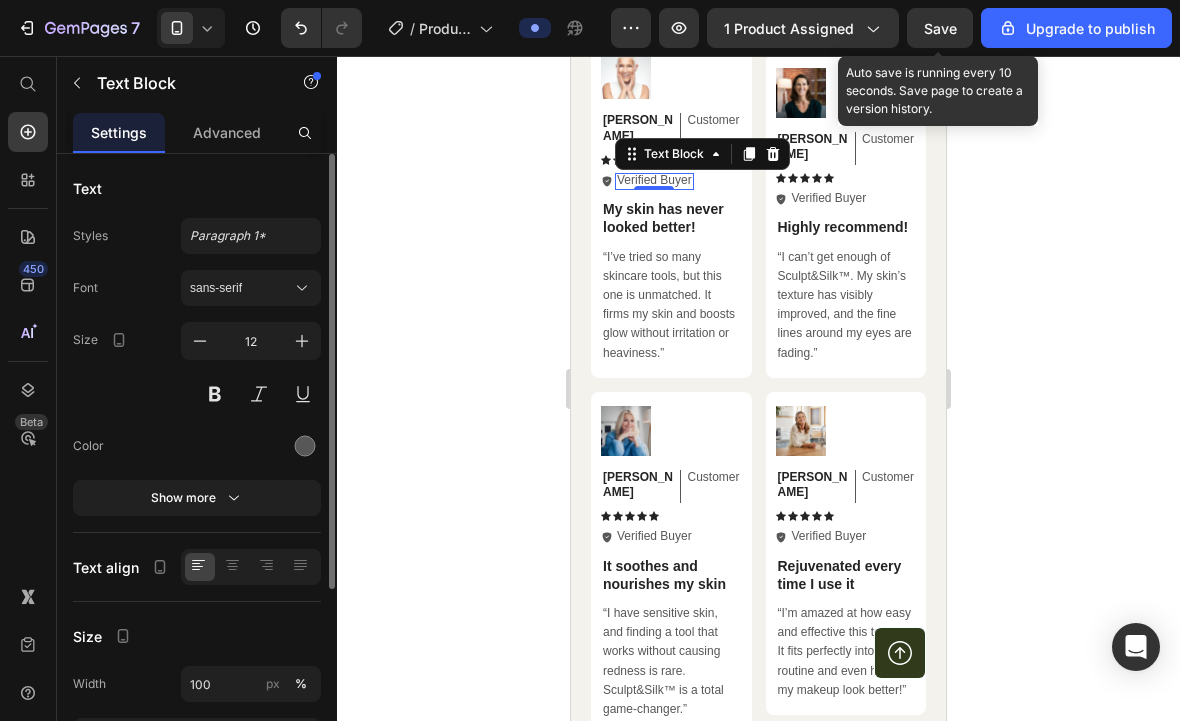 click on "Save" 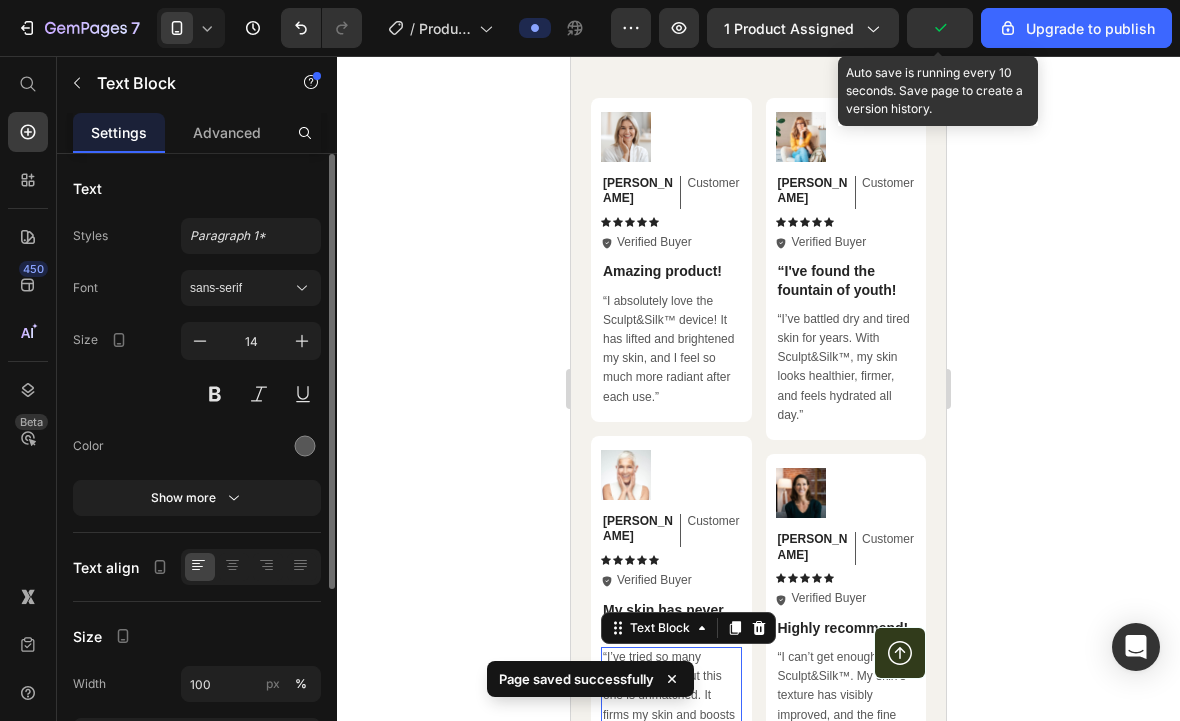scroll, scrollTop: 6904, scrollLeft: 0, axis: vertical 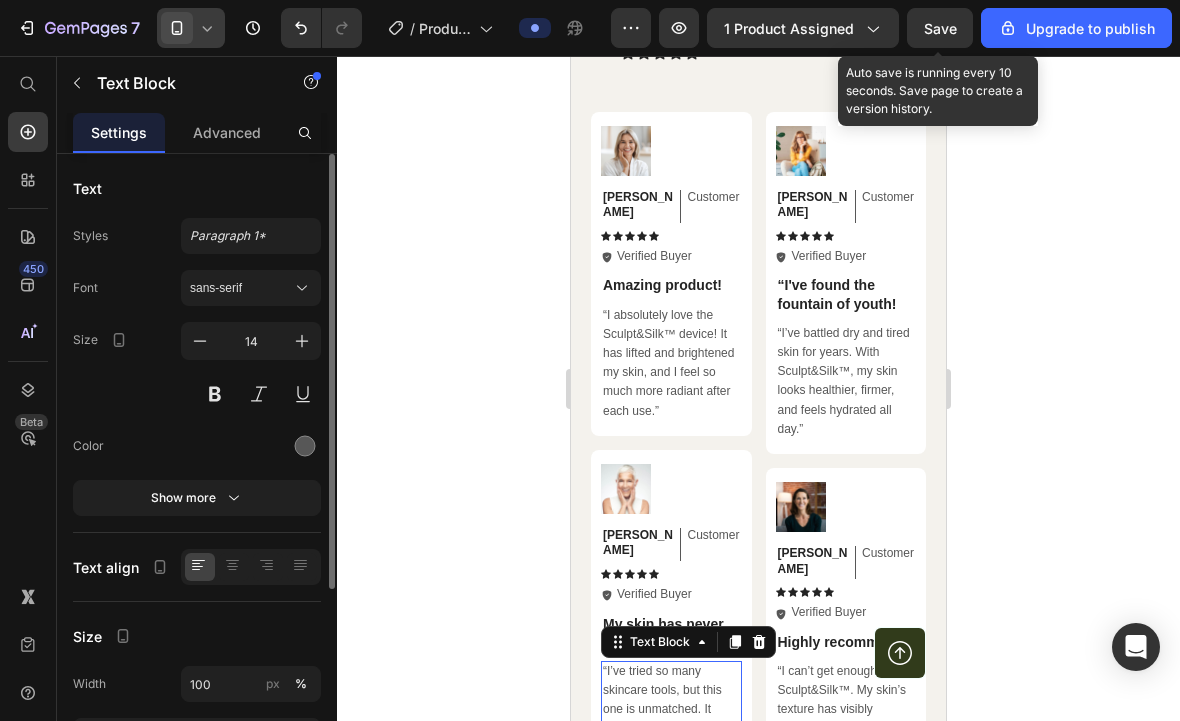 click 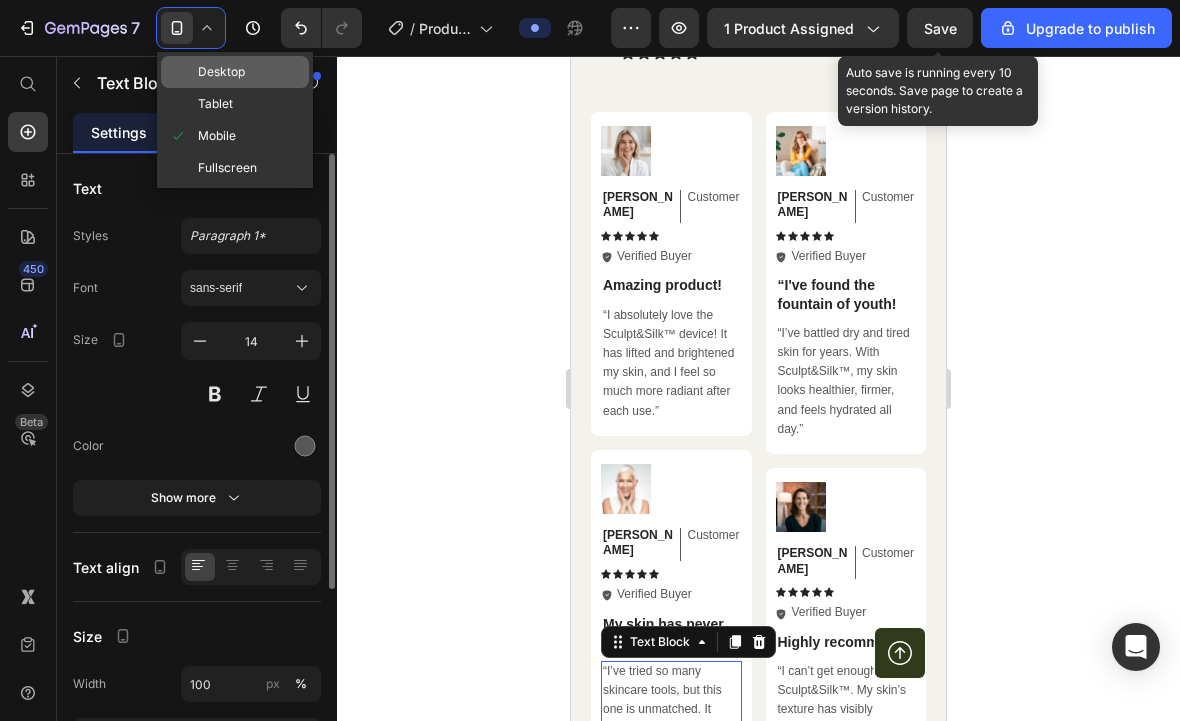 click on "Desktop" 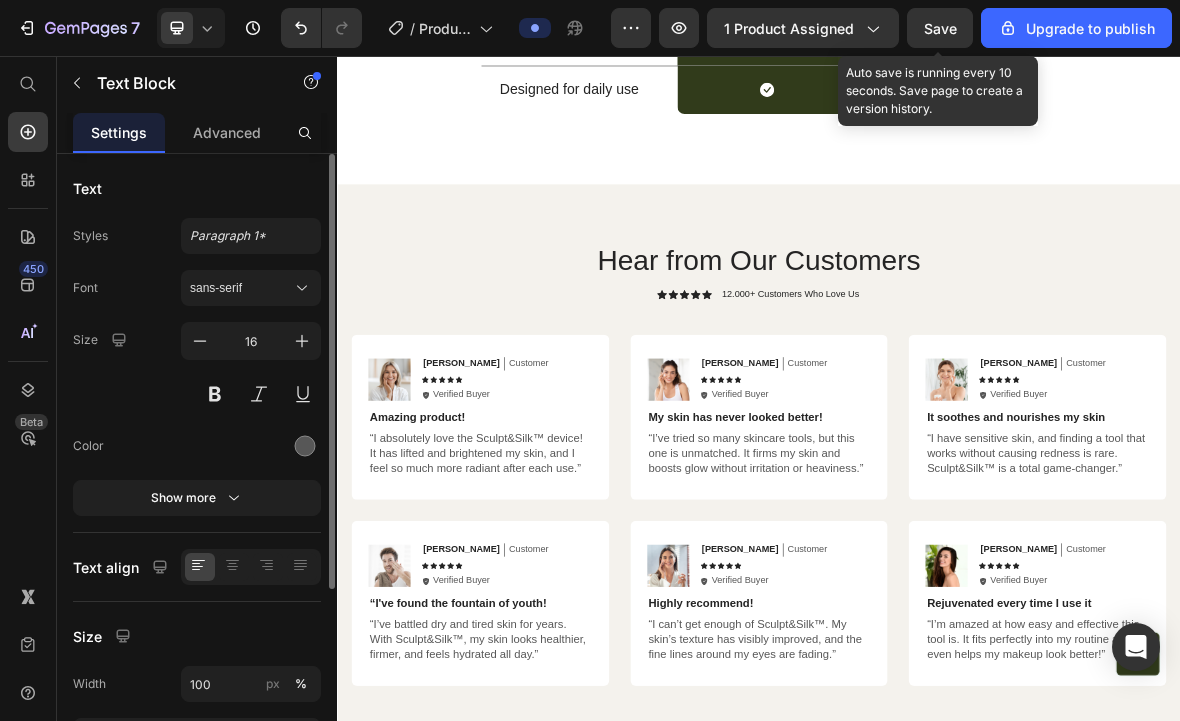 scroll, scrollTop: 6834, scrollLeft: 0, axis: vertical 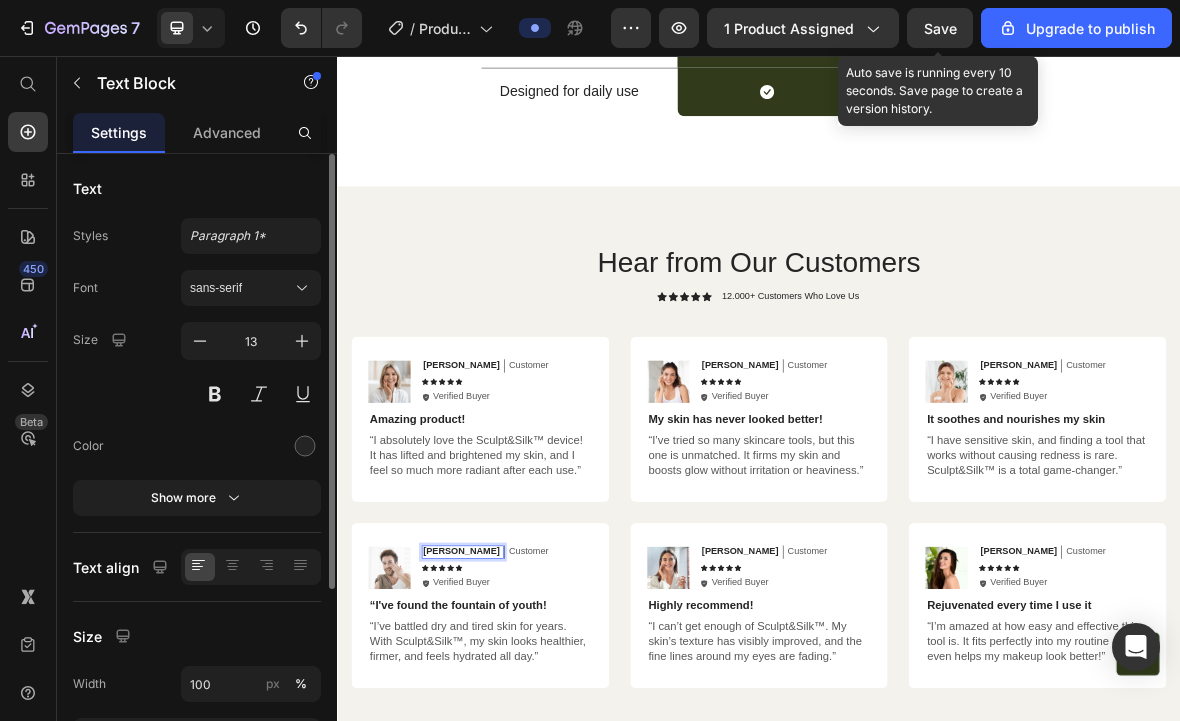 click on "Michael" at bounding box center (513, 761) 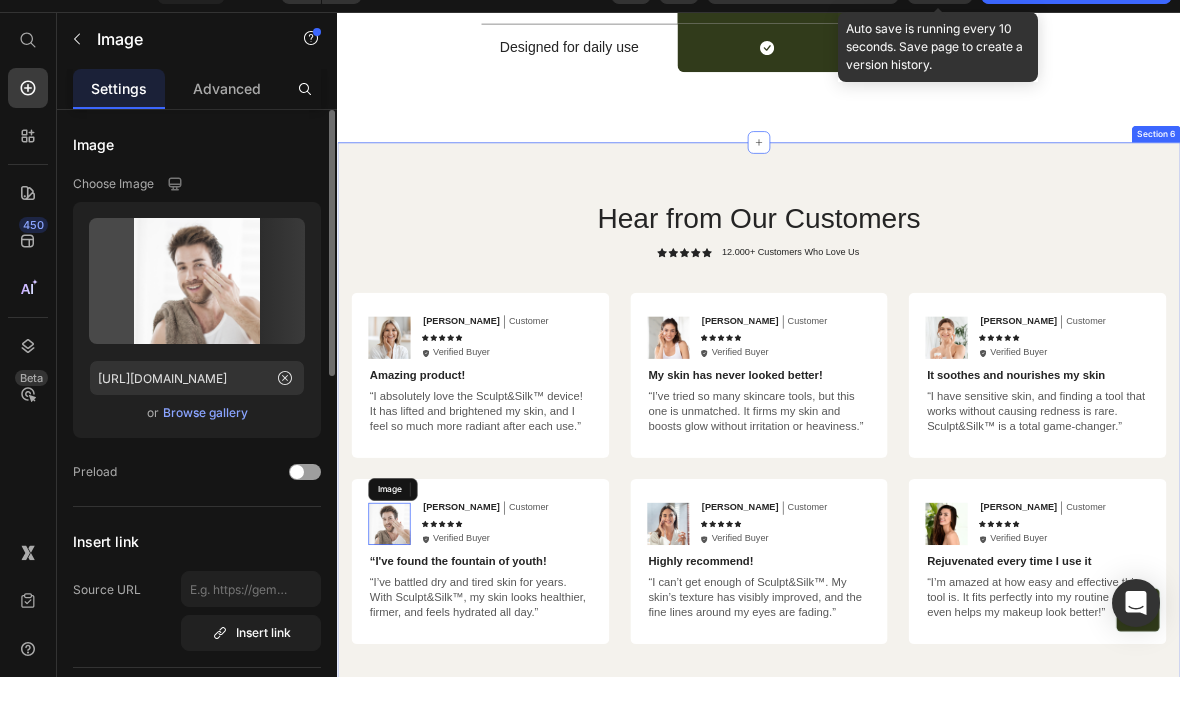 scroll, scrollTop: 0, scrollLeft: 0, axis: both 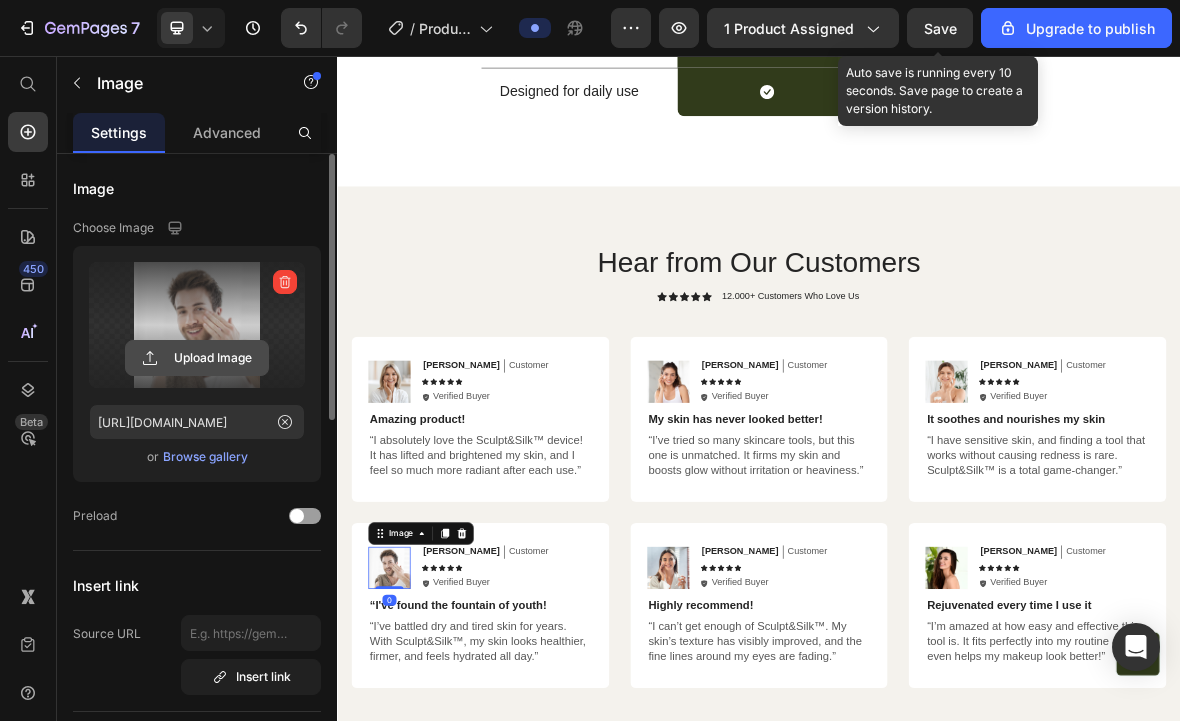 click 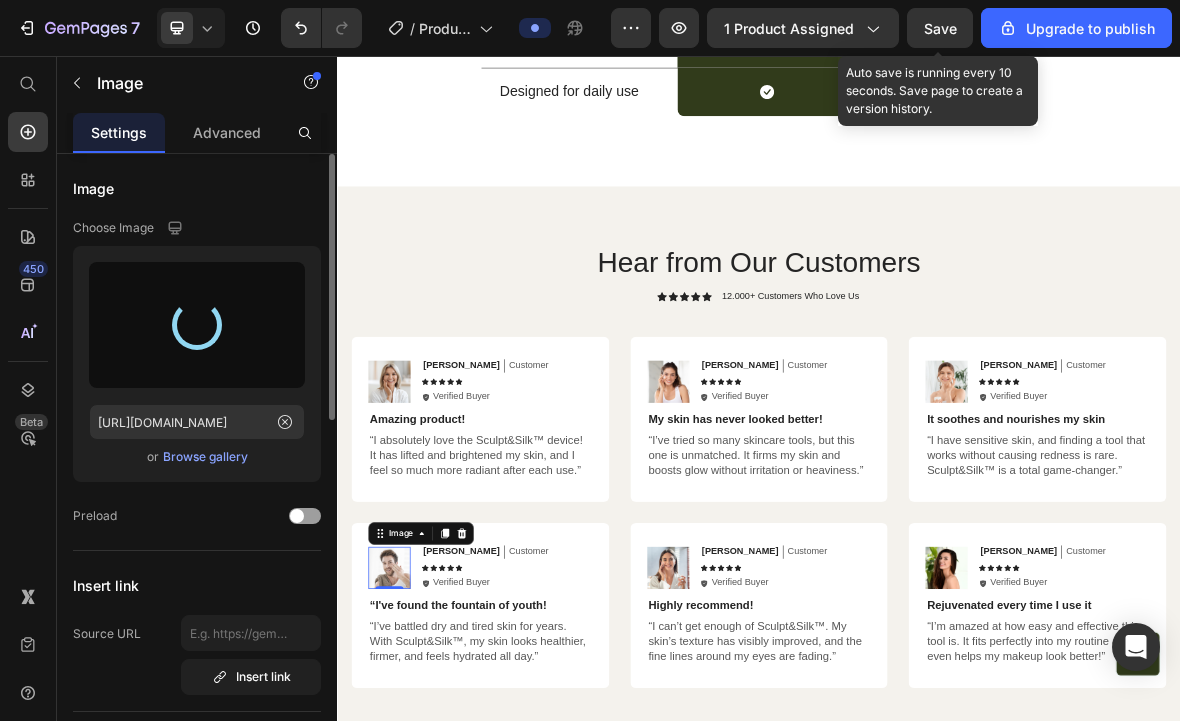 type on "https://cdn.shopify.com/s/files/1/0847/1629/0375/files/gempages_571322681484379288-67790523-bbf1-4721-98ce-de781dbf74fa.jpg" 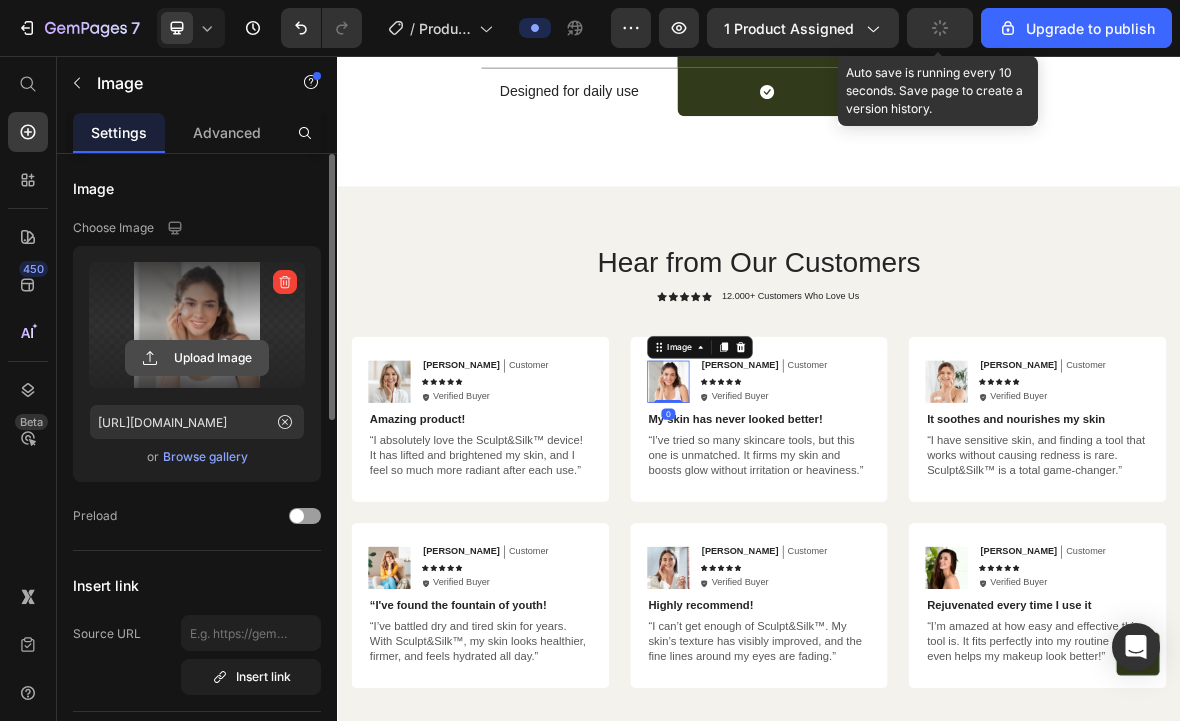 click 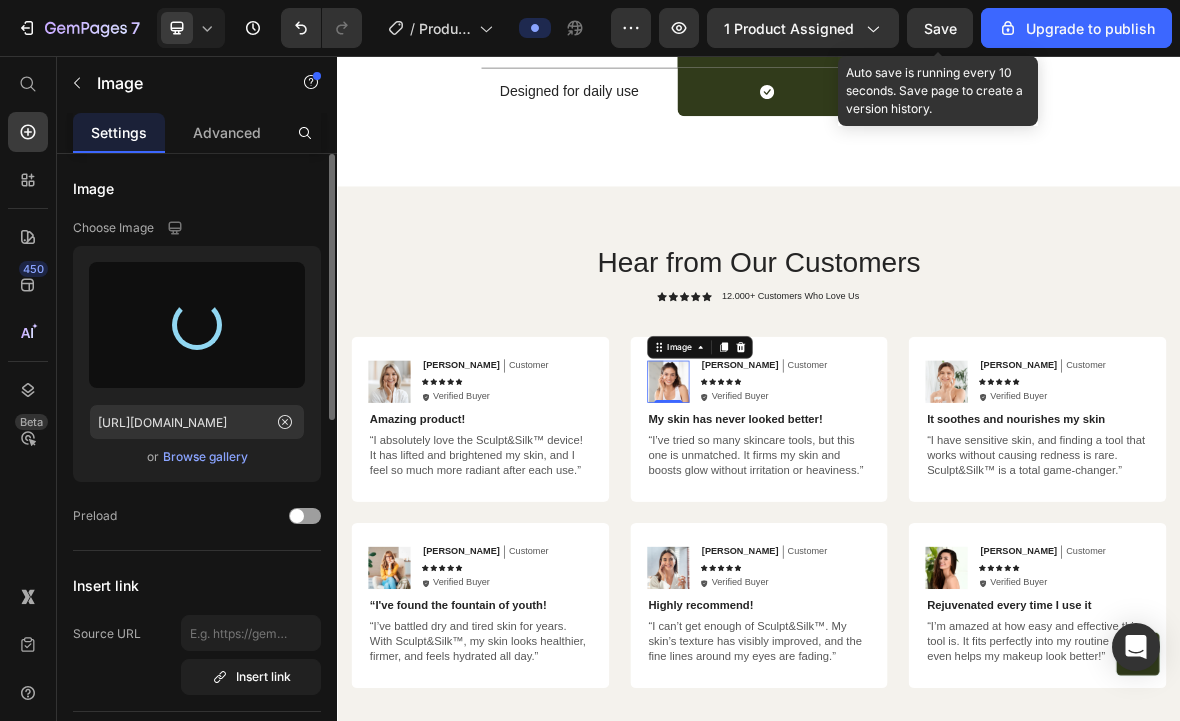 type on "https://cdn.shopify.com/s/files/1/0847/1629/0375/files/gempages_571322681484379288-4f01beb9-1b6e-4ffe-ad3f-42103a9e7c2b.jpg" 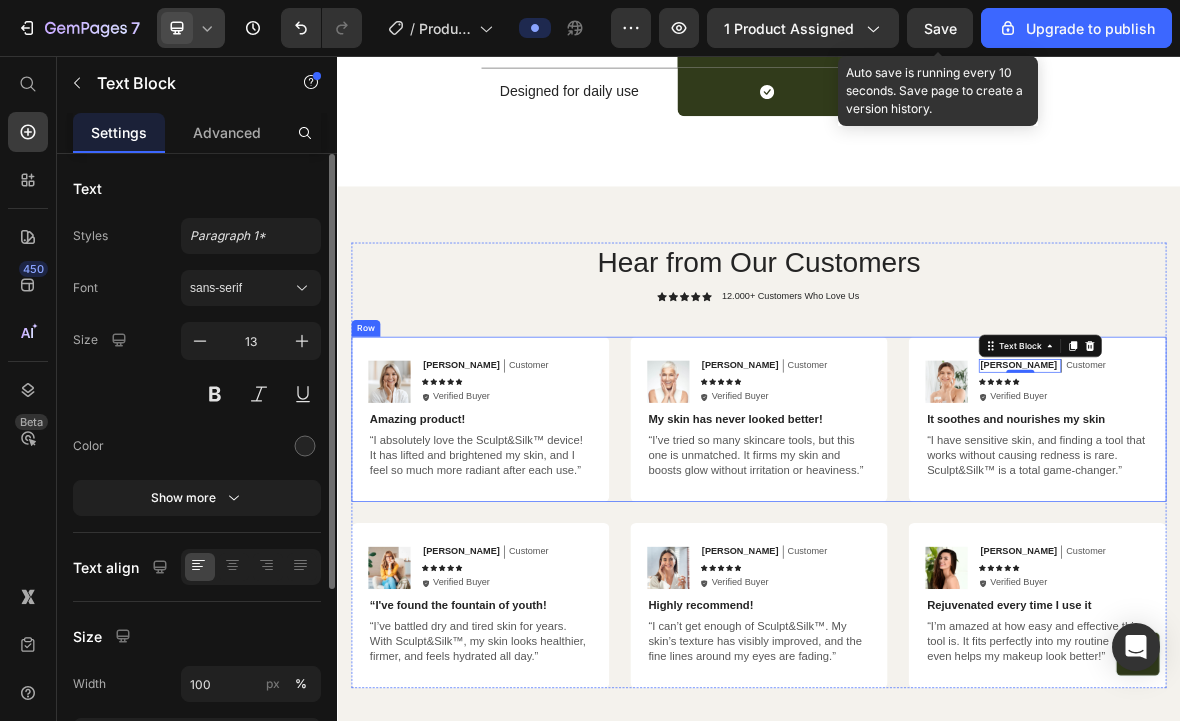 click at bounding box center [177, 28] 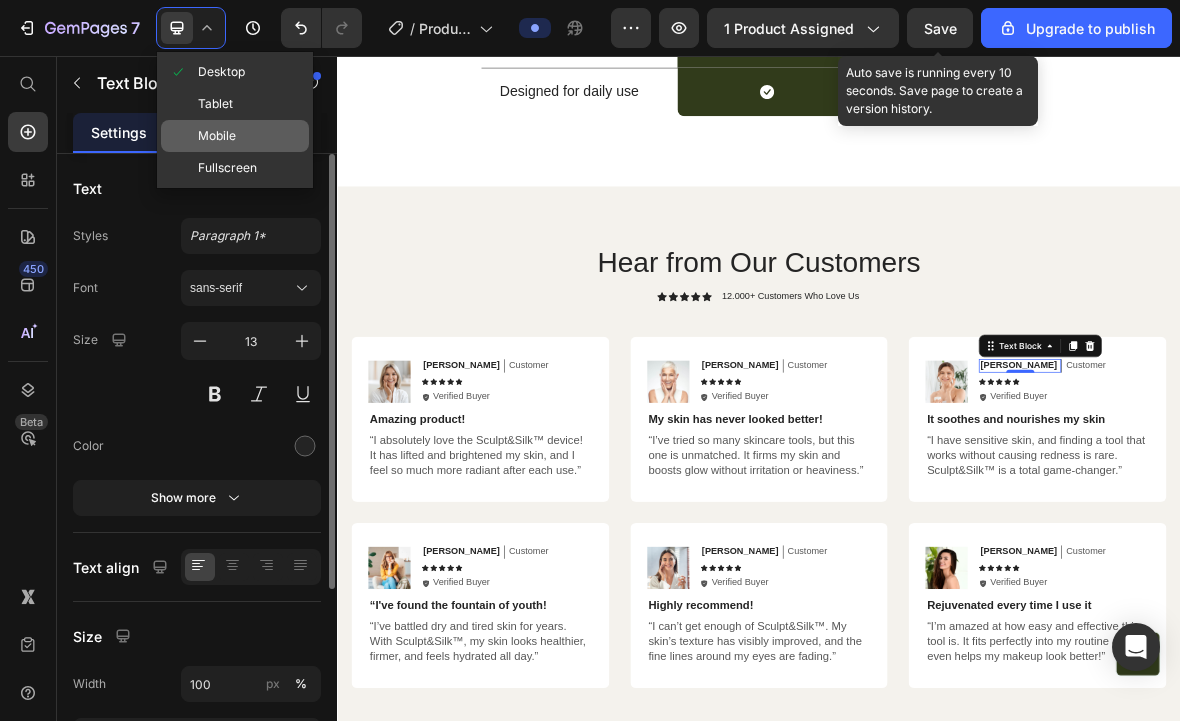click on "Mobile" 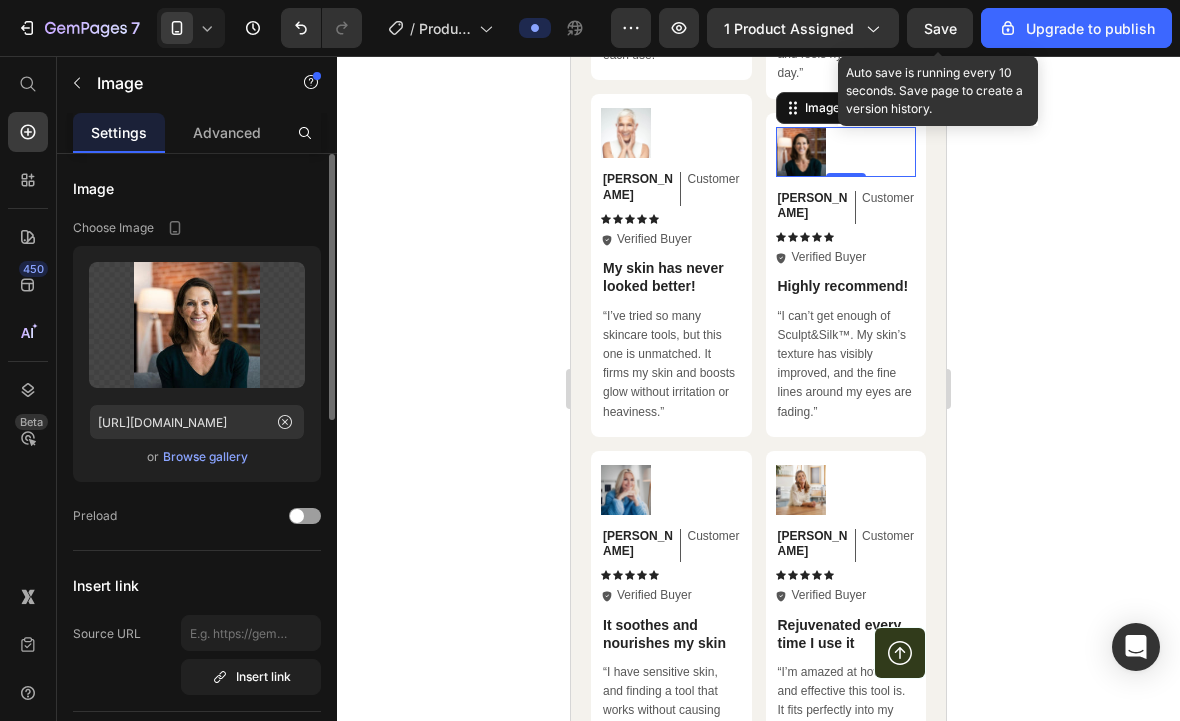 scroll, scrollTop: 7263, scrollLeft: 0, axis: vertical 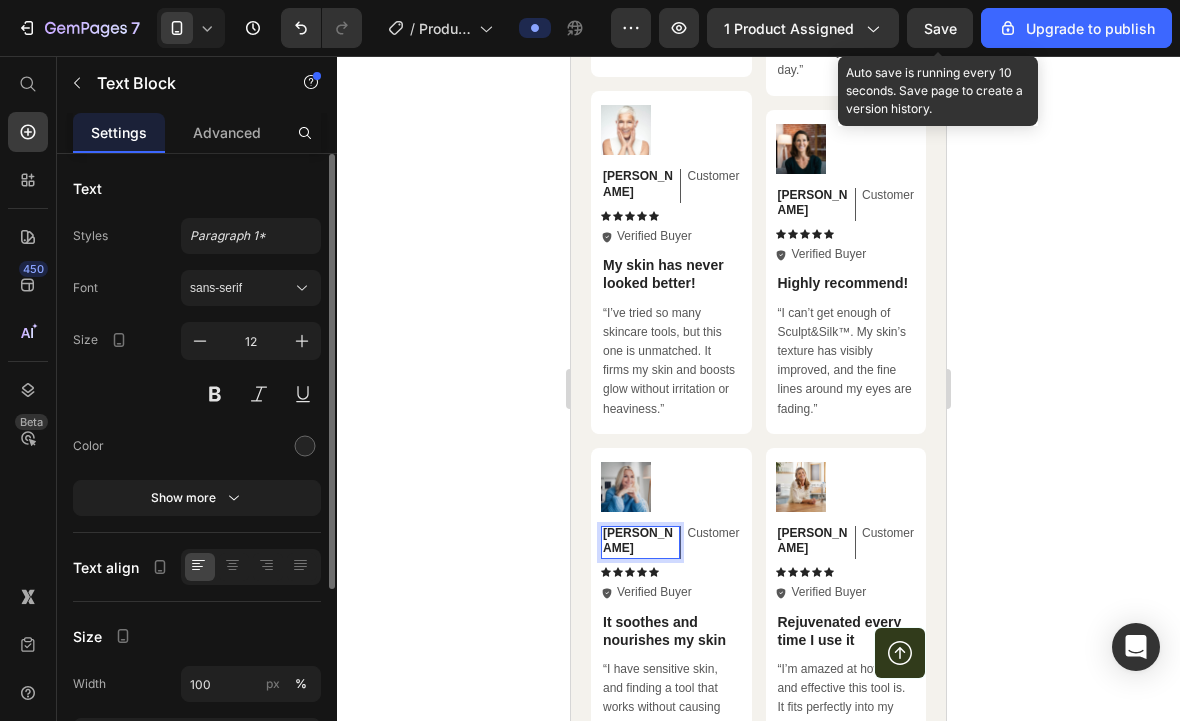 click on "Ken K" at bounding box center (638, 541) 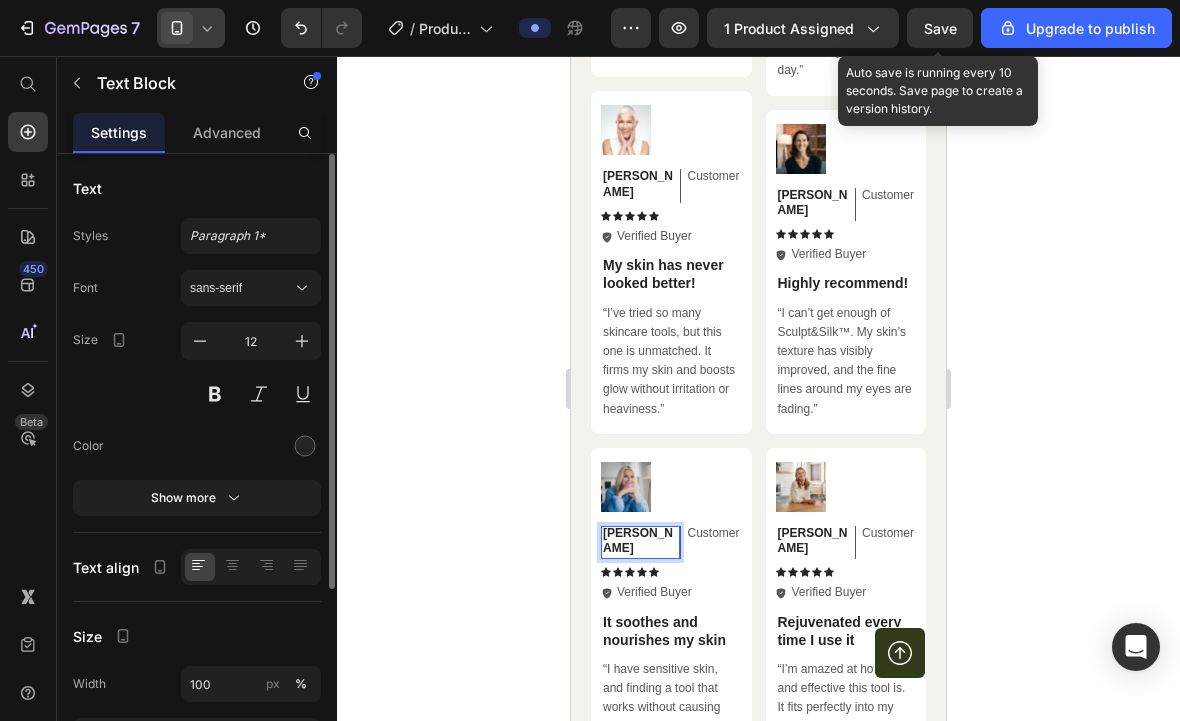 click at bounding box center [177, 28] 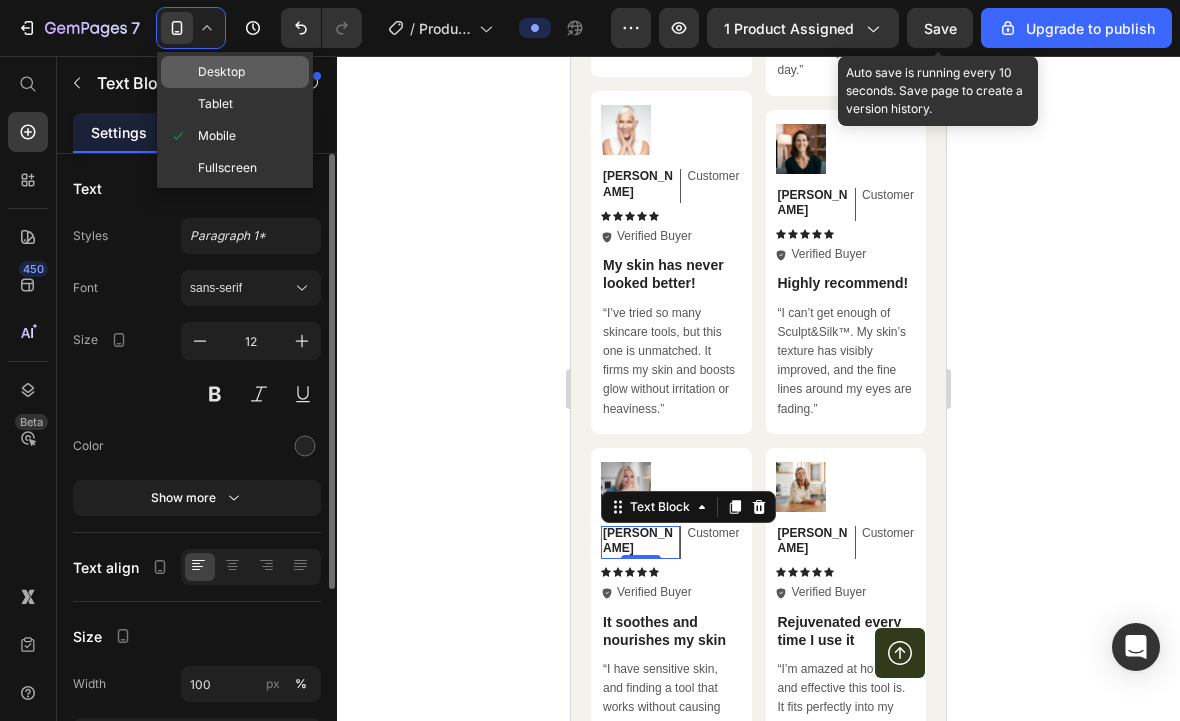 click on "Desktop" 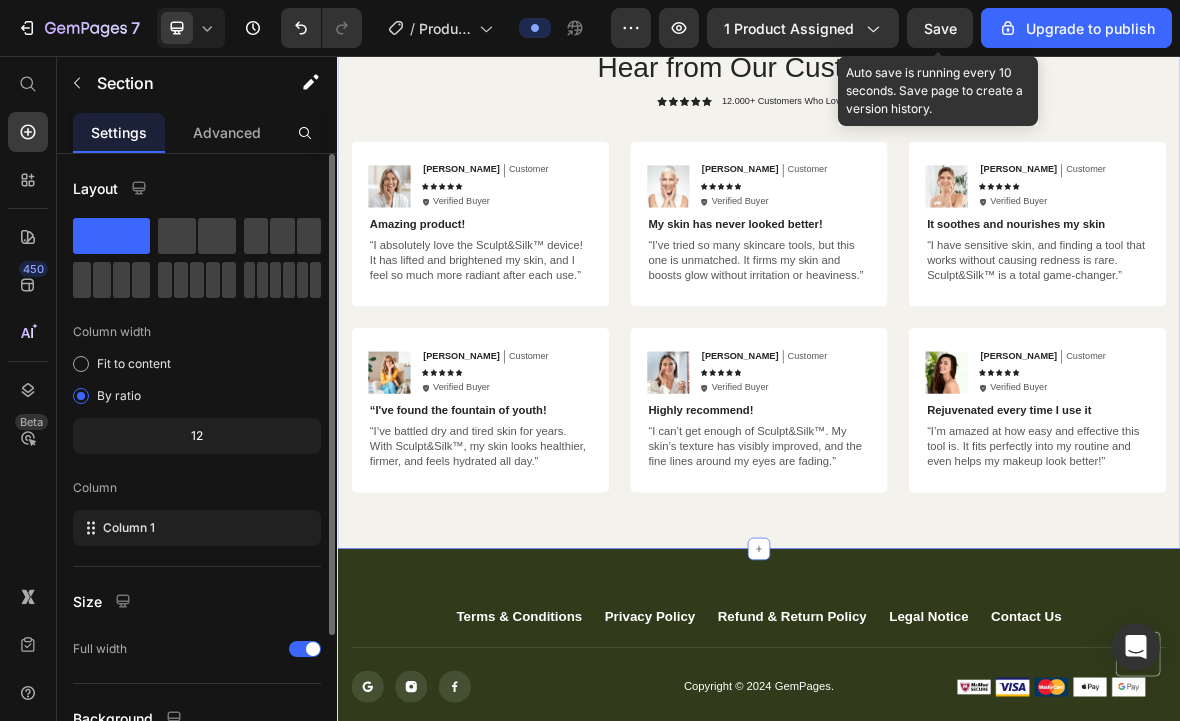 scroll, scrollTop: 7110, scrollLeft: 0, axis: vertical 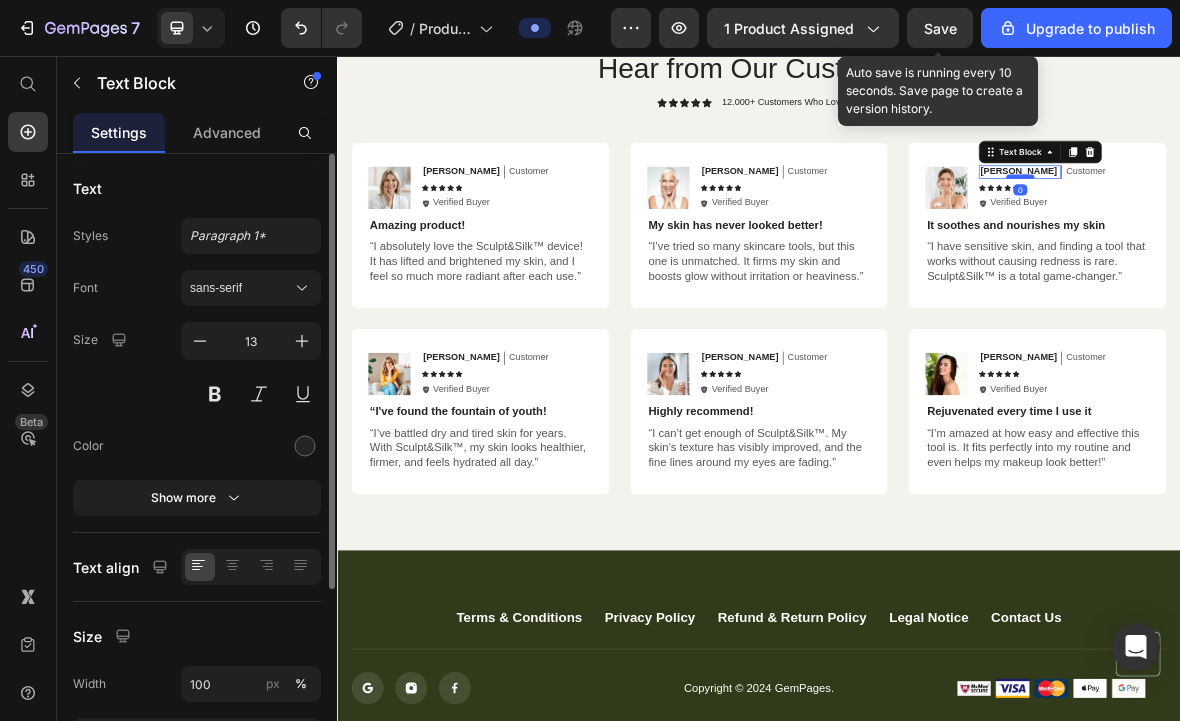 click at bounding box center (1309, 228) 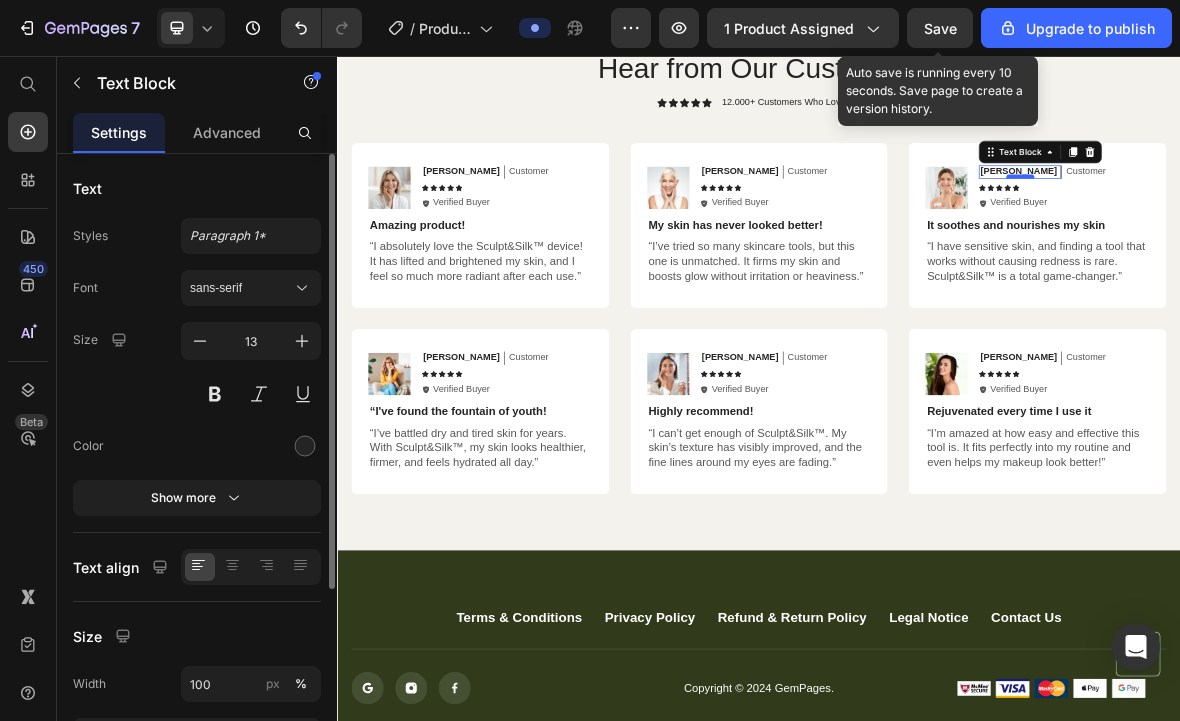 click at bounding box center [1309, 228] 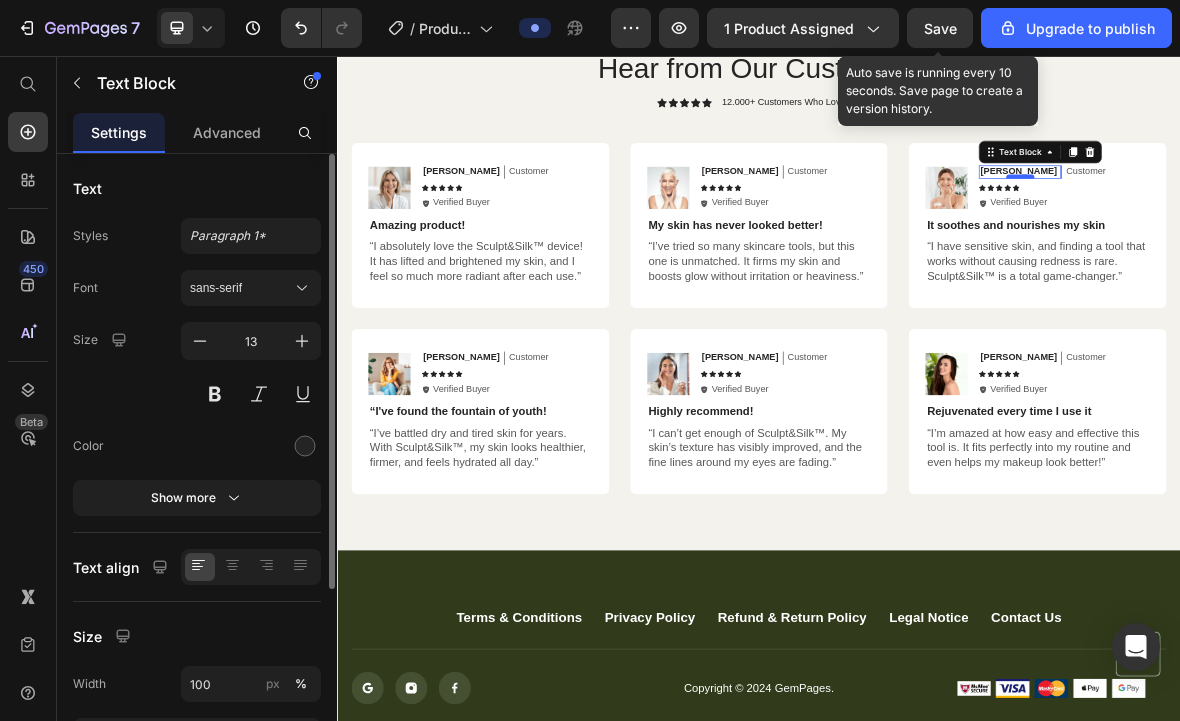 scroll, scrollTop: 7105, scrollLeft: 0, axis: vertical 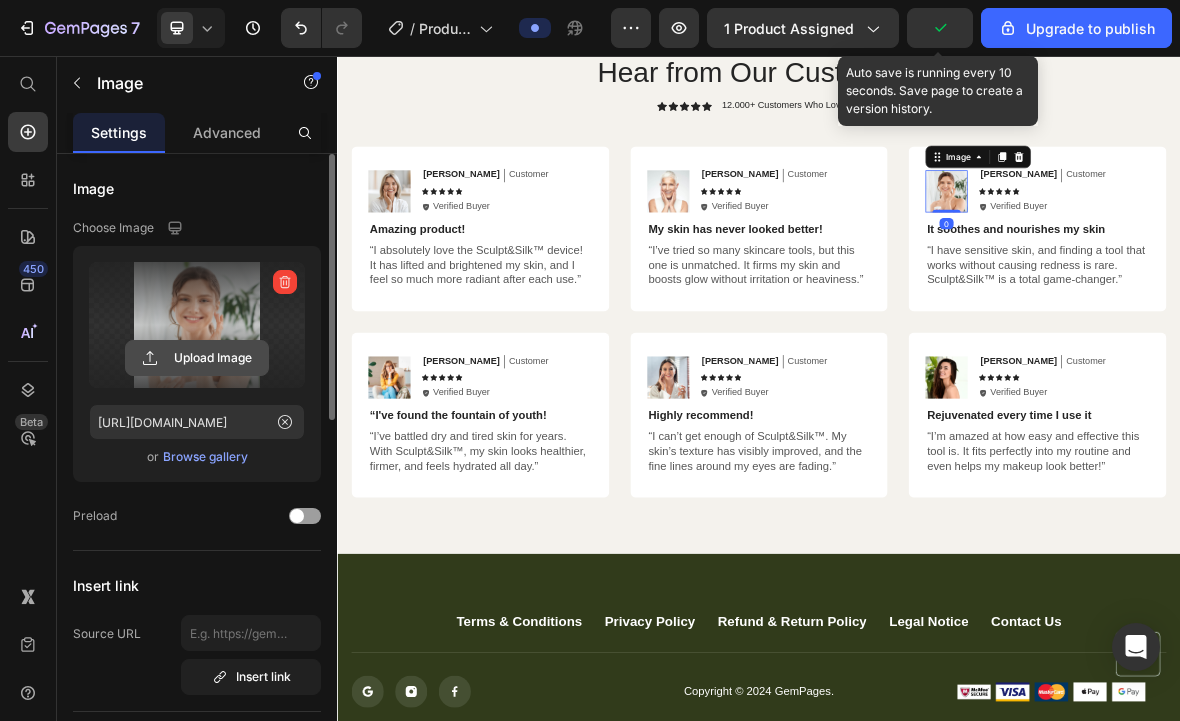 click 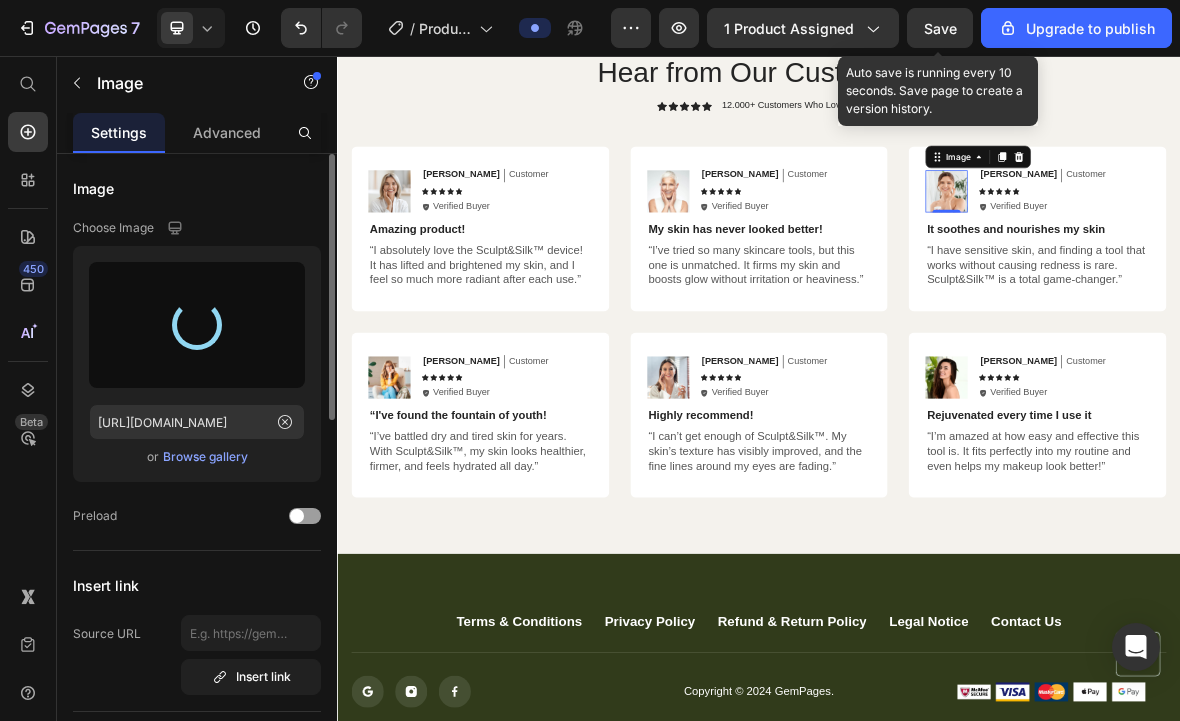 type on "https://cdn.shopify.com/s/files/1/0847/1629/0375/files/gempages_571322681484379288-8a27600d-8cb5-4b93-8885-1a80e59d4598.jpg" 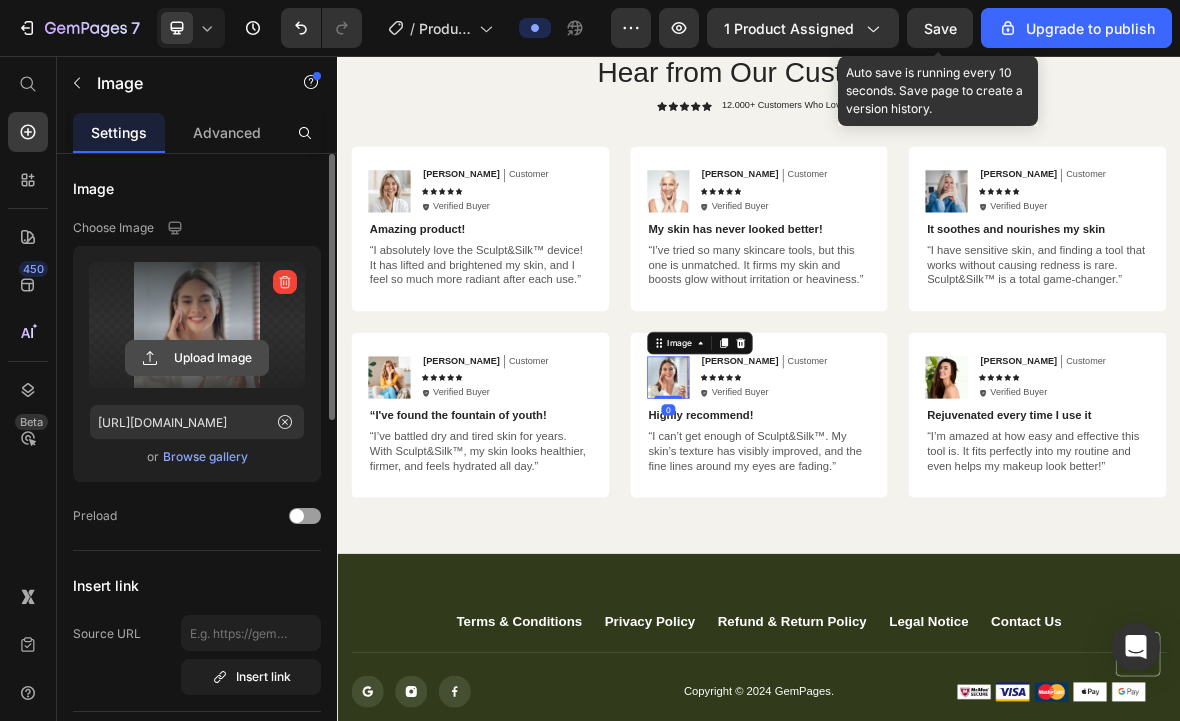 click 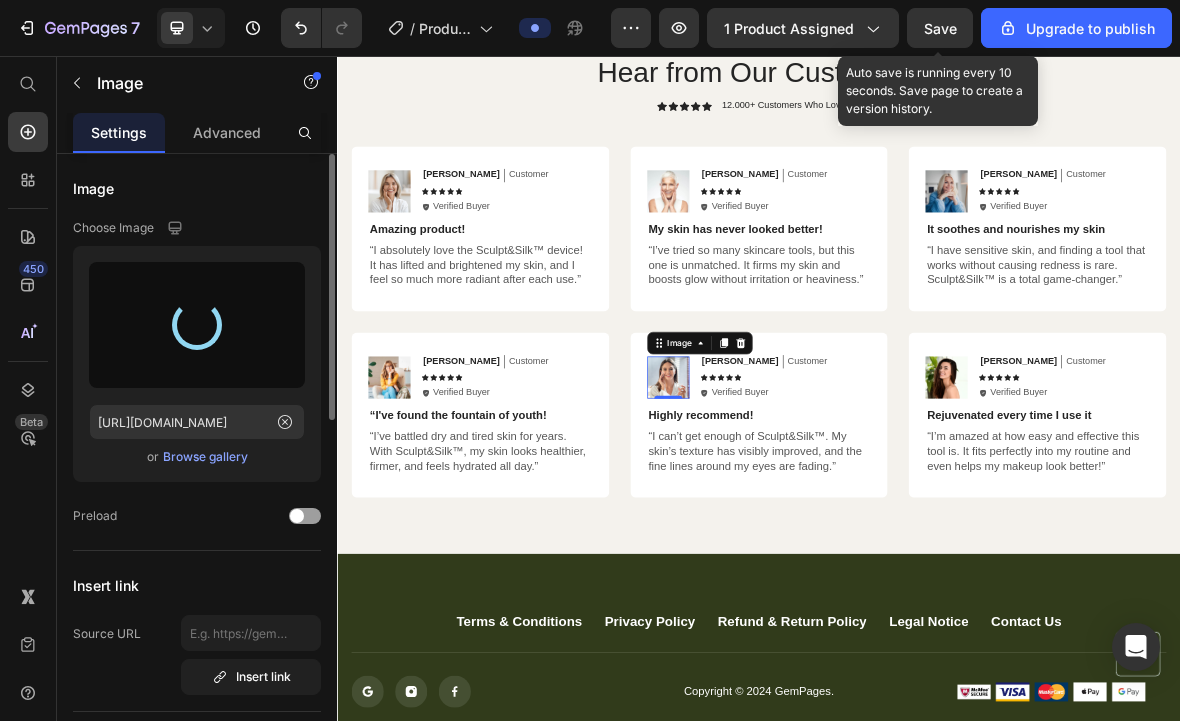 type on "https://cdn.shopify.com/s/files/1/0847/1629/0375/files/gempages_571322681484379288-d1089df2-83d1-4277-ad4c-8903da5cbcce.jpg" 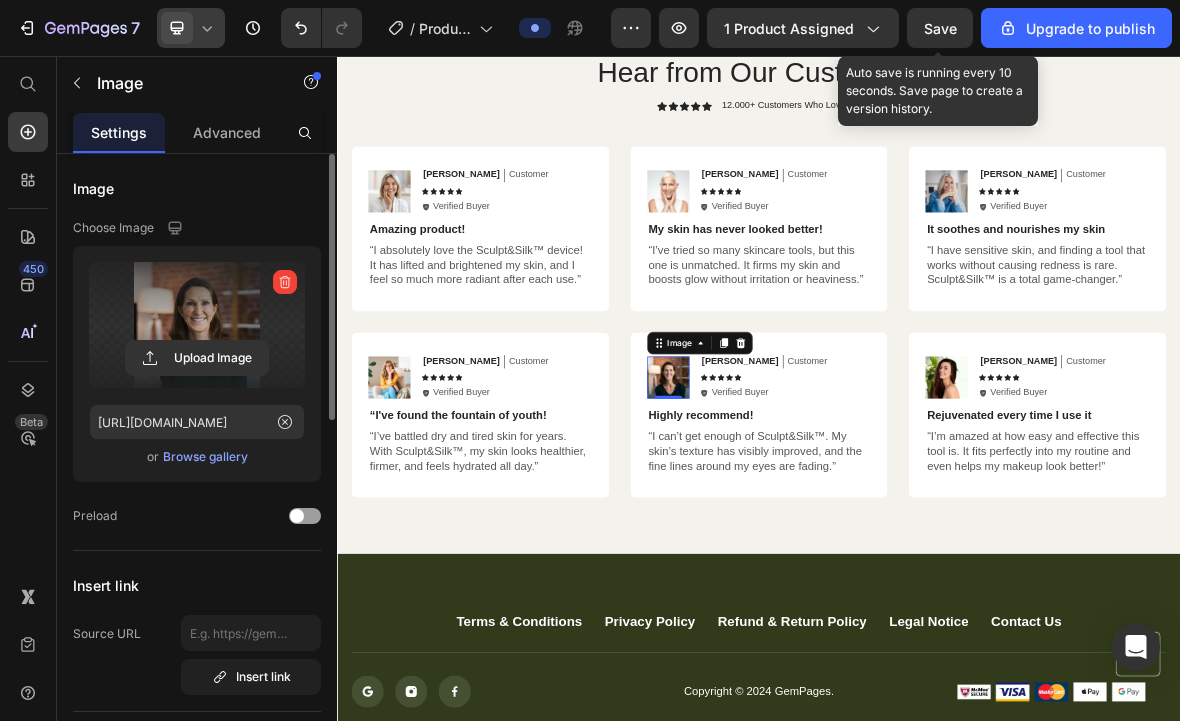 click 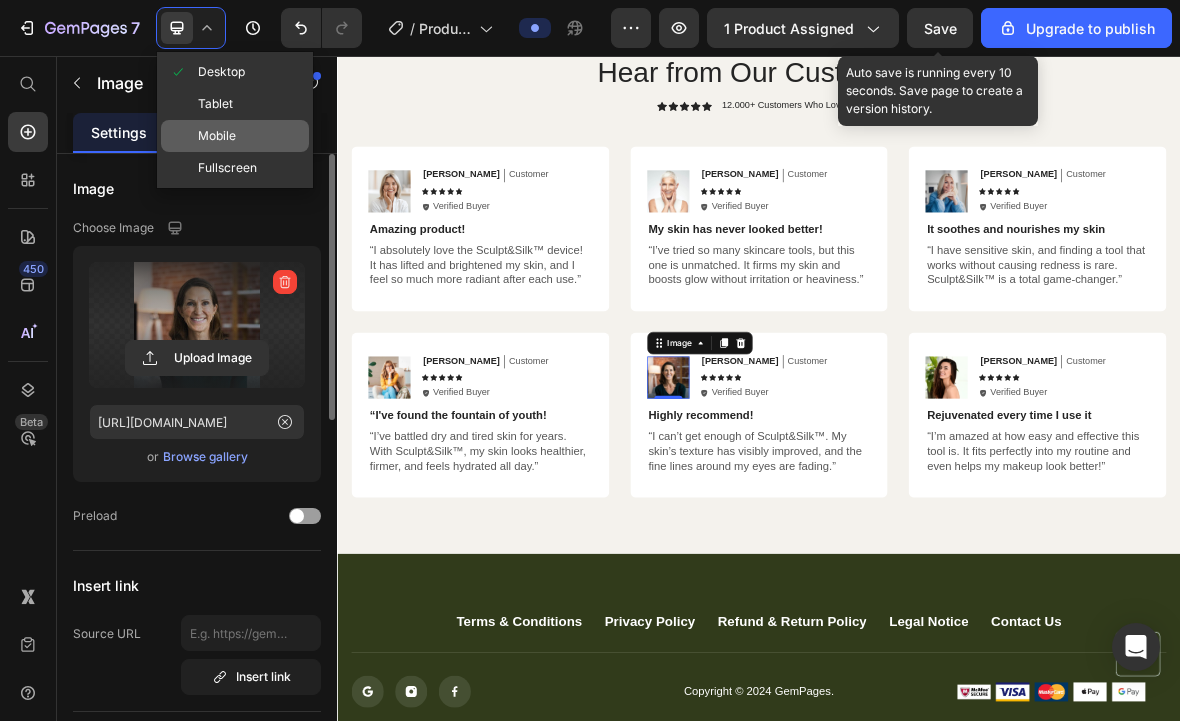 click on "Mobile" at bounding box center [217, 136] 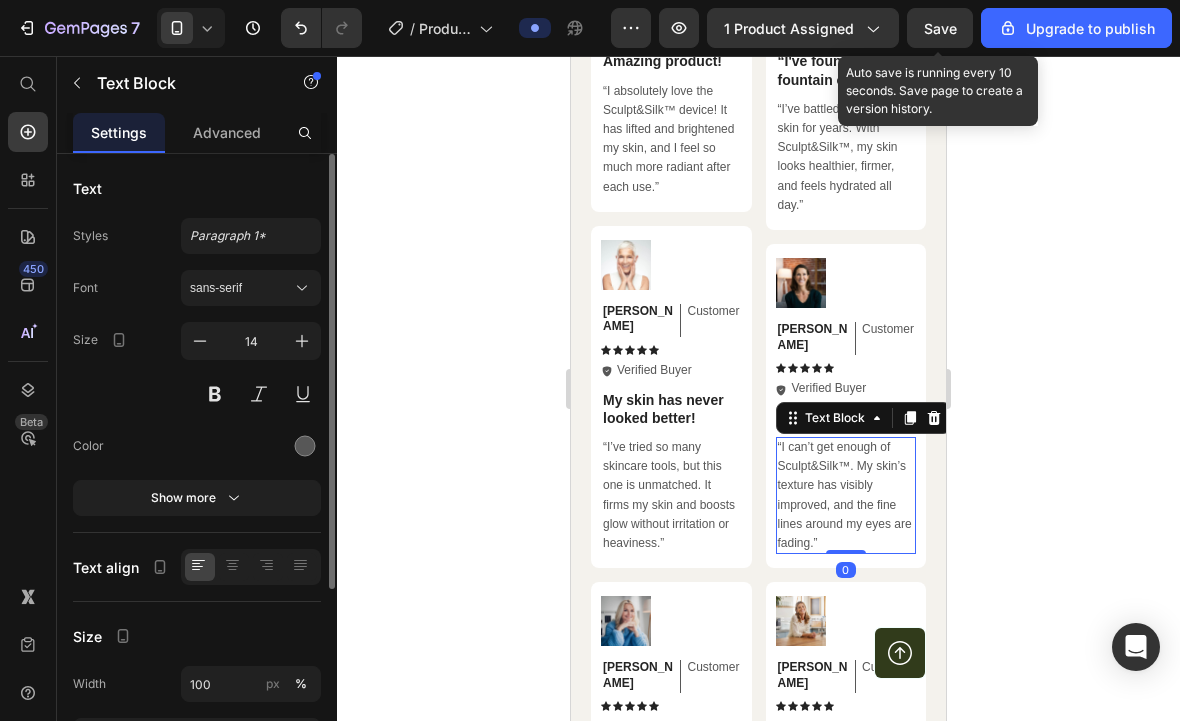scroll, scrollTop: 7130, scrollLeft: 0, axis: vertical 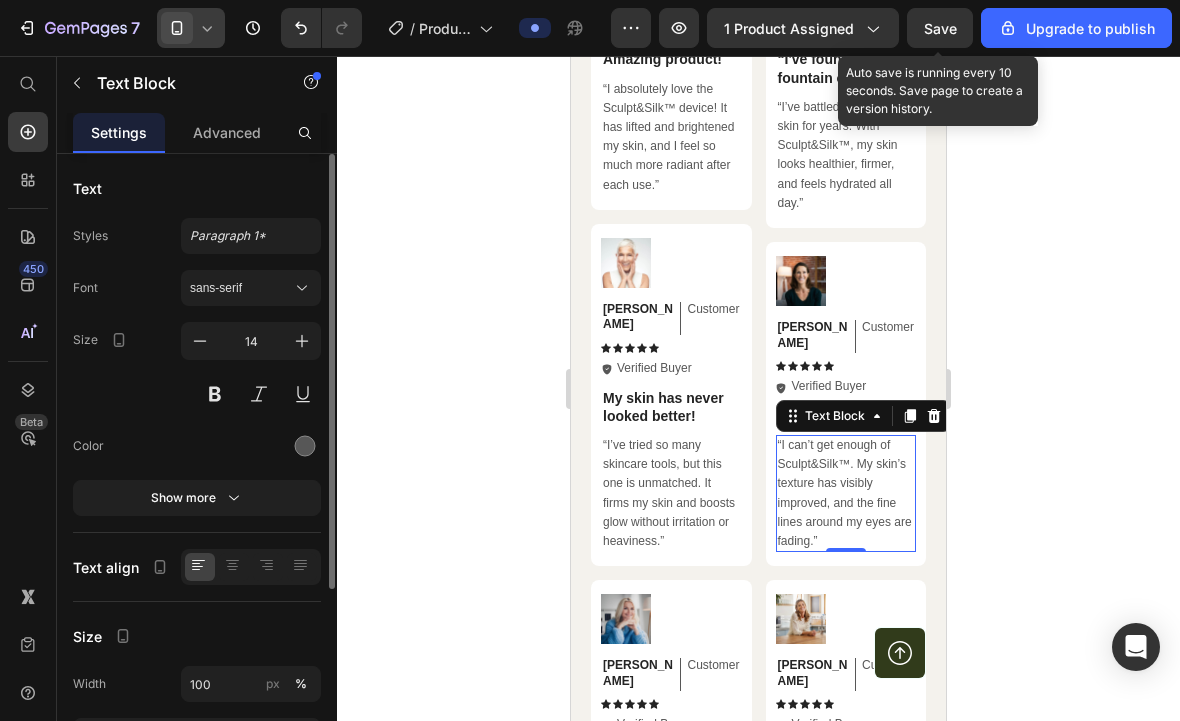 click 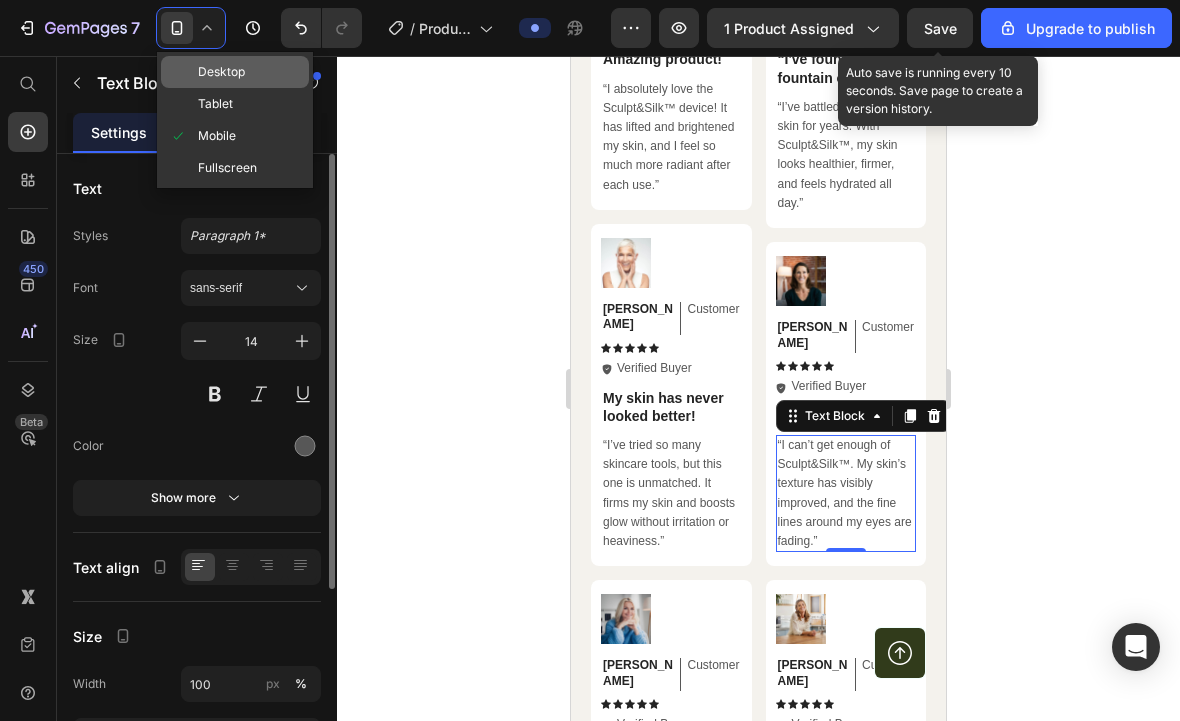 click on "Desktop" 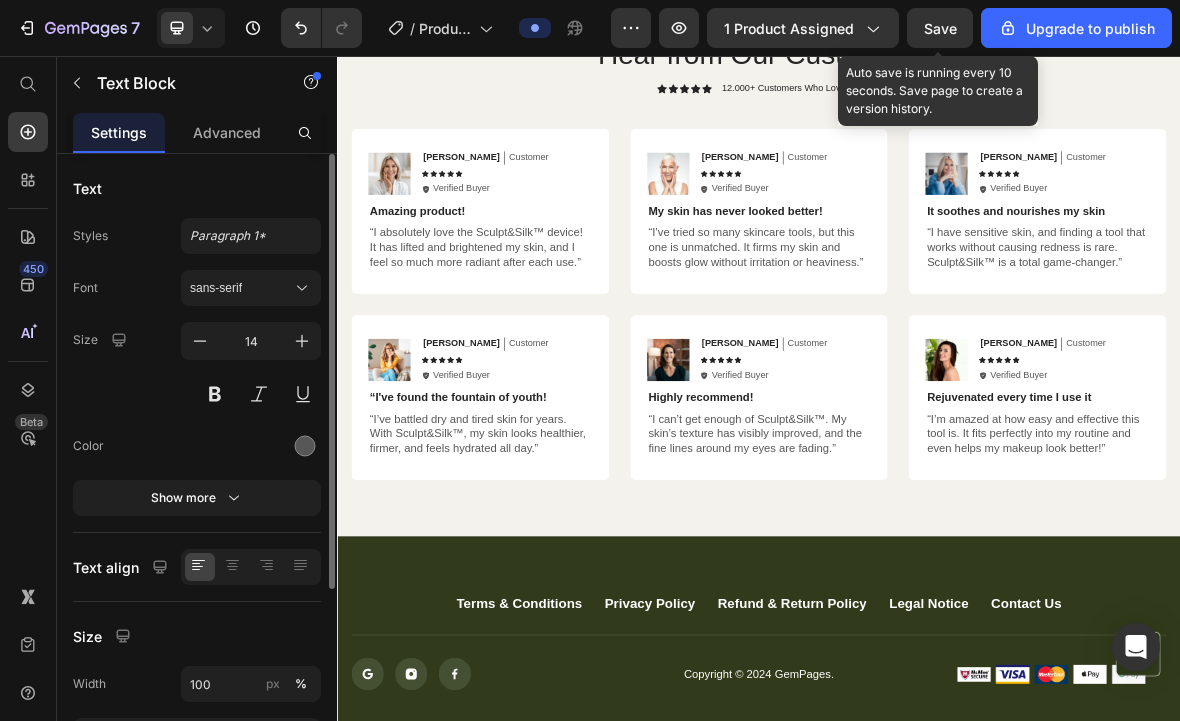 type on "16" 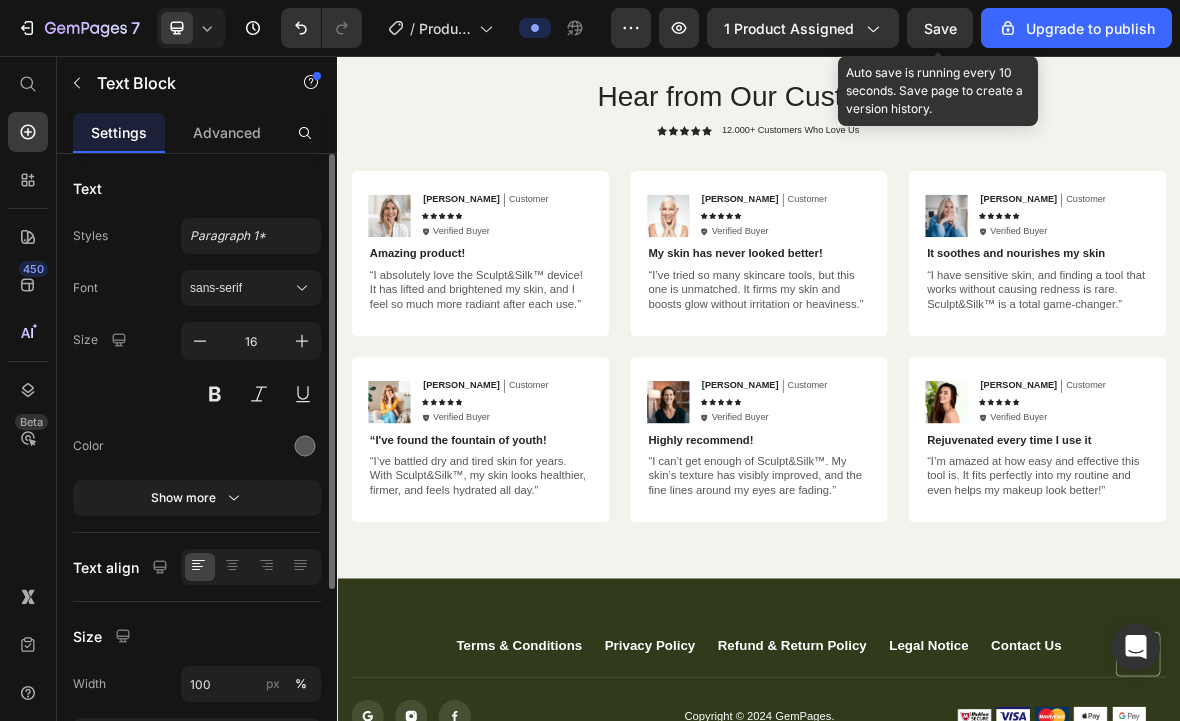 scroll, scrollTop: 7060, scrollLeft: 0, axis: vertical 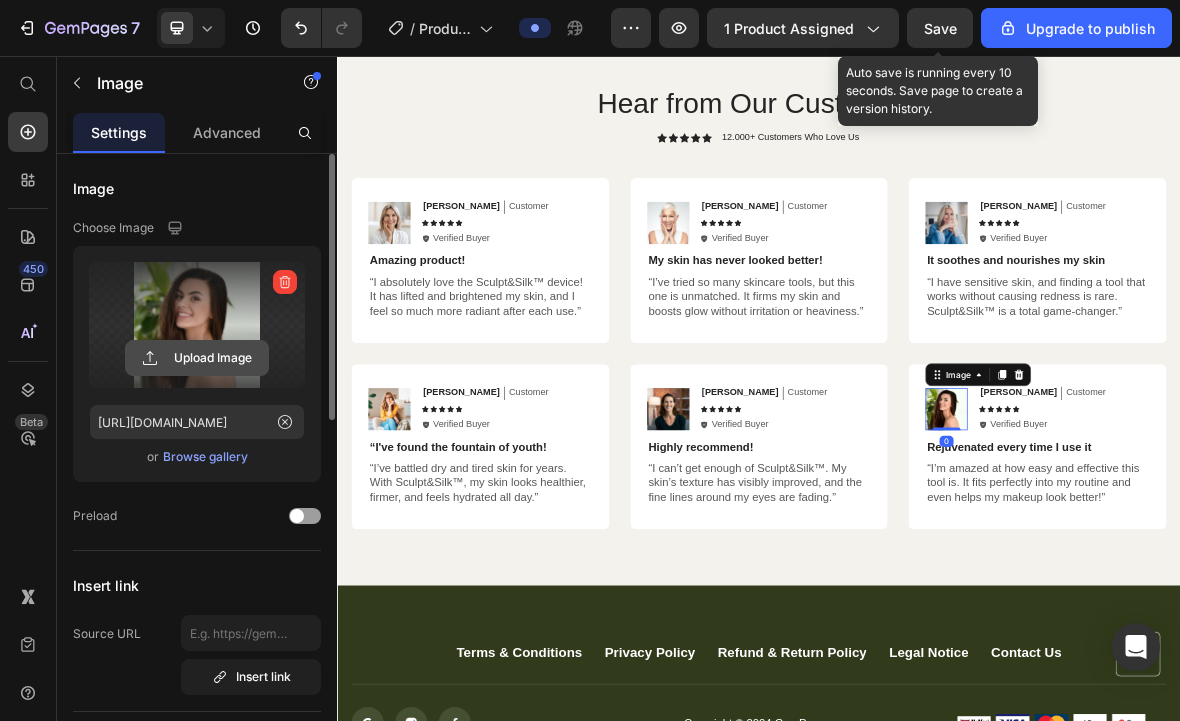 click 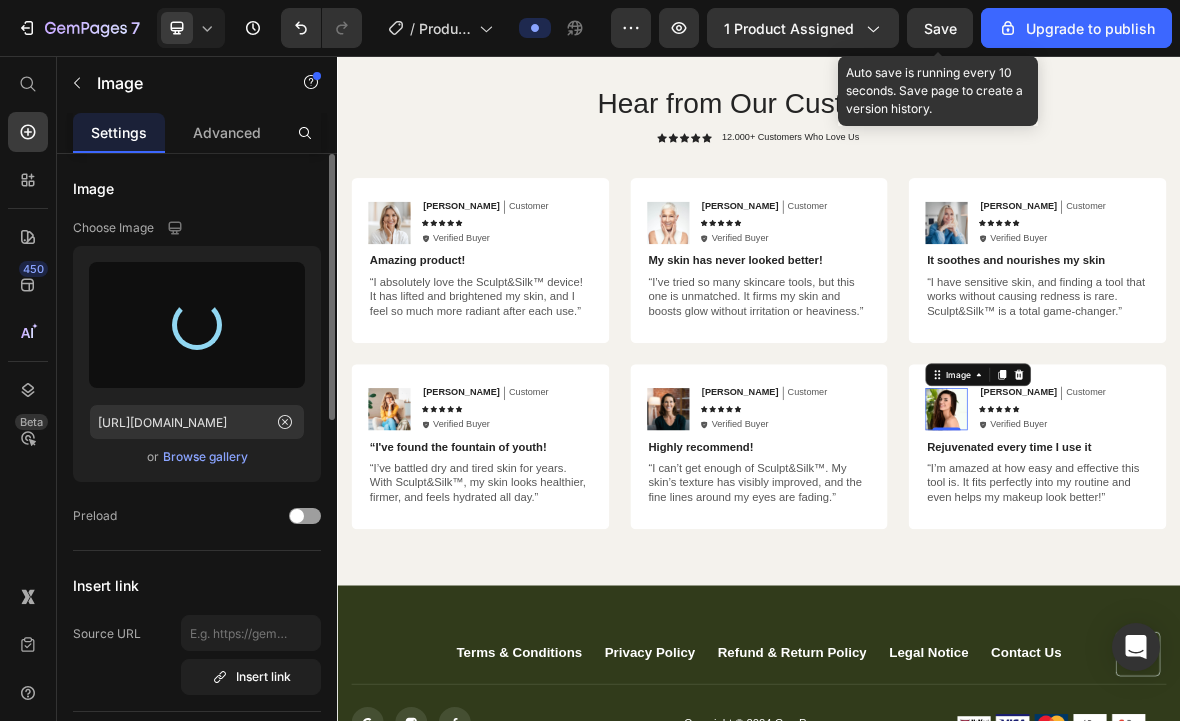 type on "https://cdn.shopify.com/s/files/1/0847/1629/0375/files/gempages_571322681484379288-9b07333a-ee89-4a8d-a89a-dd64f4202682.jpg" 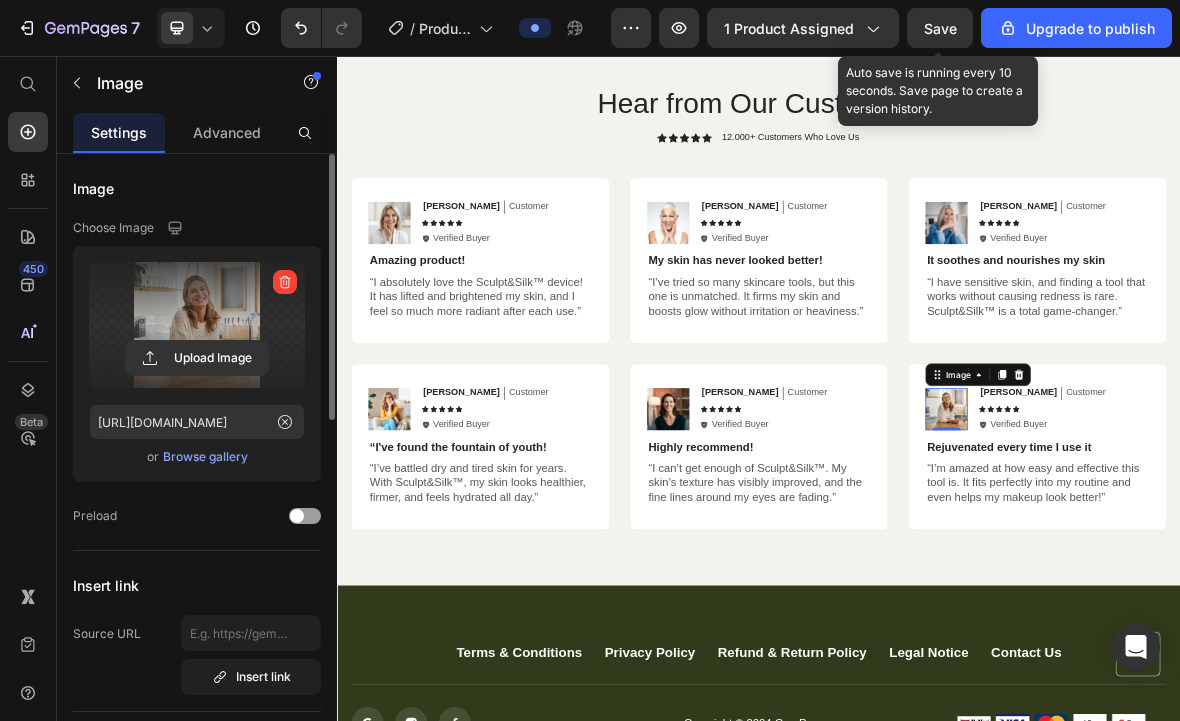 click on "Save" at bounding box center [940, 28] 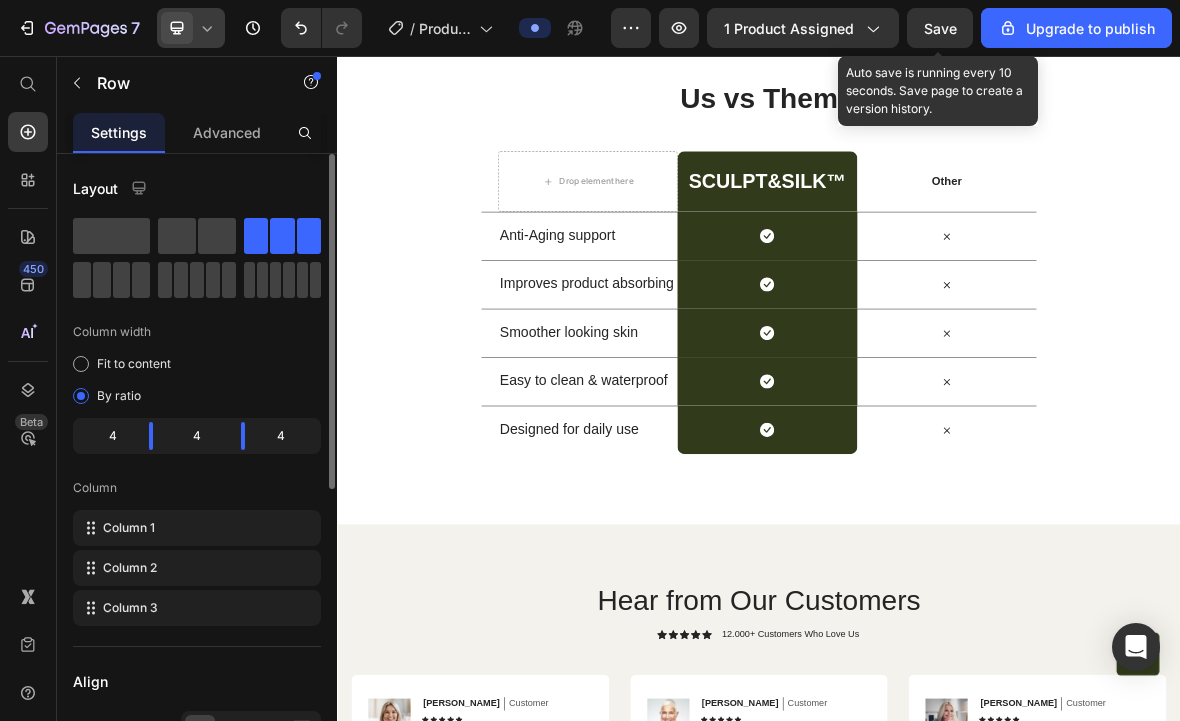 click 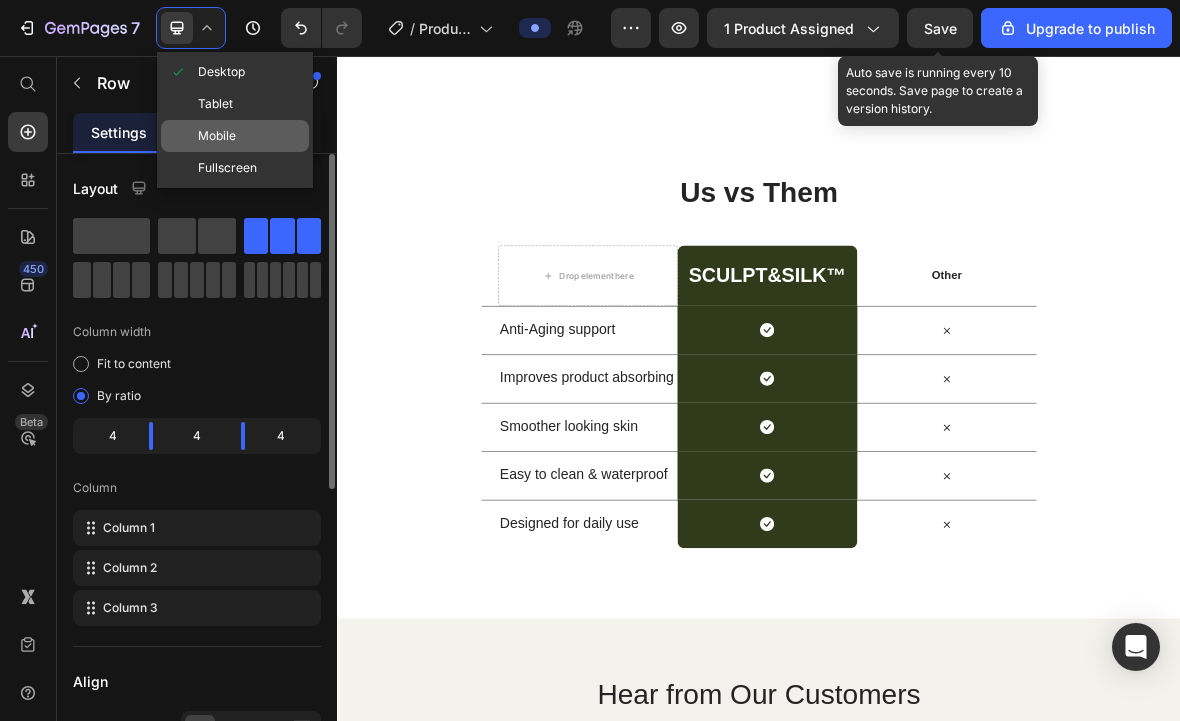 click on "Mobile" 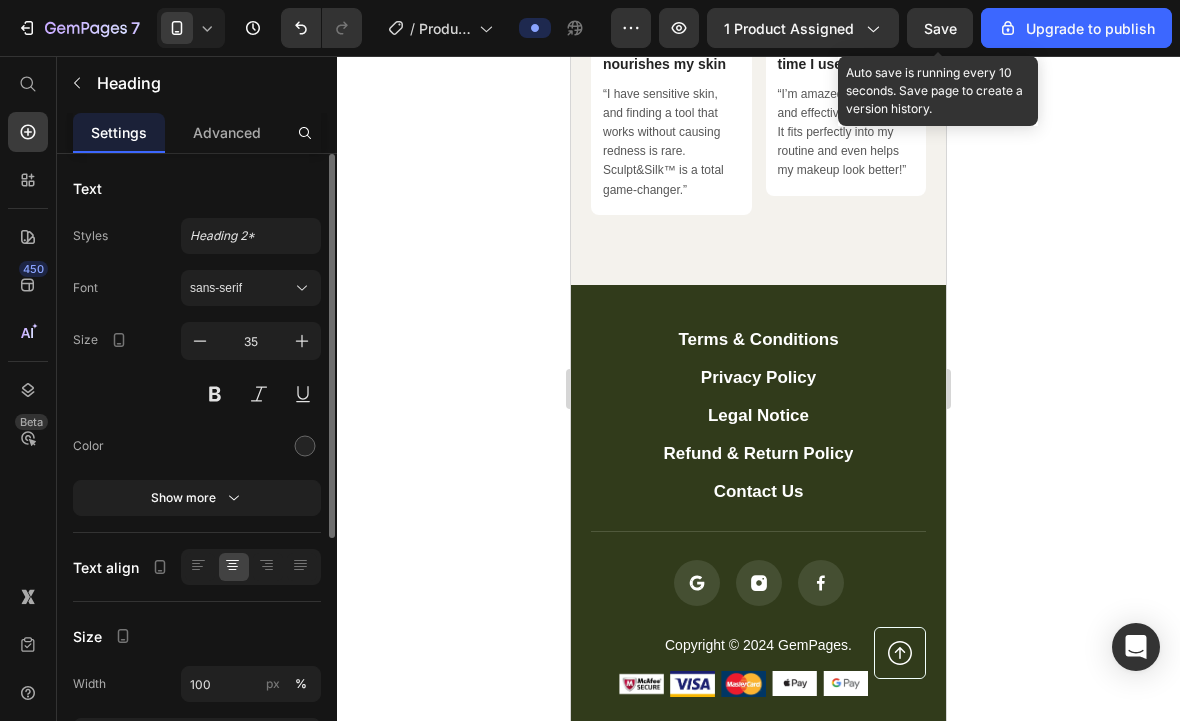 scroll, scrollTop: 6431, scrollLeft: 0, axis: vertical 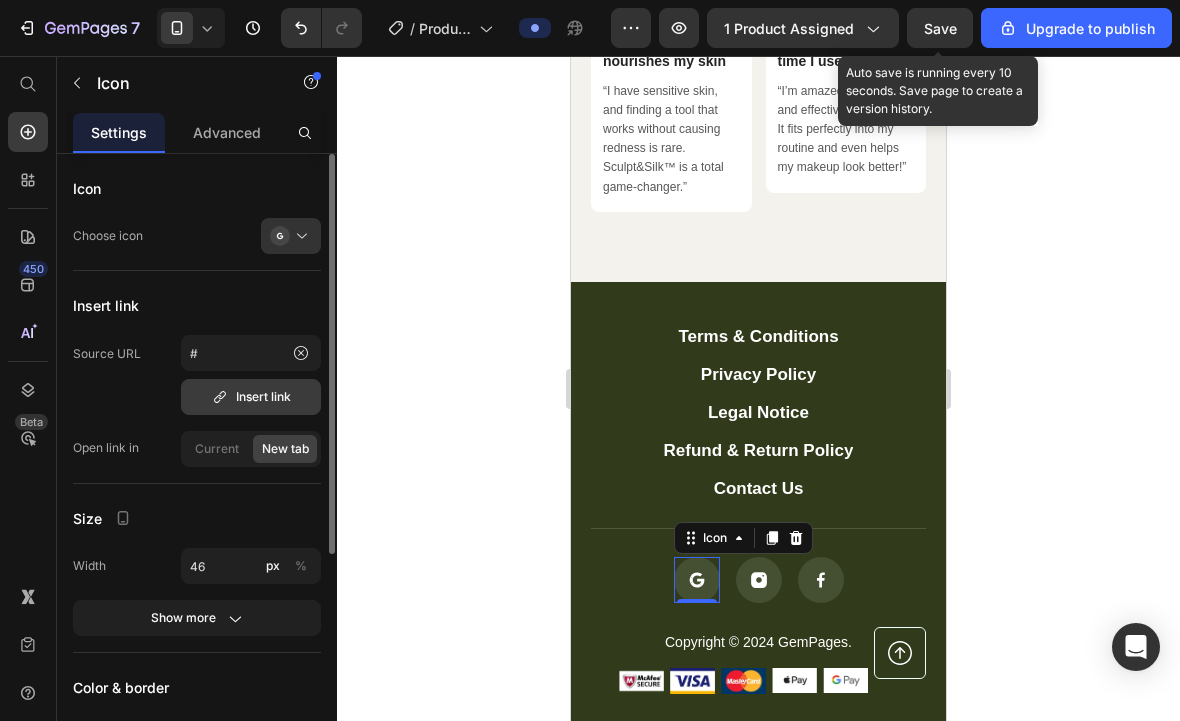click on "Insert link" at bounding box center (251, 397) 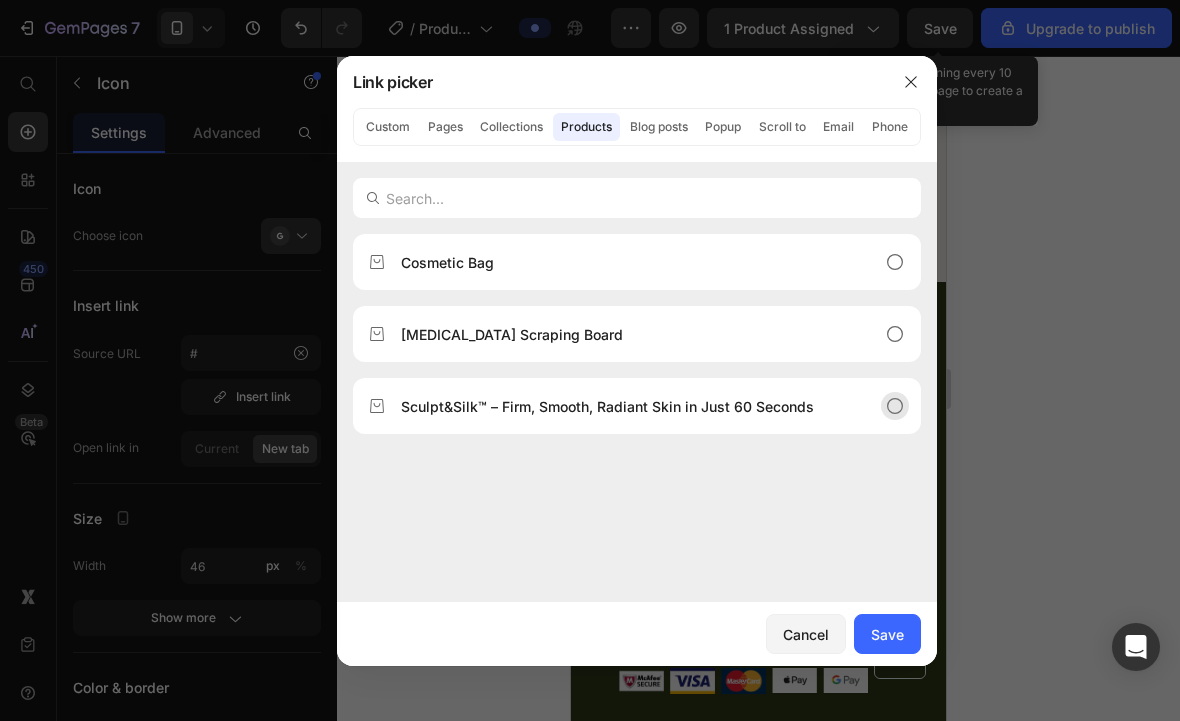 click on "Sculpt&Silk™ – Firm, Smooth, Radiant Skin in Just 60 Seconds" at bounding box center [607, 406] 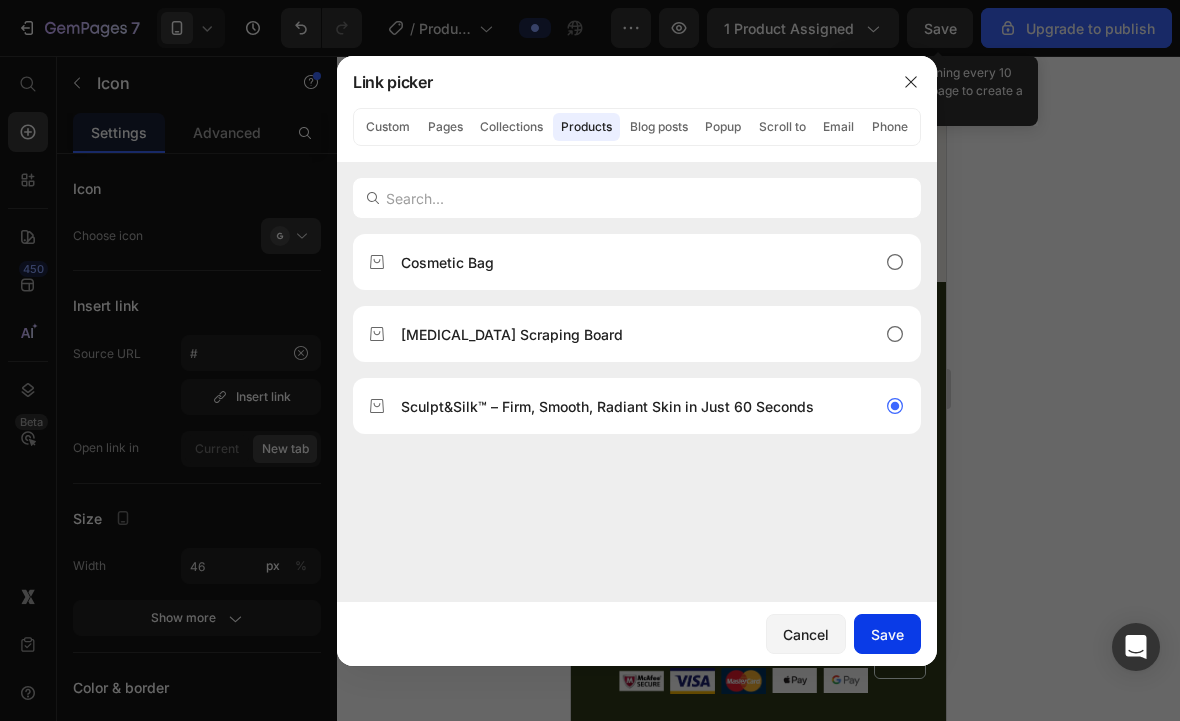 click on "Save" at bounding box center [887, 634] 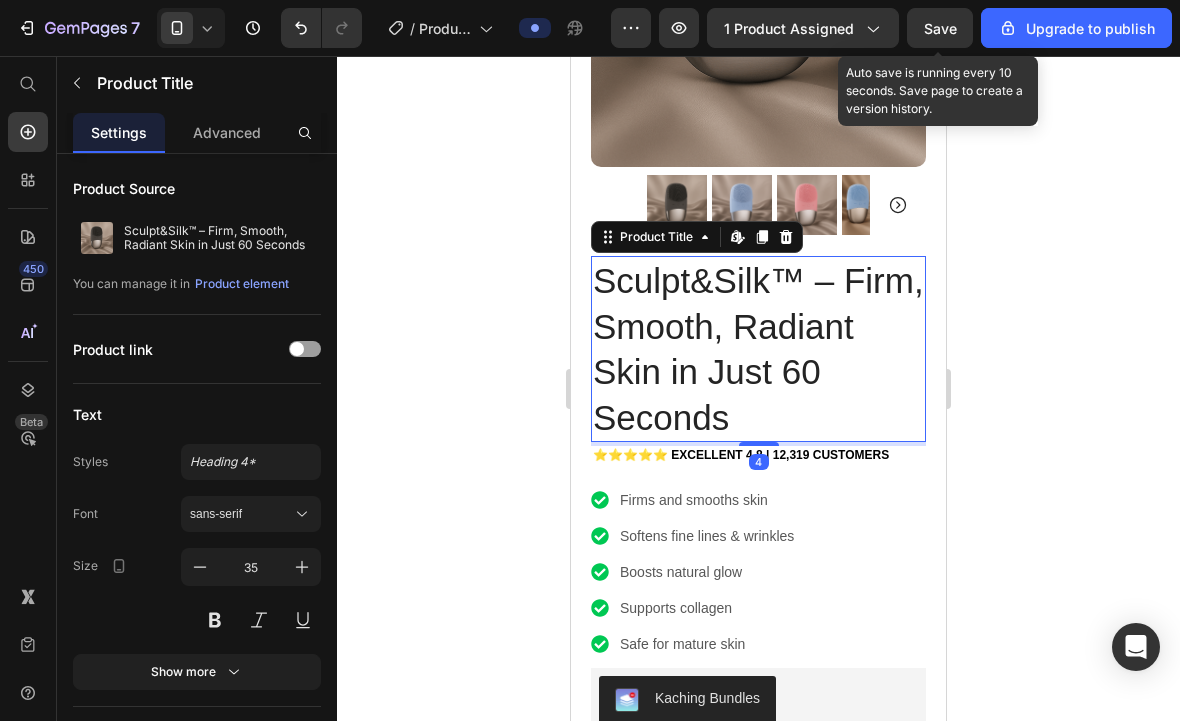 scroll, scrollTop: 483, scrollLeft: 0, axis: vertical 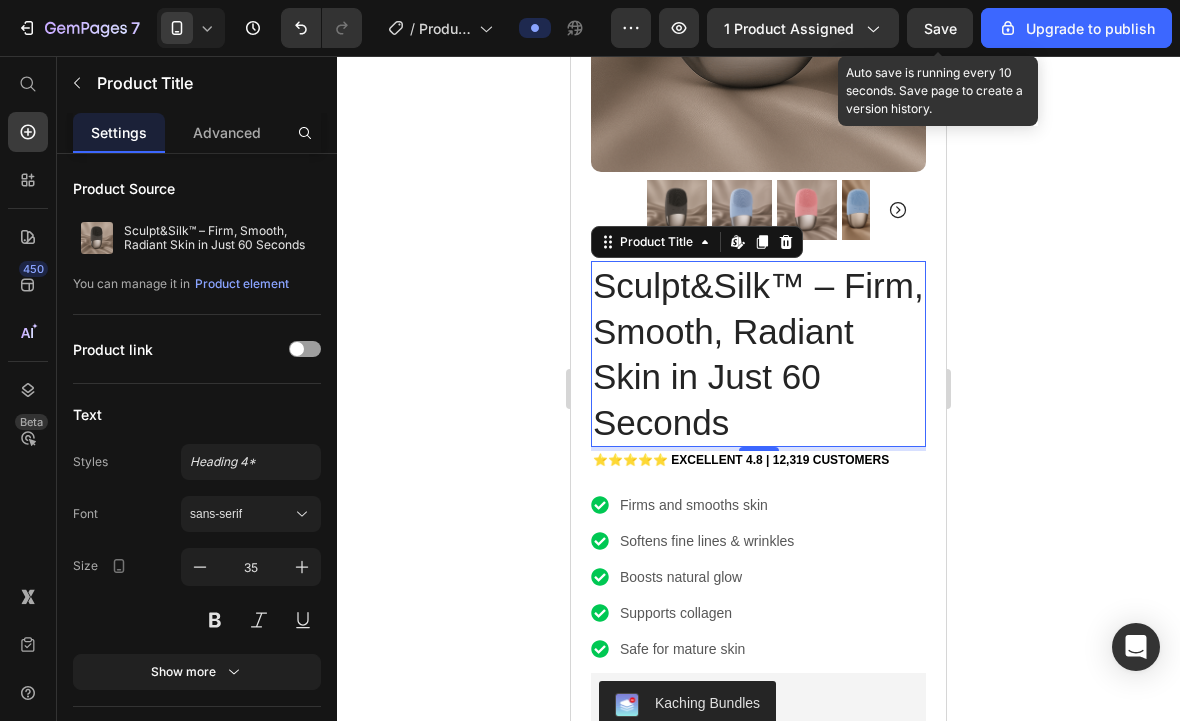 click on "Sculpt&Silk™ – Firm, Smooth, Radiant Skin in Just 60 Seconds" at bounding box center (758, 354) 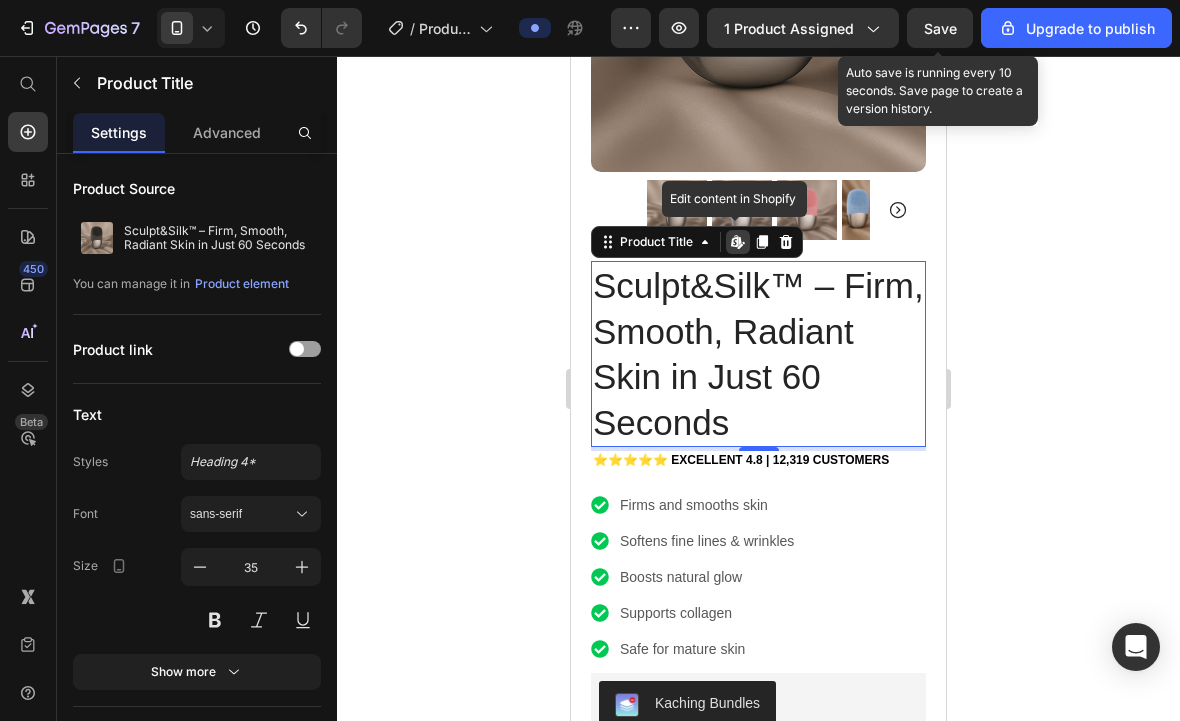 click on "Sculpt&Silk™ – Firm, Smooth, Radiant Skin in Just 60 Seconds" at bounding box center [758, 354] 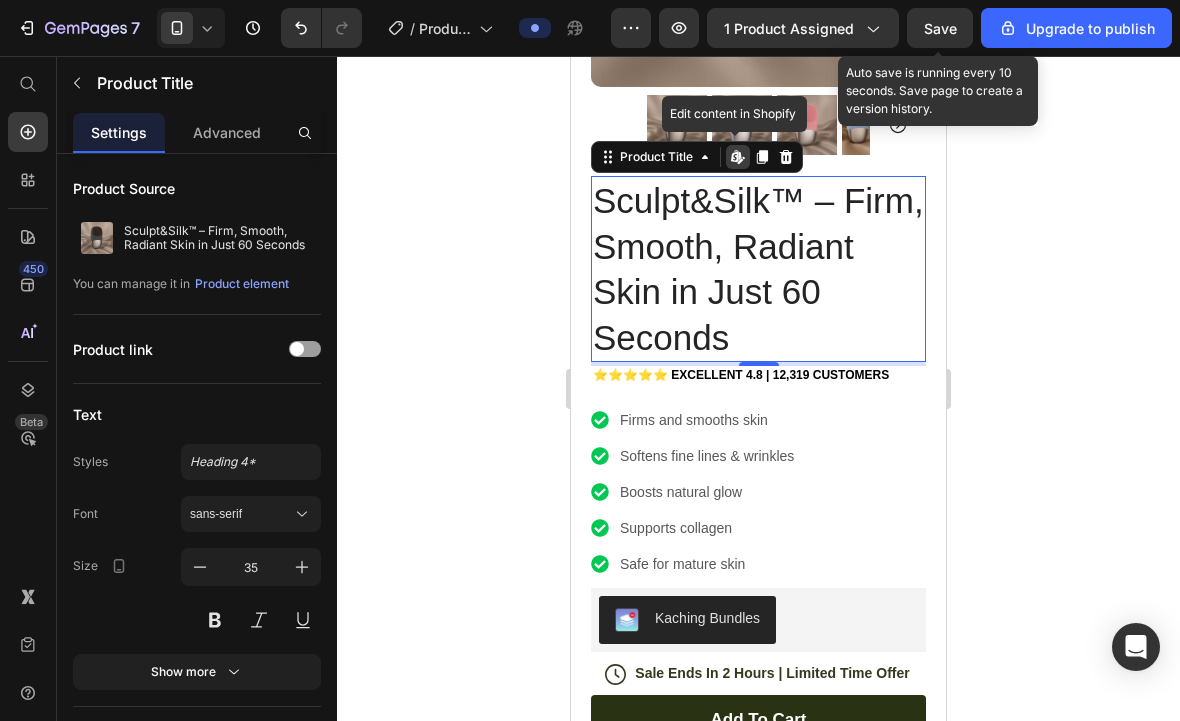 scroll, scrollTop: 572, scrollLeft: 0, axis: vertical 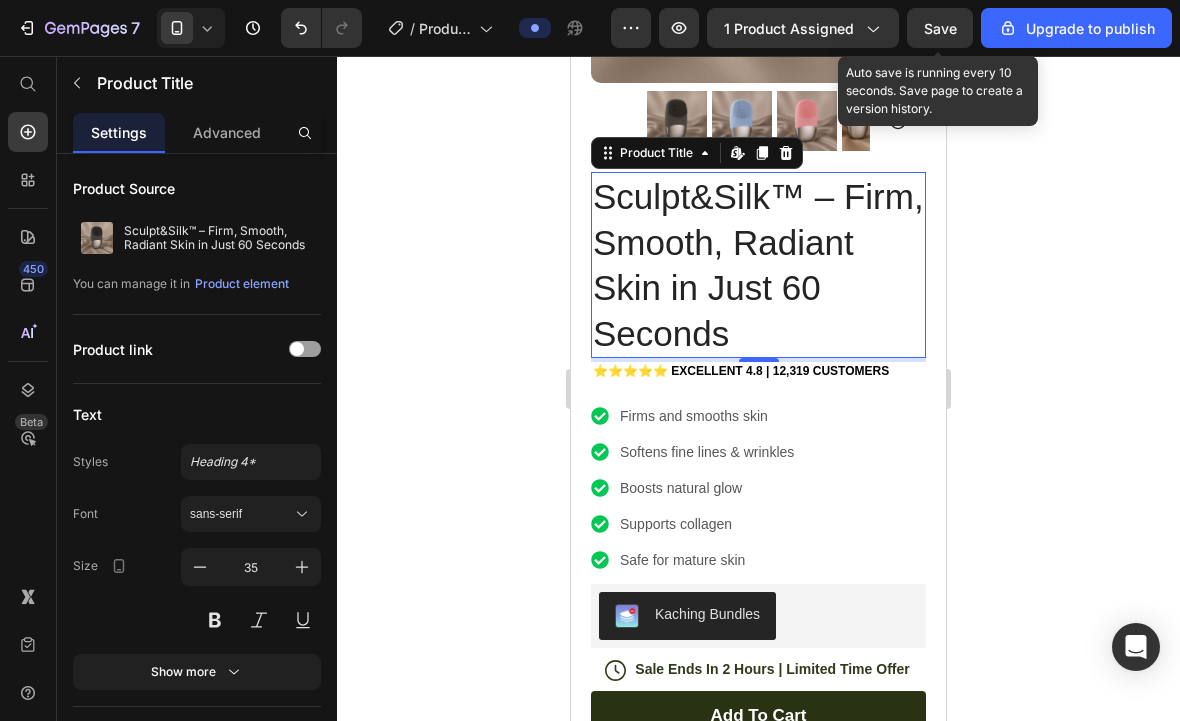 click on "Save" at bounding box center [940, 28] 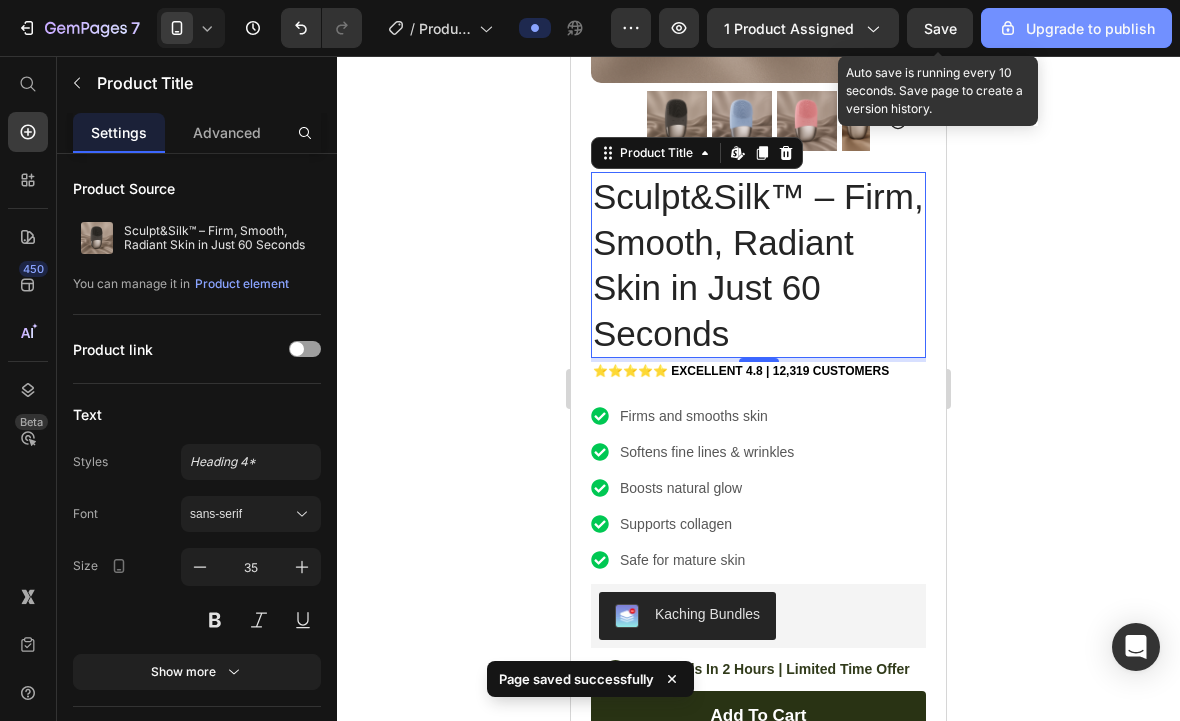 click on "Upgrade to publish" at bounding box center [1076, 28] 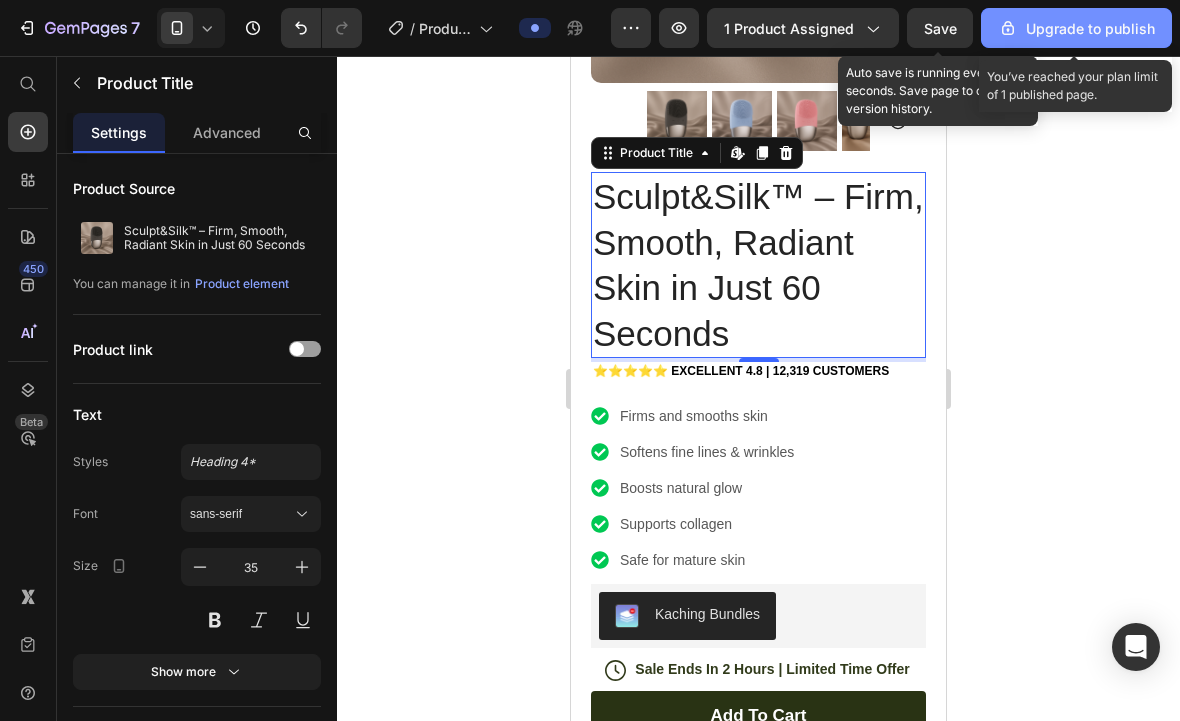 click on "Upgrade to publish" at bounding box center (1076, 28) 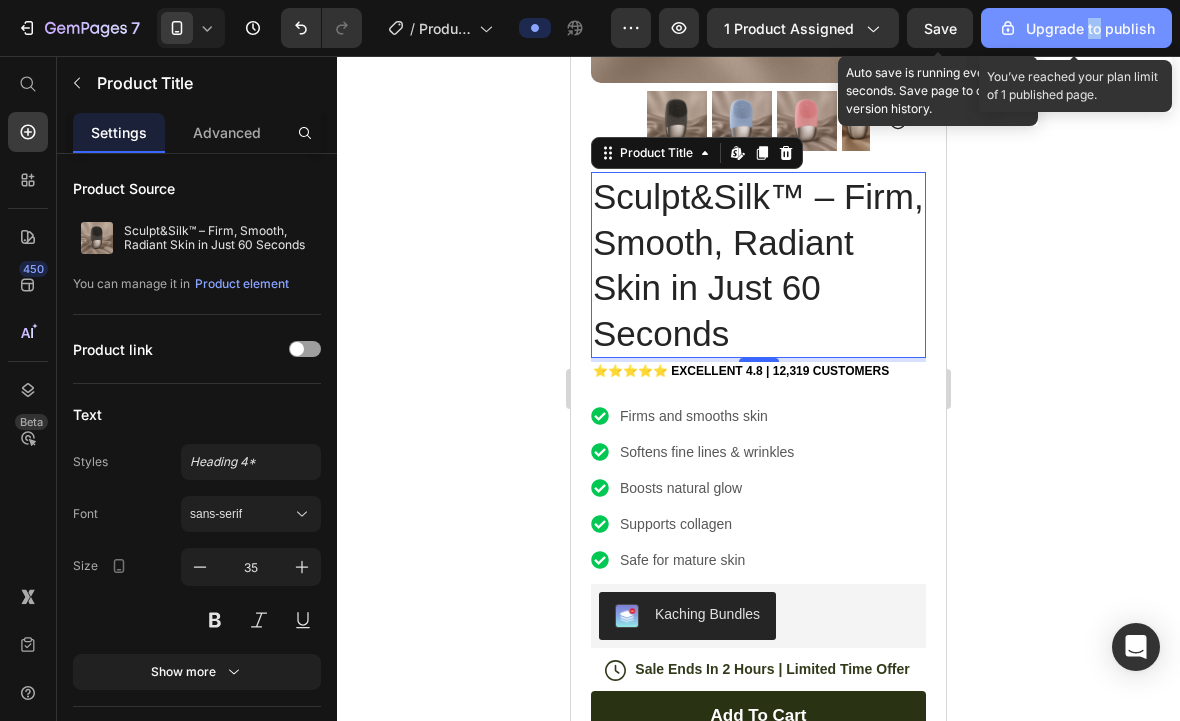 click on "Upgrade to publish" 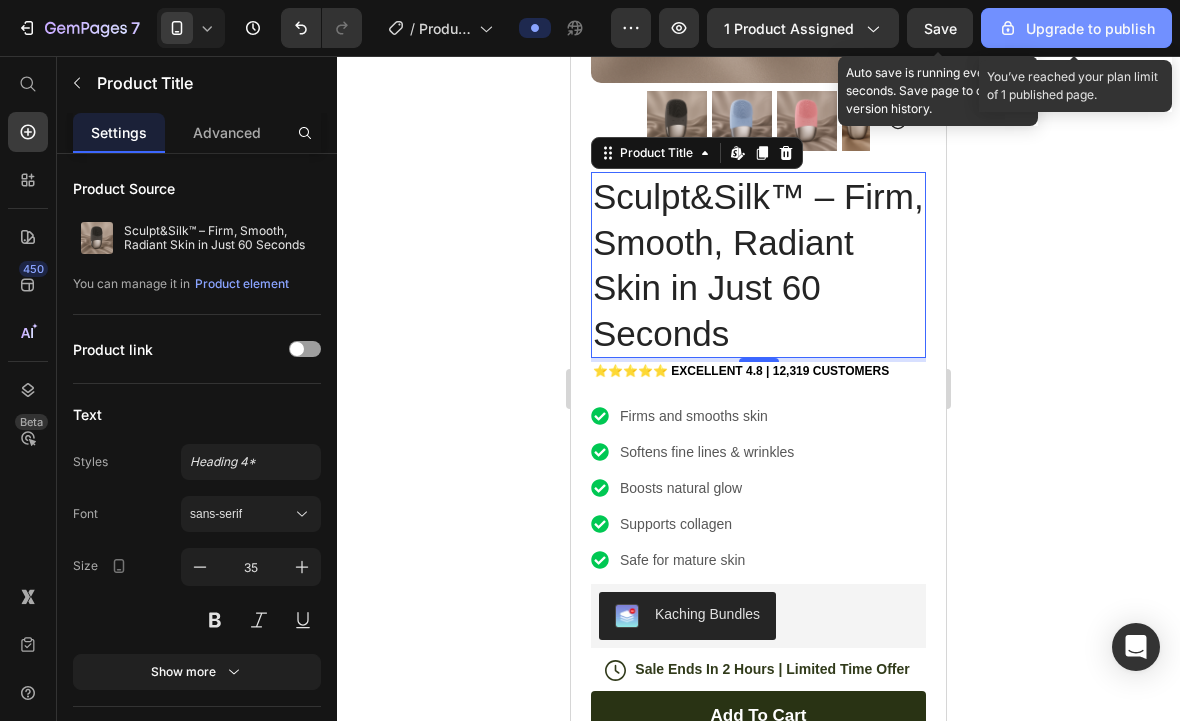 click on "Upgrade to publish" 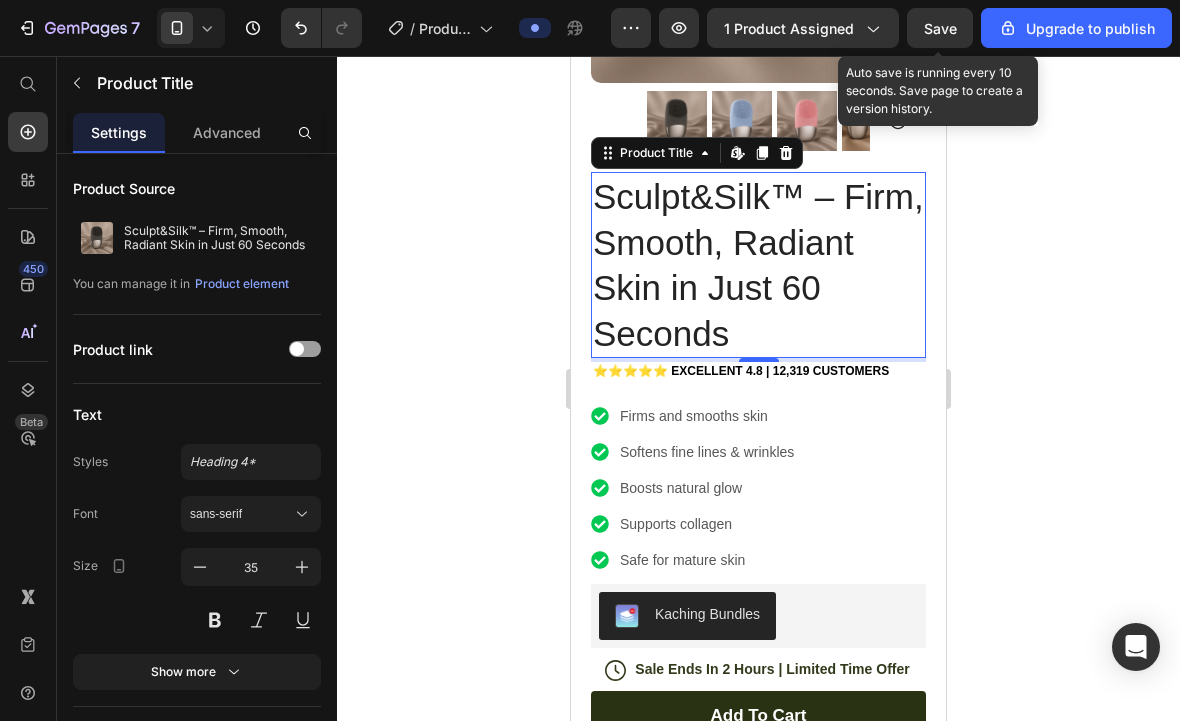 click 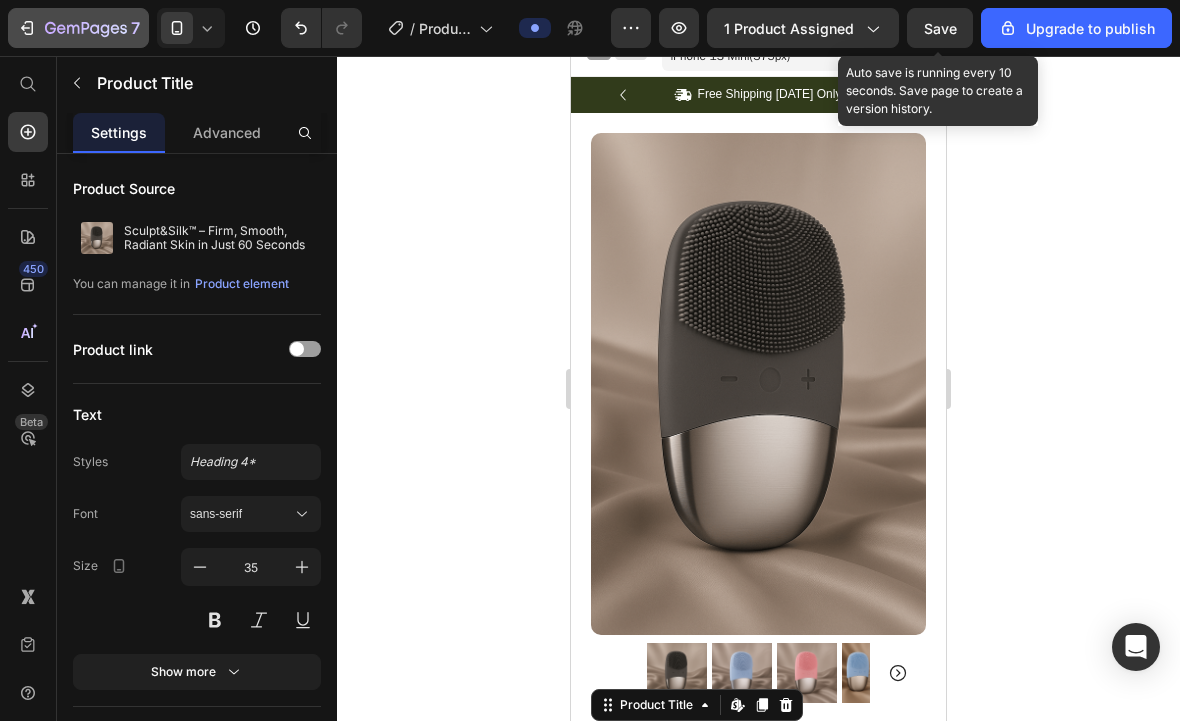 click 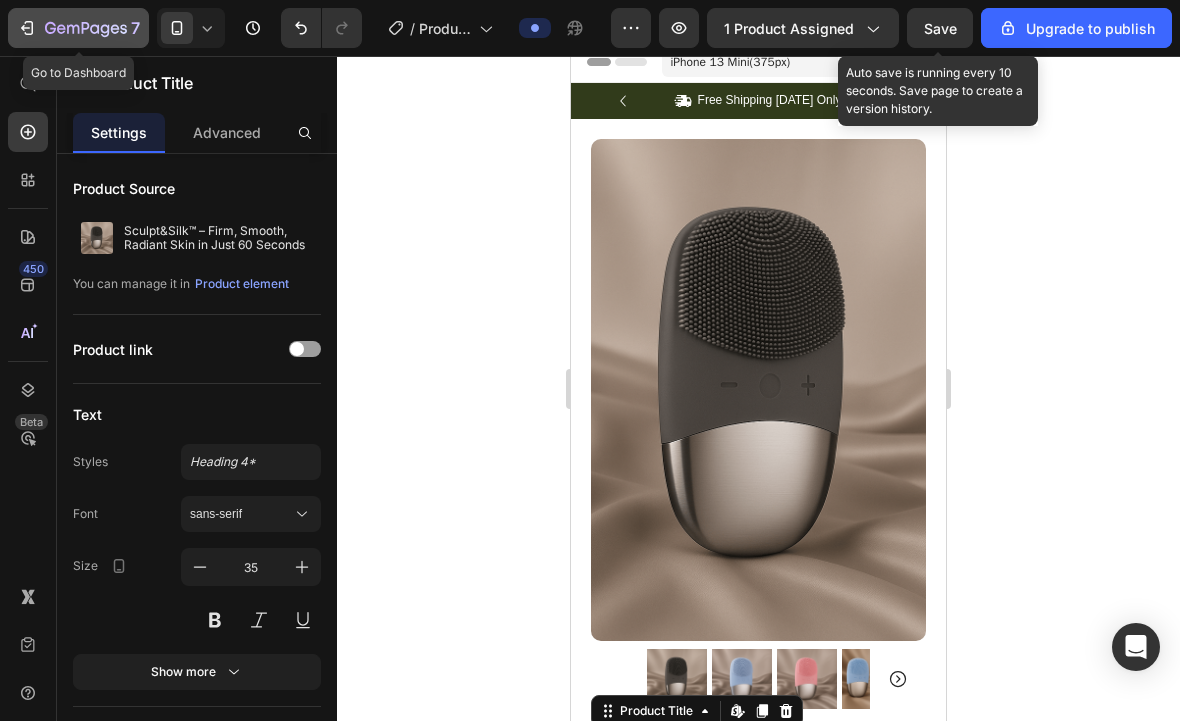 scroll, scrollTop: 12, scrollLeft: 0, axis: vertical 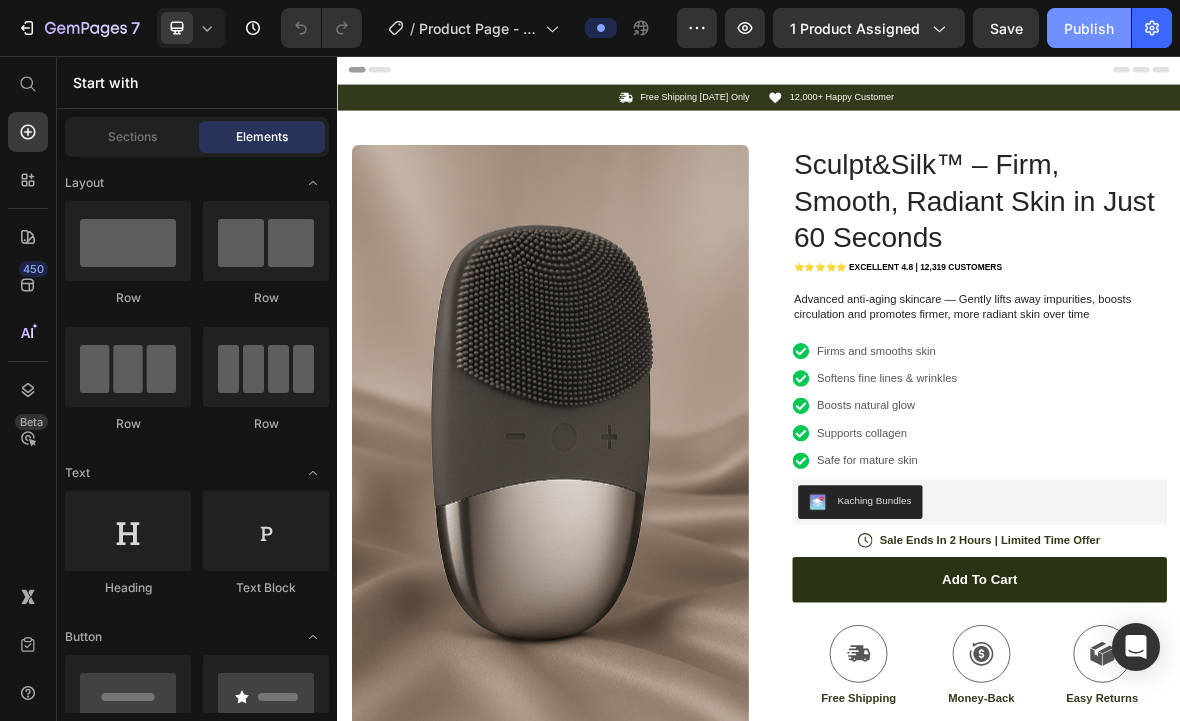 click on "Publish" at bounding box center [1089, 28] 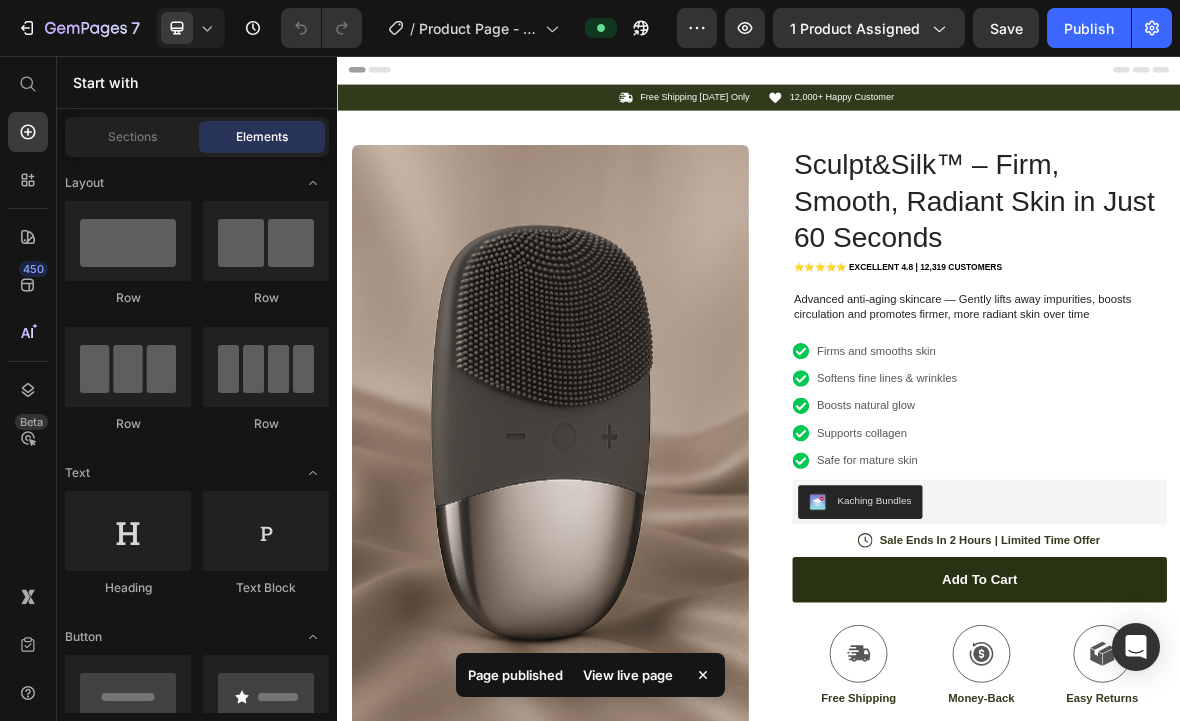 click on "View live page" at bounding box center (628, 675) 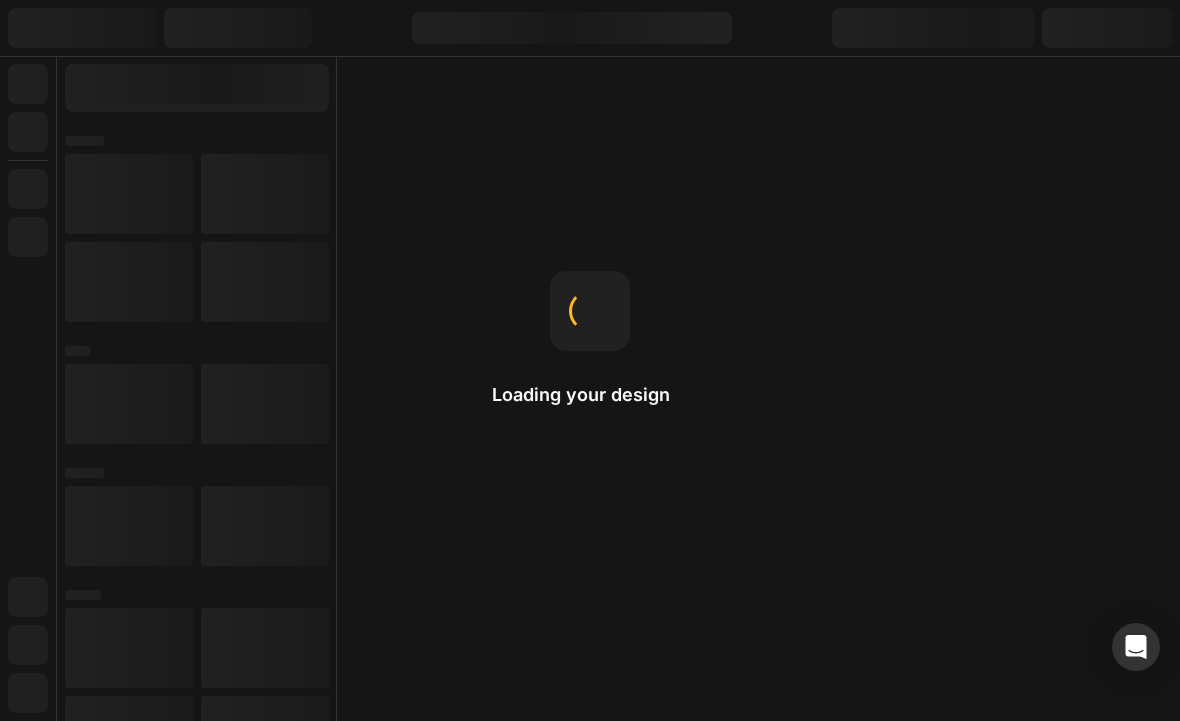 scroll, scrollTop: 0, scrollLeft: 0, axis: both 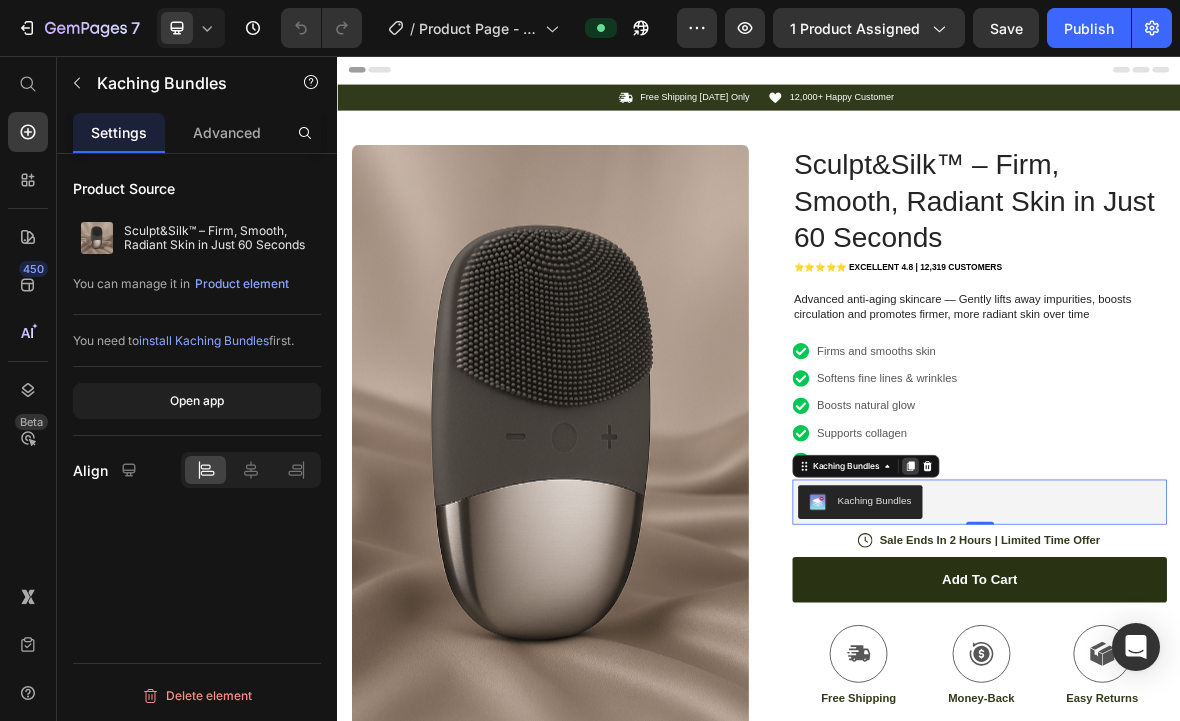 click 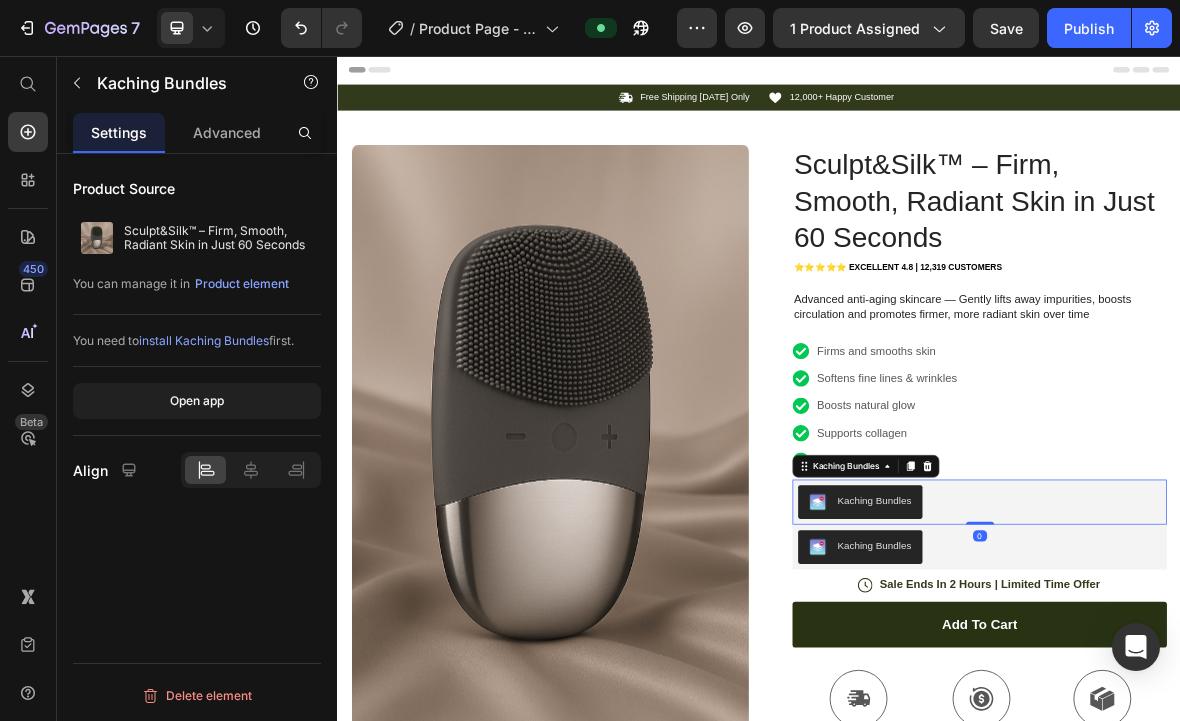 click on "Kaching Bundles" at bounding box center [1100, 689] 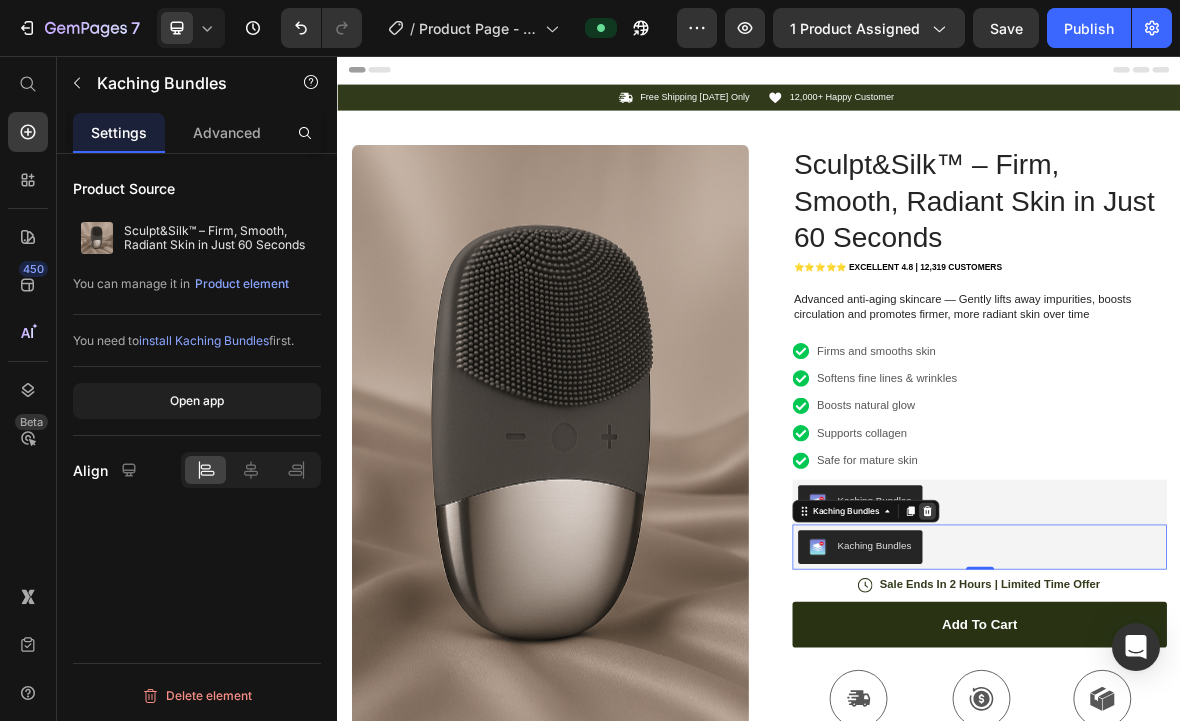 click 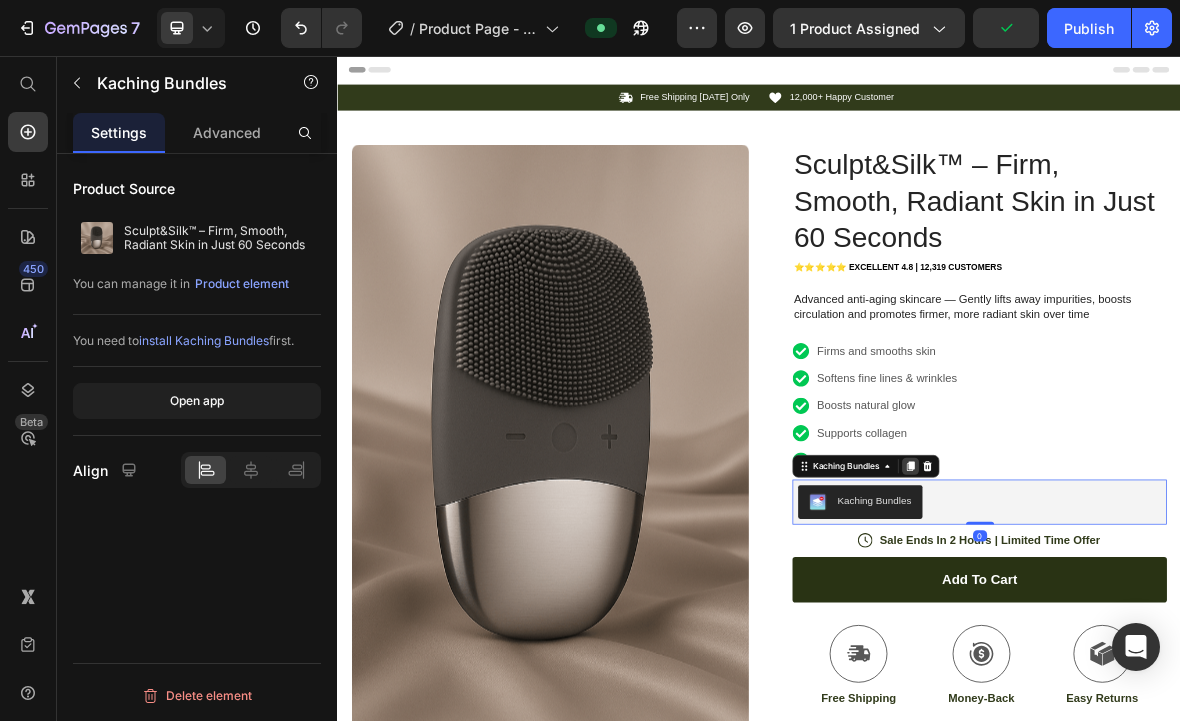 click 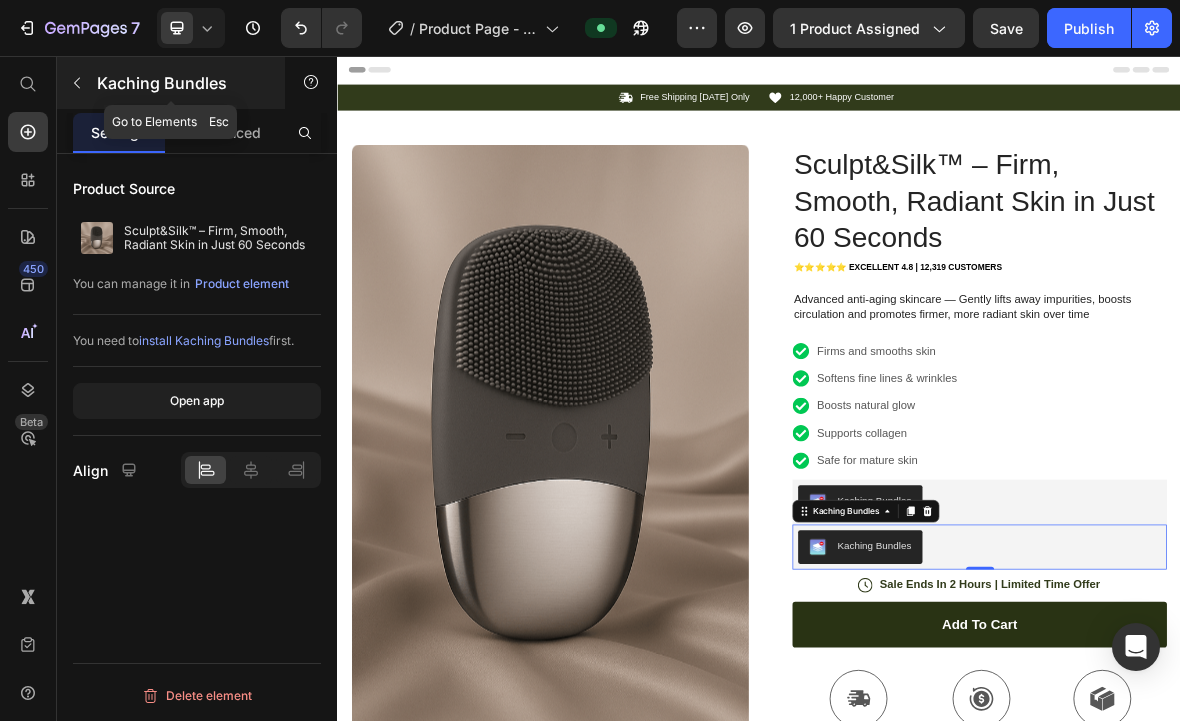 click at bounding box center [77, 83] 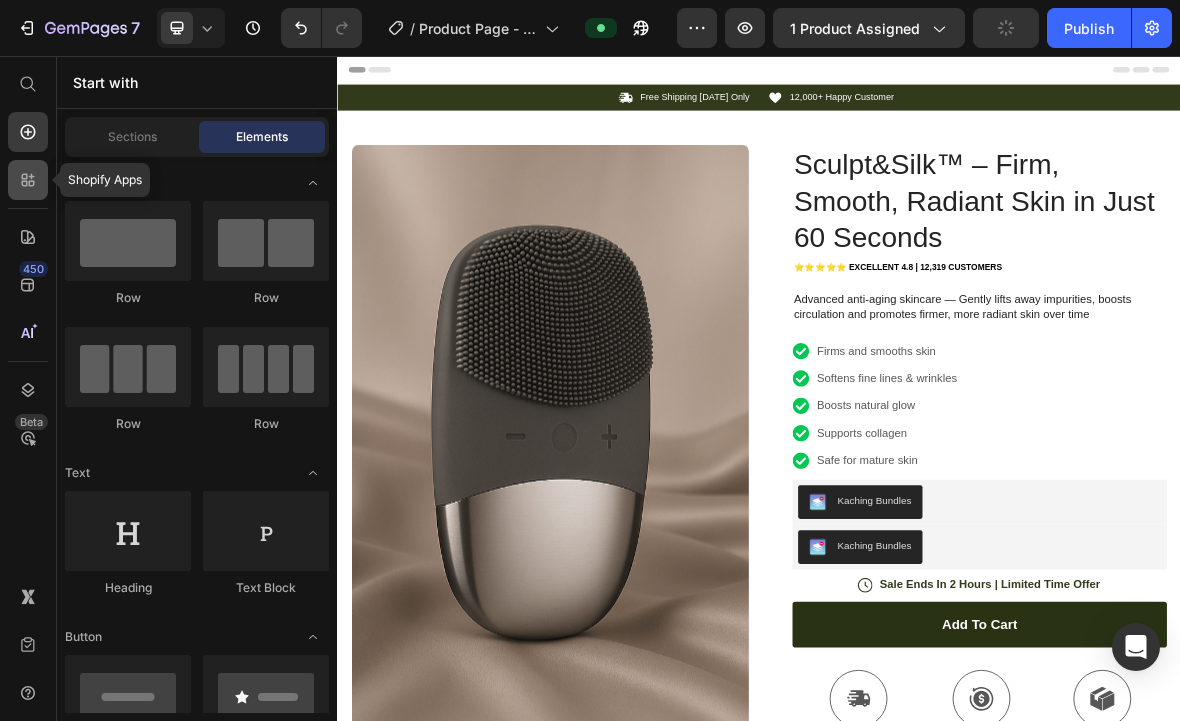 click 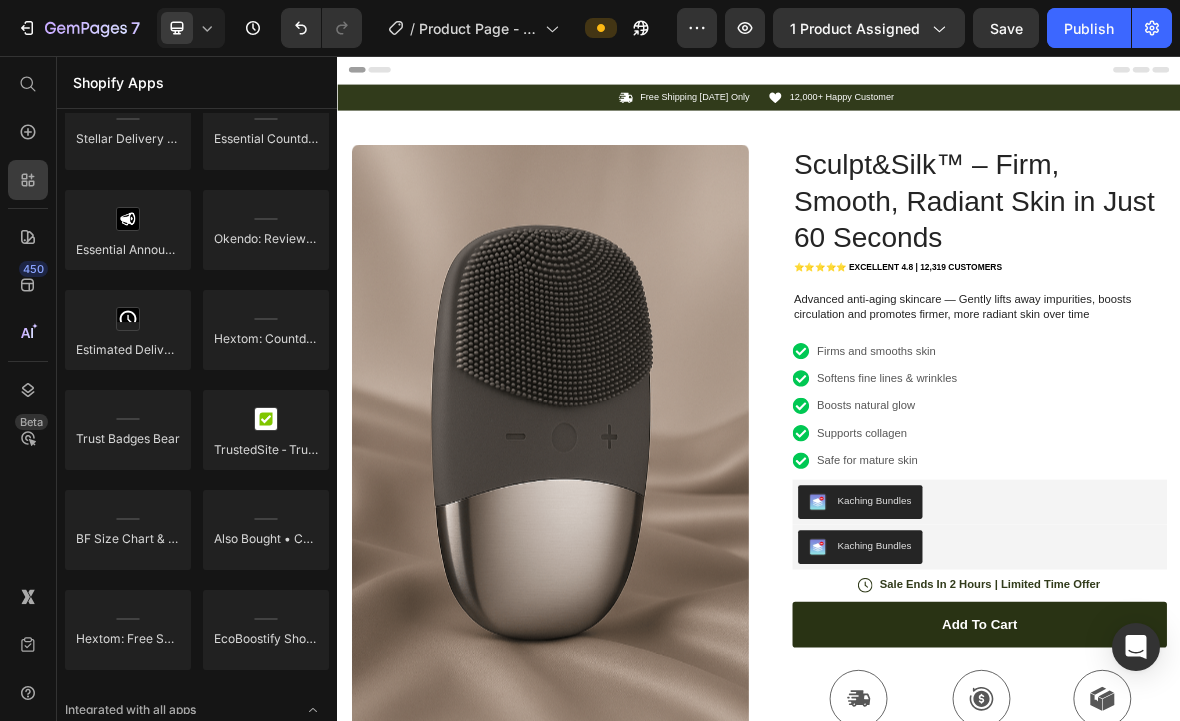 scroll, scrollTop: 5721, scrollLeft: 0, axis: vertical 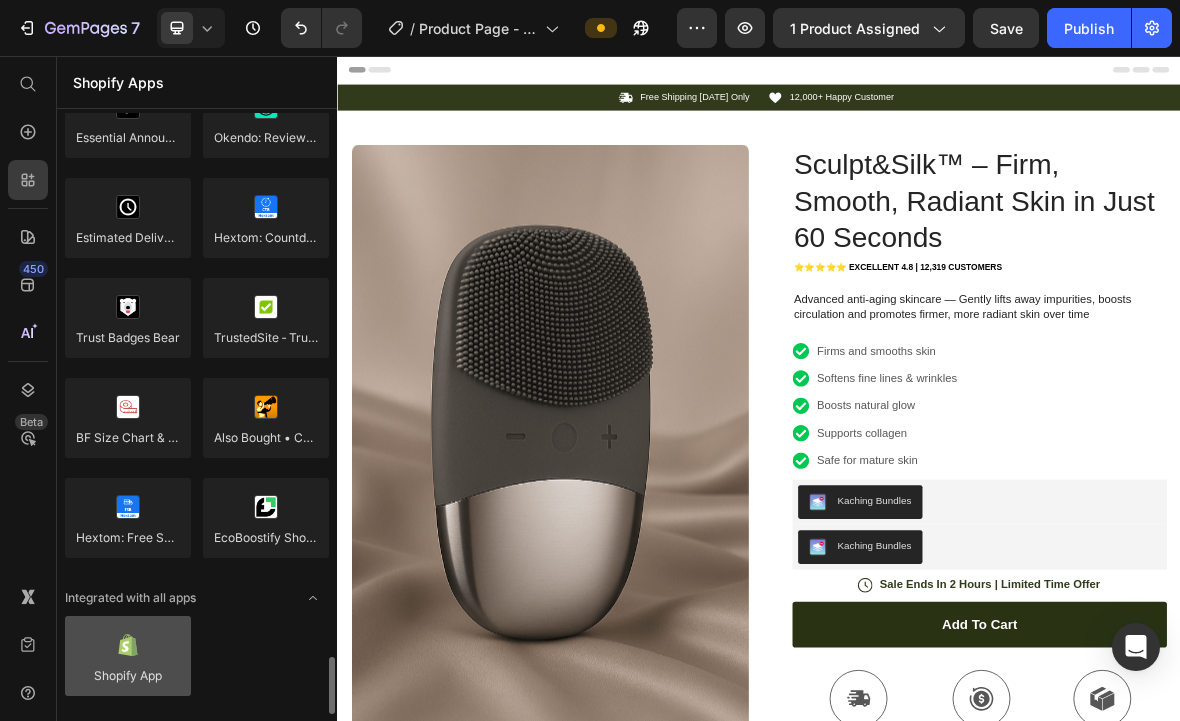 click at bounding box center (128, 656) 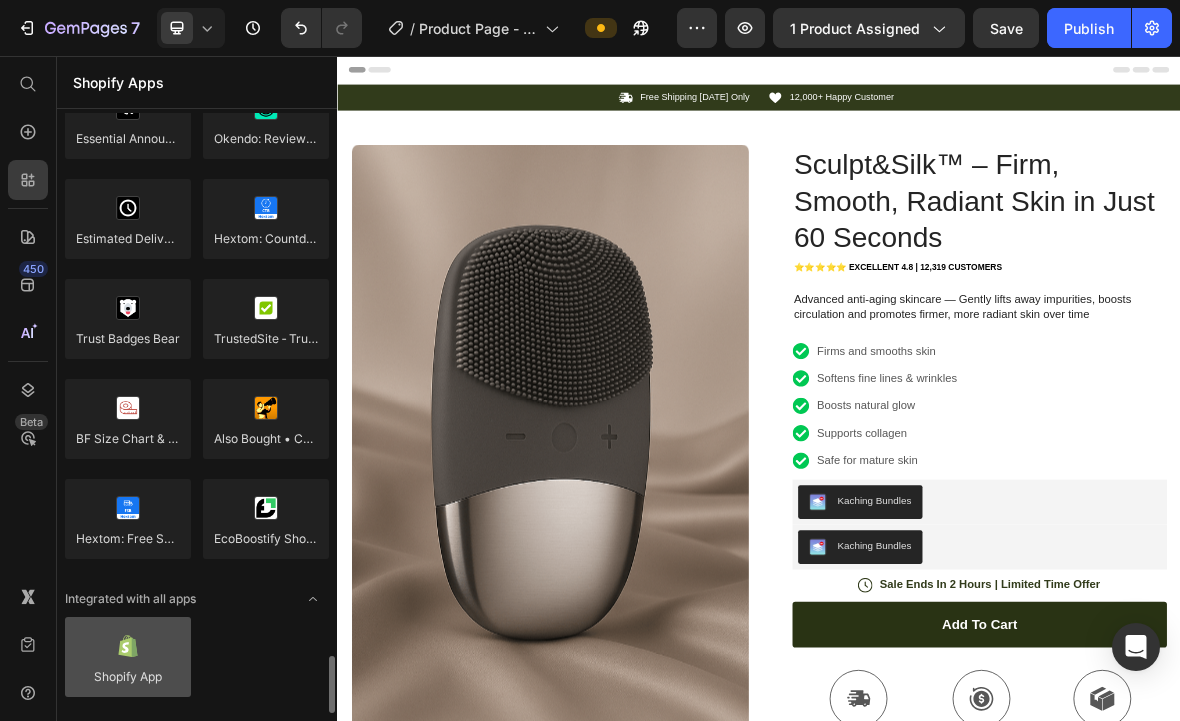 click at bounding box center [128, 657] 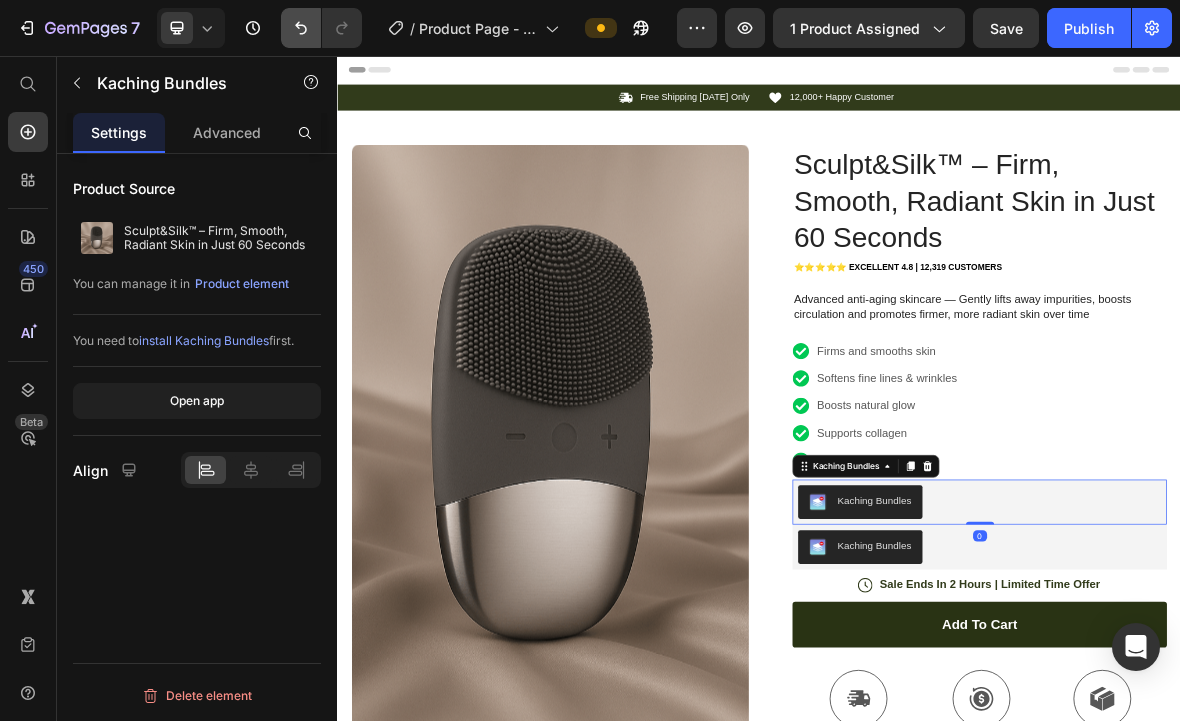 click 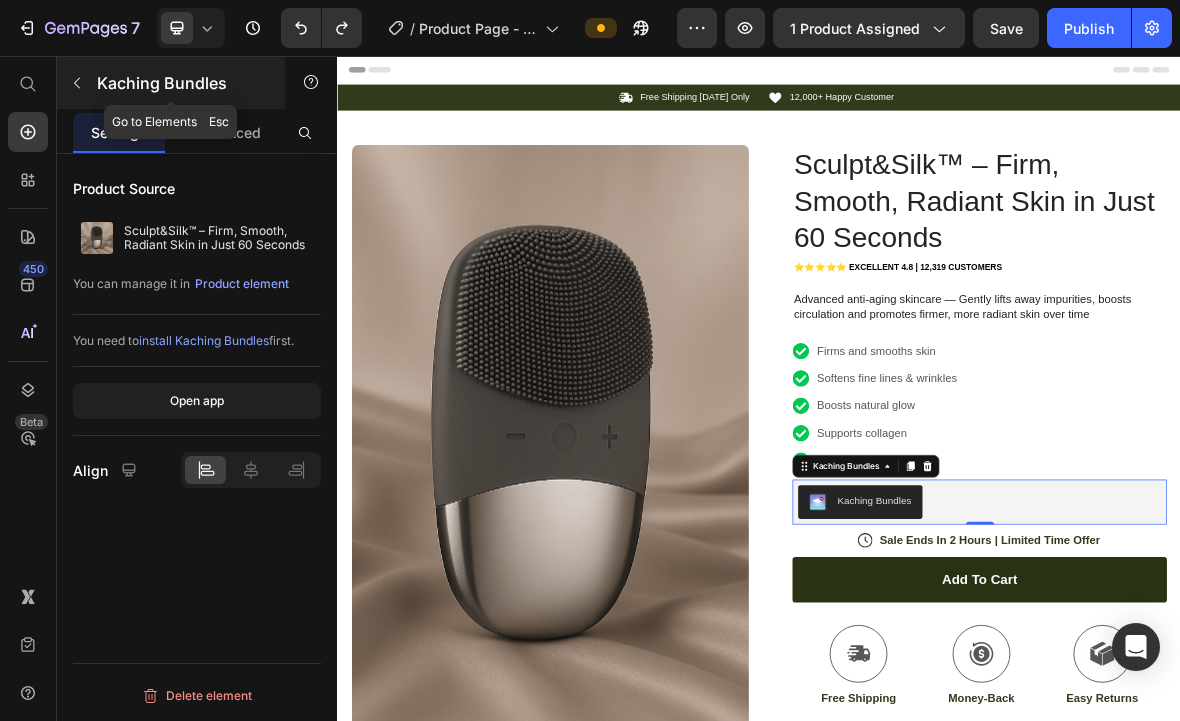 click on "Kaching Bundles" at bounding box center (171, 83) 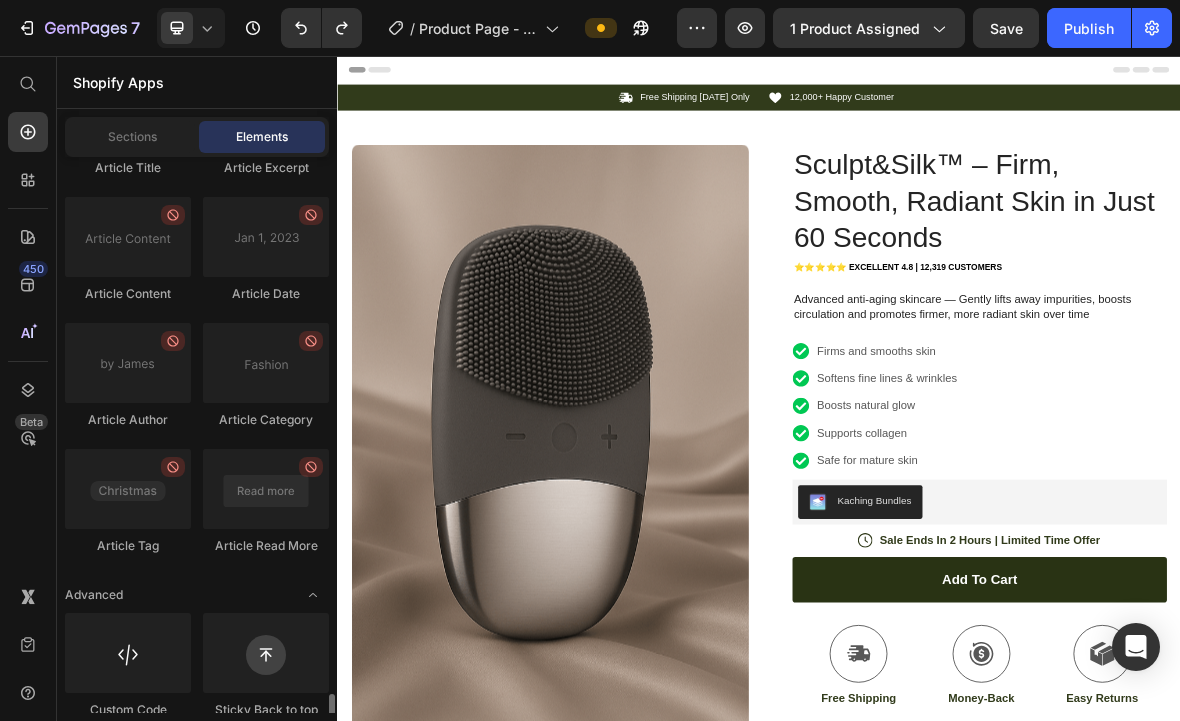 scroll, scrollTop: 5634, scrollLeft: 0, axis: vertical 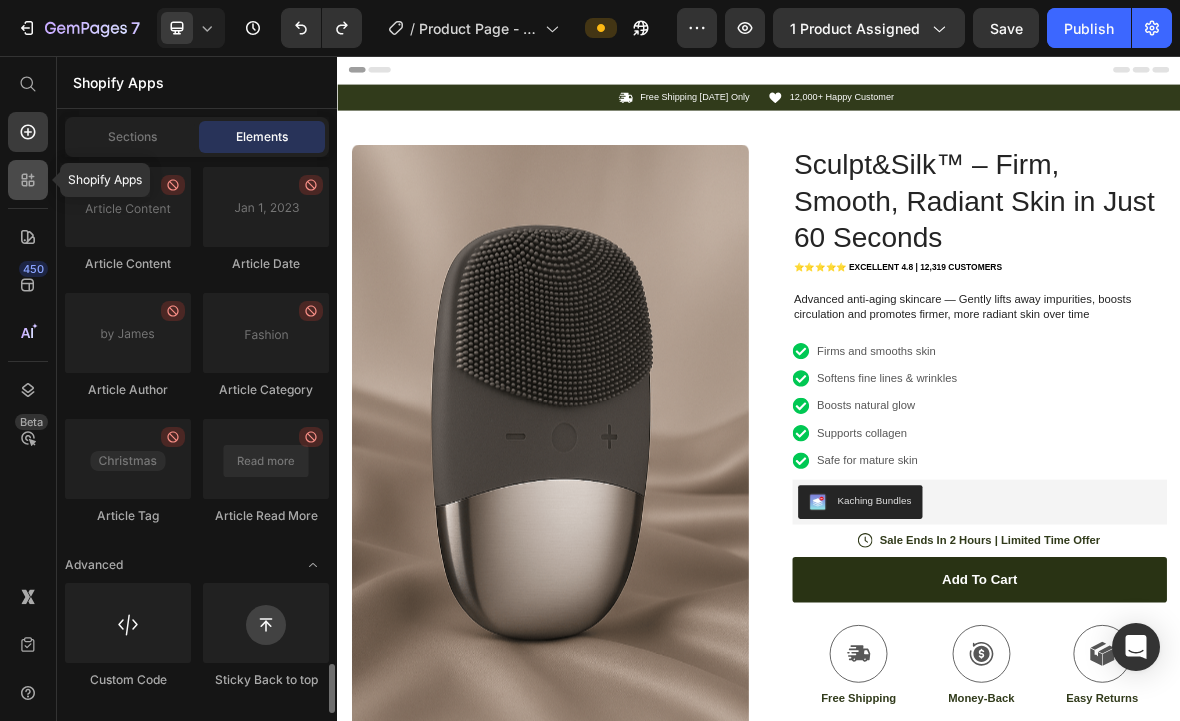 click 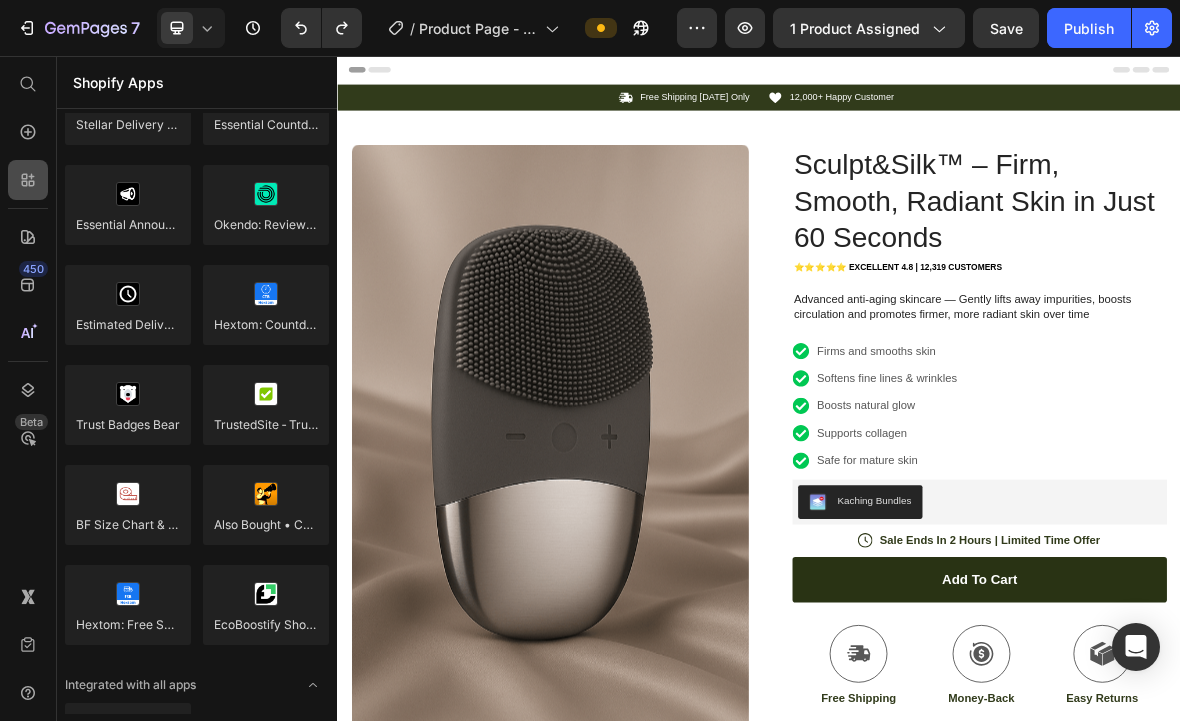 scroll, scrollTop: 5721, scrollLeft: 0, axis: vertical 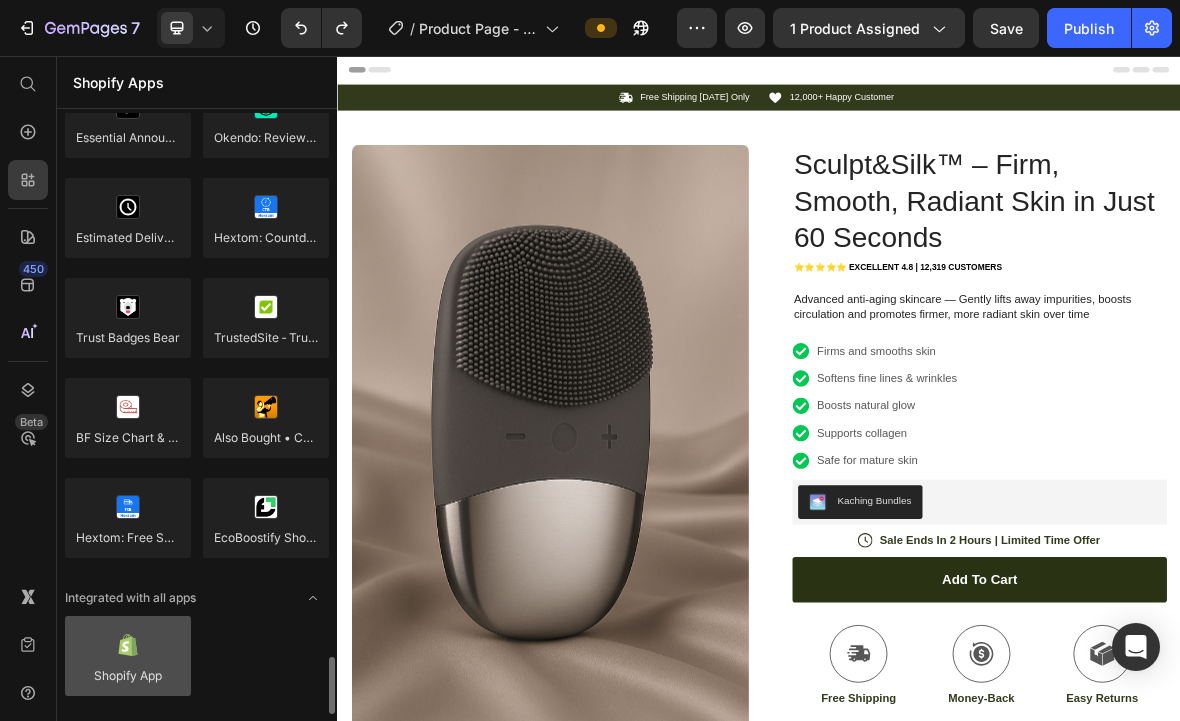 click at bounding box center [128, 656] 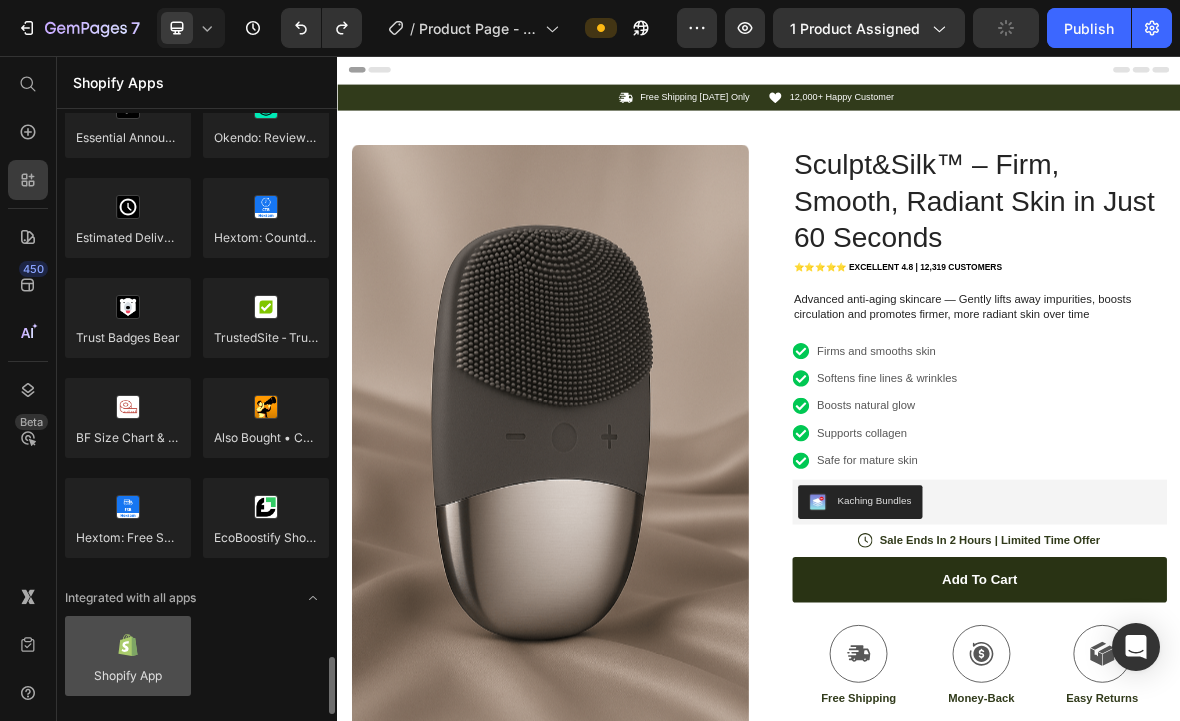 click at bounding box center (128, 656) 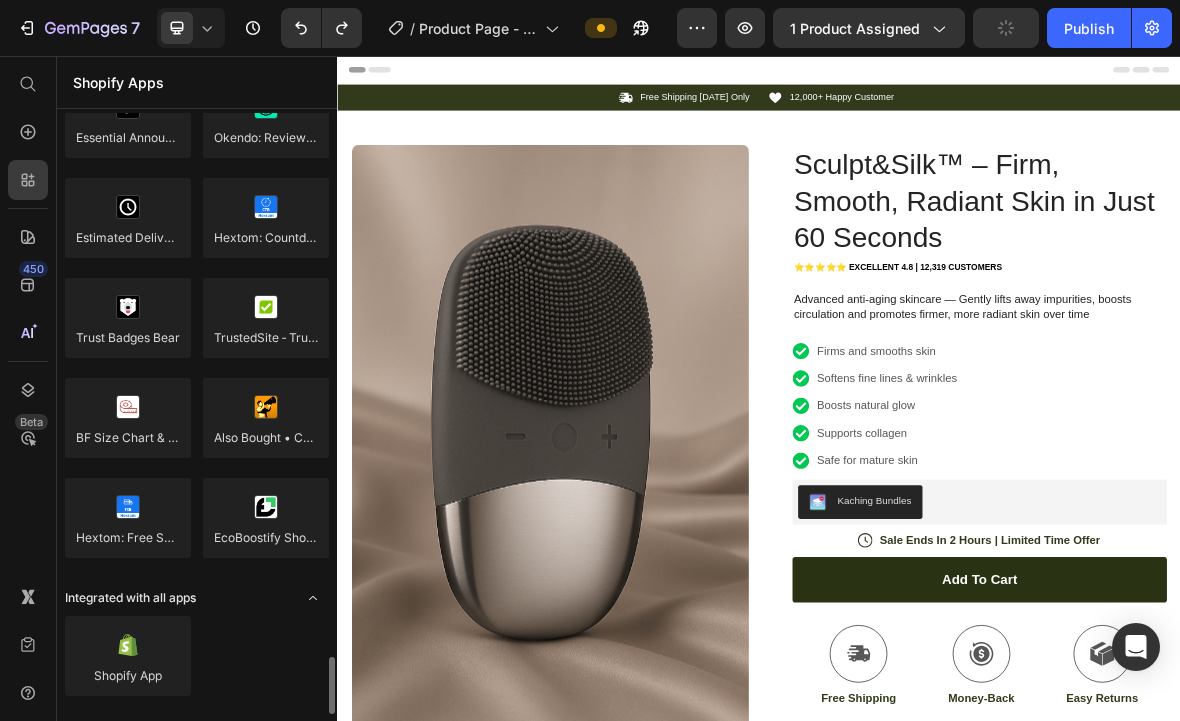 click 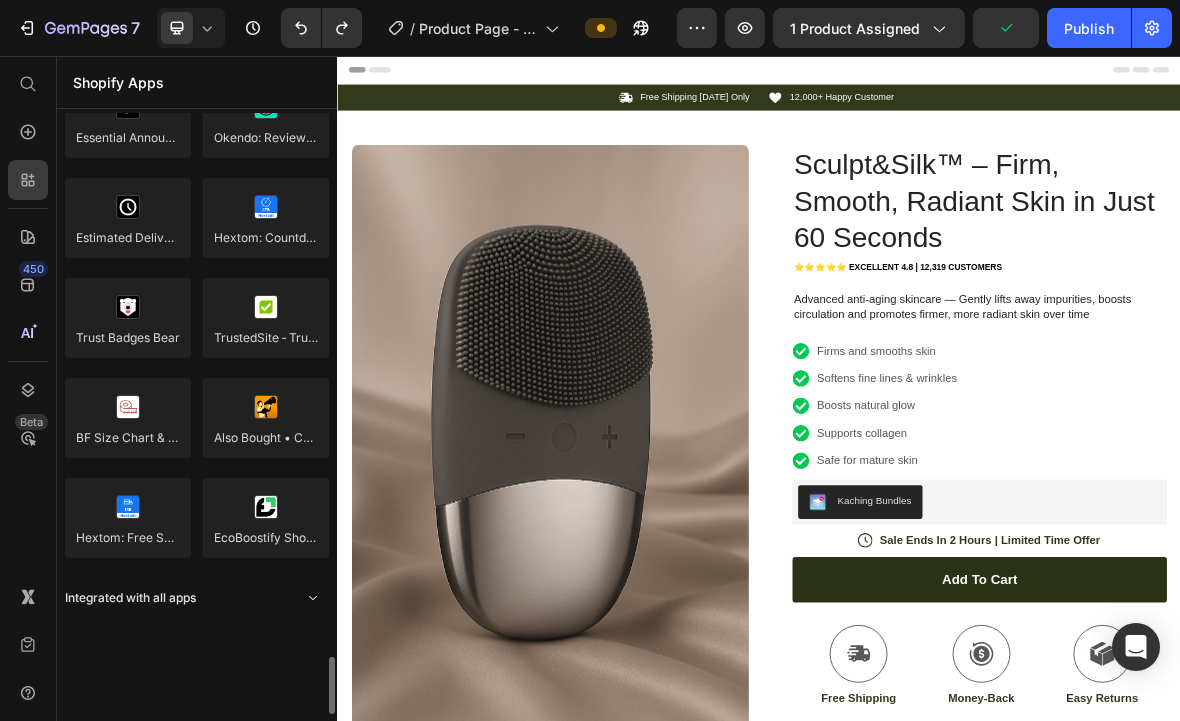 click 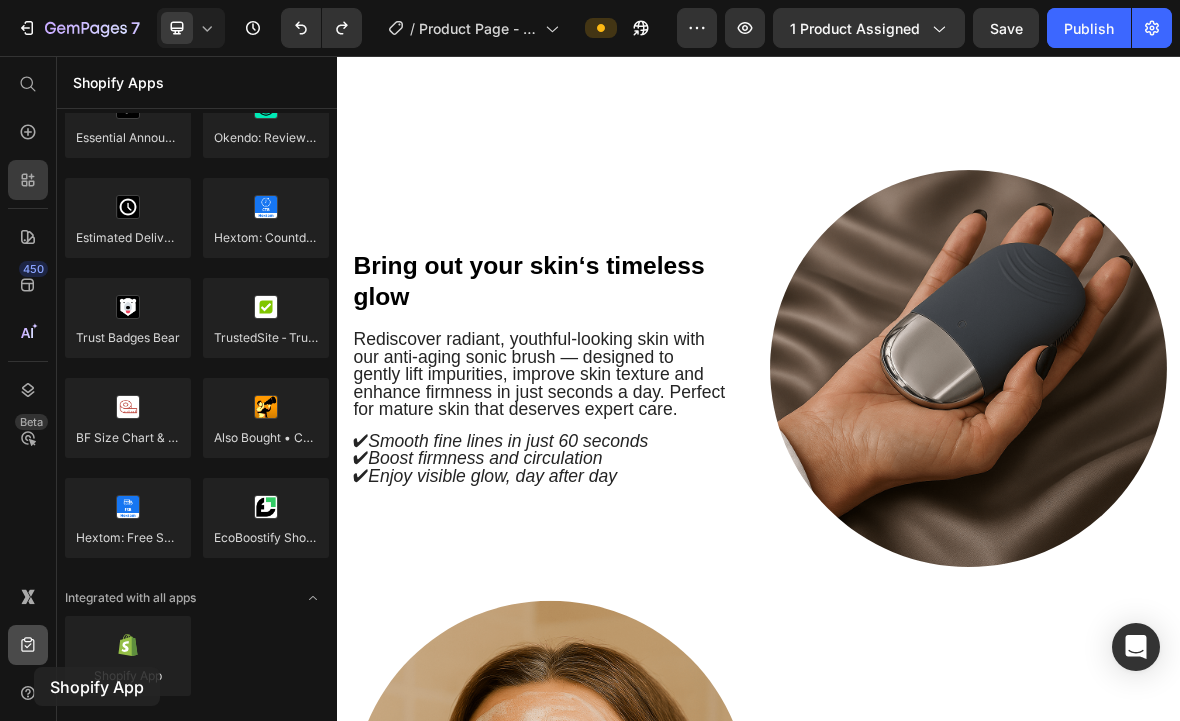 drag, startPoint x: 159, startPoint y: 663, endPoint x: 46, endPoint y: 649, distance: 113.86395 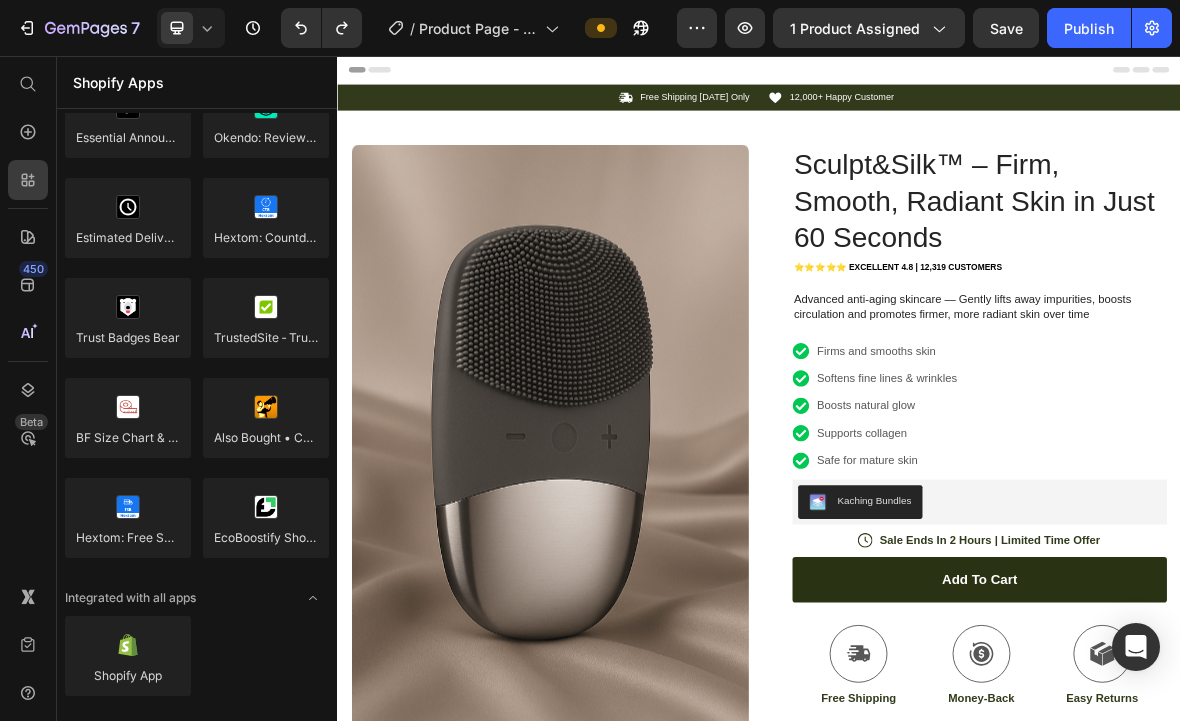 scroll, scrollTop: 0, scrollLeft: 0, axis: both 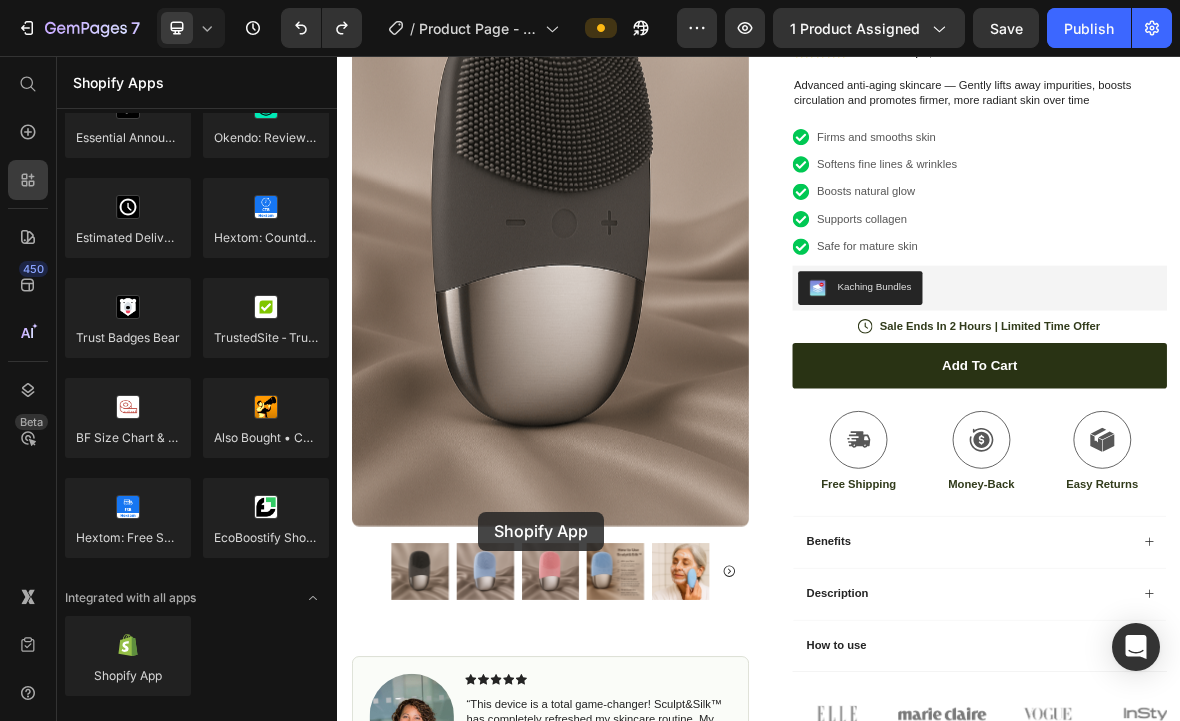 drag, startPoint x: 504, startPoint y: 704, endPoint x: 817, endPoint y: 536, distance: 355.23654 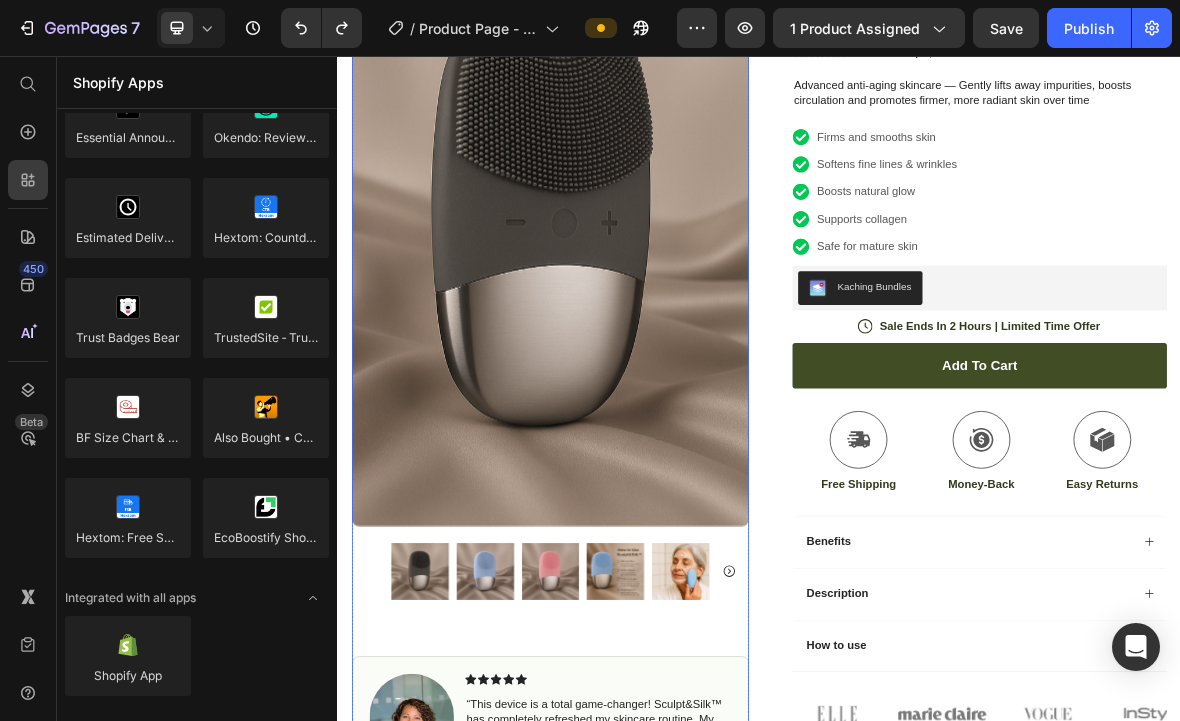 scroll, scrollTop: 352, scrollLeft: 0, axis: vertical 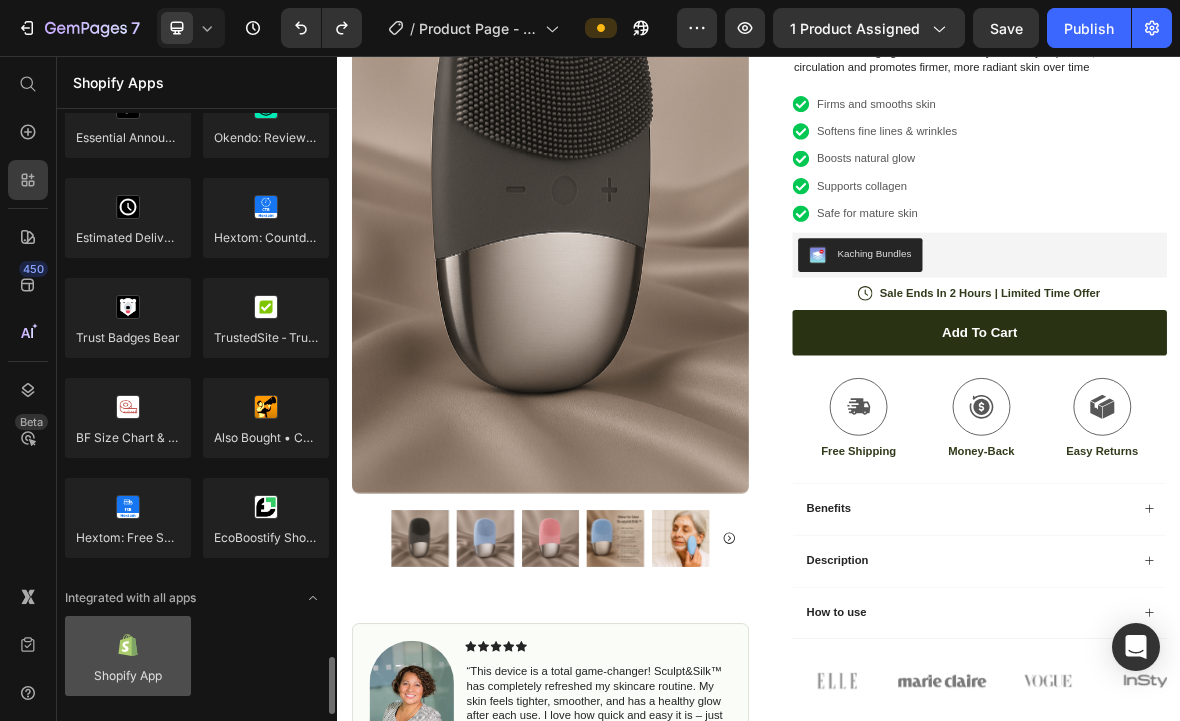 drag, startPoint x: 242, startPoint y: 671, endPoint x: 102, endPoint y: 673, distance: 140.01428 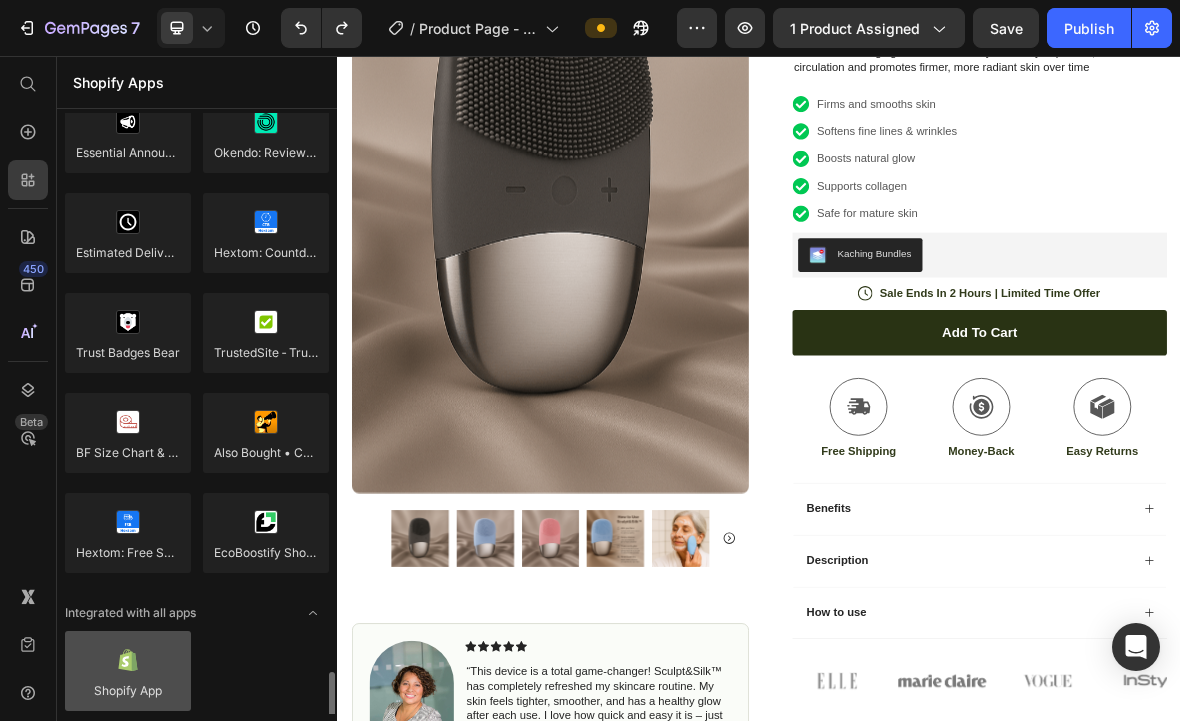 scroll, scrollTop: 5721, scrollLeft: 0, axis: vertical 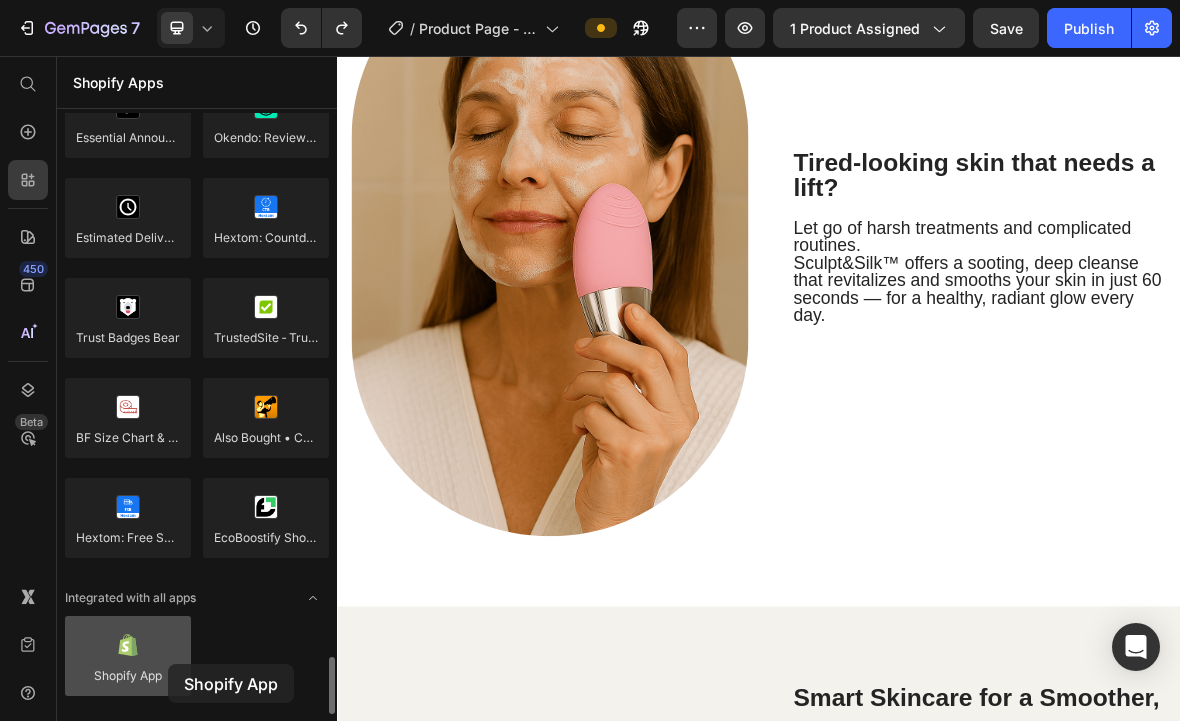 click at bounding box center (128, 656) 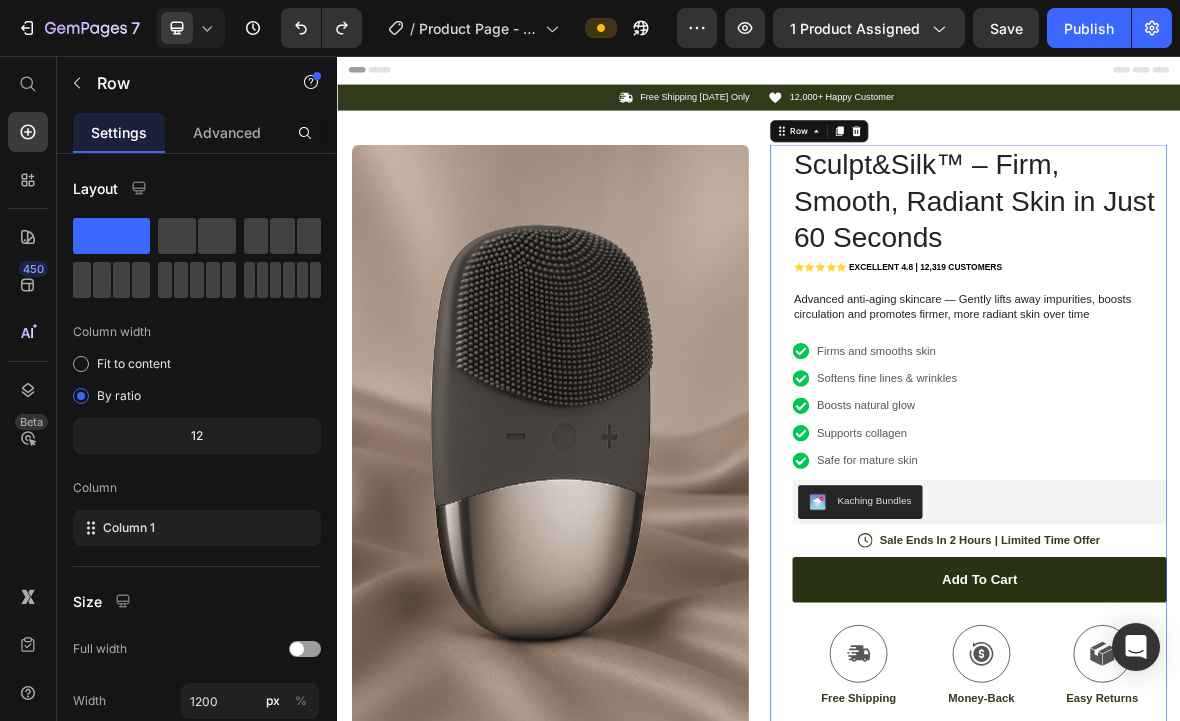 scroll, scrollTop: 0, scrollLeft: 0, axis: both 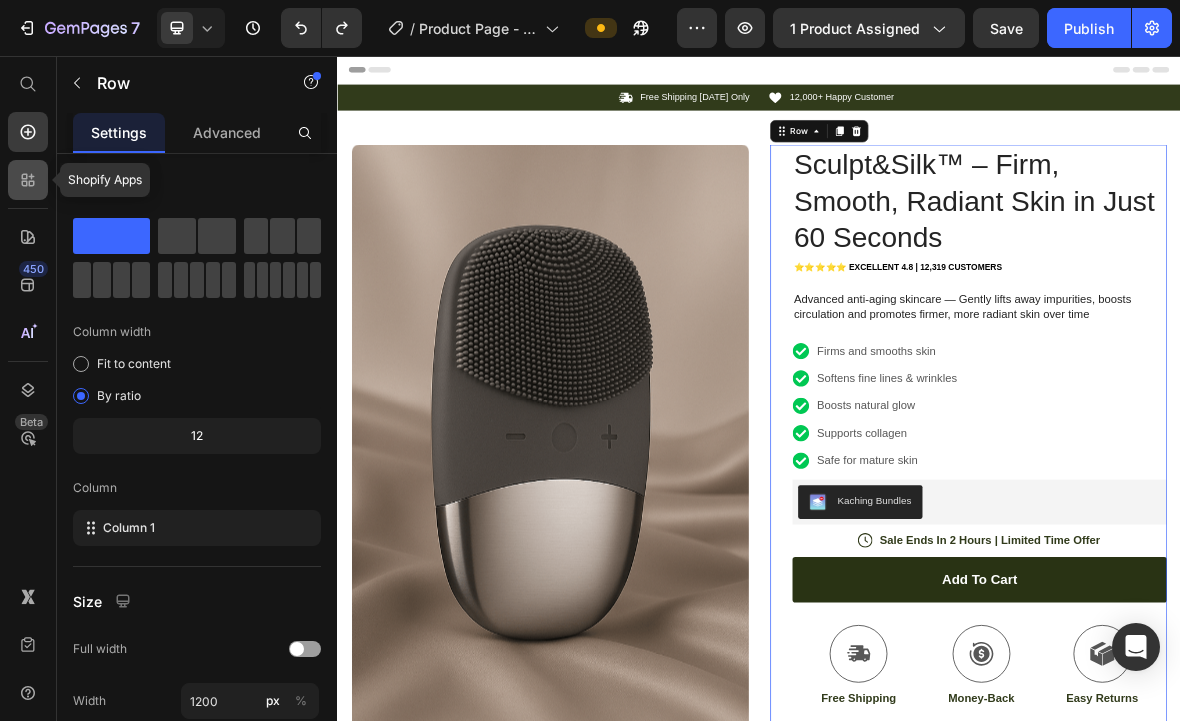 click 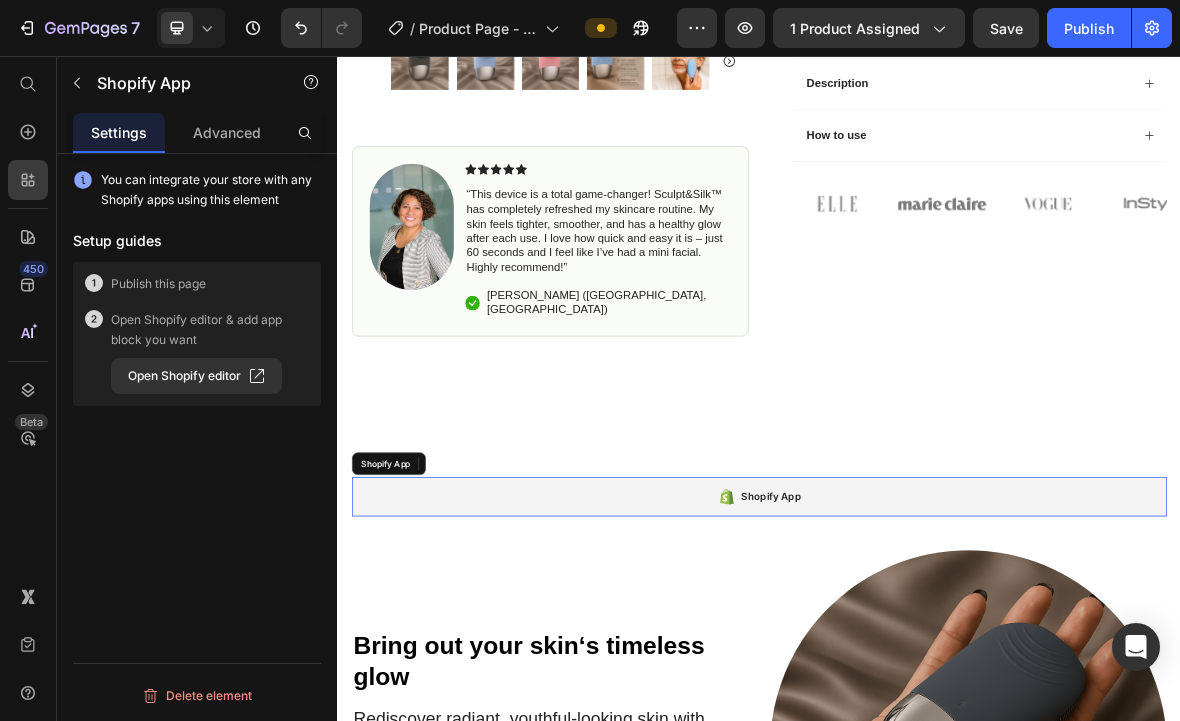 scroll, scrollTop: 1050, scrollLeft: 0, axis: vertical 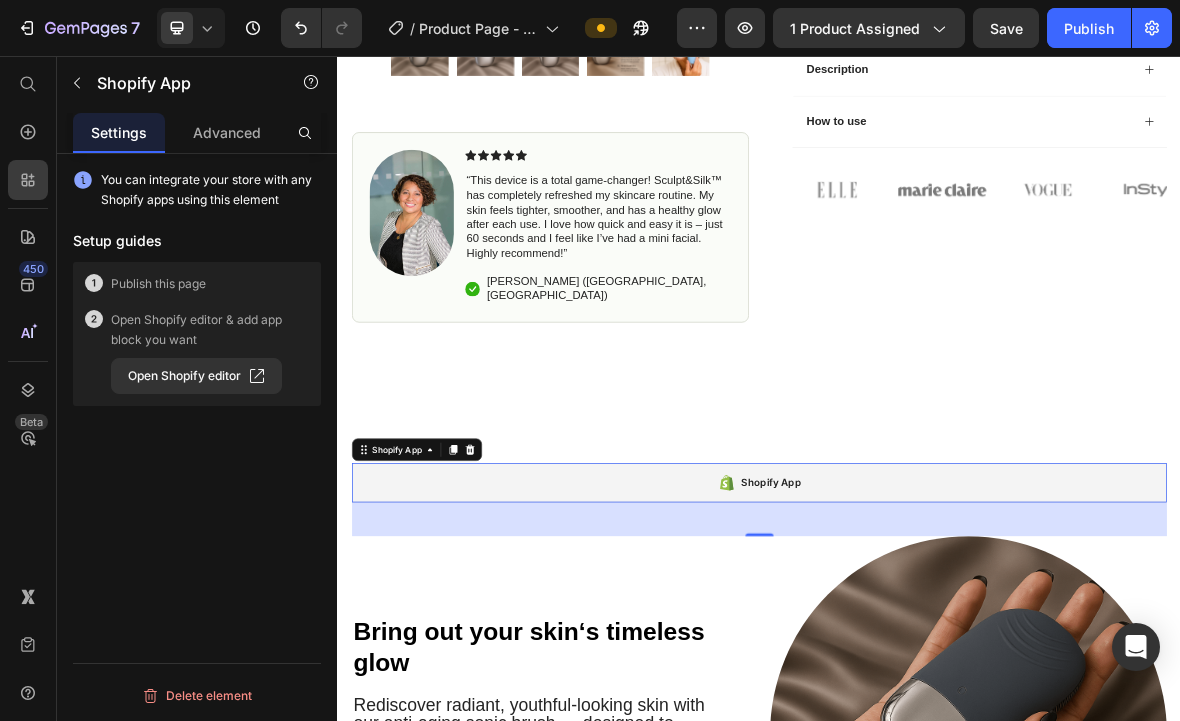 click on "Shopify App" at bounding box center [953, 664] 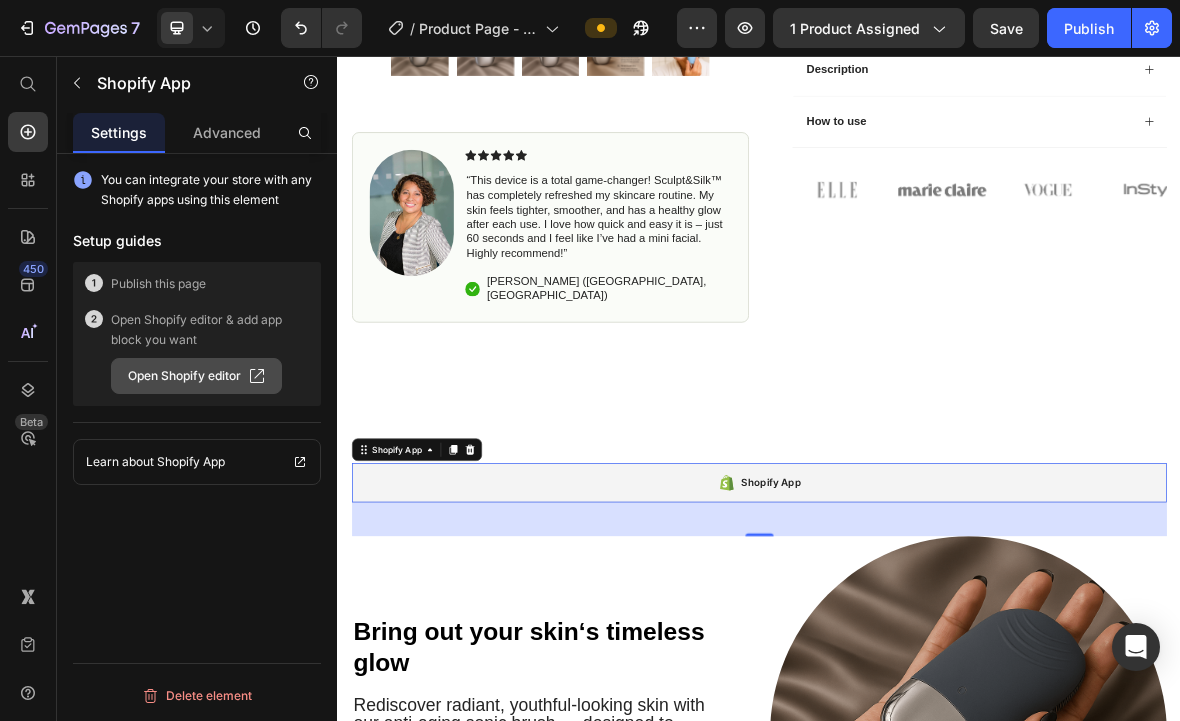 click on "Open Shopify editor" at bounding box center [196, 376] 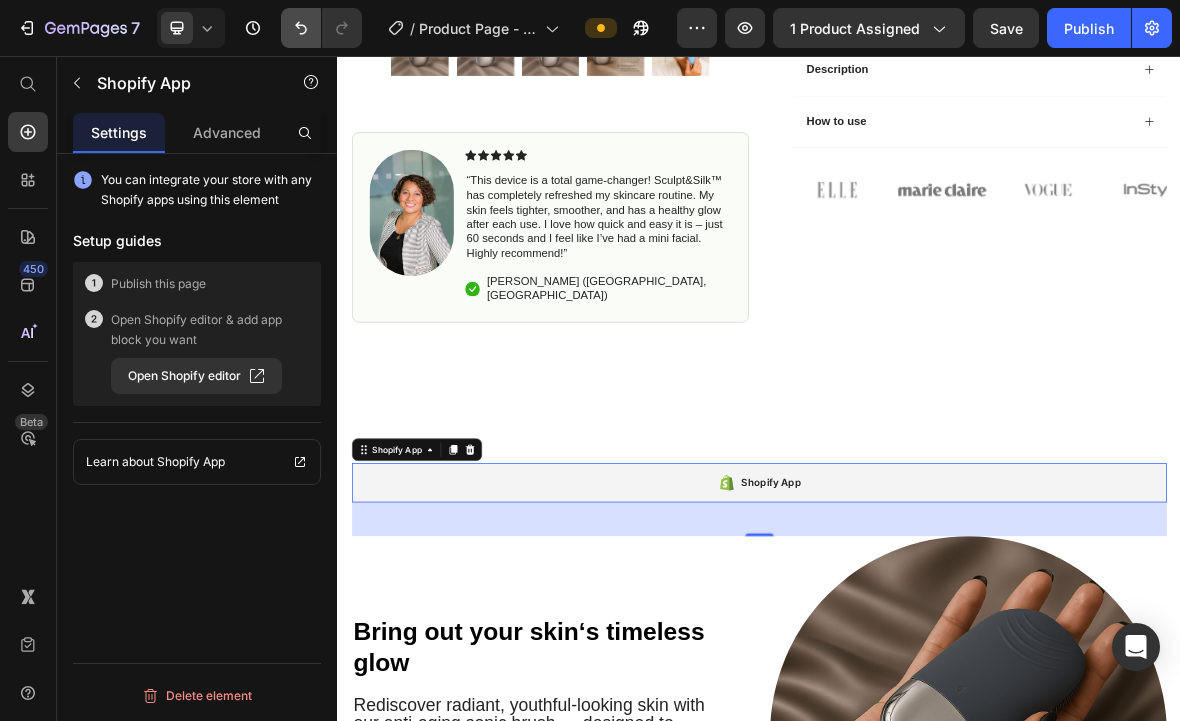 click 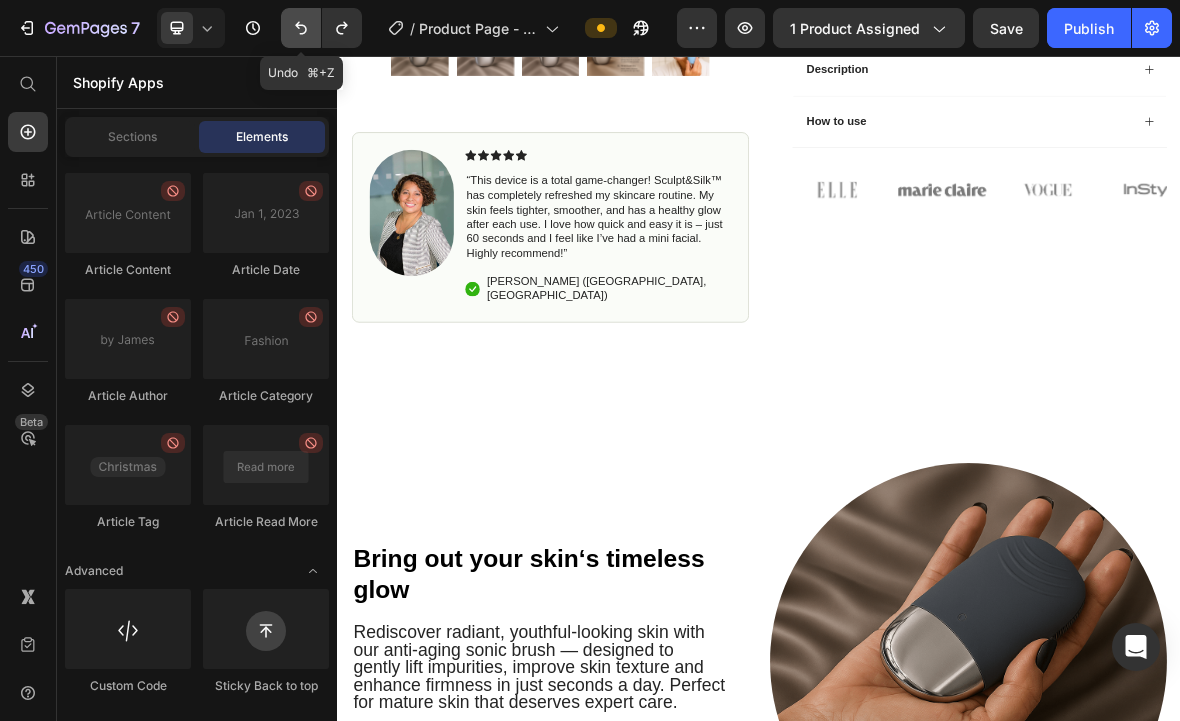 scroll, scrollTop: 5634, scrollLeft: 0, axis: vertical 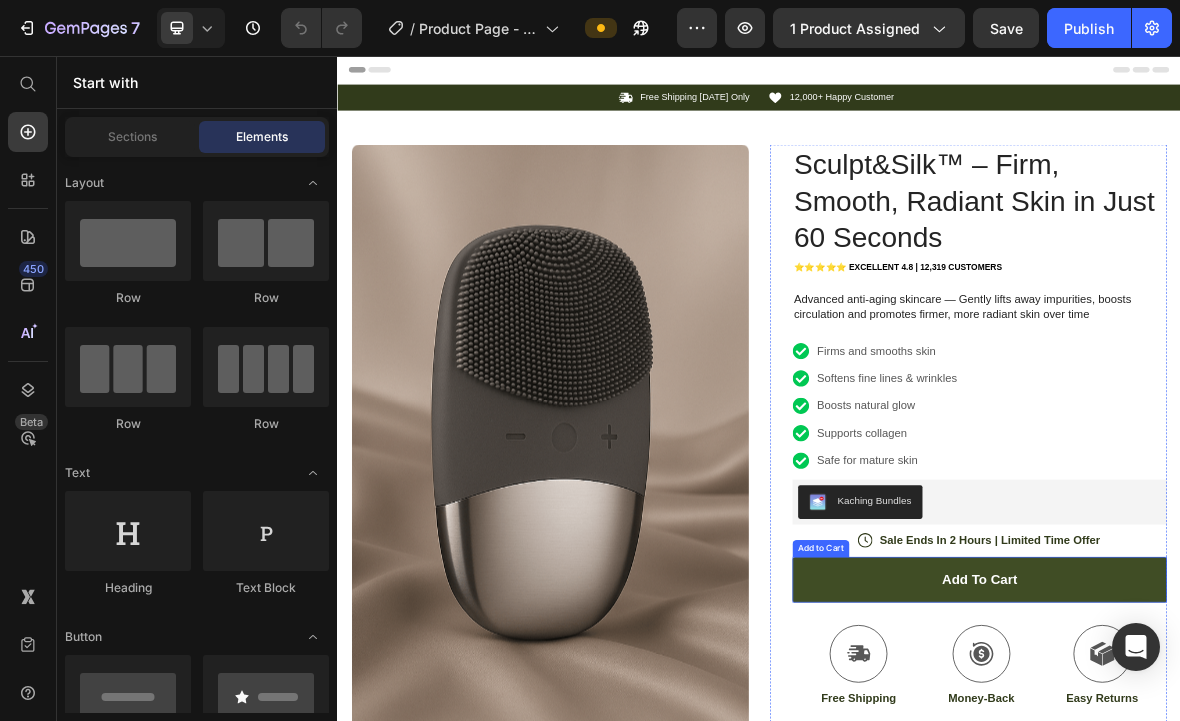 click on "add to cart" at bounding box center [1250, 801] 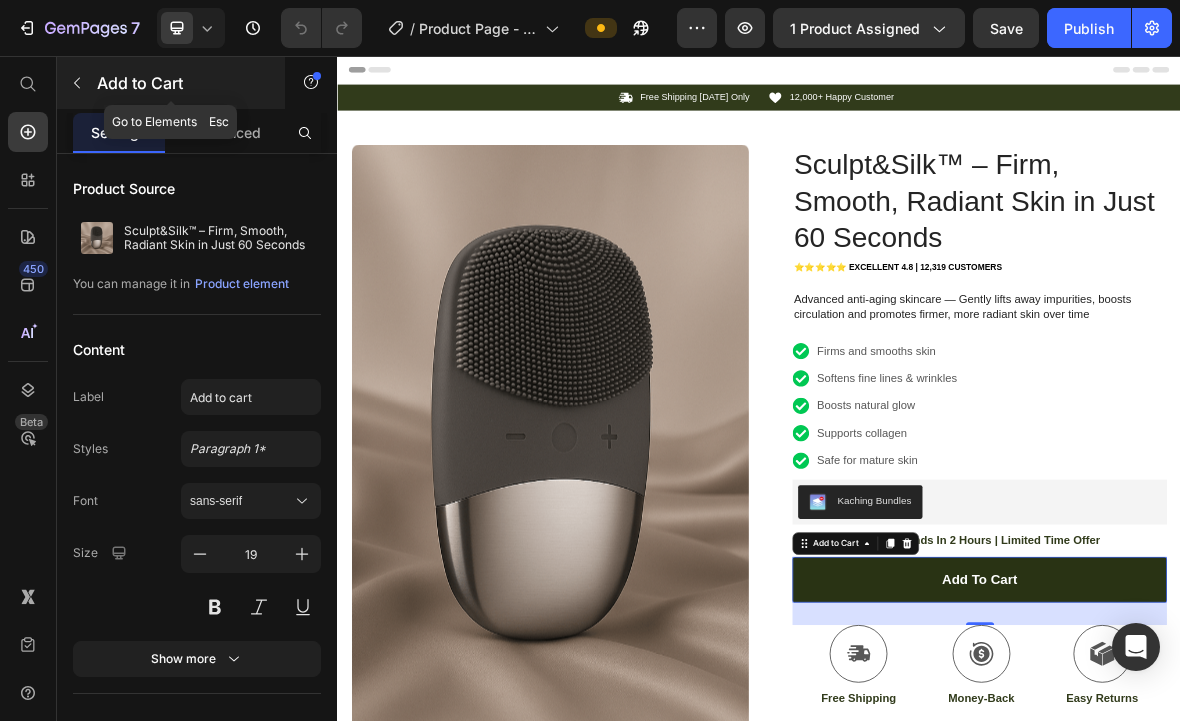 click at bounding box center (77, 83) 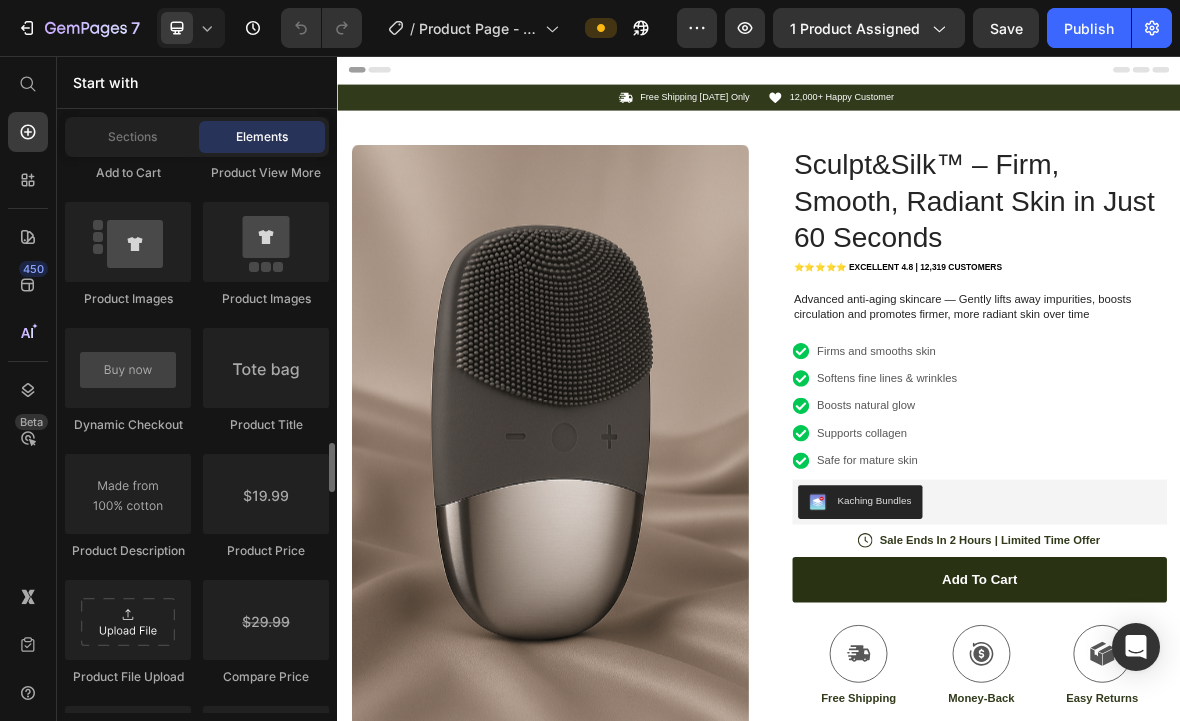 scroll, scrollTop: 3183, scrollLeft: 0, axis: vertical 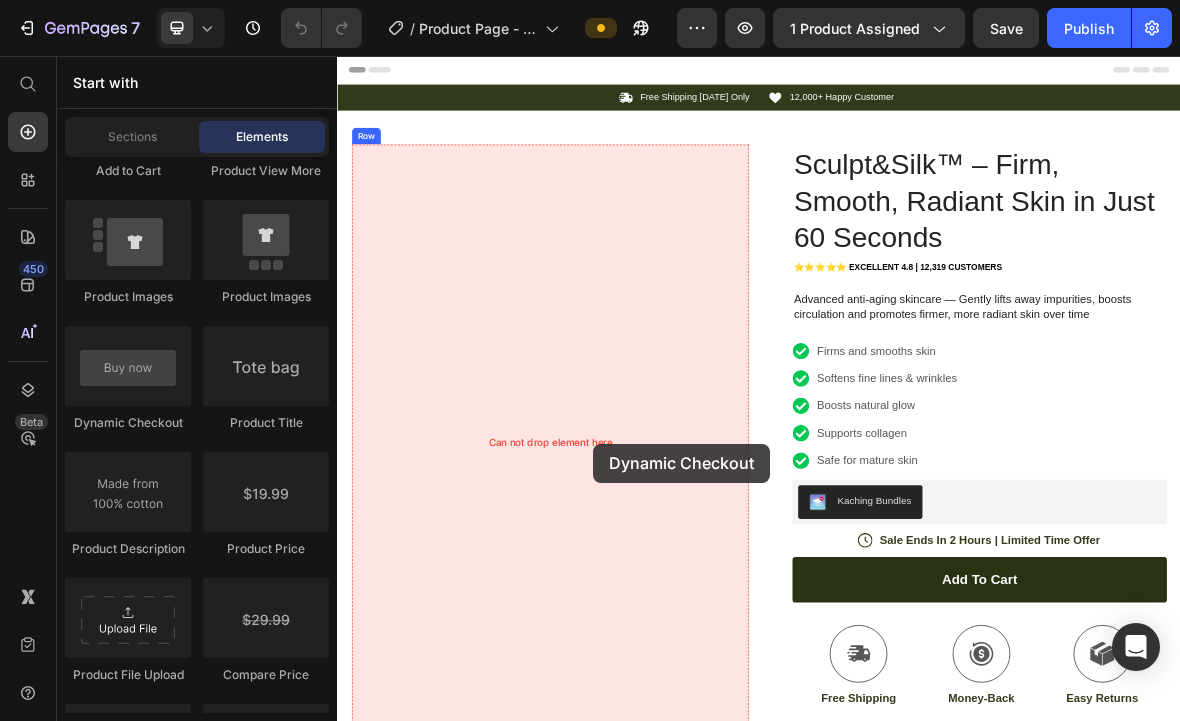 drag, startPoint x: 511, startPoint y: 453, endPoint x: 763, endPoint y: 613, distance: 298.50293 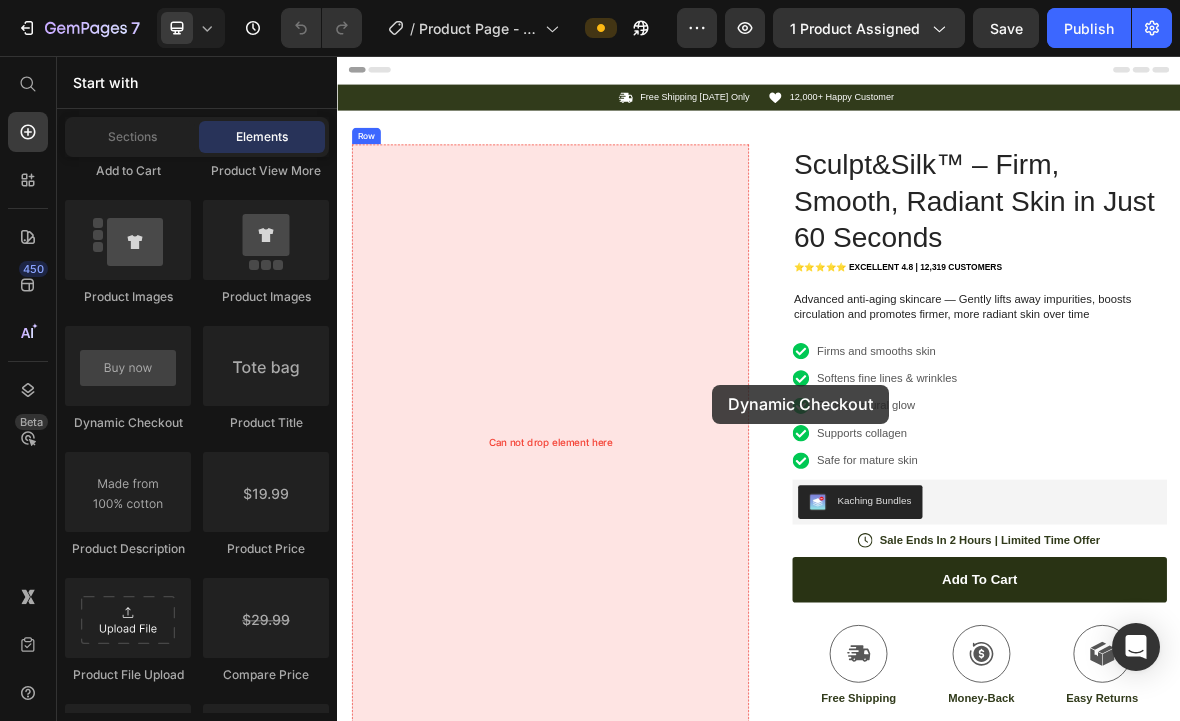 drag, startPoint x: 467, startPoint y: 417, endPoint x: 1066, endPoint y: 536, distance: 610.7062 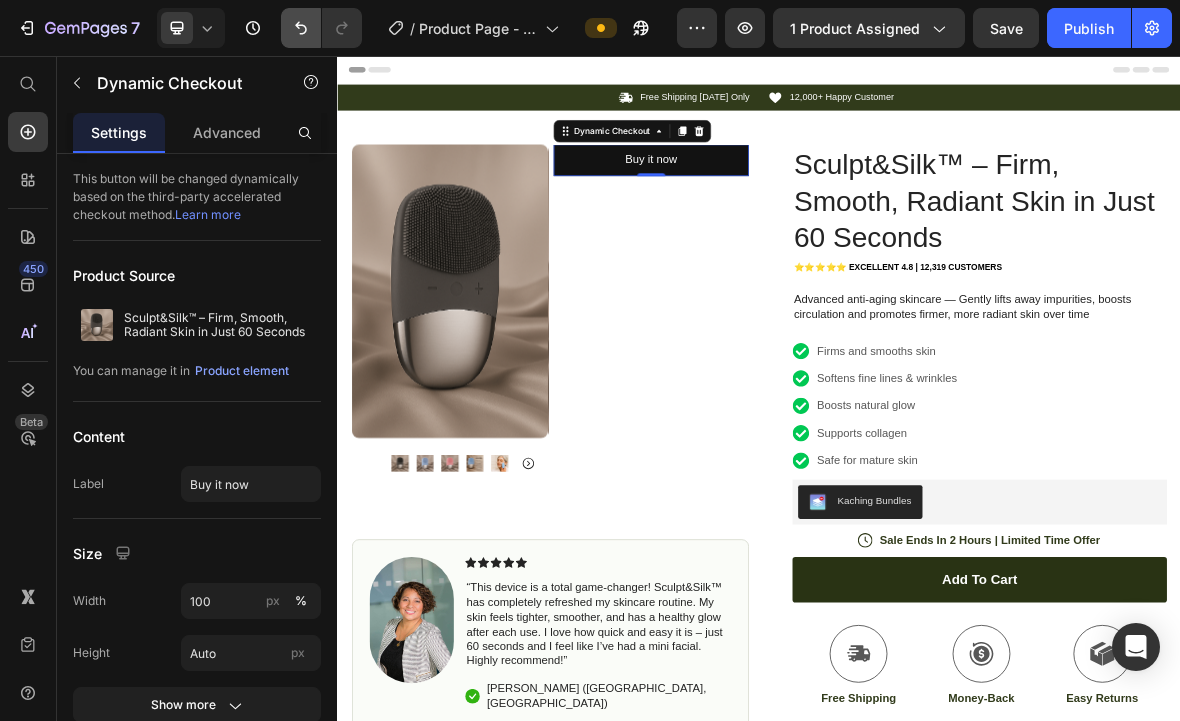 click 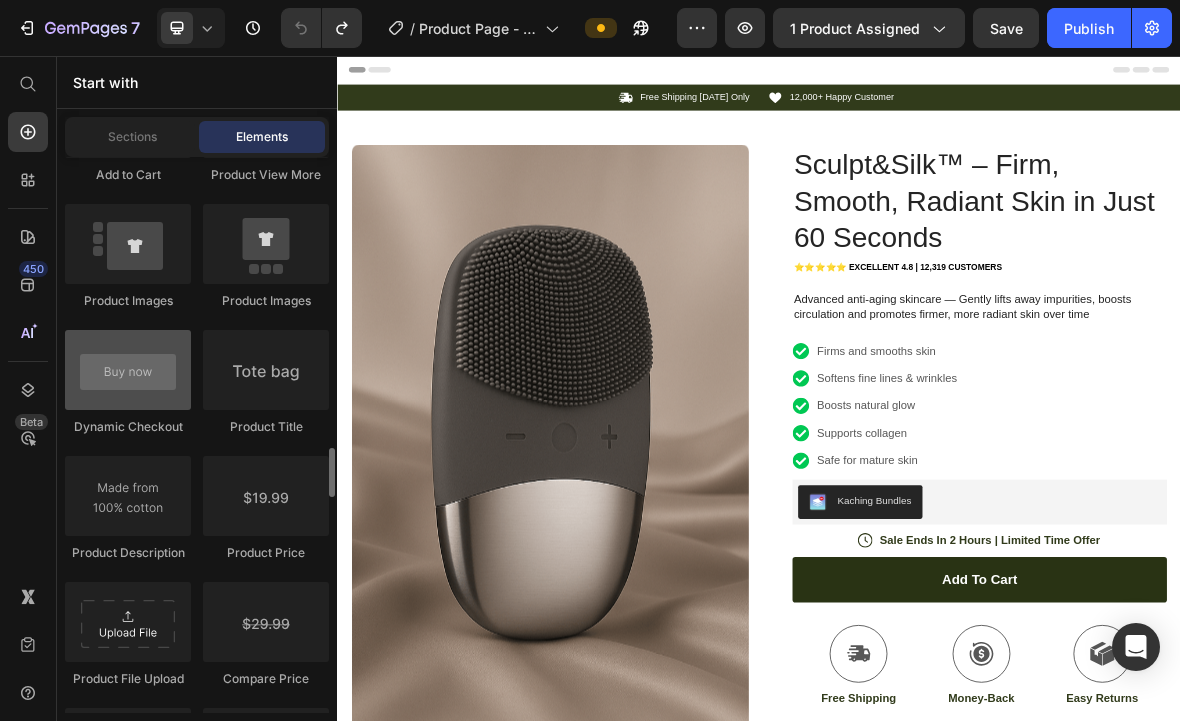 scroll, scrollTop: 3185, scrollLeft: 0, axis: vertical 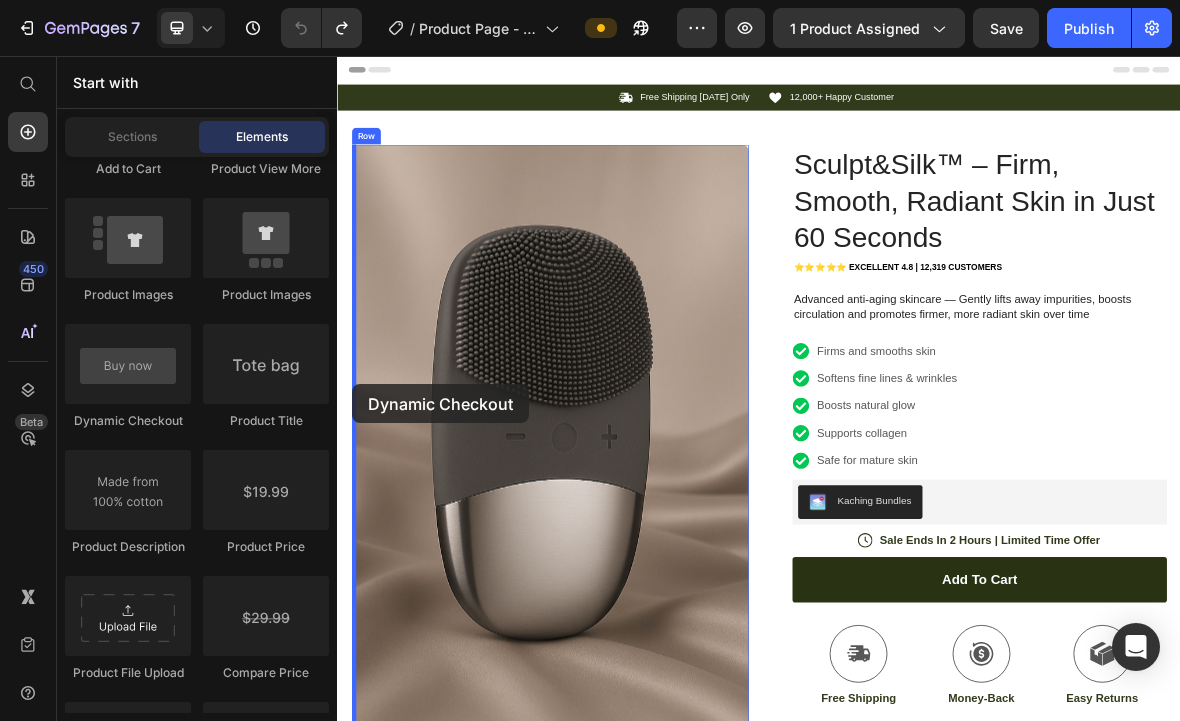 drag, startPoint x: 480, startPoint y: 434, endPoint x: 566, endPoint y: 549, distance: 143.60014 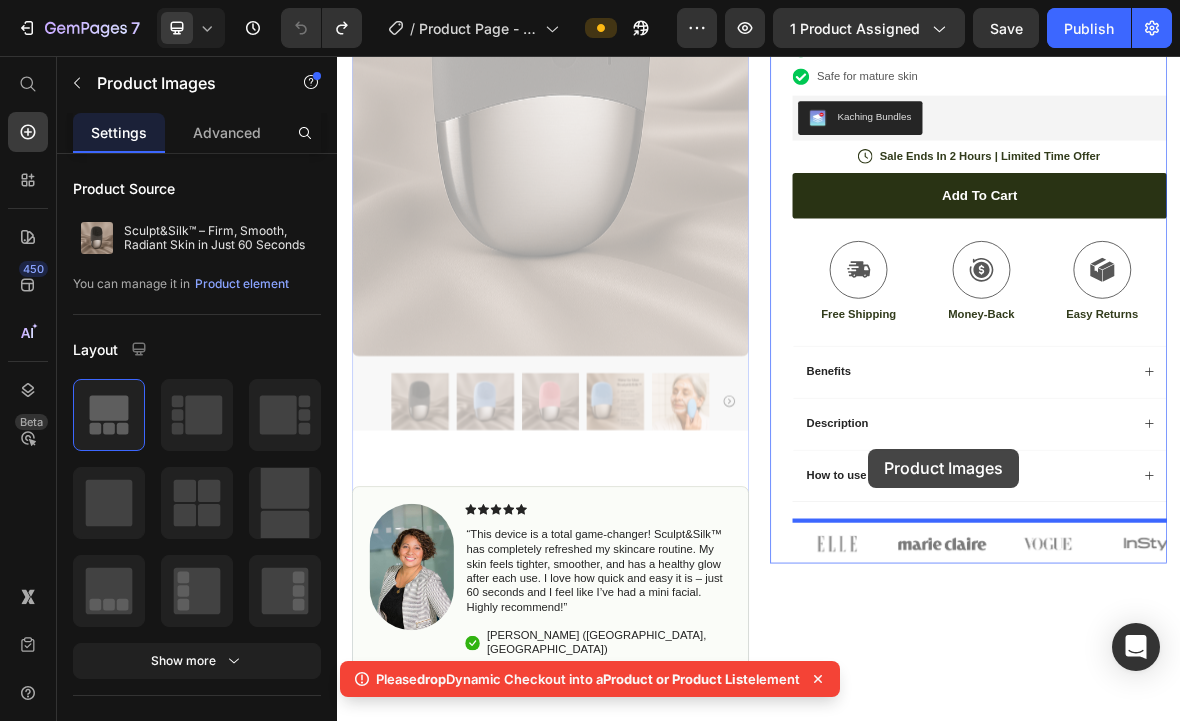 scroll, scrollTop: 594, scrollLeft: 0, axis: vertical 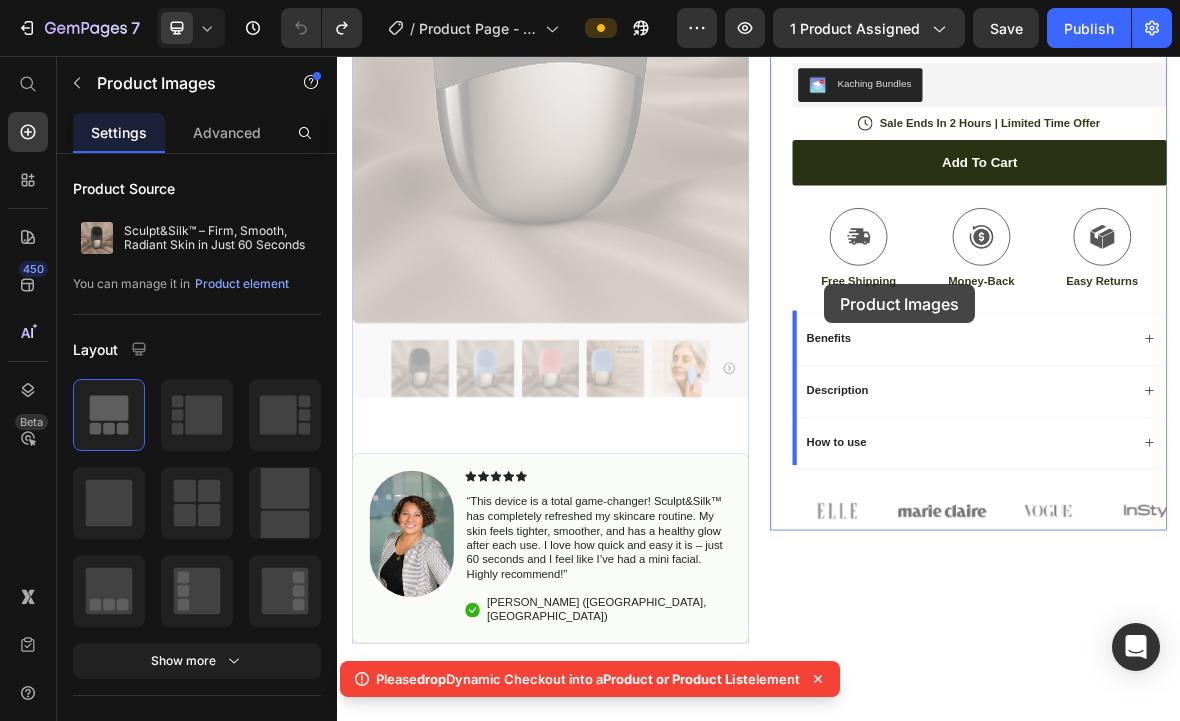 drag, startPoint x: 894, startPoint y: 611, endPoint x: 1017, endPoint y: 317, distance: 318.69263 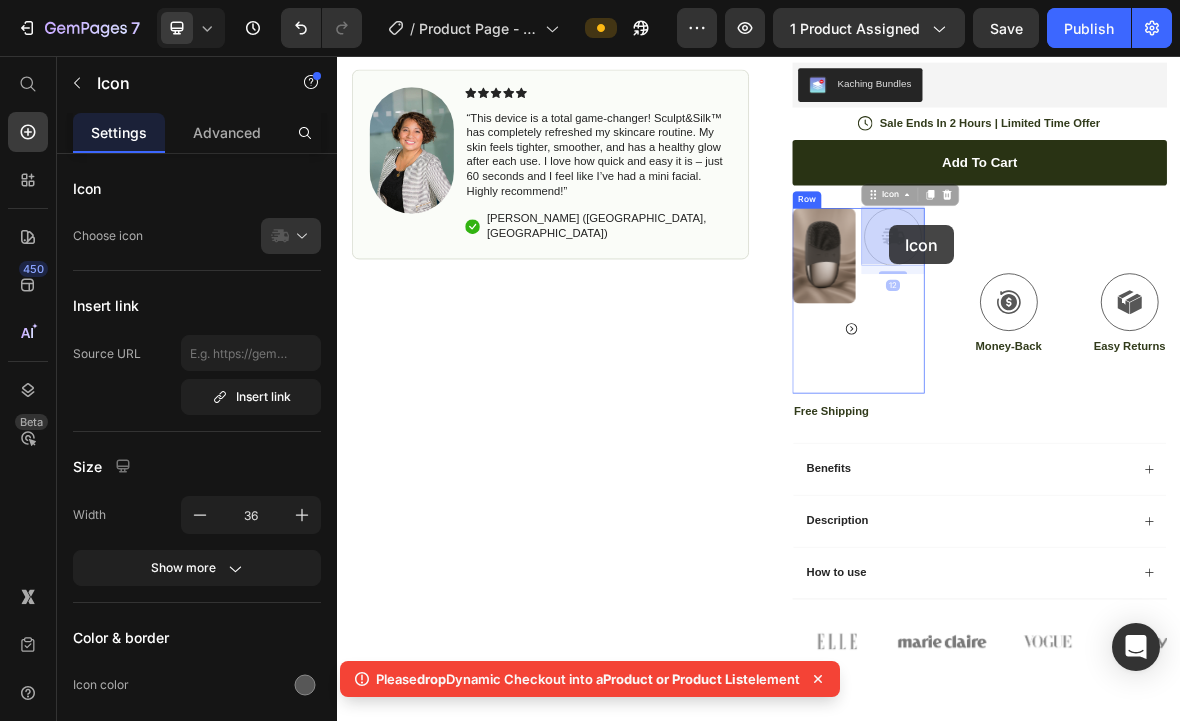 drag, startPoint x: 1133, startPoint y: 295, endPoint x: 1104, endPoint y: 299, distance: 29.274563 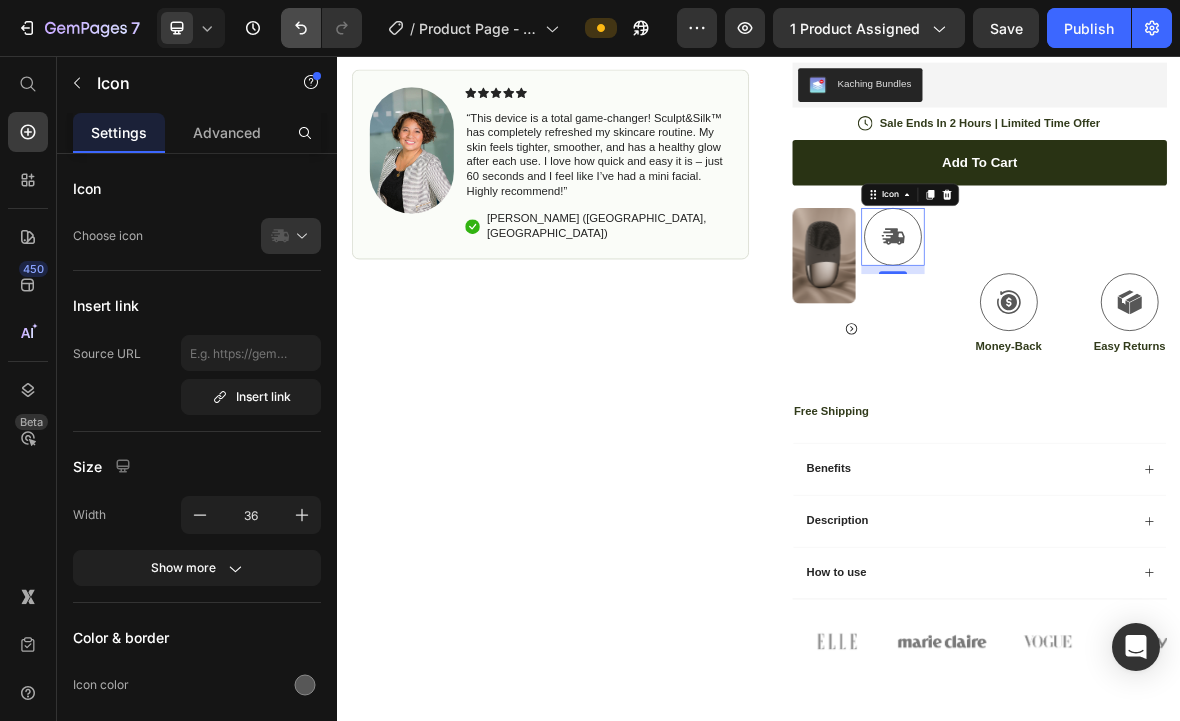 click 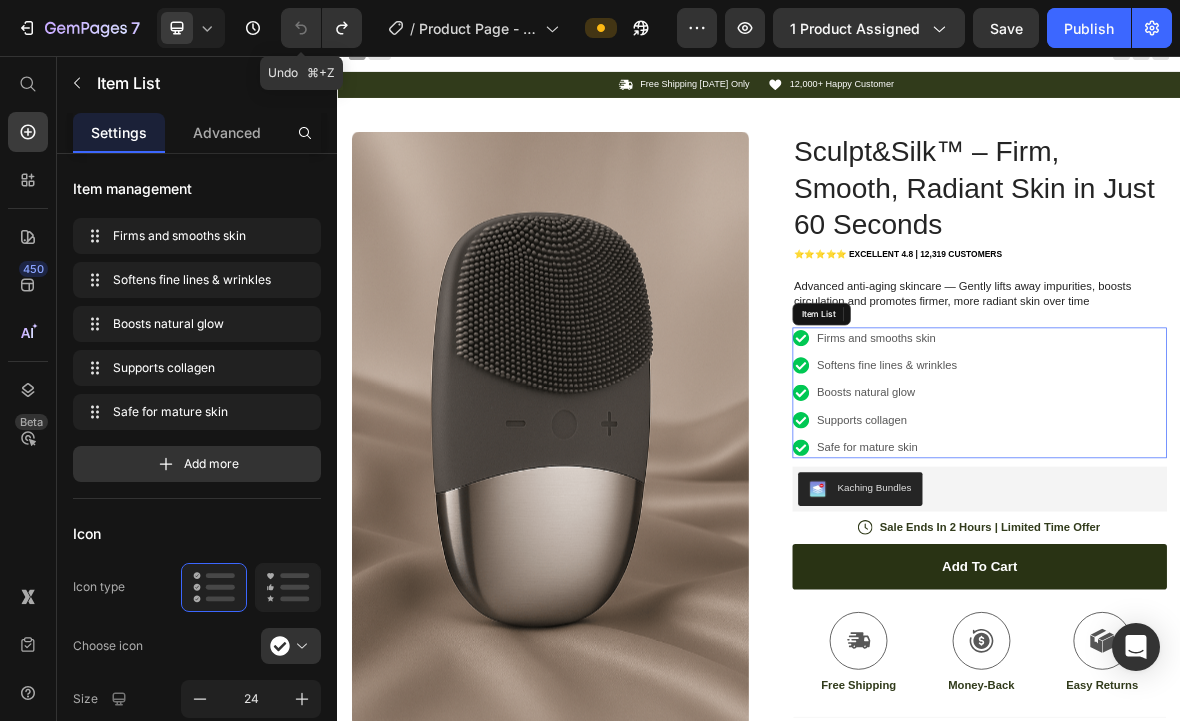 scroll, scrollTop: 22, scrollLeft: 0, axis: vertical 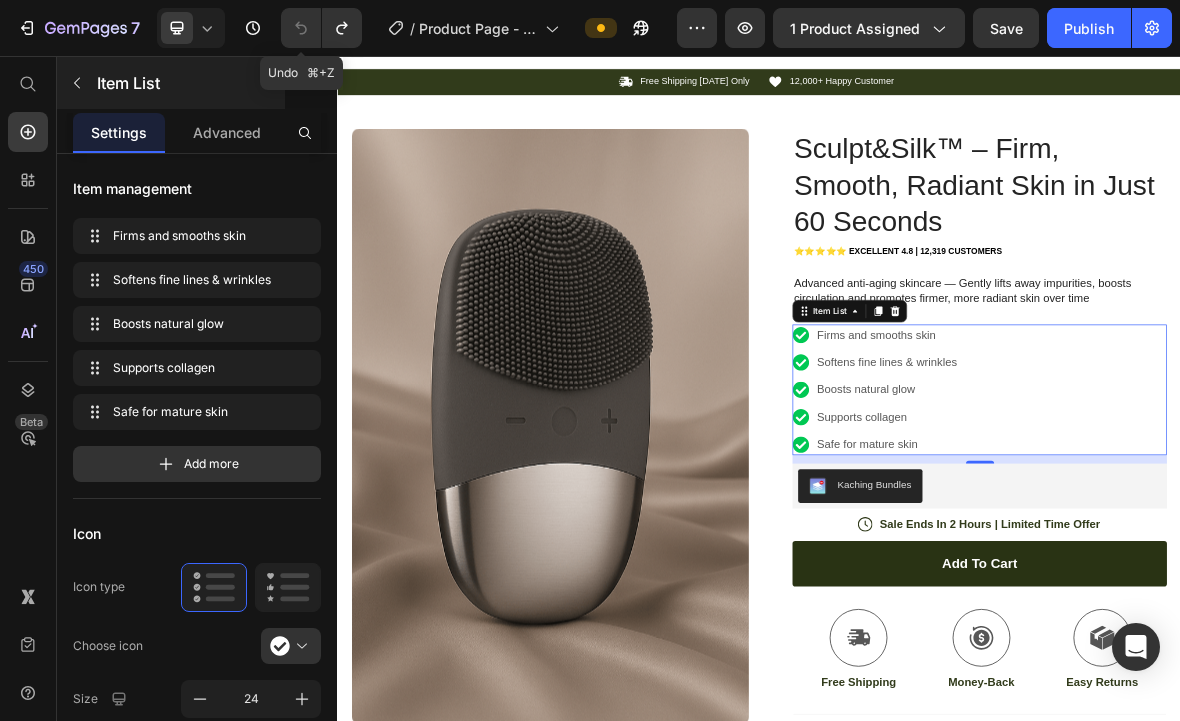 click at bounding box center (77, 83) 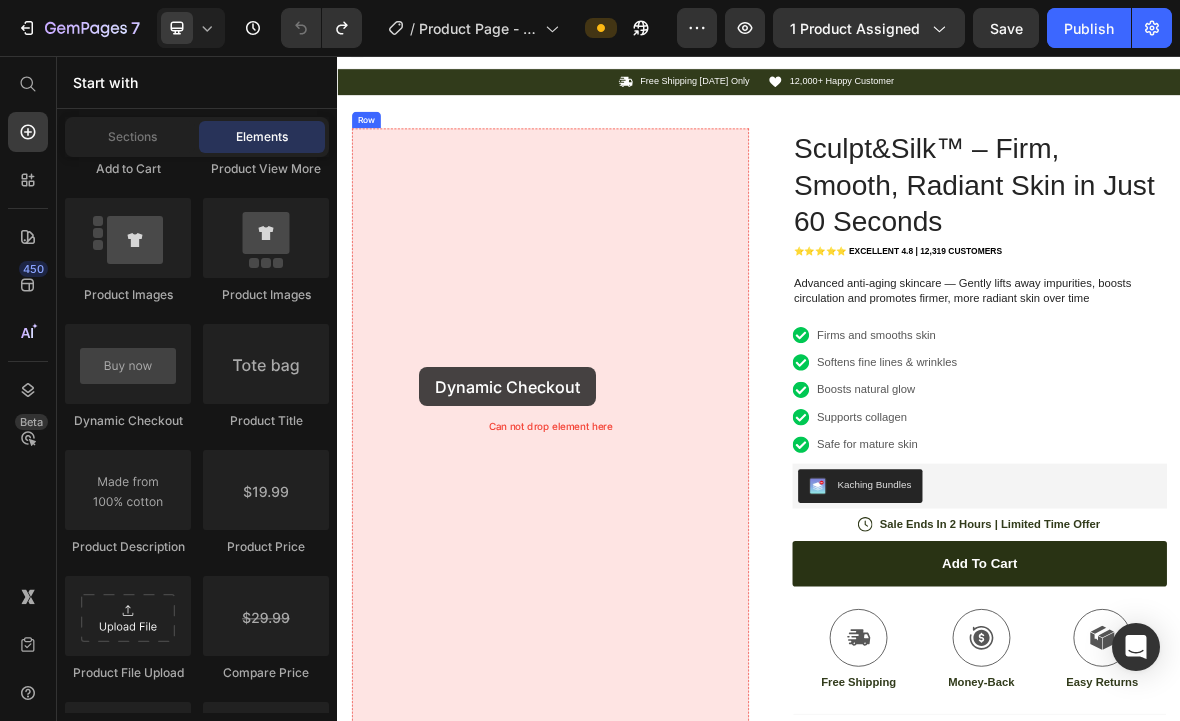 drag, startPoint x: 469, startPoint y: 414, endPoint x: 603, endPoint y: 506, distance: 162.5423 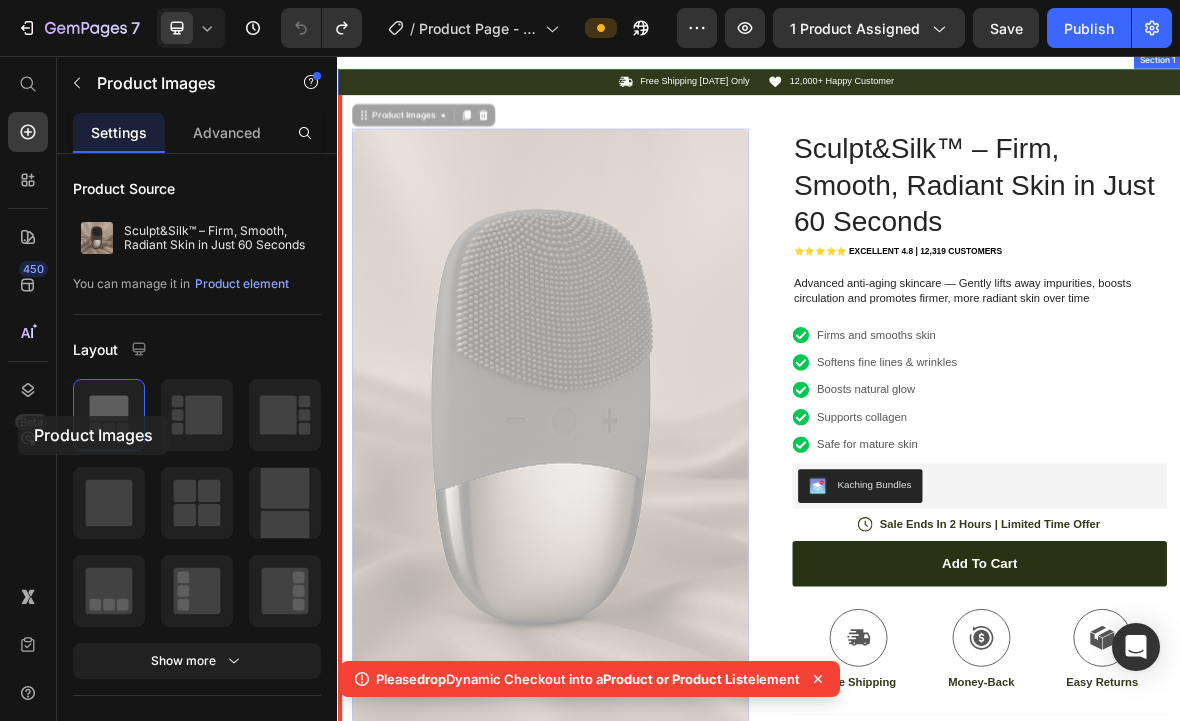 drag, startPoint x: 834, startPoint y: 529, endPoint x: -116, endPoint y: 568, distance: 950.8002 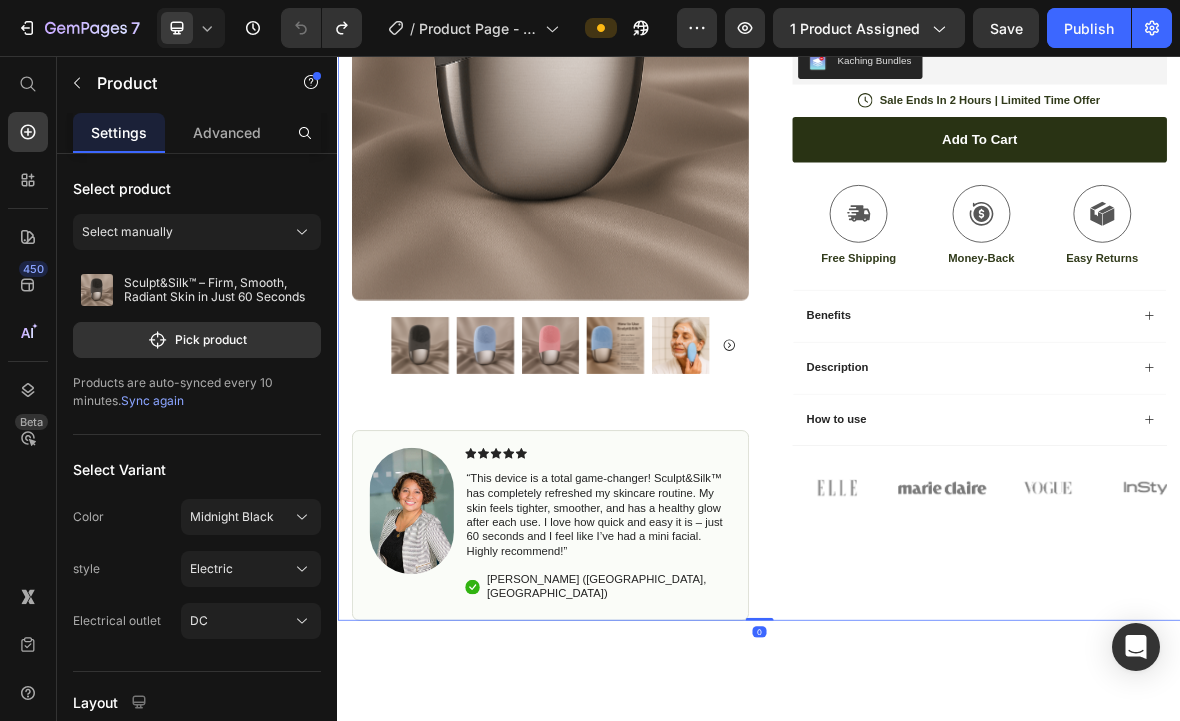 scroll, scrollTop: 643, scrollLeft: 0, axis: vertical 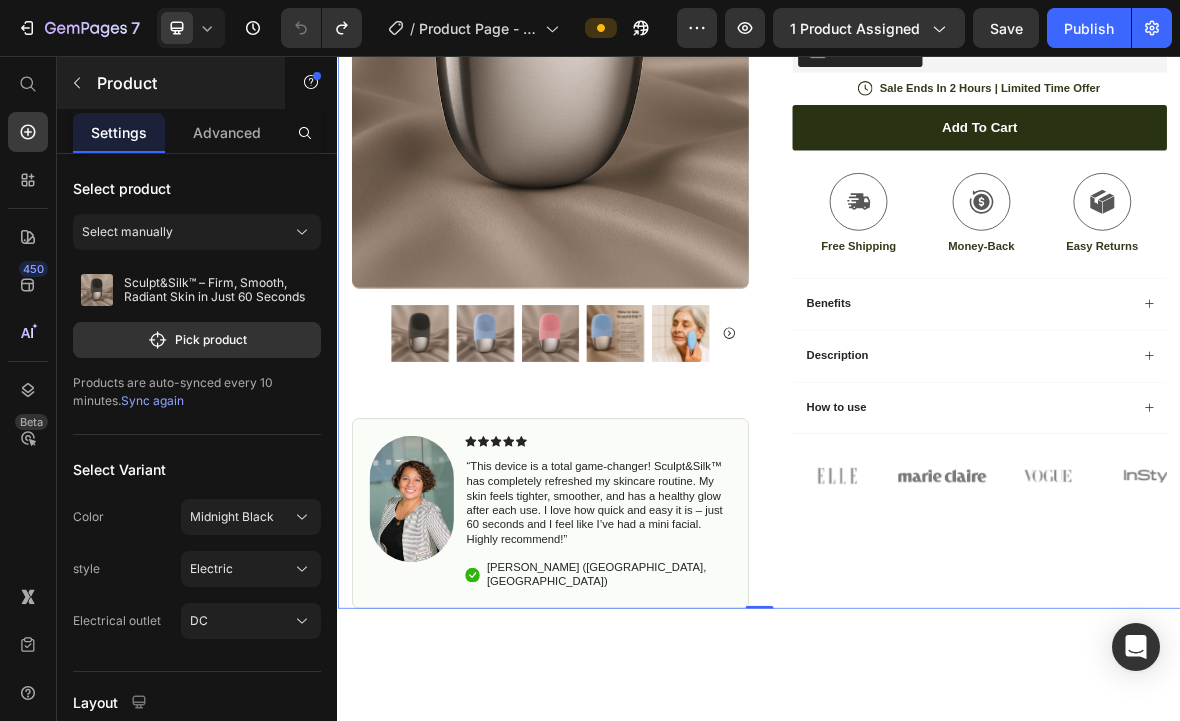 click 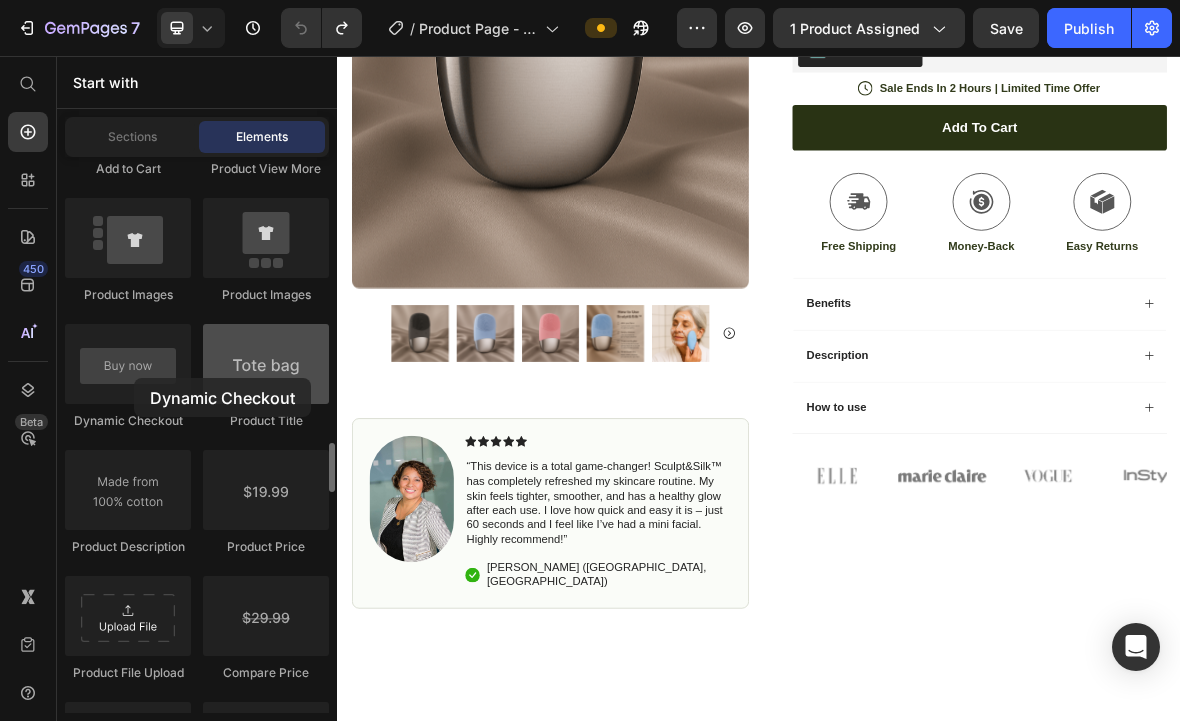 drag, startPoint x: 134, startPoint y: 378, endPoint x: 301, endPoint y: 353, distance: 168.86089 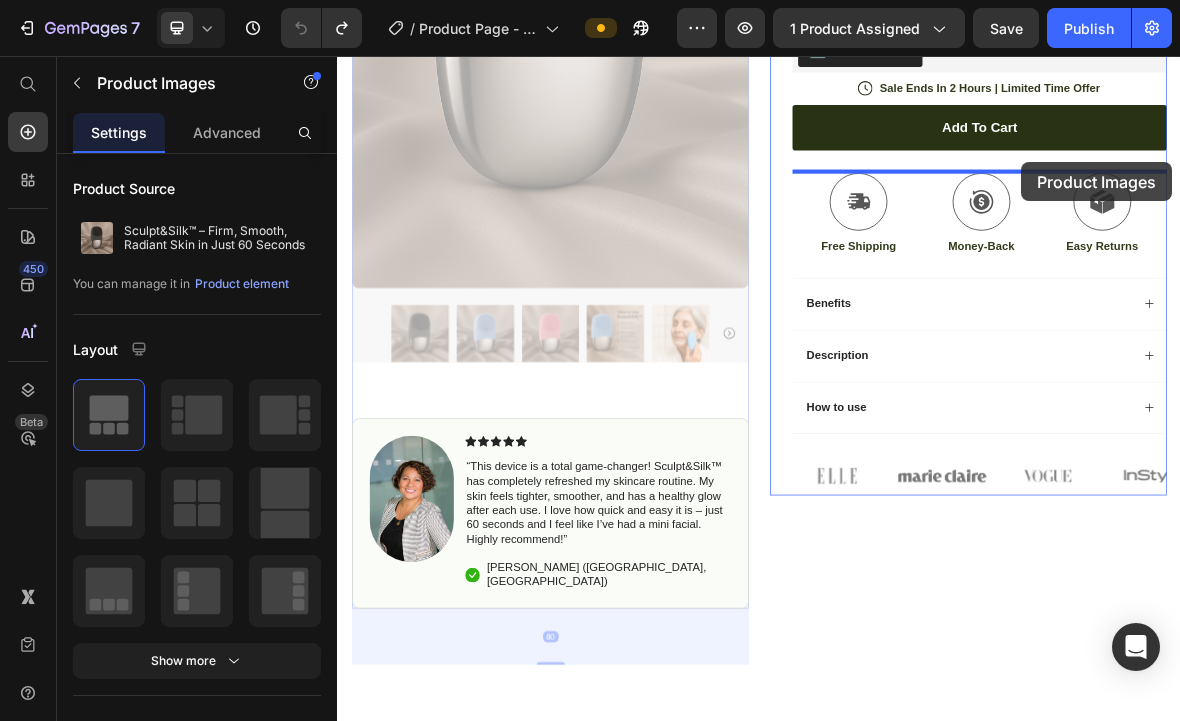 drag, startPoint x: 502, startPoint y: 450, endPoint x: 1315, endPoint y: 211, distance: 847.4019 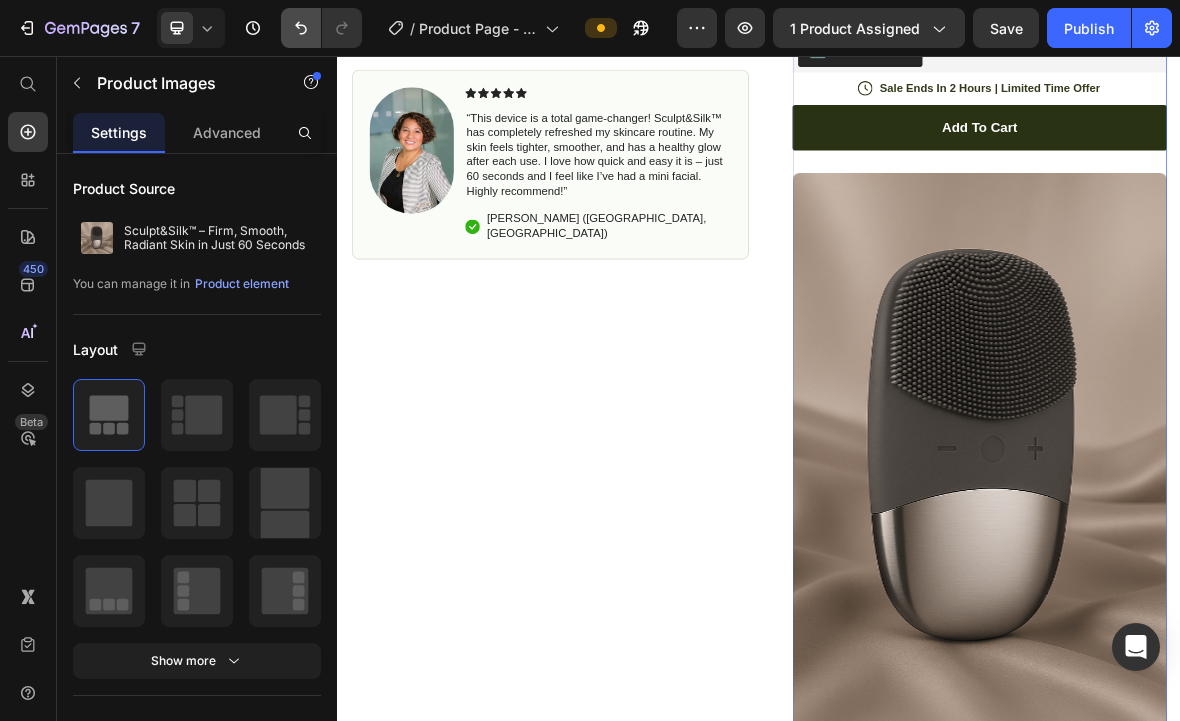 click 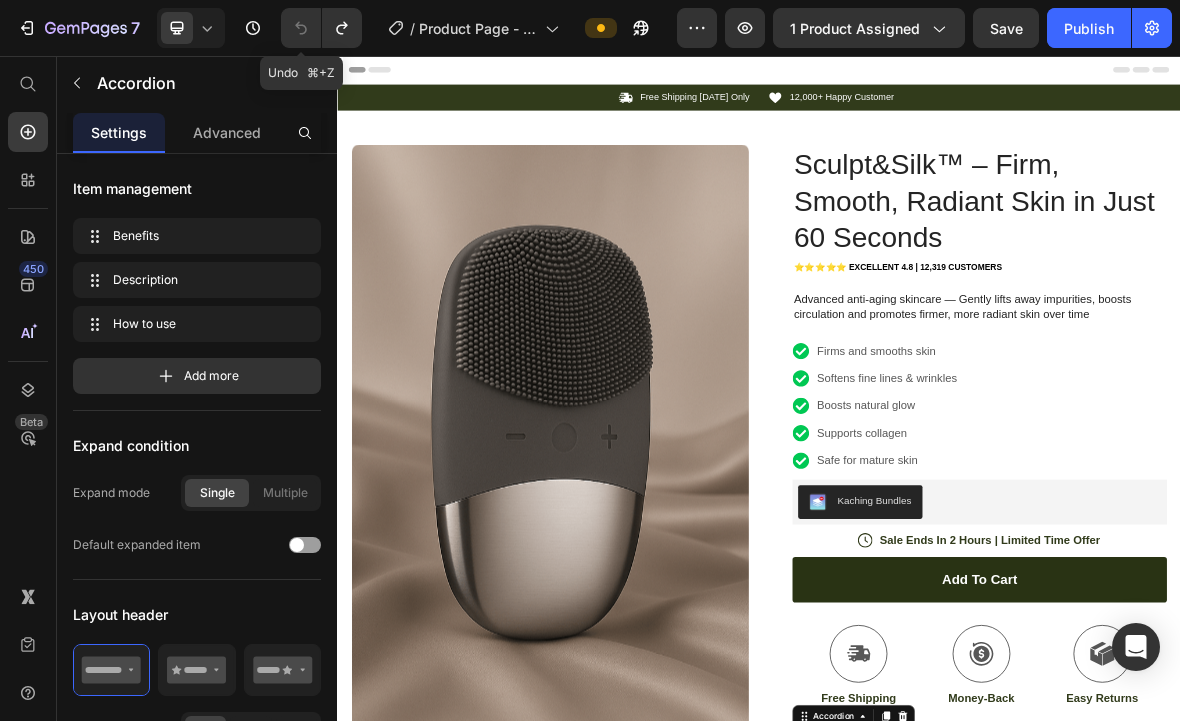 scroll, scrollTop: 0, scrollLeft: 0, axis: both 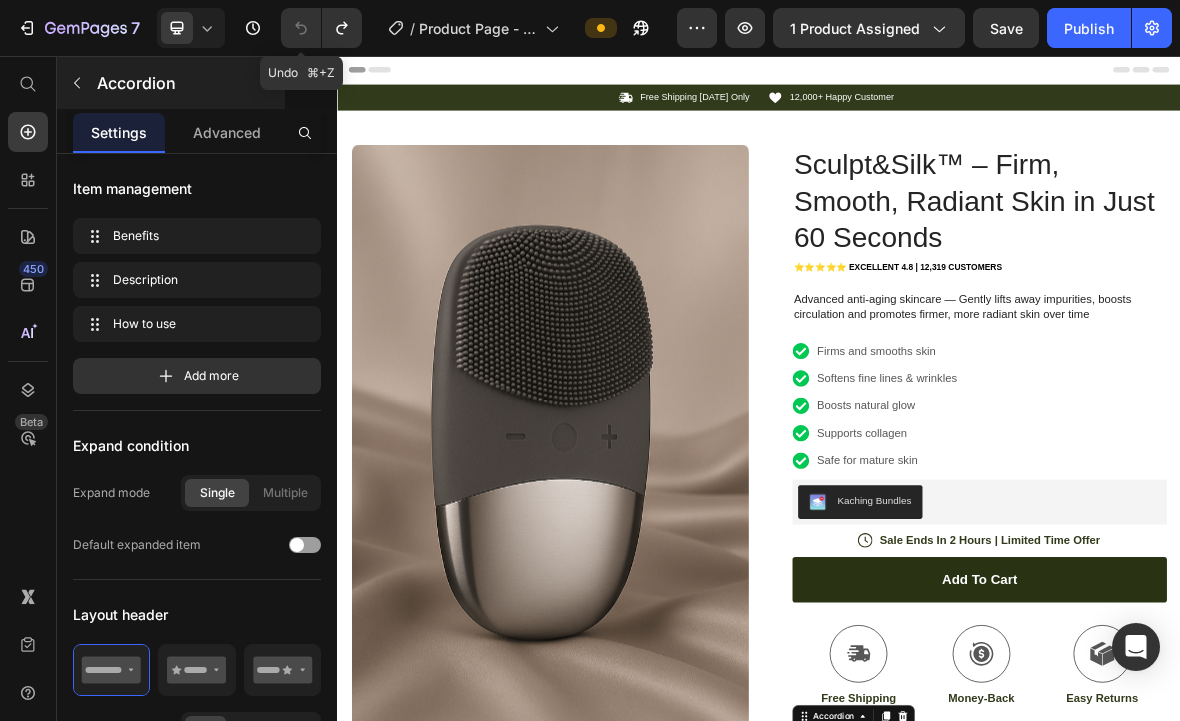 click at bounding box center (77, 83) 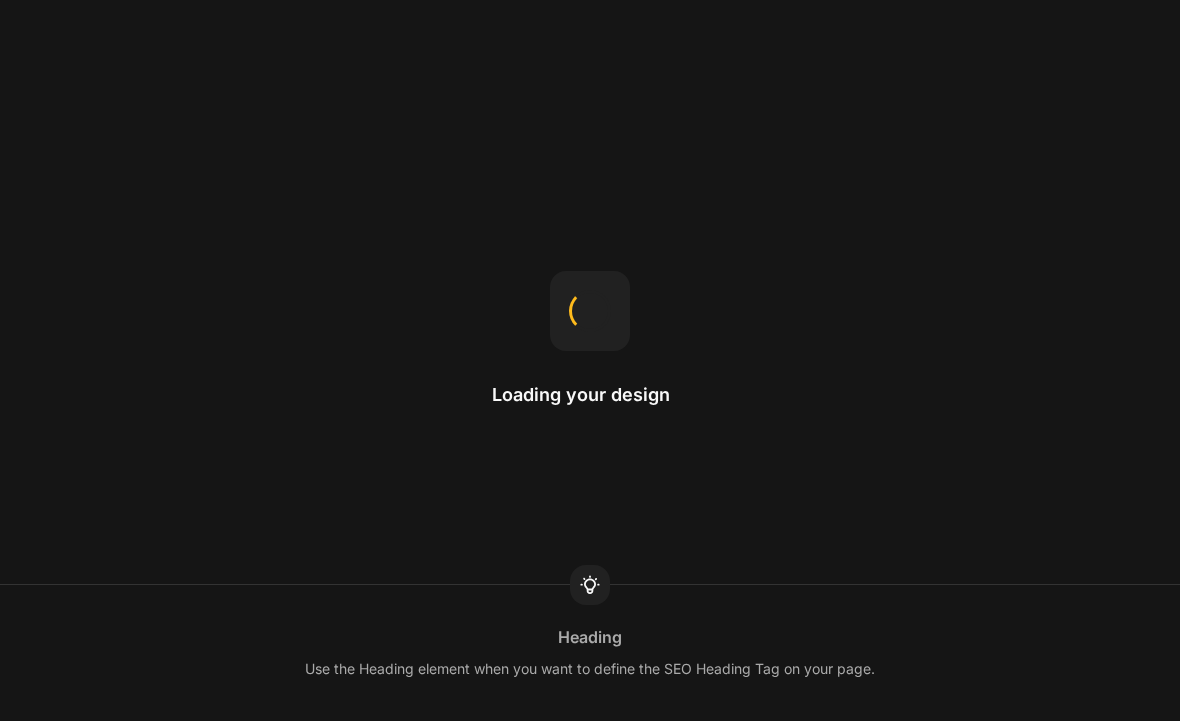 scroll, scrollTop: 0, scrollLeft: 0, axis: both 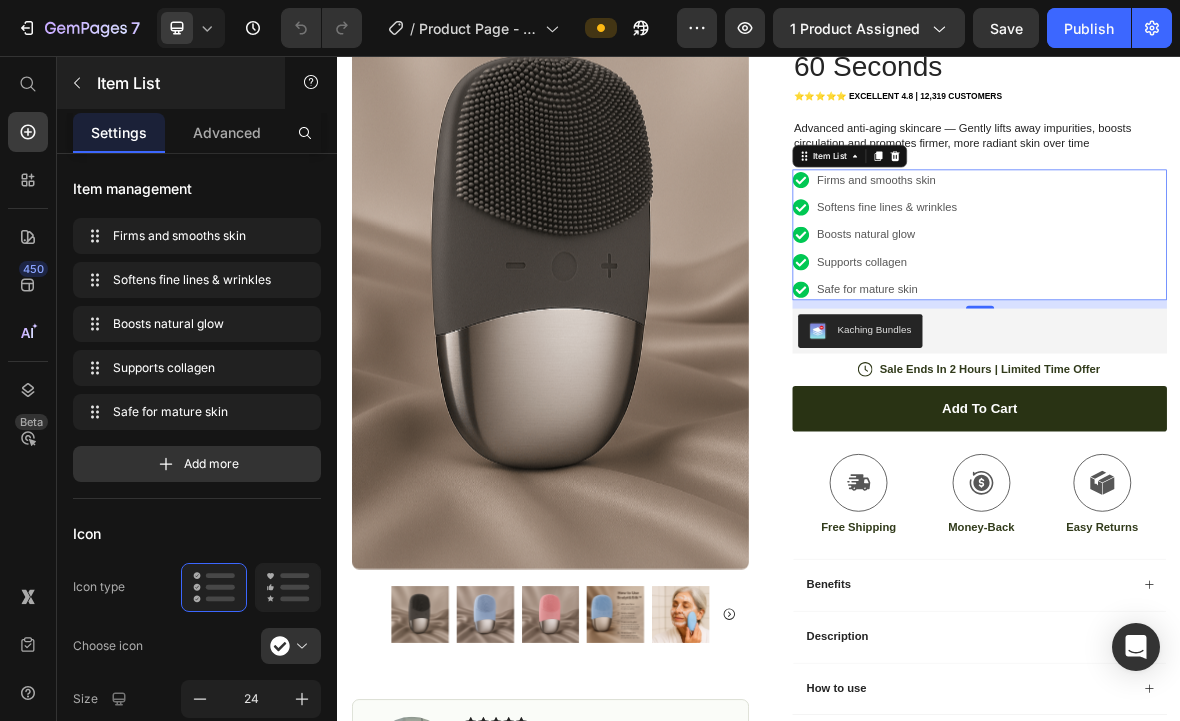 click at bounding box center [77, 83] 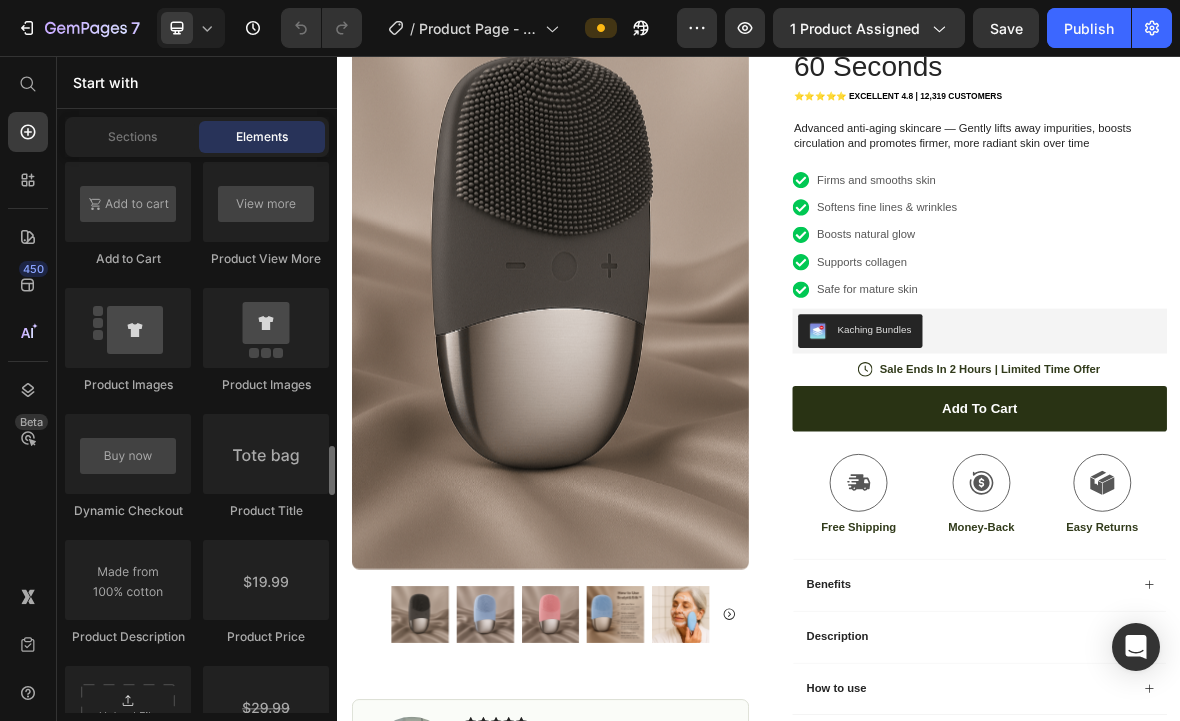 scroll, scrollTop: 3109, scrollLeft: 0, axis: vertical 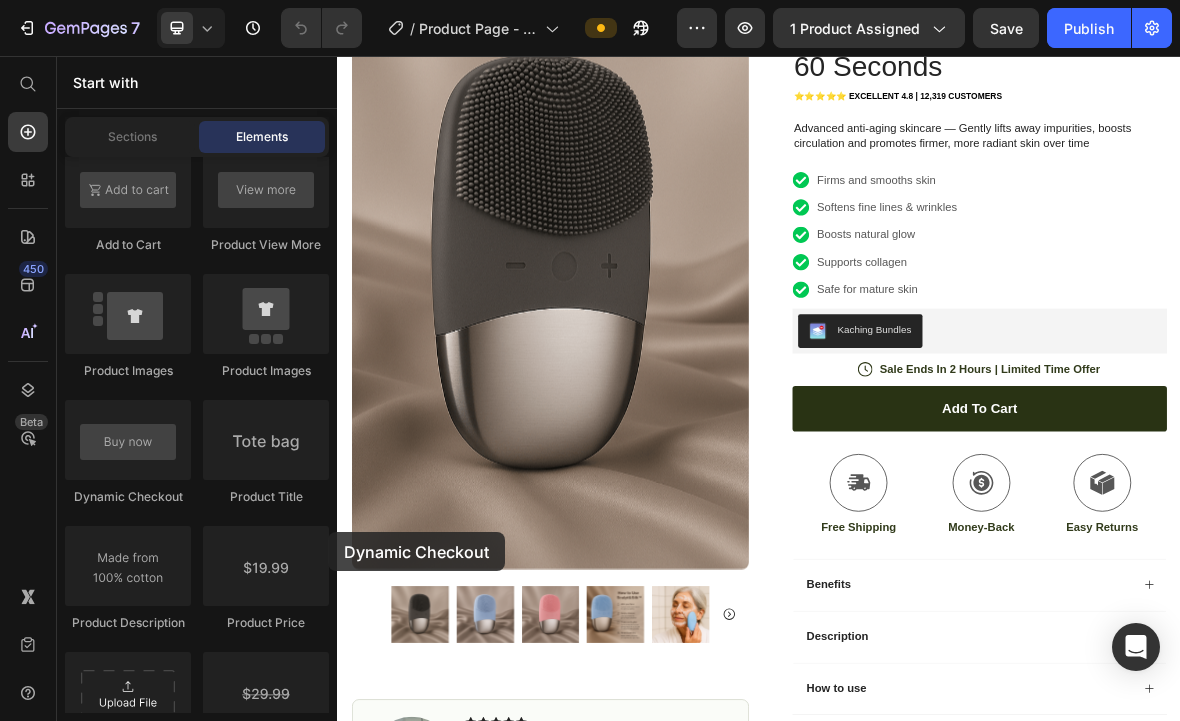 drag, startPoint x: 489, startPoint y: 518, endPoint x: 703, endPoint y: 725, distance: 297.7331 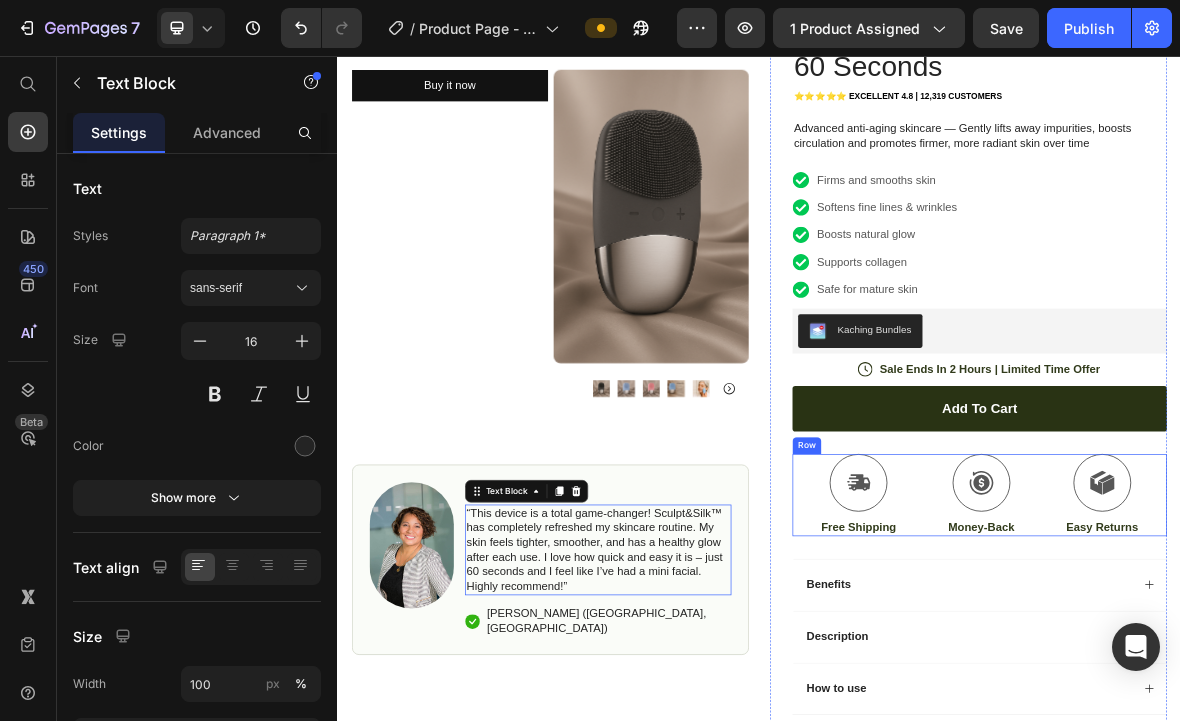 scroll, scrollTop: 289, scrollLeft: 0, axis: vertical 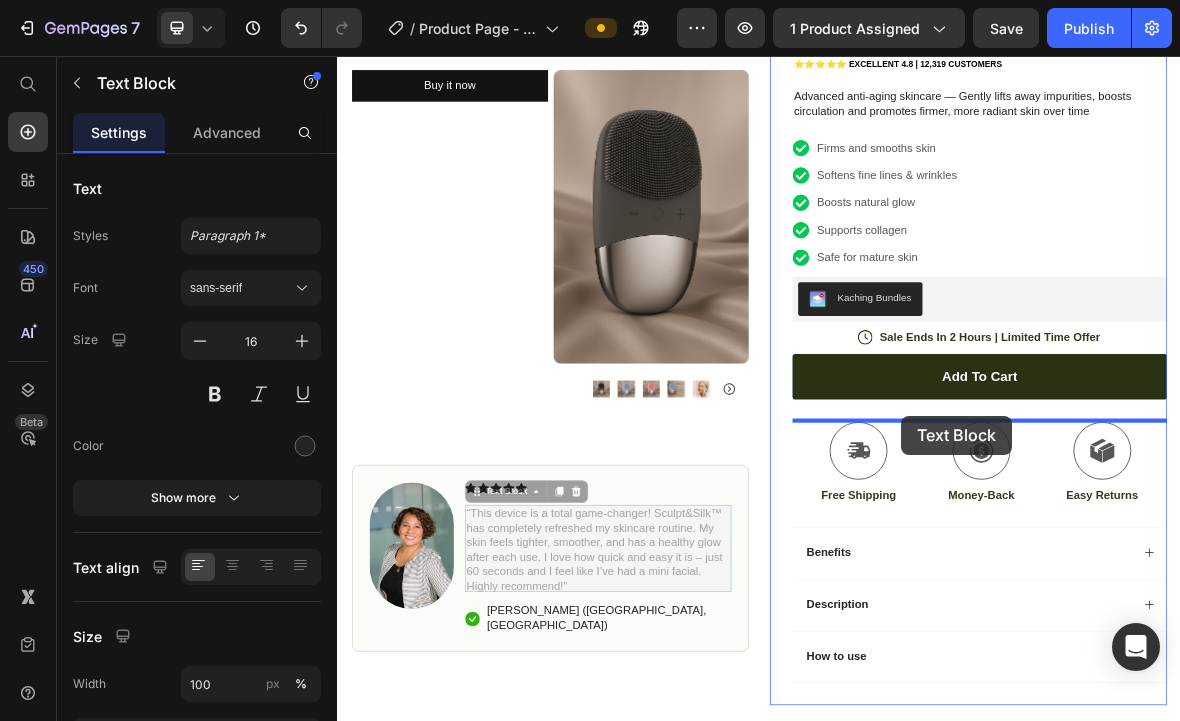 drag, startPoint x: 703, startPoint y: 725, endPoint x: 1140, endPoint y: 568, distance: 464.34686 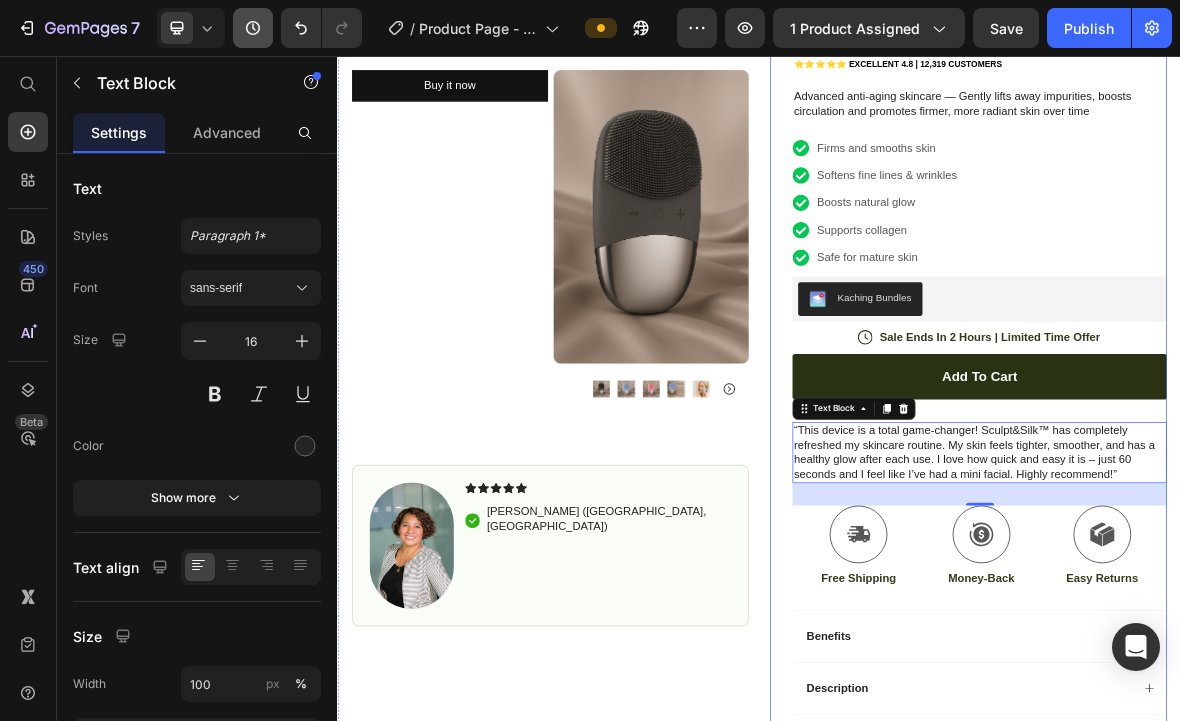 click 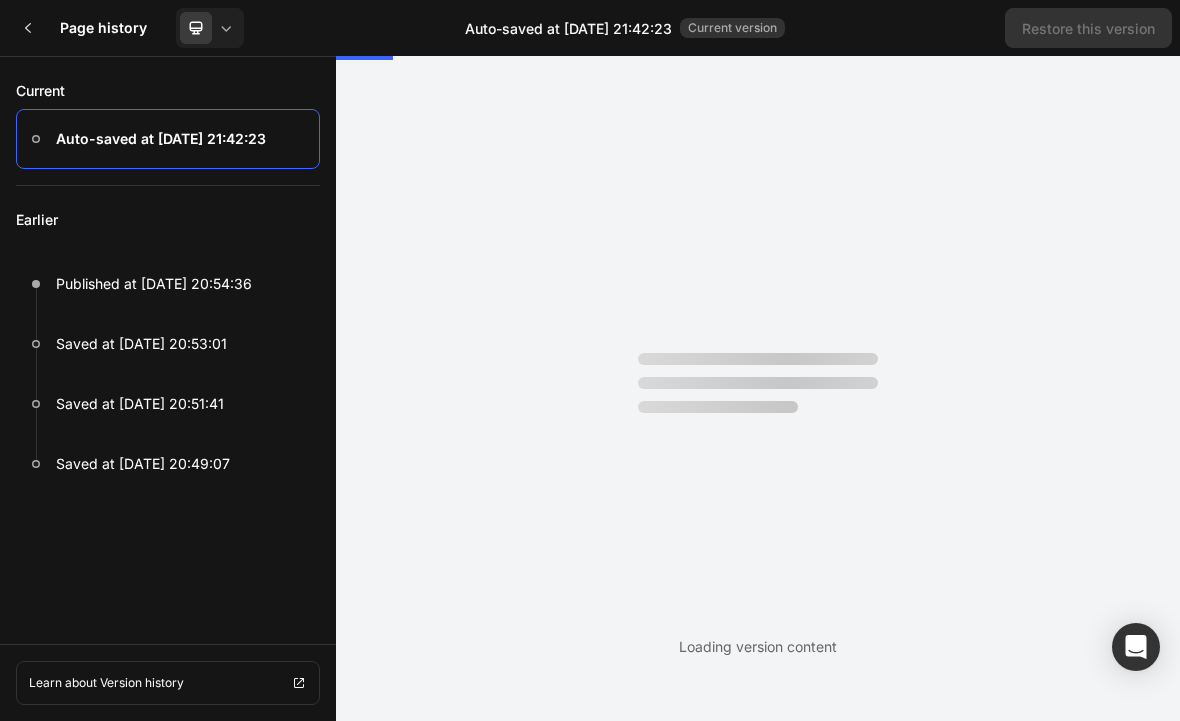 scroll, scrollTop: 0, scrollLeft: 0, axis: both 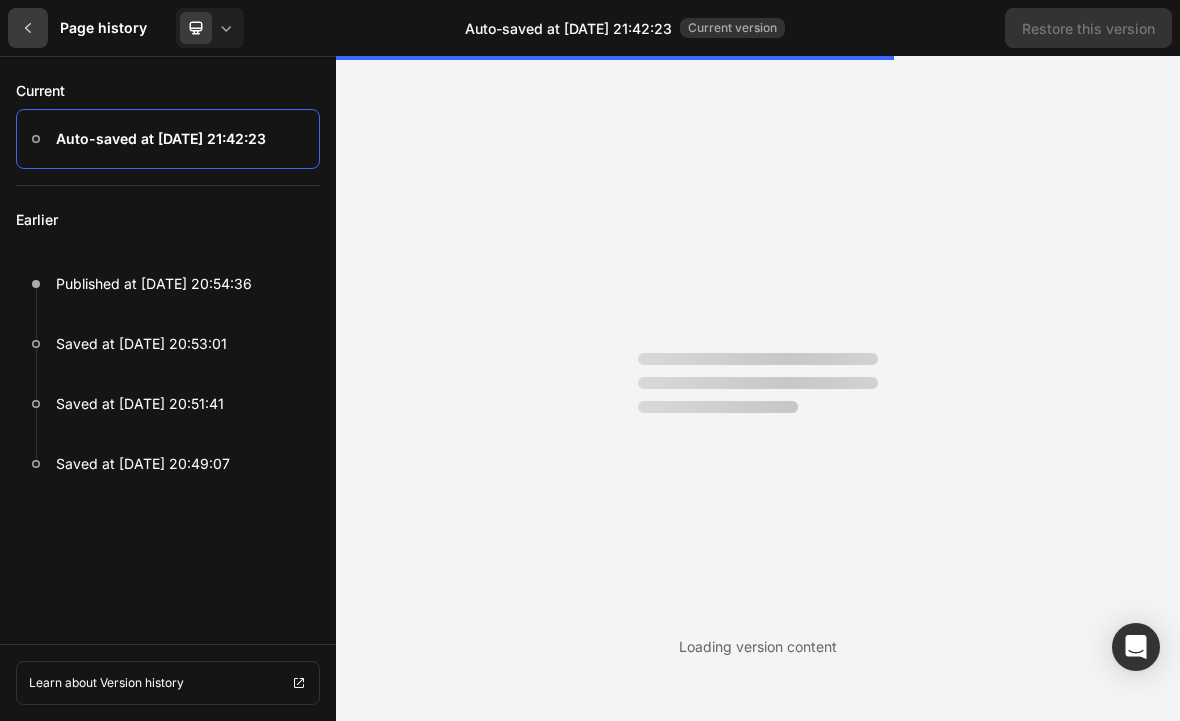 click at bounding box center [28, 28] 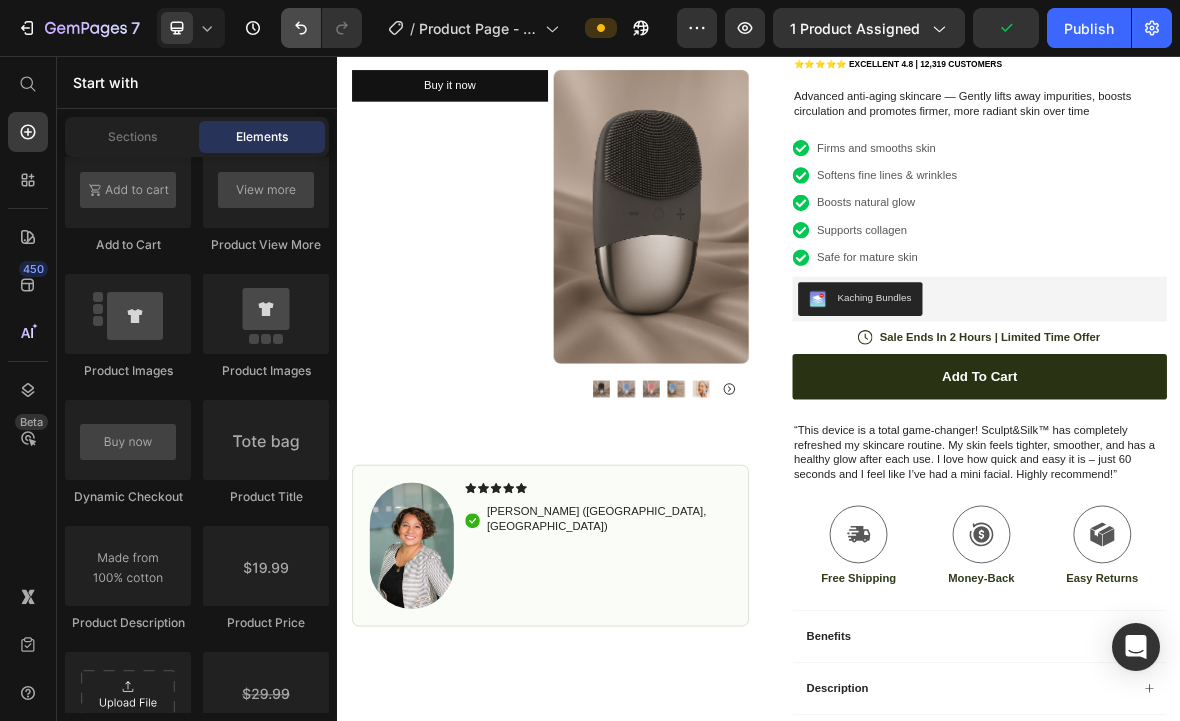 click 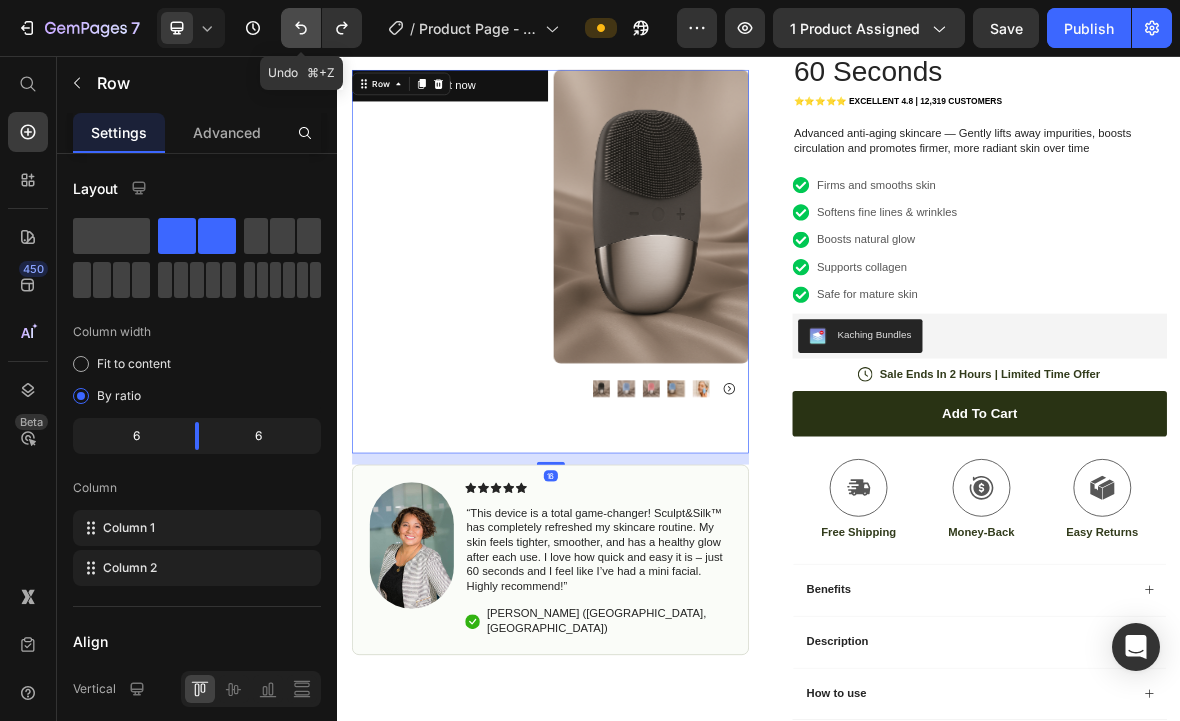 scroll, scrollTop: 232, scrollLeft: 0, axis: vertical 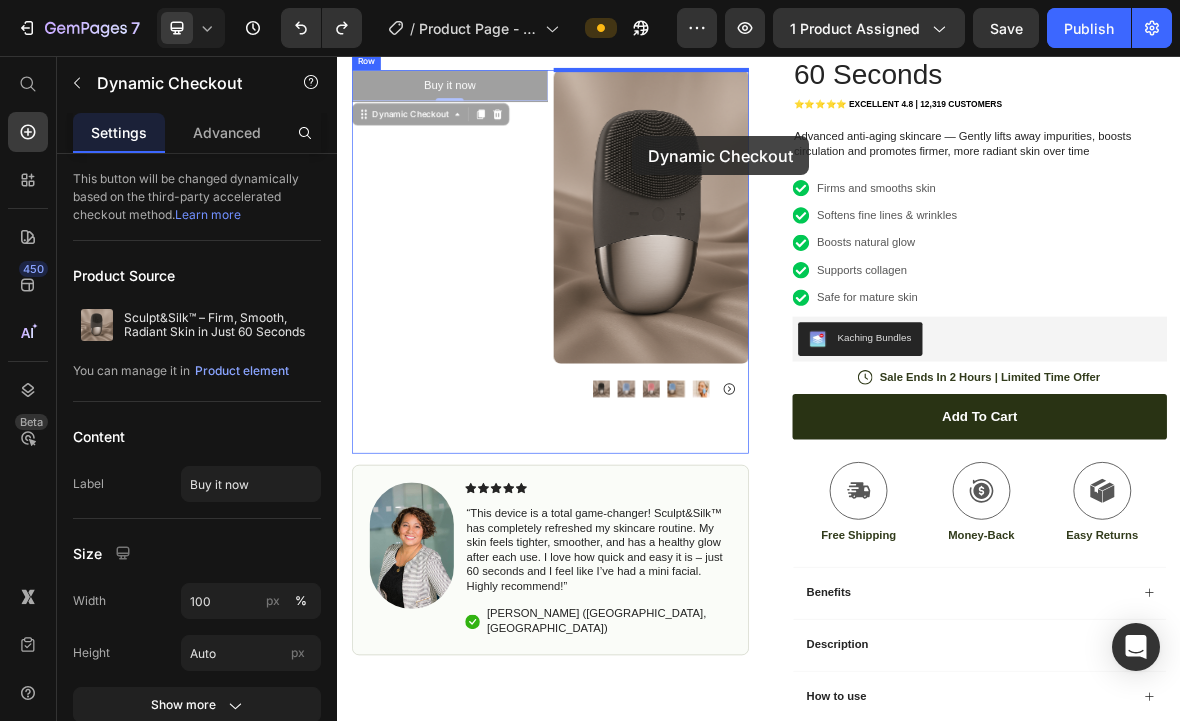 drag, startPoint x: 543, startPoint y: 92, endPoint x: 862, endPoint y: 240, distance: 351.66034 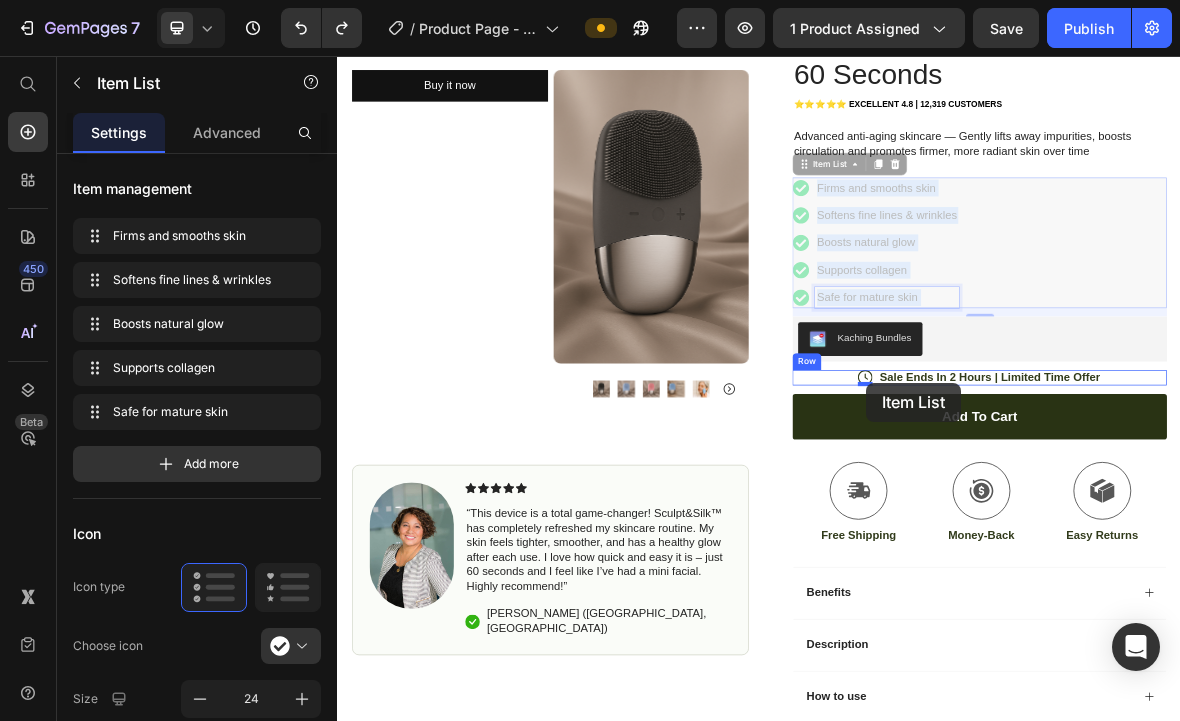 drag, startPoint x: 1093, startPoint y: 400, endPoint x: 1094, endPoint y: 521, distance: 121.004135 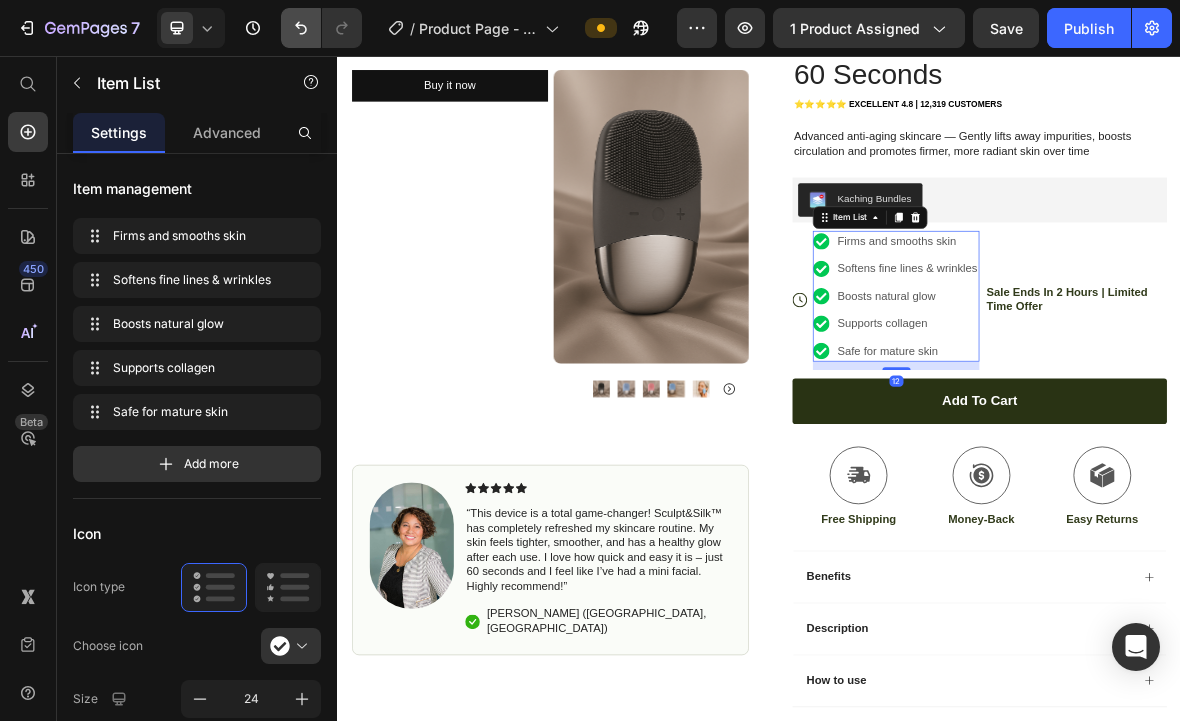 click 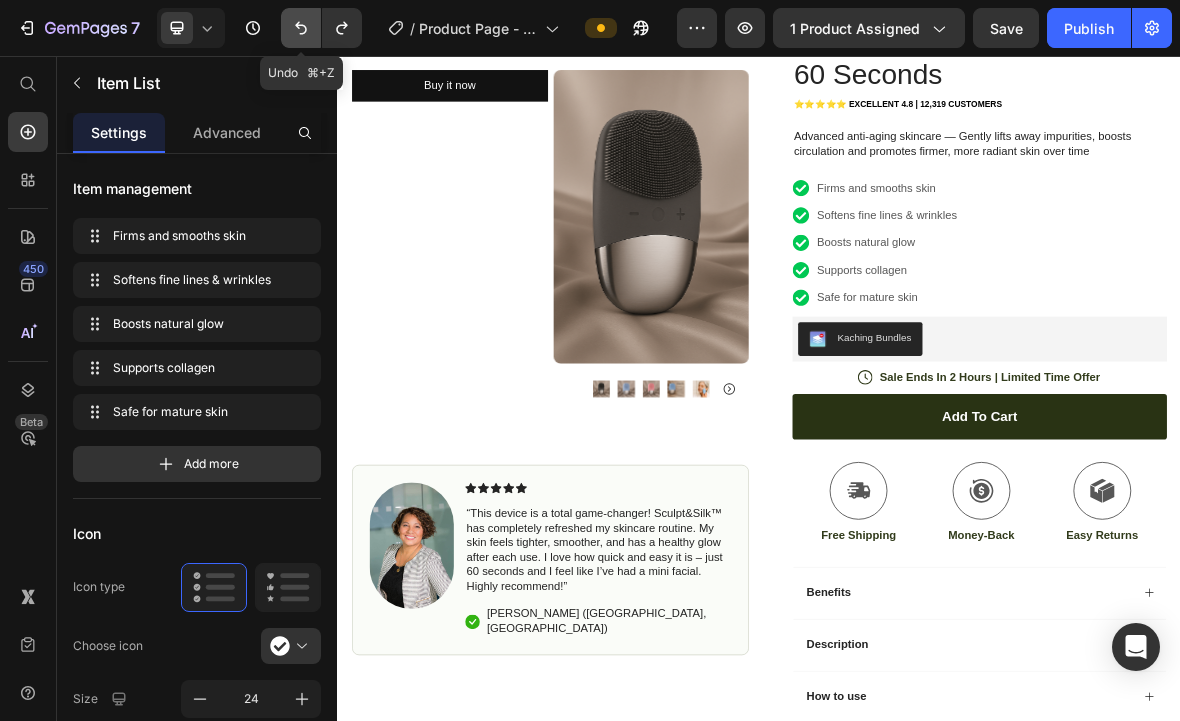 click 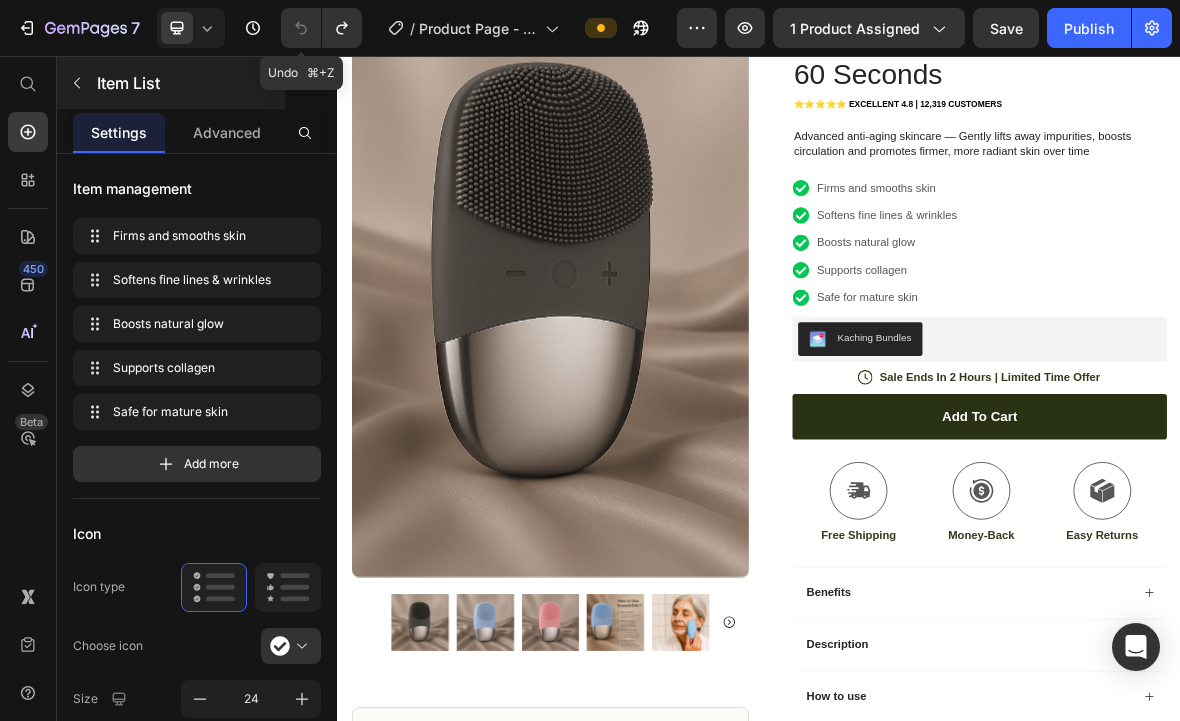 click 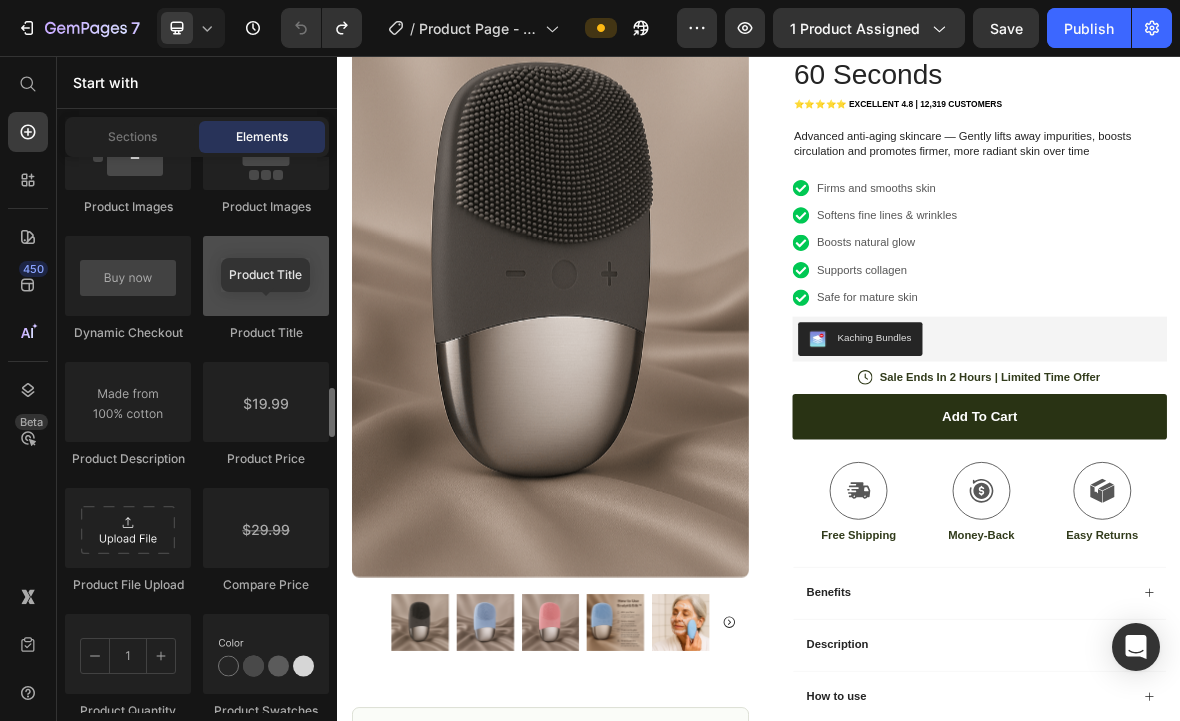 scroll, scrollTop: 3275, scrollLeft: 0, axis: vertical 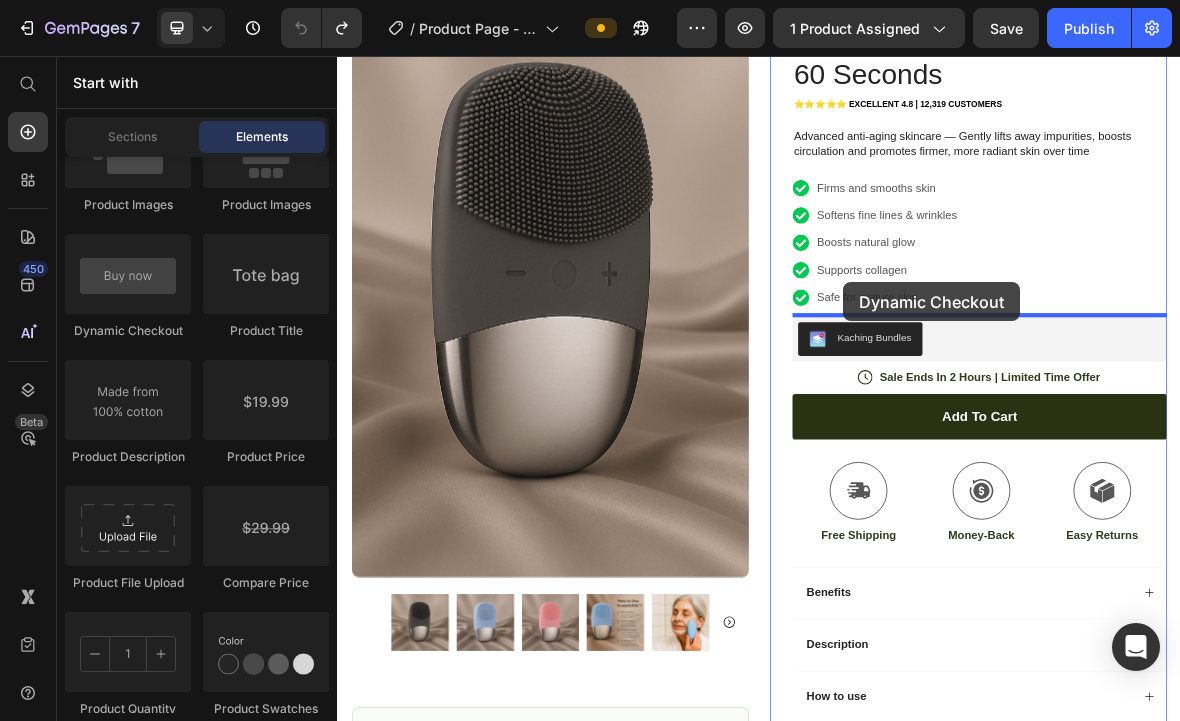 drag, startPoint x: 502, startPoint y: 327, endPoint x: 1056, endPoint y: 378, distance: 556.3425 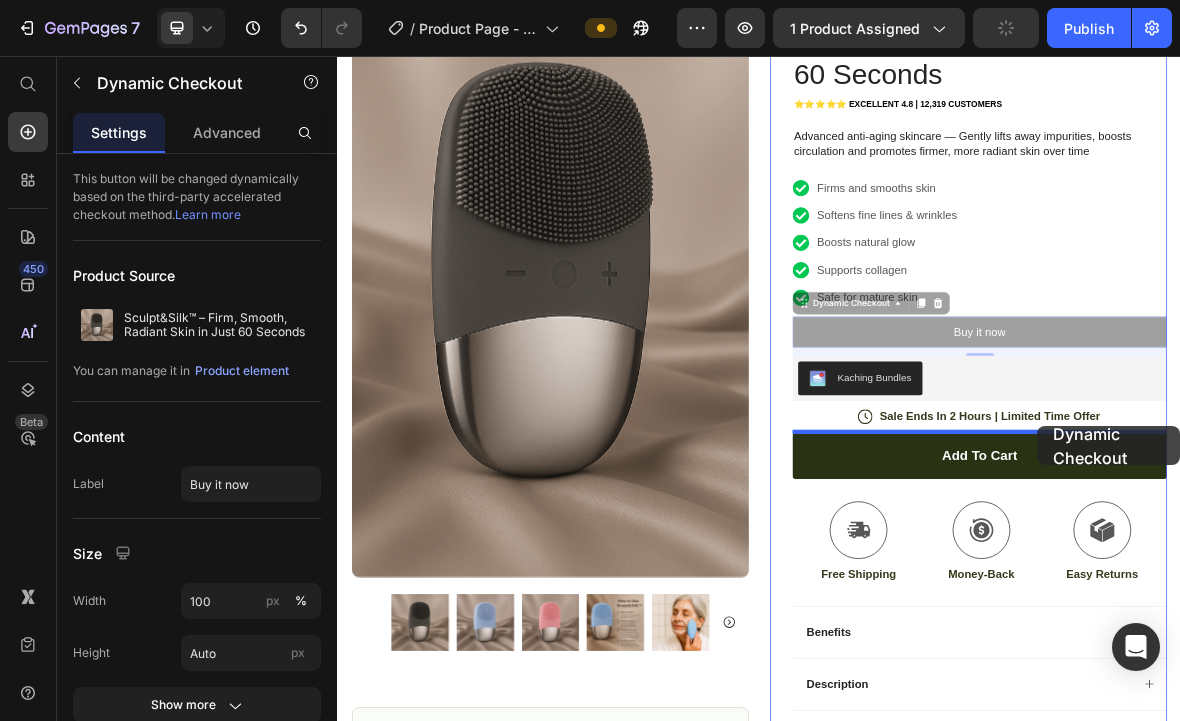 drag, startPoint x: 1329, startPoint y: 449, endPoint x: 1333, endPoint y: 583, distance: 134.0597 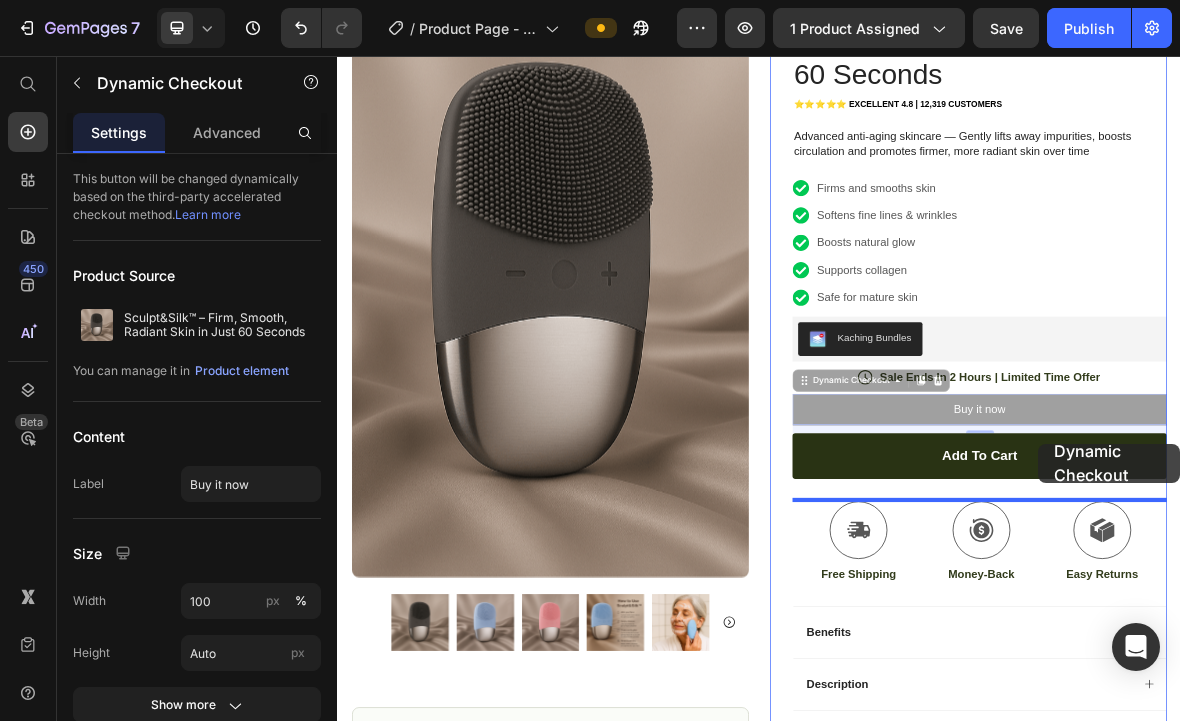 drag, startPoint x: 1329, startPoint y: 566, endPoint x: 1335, endPoint y: 608, distance: 42.426407 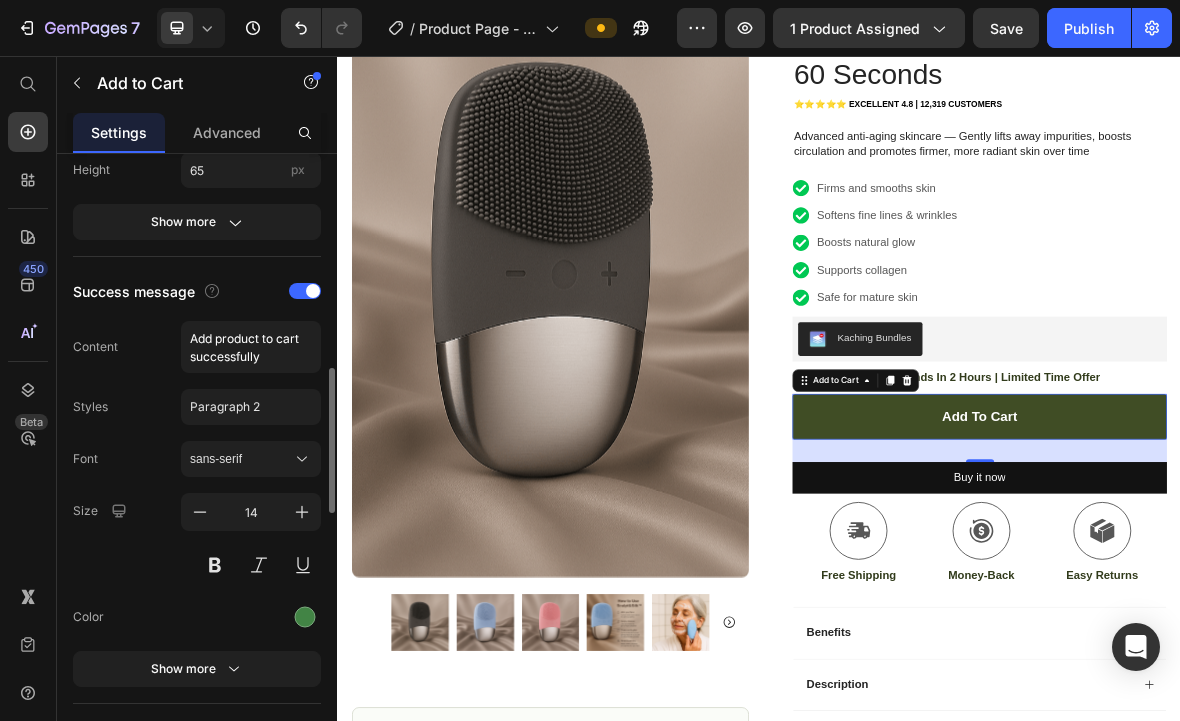 scroll, scrollTop: 913, scrollLeft: 0, axis: vertical 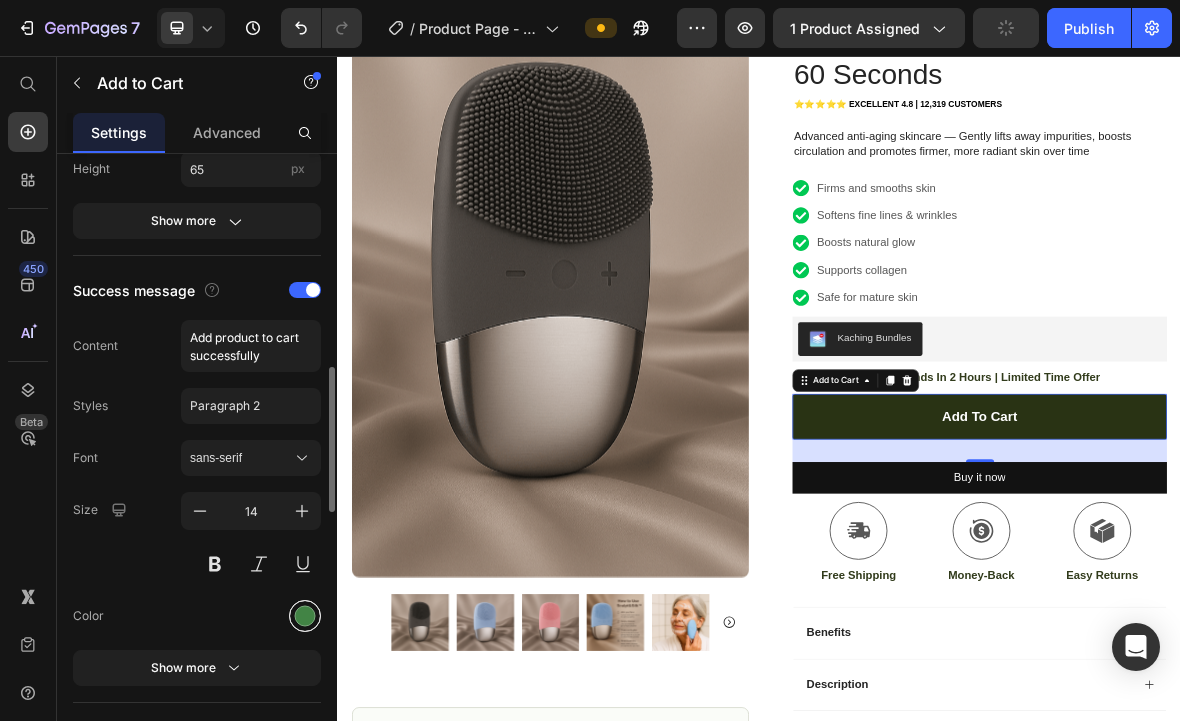 click at bounding box center [305, 616] 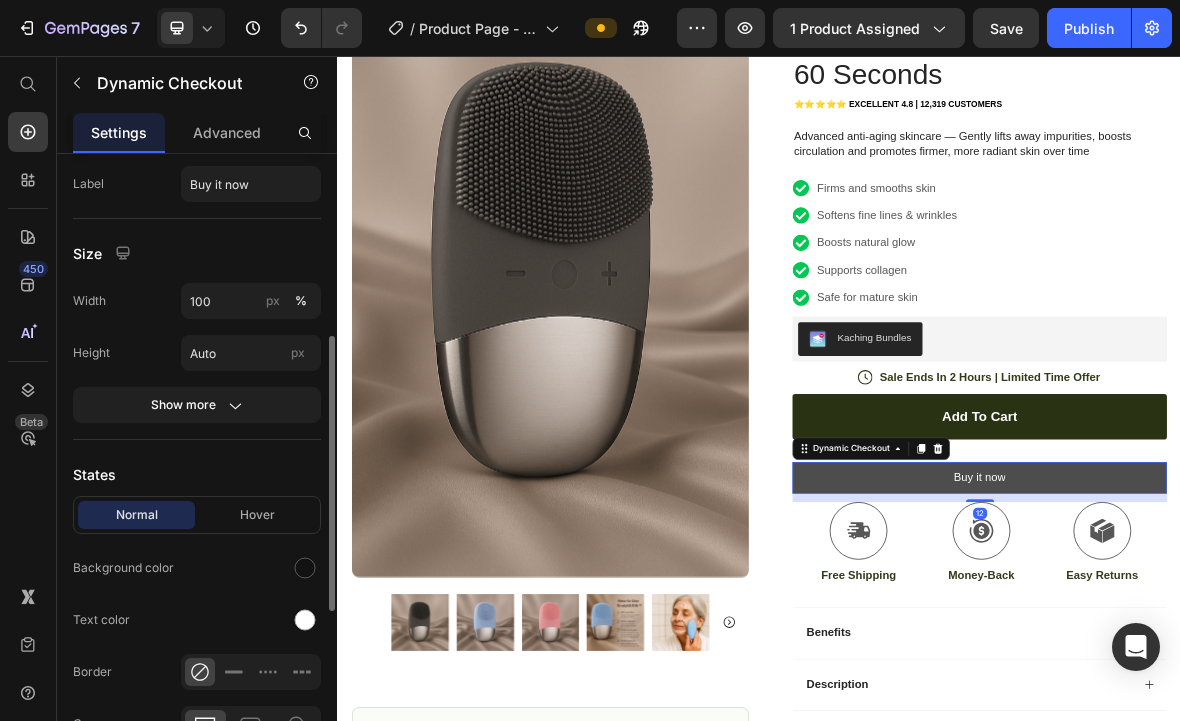 scroll, scrollTop: 338, scrollLeft: 0, axis: vertical 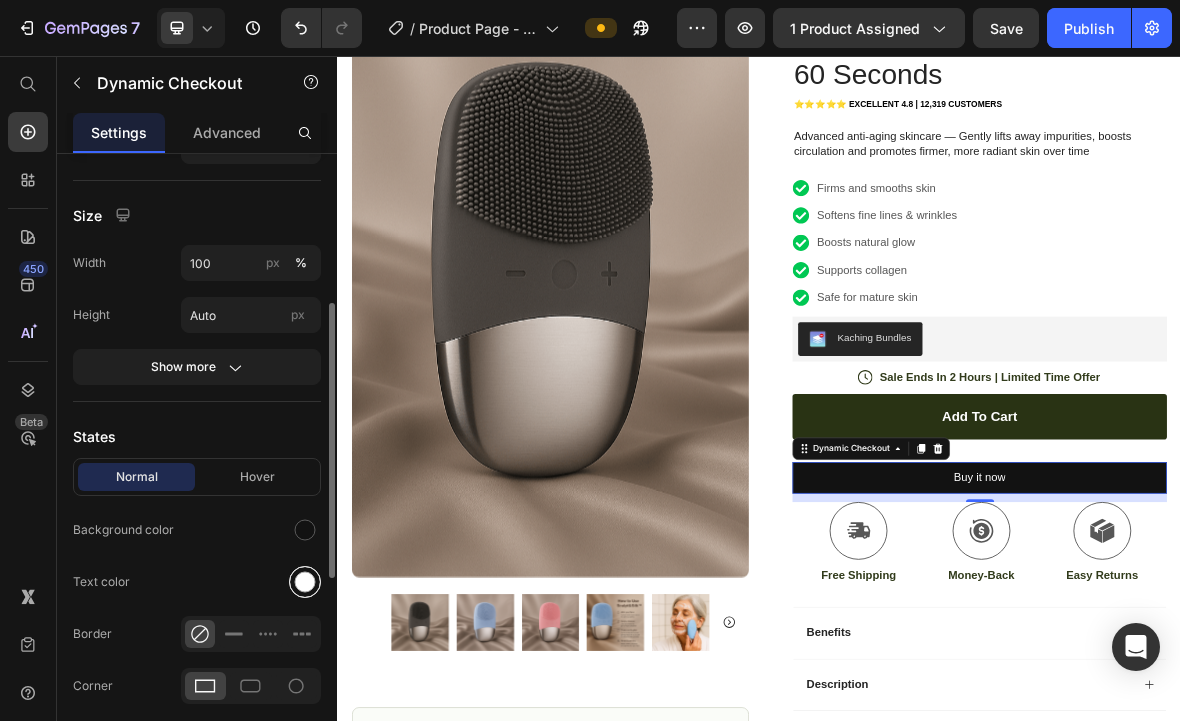 click at bounding box center (305, 582) 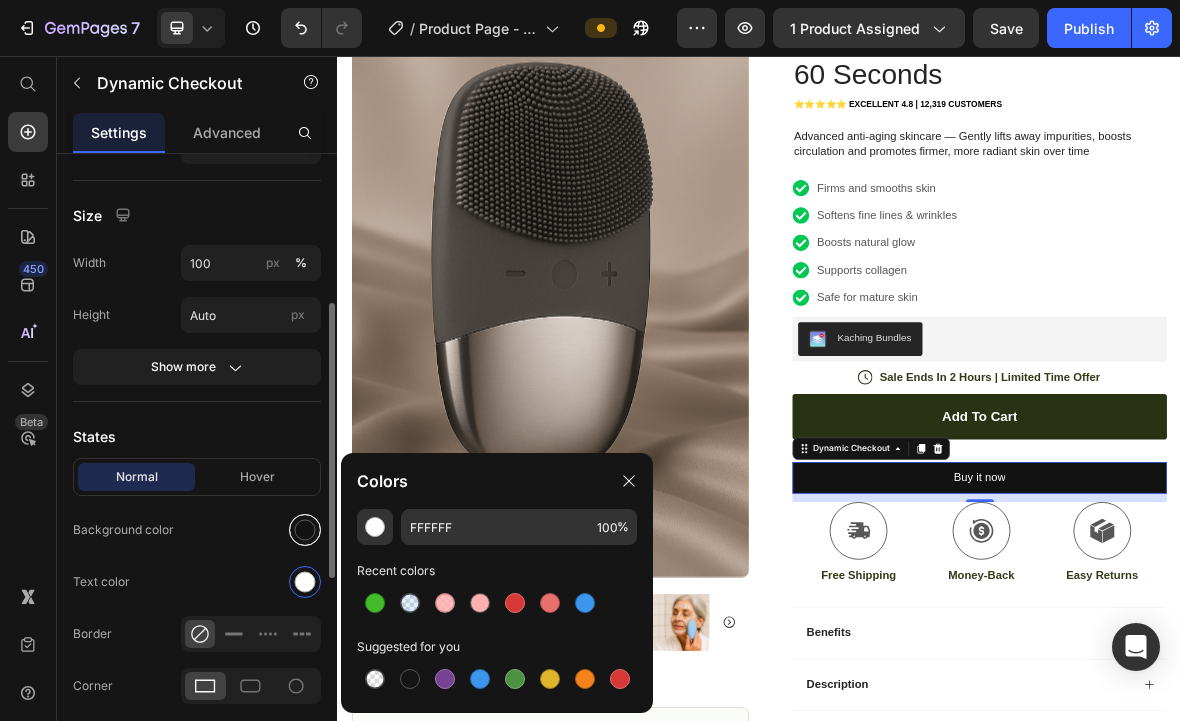 click at bounding box center [305, 530] 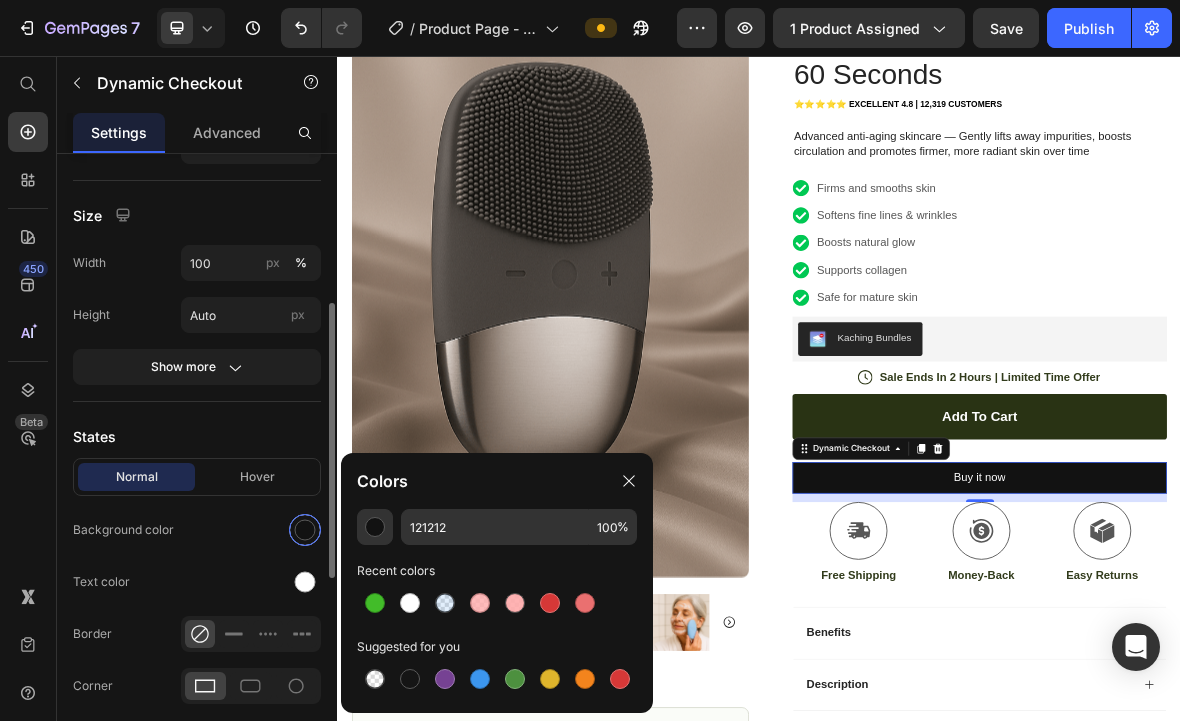 click at bounding box center (305, 530) 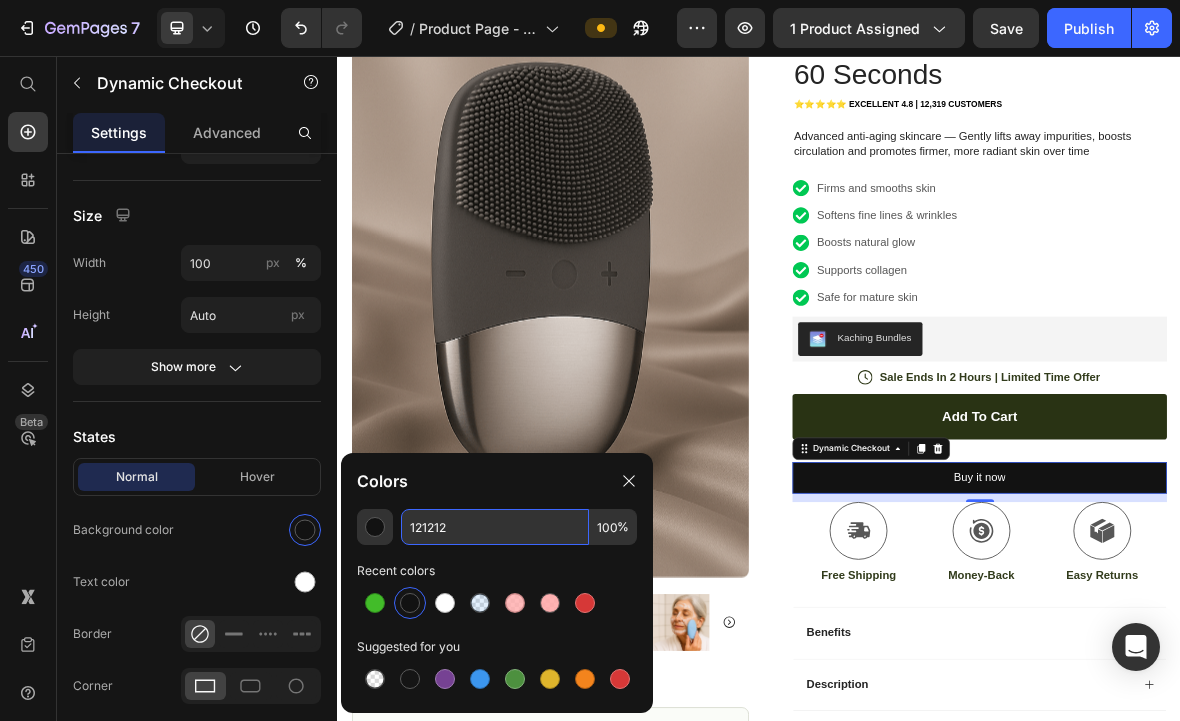 click on "121212" at bounding box center (495, 527) 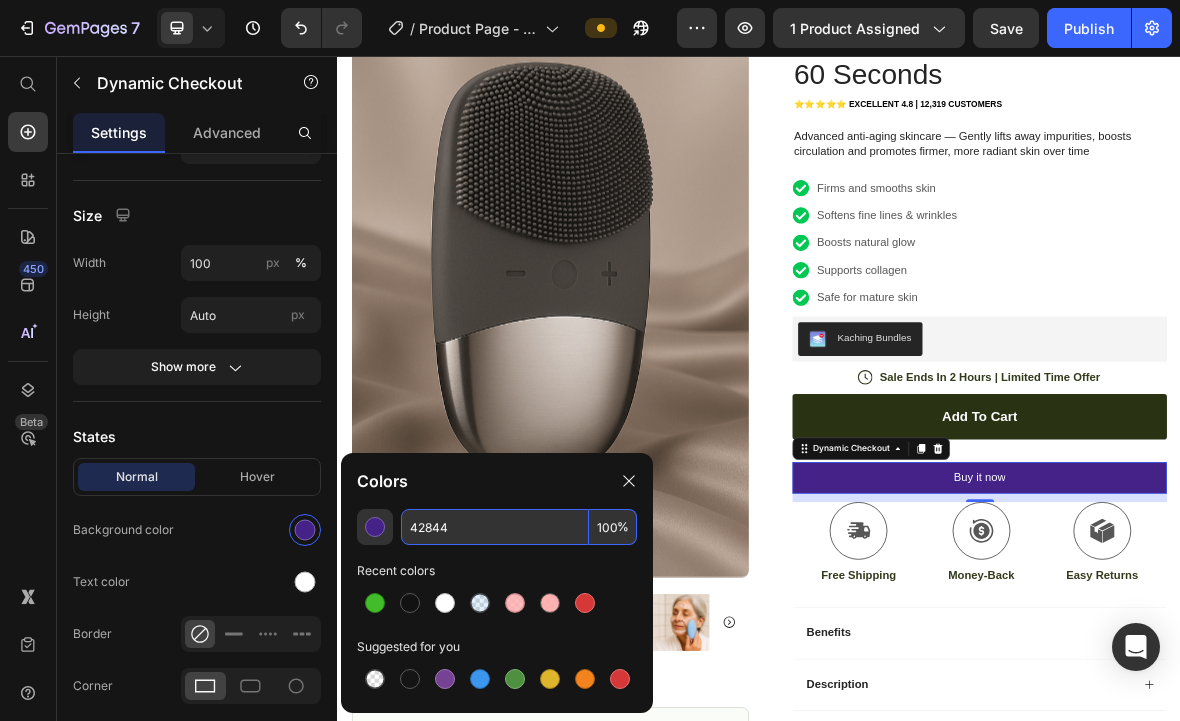 type on "428445" 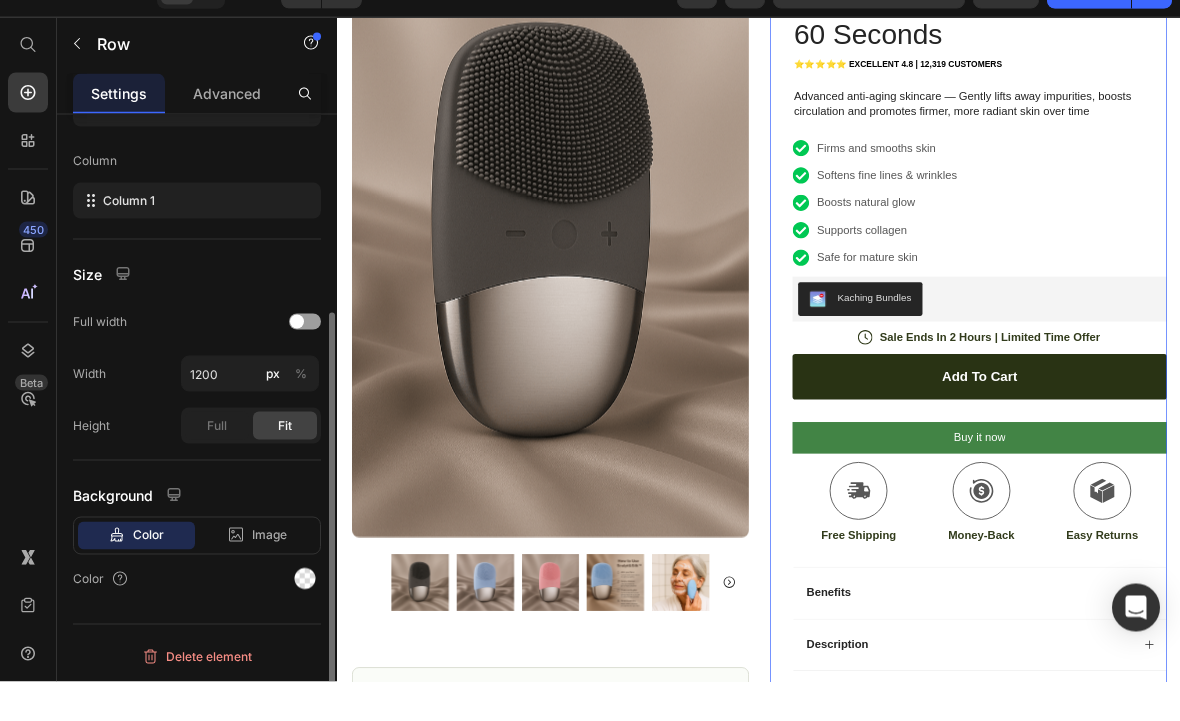 scroll, scrollTop: 0, scrollLeft: 0, axis: both 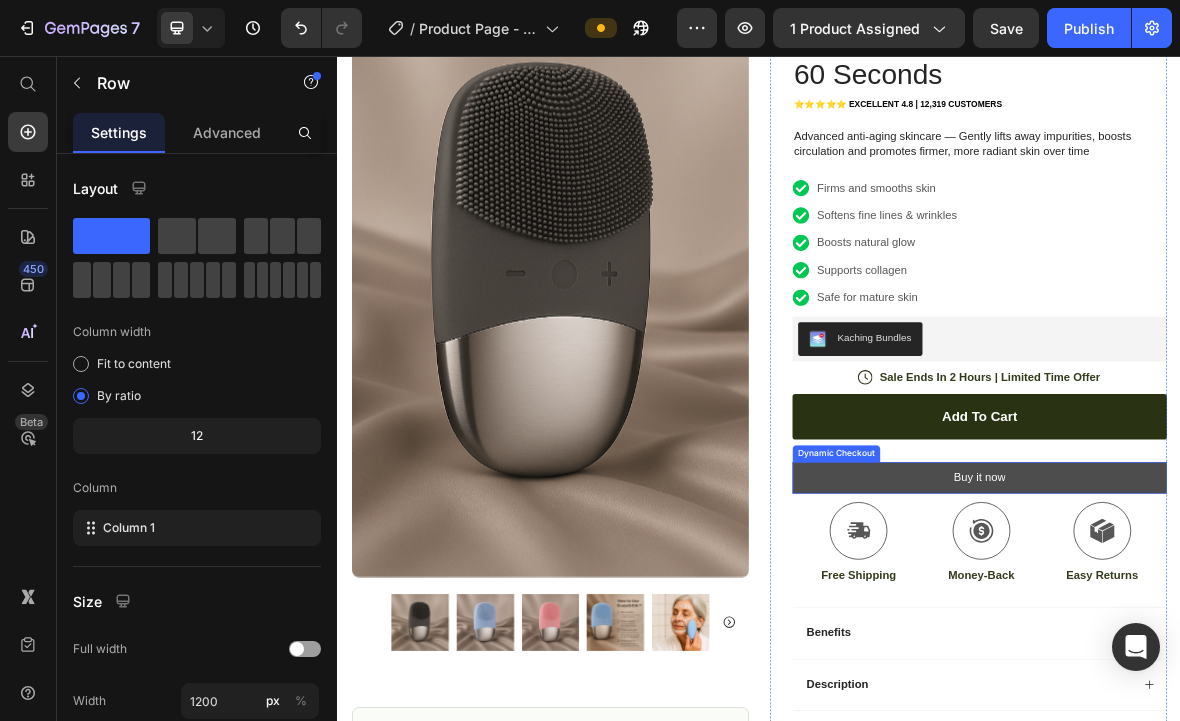 click on "Buy it now" at bounding box center [1250, 656] 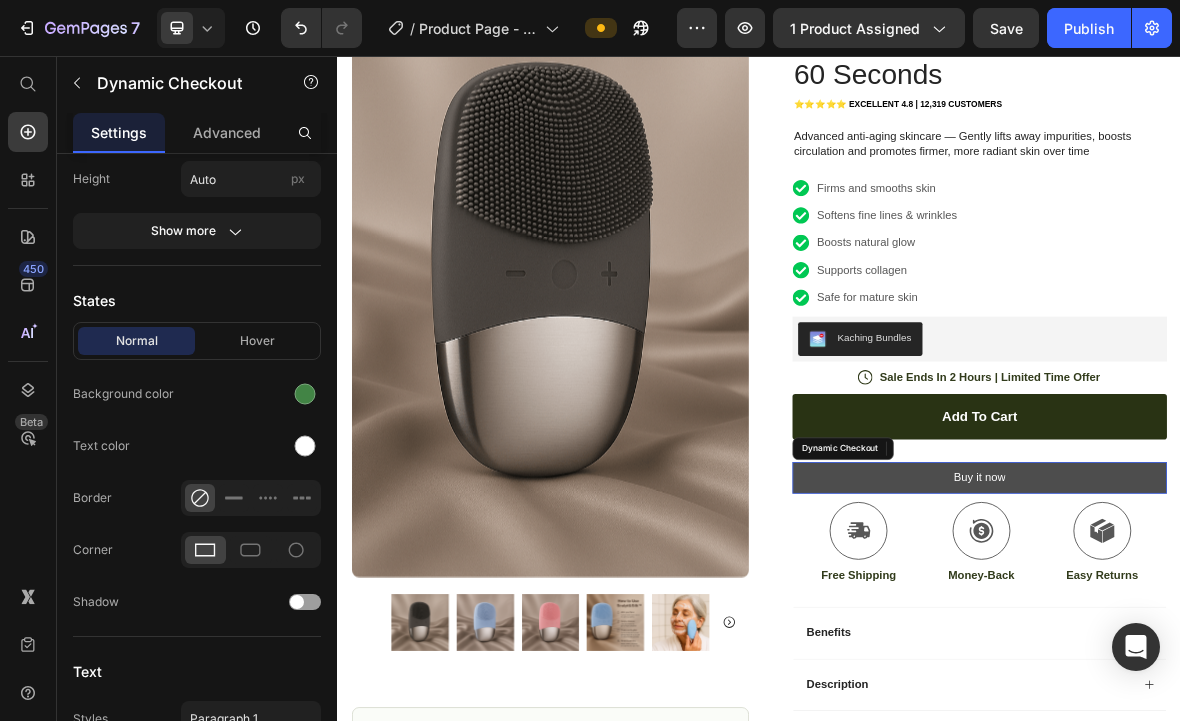 scroll, scrollTop: 0, scrollLeft: 0, axis: both 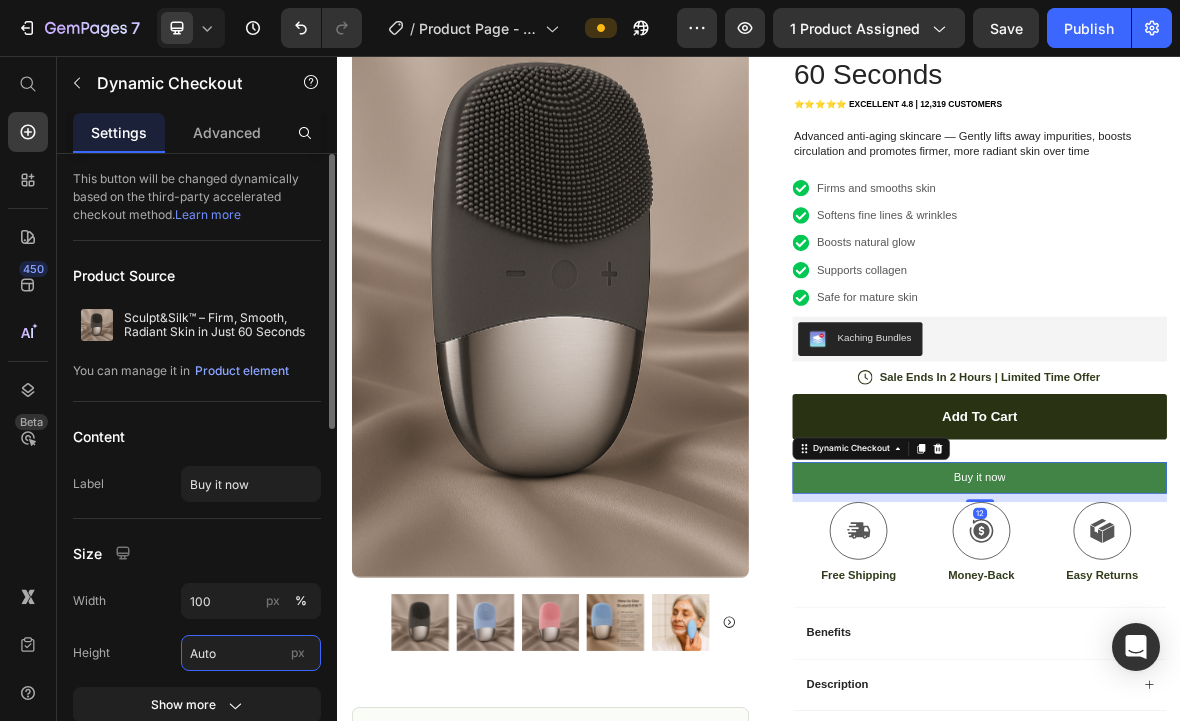 click on "Auto" at bounding box center (251, 653) 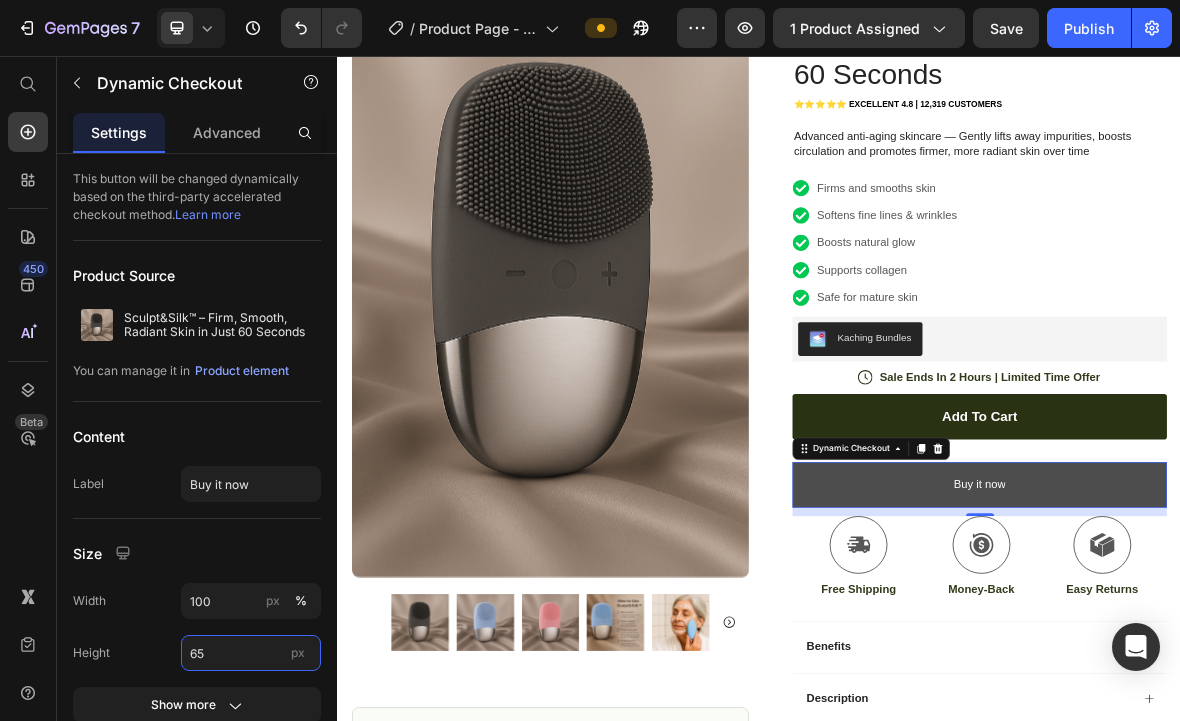 type on "65" 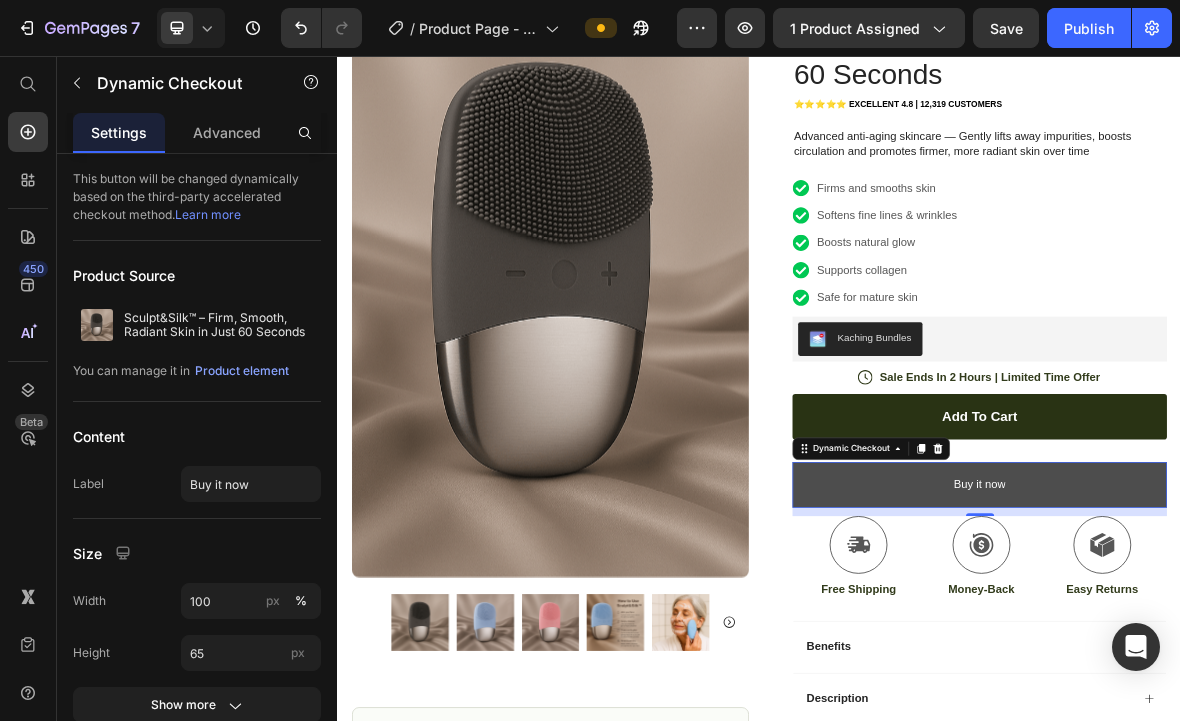 click on "Buy it now" at bounding box center [1250, 666] 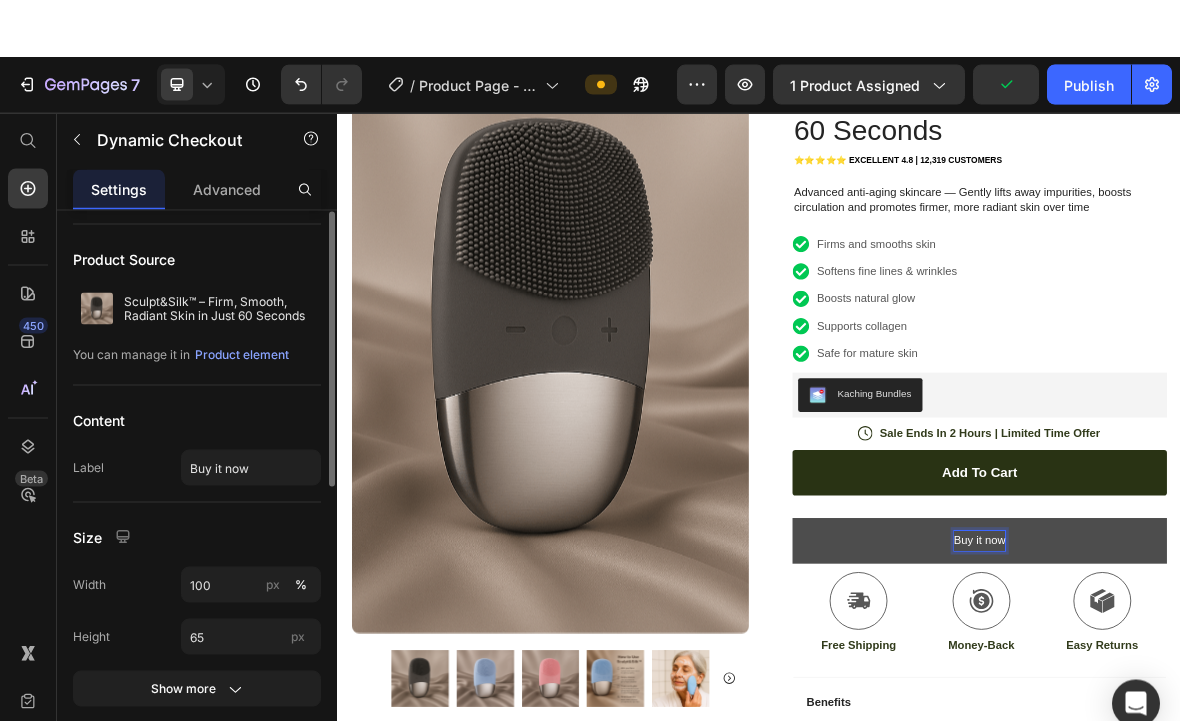 scroll, scrollTop: 95, scrollLeft: 0, axis: vertical 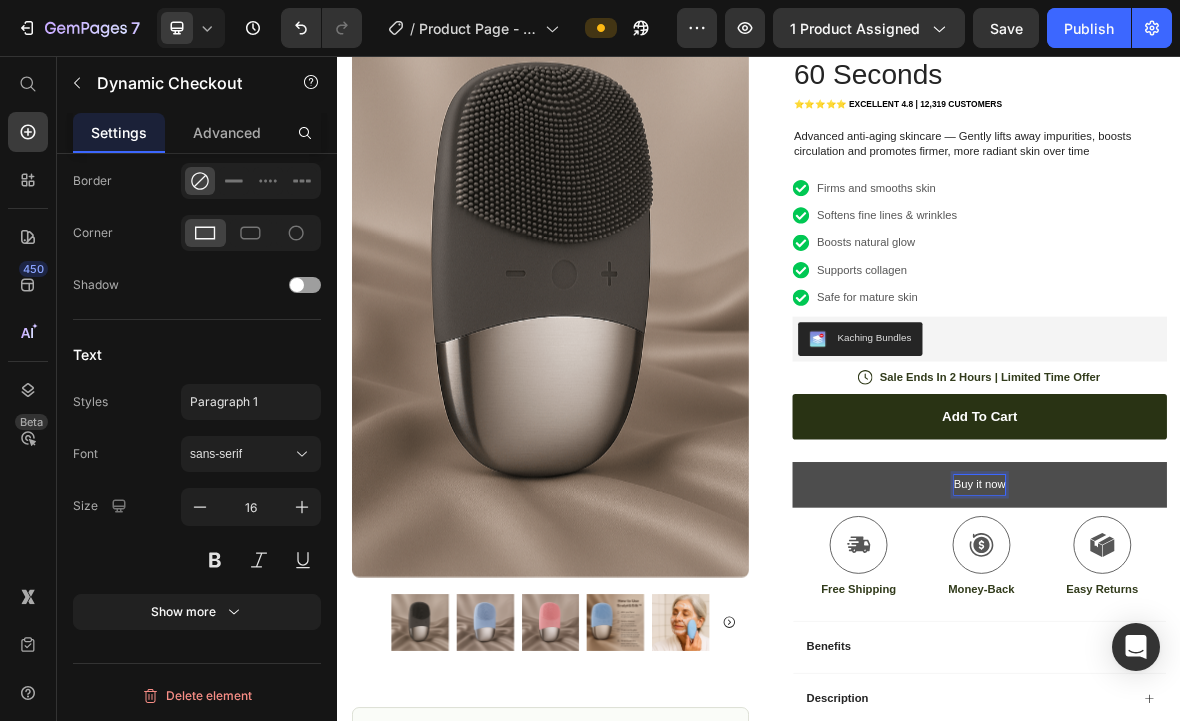 click on "Buy it now" at bounding box center (1251, 666) 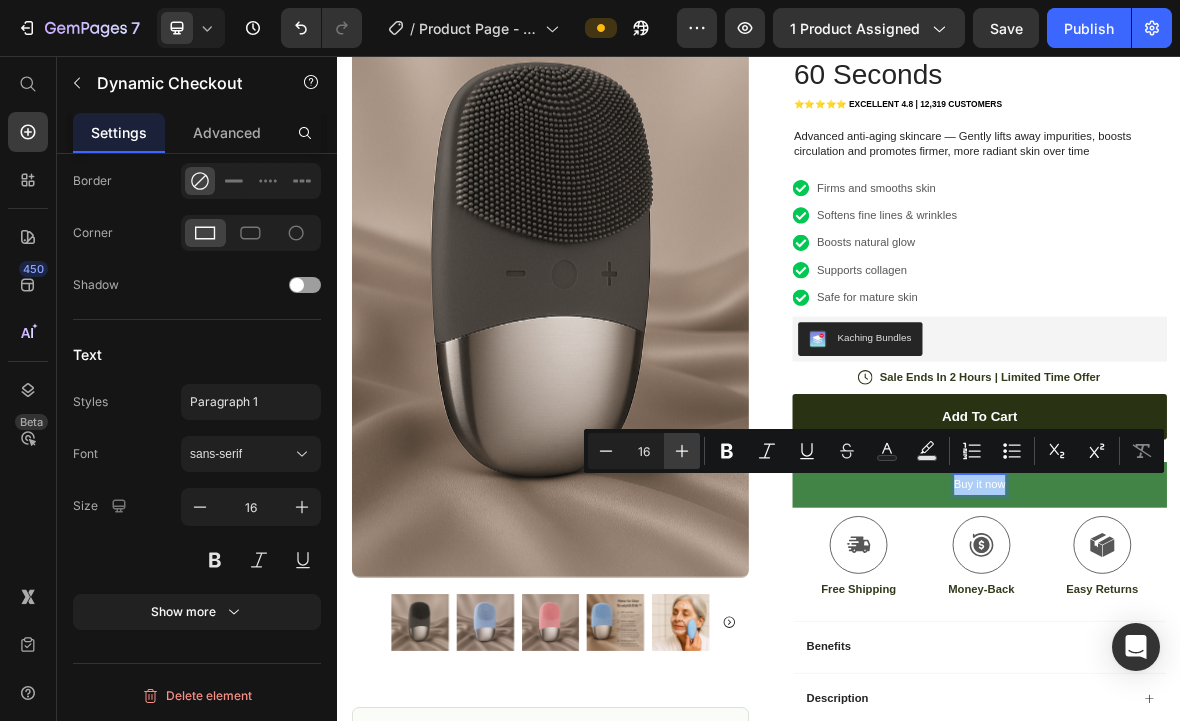 click on "Plus" at bounding box center [682, 451] 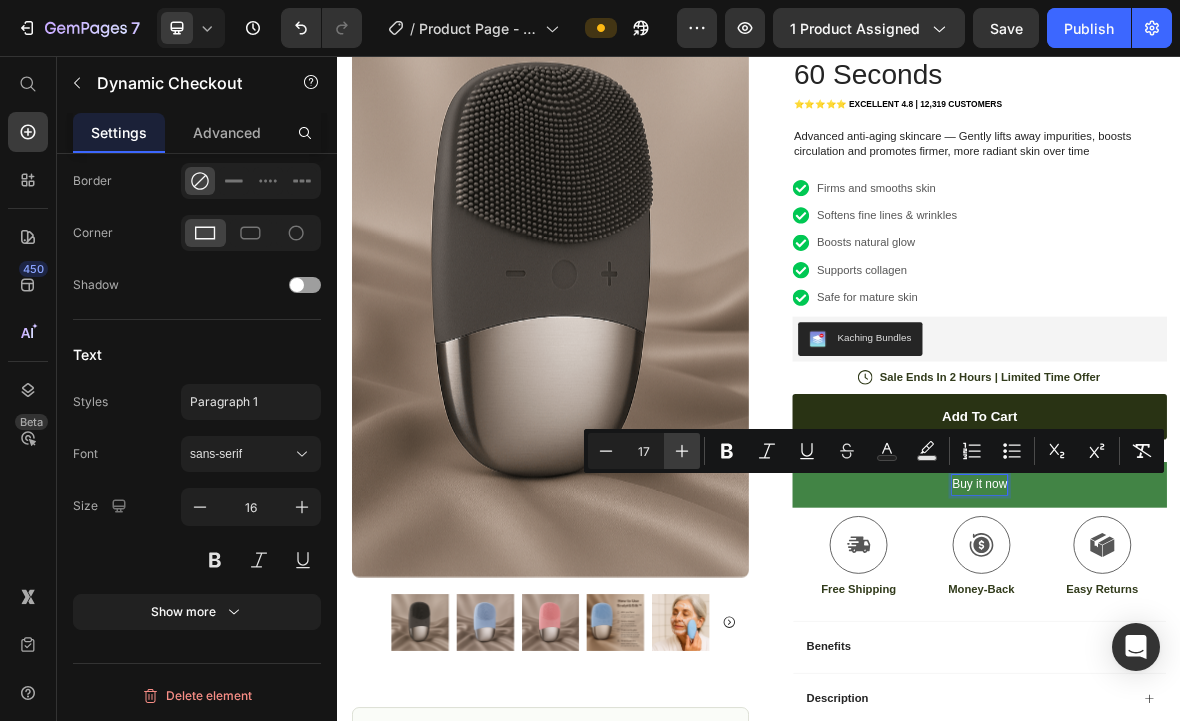 click on "Plus" at bounding box center [682, 451] 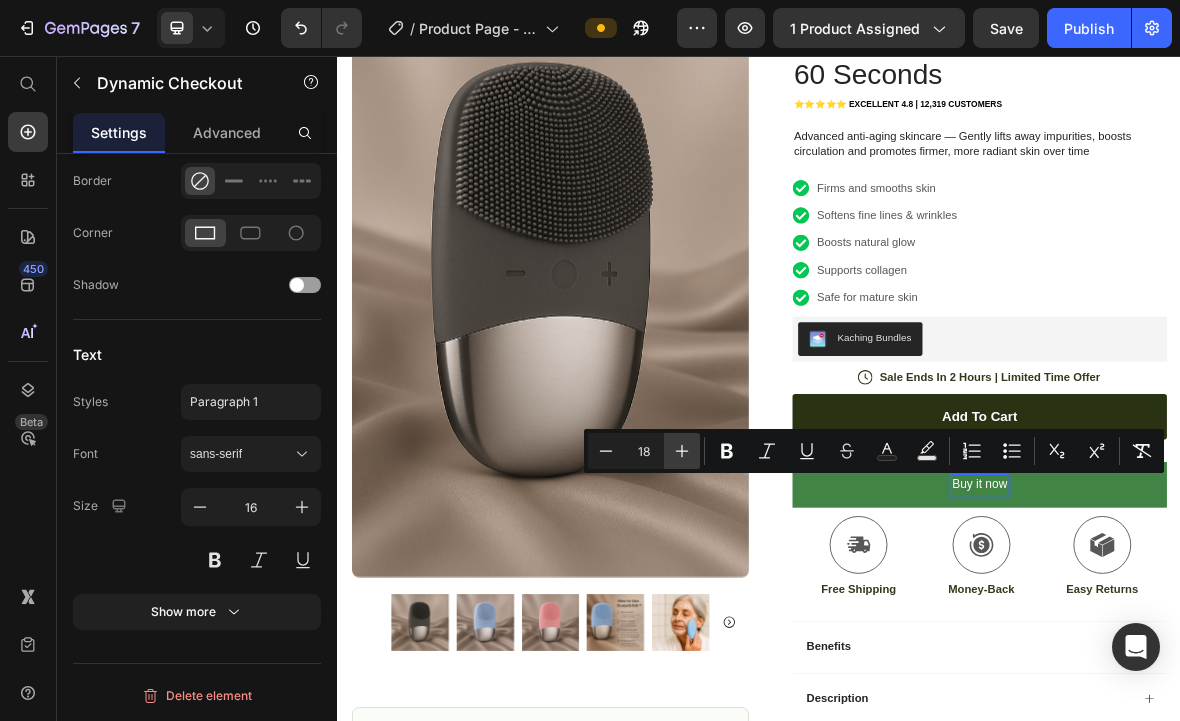click on "Plus" at bounding box center [682, 451] 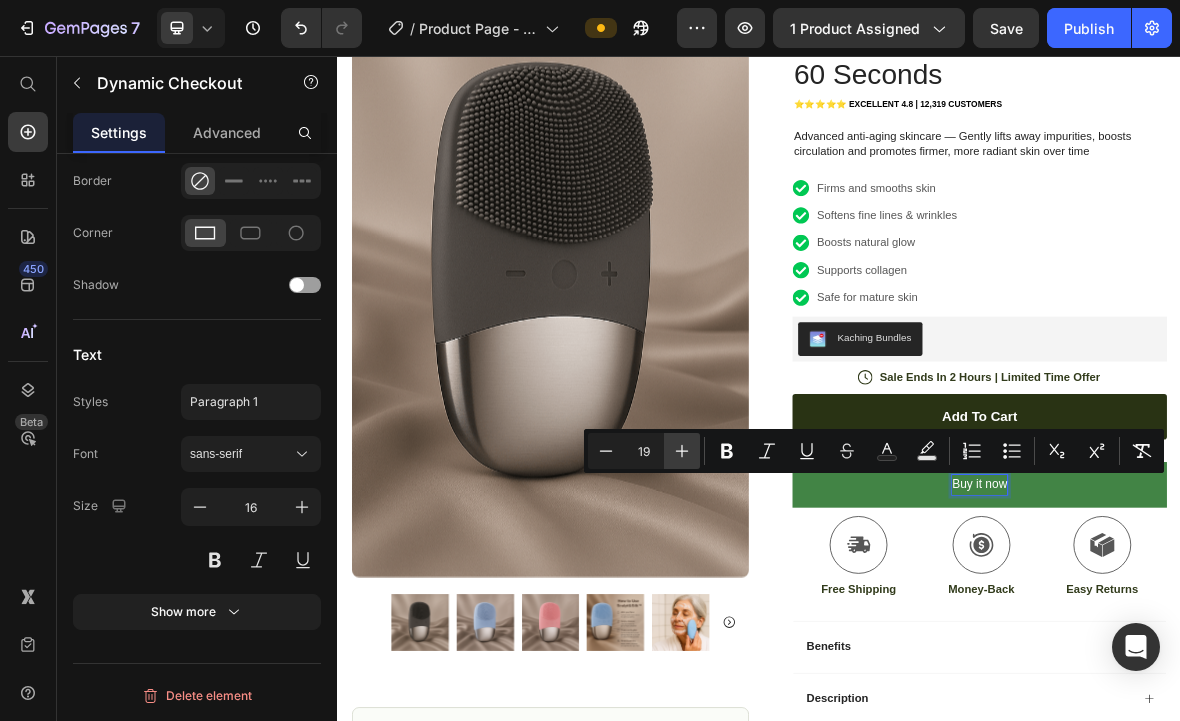 click on "Plus" at bounding box center [682, 451] 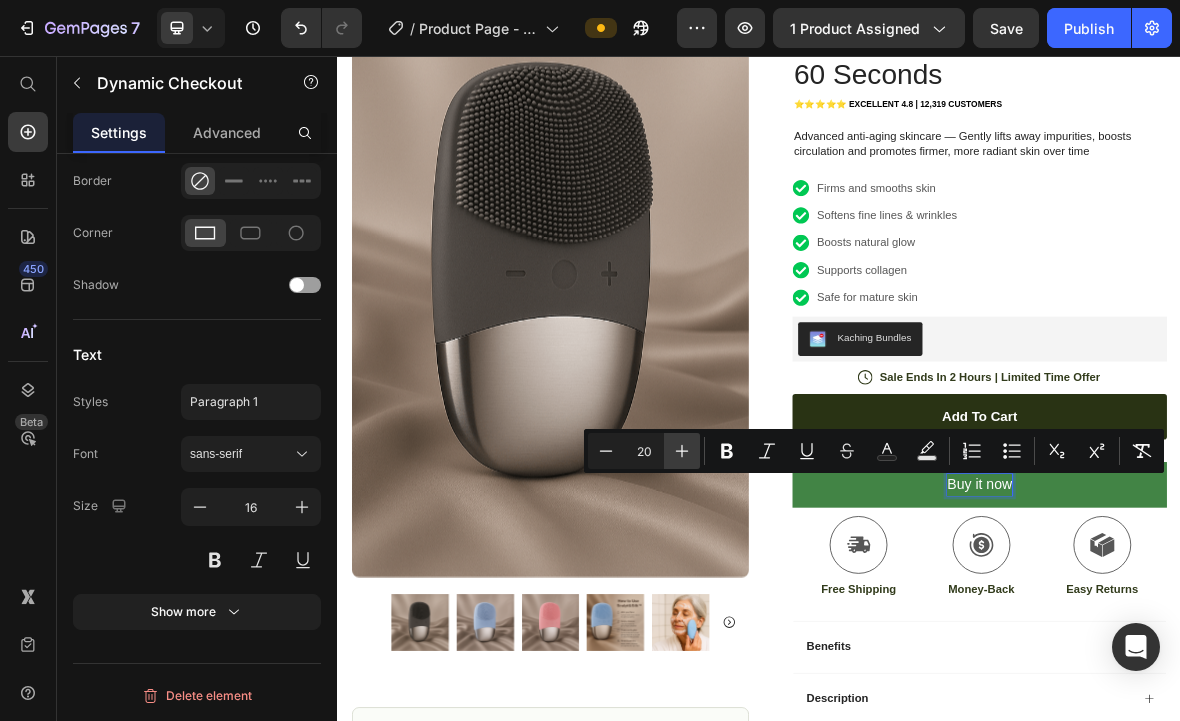 click 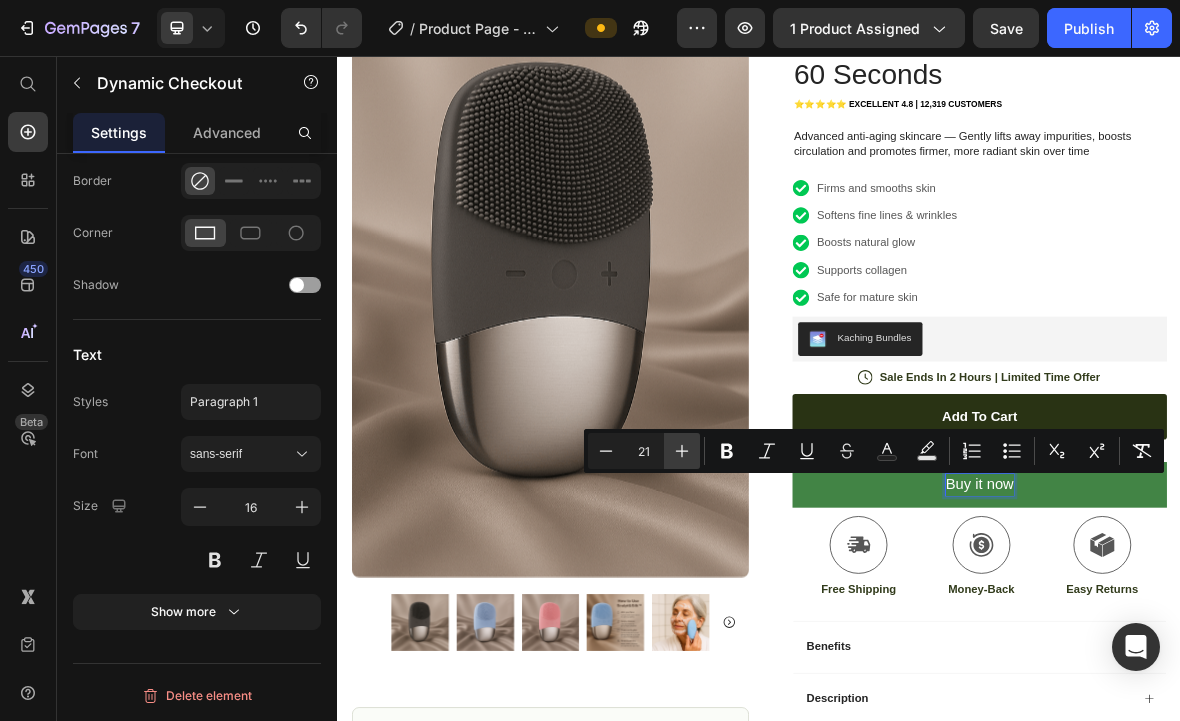 click 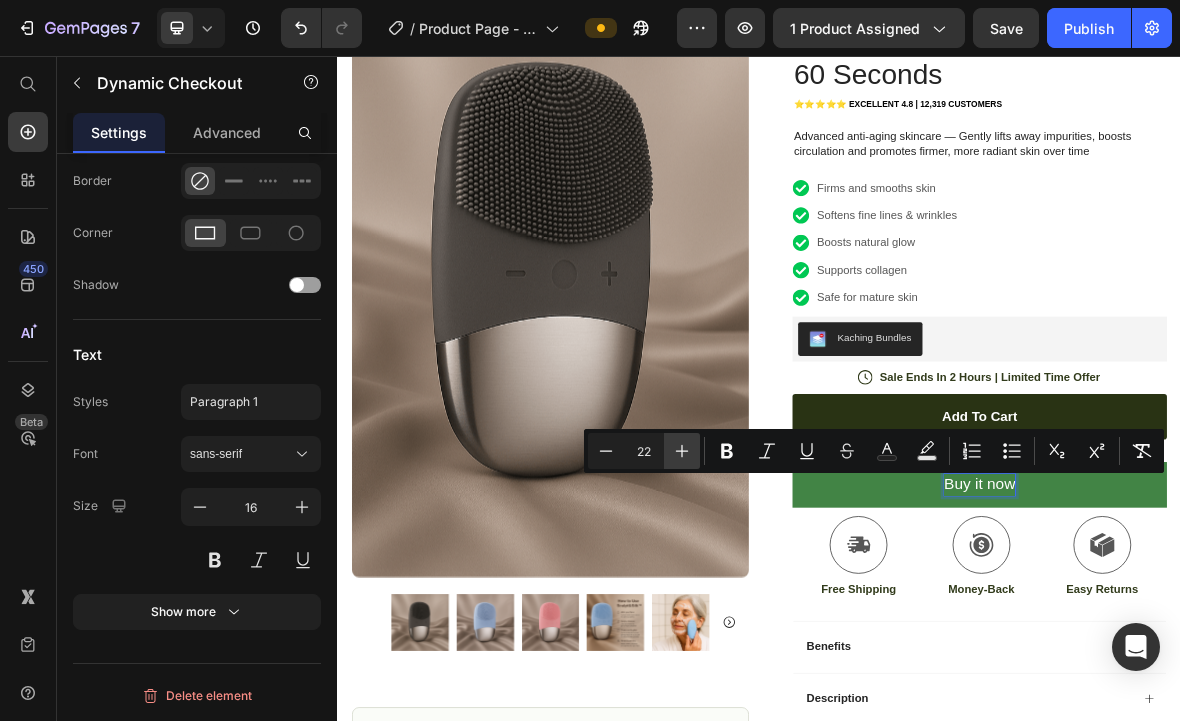 click 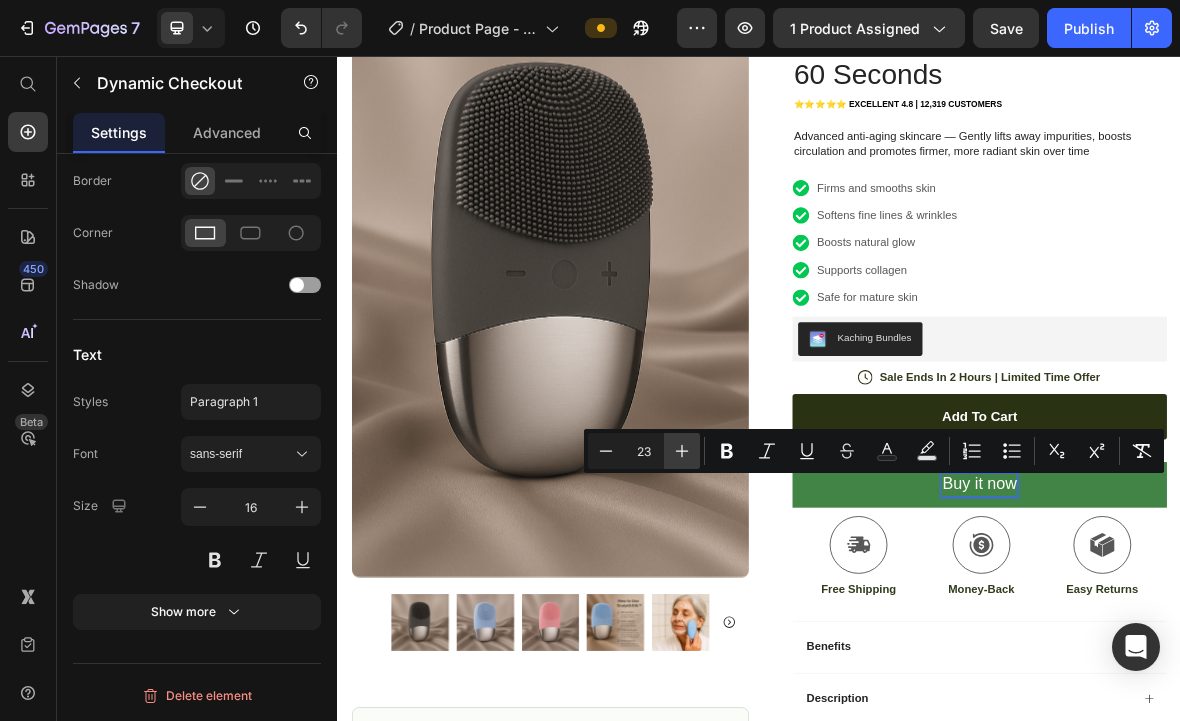 click 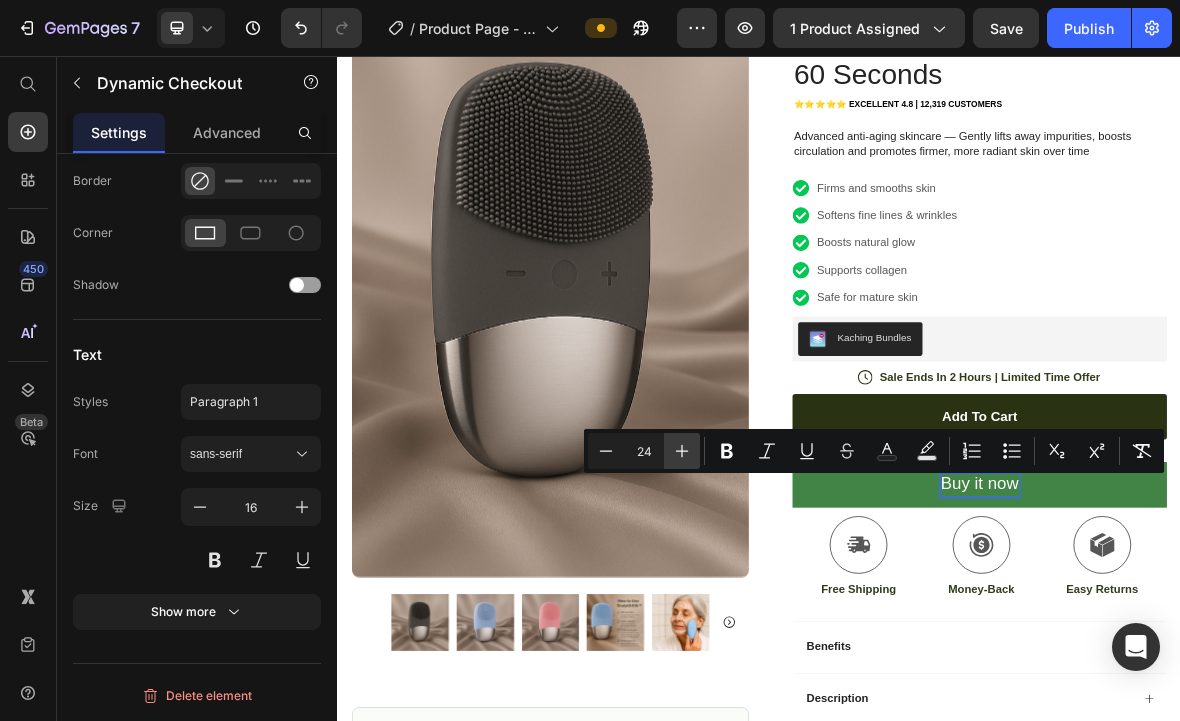 click 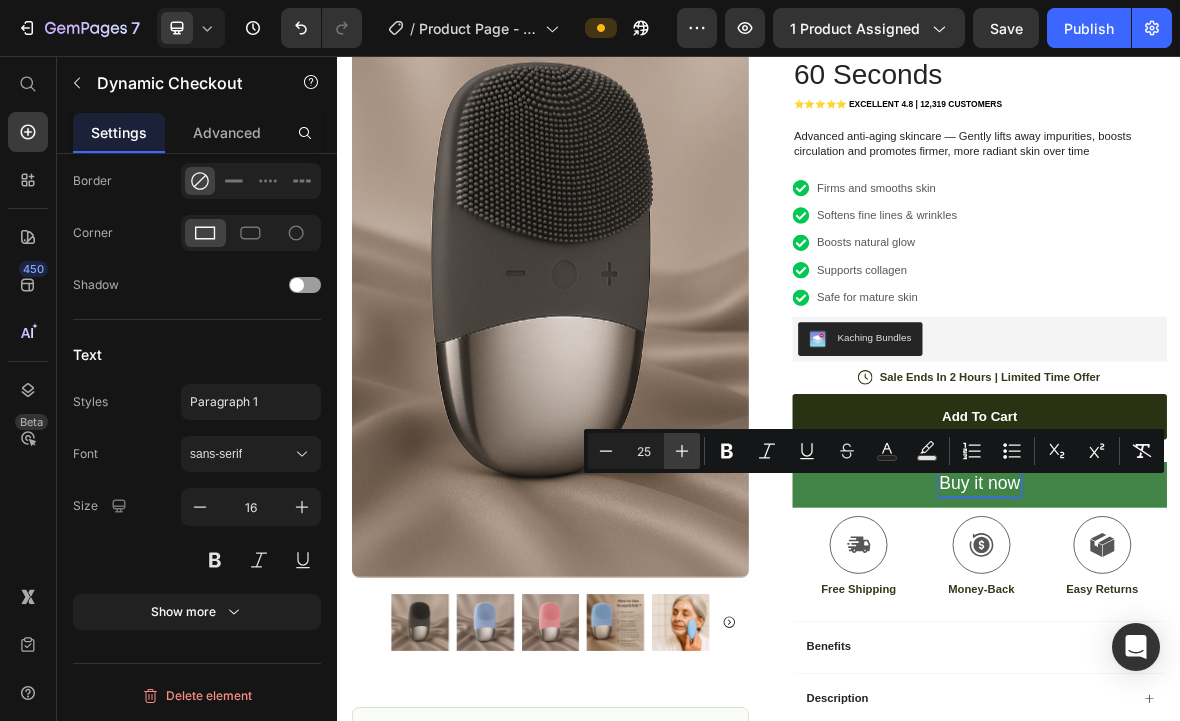 click 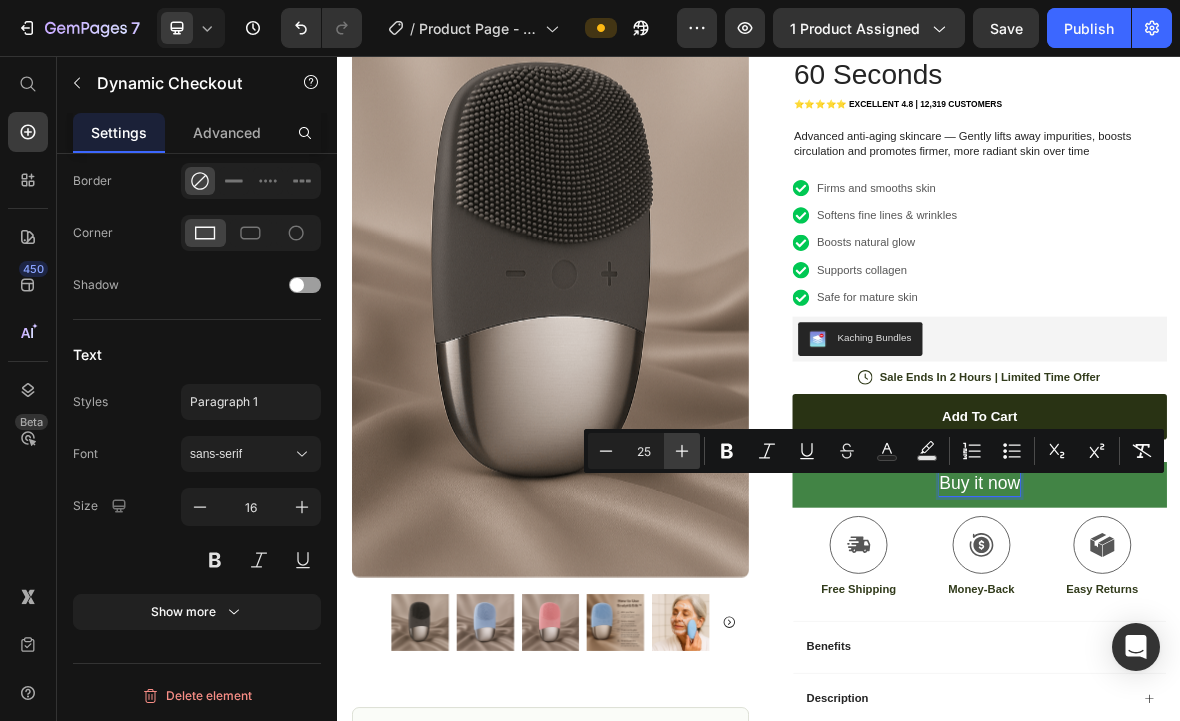 type on "26" 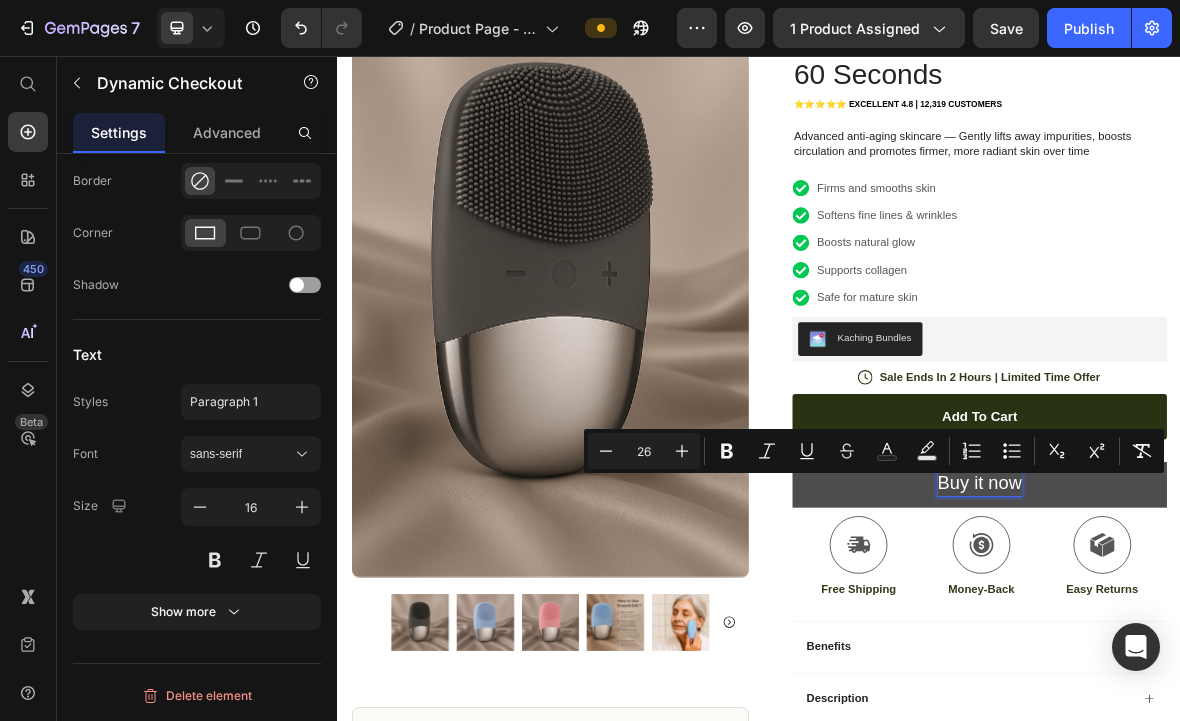 click on "Buy it now" at bounding box center [1250, 666] 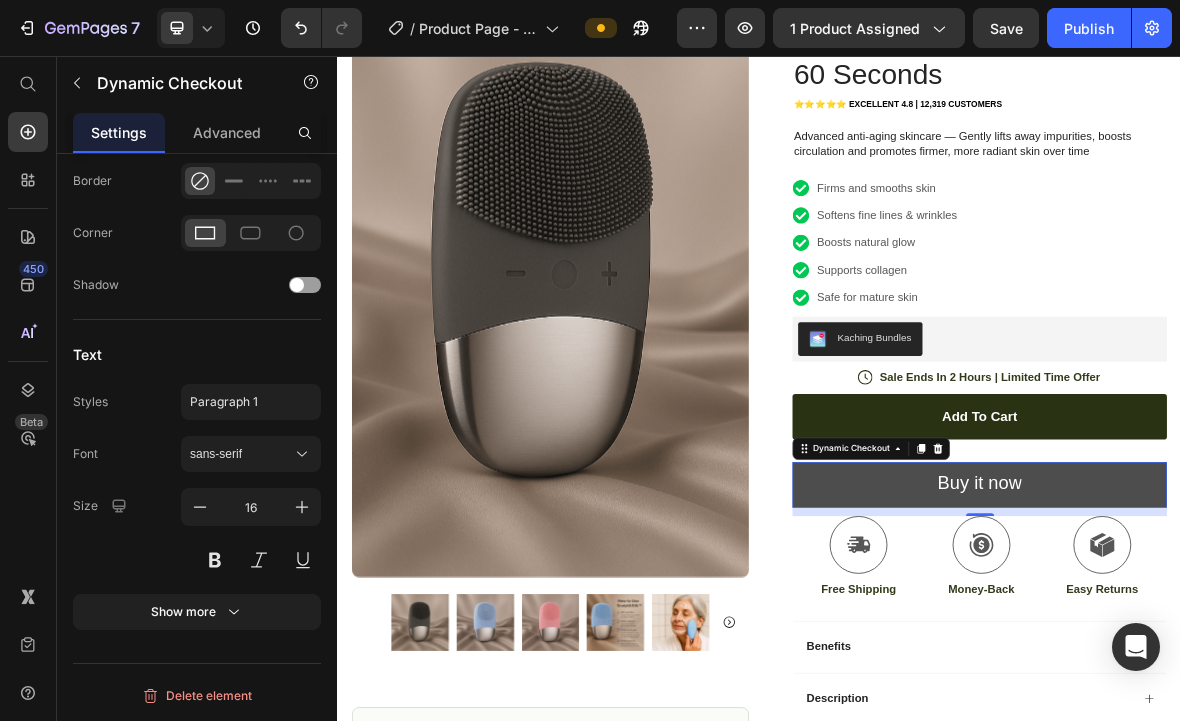 click on "Buy it now" at bounding box center (1251, 664) 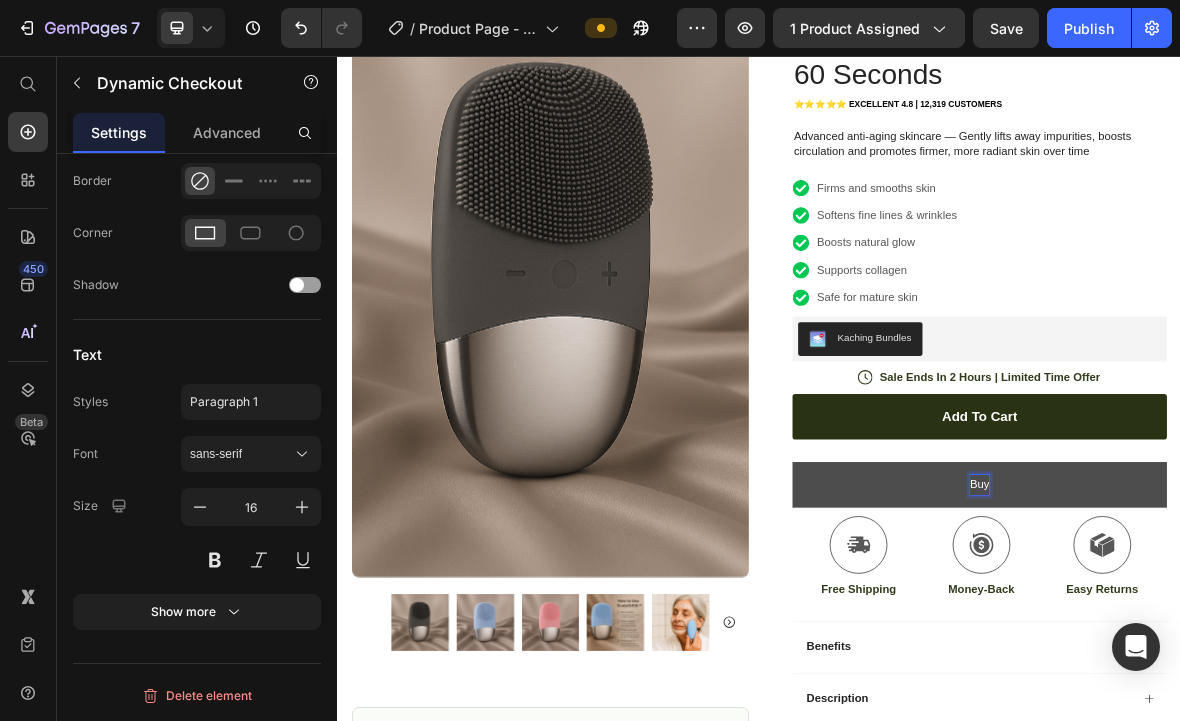 click on "Buy" at bounding box center (1250, 666) 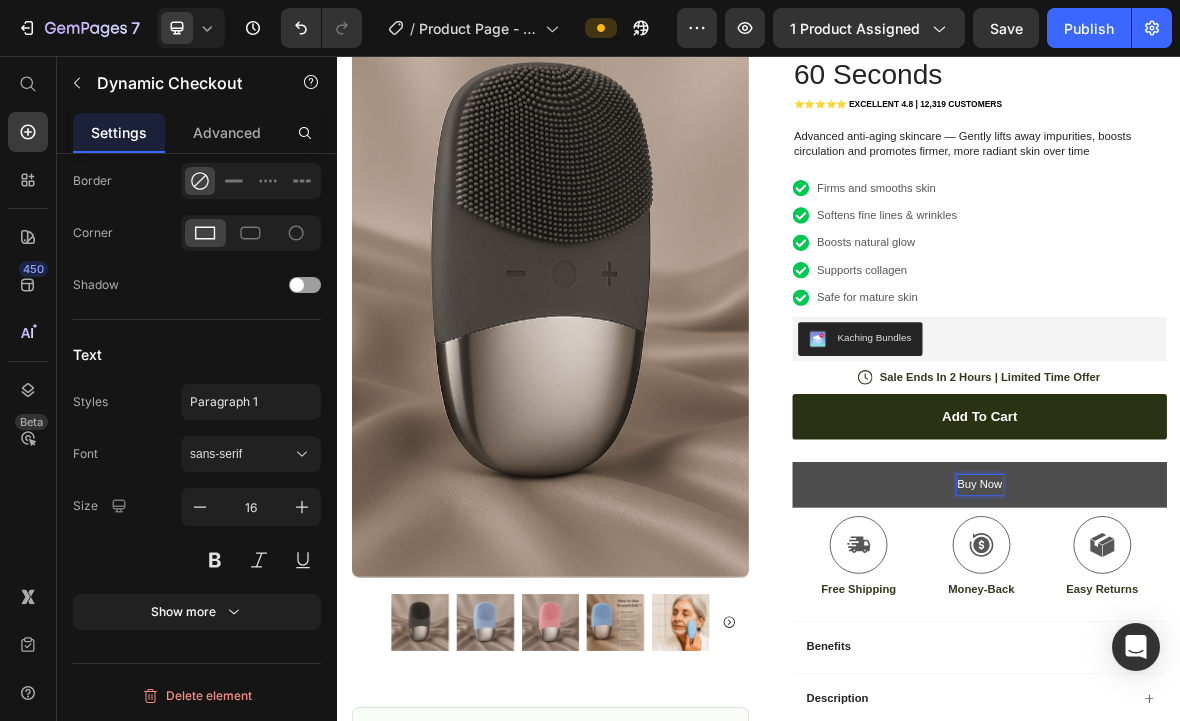 click on "Buy Now" at bounding box center (1250, 666) 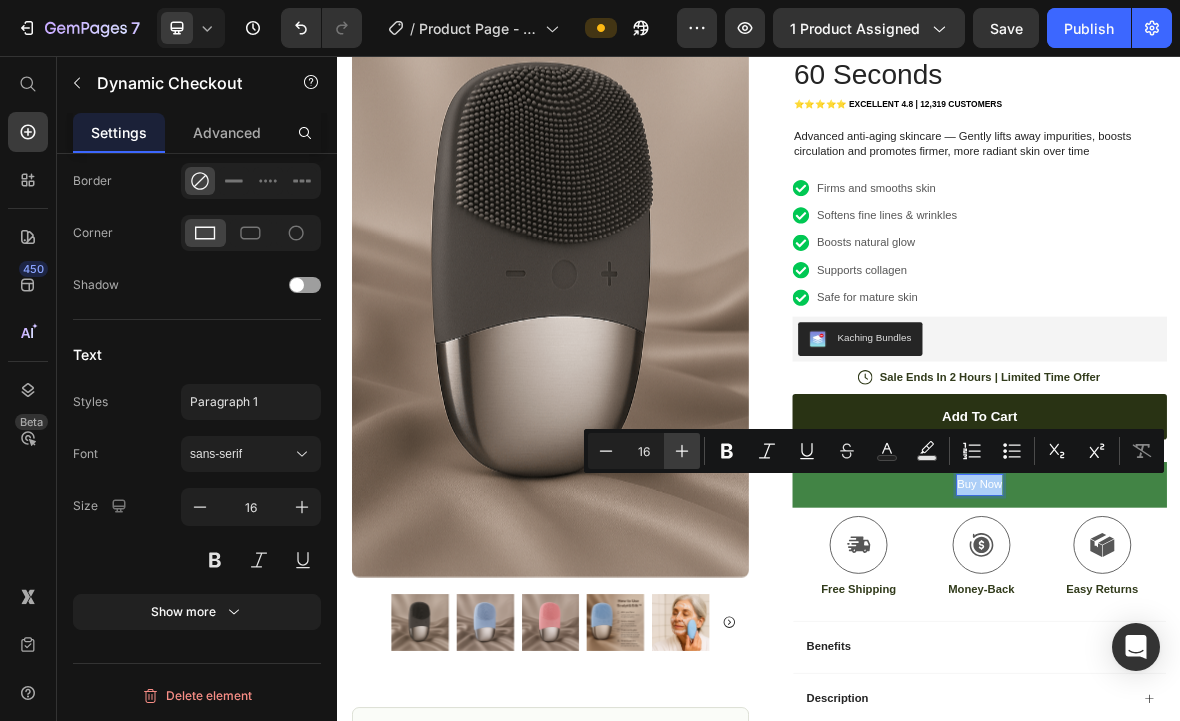 click 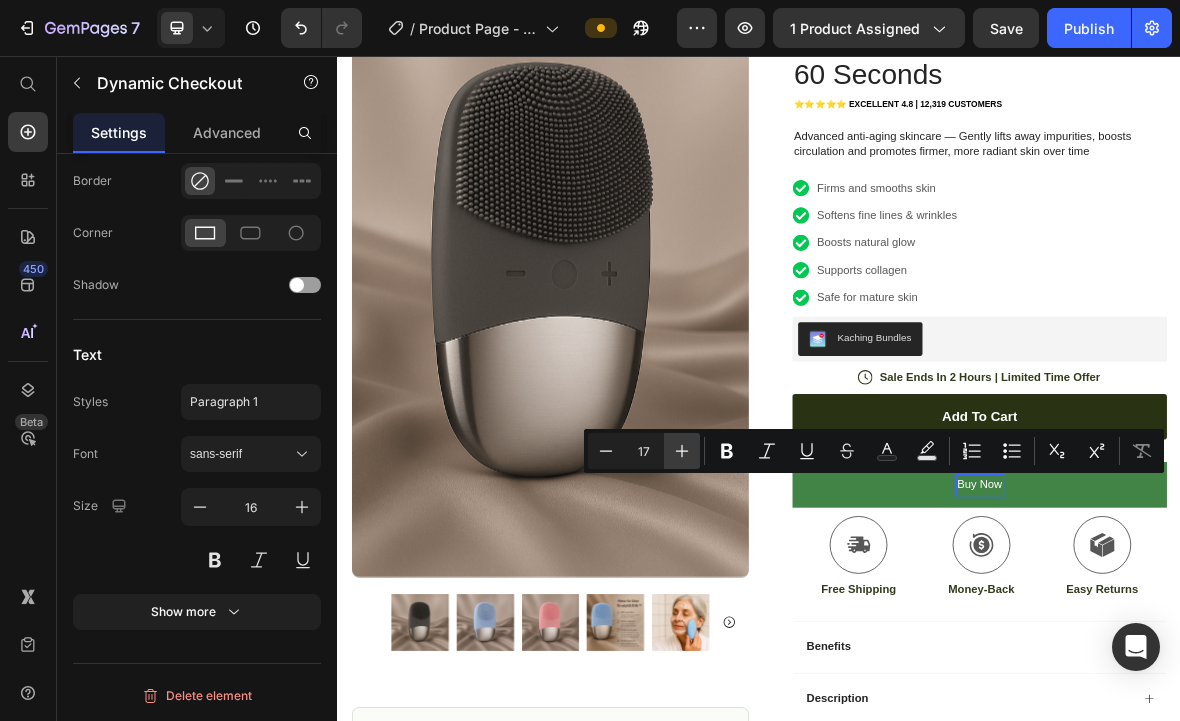 click 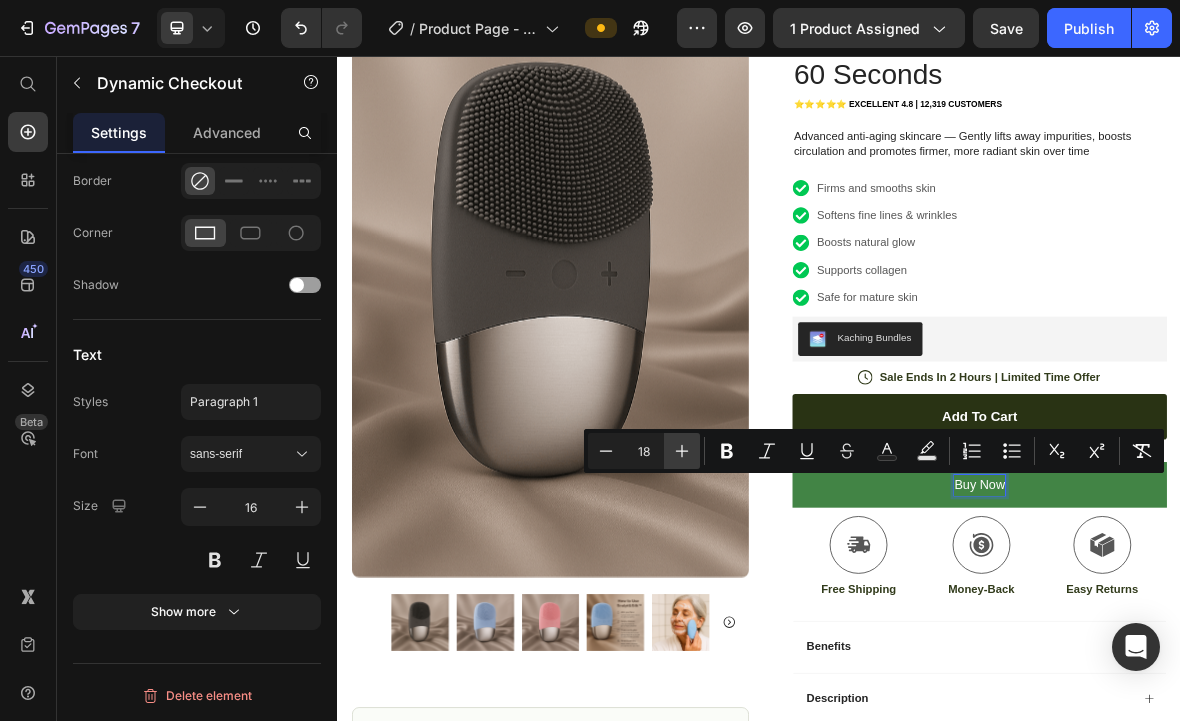 click 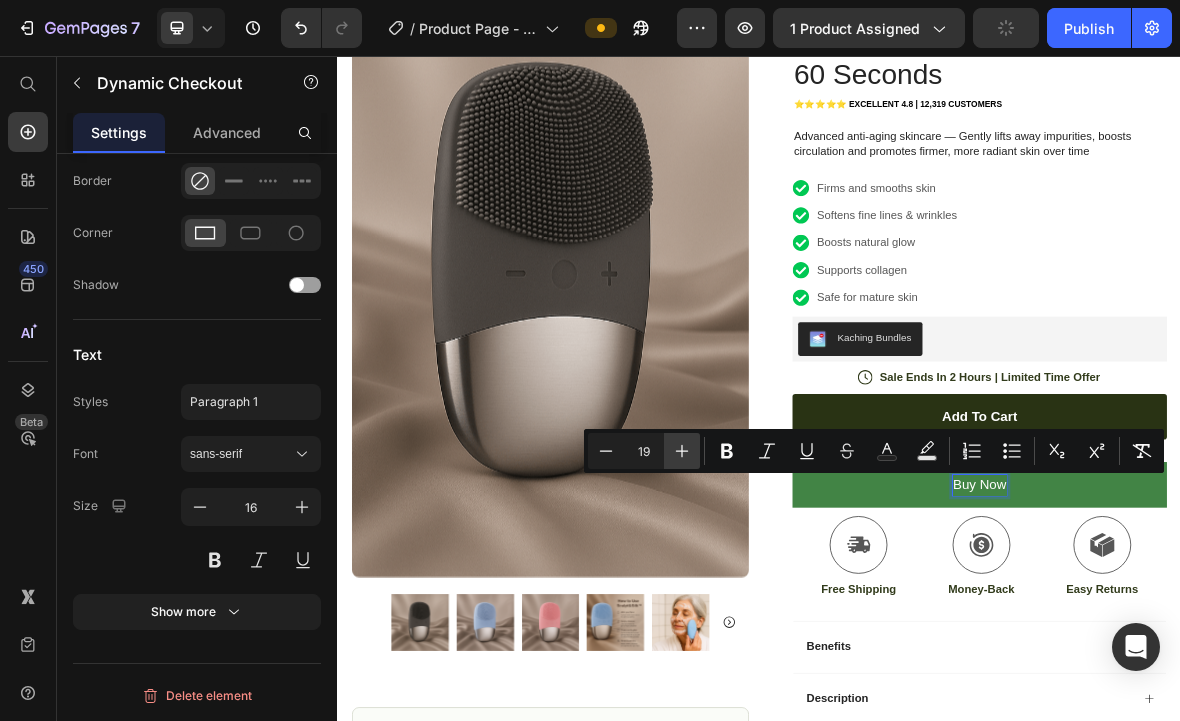click 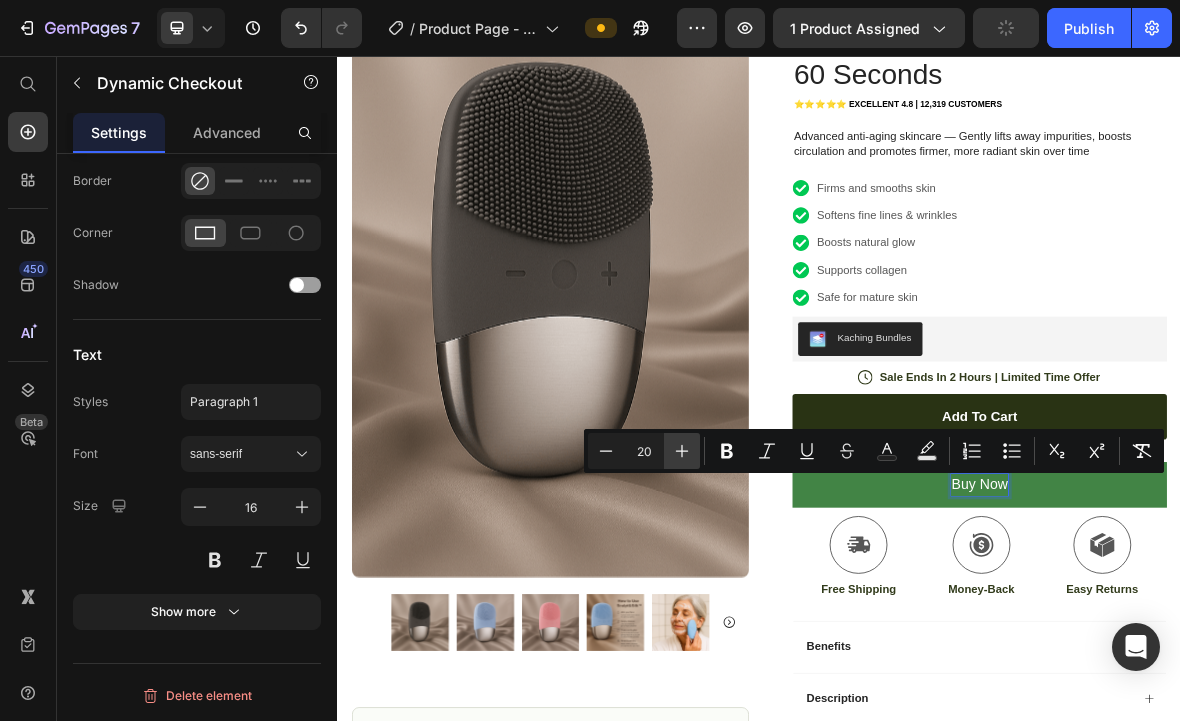 click 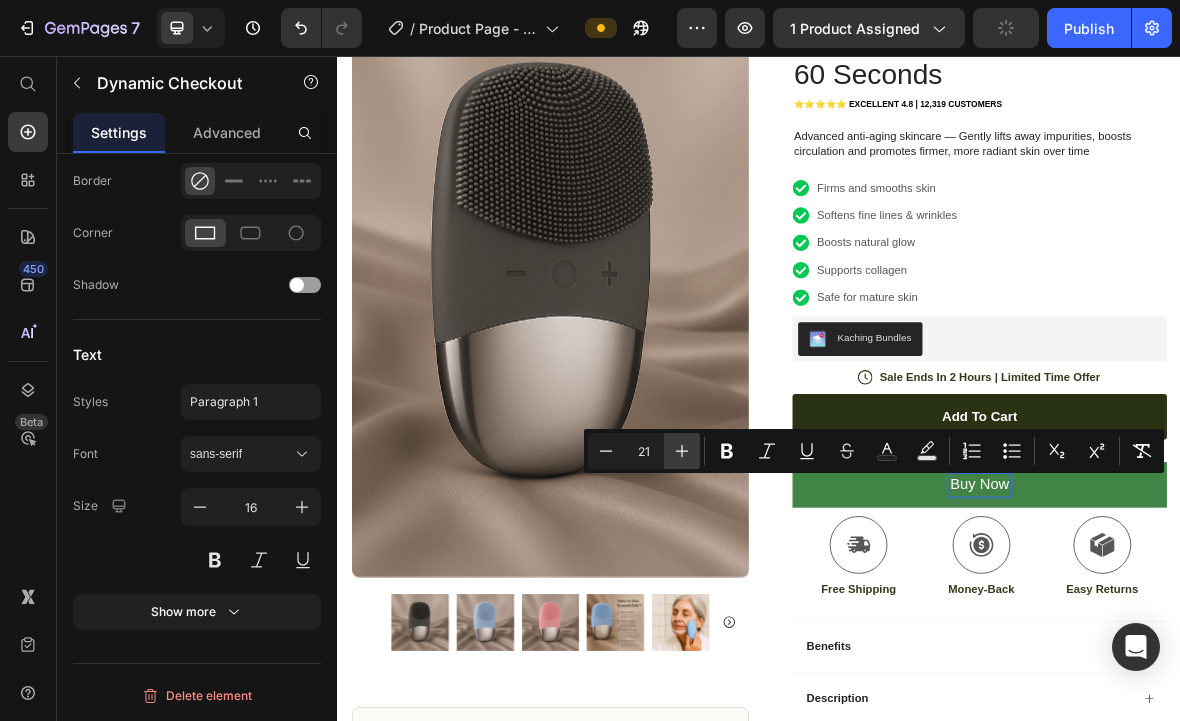 click 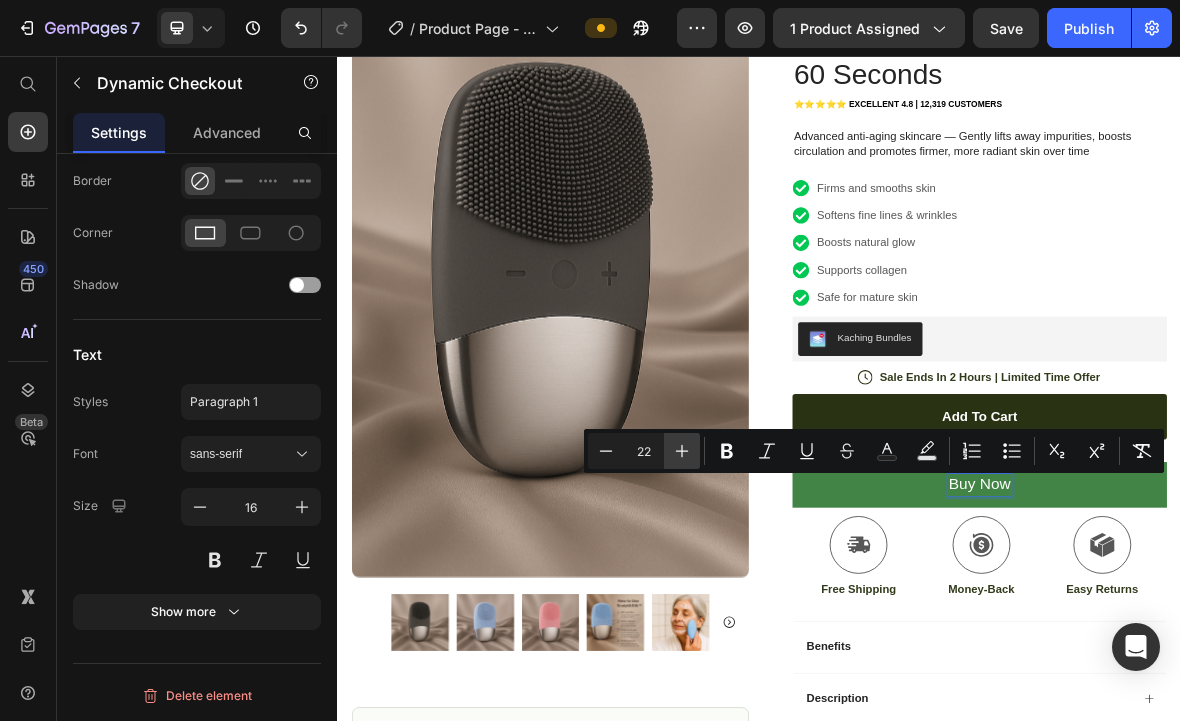 click 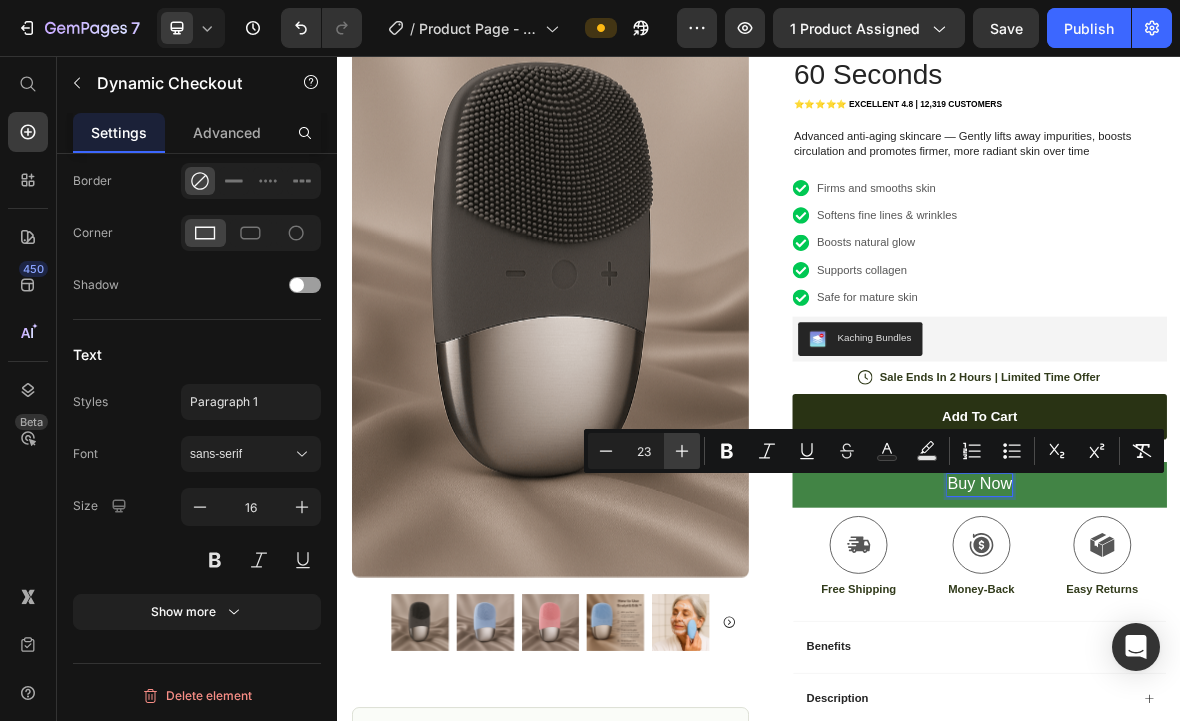 click 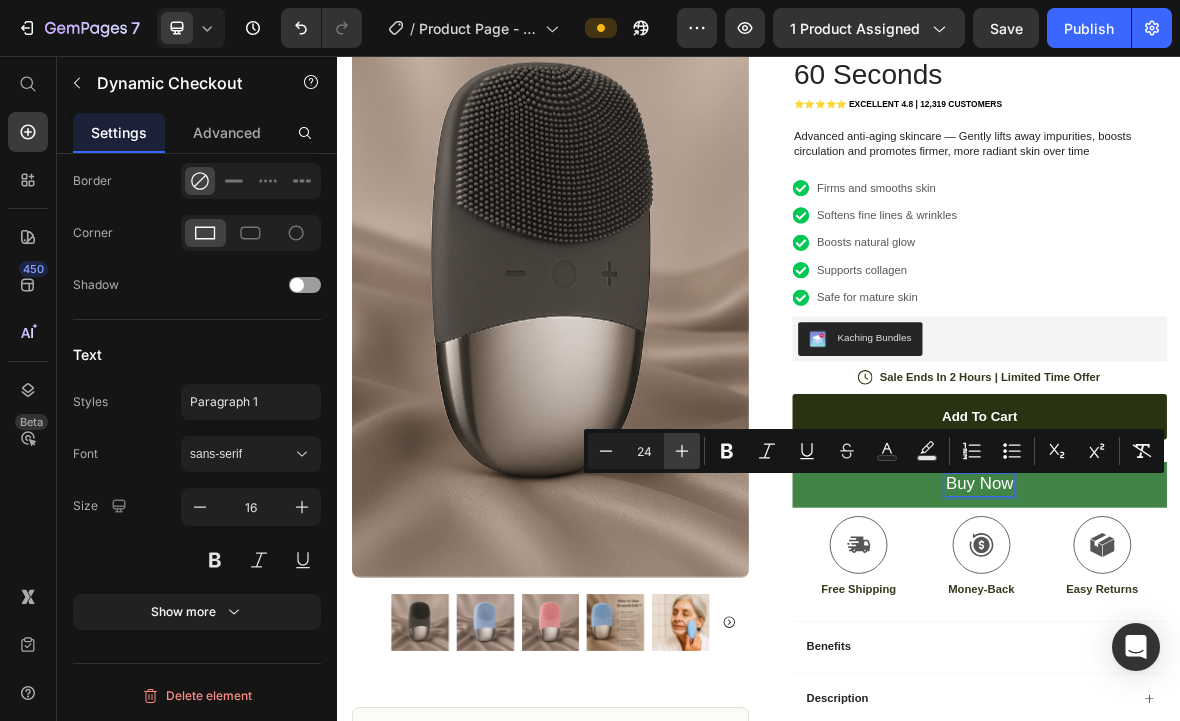 click 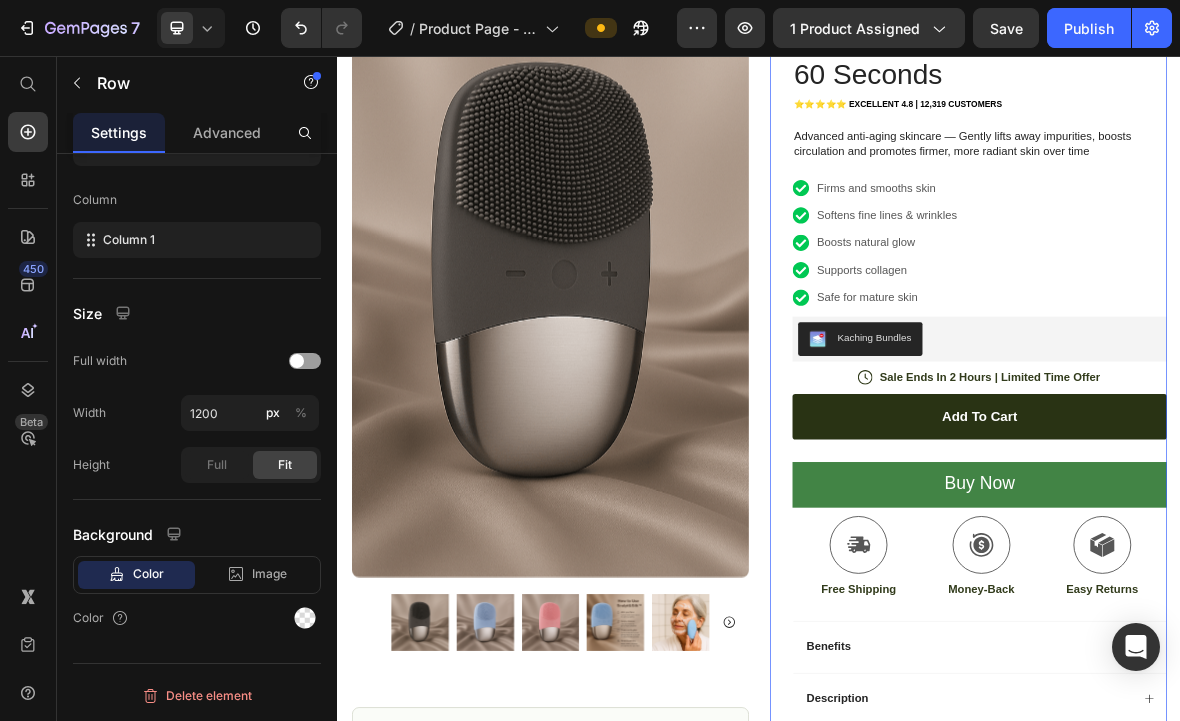 scroll, scrollTop: 0, scrollLeft: 0, axis: both 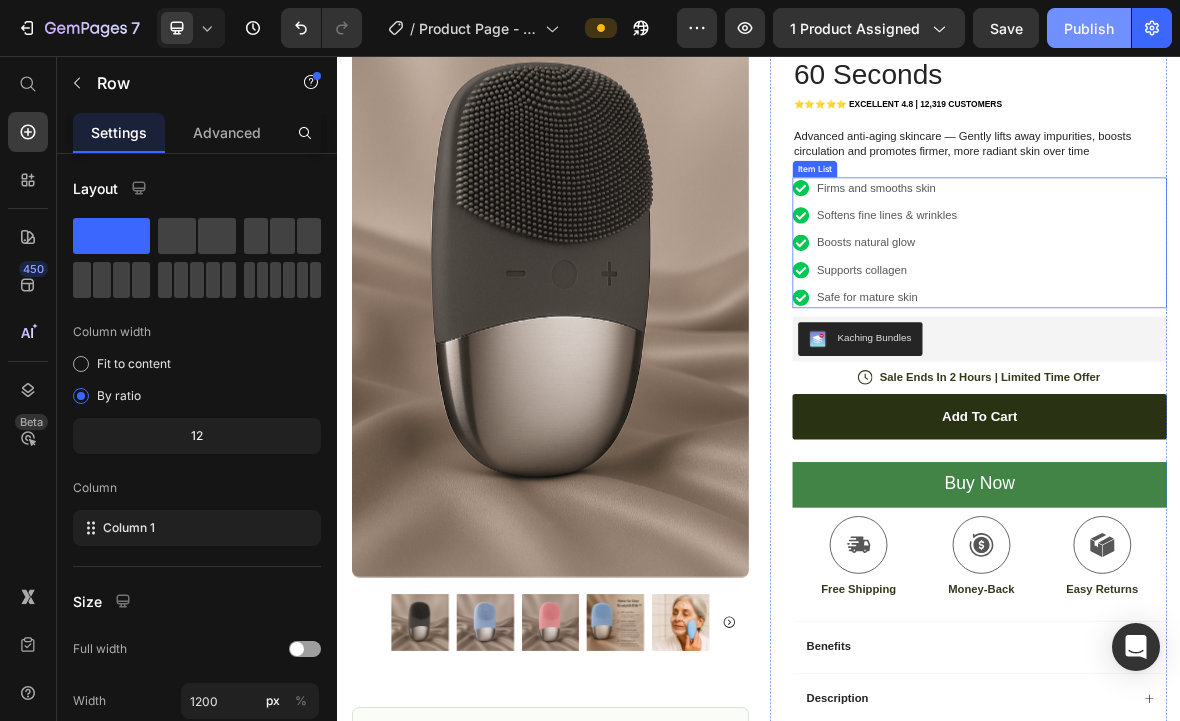click on "Publish" at bounding box center (1089, 28) 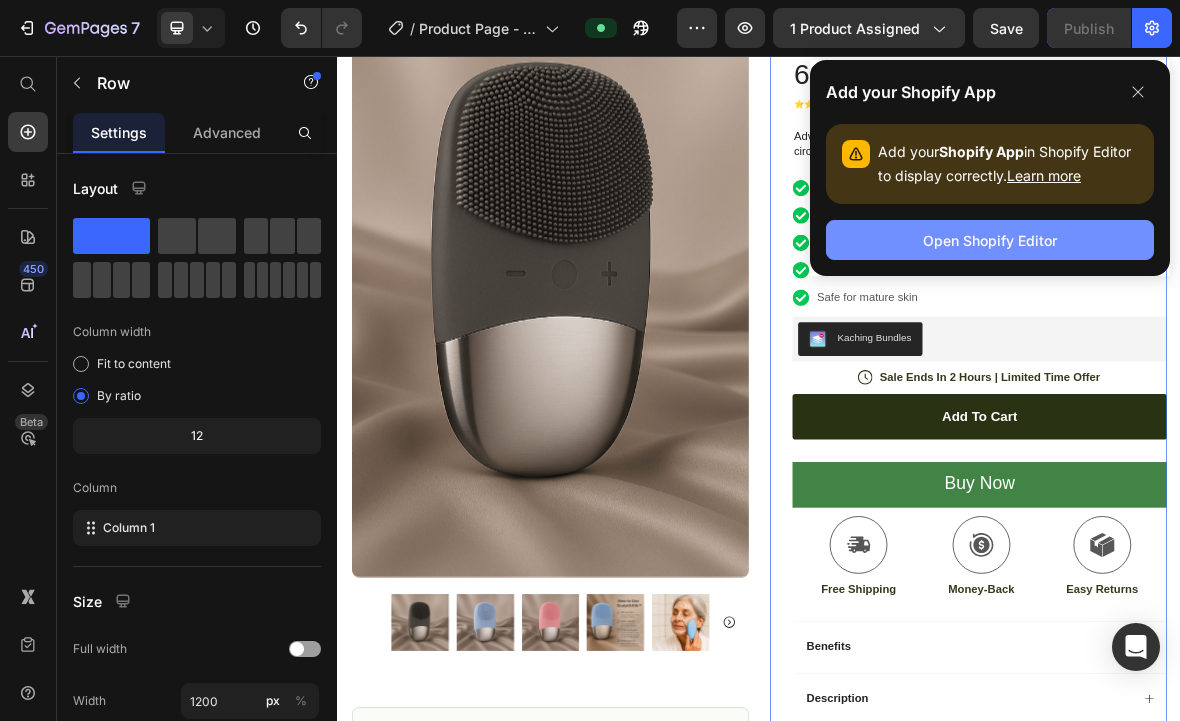 click on "Open Shopify Editor" at bounding box center (990, 240) 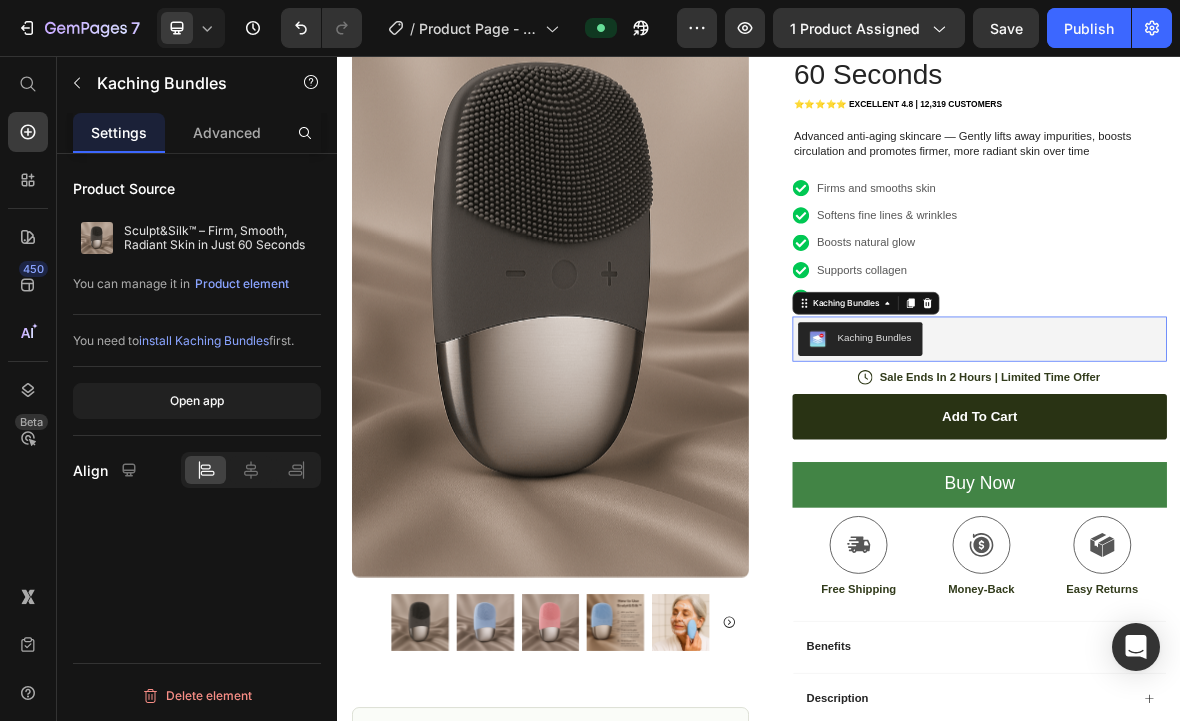 scroll, scrollTop: 158, scrollLeft: 0, axis: vertical 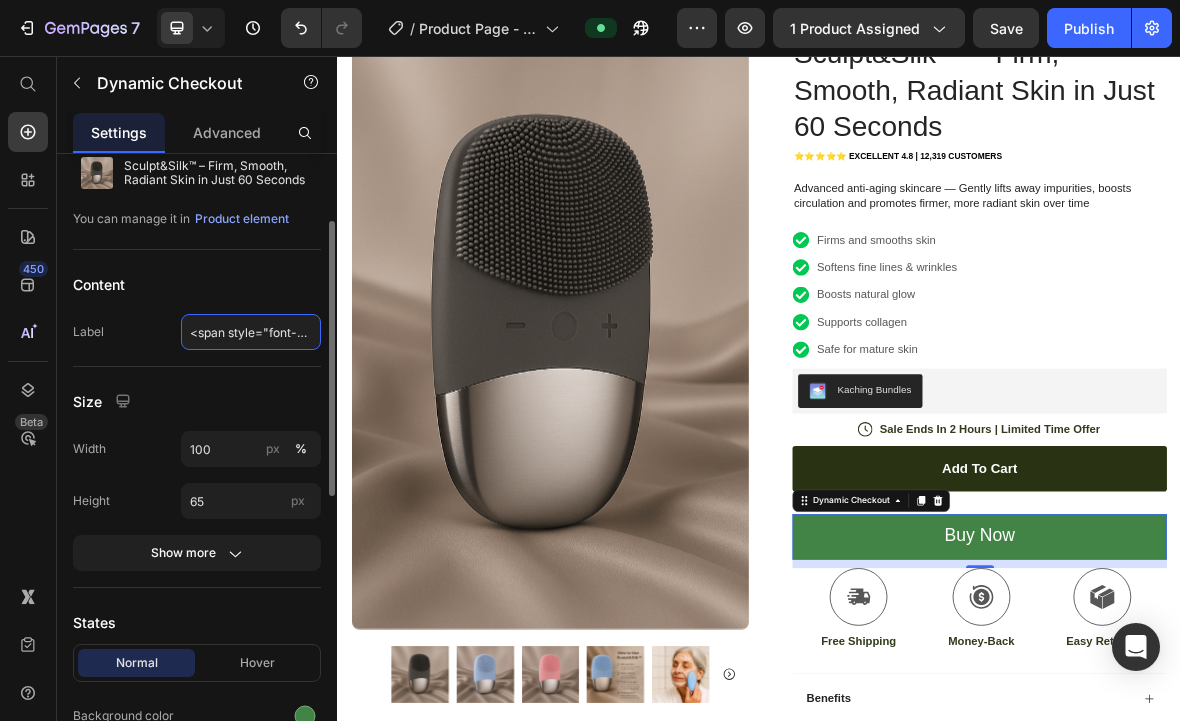 click on "<span style="font-size:25px;">Buy Now</span>" 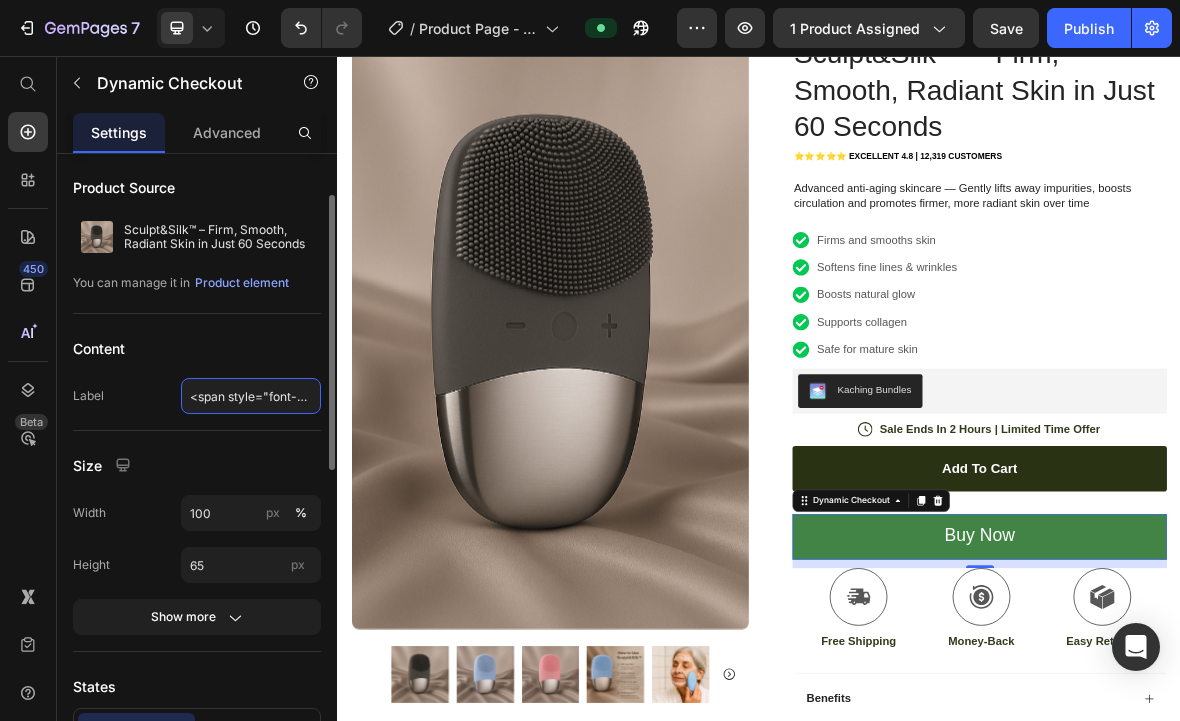 scroll, scrollTop: 81, scrollLeft: 0, axis: vertical 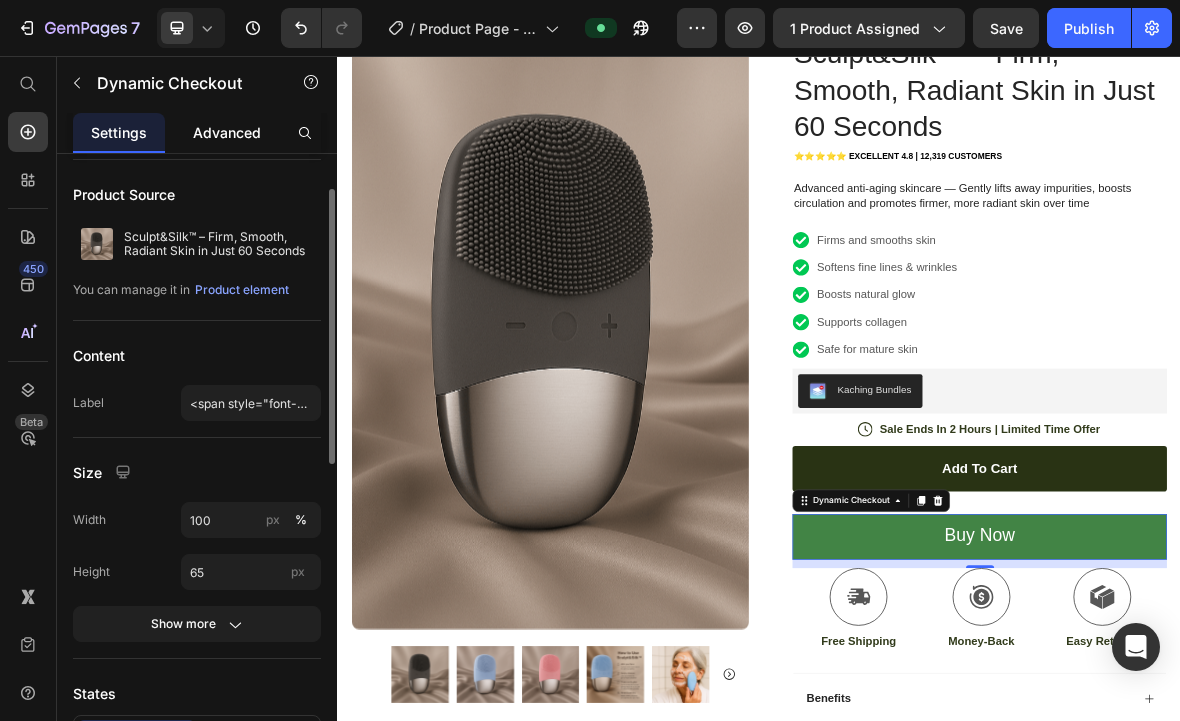 click on "Advanced" at bounding box center [227, 132] 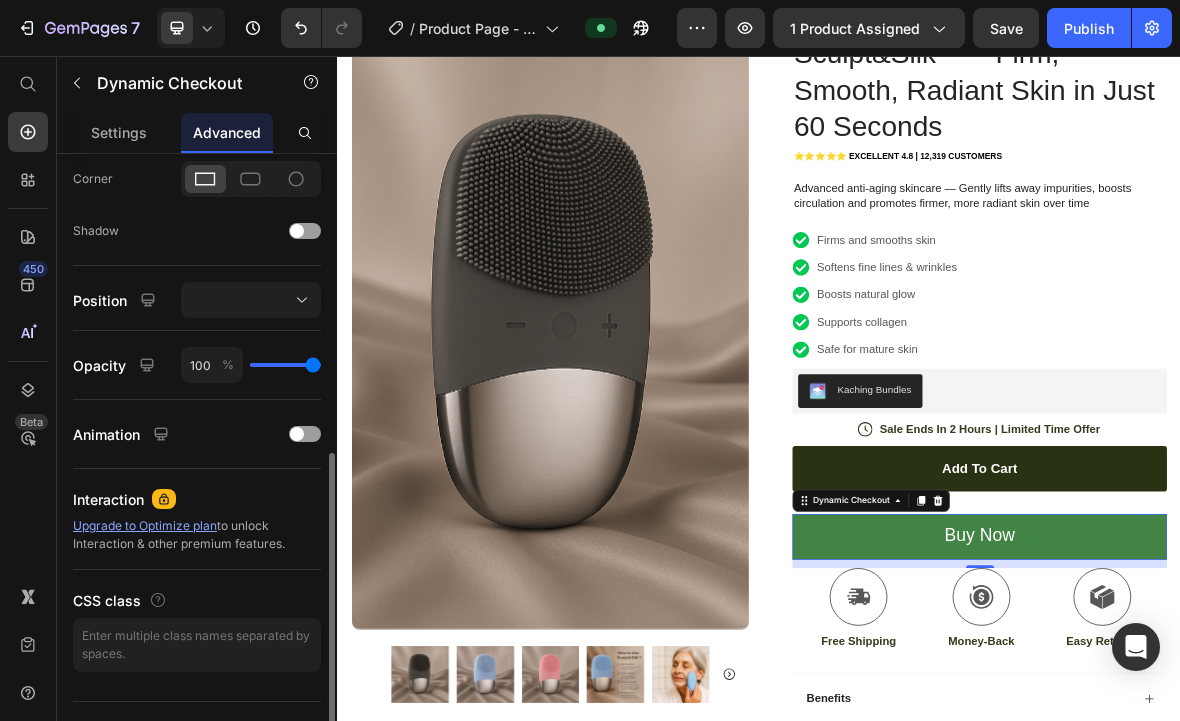 scroll, scrollTop: 645, scrollLeft: 0, axis: vertical 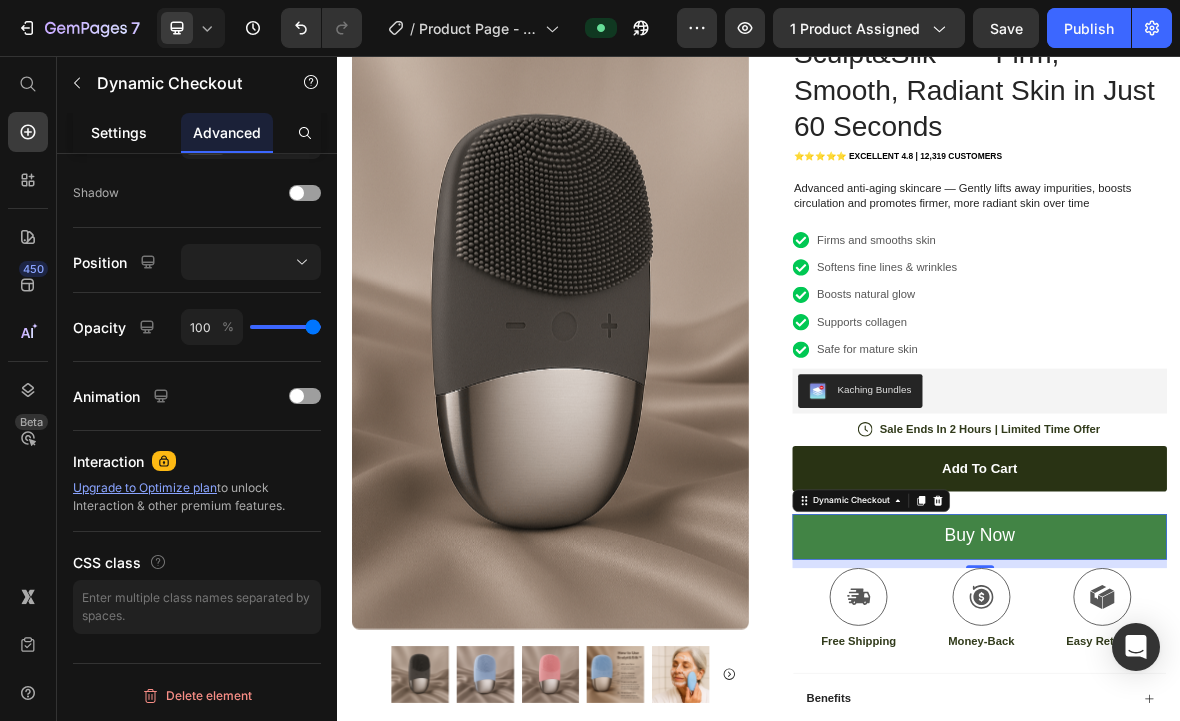 click on "Settings" 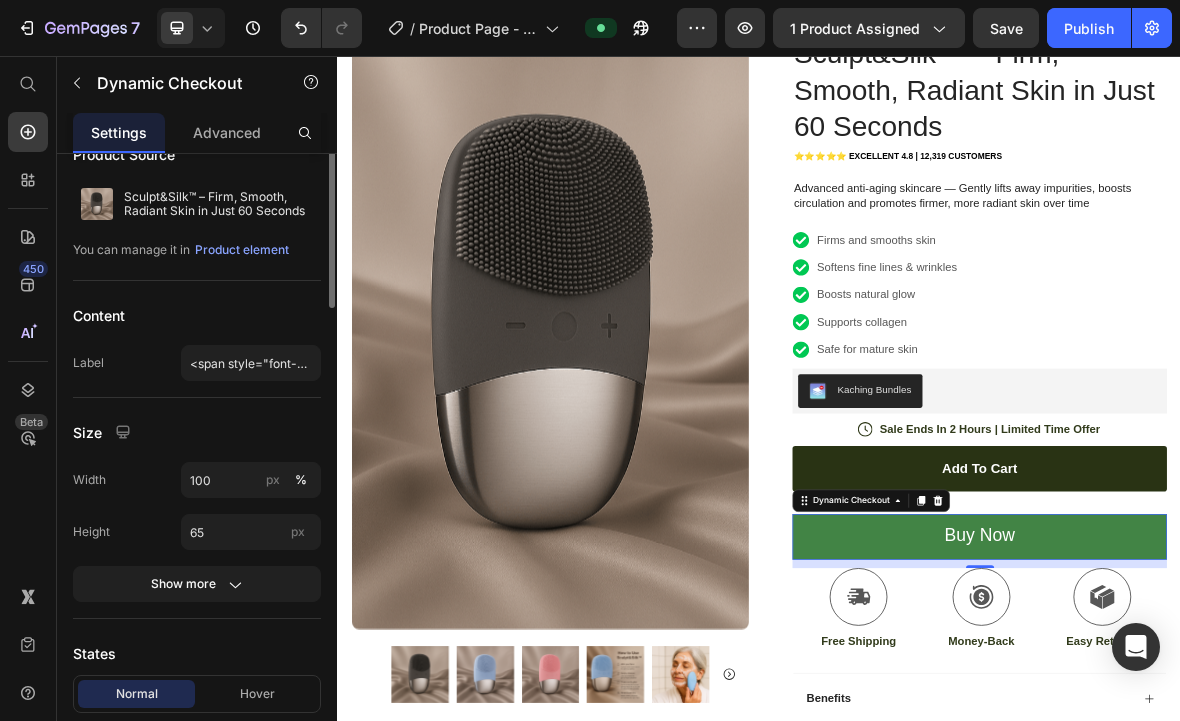 scroll, scrollTop: 0, scrollLeft: 0, axis: both 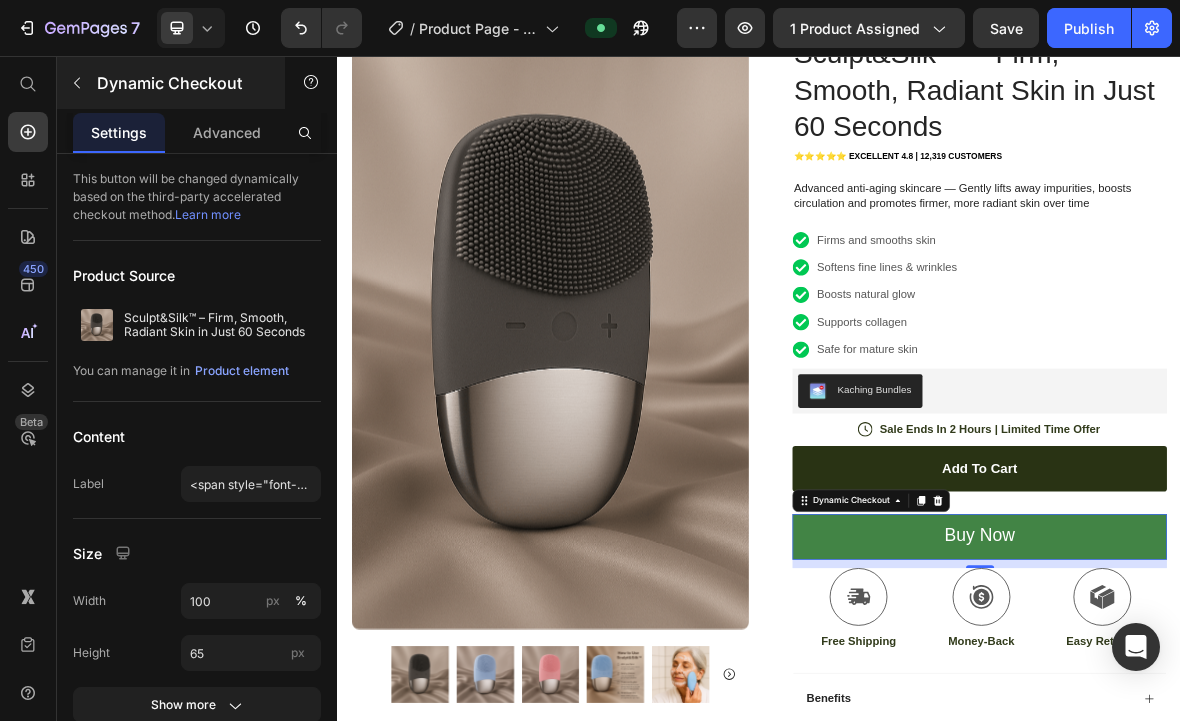 click 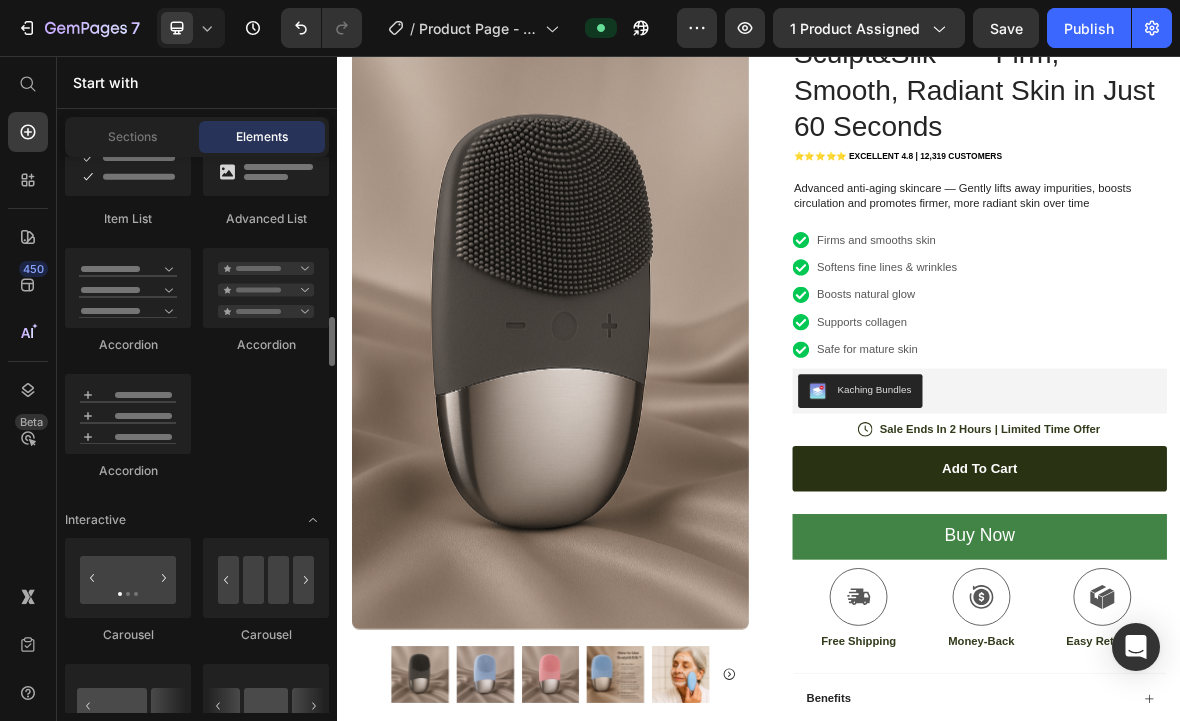 scroll, scrollTop: 1773, scrollLeft: 0, axis: vertical 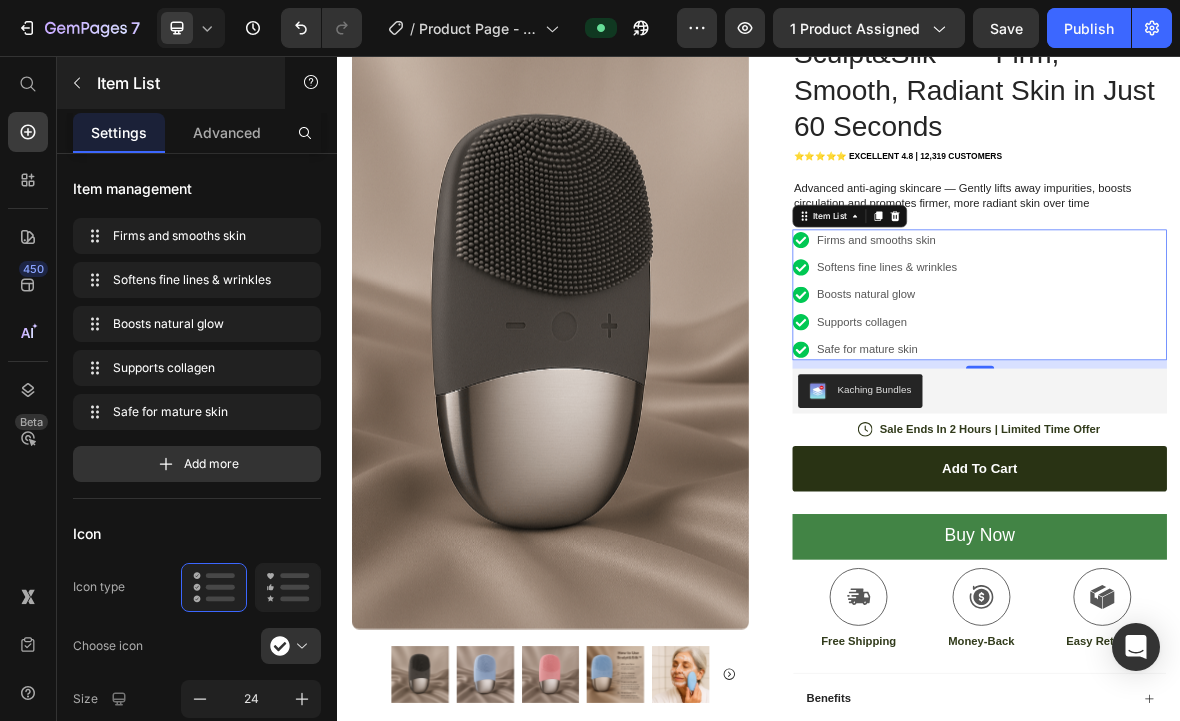 click at bounding box center [77, 83] 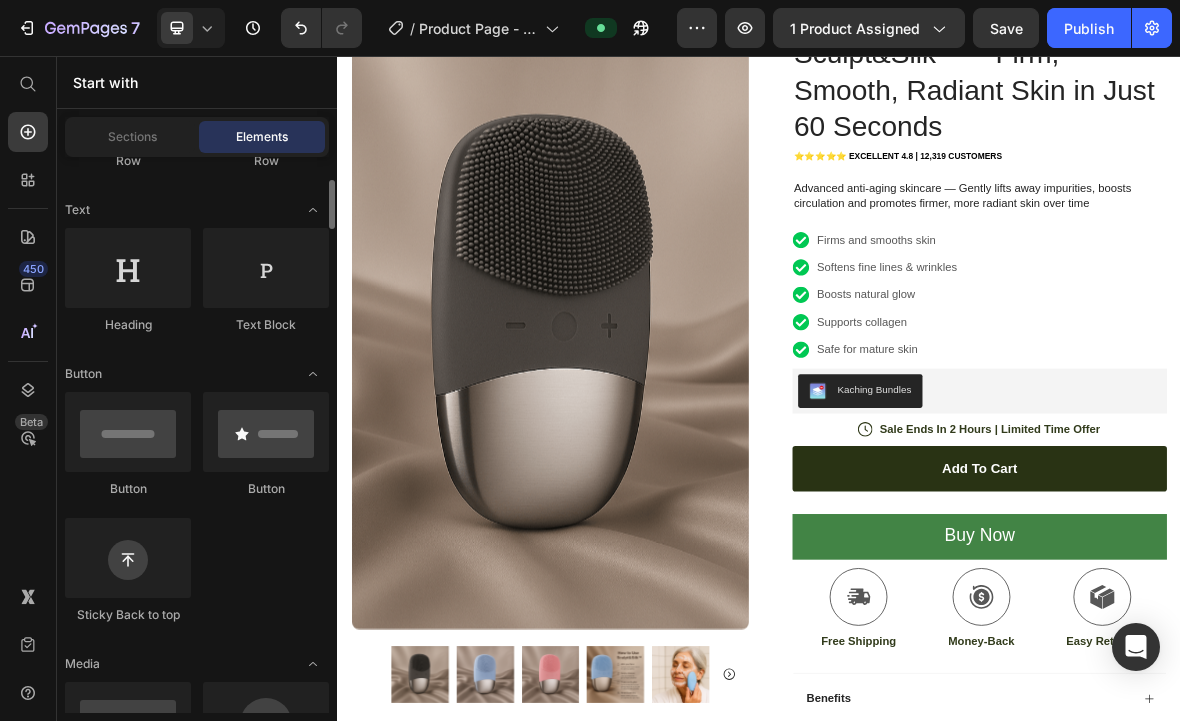 scroll, scrollTop: 266, scrollLeft: 0, axis: vertical 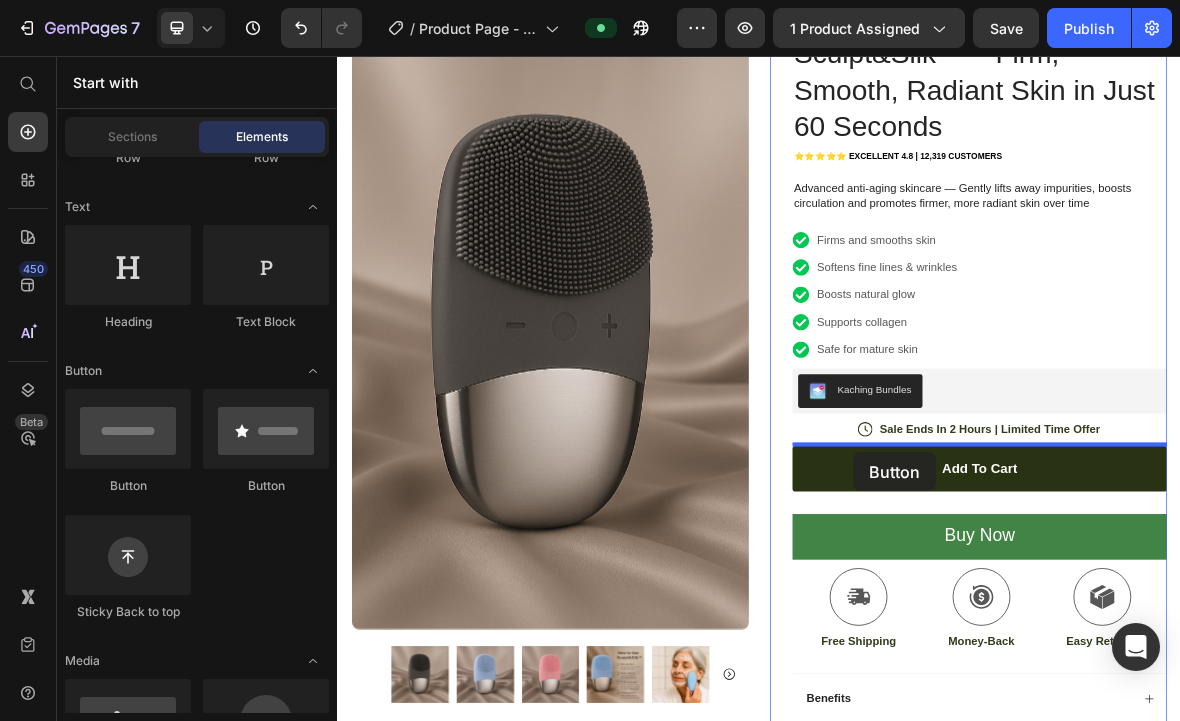 drag, startPoint x: 503, startPoint y: 489, endPoint x: 1072, endPoint y: 620, distance: 583.88525 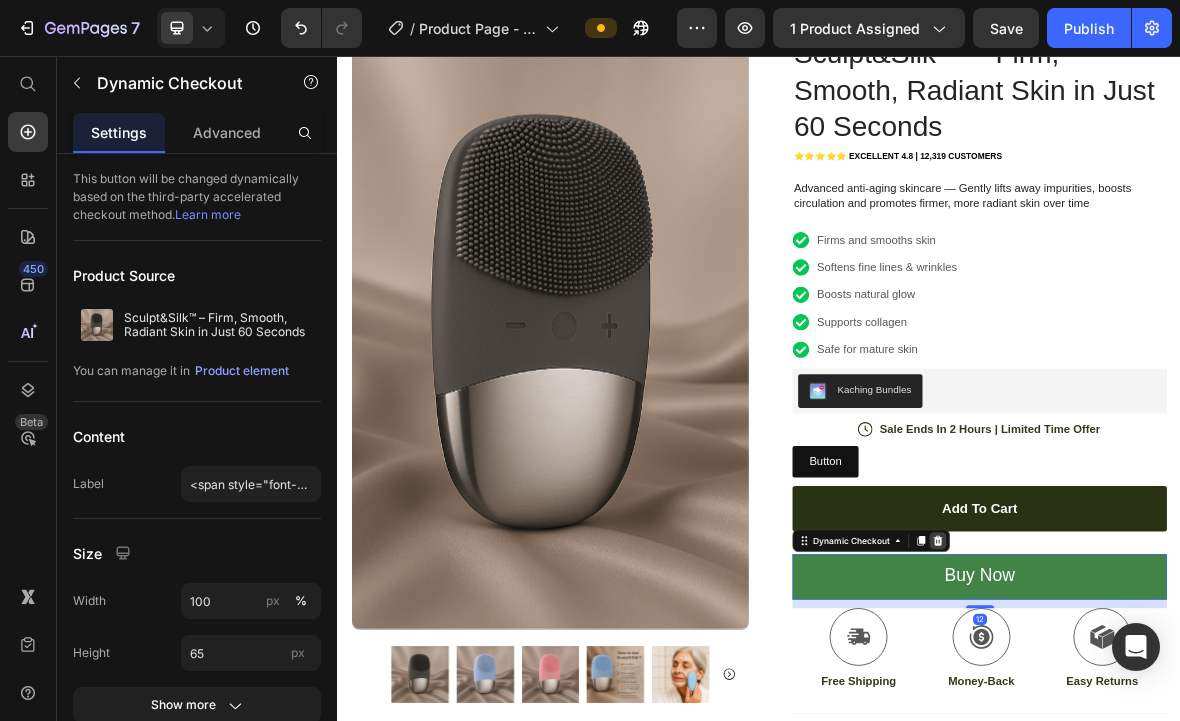 click at bounding box center [1191, 746] 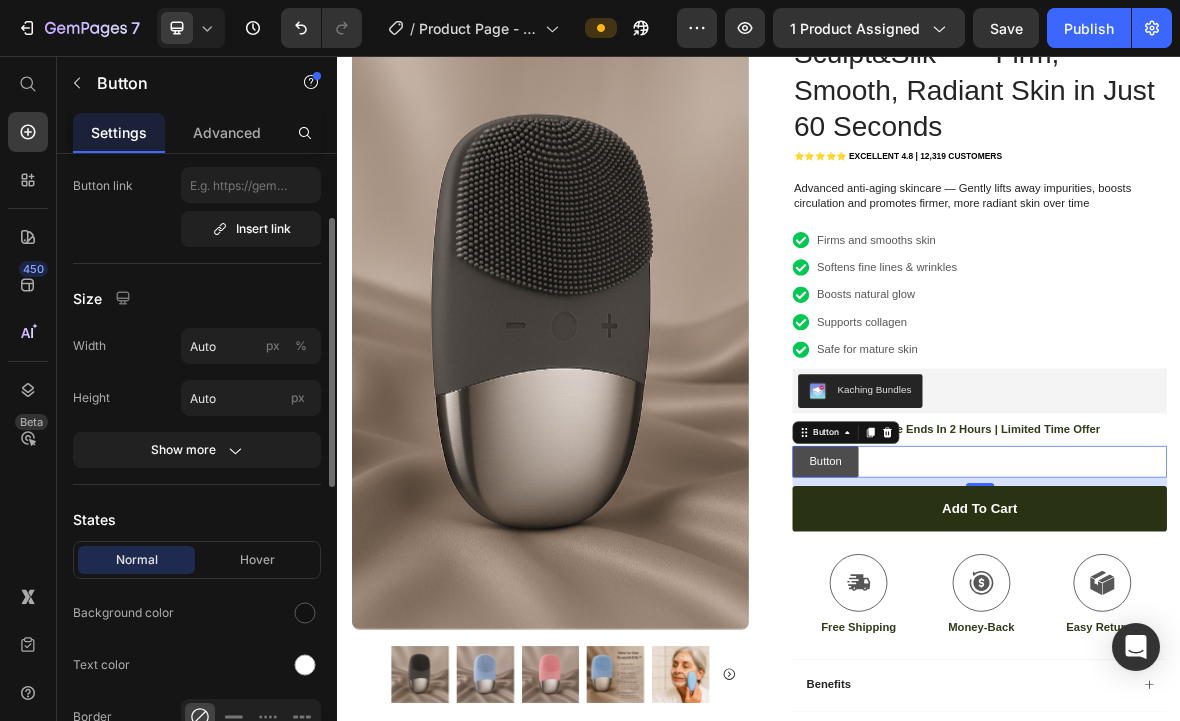 scroll, scrollTop: 0, scrollLeft: 0, axis: both 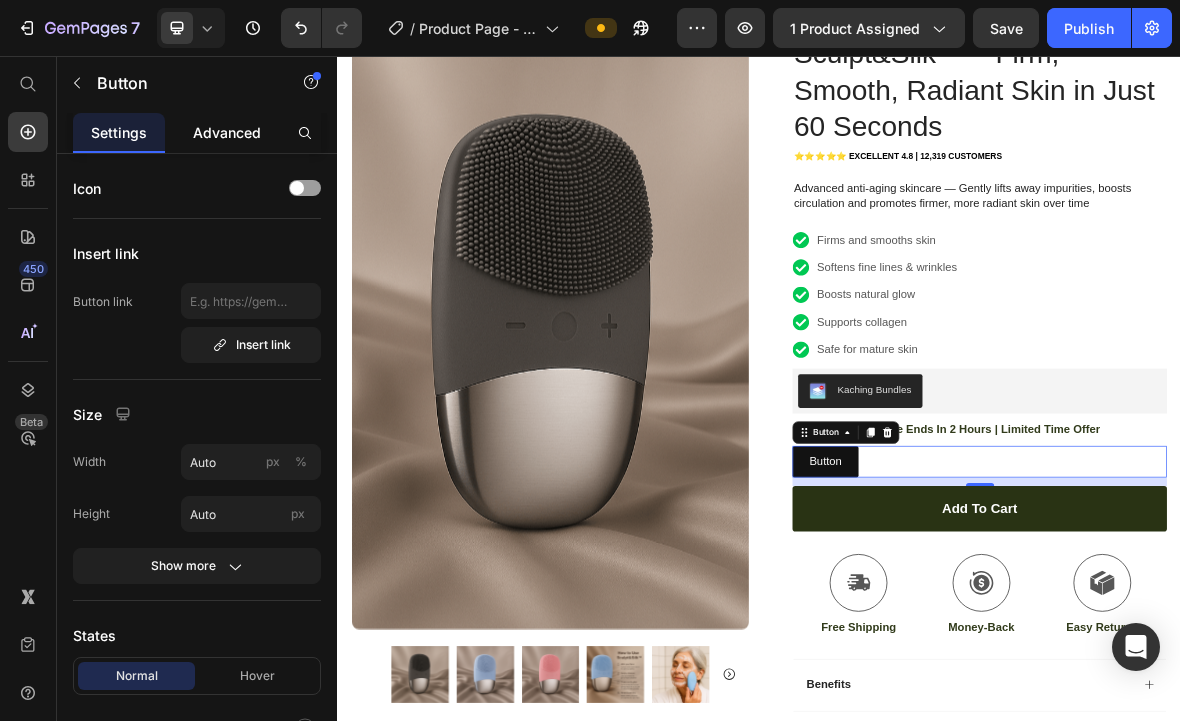 click on "Advanced" 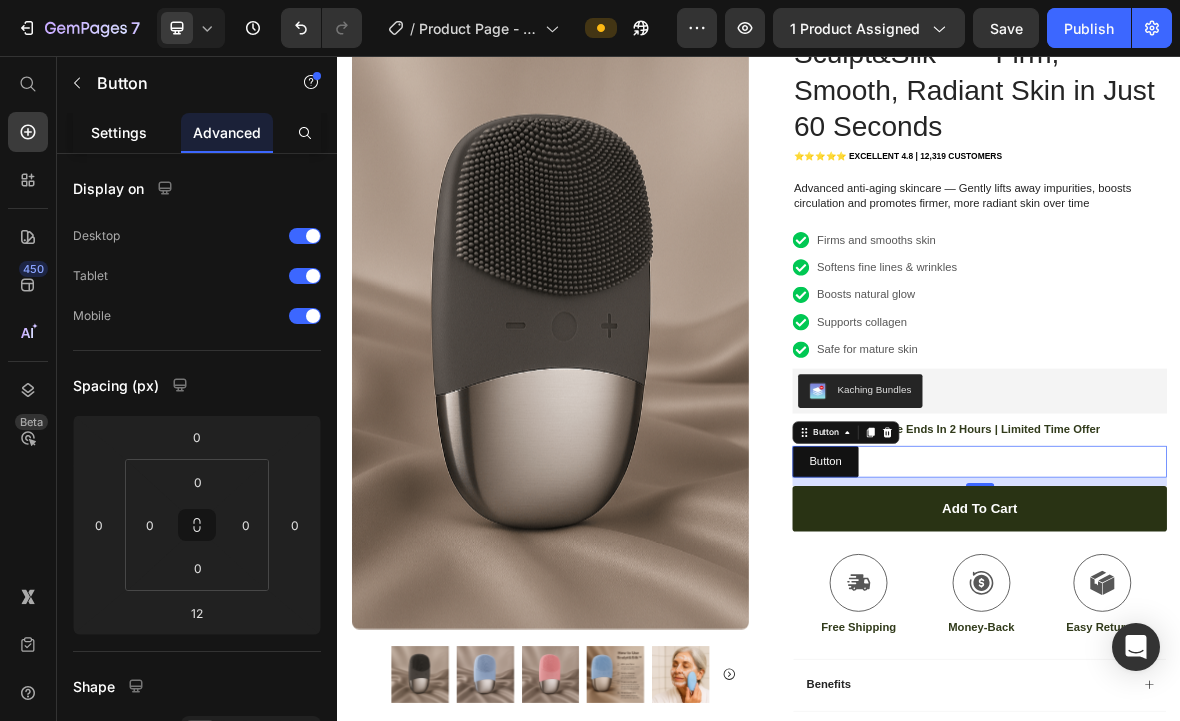 click on "Settings" at bounding box center (119, 132) 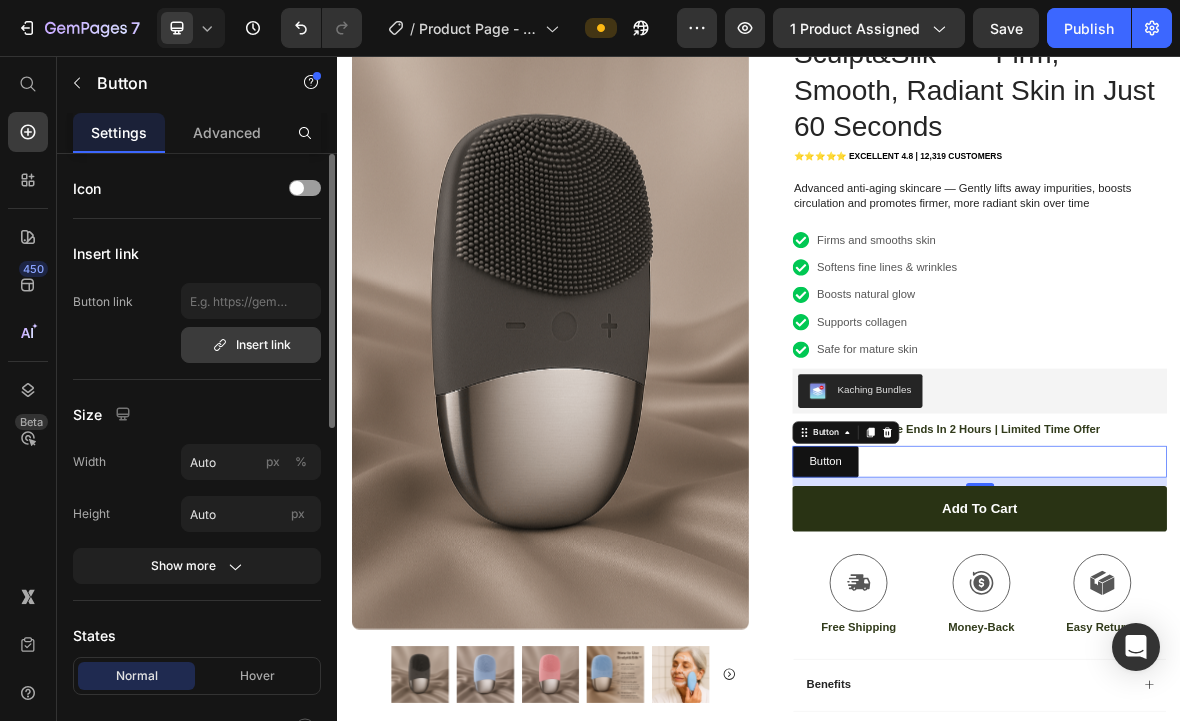 click on "Insert link" at bounding box center (251, 345) 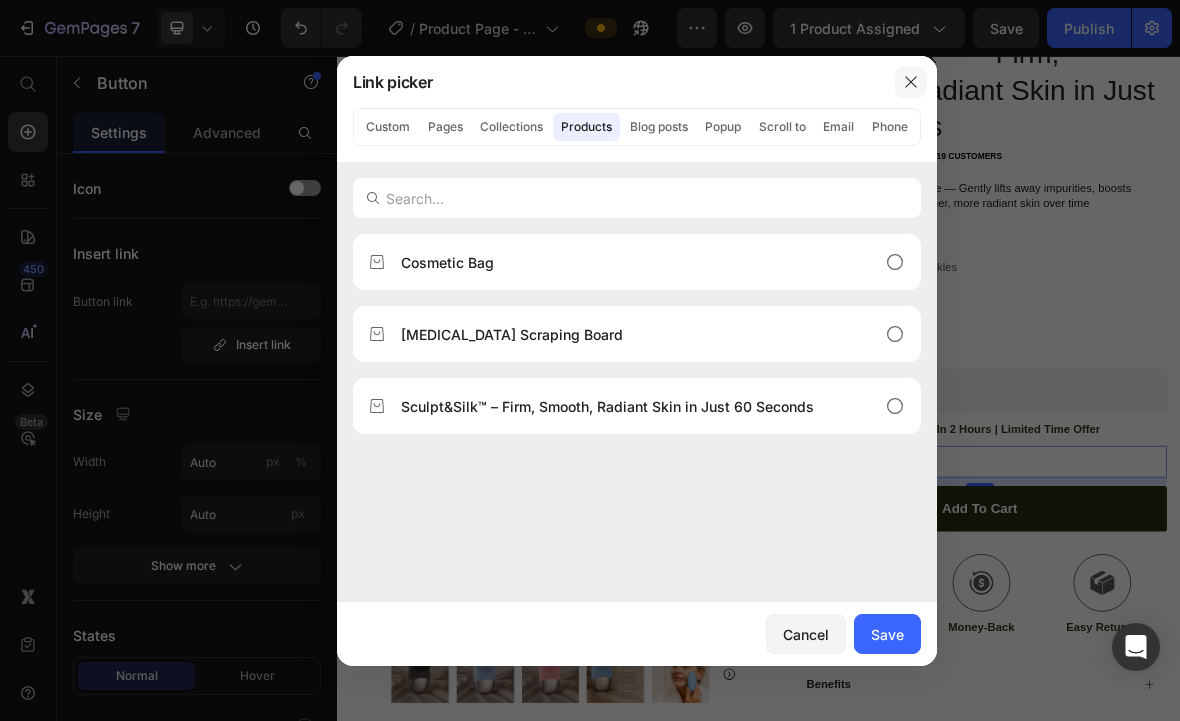 click at bounding box center (911, 82) 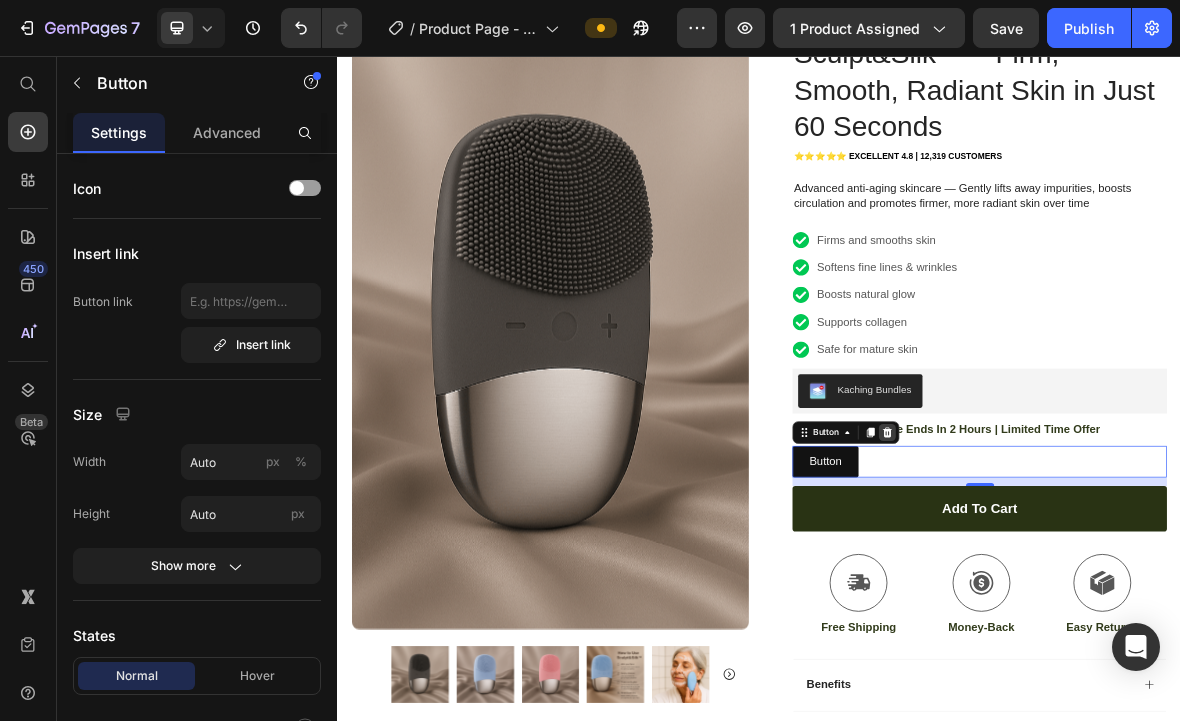 click 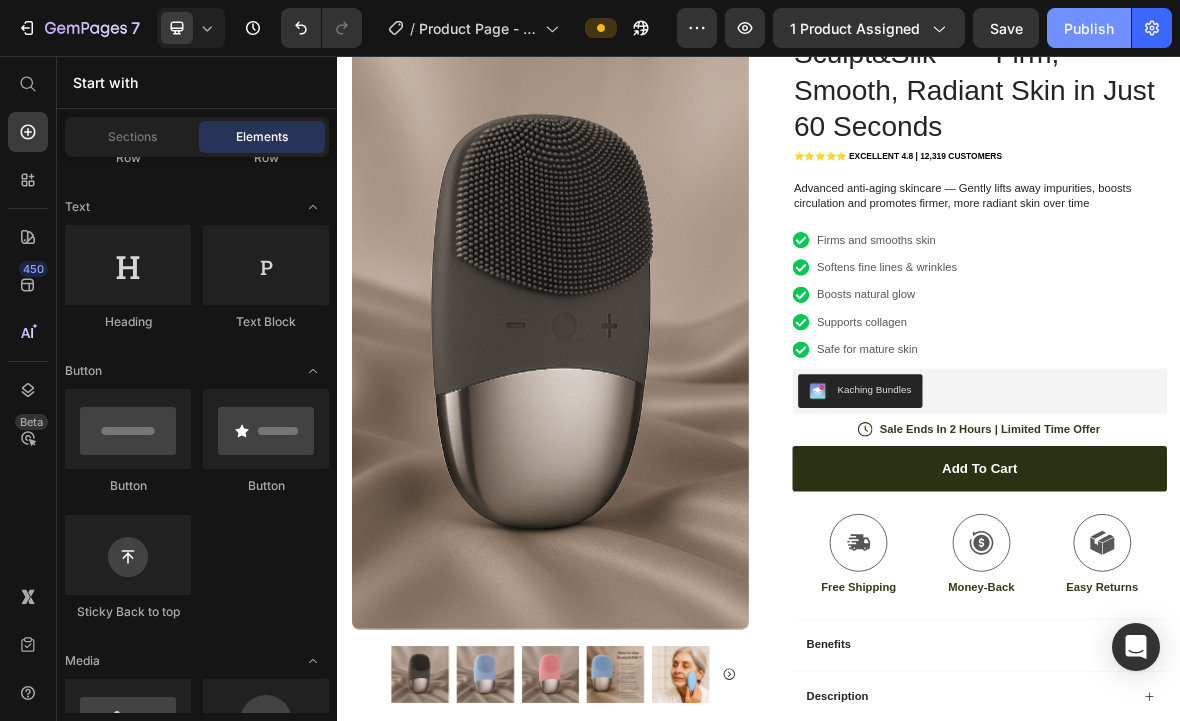 click on "Publish" at bounding box center [1089, 28] 